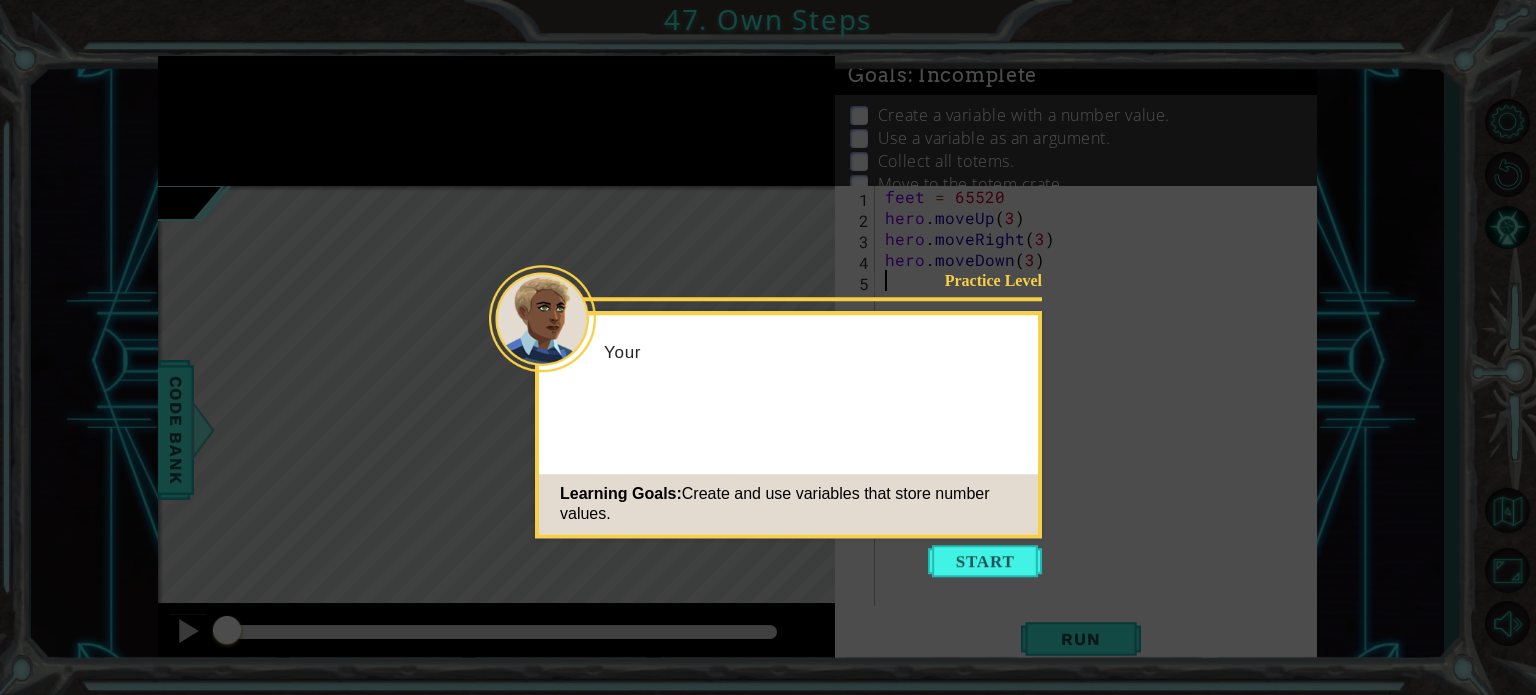 scroll, scrollTop: 0, scrollLeft: 0, axis: both 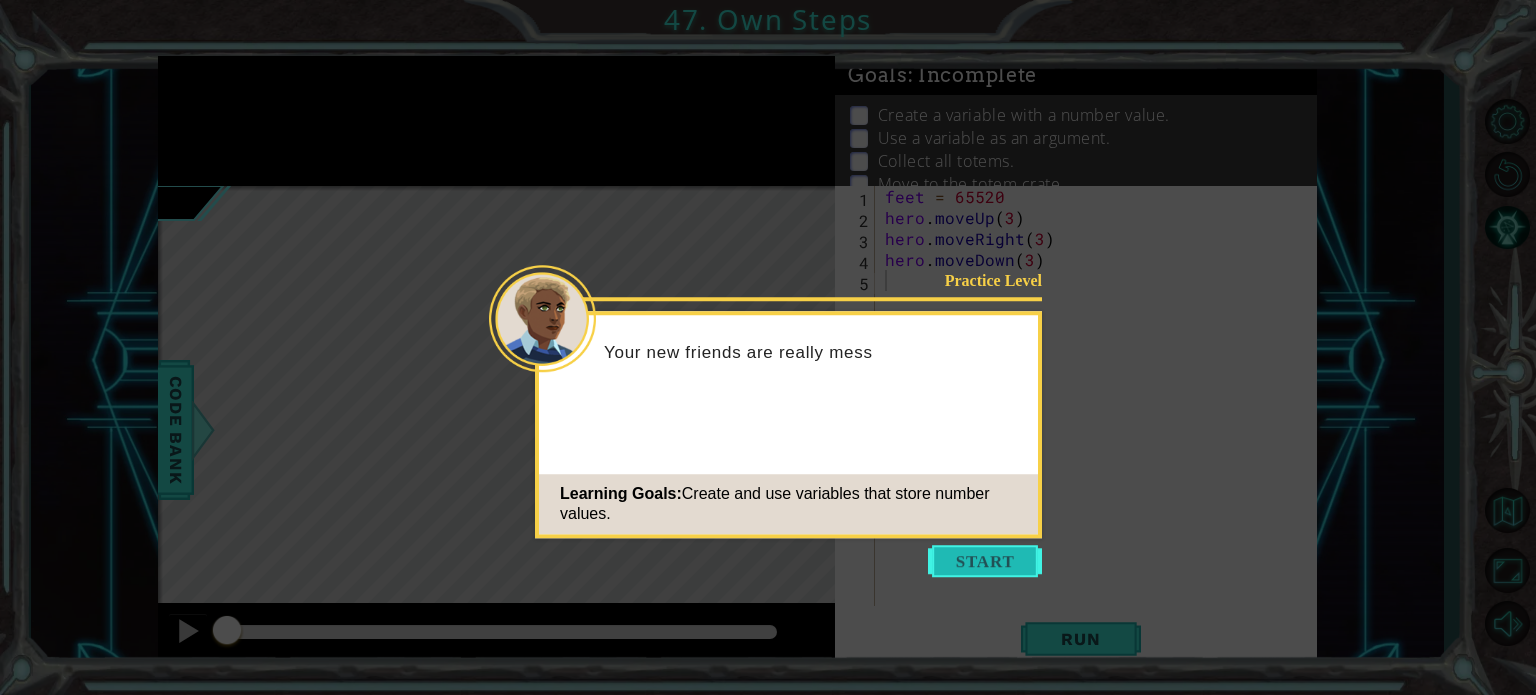 click at bounding box center [985, 561] 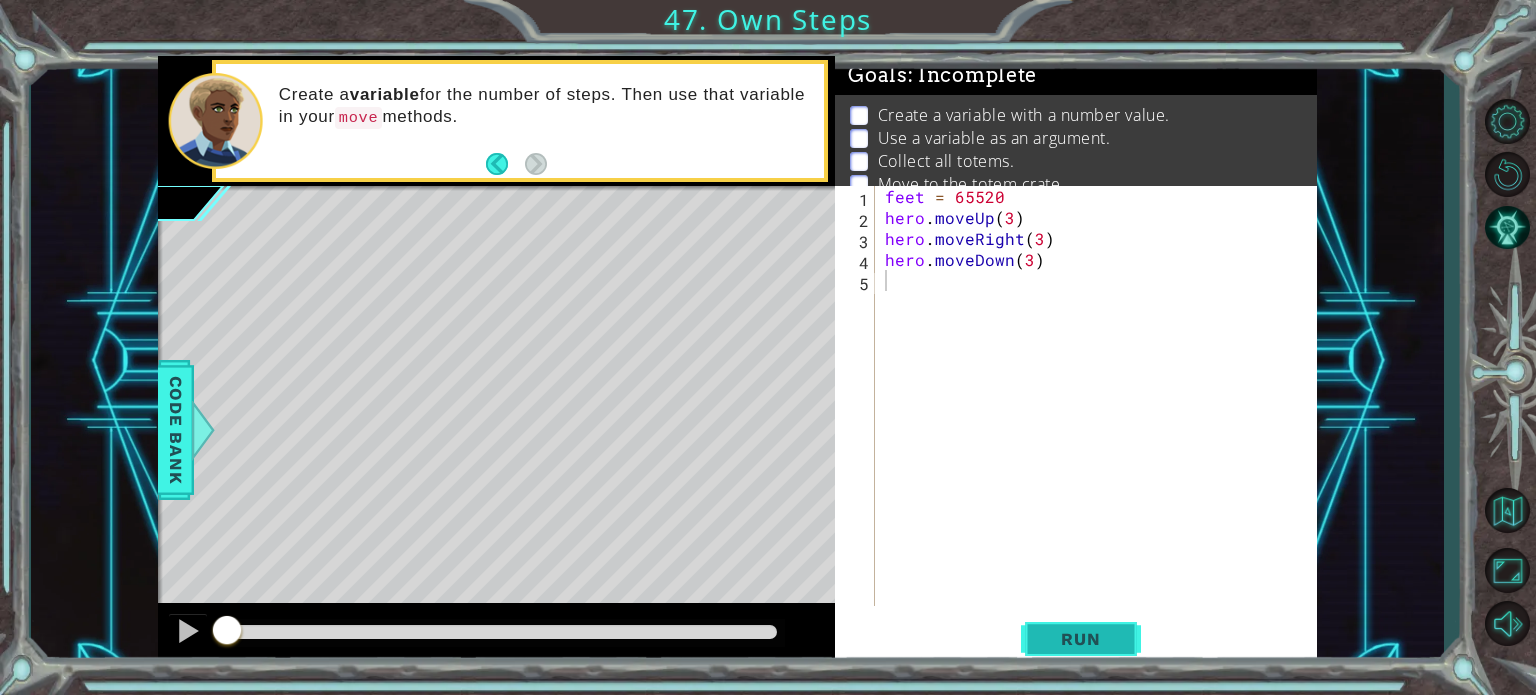 click on "Run" at bounding box center (1081, 639) 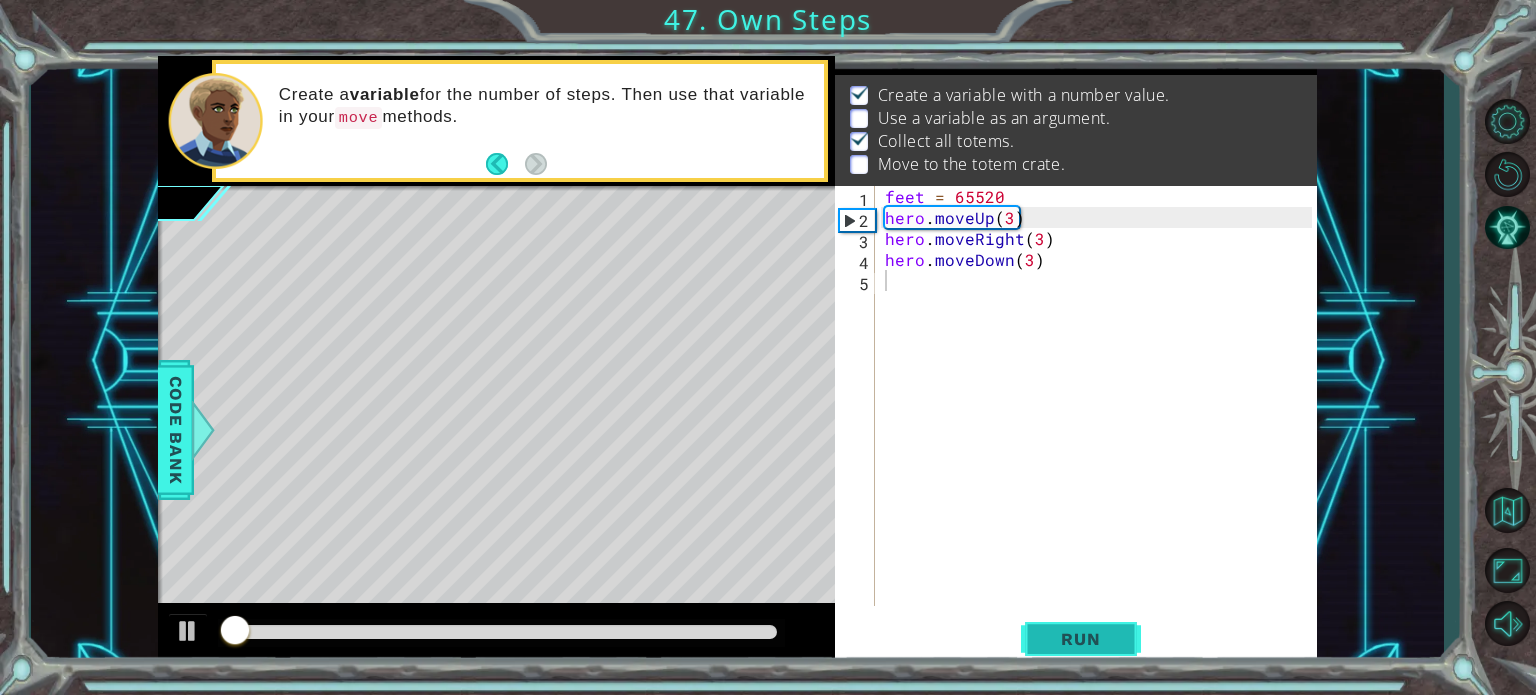 click on "Run" at bounding box center (1081, 639) 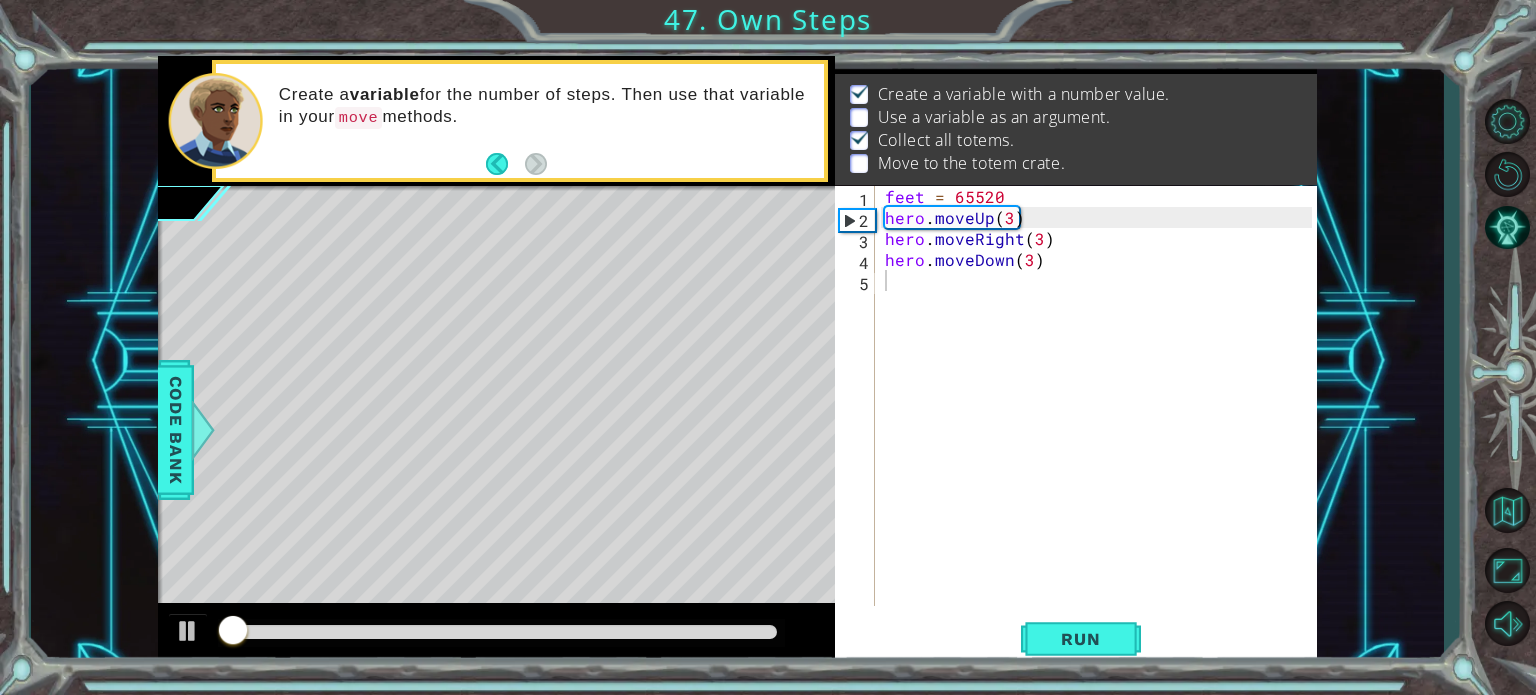 click on "1 2 3 4 5 feet   =   65520 hero . moveUp ( 3 ) hero . moveRight ( 3 ) hero . moveDown ( 3 )     הההההההההההההההההההההההההההההההההההההההההההההההההההההההההההההההההההההההההההההההההההההההההההההההההההההההההההההההההההההההההההההההההההההההההההההההההההההההההההההההההההההההההההההההההההההההההההההההההההההההההההההההההההההההההההההההההההההההההההההההההההההההההההההההה XXXXXXXXXXXXXXXXXXXXXXXXXXXXXXXXXXXXXXXXXXXXXXXXXXXXXXXXXXXXXXXXXXXXXXXXXXXXXXXXXXXXXXXXXXXXXXXXXXXXXXXXXXXXXXXXXXXXXXXXXXXXXXXXXXXXXXXXXXXXXXXXXXXXXXXXXXXXXXXXXXXXXXXXXXXXXXXXXXXXXXXXXXXXXXXXXXXXXXXXXXXXXXXXXXXXXXXXXXXXXXXXXXXXXXXXXXXXXXXXXXXXXXXXXXXXXXXX Code Saved Run Statement   /  Call   /" at bounding box center (1076, 426) 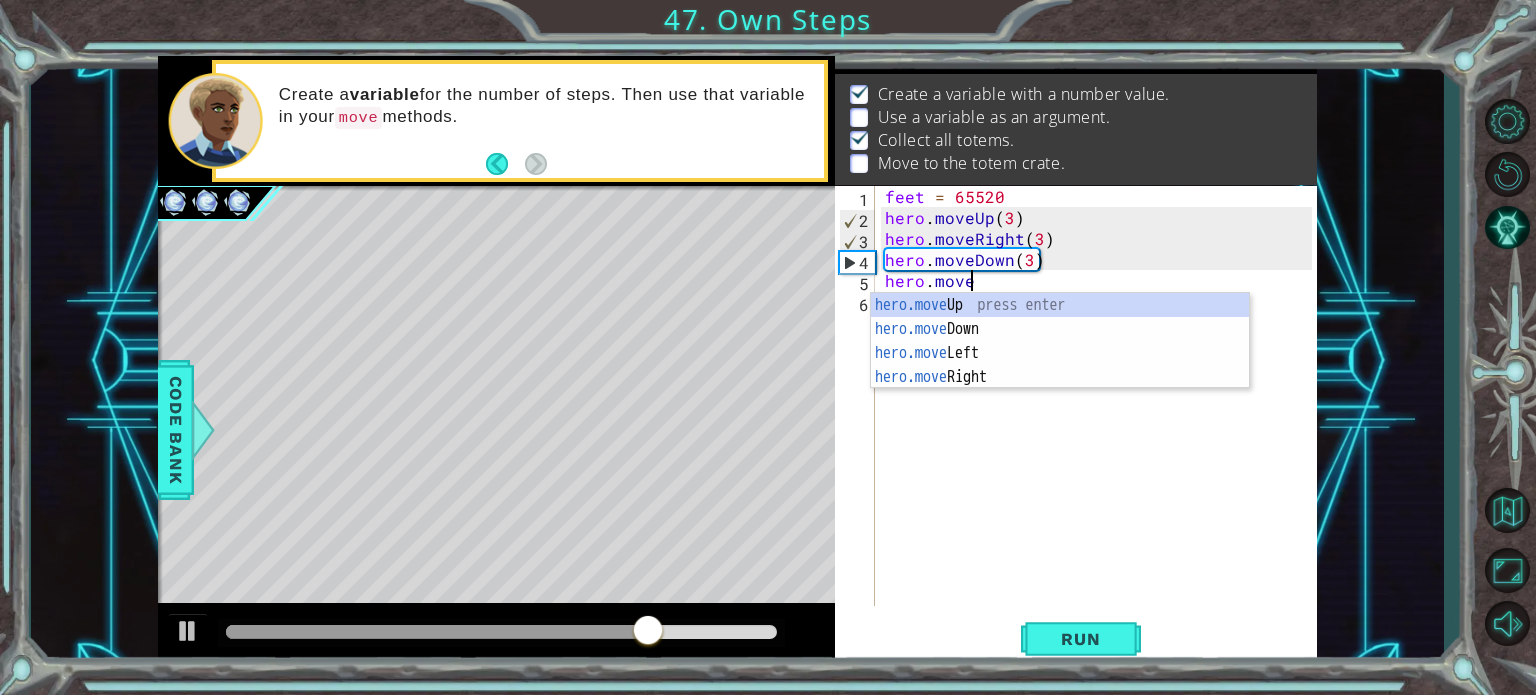 scroll, scrollTop: 0, scrollLeft: 4, axis: horizontal 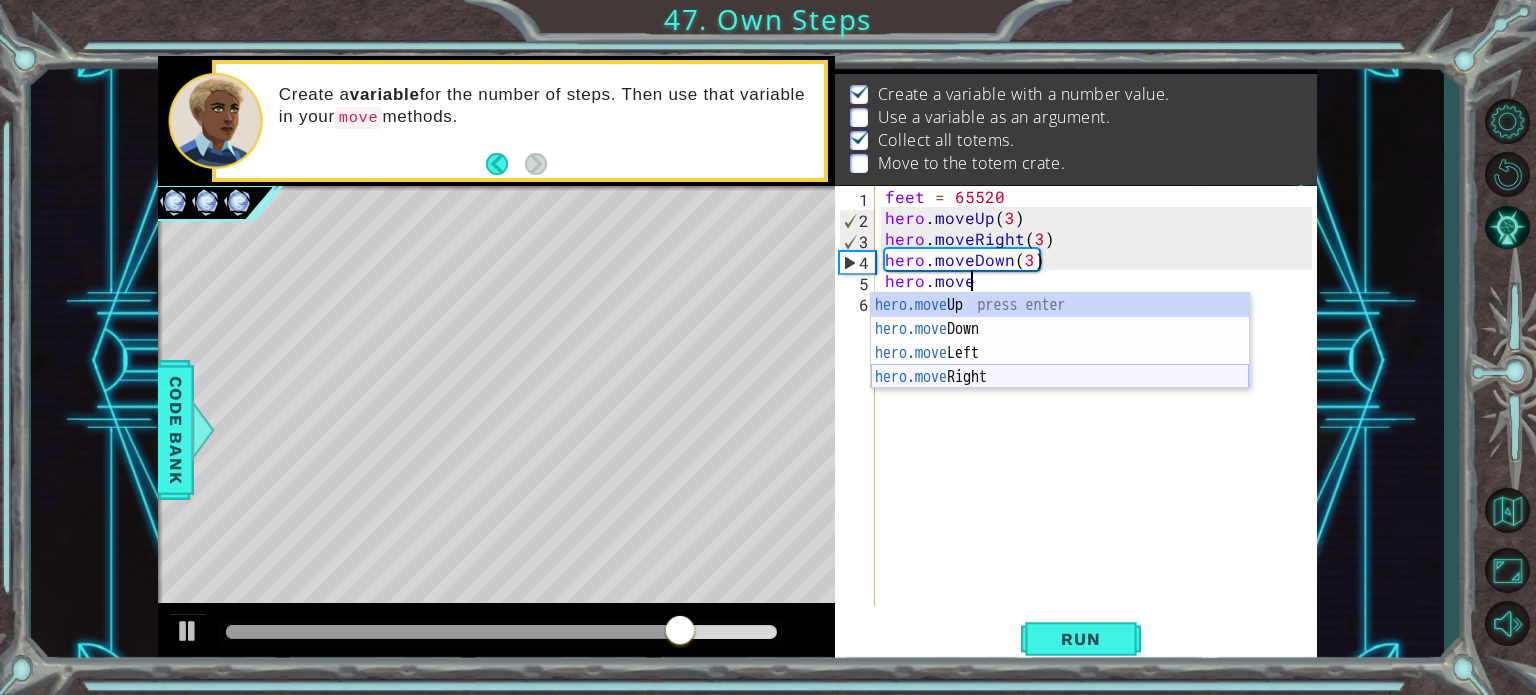 click on "hero.move Up press enter hero.move Down press enter hero.move Left press enter hero.move Right press enter" at bounding box center (1060, 365) 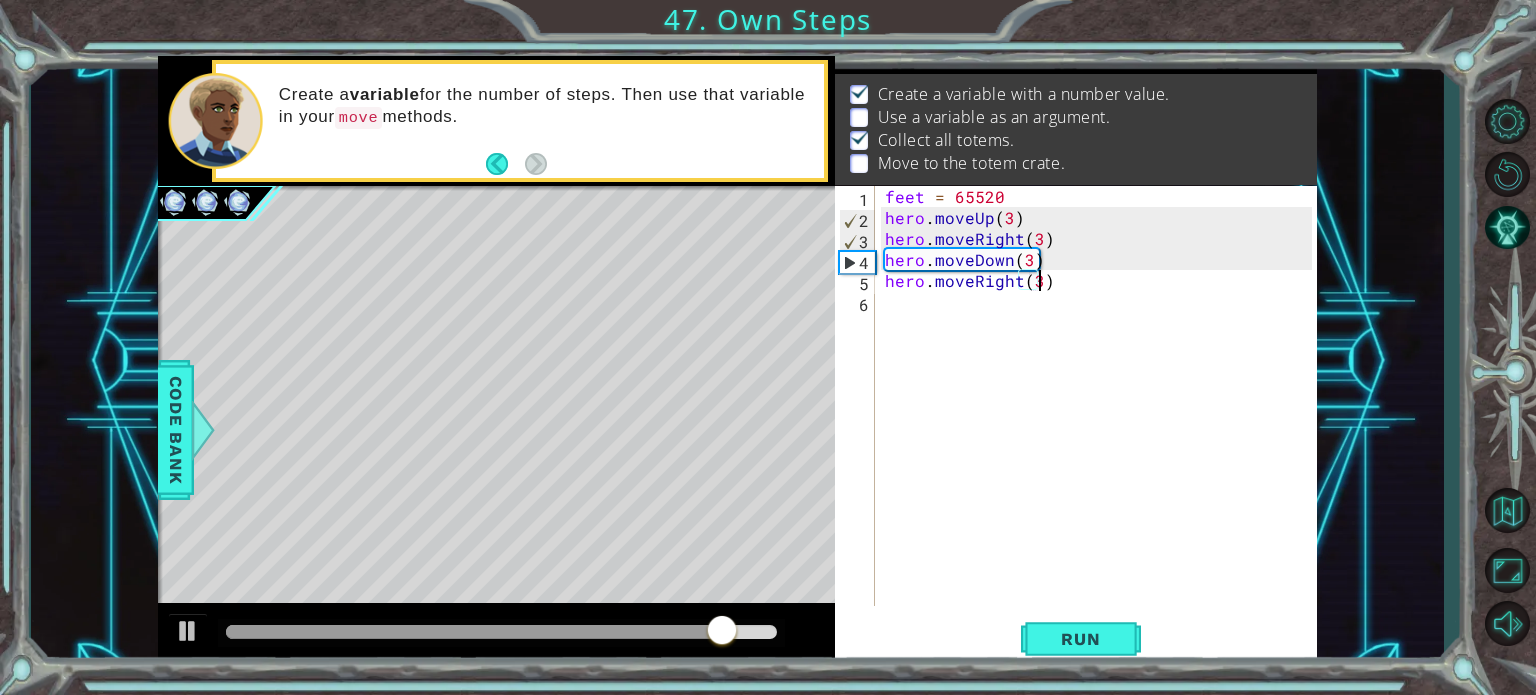 scroll, scrollTop: 0, scrollLeft: 8, axis: horizontal 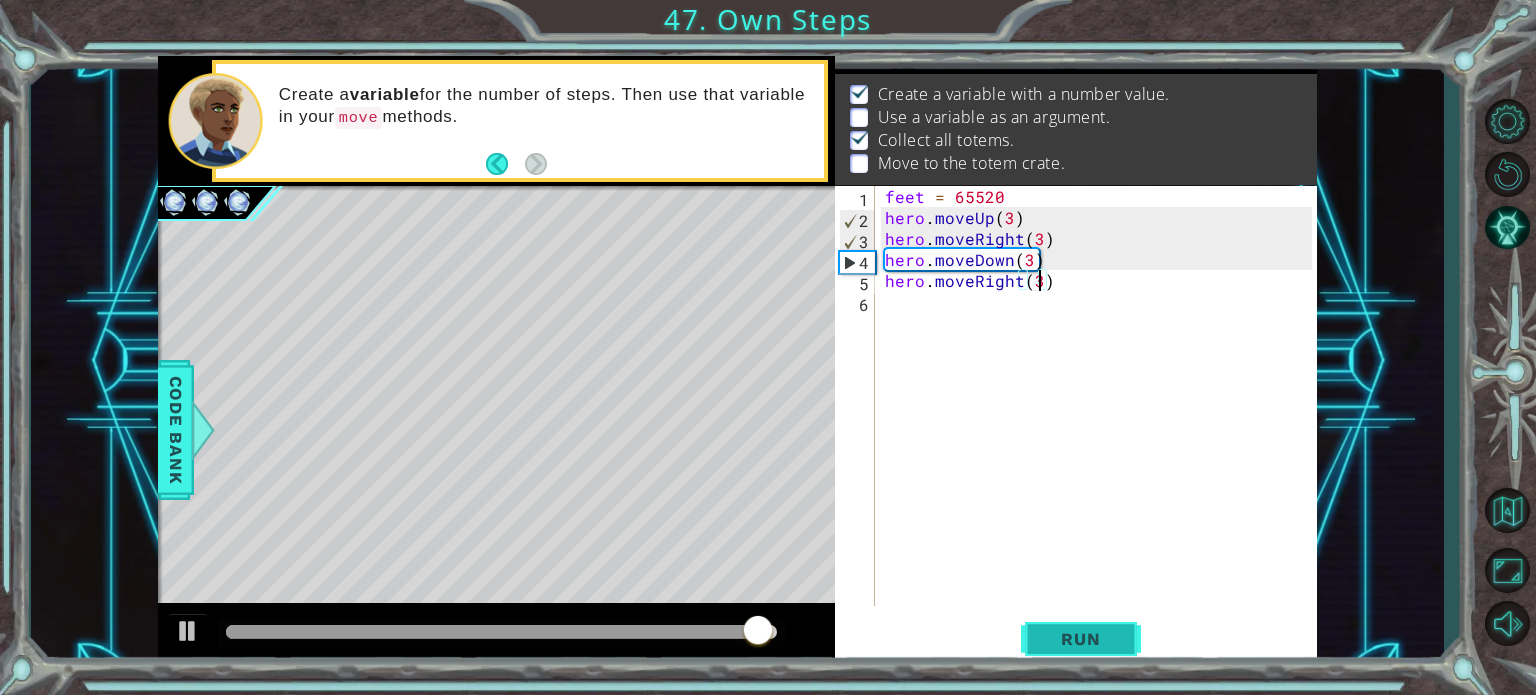 click on "Run" at bounding box center (1081, 639) 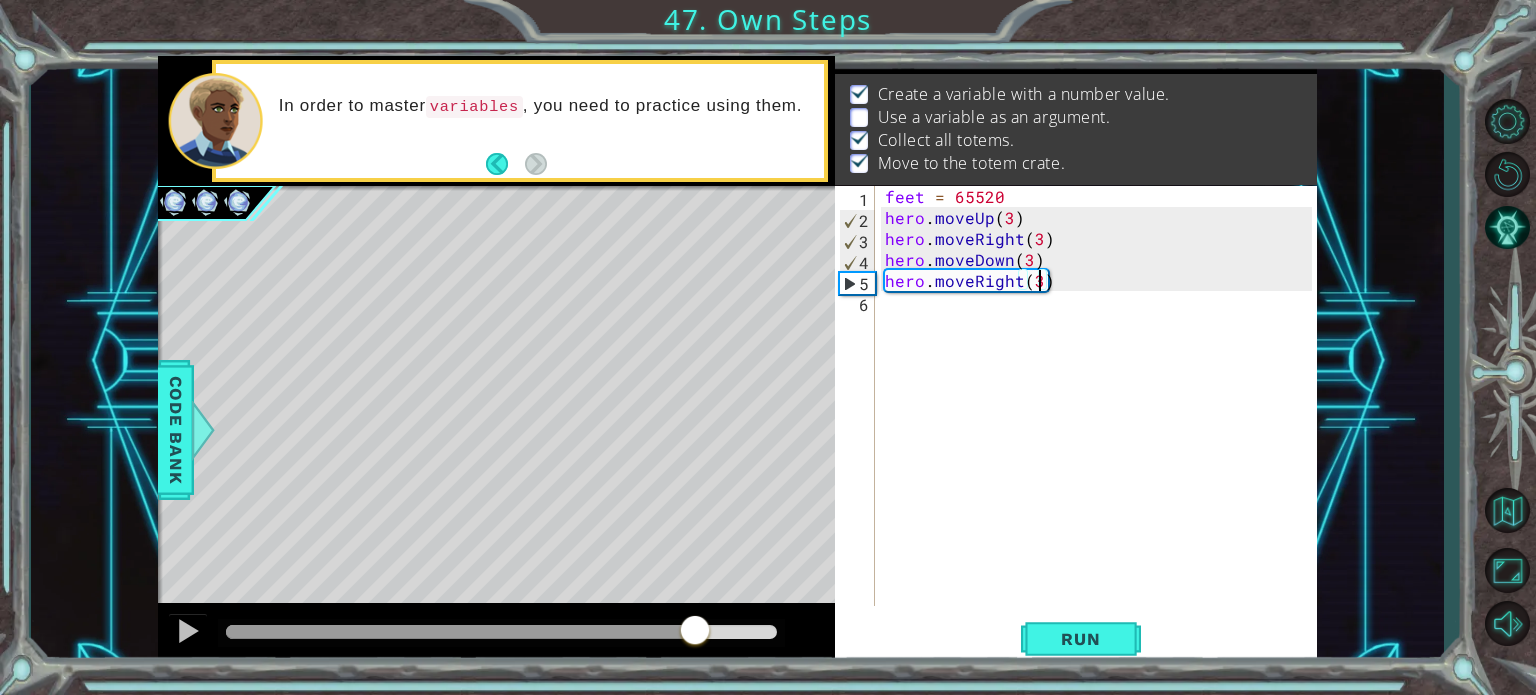 drag, startPoint x: 493, startPoint y: 636, endPoint x: 696, endPoint y: 659, distance: 204.2988 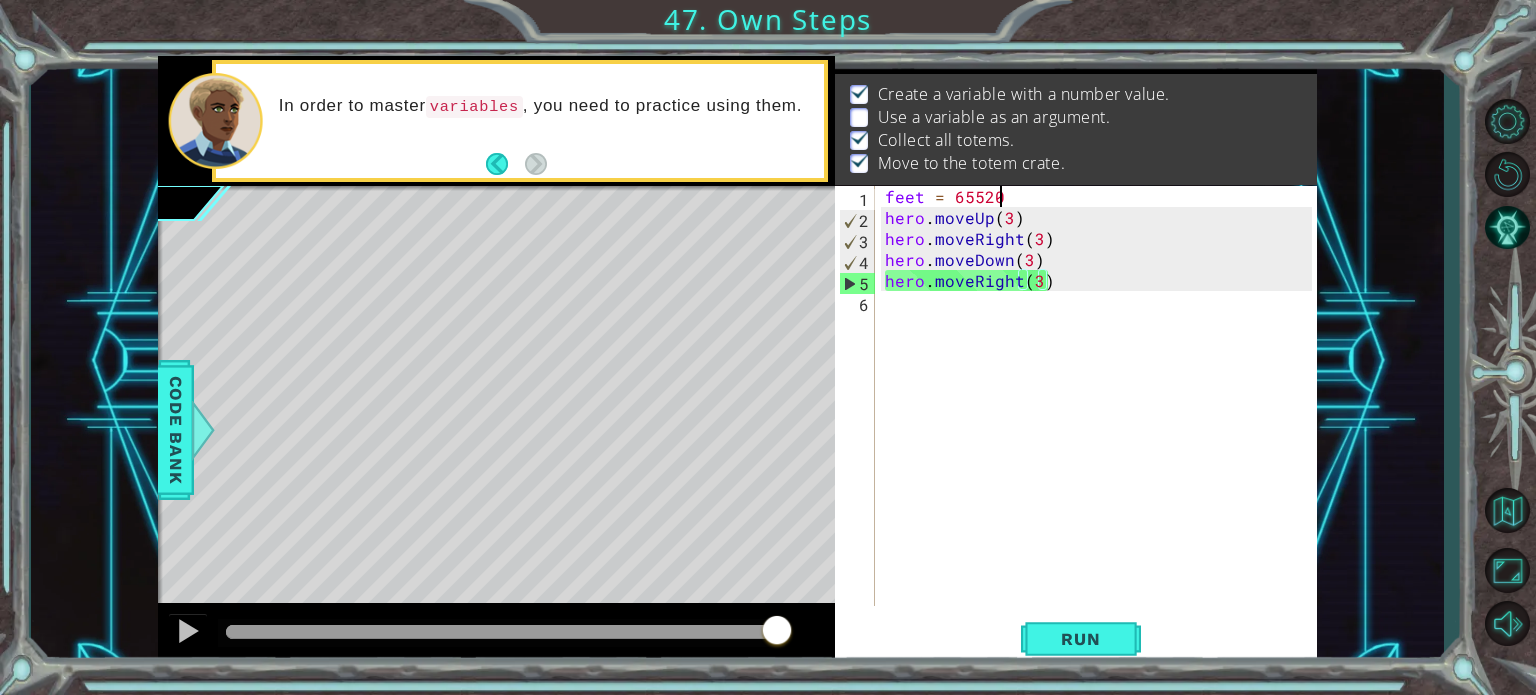 click on "feet   =   65520 hero . moveUp ( 3 ) hero . moveRight ( 3 ) hero . moveDown ( 3 ) hero . moveRight ( 3 )" at bounding box center [1101, 417] 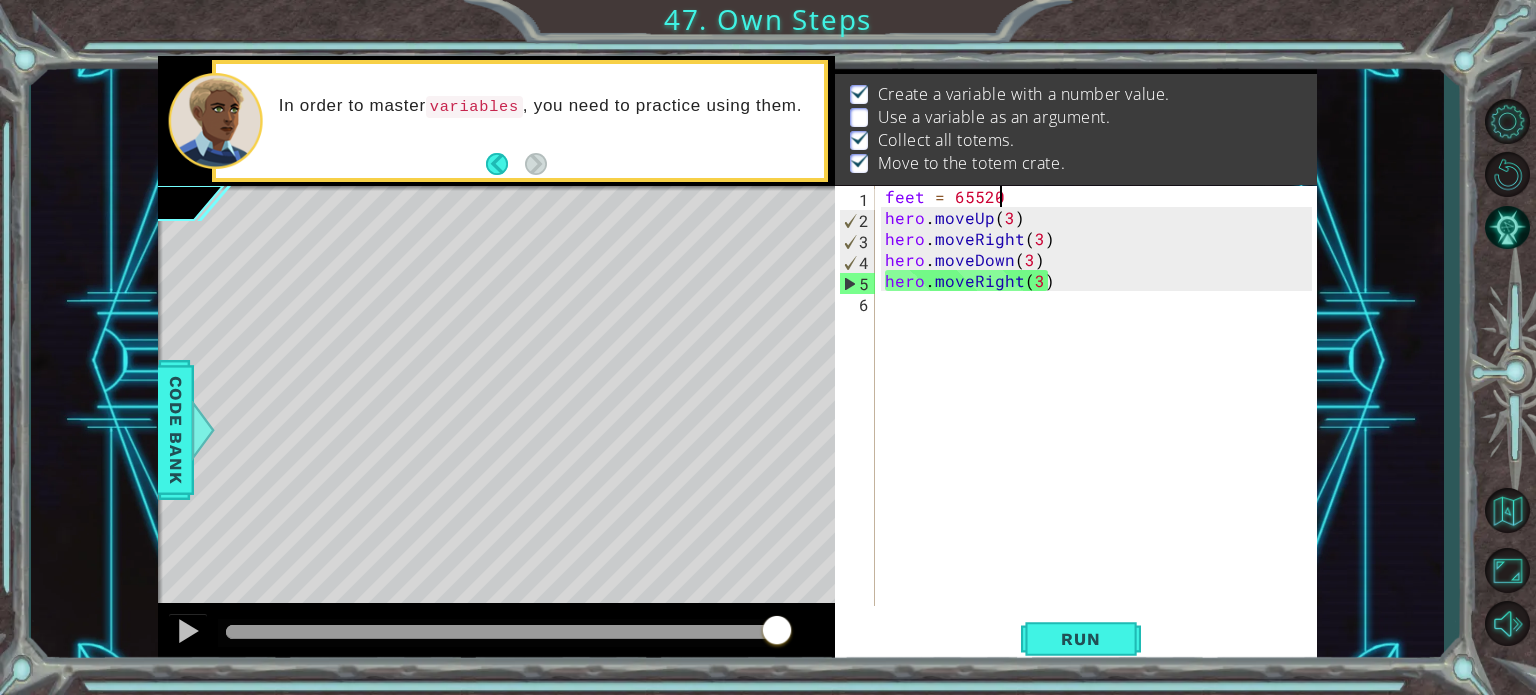 click on "feet   =   65520 hero . moveUp ( 3 ) hero . moveRight ( 3 ) hero . moveDown ( 3 ) hero . moveRight ( 3 )" at bounding box center [1101, 417] 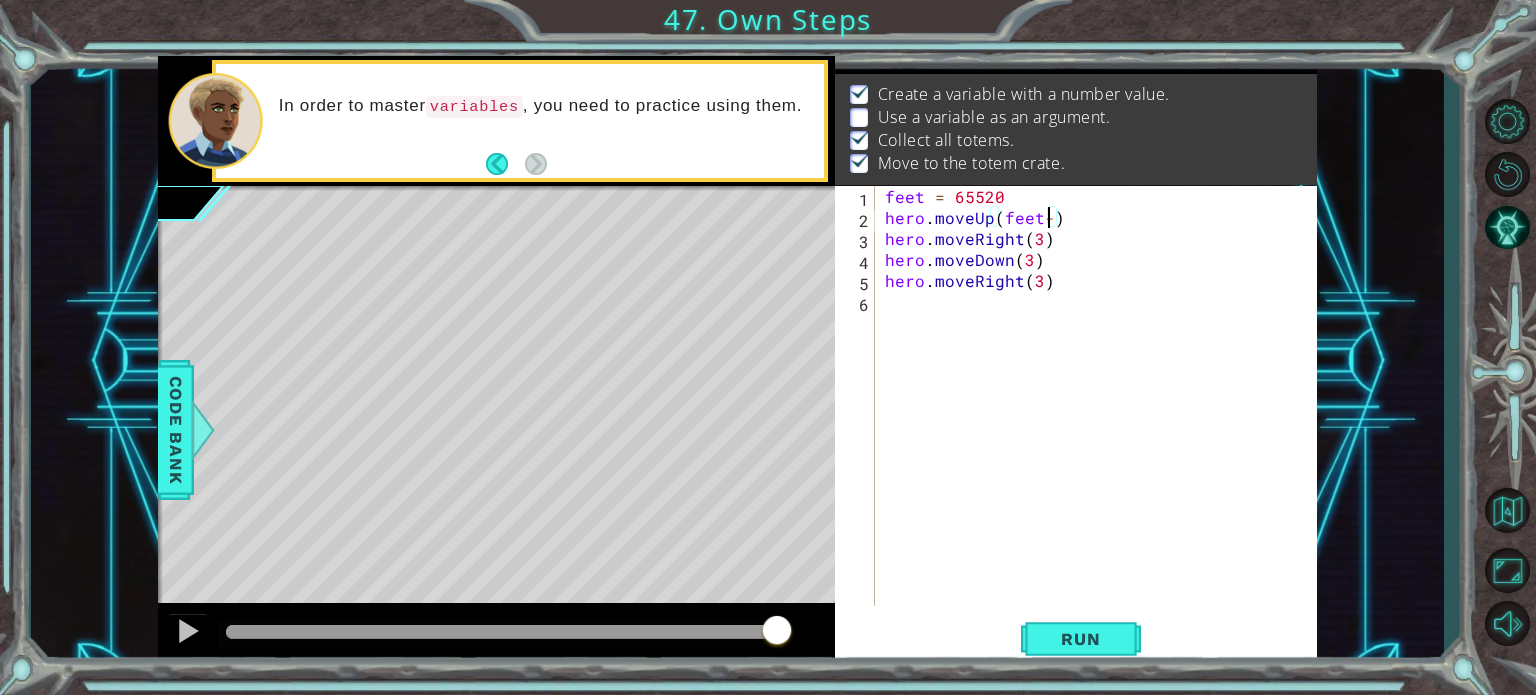scroll, scrollTop: 0, scrollLeft: 10, axis: horizontal 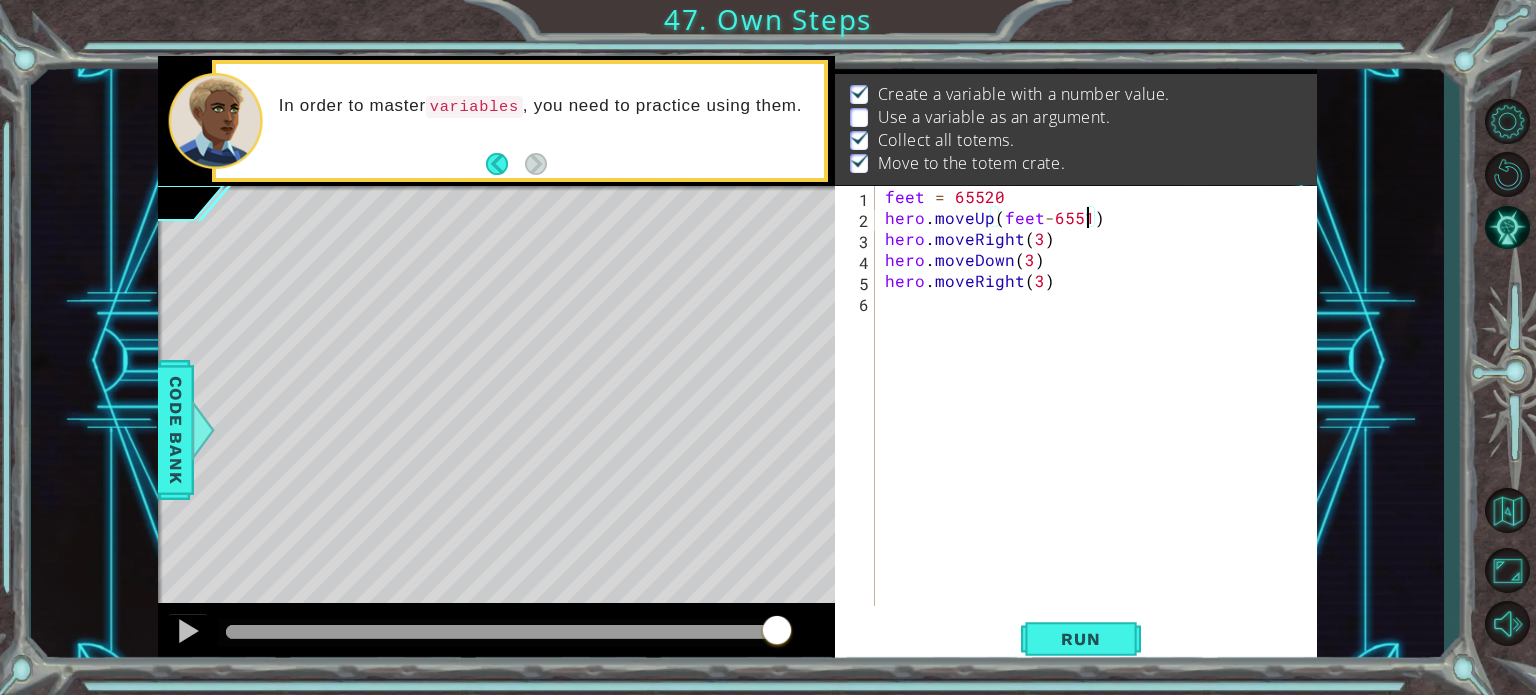 type on "hero.moveUp(feet-65517)" 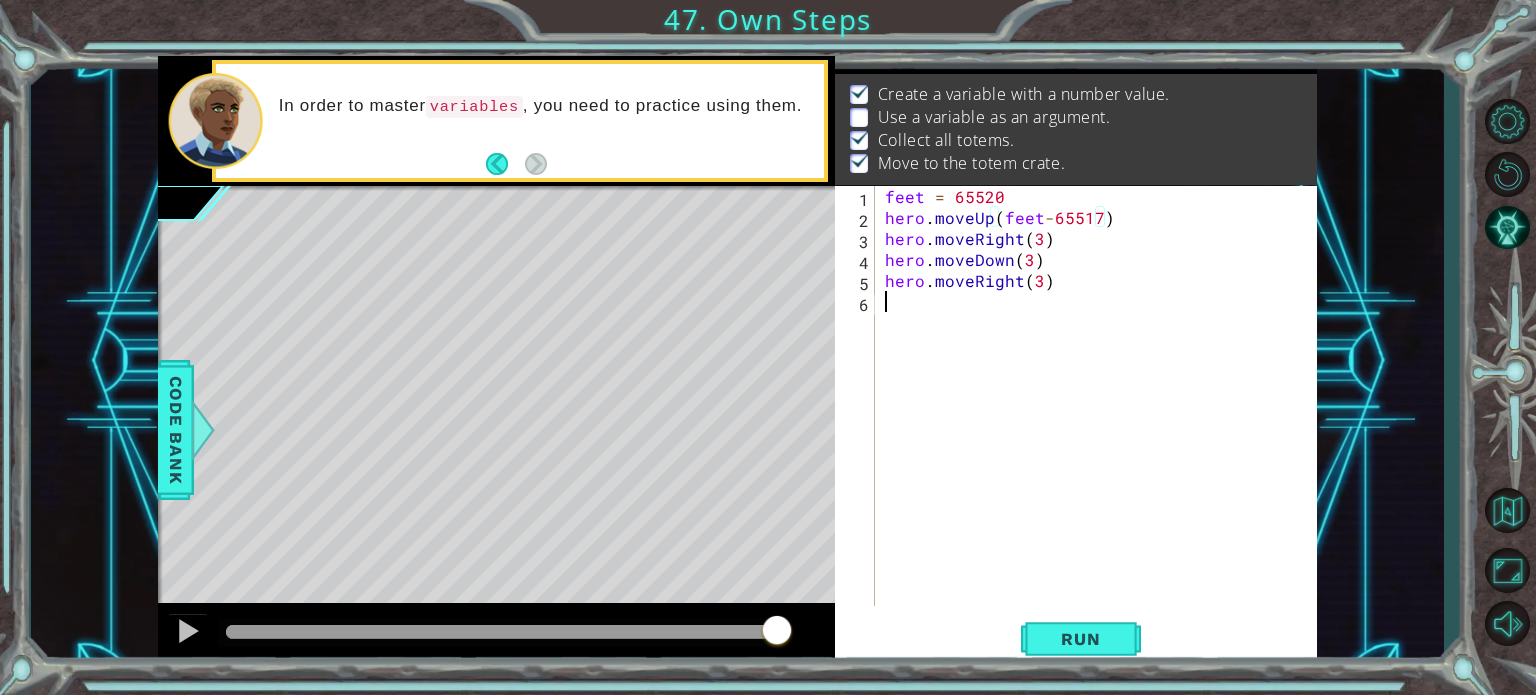 click on "feet   =   65520 hero . moveUp ( feet - 65517 ) hero . moveRight ( 3 ) hero . moveDown ( 3 ) hero . moveRight ( 3 )" at bounding box center [1101, 417] 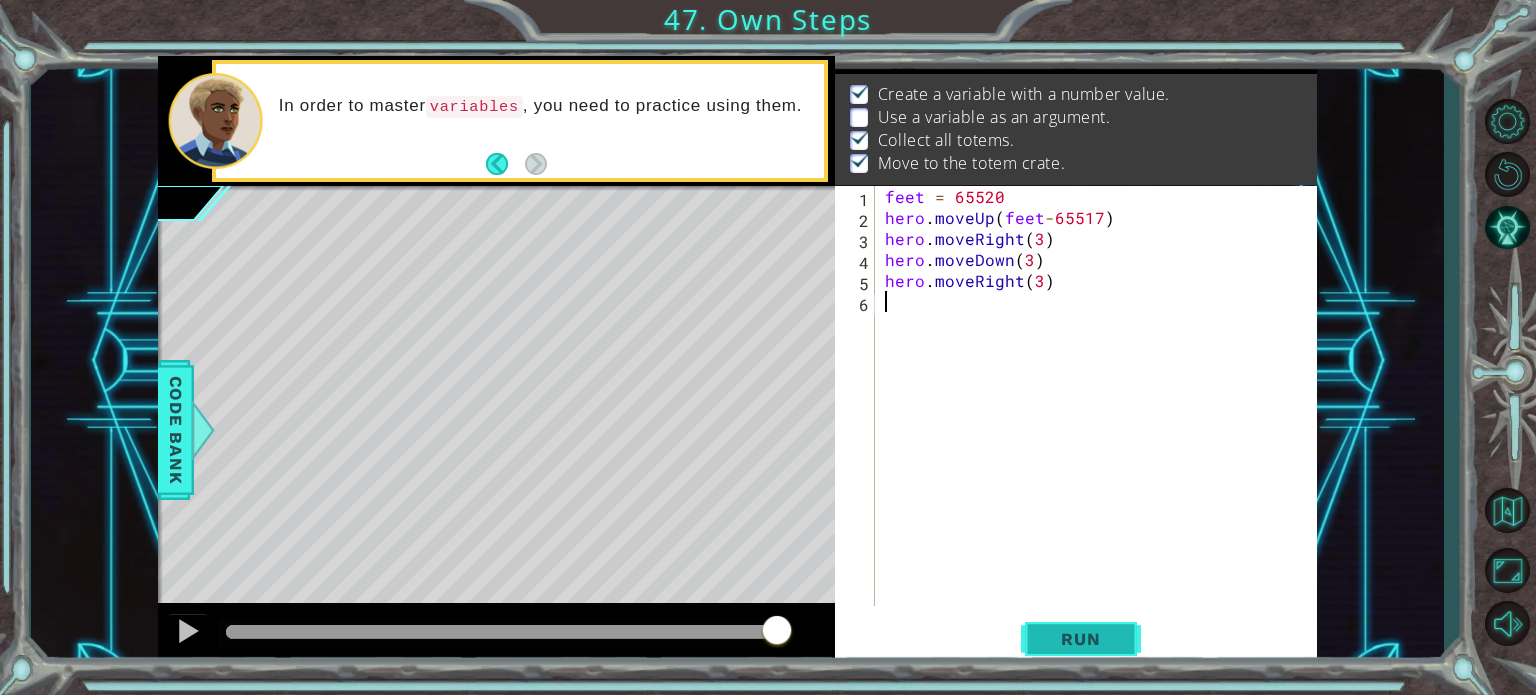 click on "Run" at bounding box center [1081, 639] 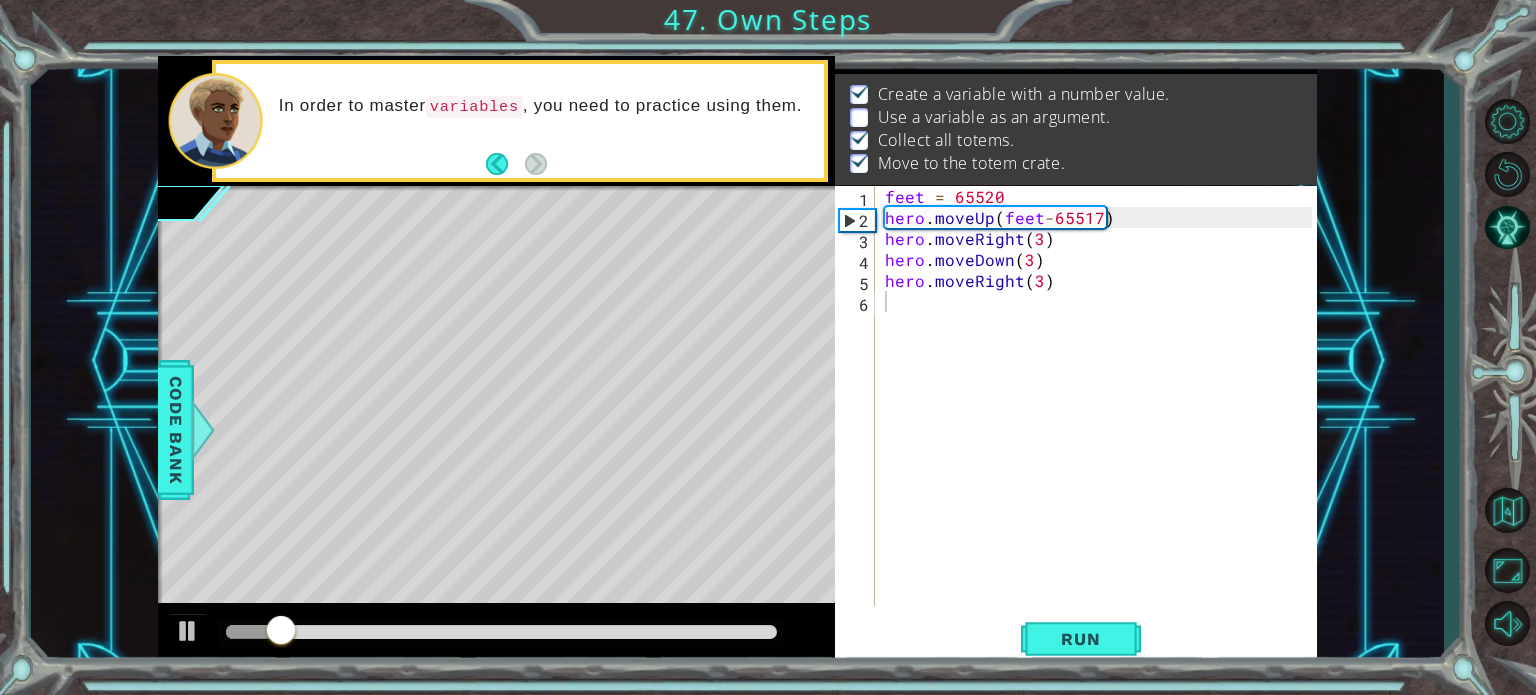 drag, startPoint x: 332, startPoint y: 622, endPoint x: 562, endPoint y: 705, distance: 244.5179 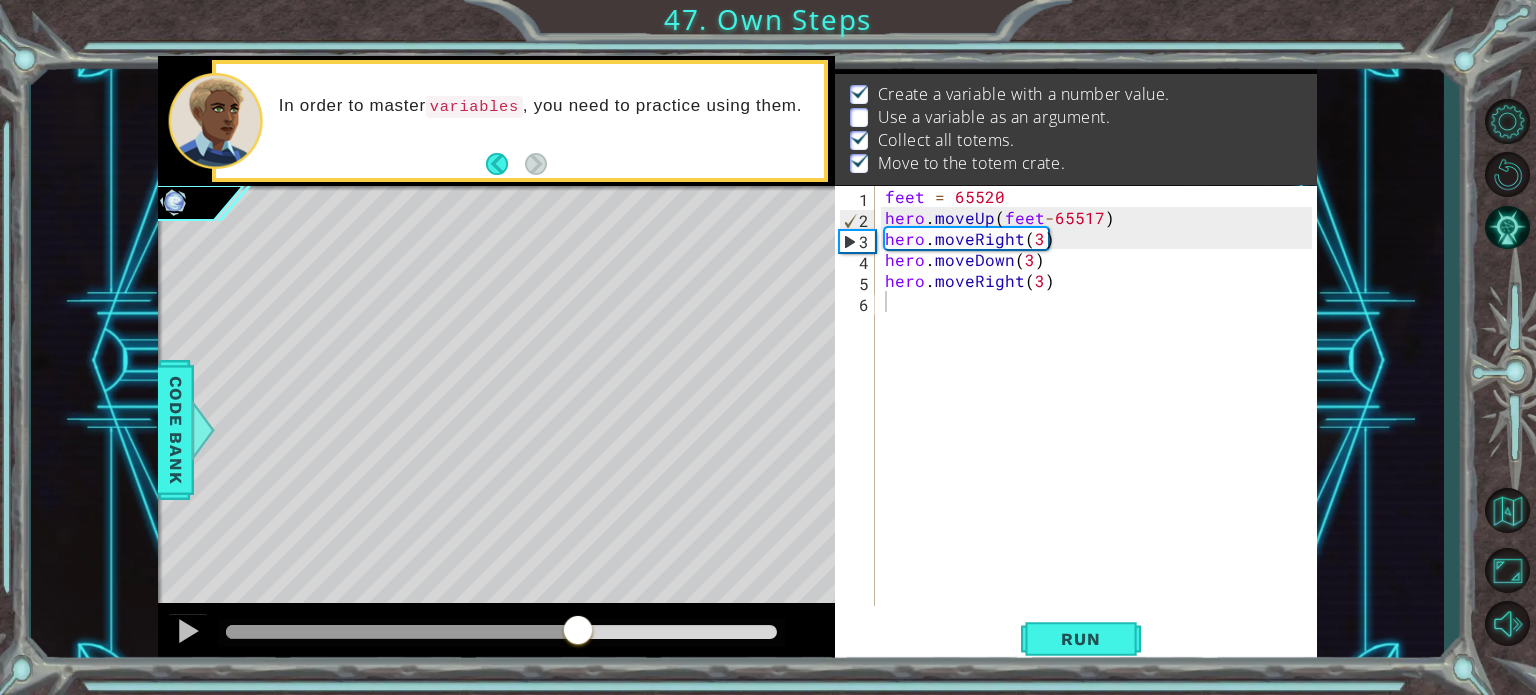 drag, startPoint x: 309, startPoint y: 621, endPoint x: 788, endPoint y: 707, distance: 486.65903 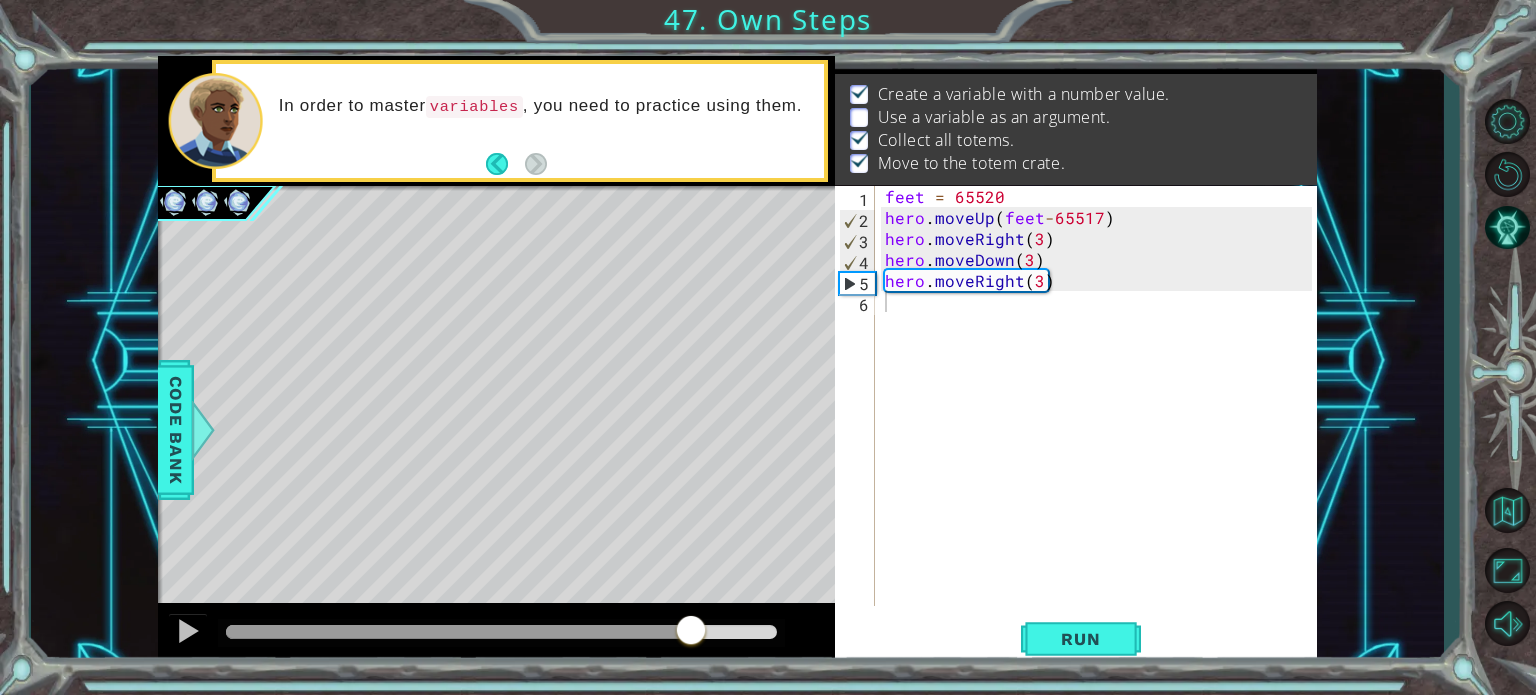 drag, startPoint x: 337, startPoint y: 627, endPoint x: 691, endPoint y: 700, distance: 361.4485 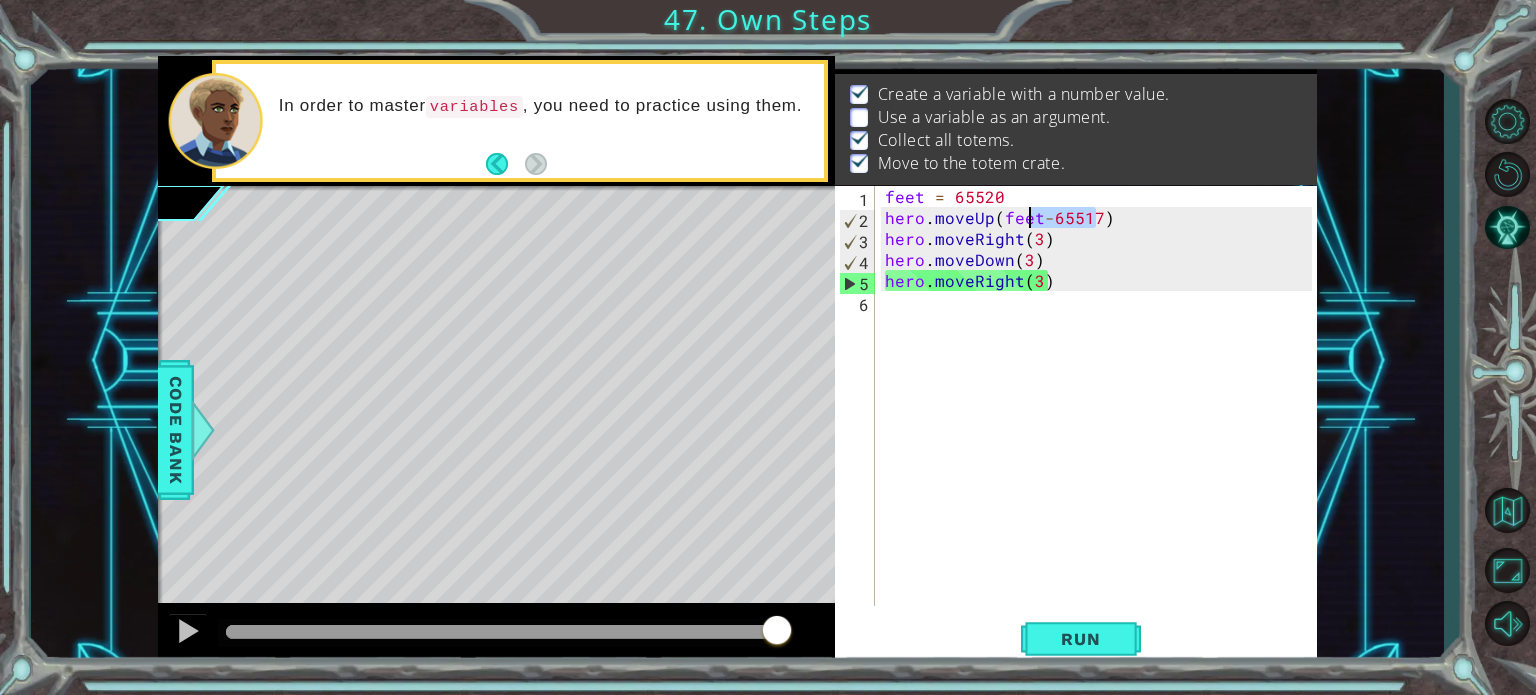 drag, startPoint x: 1092, startPoint y: 213, endPoint x: 1034, endPoint y: 216, distance: 58.077534 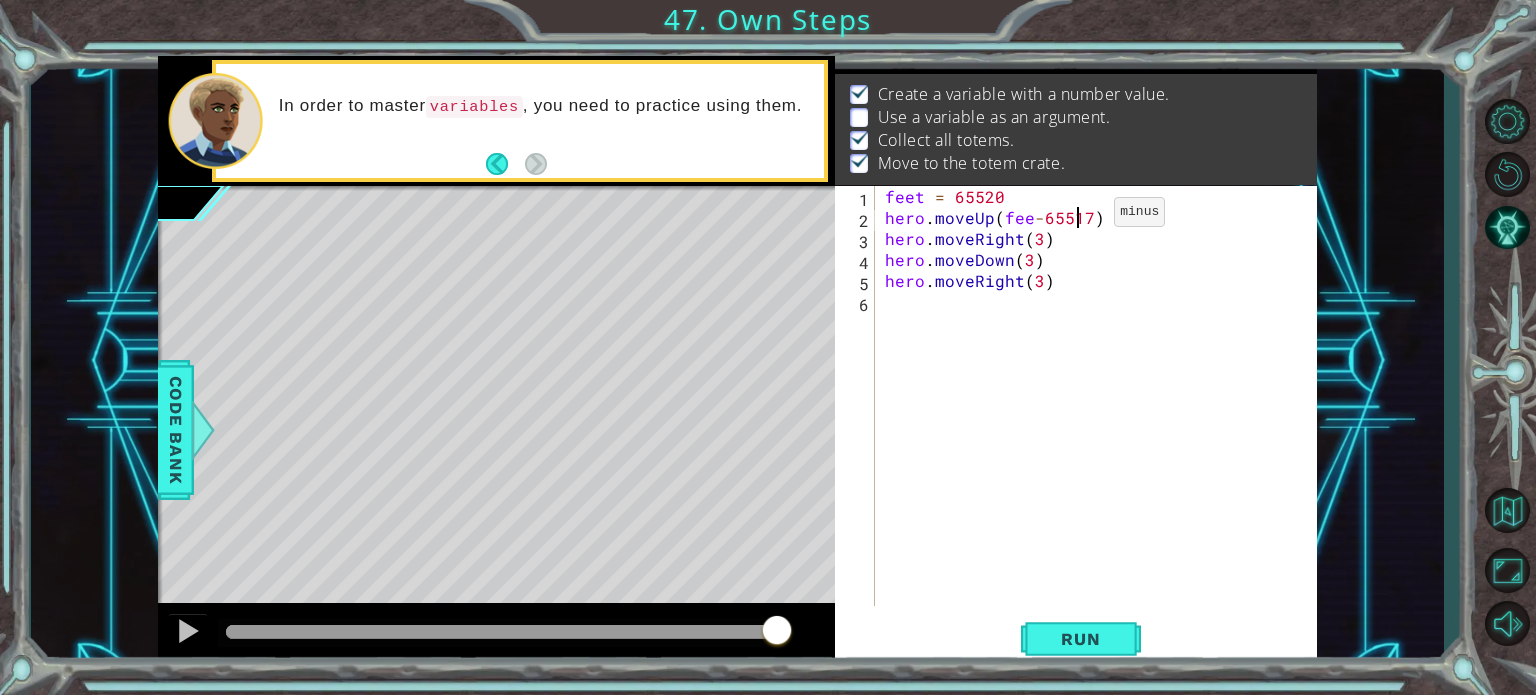 click on "feet   =   65520 hero . moveUp ( fee - 65517 ) hero . moveRight ( 3 ) hero . moveDown ( 3 ) hero . moveRight ( 3 )" at bounding box center [1101, 417] 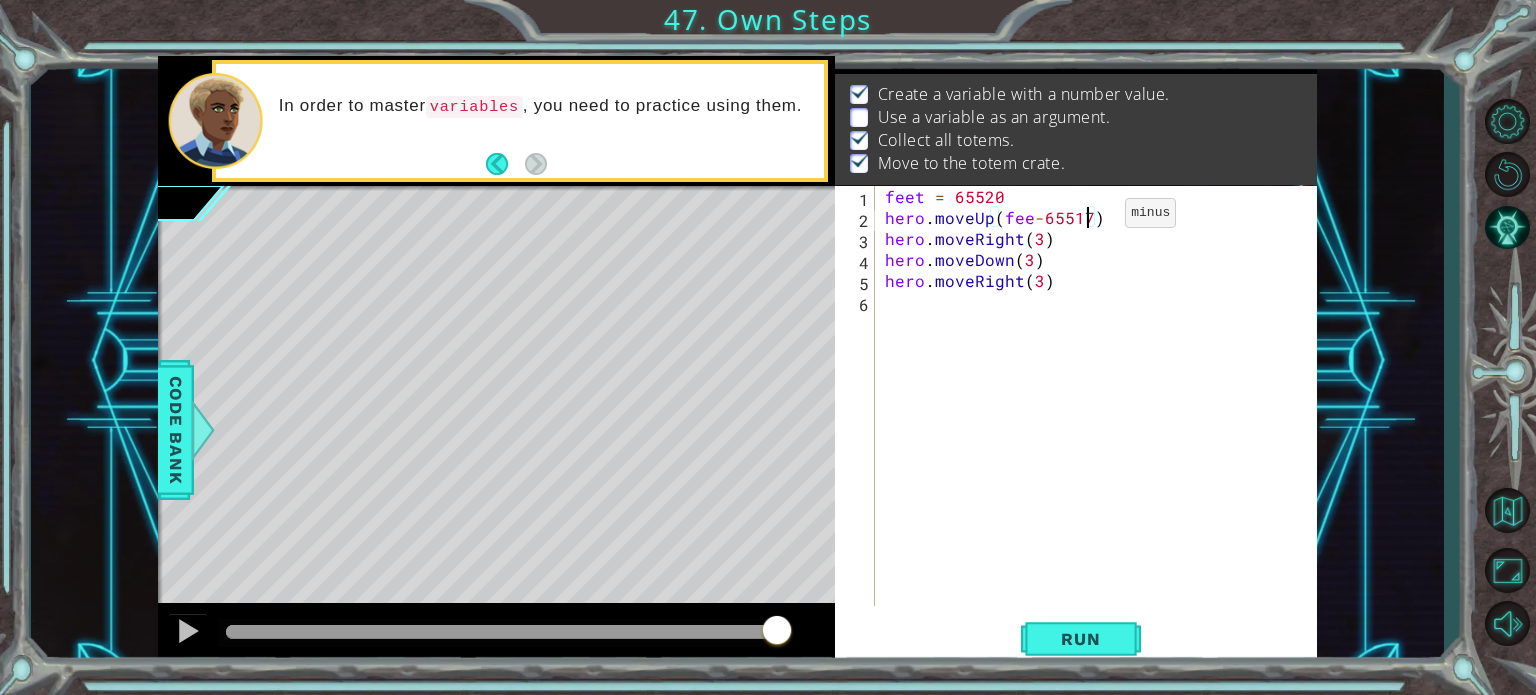 click on "feet   =   65520 hero . moveUp ( fee - 65517 ) hero . moveRight ( 3 ) hero . moveDown ( 3 ) hero . moveRight ( 3 )" at bounding box center (1101, 417) 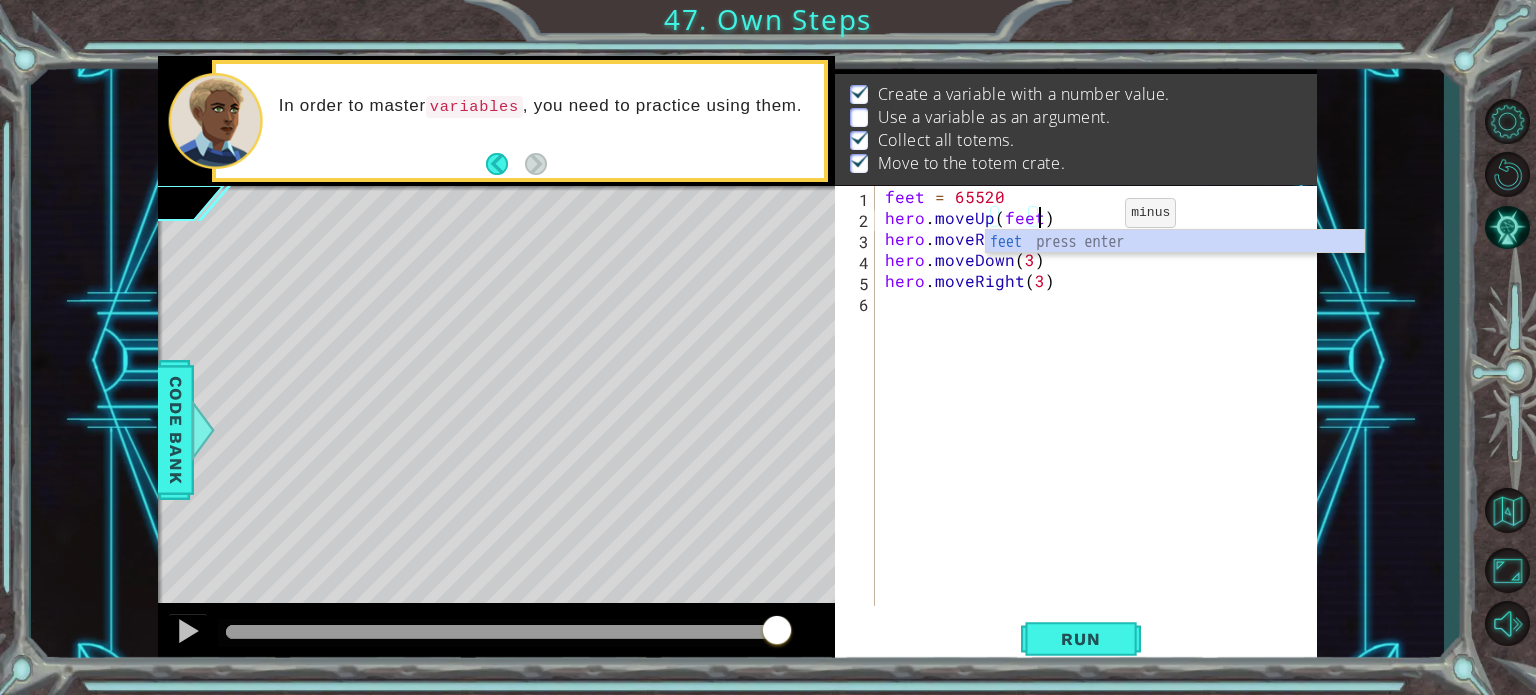 scroll, scrollTop: 0, scrollLeft: 8, axis: horizontal 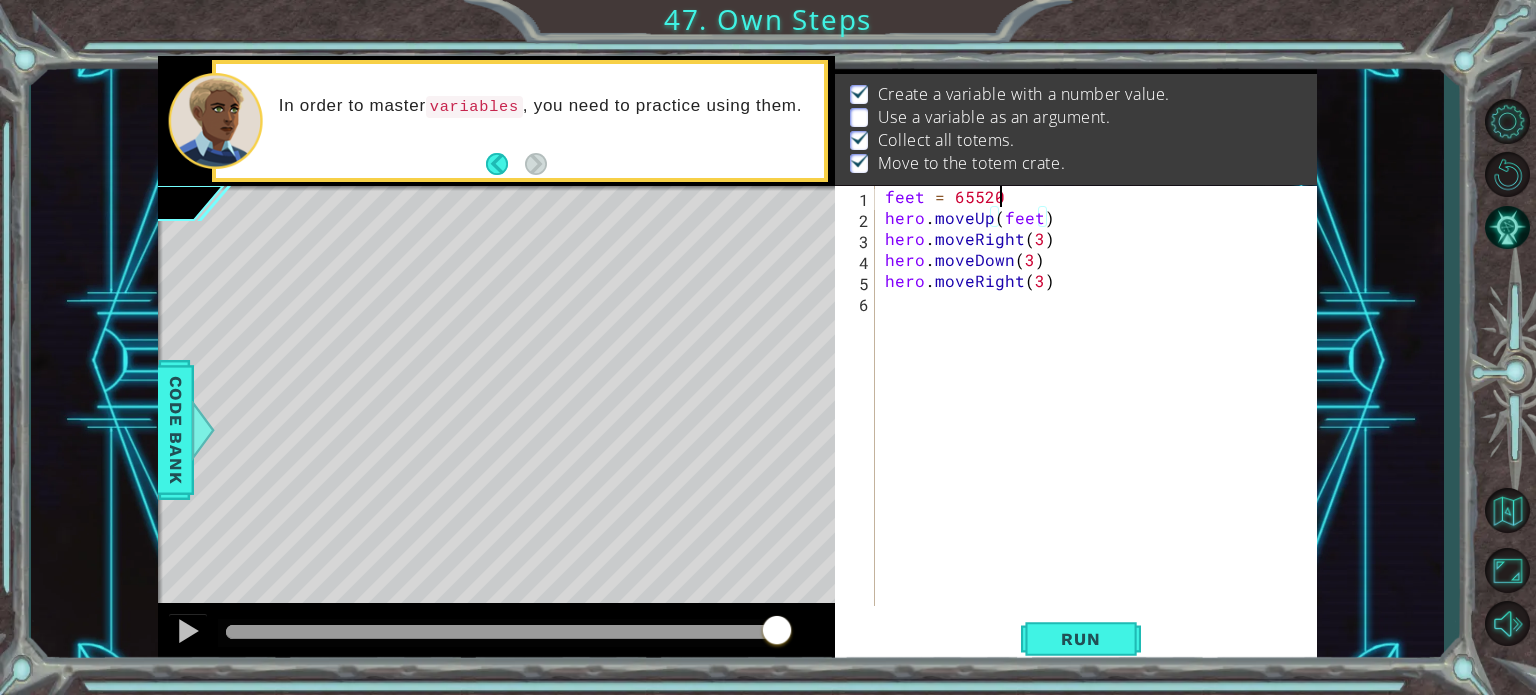 click on "feet   =   65520 hero . moveUp ( feet ) hero . moveRight ( 3 ) hero . moveDown ( 3 ) hero . moveRight ( 3 )" at bounding box center (1101, 417) 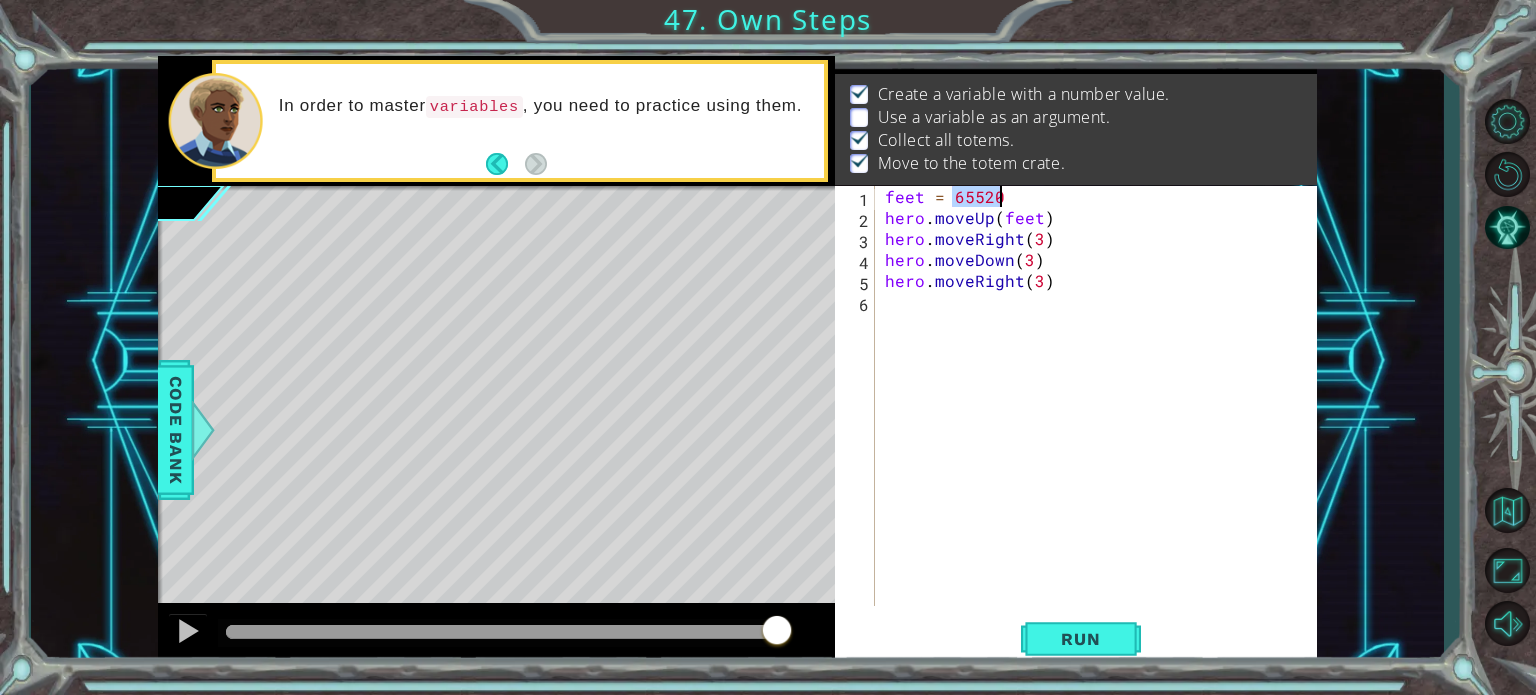 type on "feet = 3" 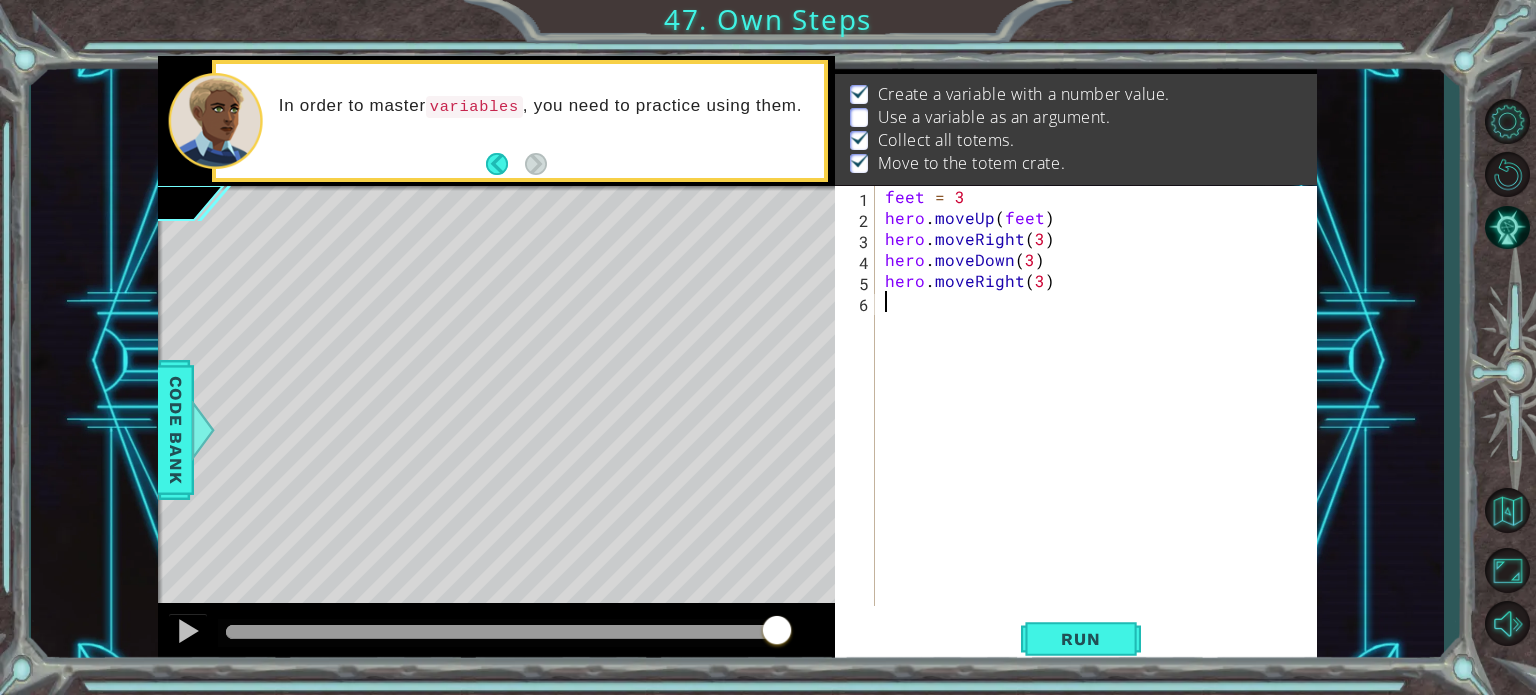 click on "feet   =   3 hero . moveUp ( feet ) hero . moveRight ( 3 ) hero . moveDown ( 3 ) hero . moveRight ( 3 )" at bounding box center [1101, 417] 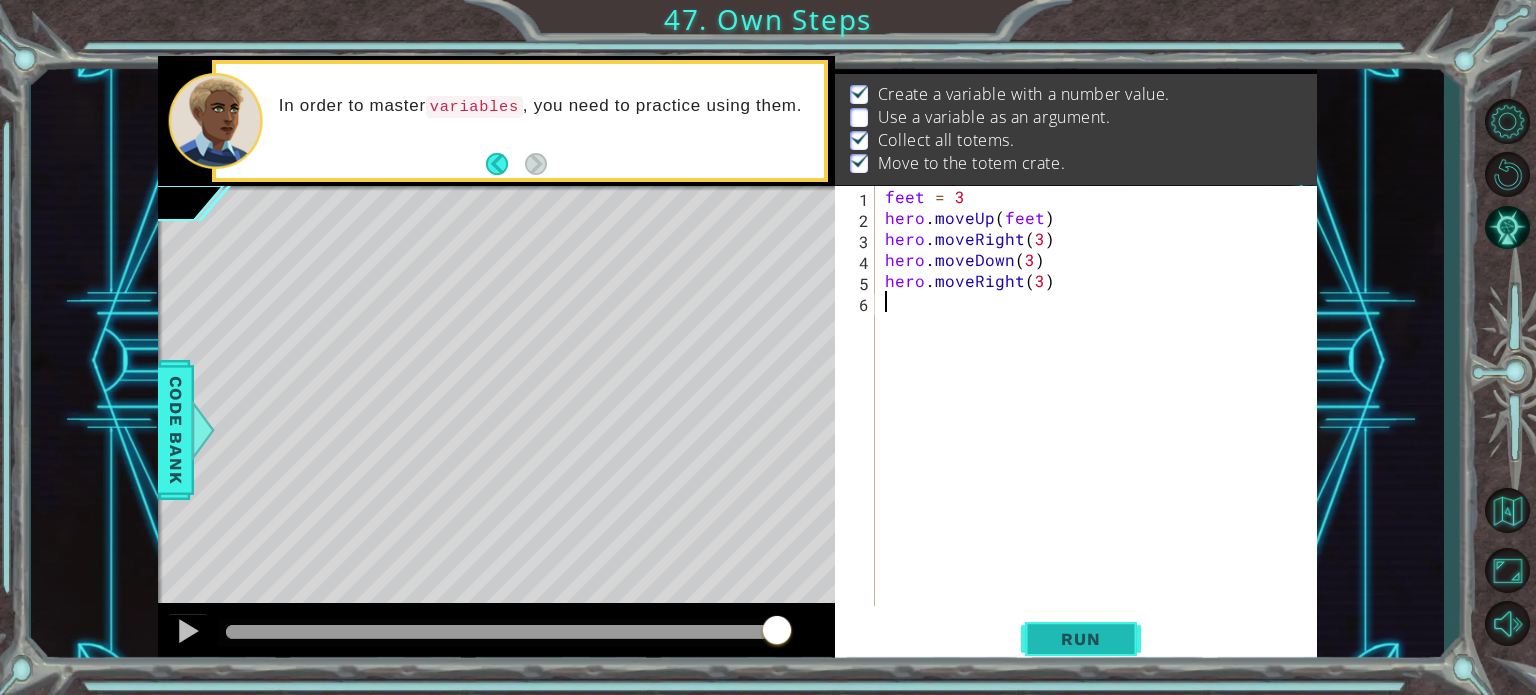 type 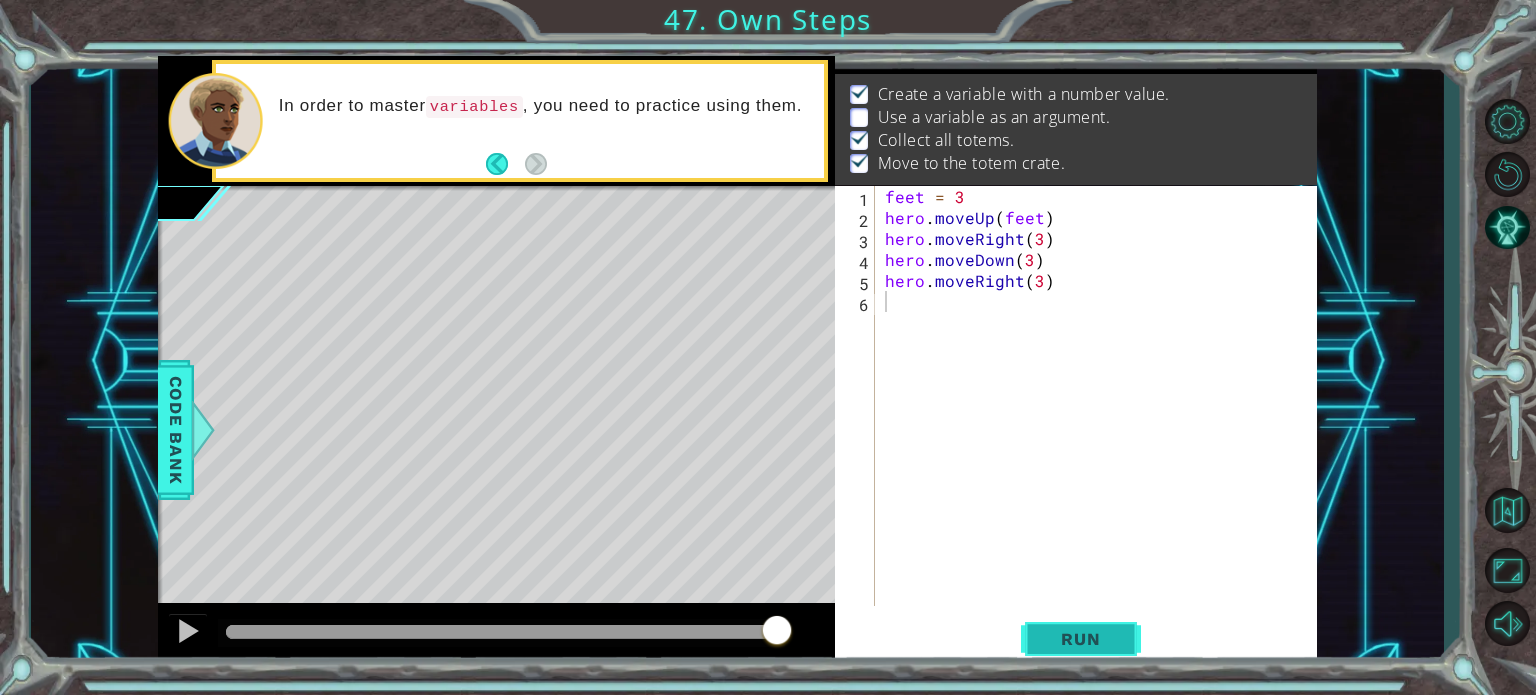click on "Run" at bounding box center (1080, 639) 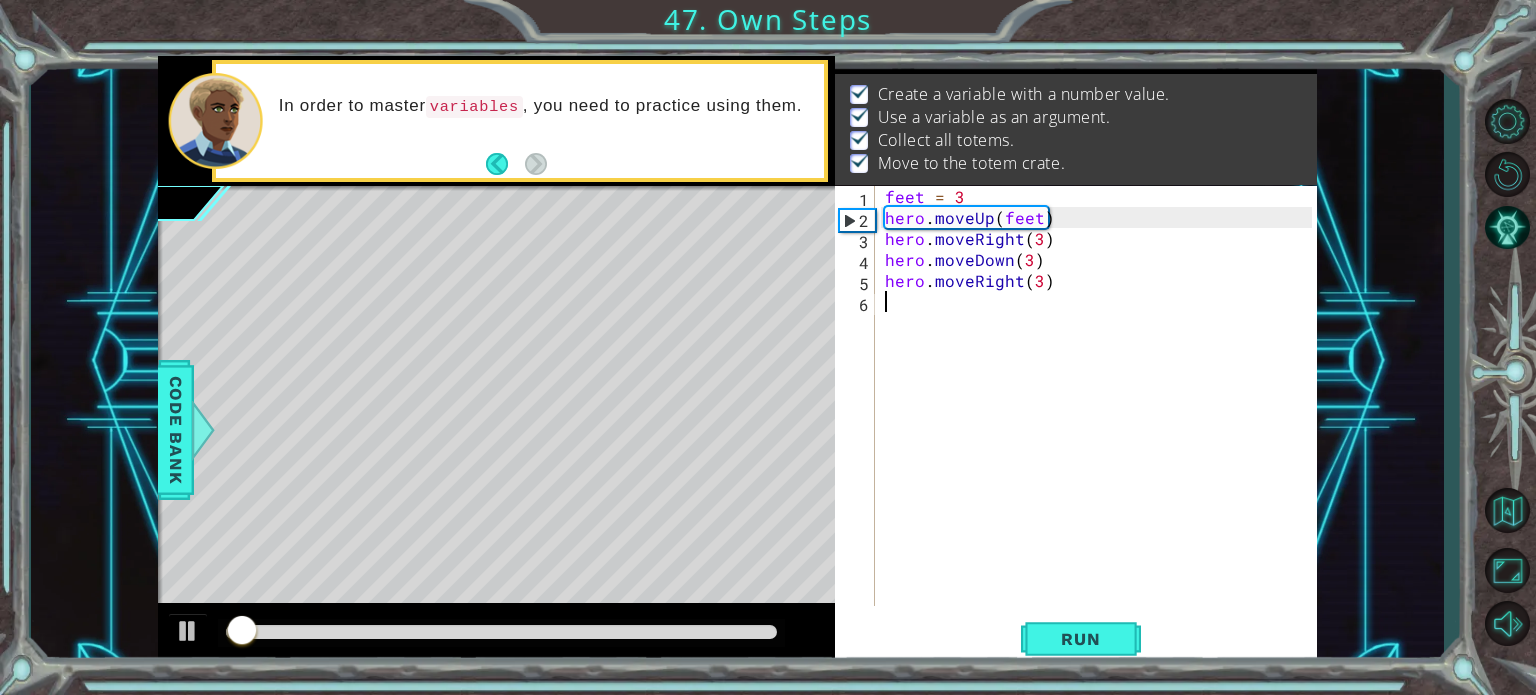 click on "feet   =   3 hero . moveUp ( feet ) hero . moveRight ( 3 ) hero . moveDown ( 3 ) hero . moveRight ( 3 )" at bounding box center [1101, 417] 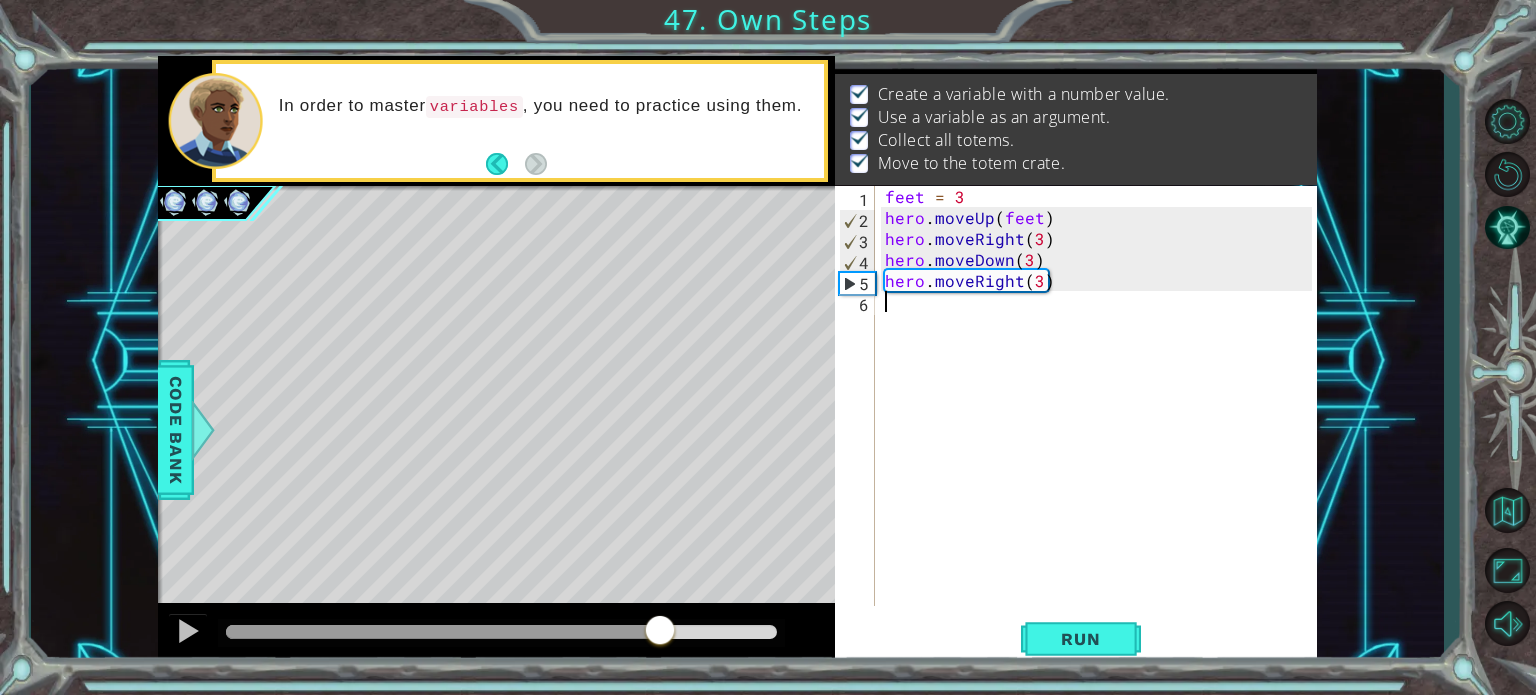 drag, startPoint x: 522, startPoint y: 615, endPoint x: 770, endPoint y: 650, distance: 250.45758 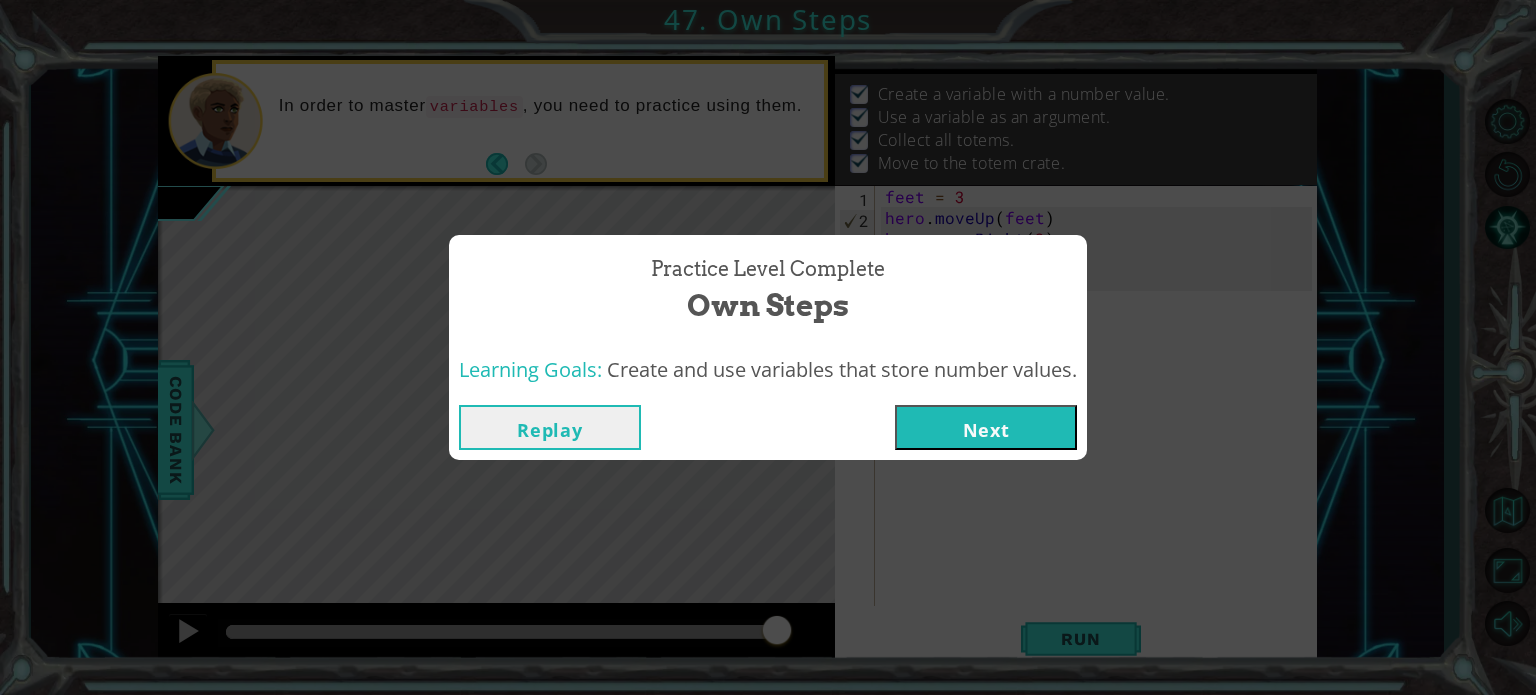 click on "Next" at bounding box center [986, 427] 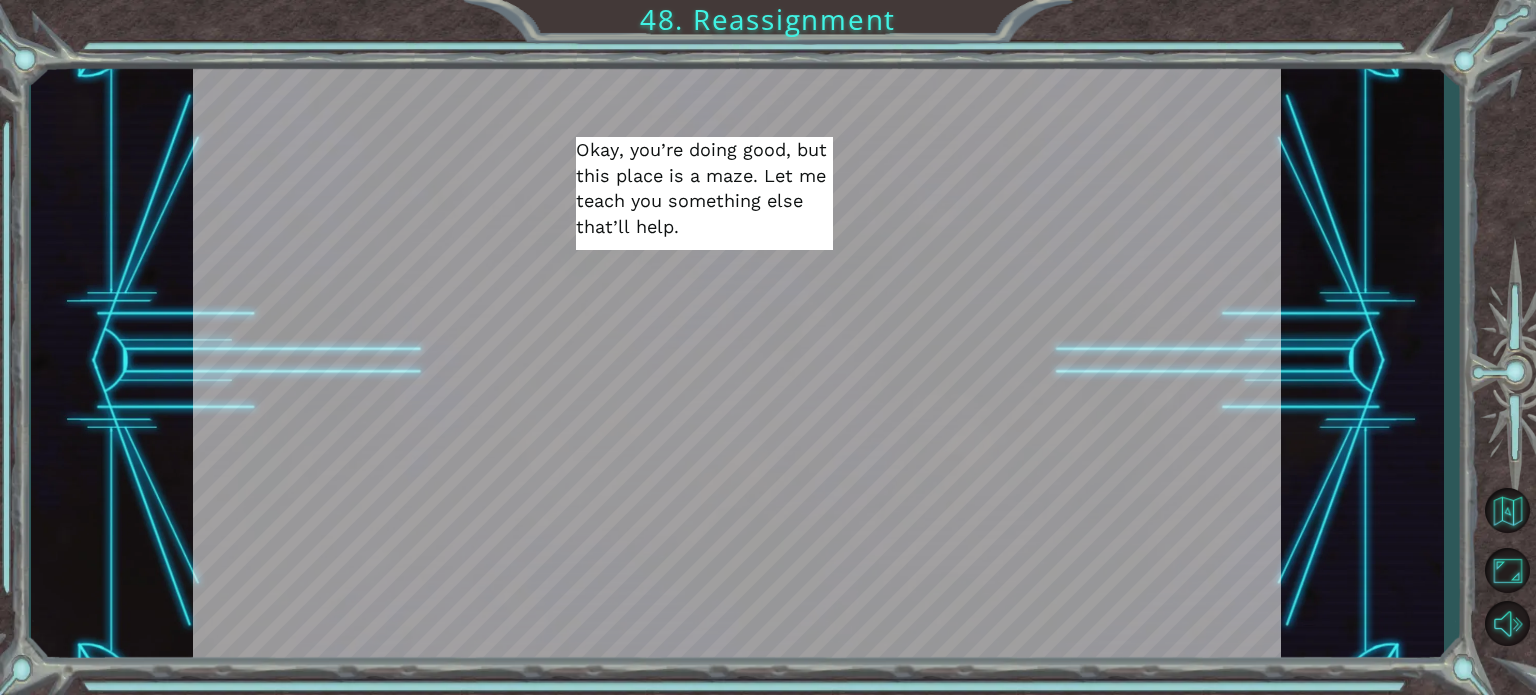 click at bounding box center [791, 641] 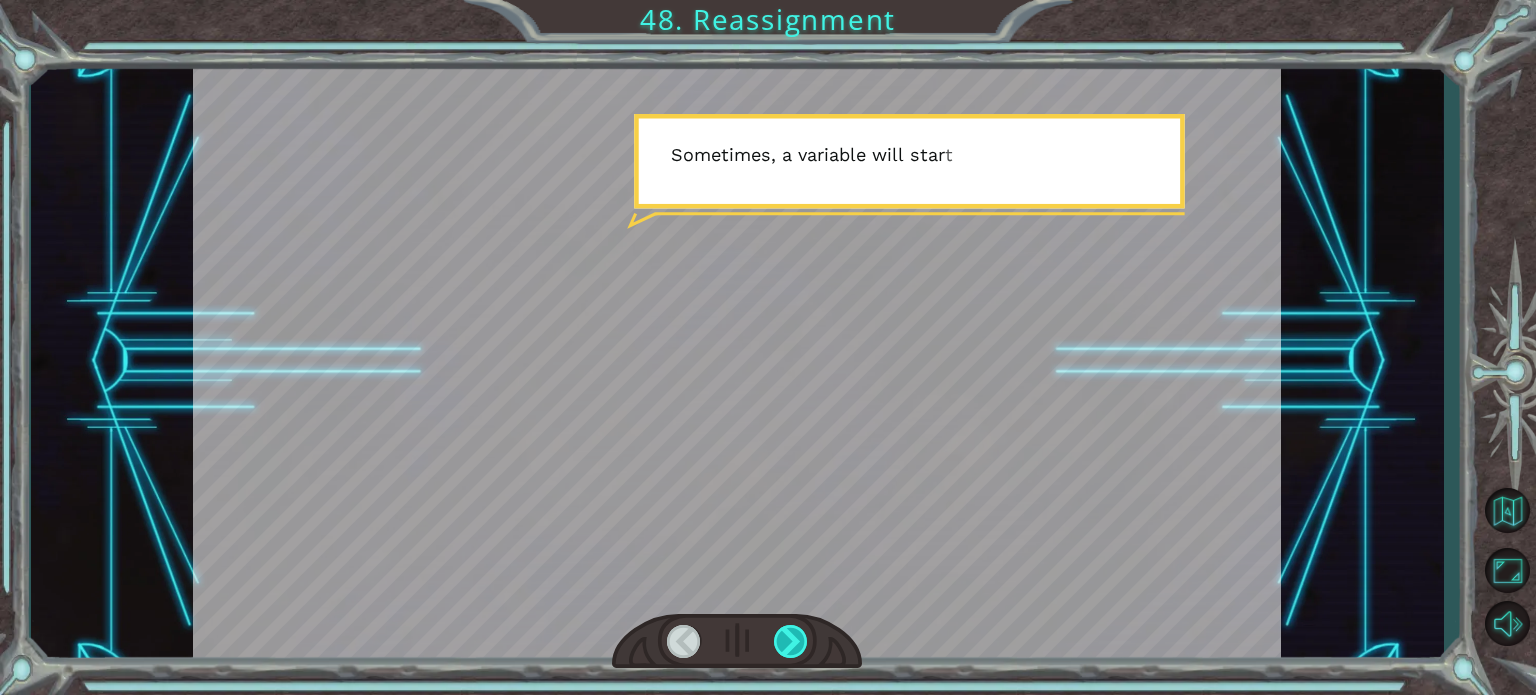 click at bounding box center (791, 641) 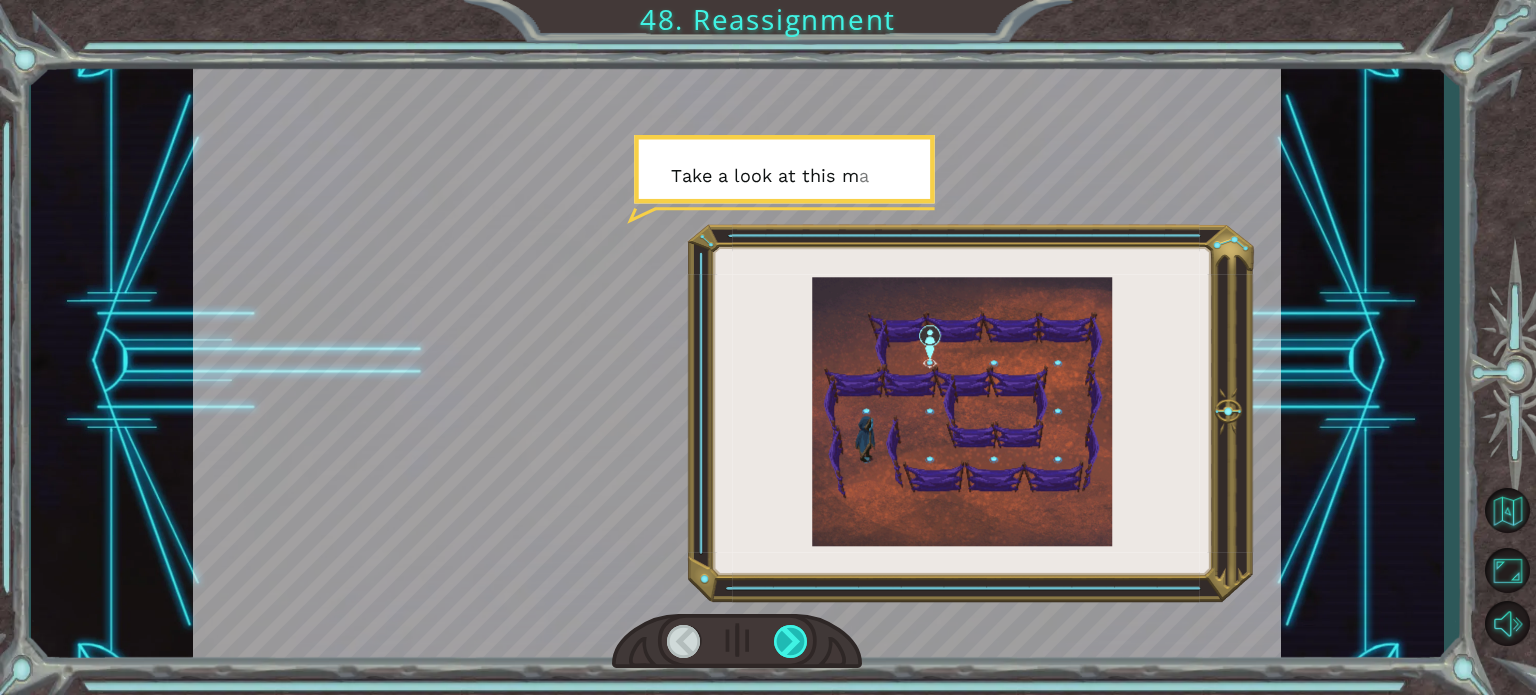 click at bounding box center [791, 641] 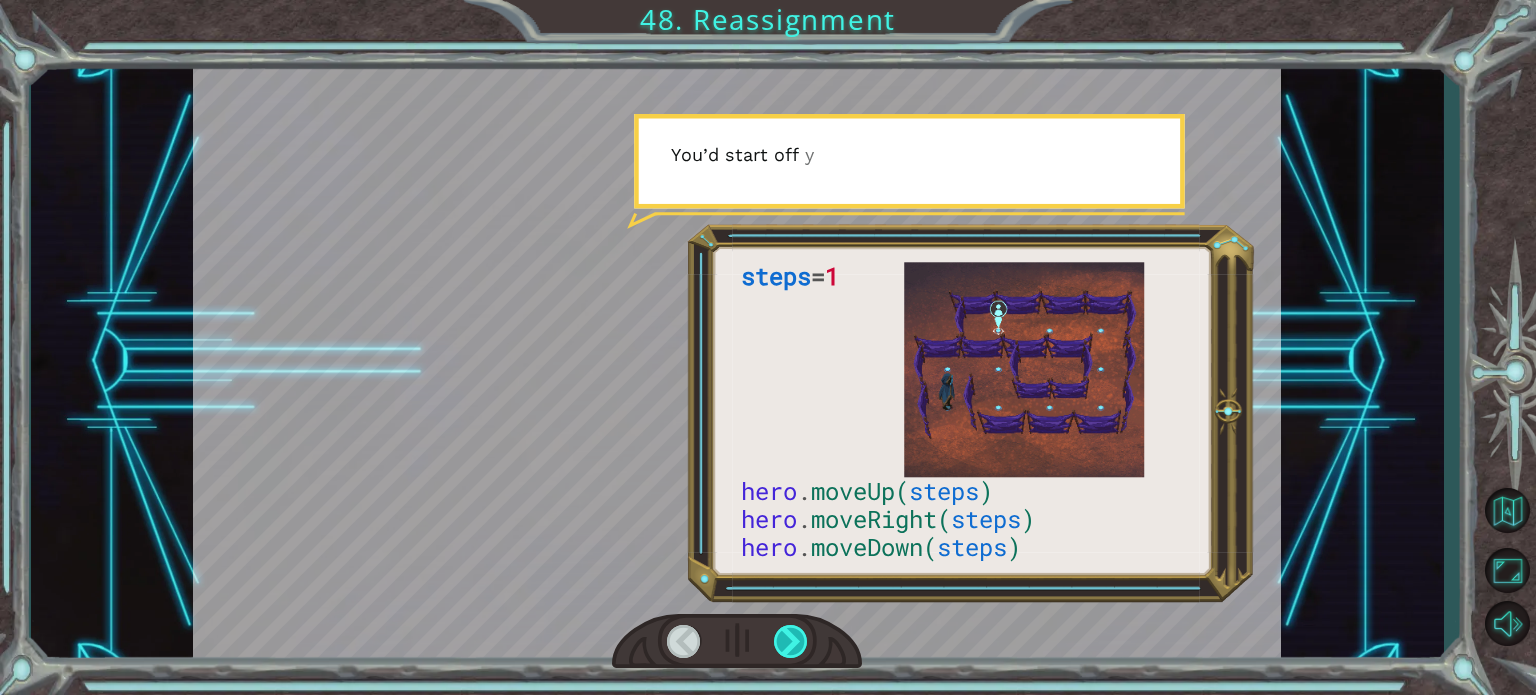 click at bounding box center (791, 641) 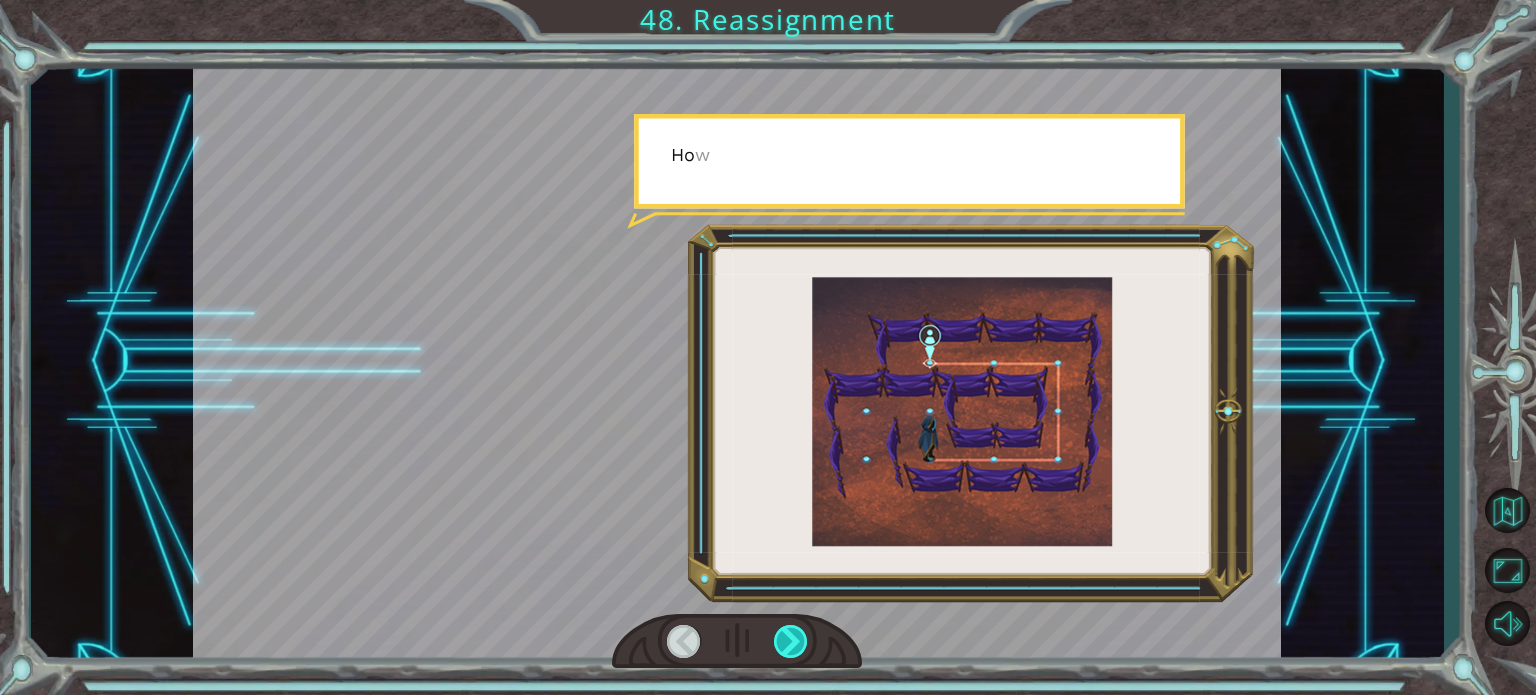 click at bounding box center [791, 641] 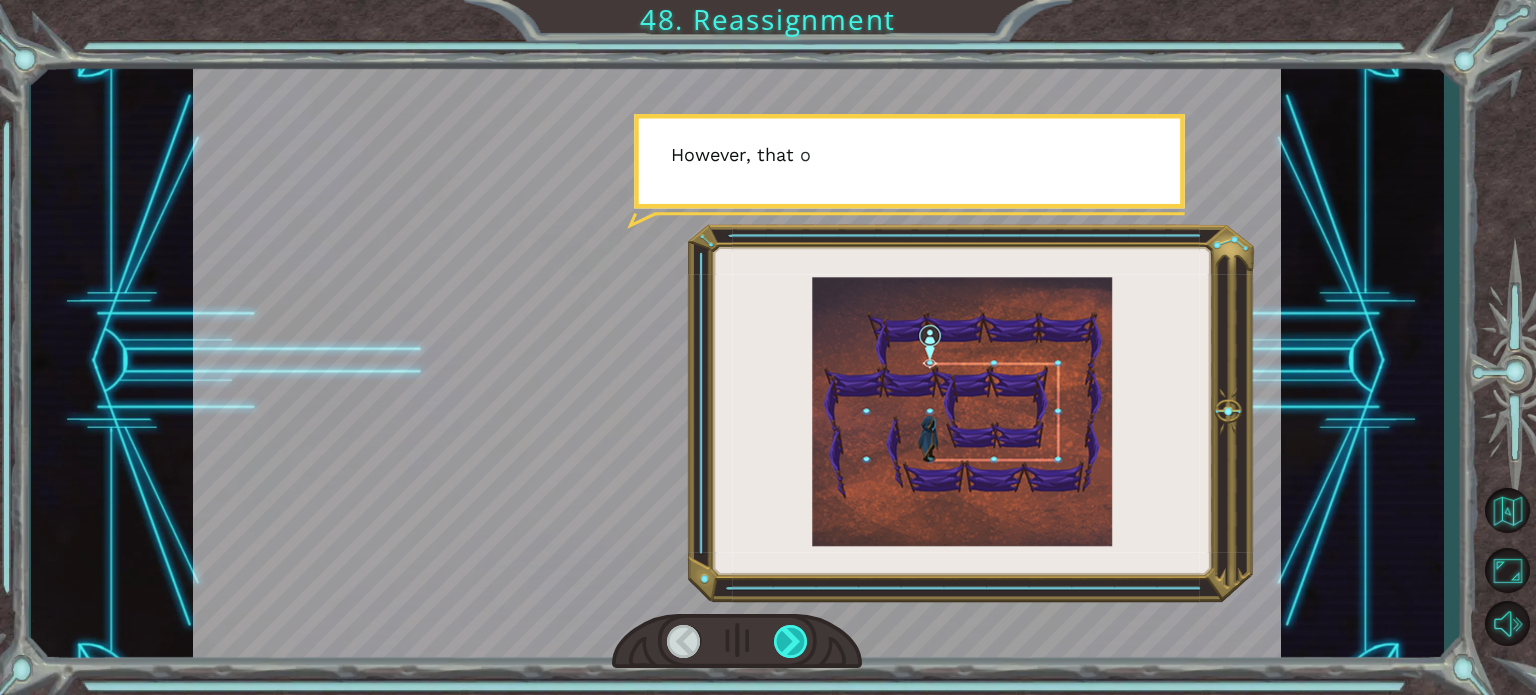 click at bounding box center (791, 641) 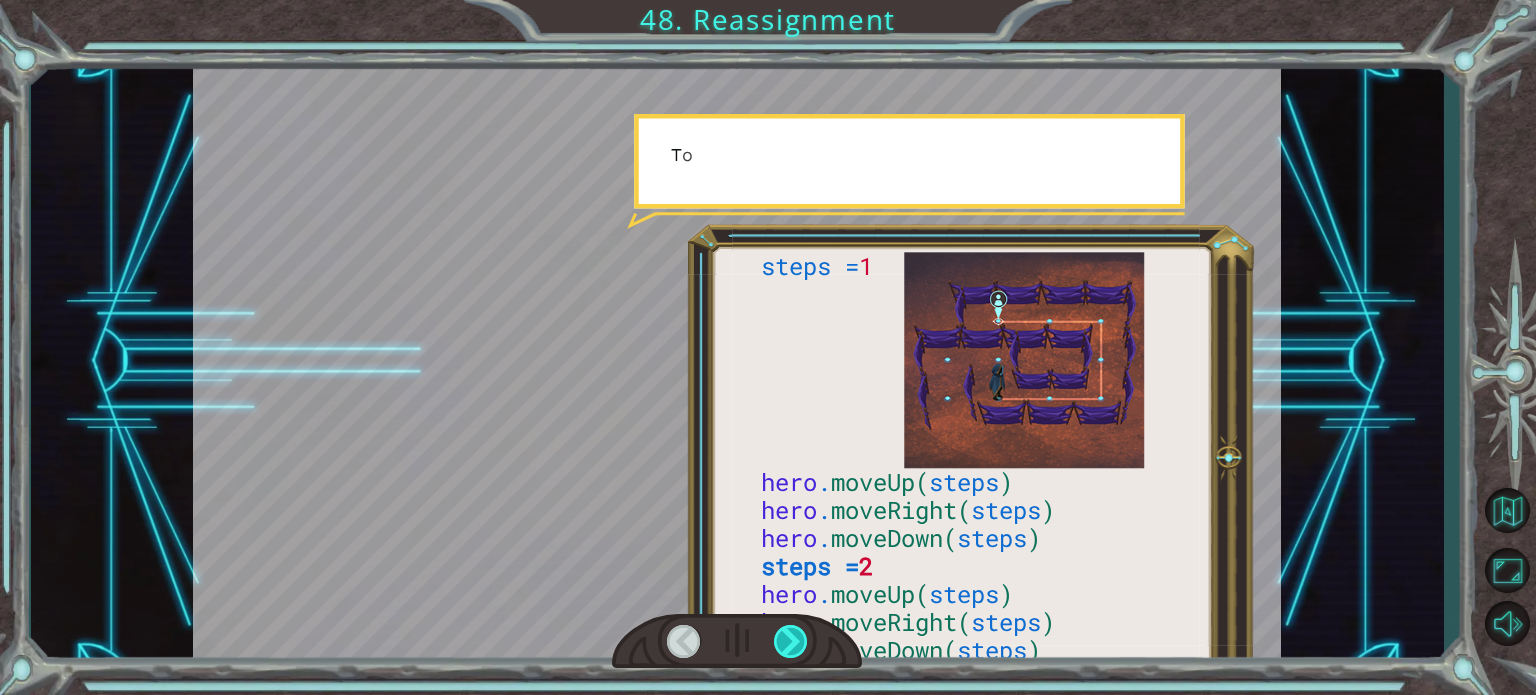 click at bounding box center [791, 641] 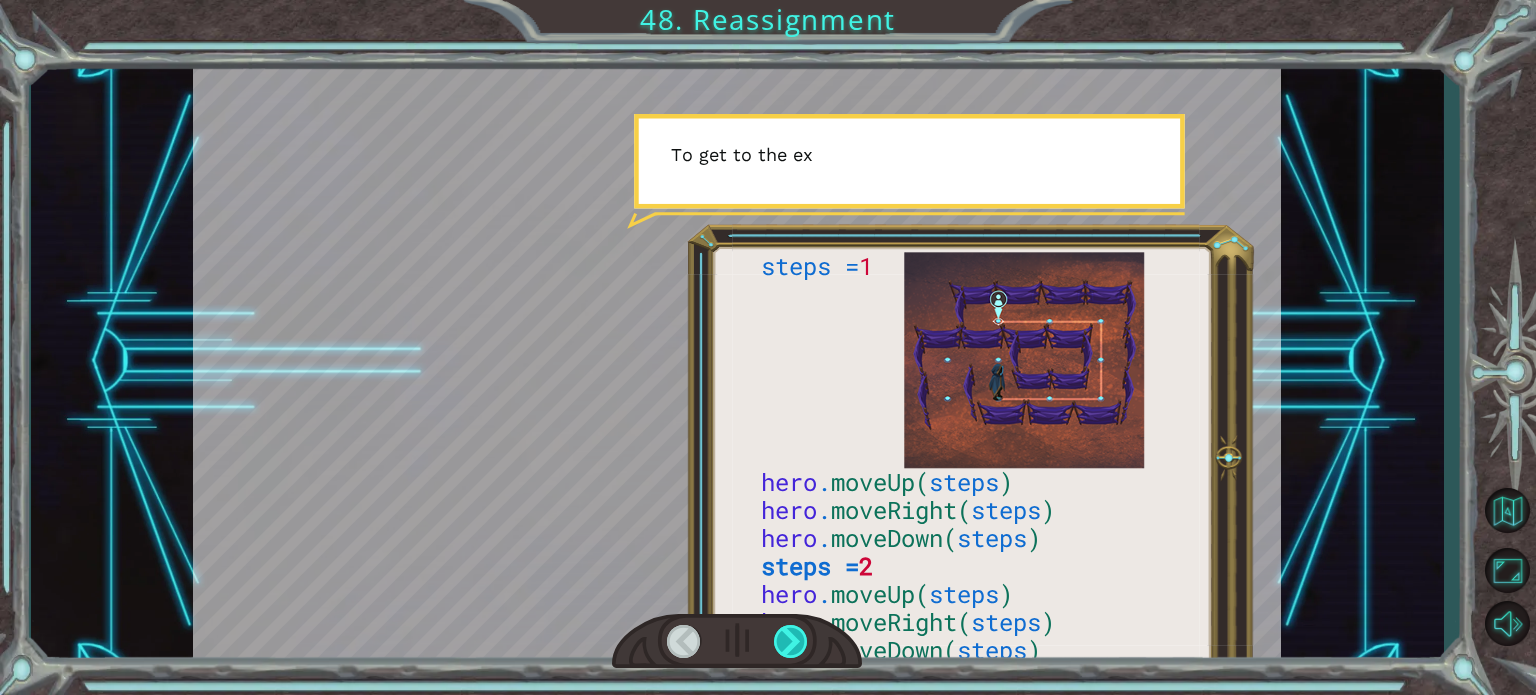 click at bounding box center [791, 641] 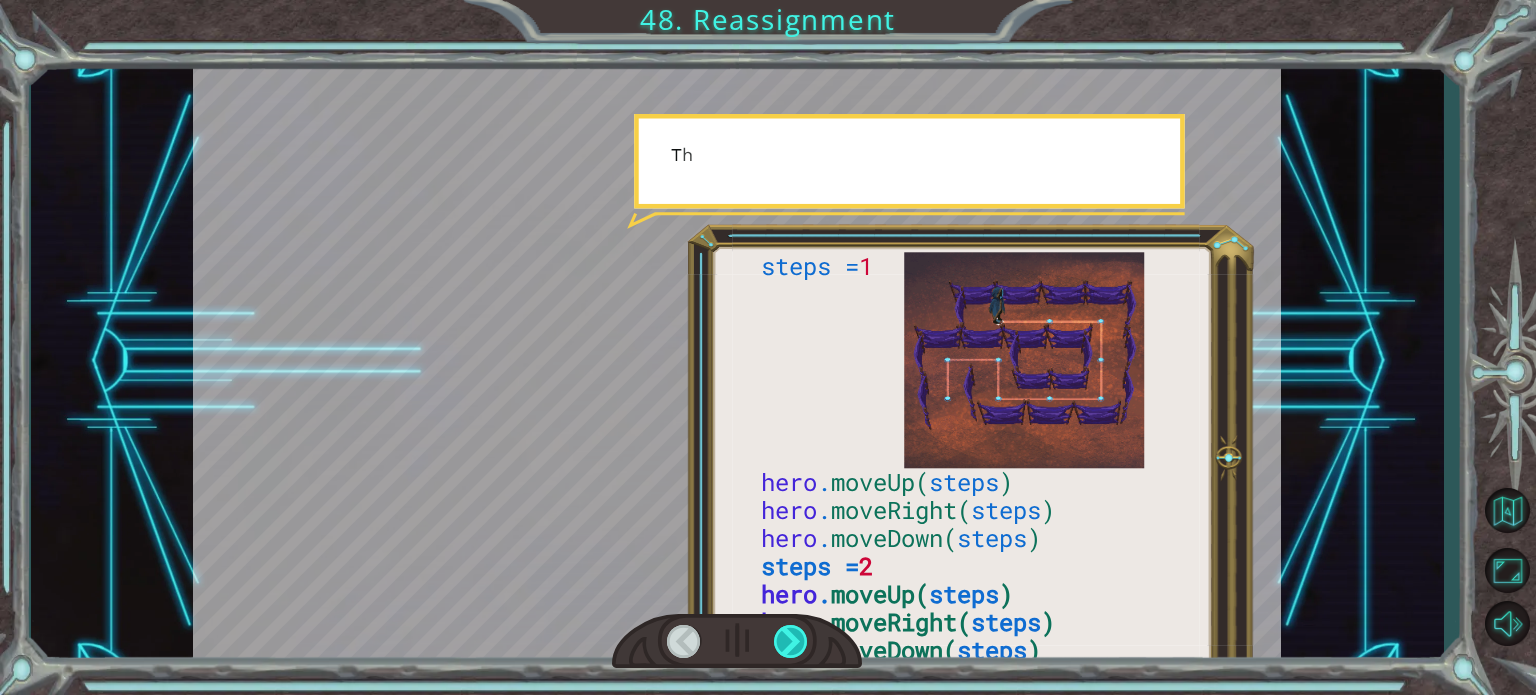 click at bounding box center [791, 641] 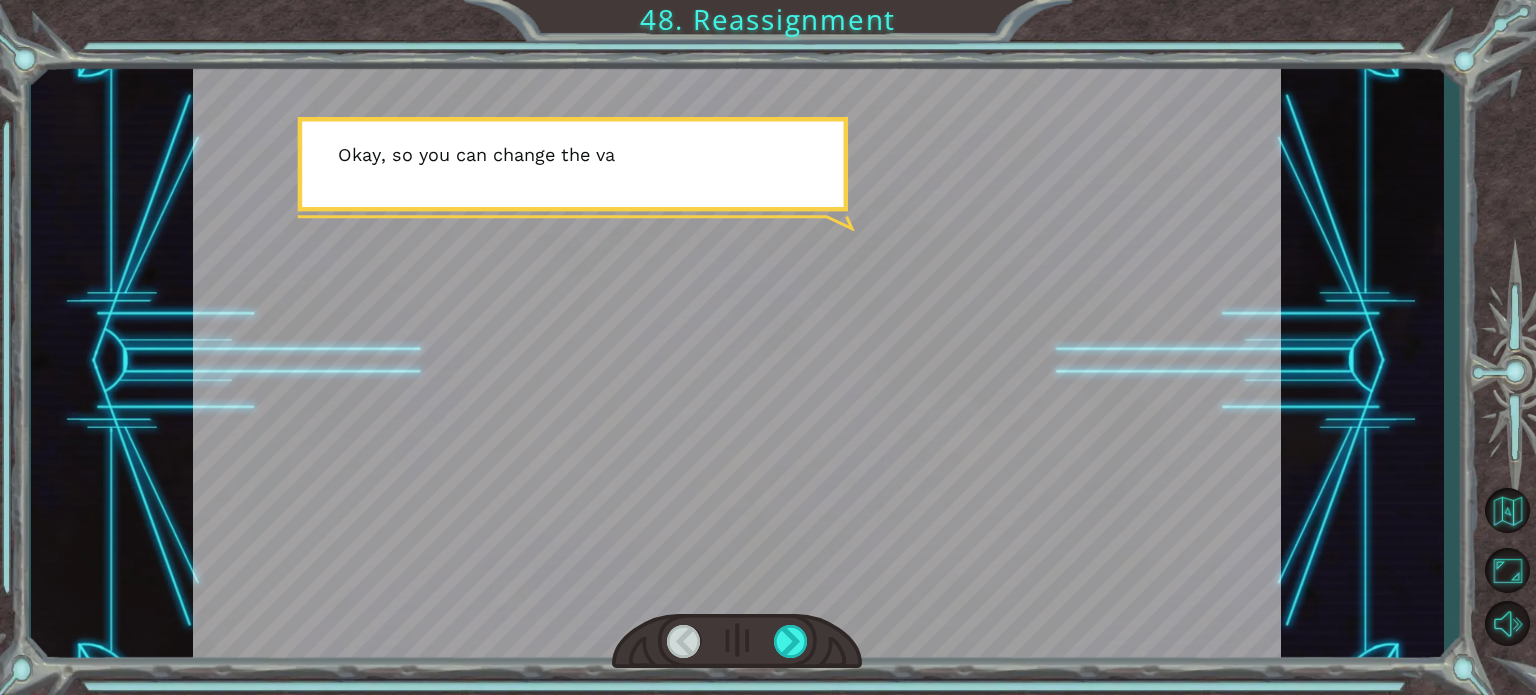 click at bounding box center (737, 641) 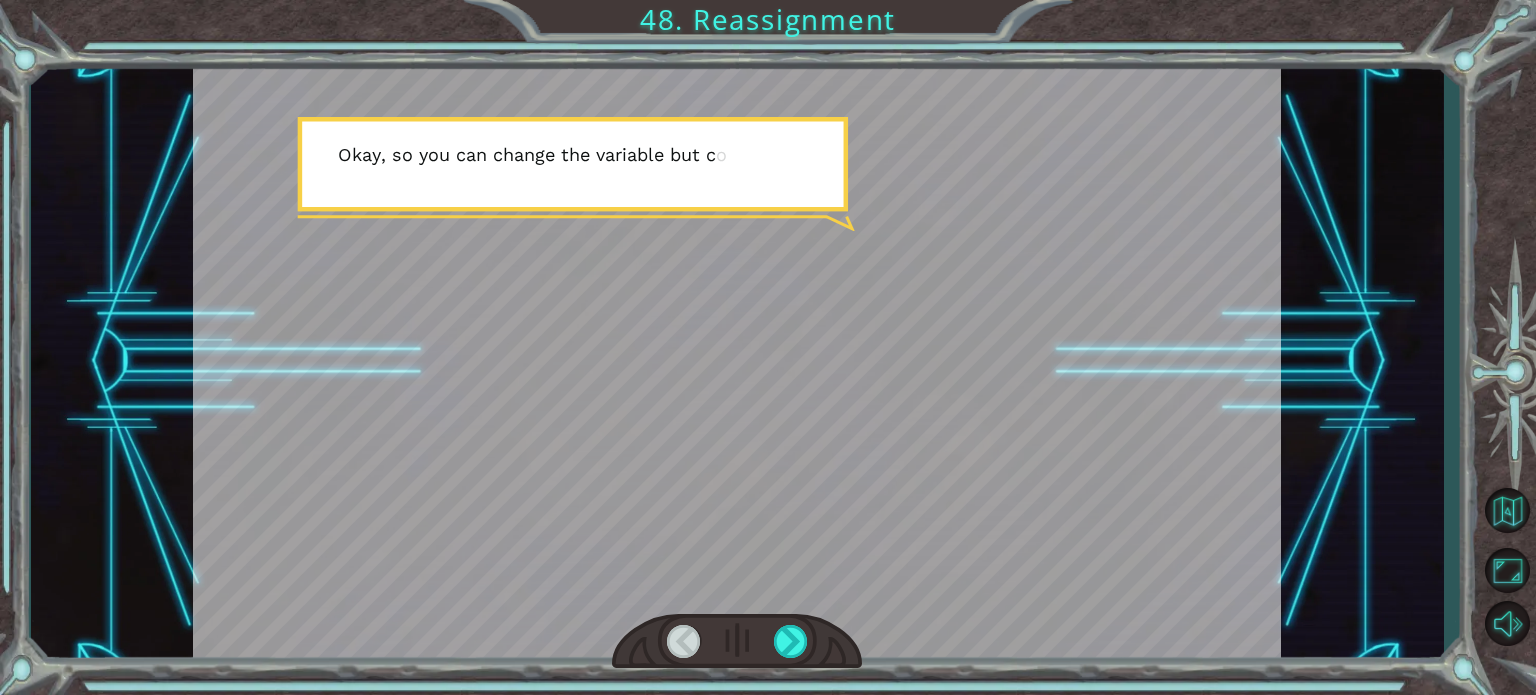 click at bounding box center (737, 641) 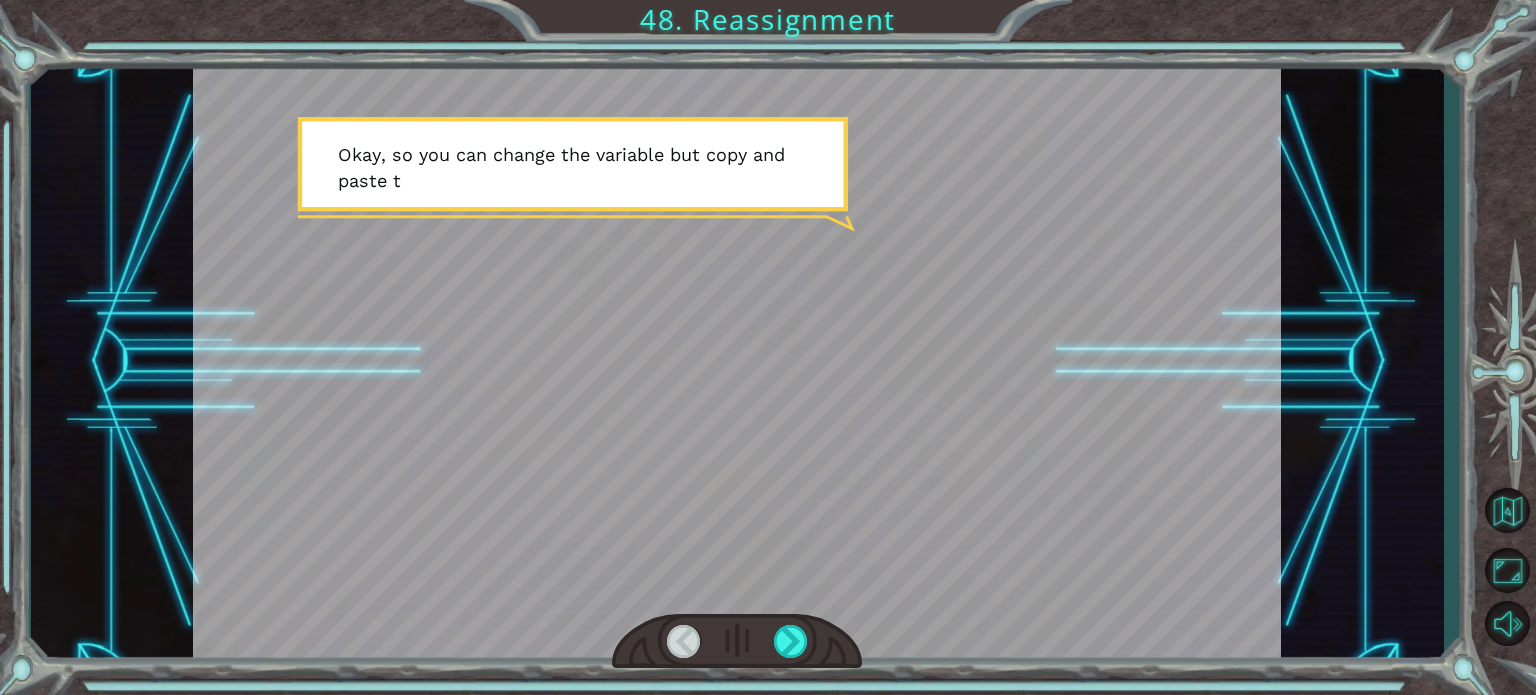 click at bounding box center (737, 641) 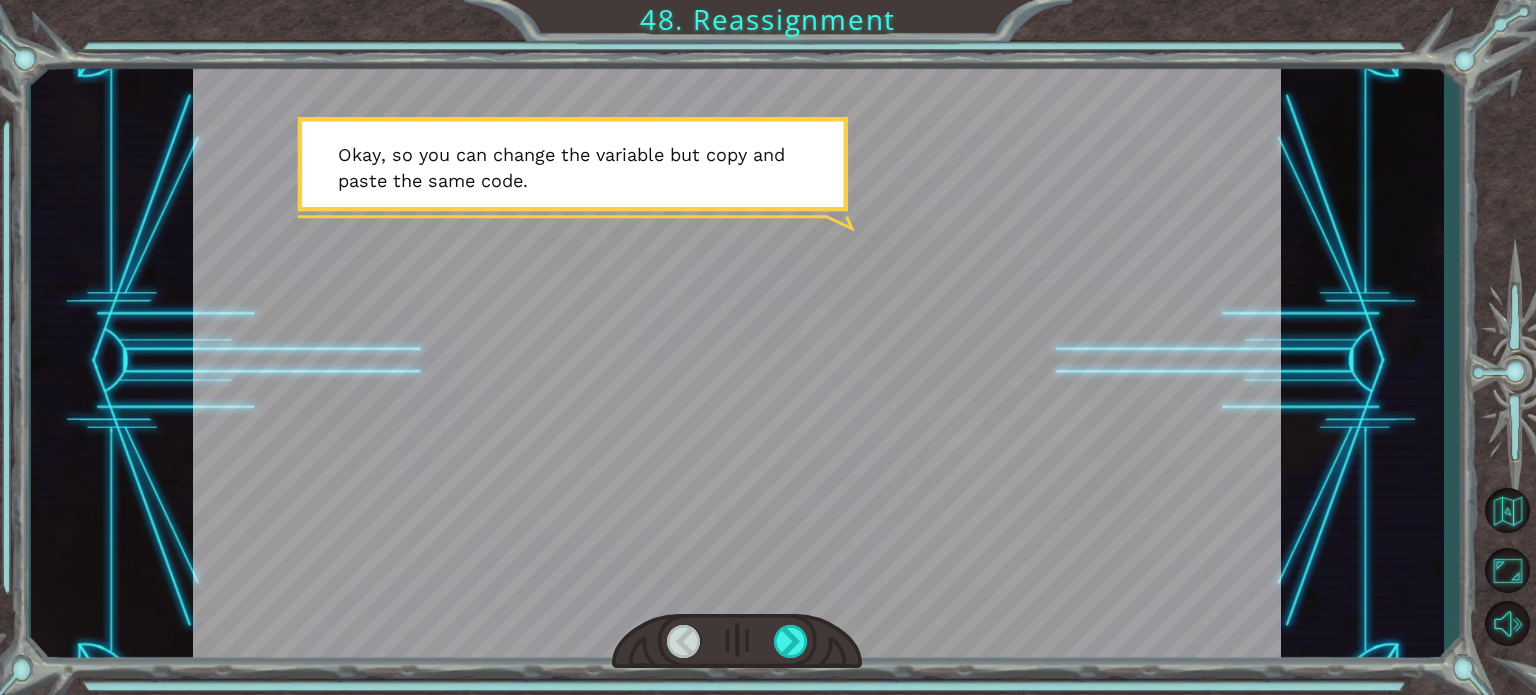click at bounding box center (737, 641) 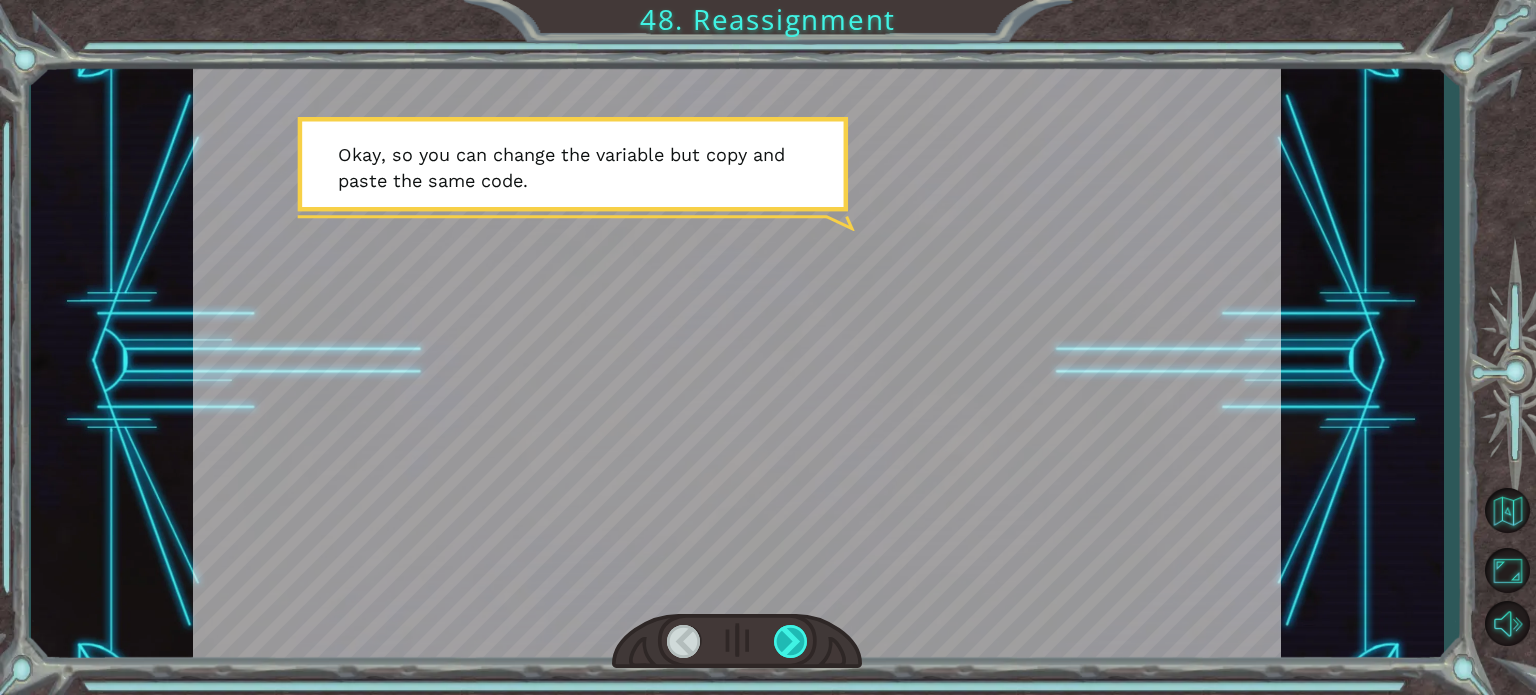 click at bounding box center [791, 641] 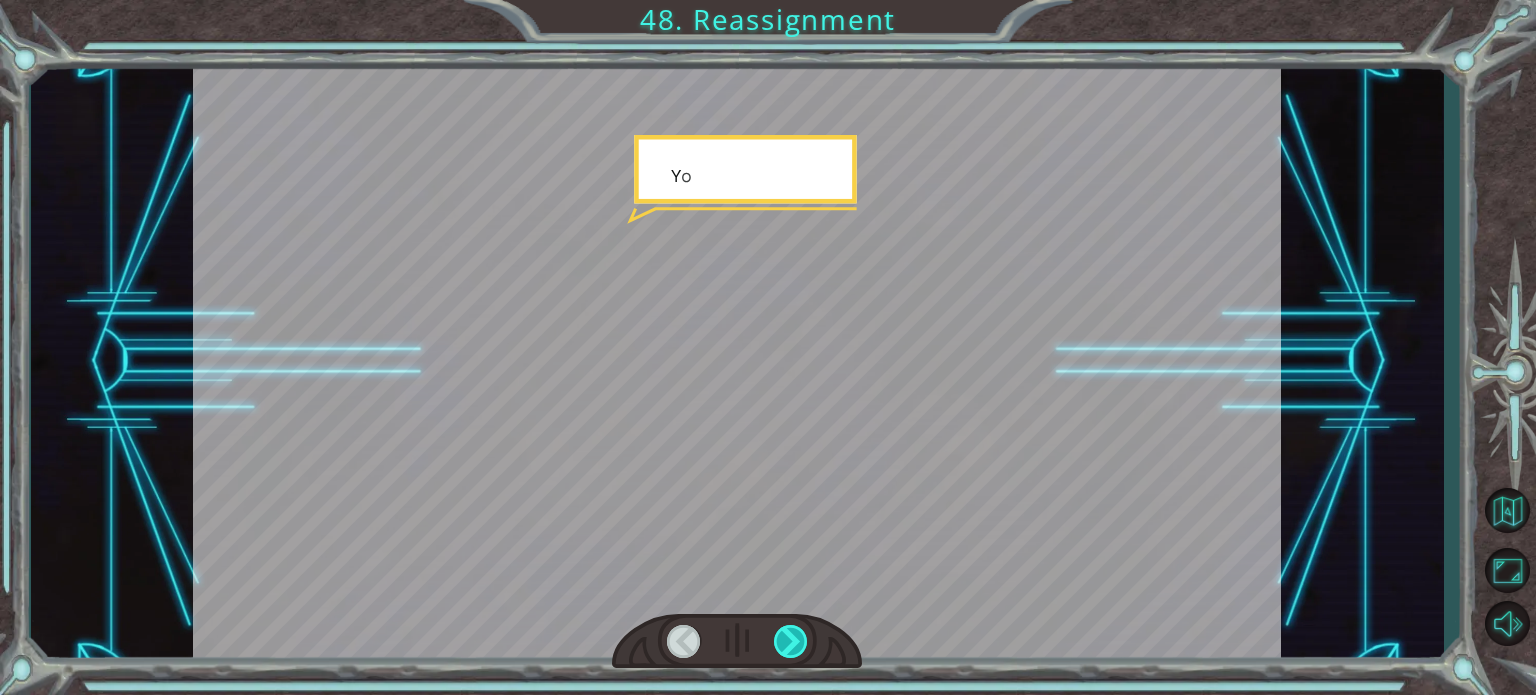 click at bounding box center (791, 641) 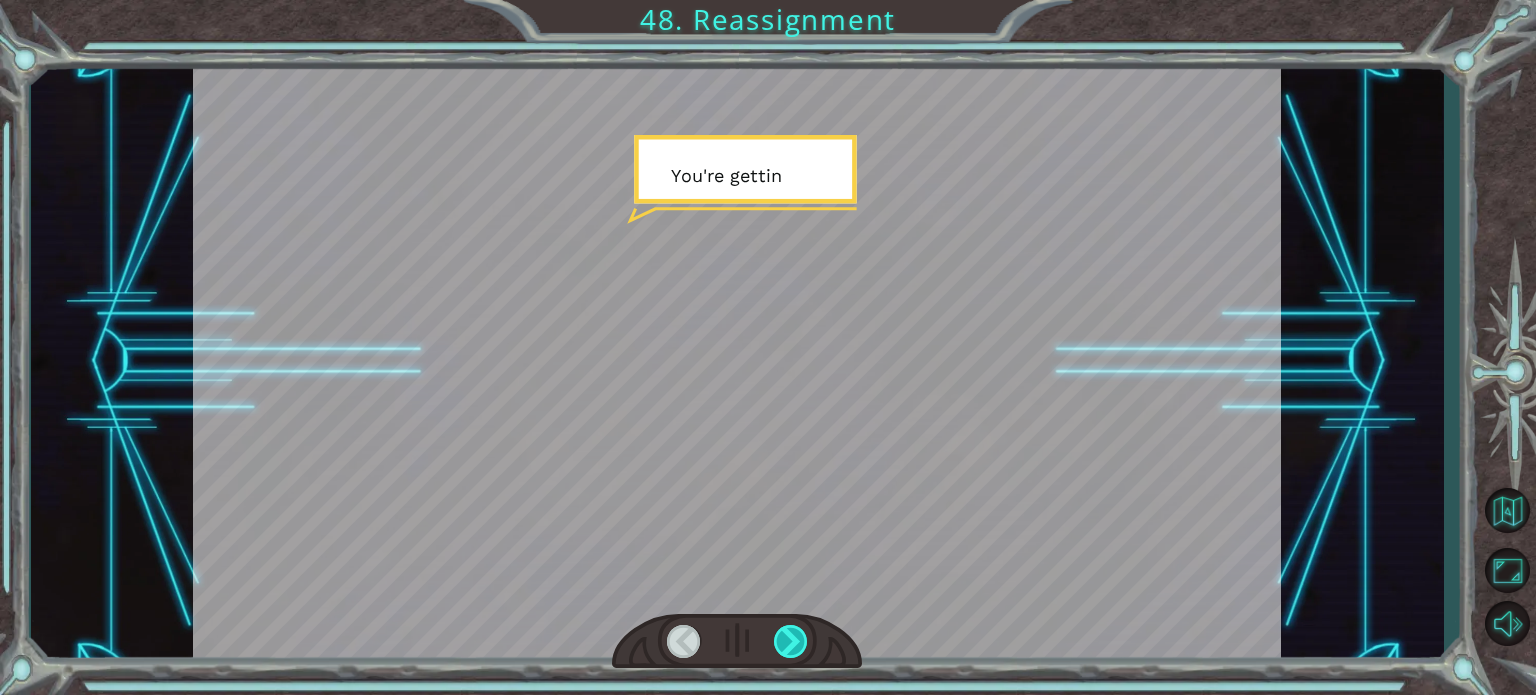 click at bounding box center (791, 641) 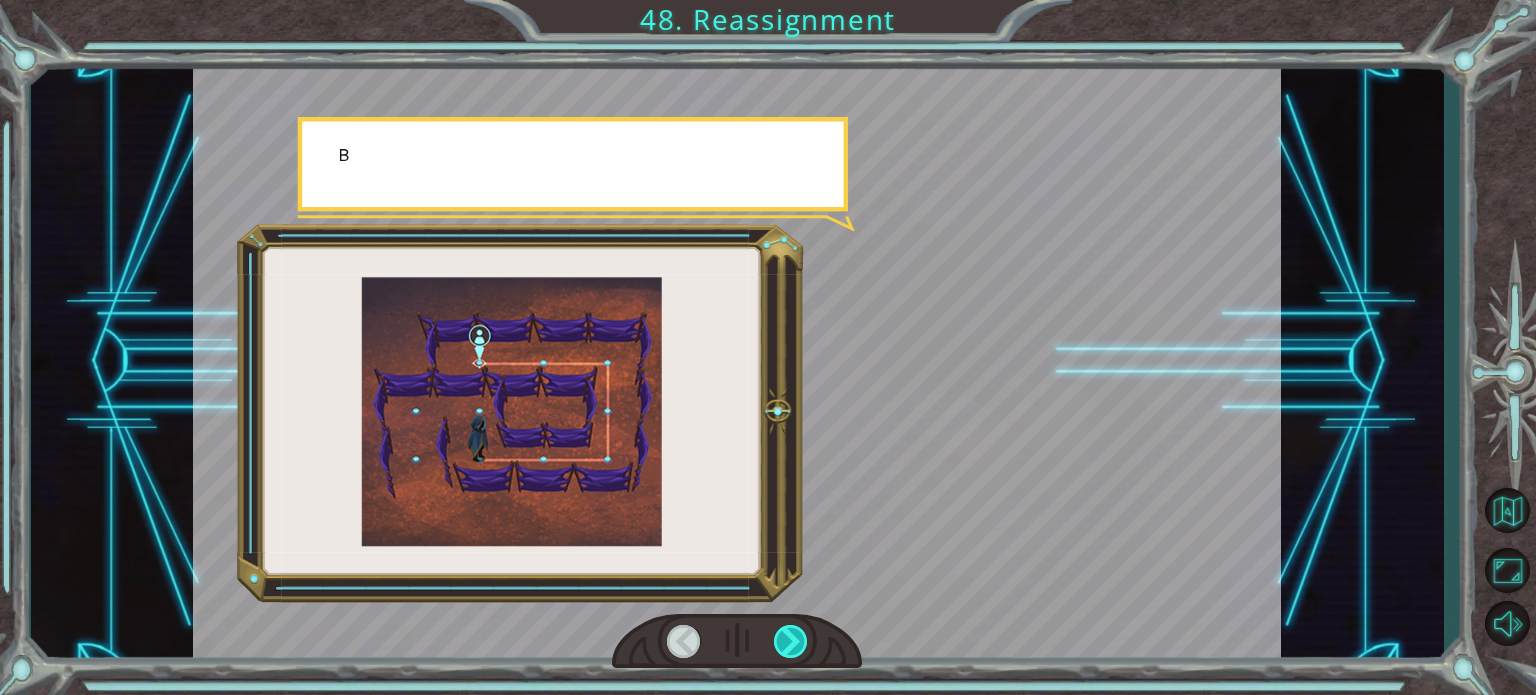 click at bounding box center (791, 641) 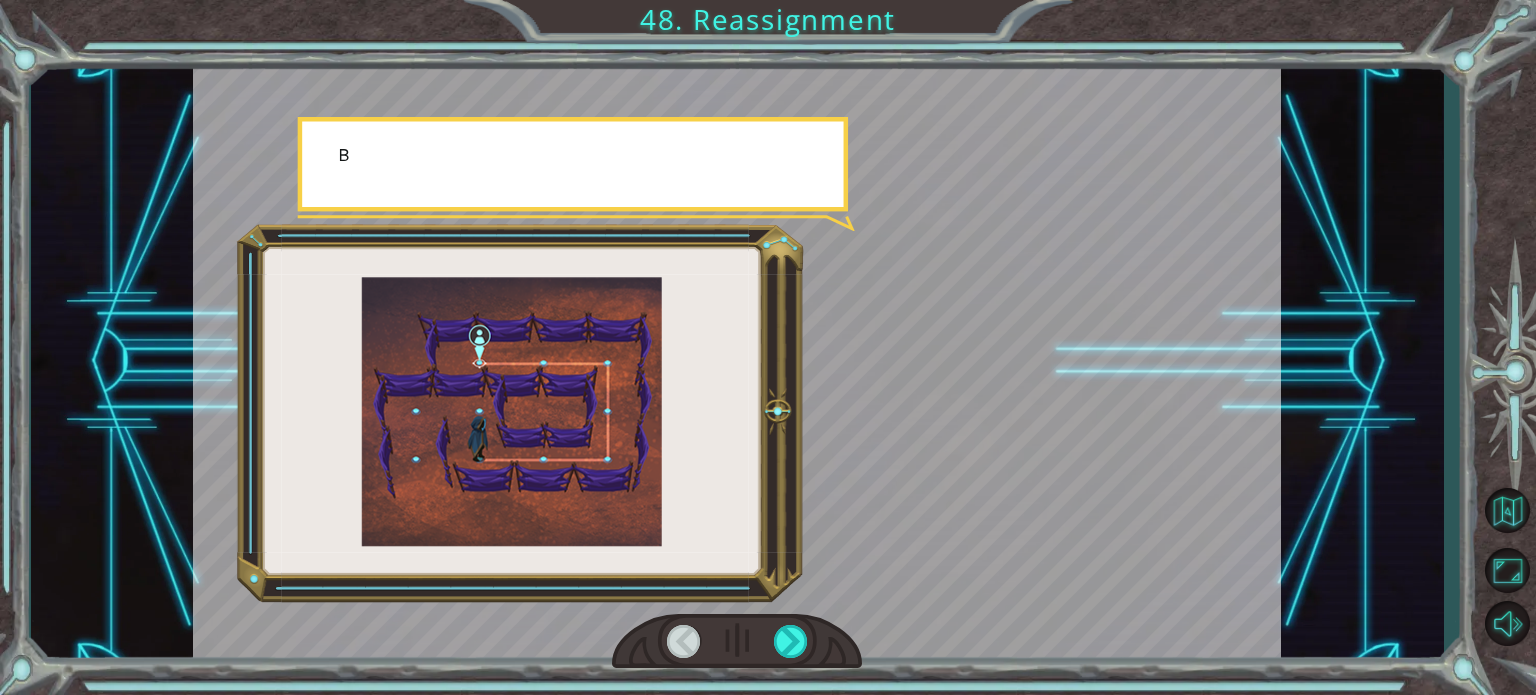 click at bounding box center (737, 641) 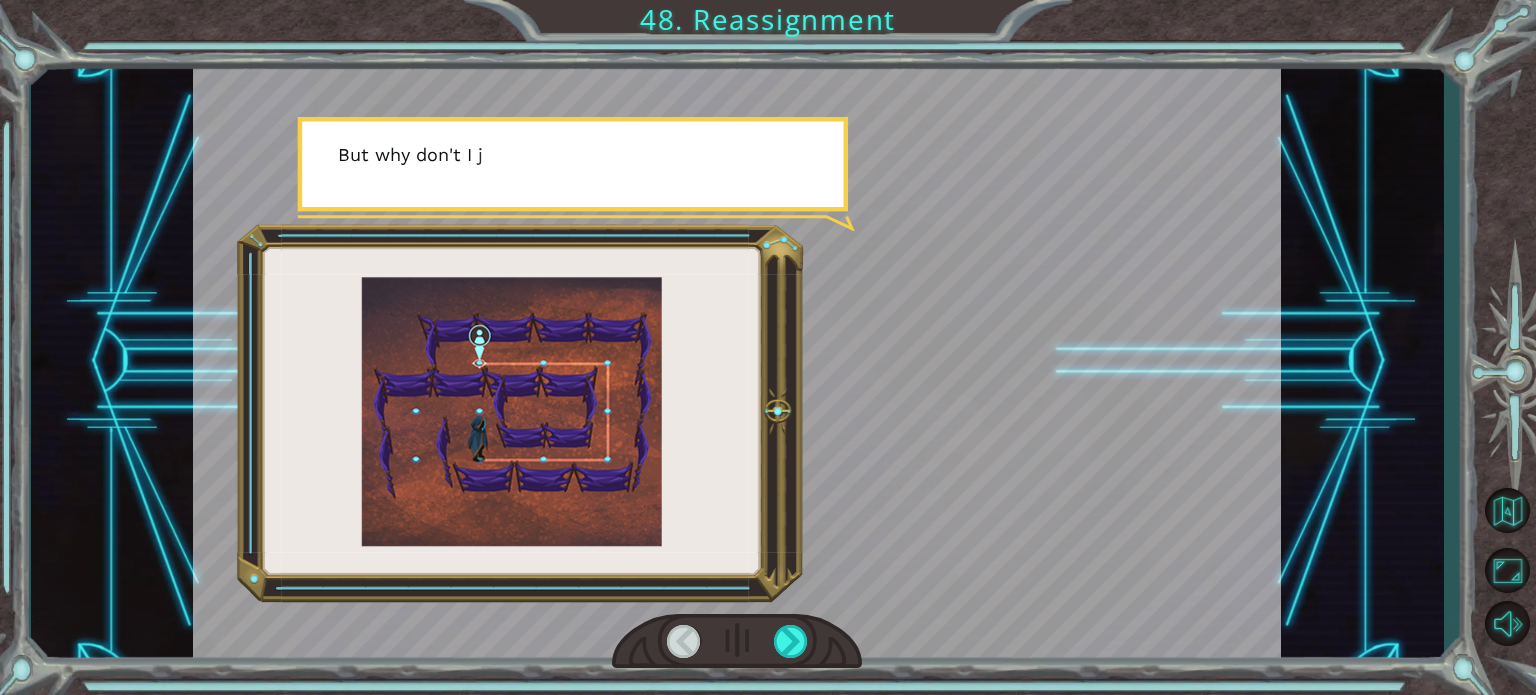 click at bounding box center (737, 641) 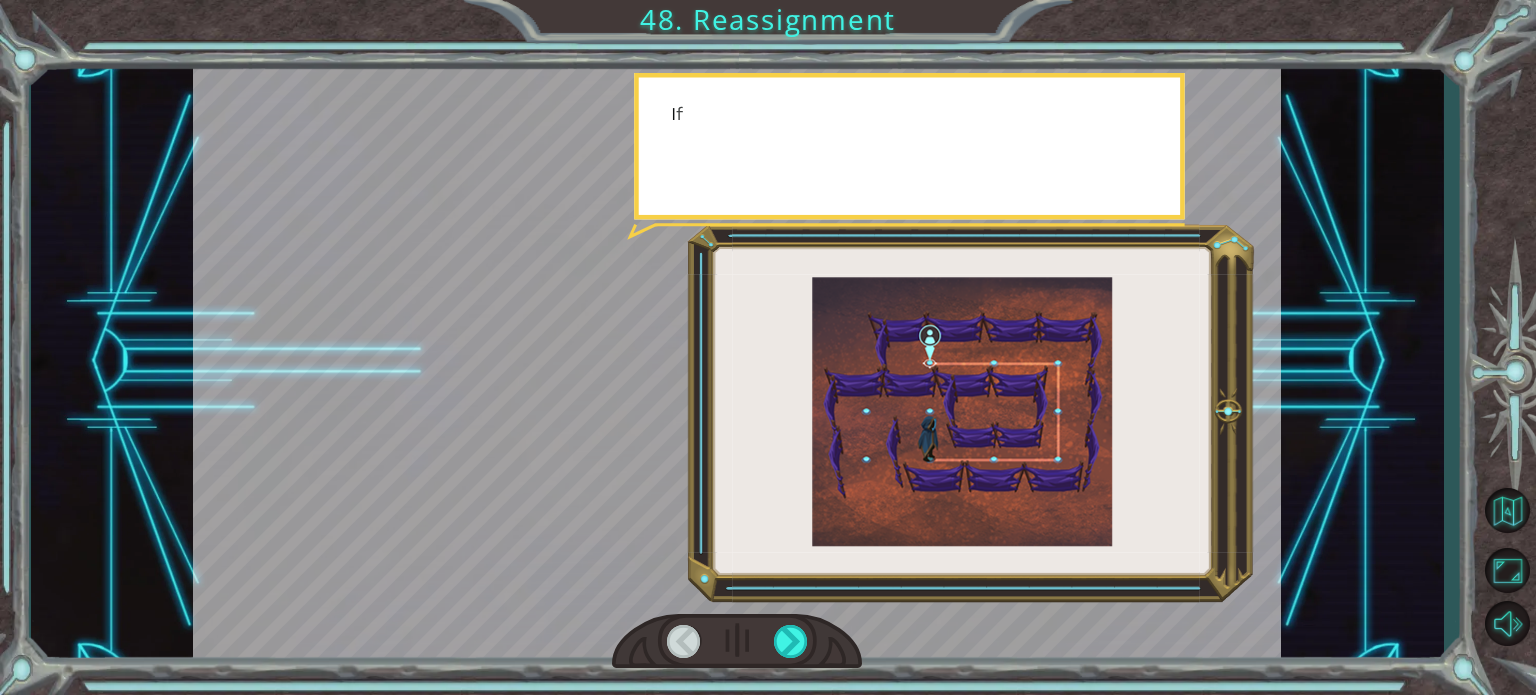 click at bounding box center (737, 641) 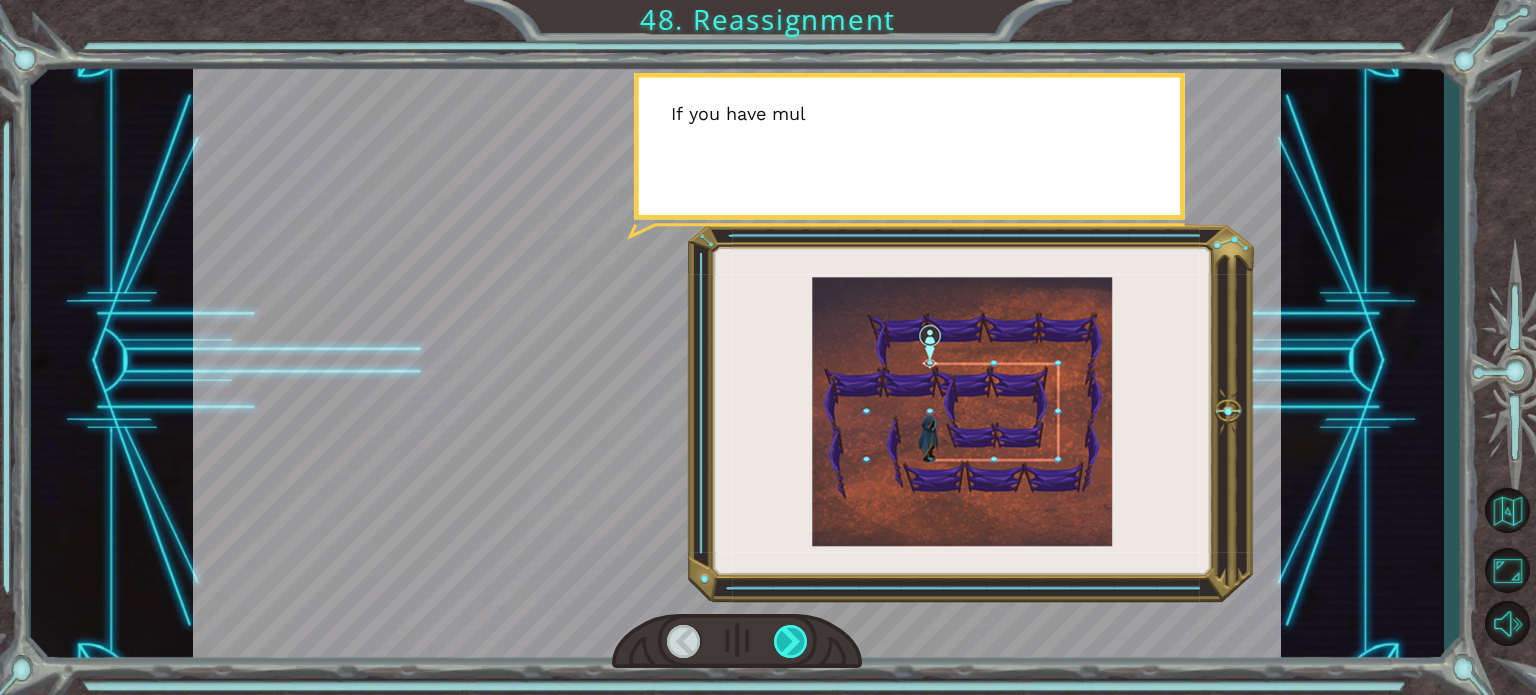 drag, startPoint x: 805, startPoint y: 623, endPoint x: 787, endPoint y: 641, distance: 25.455845 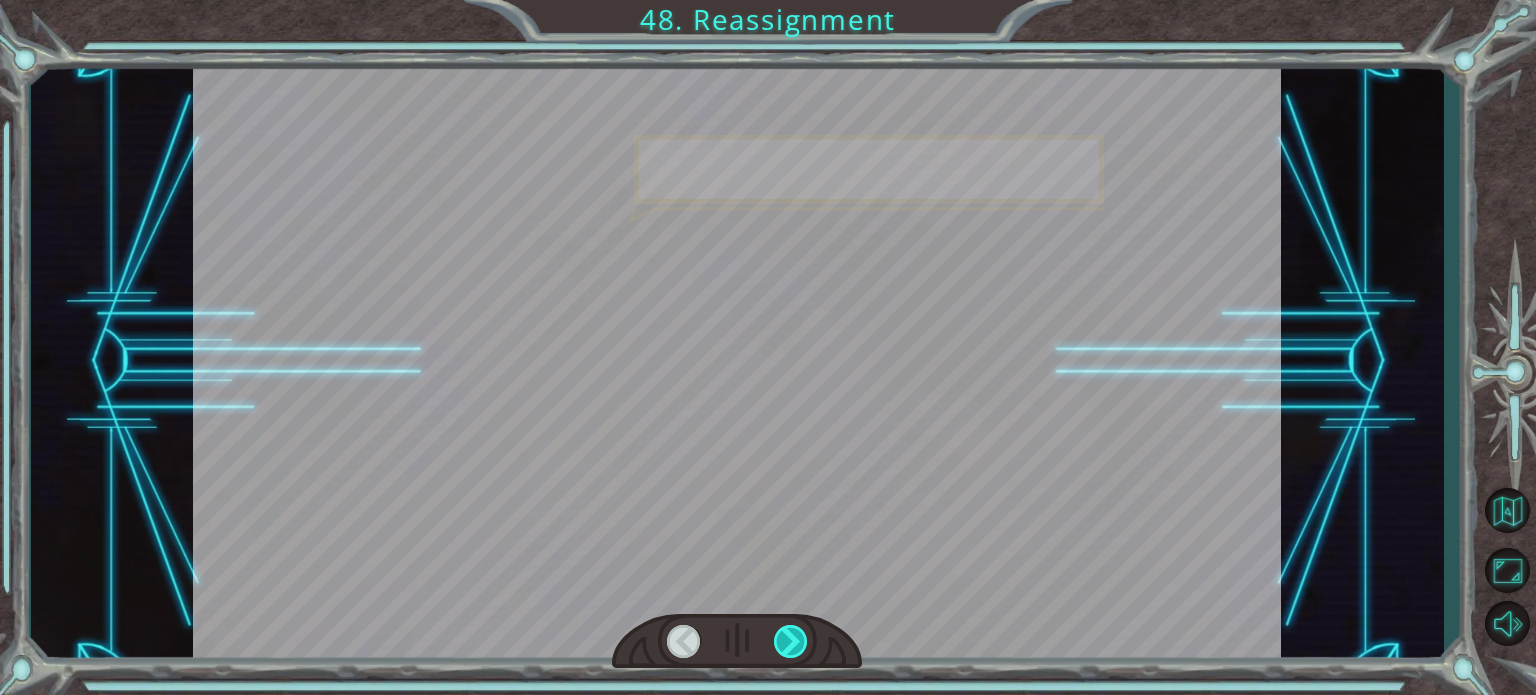 click at bounding box center [791, 641] 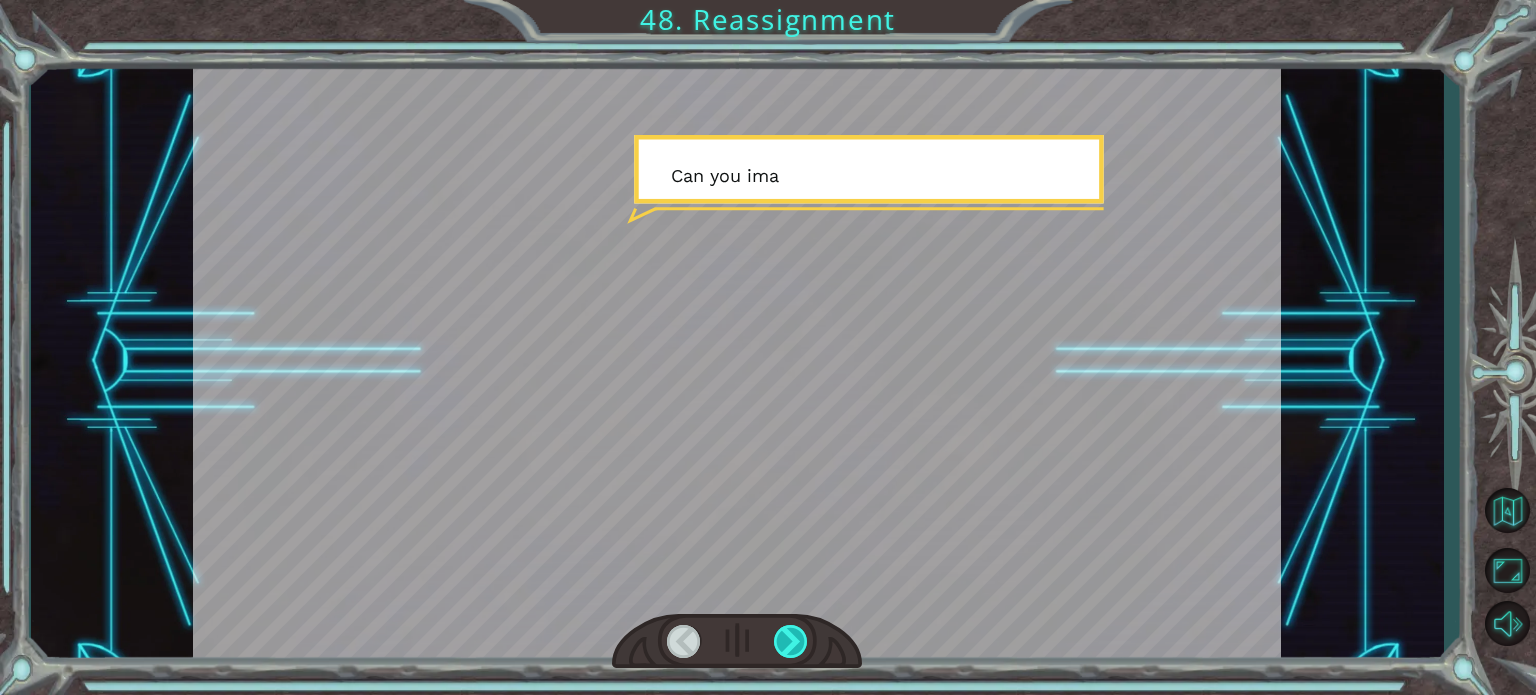 click at bounding box center (791, 641) 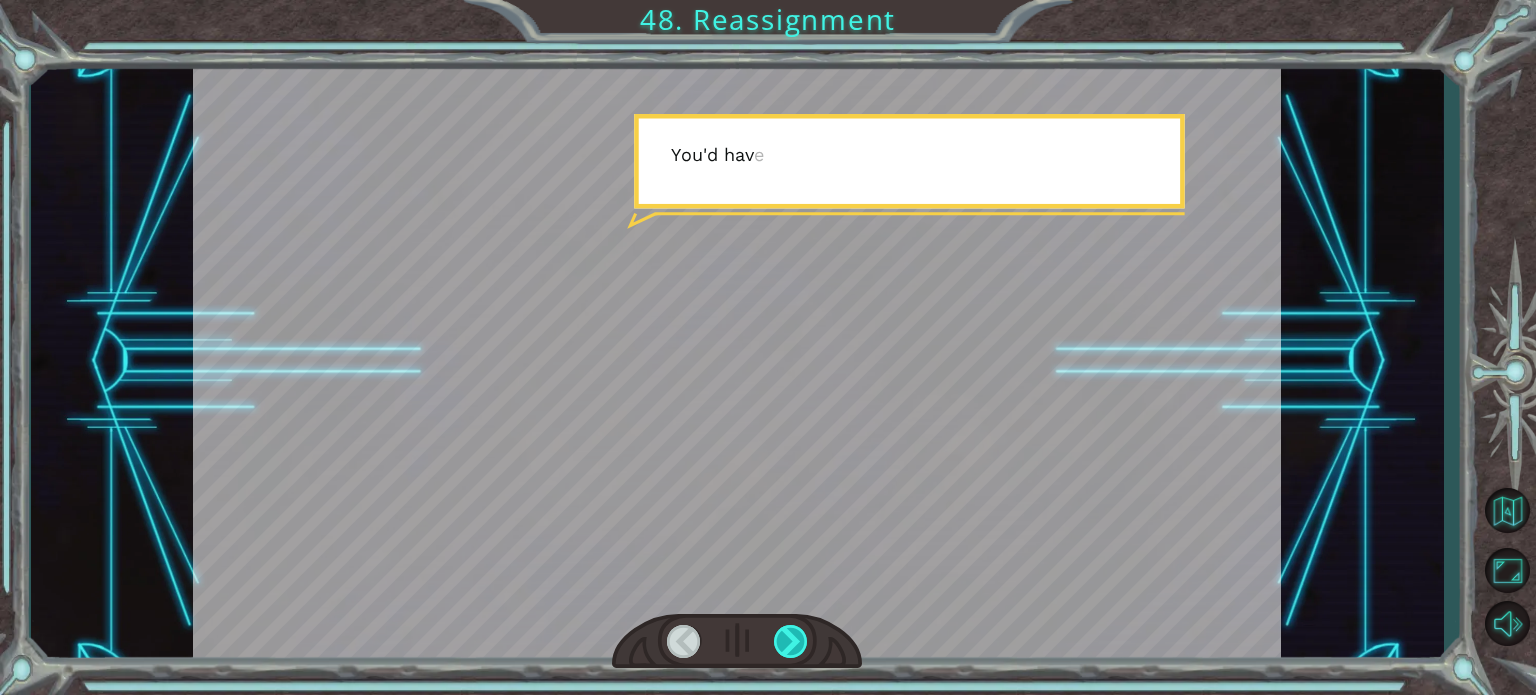 click at bounding box center (791, 641) 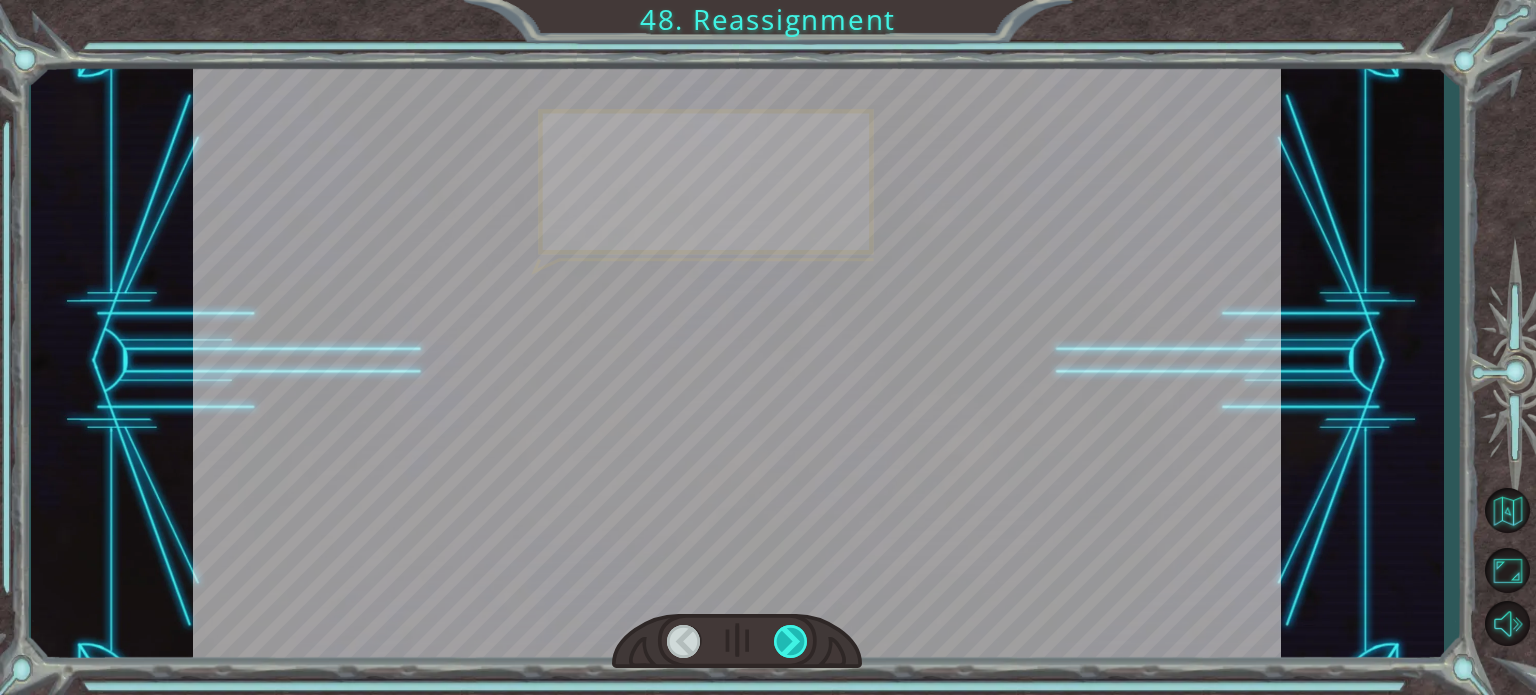click at bounding box center [791, 641] 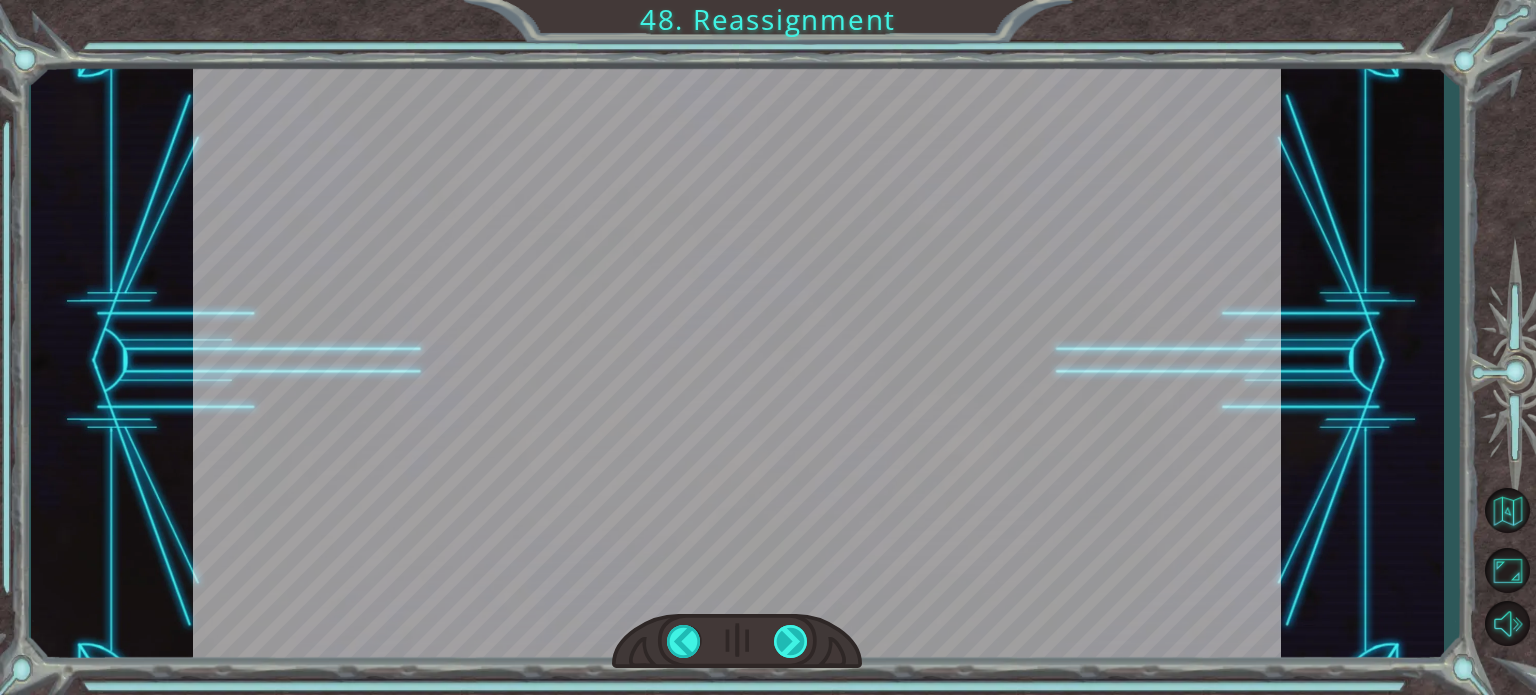 click at bounding box center [791, 641] 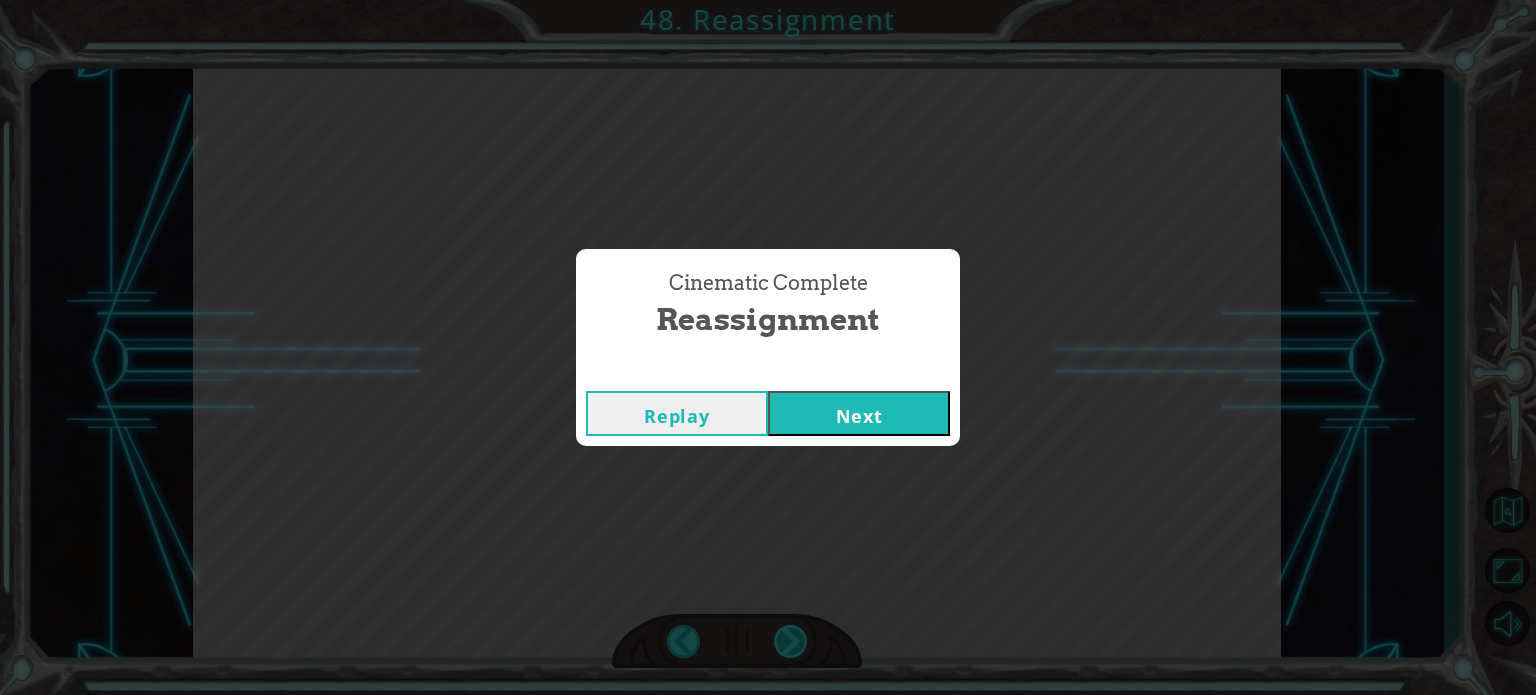 click on "Cinematic Complete     Reassignment
Replay
Next" at bounding box center (768, 347) 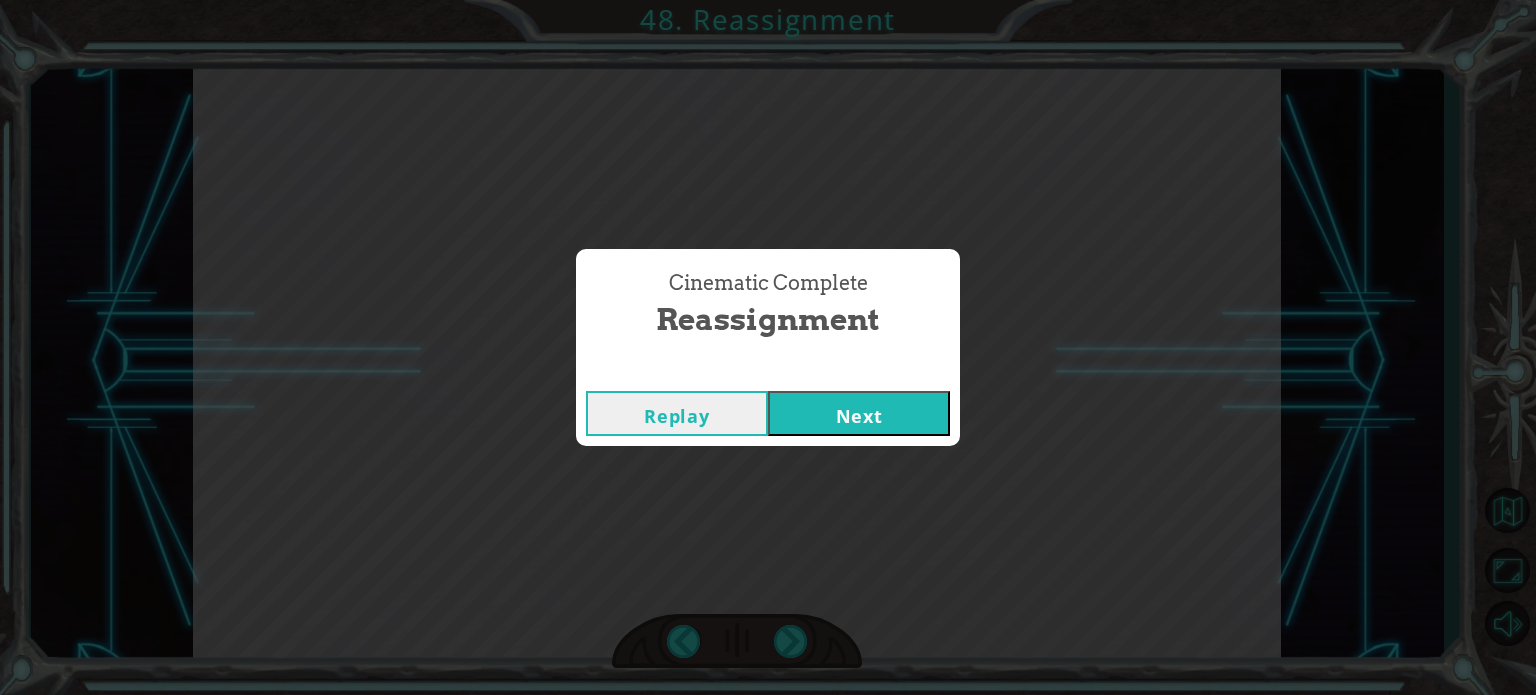 click on "Next" at bounding box center (859, 413) 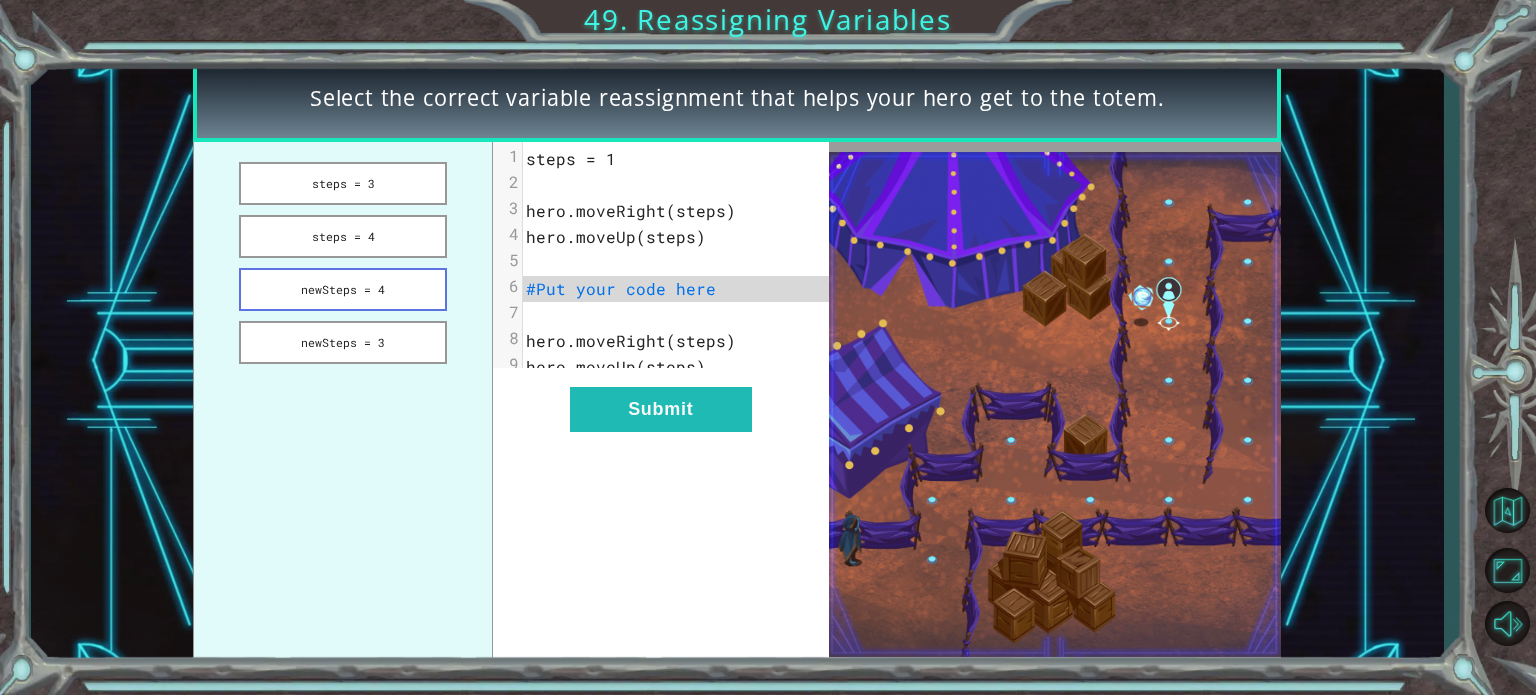 click on "newSteps = 4" at bounding box center [343, 289] 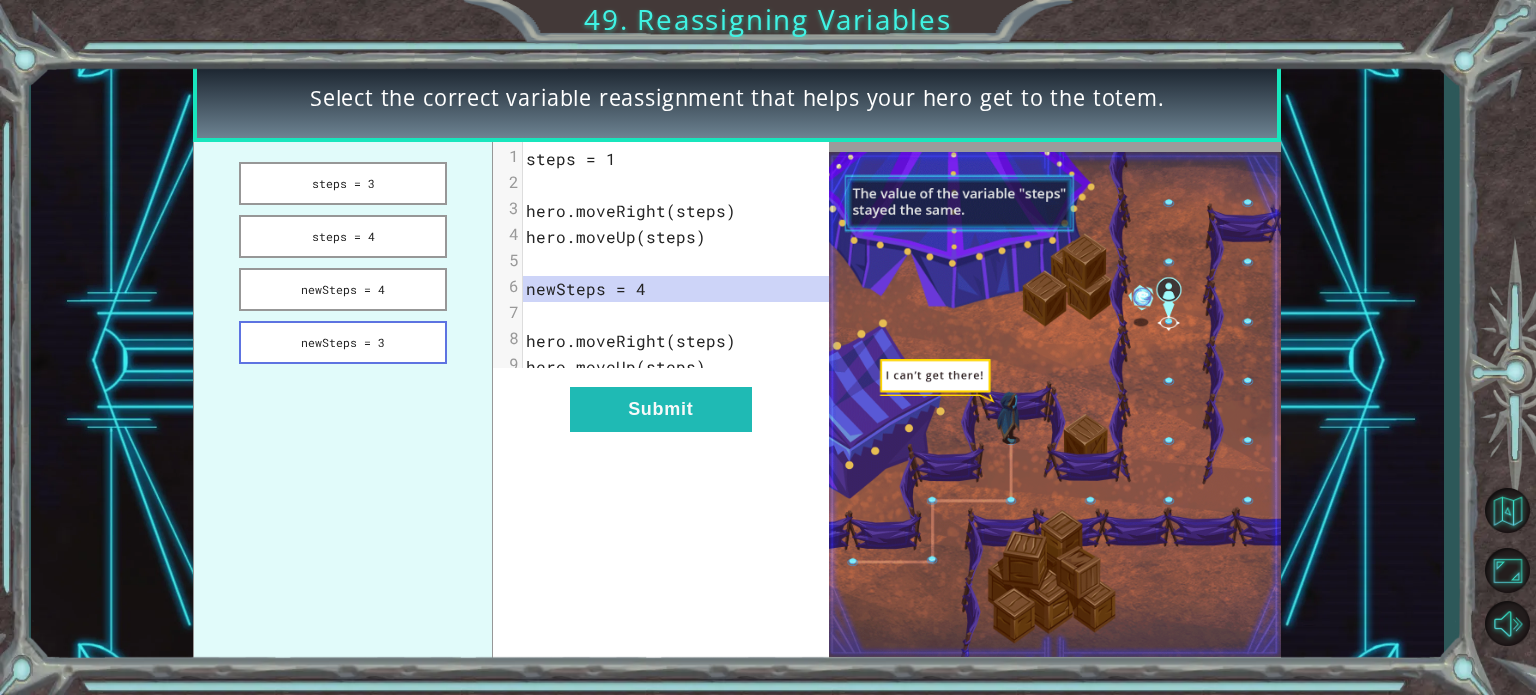 click on "newSteps = 3" at bounding box center [343, 342] 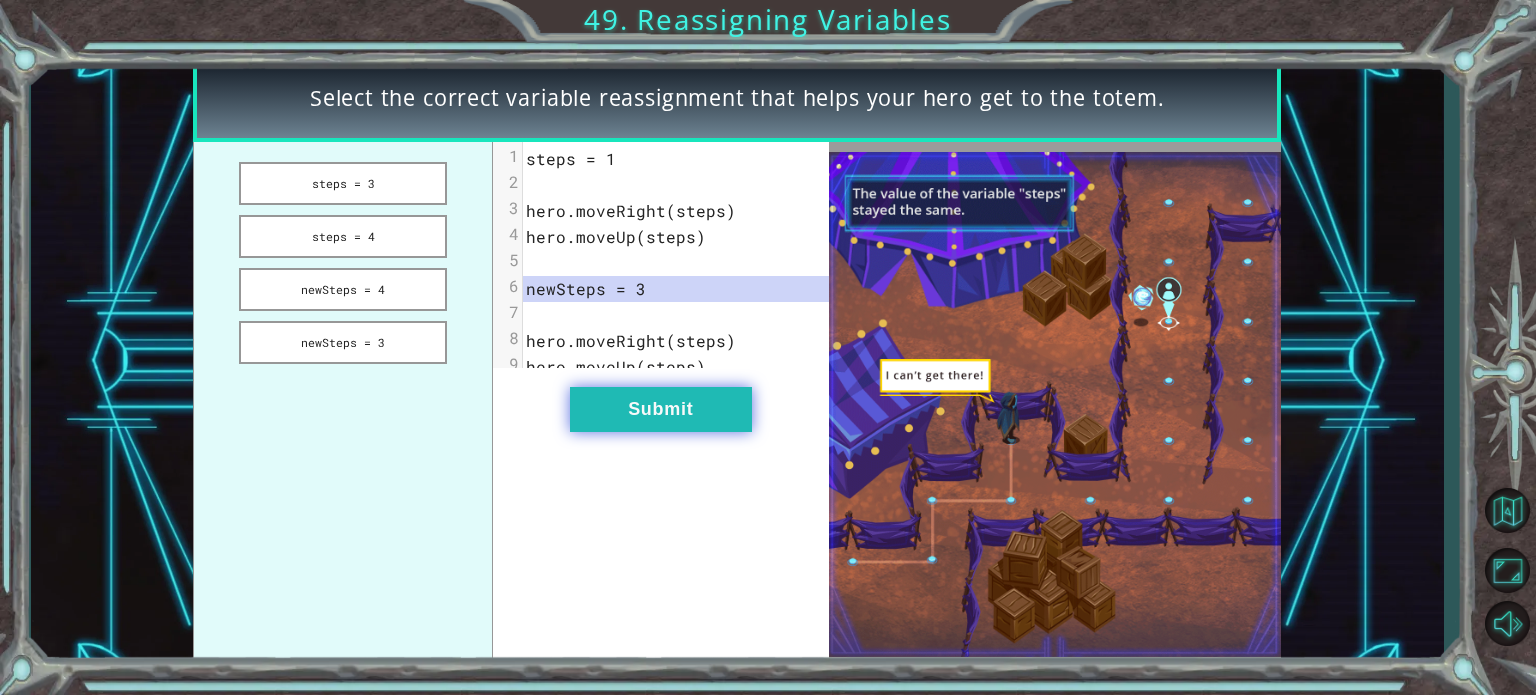 click on "Submit" at bounding box center (661, 409) 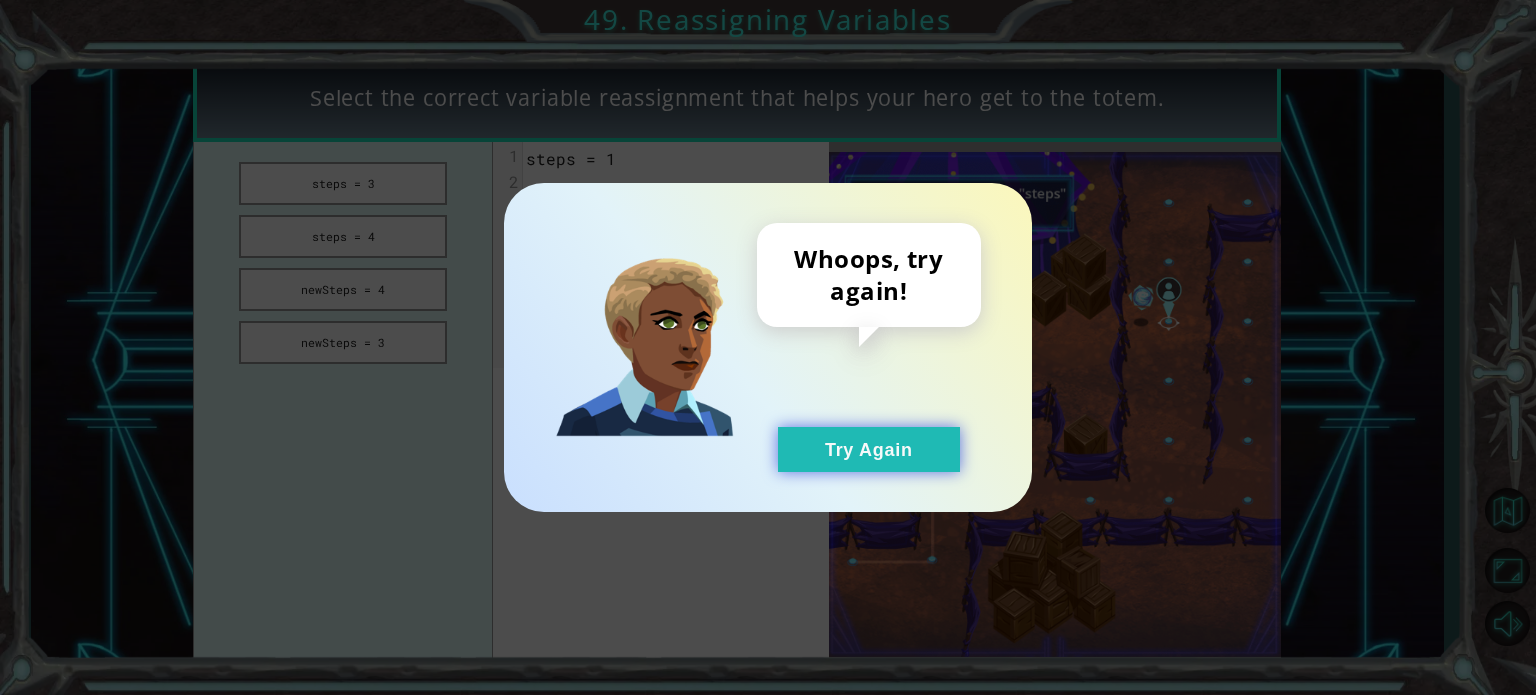 click on "Try Again" at bounding box center [869, 449] 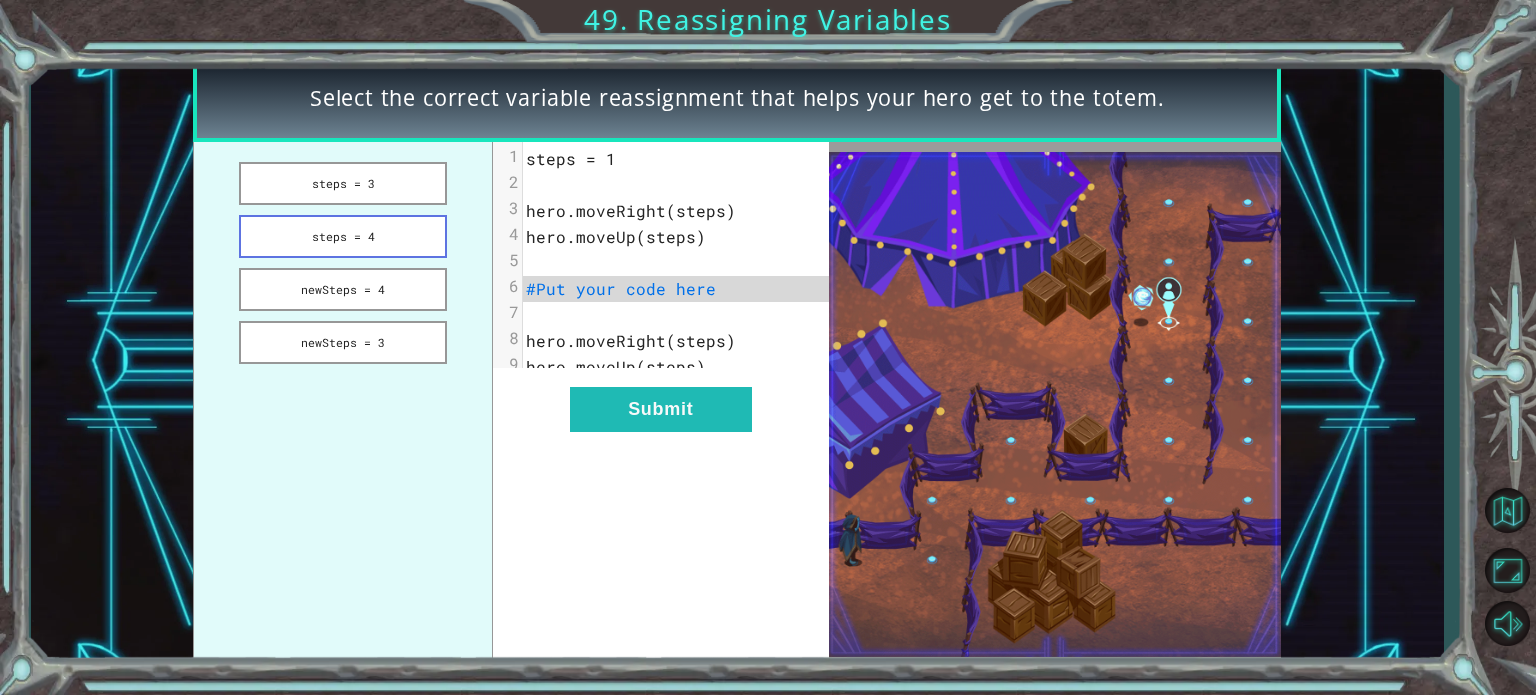 click on "steps = 4" at bounding box center [343, 236] 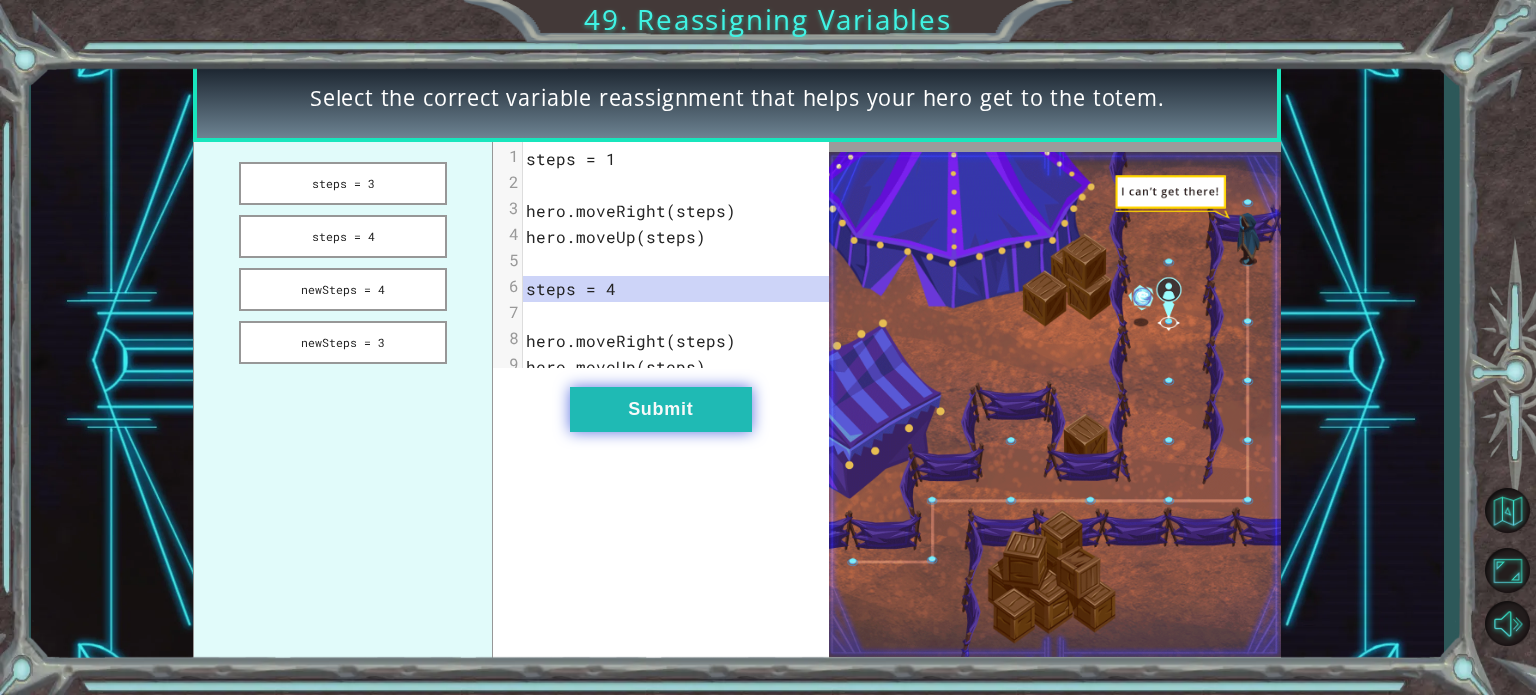 click on "Submit" at bounding box center (661, 409) 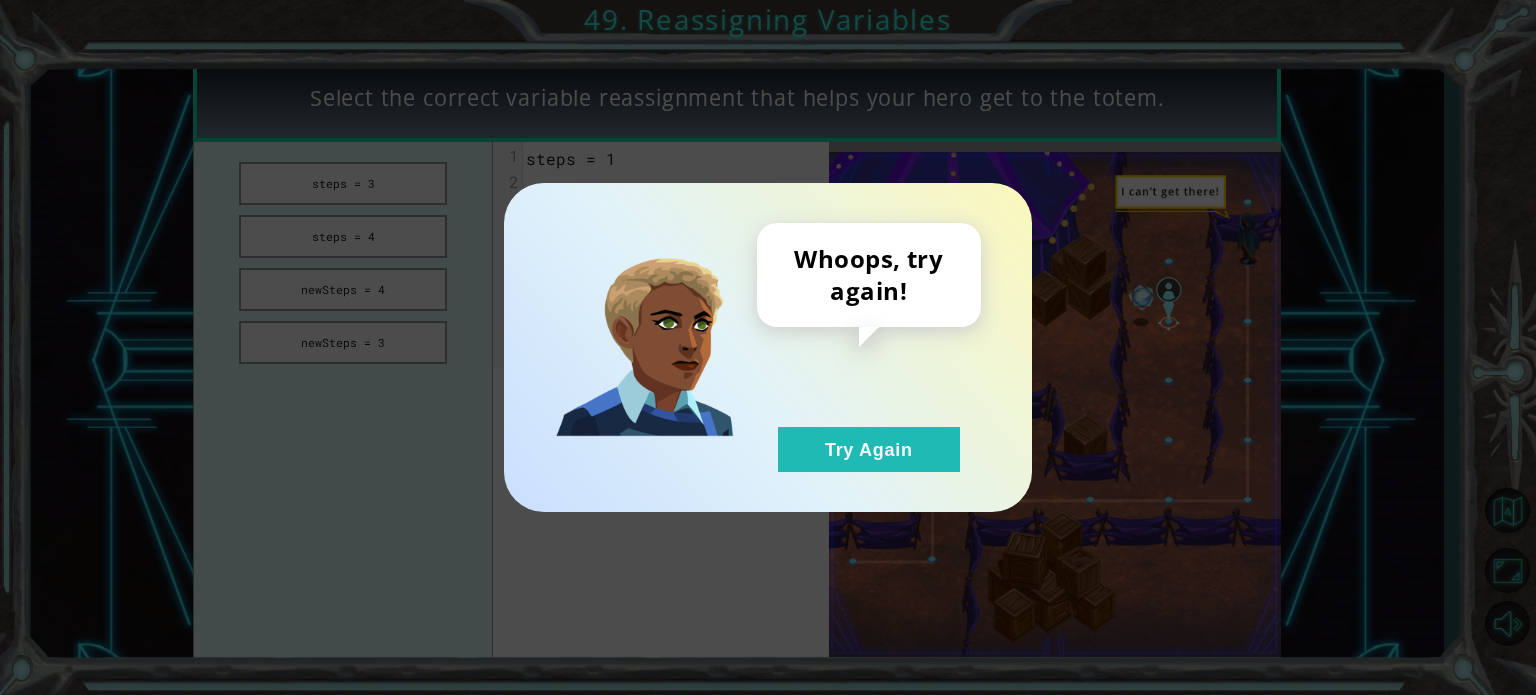 drag, startPoint x: 844, startPoint y: 439, endPoint x: 493, endPoint y: 336, distance: 365.8005 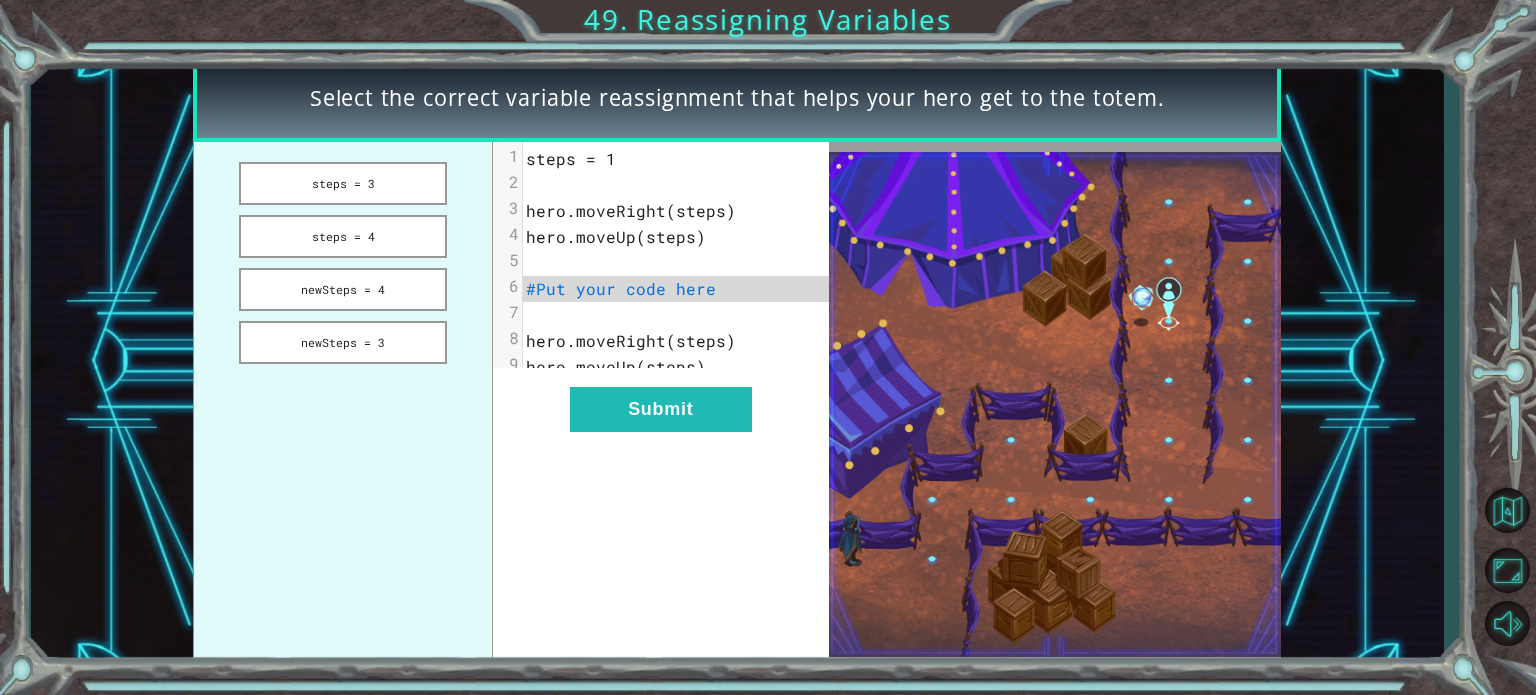 drag, startPoint x: 410, startPoint y: 279, endPoint x: 473, endPoint y: 316, distance: 73.061615 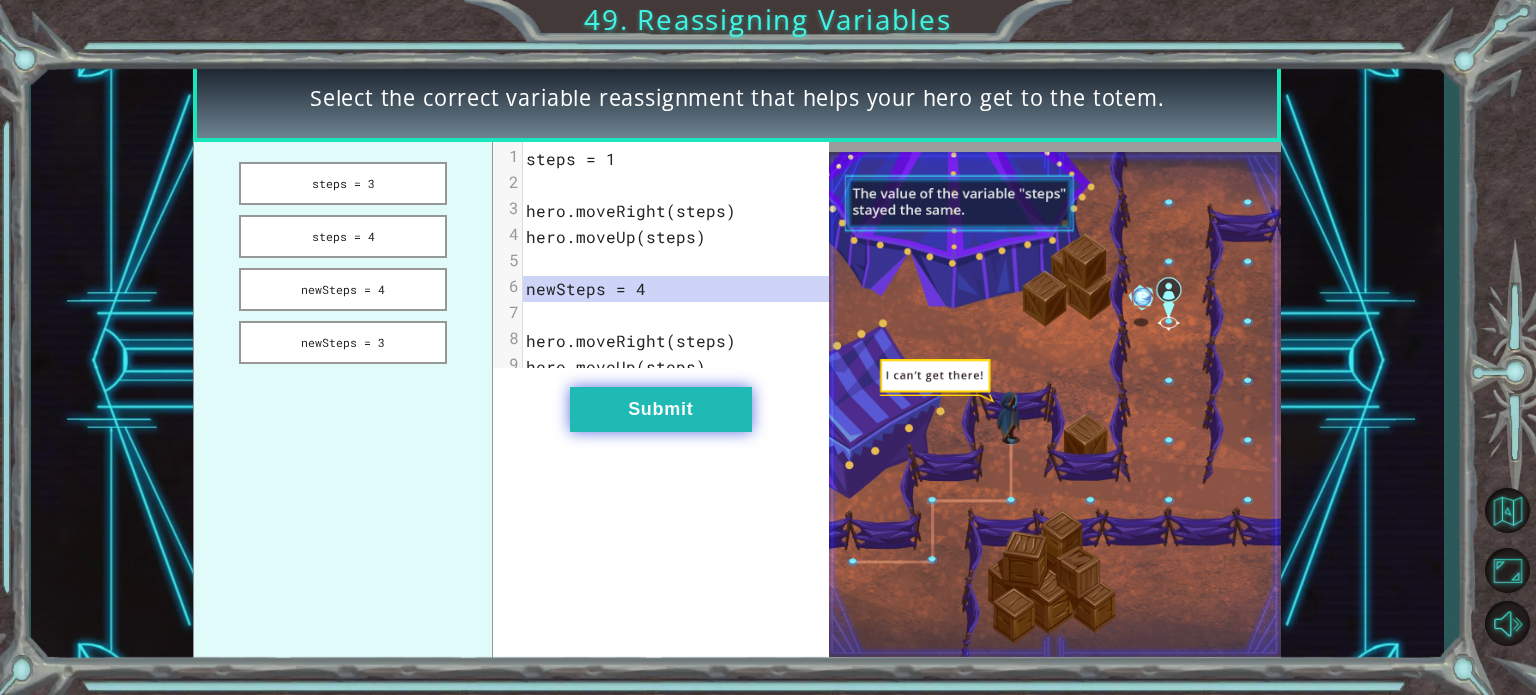 click on "Submit" at bounding box center (661, 409) 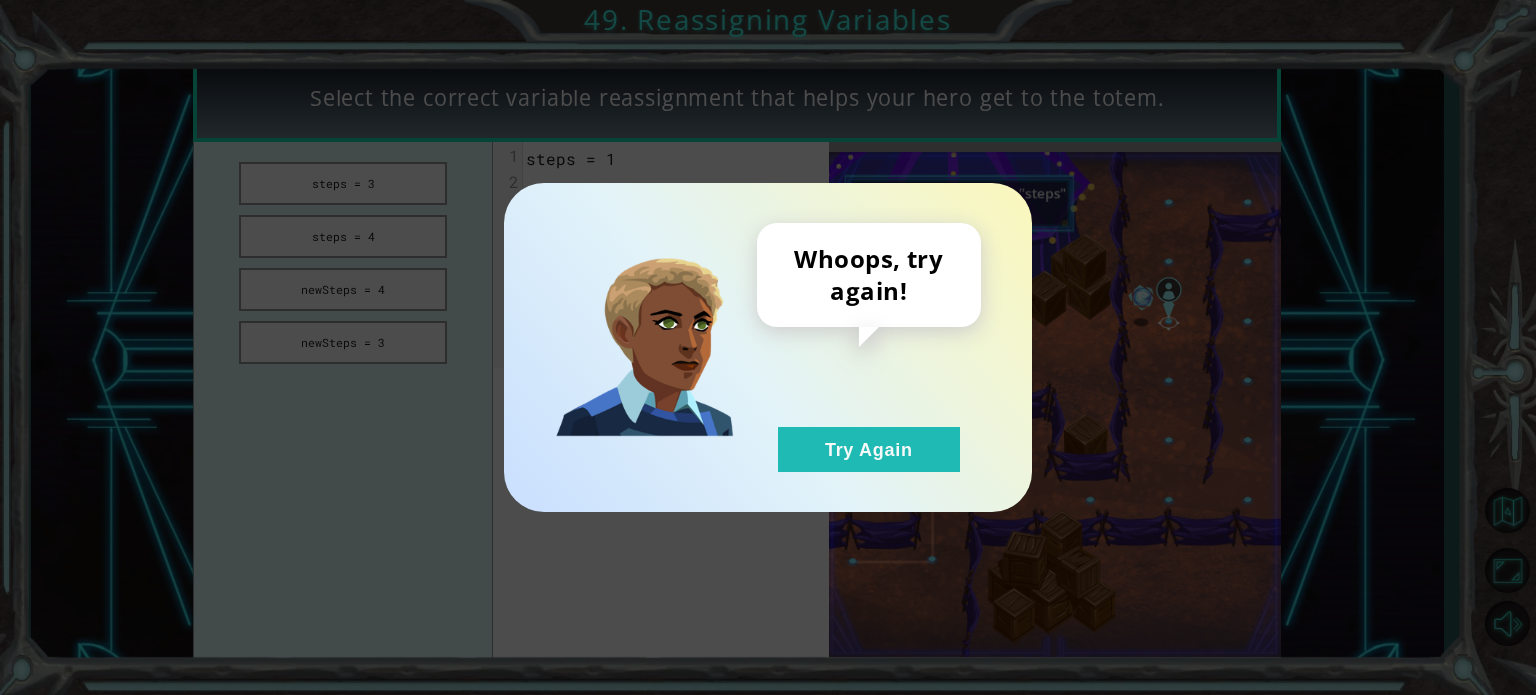drag, startPoint x: 835, startPoint y: 463, endPoint x: 620, endPoint y: 375, distance: 232.31229 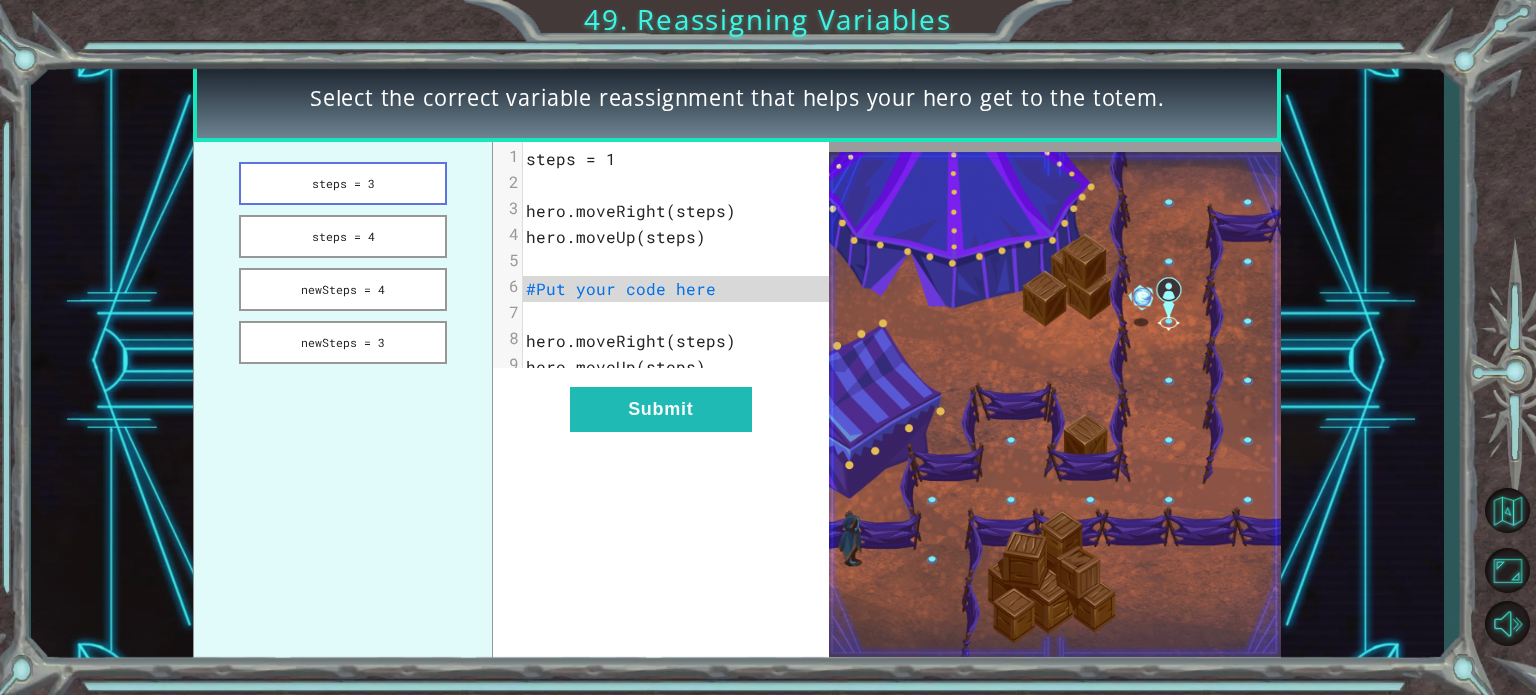 click on "steps = 3" at bounding box center (343, 183) 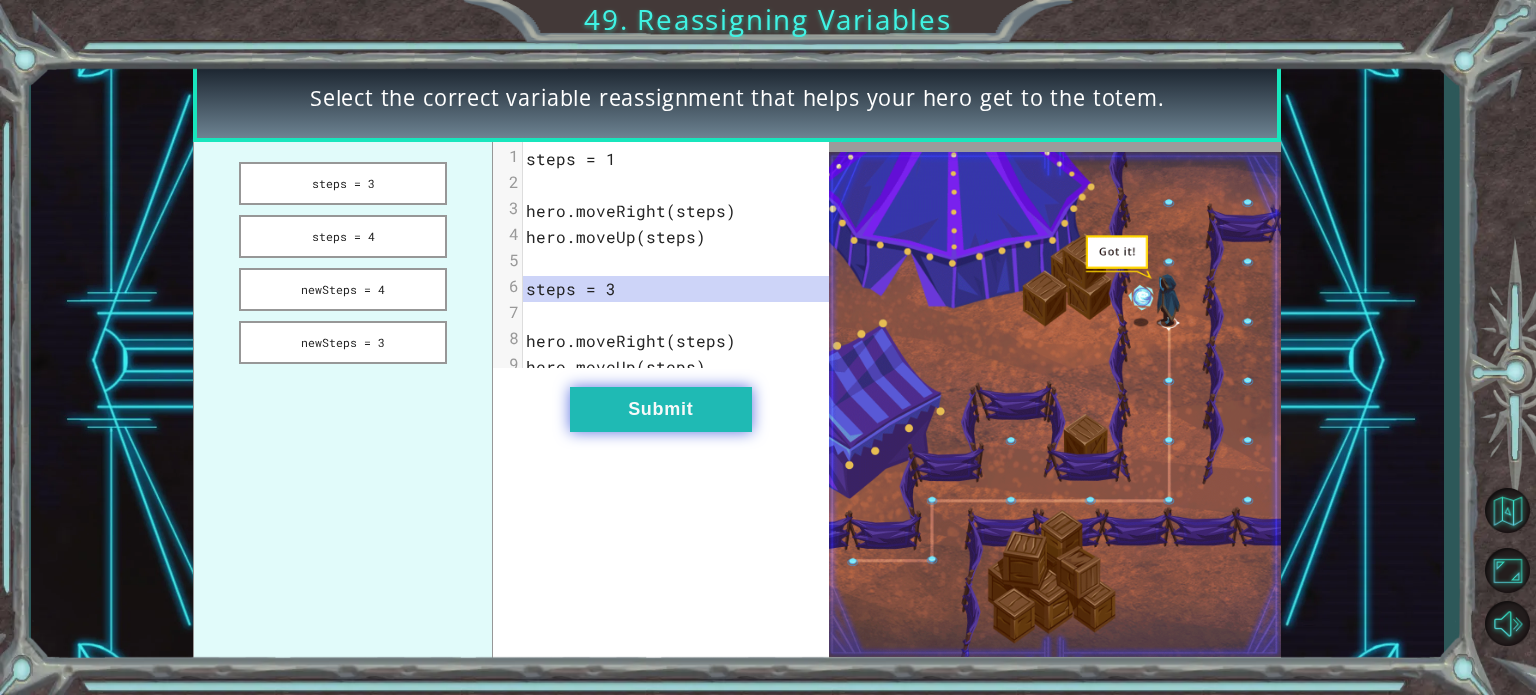 click on "Submit" at bounding box center [661, 409] 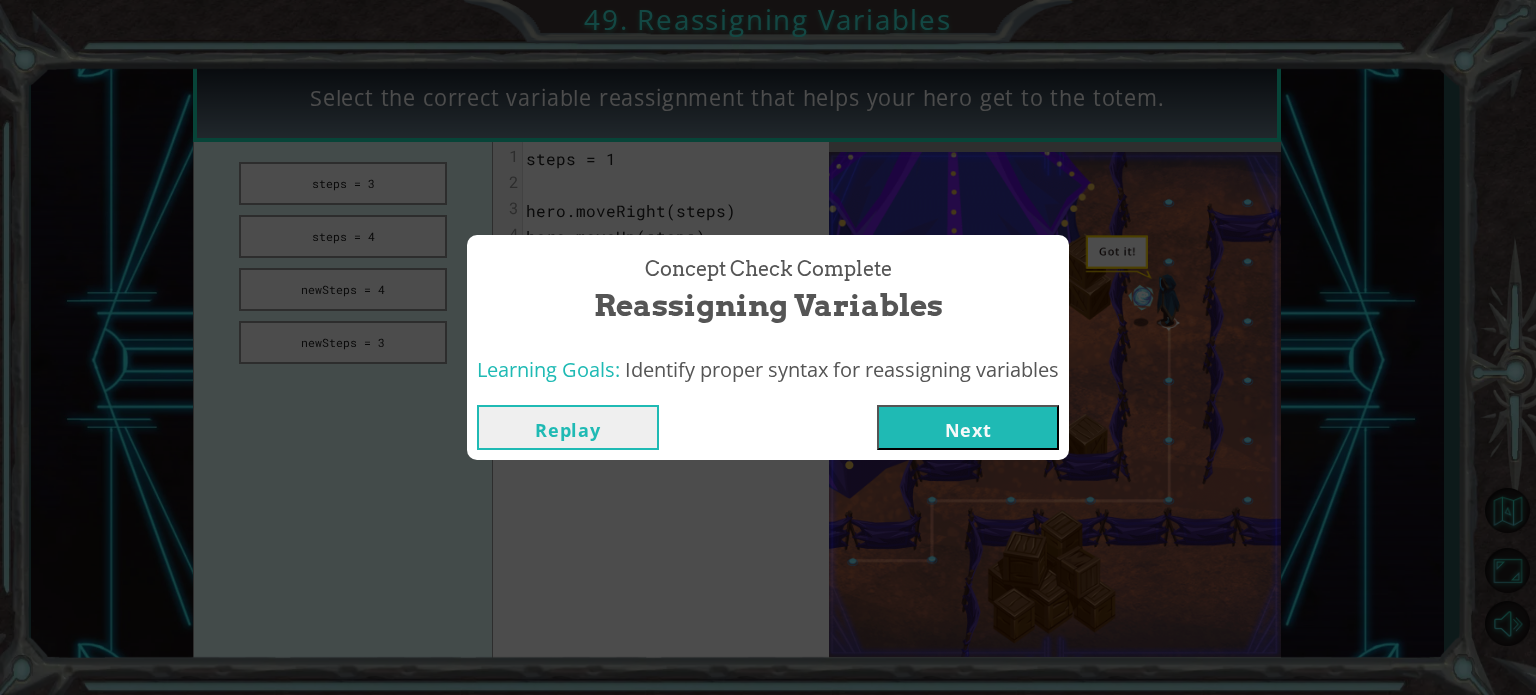 click on "Next" at bounding box center [968, 427] 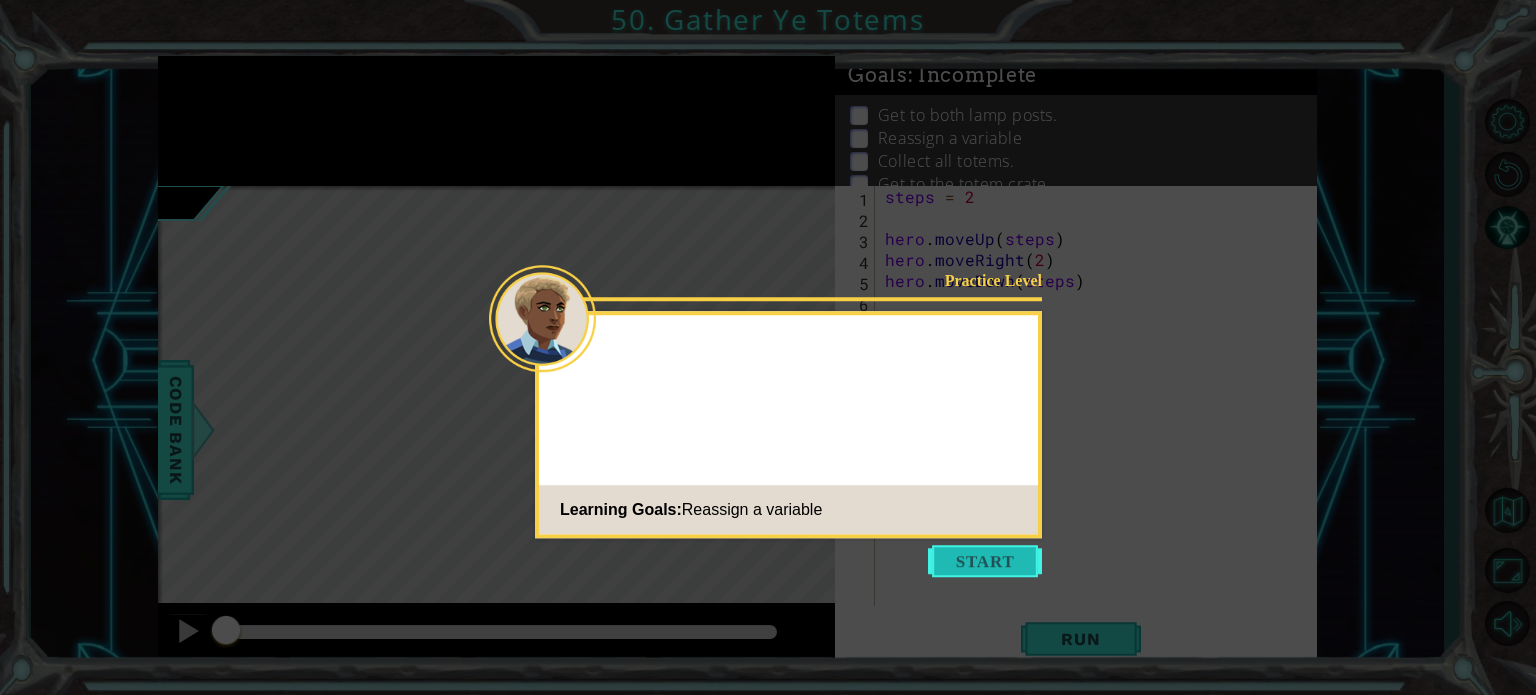 click on "Practice Level     Learning Goals:  Reassign a variable" at bounding box center [788, 424] 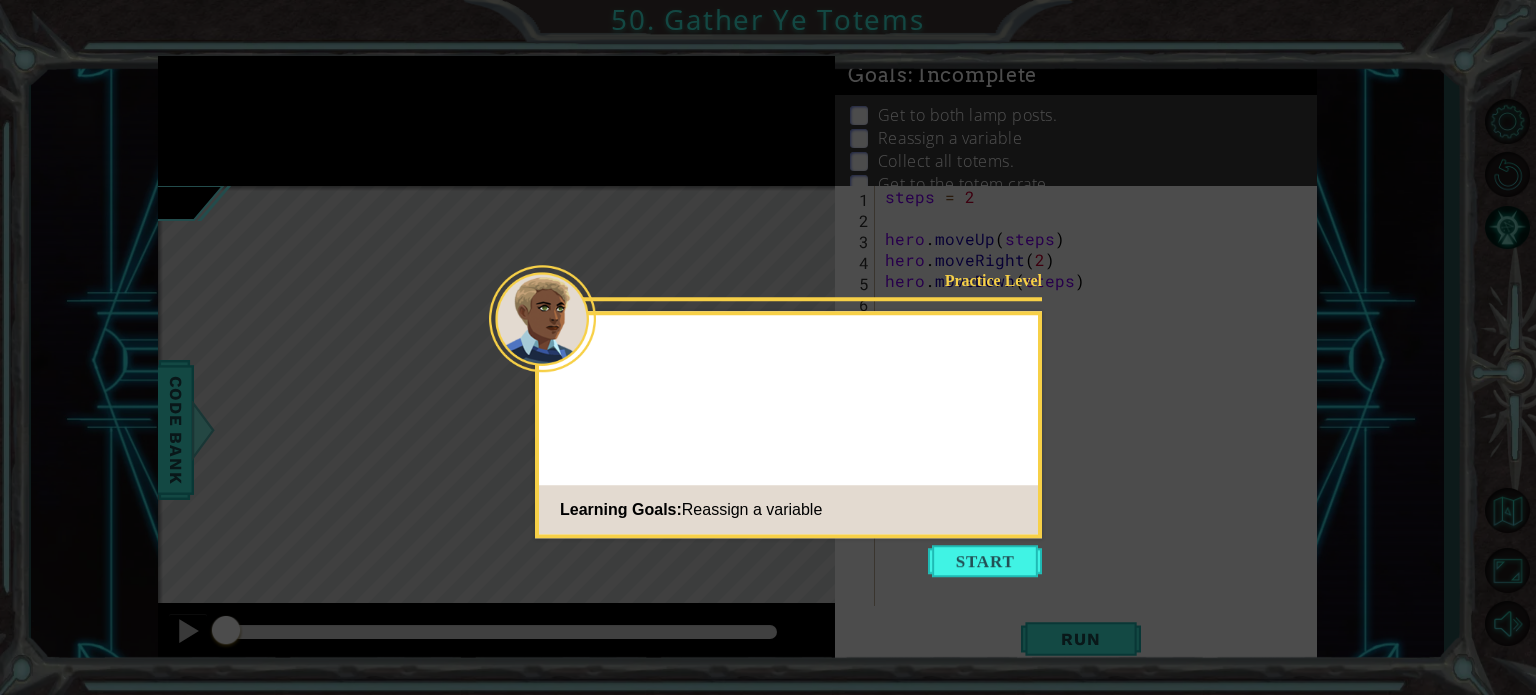 click at bounding box center [985, 561] 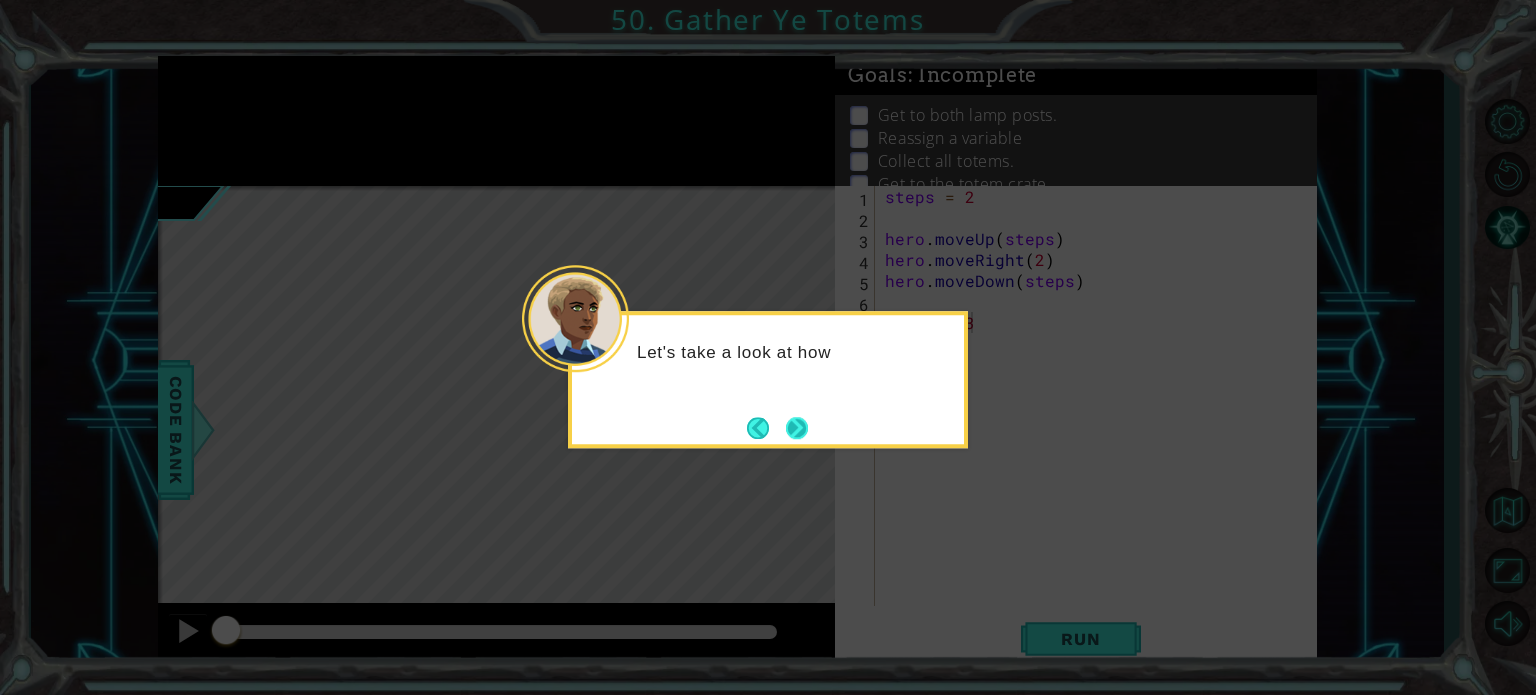 click at bounding box center [797, 428] 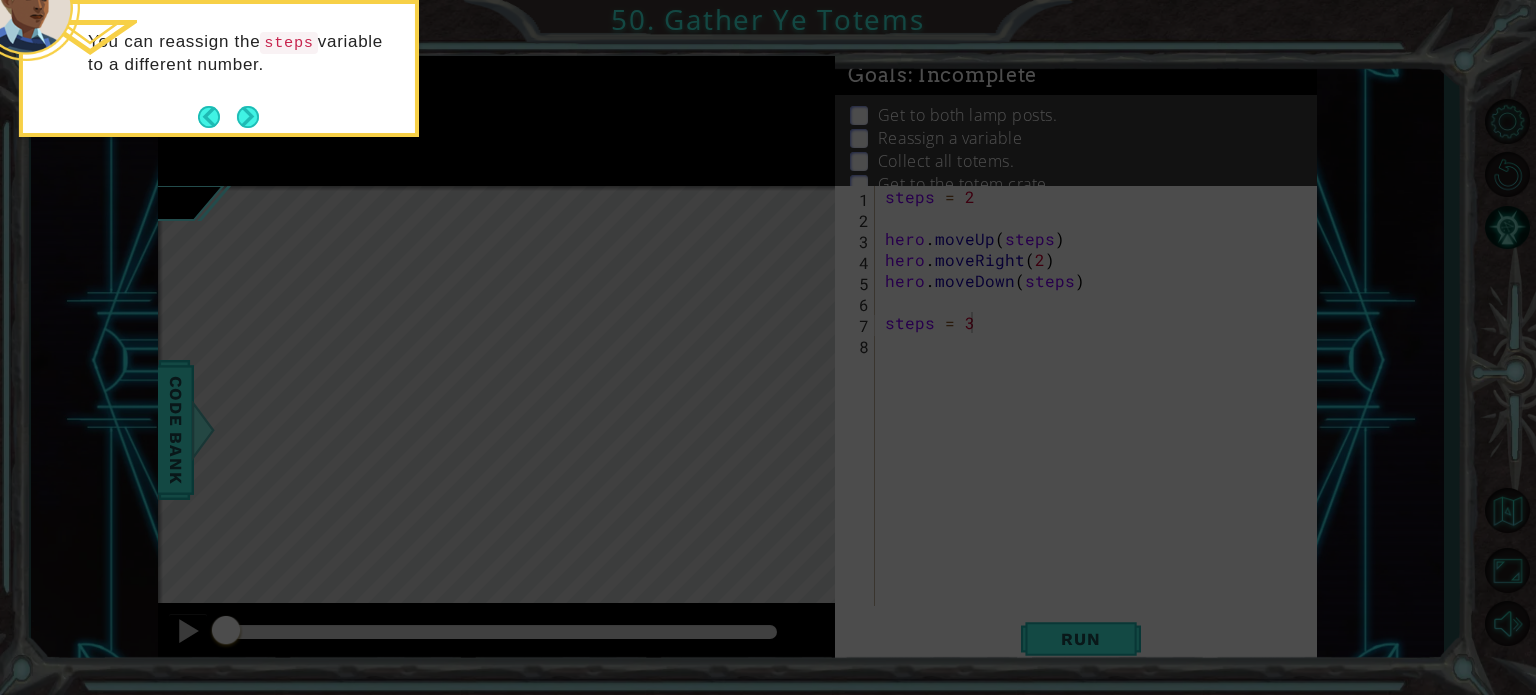 click 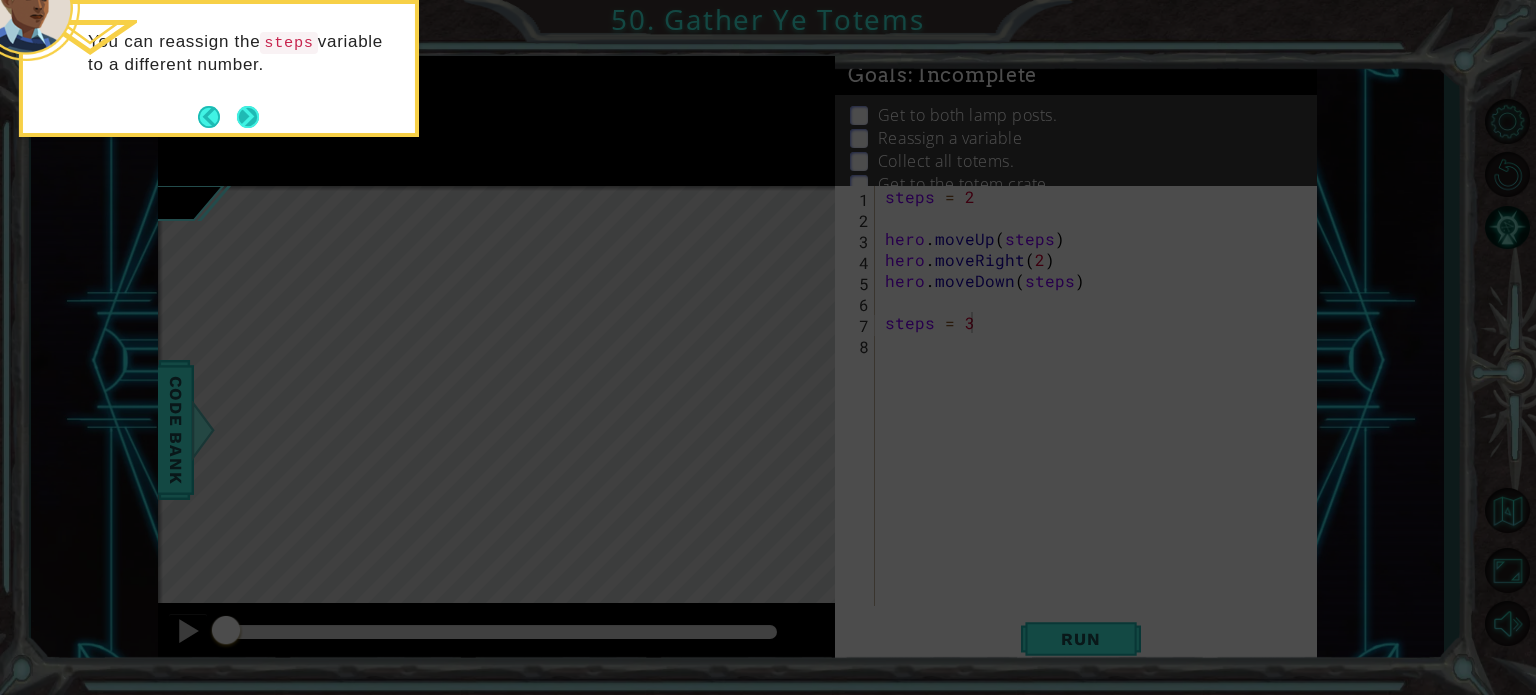 click at bounding box center [248, 117] 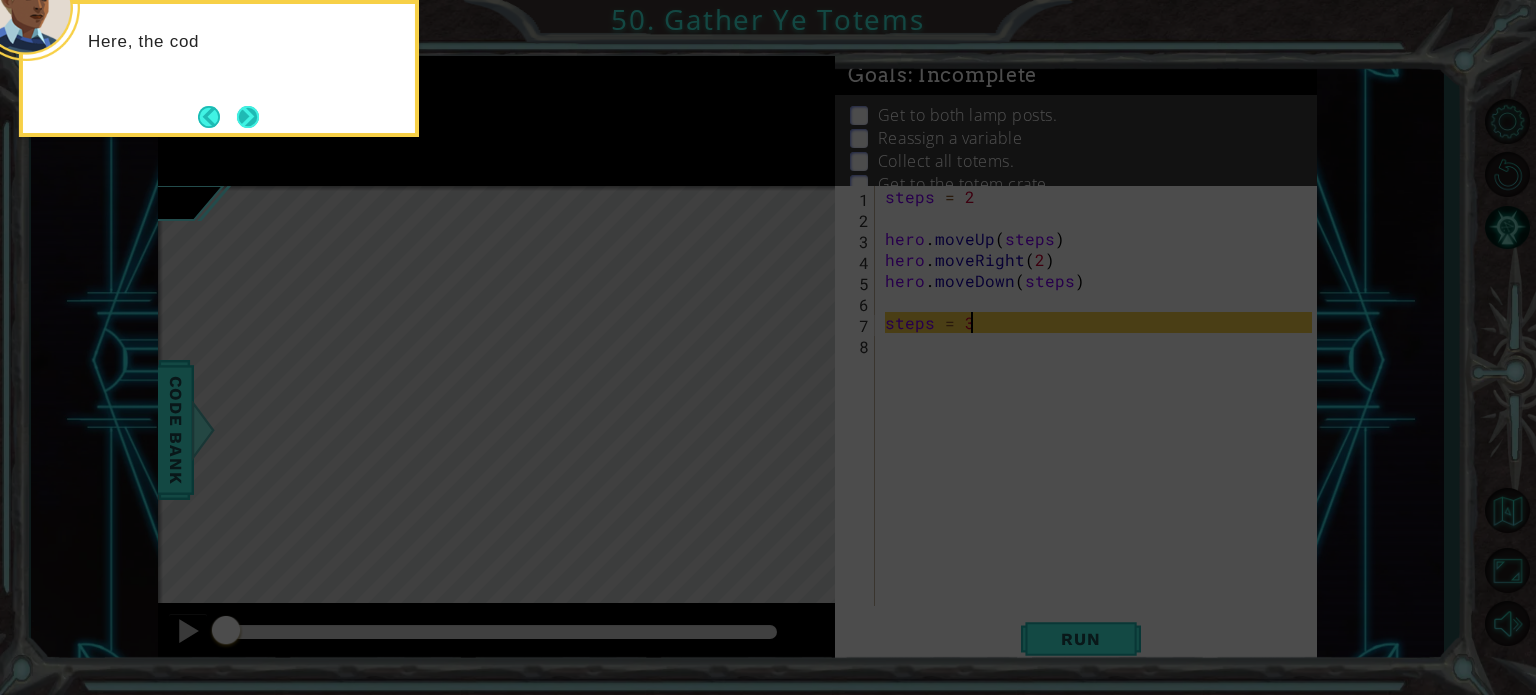 click at bounding box center [248, 117] 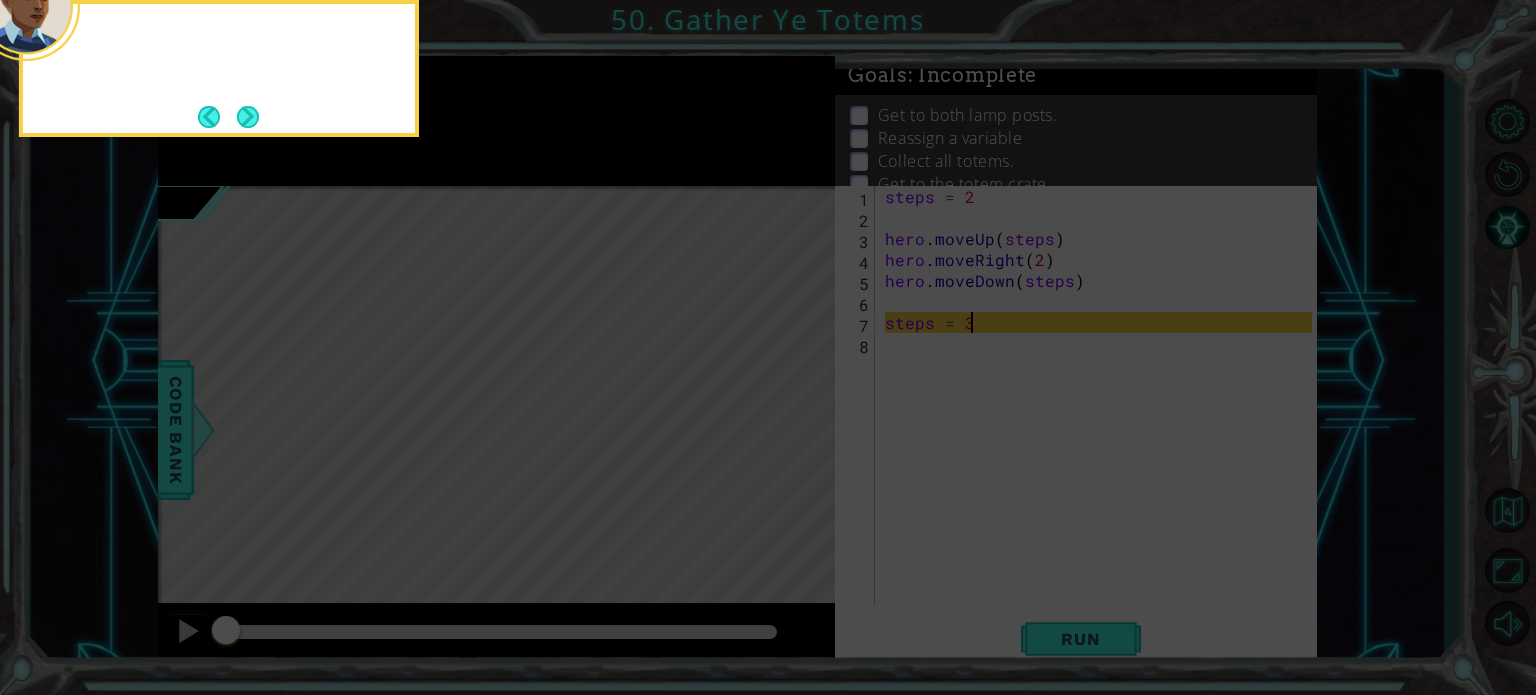 click at bounding box center (247, 116) 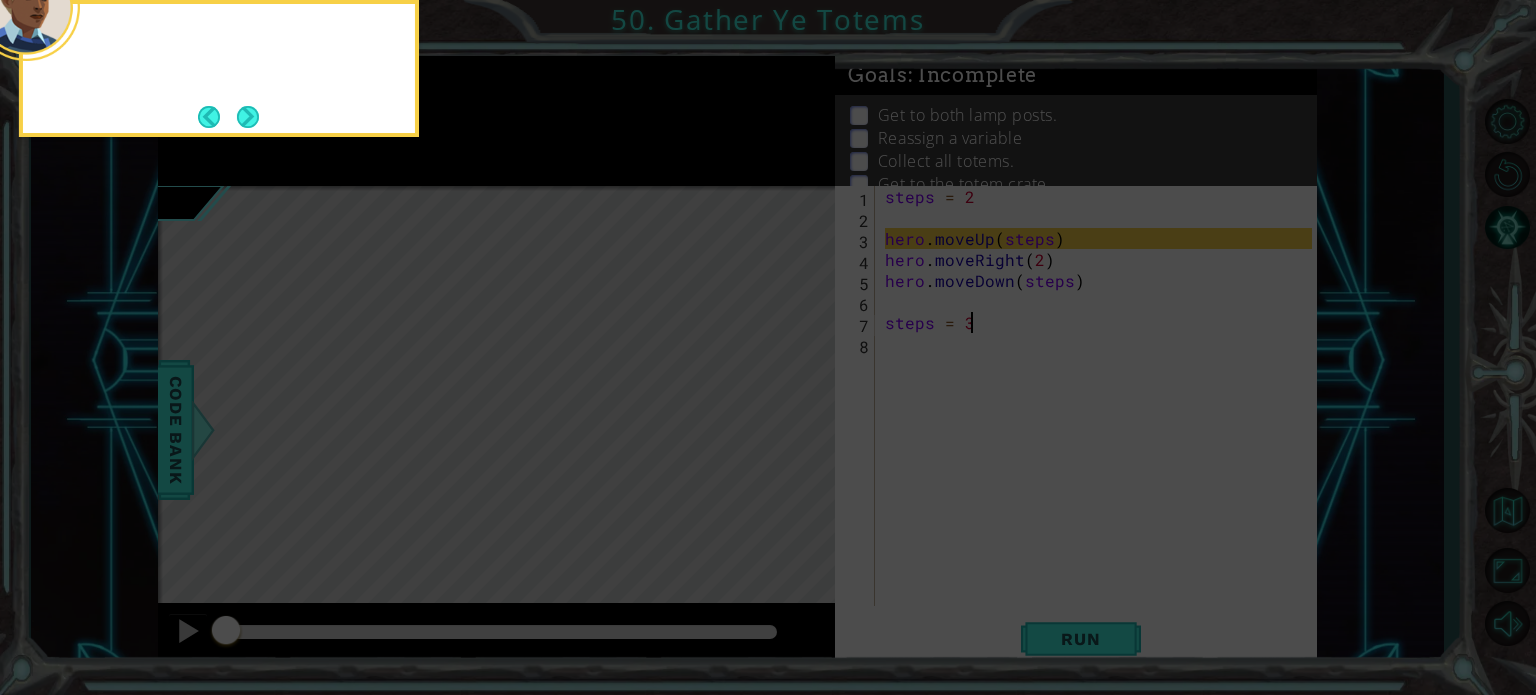 click at bounding box center (248, 116) 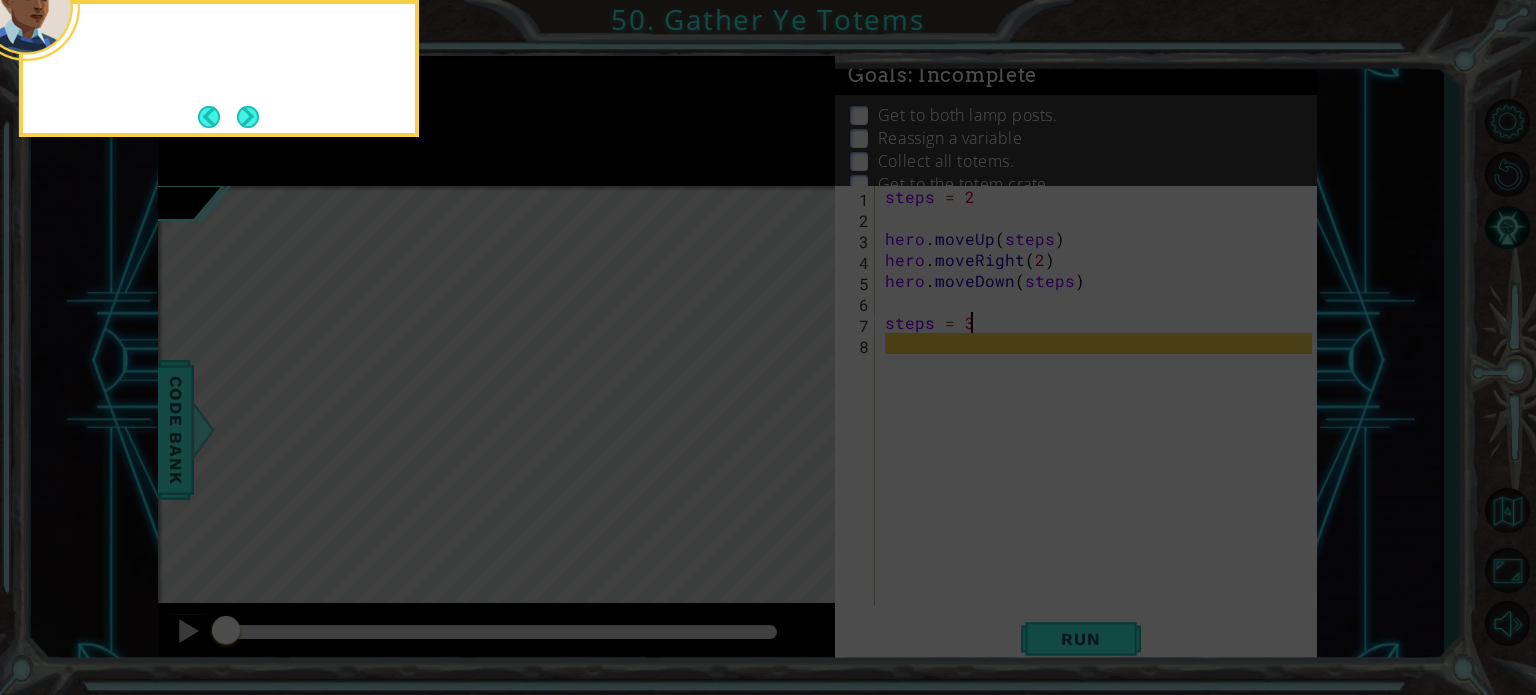 click at bounding box center [248, 117] 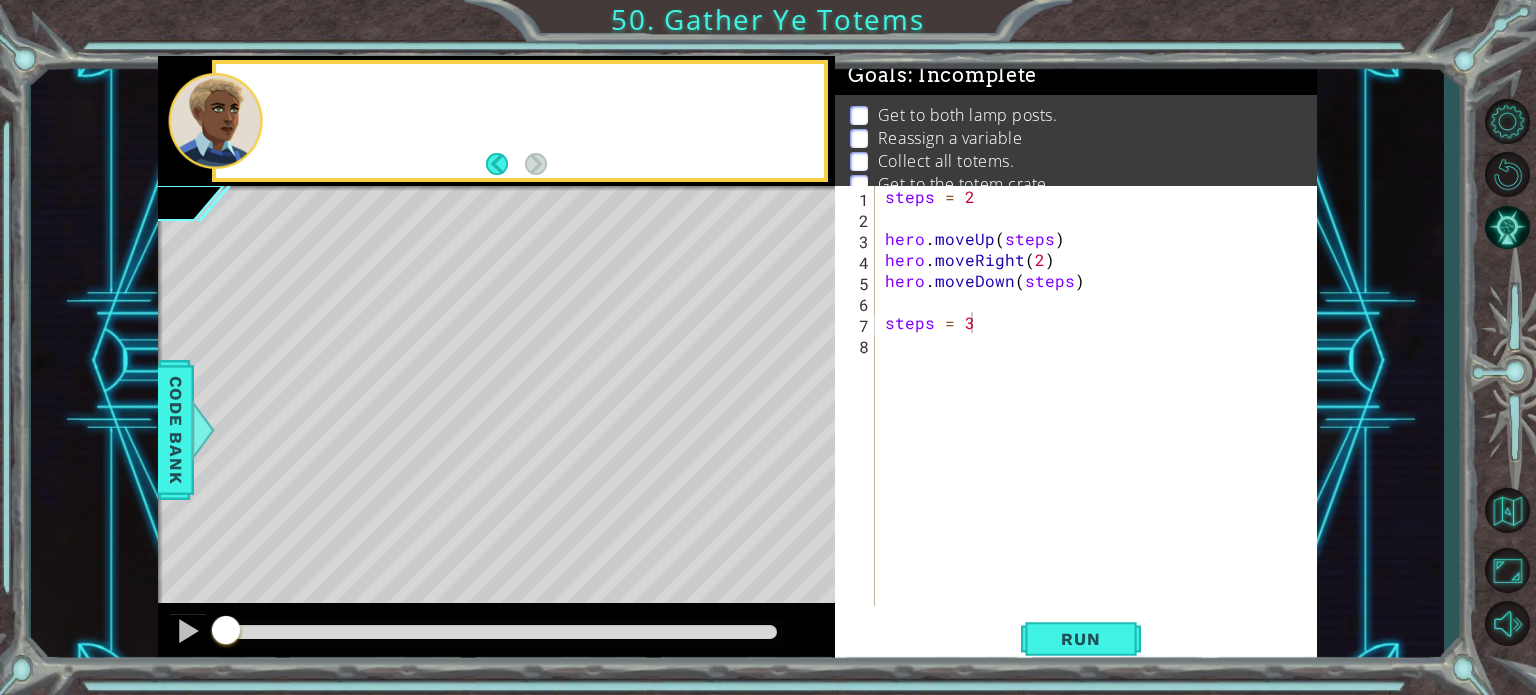 click at bounding box center (215, 121) 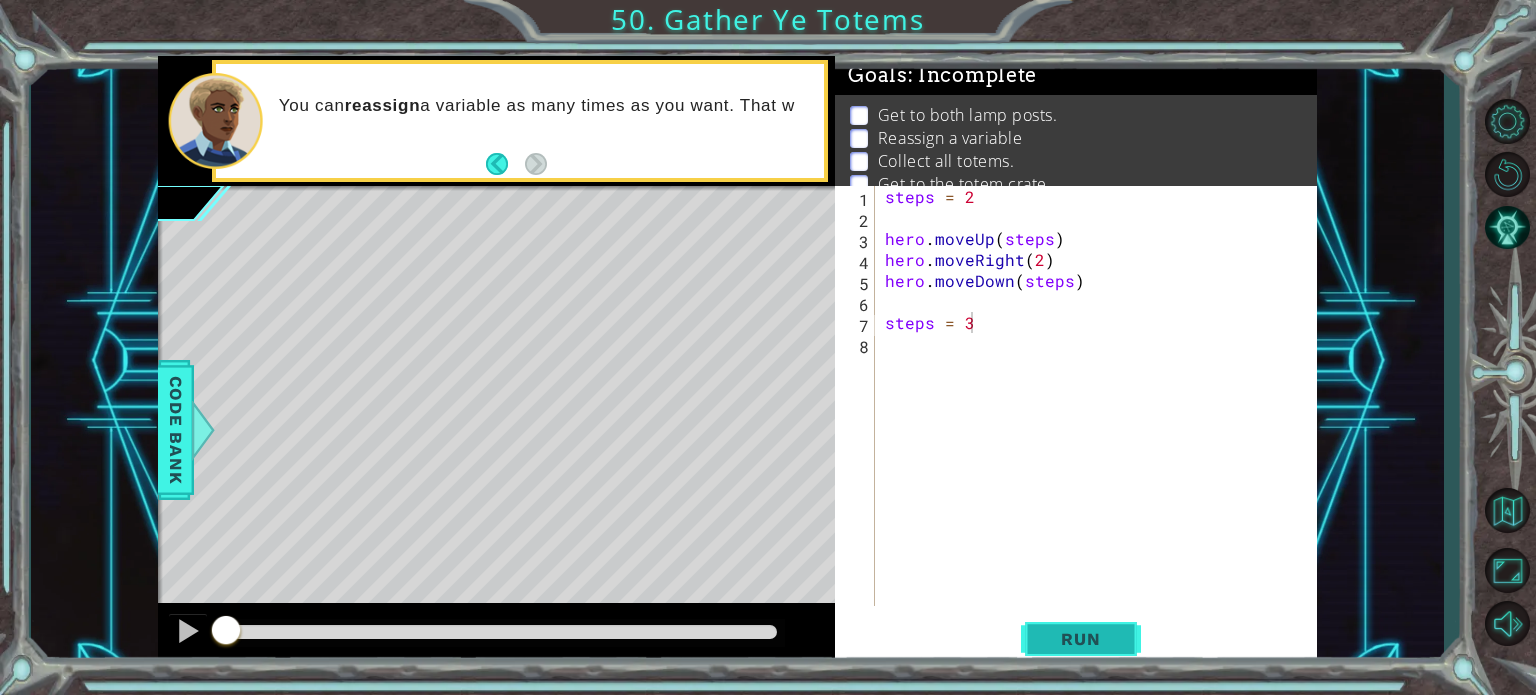 click on "Run" at bounding box center [1080, 639] 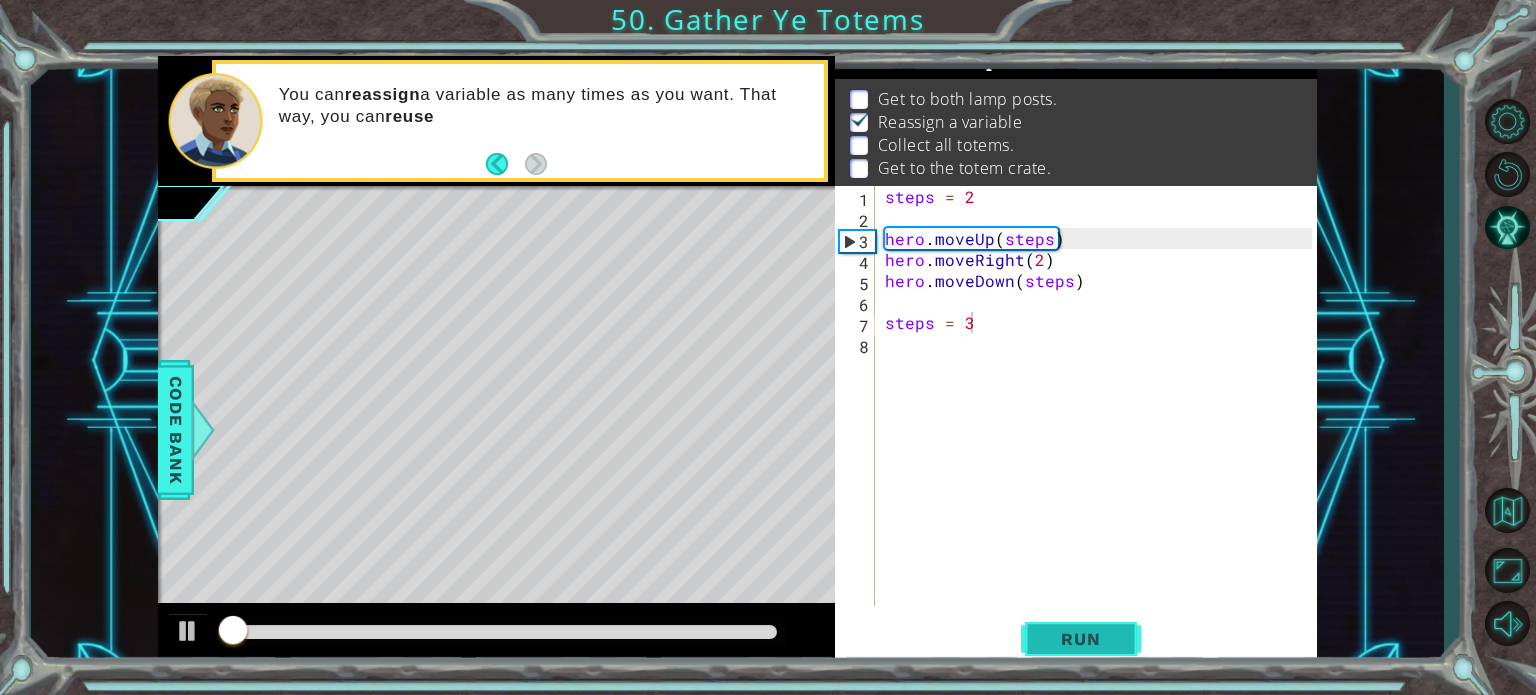 click on "Run" at bounding box center [1081, 639] 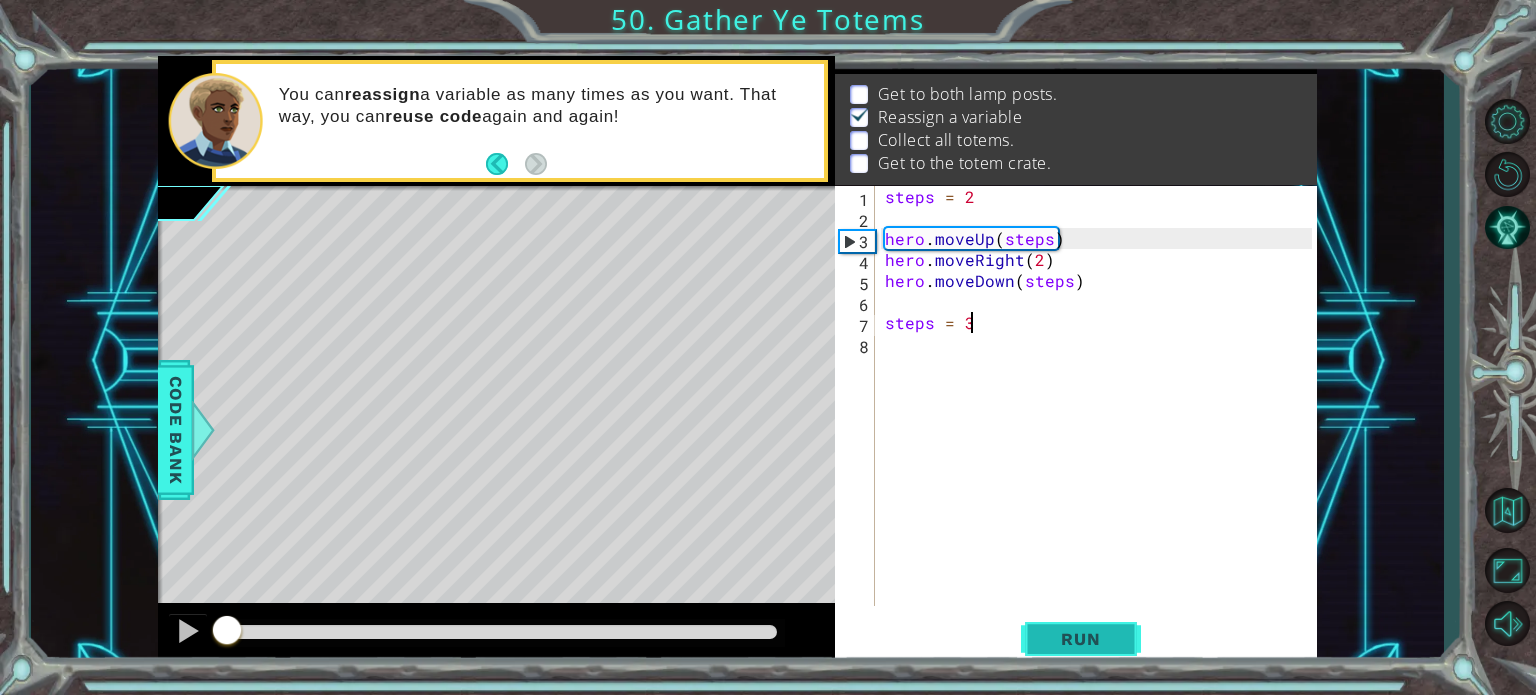 scroll, scrollTop: 23, scrollLeft: 0, axis: vertical 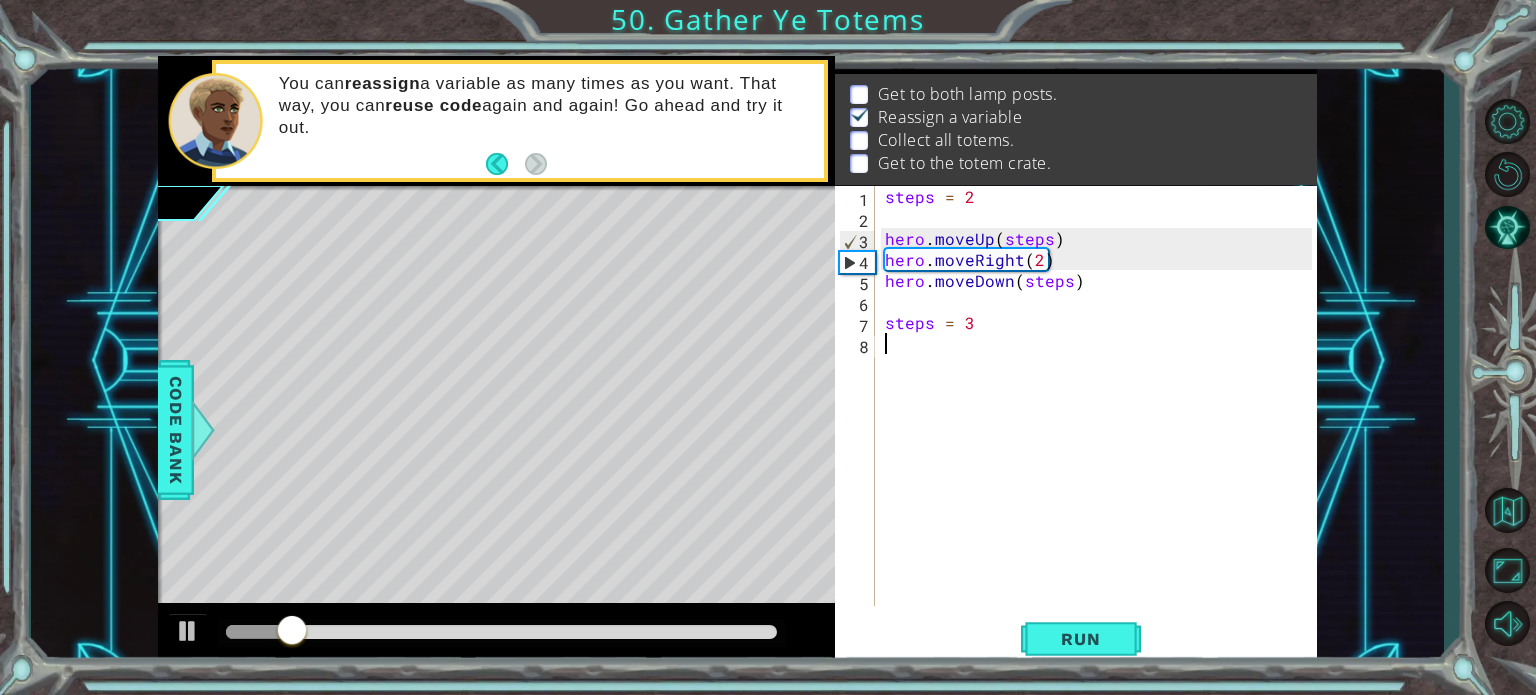 click on "steps   =   2 hero . moveUp ( steps ) hero . moveRight ( 2 ) hero . moveDown ( steps ) steps   =   3" at bounding box center [1101, 417] 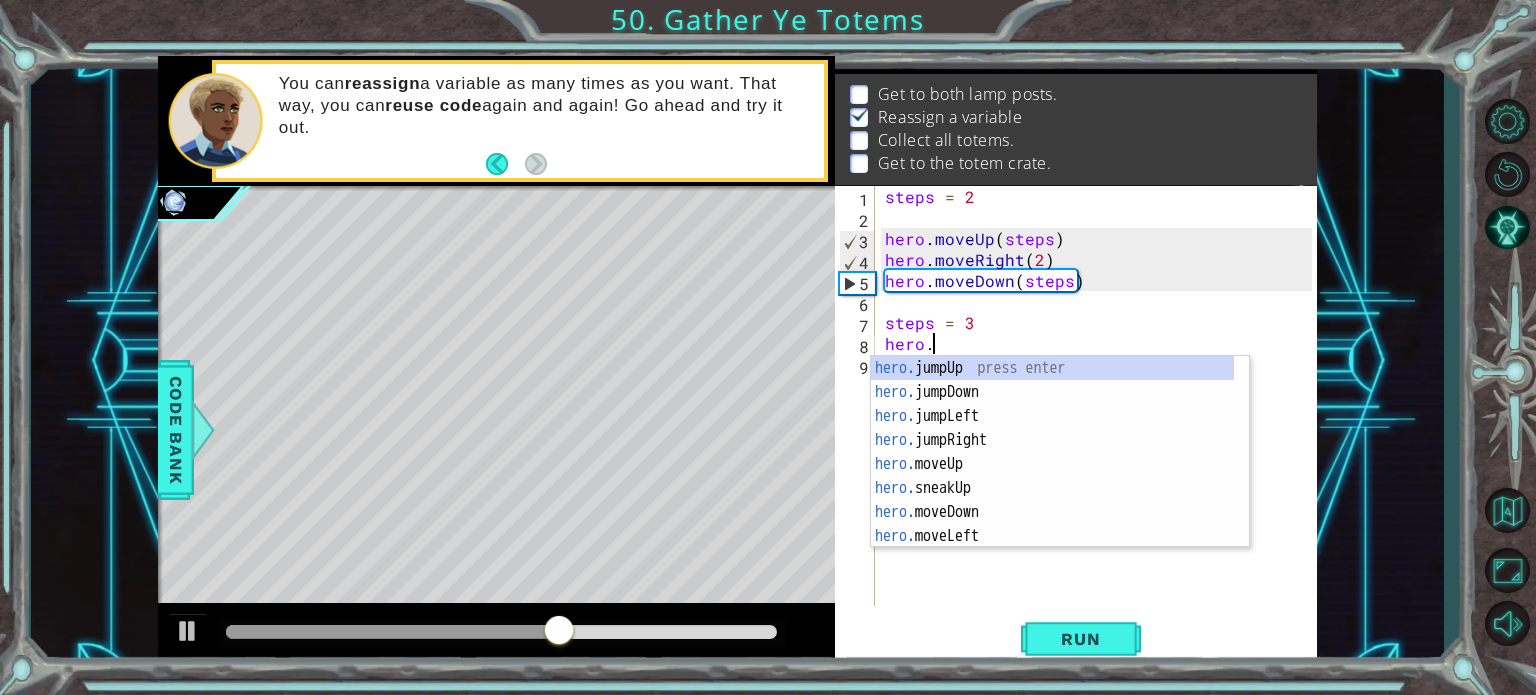 scroll, scrollTop: 0, scrollLeft: 1, axis: horizontal 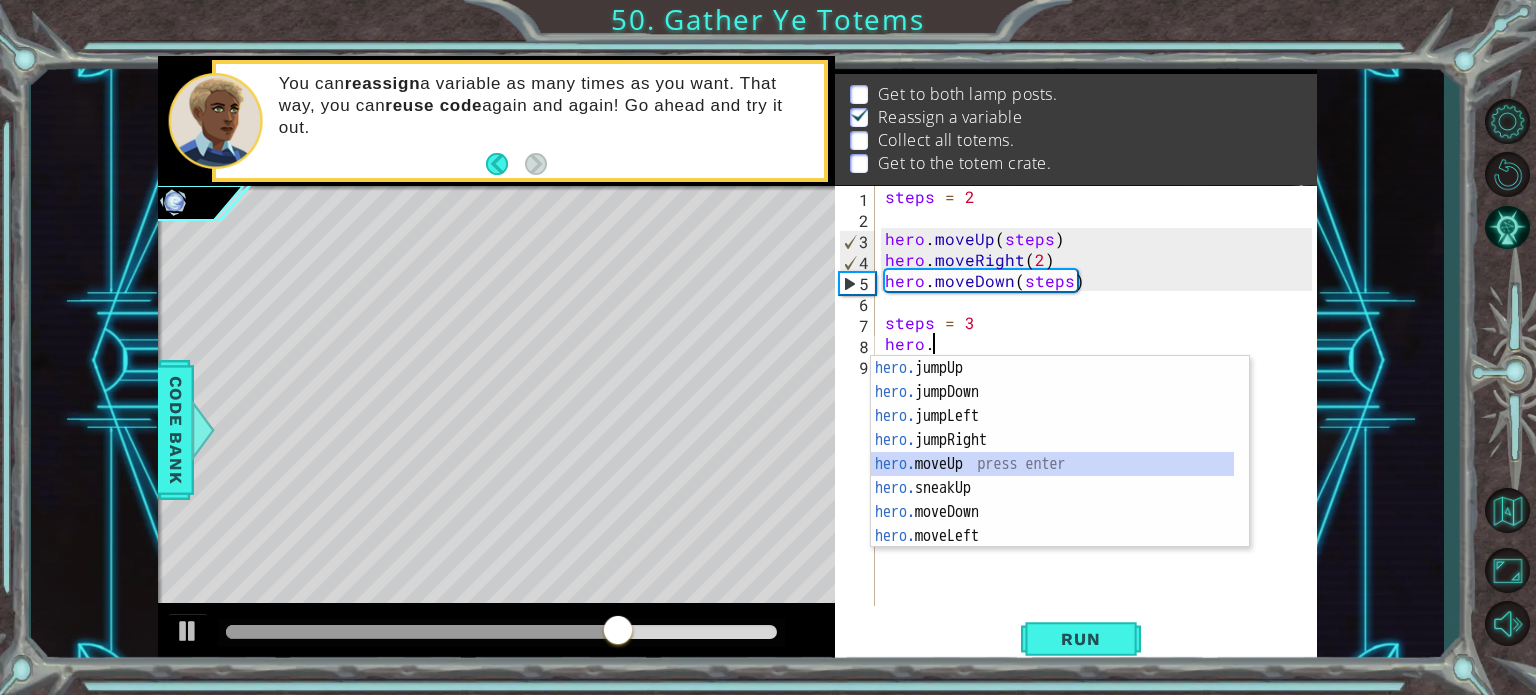 click on "hero. jumpUp press enter hero. jumpDown press enter hero. jumpLeft press enter hero. jumpRight press enter hero. moveUp press enter hero. sneakUp press enter hero. moveDown press enter hero. moveLeft press enter hero. moveRight press enter" at bounding box center [1052, 476] 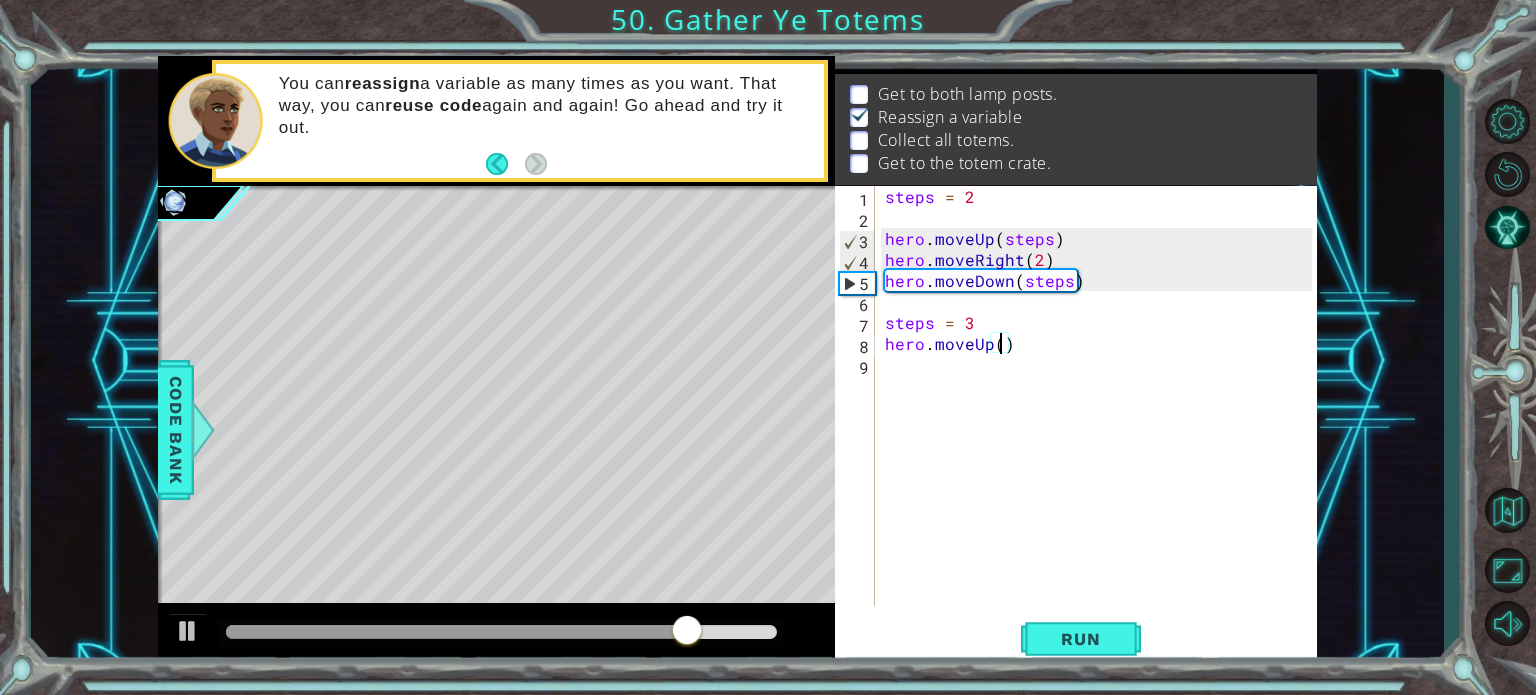 type on "hero.moveUp(3)" 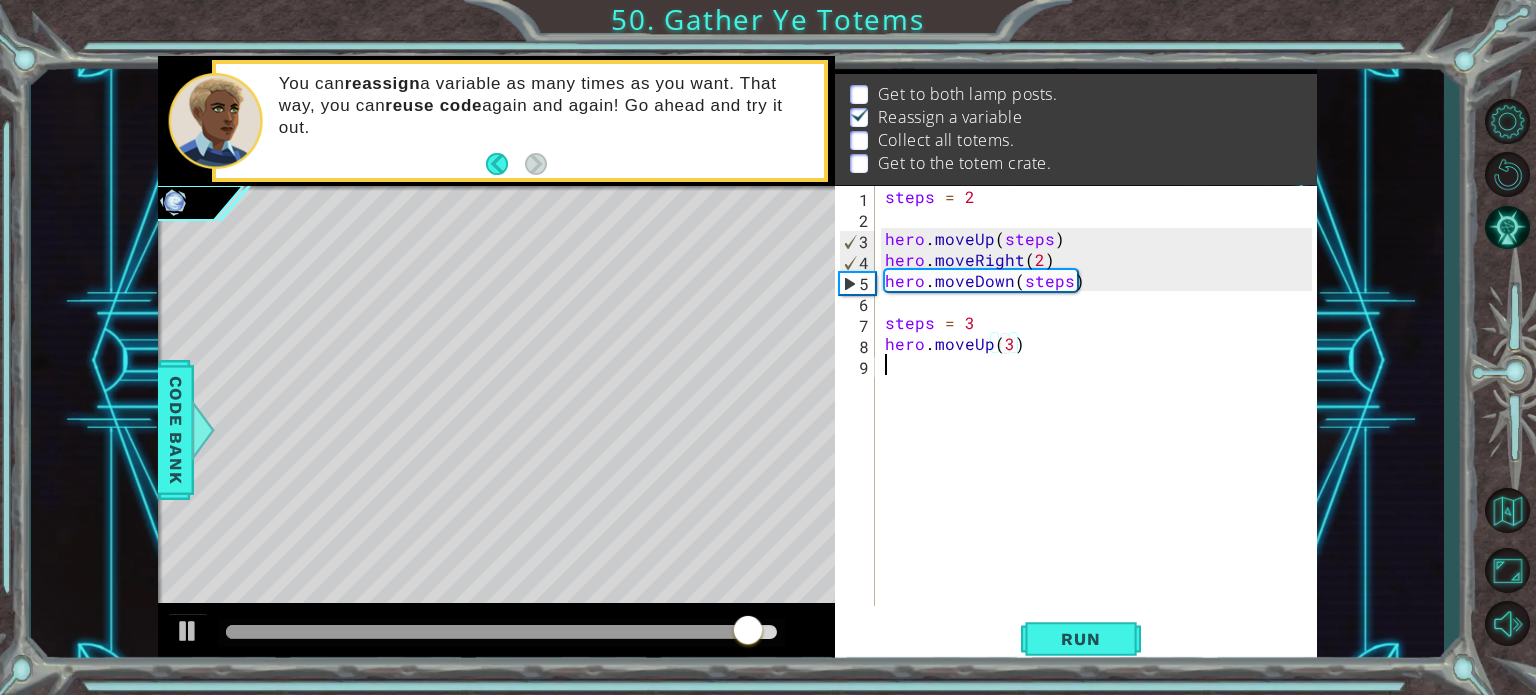 click on "steps   =   2 hero . moveUp ( steps ) hero . moveRight ( 2 ) hero . moveDown ( steps ) steps   =   3 hero . moveUp ( 3 )" at bounding box center [1101, 417] 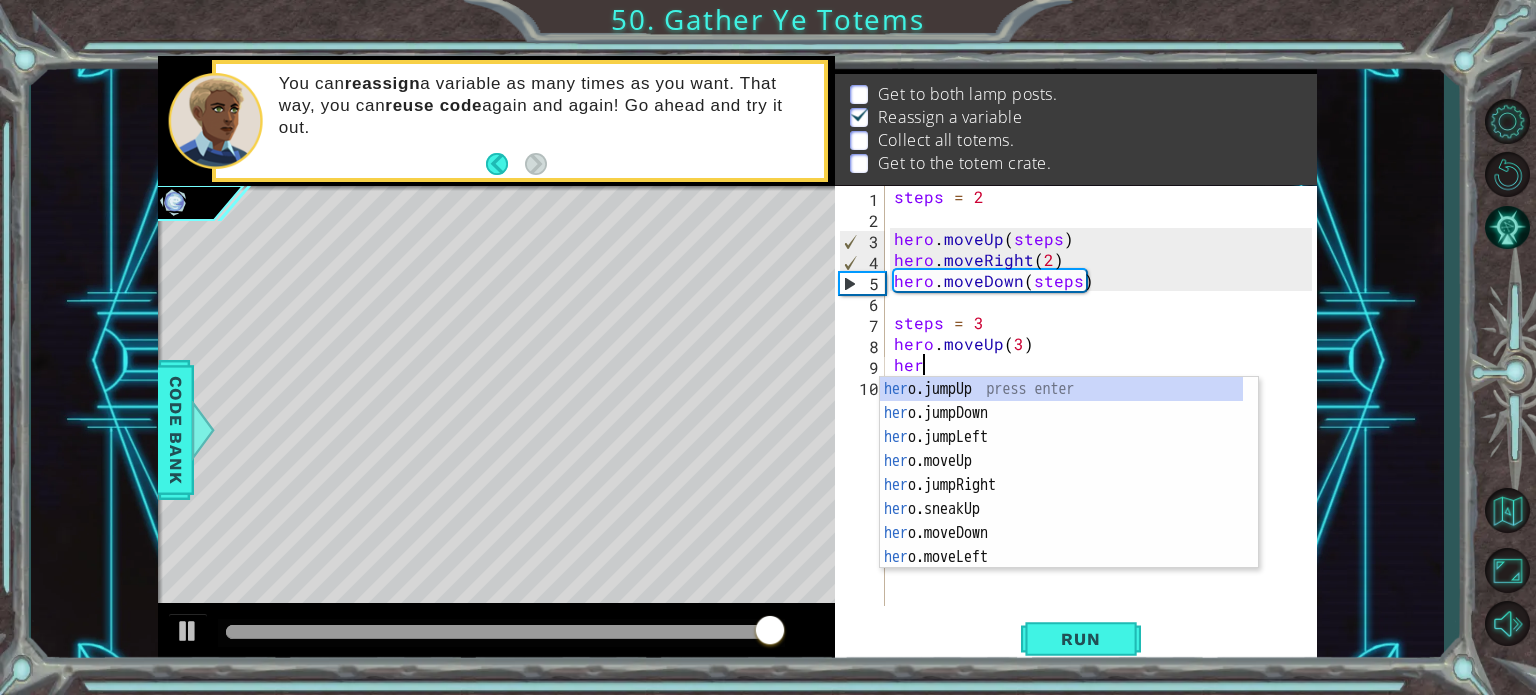 scroll, scrollTop: 0, scrollLeft: 0, axis: both 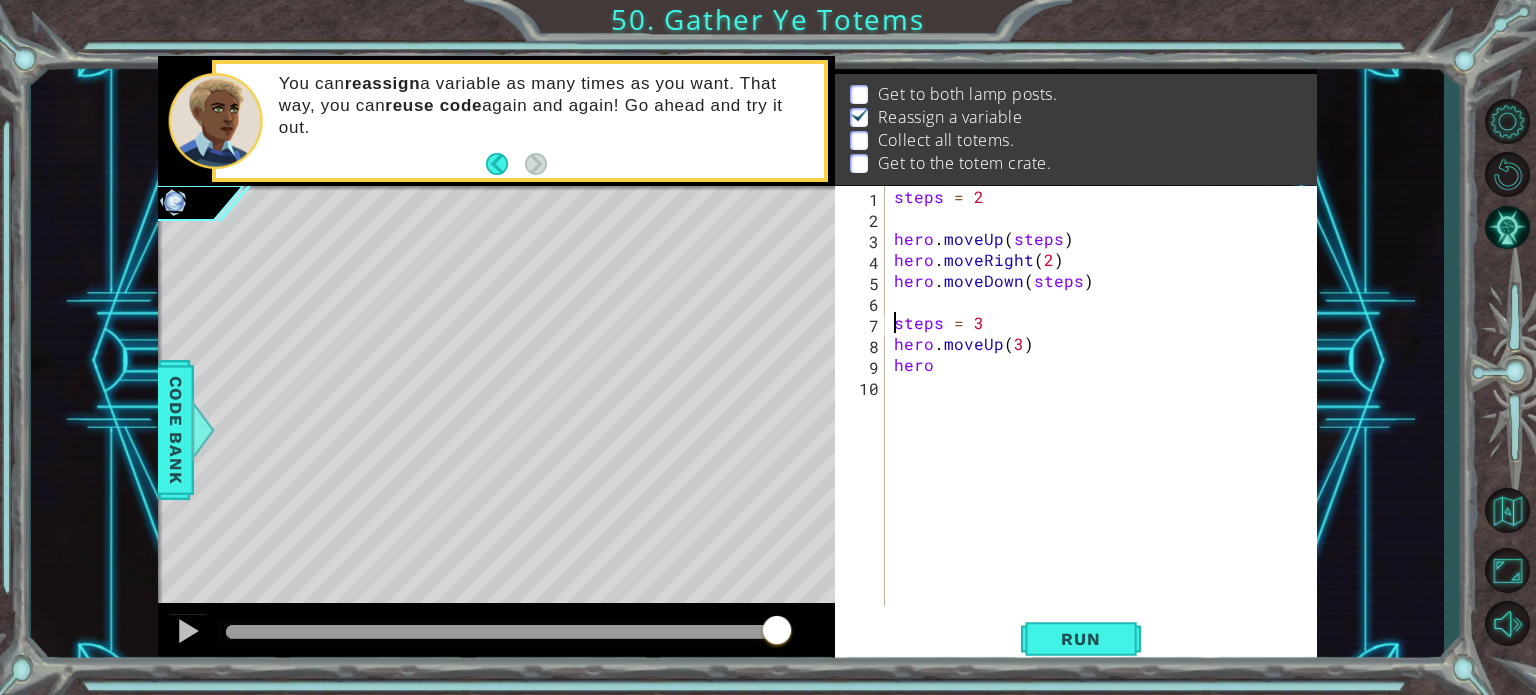 click on "steps   =   2 hero . moveUp ( steps ) hero . moveRight ( 2 ) hero . moveDown ( steps ) steps   =   3 hero . moveUp ( 3 ) hero" at bounding box center (1106, 417) 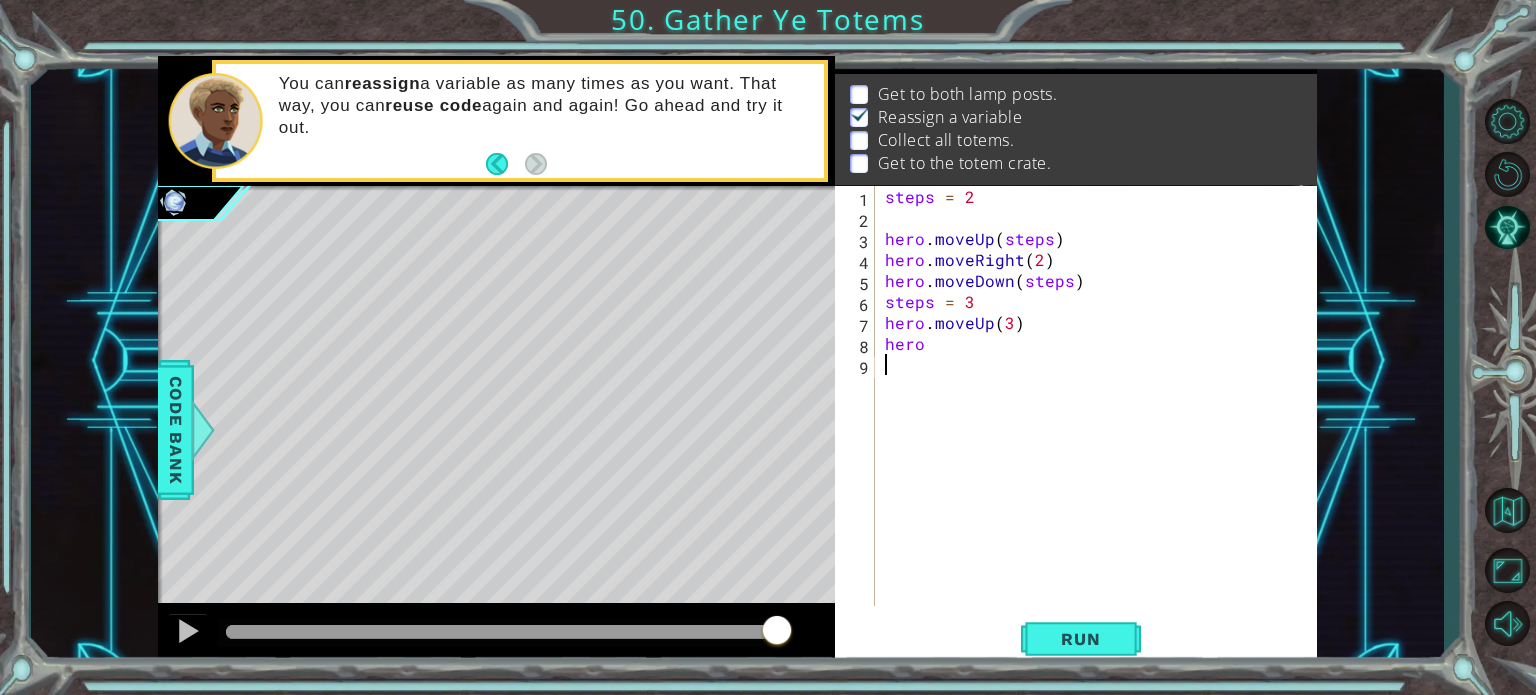 click on "steps   =   2 hero . moveUp ( steps ) hero . moveRight ( 2 ) hero . moveDown ( steps ) steps   =   3 hero . moveUp ( 3 ) hero" at bounding box center [1101, 417] 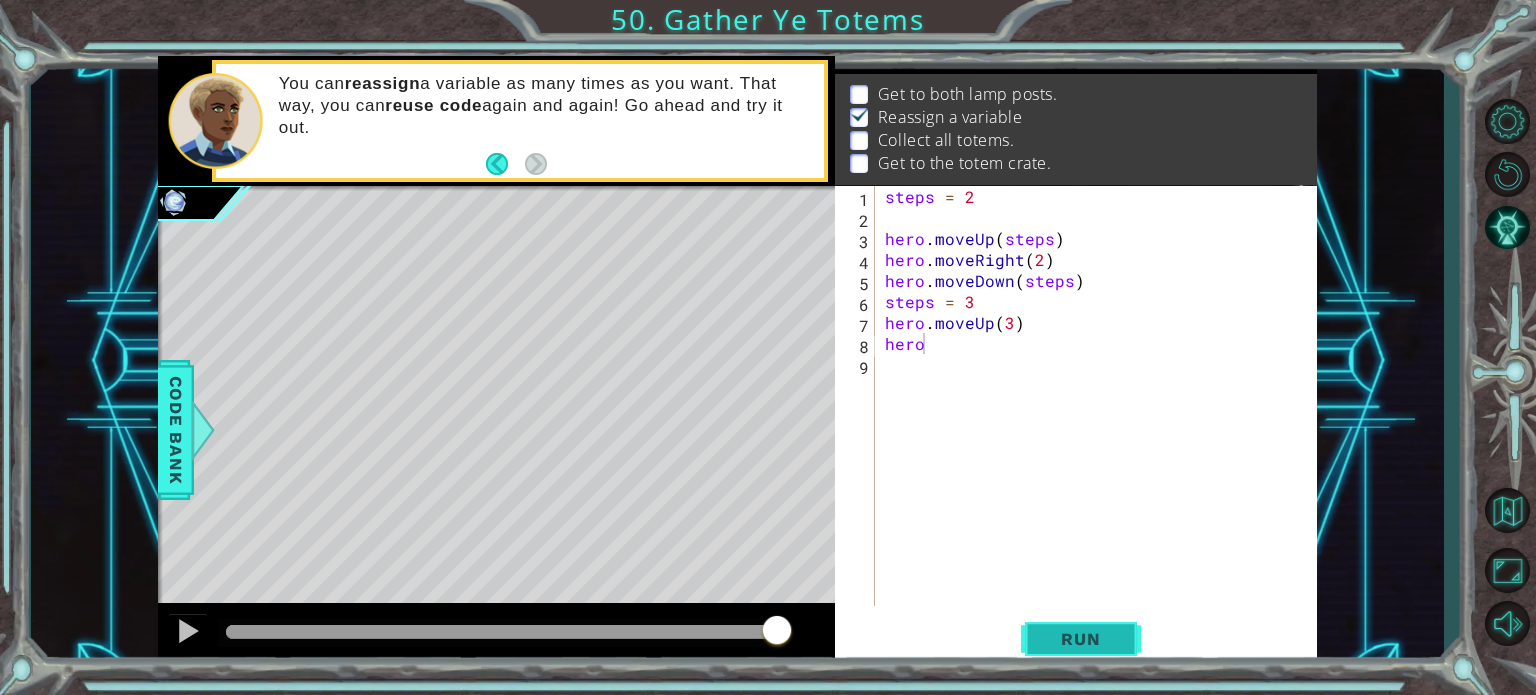 click on "Run" at bounding box center [1081, 639] 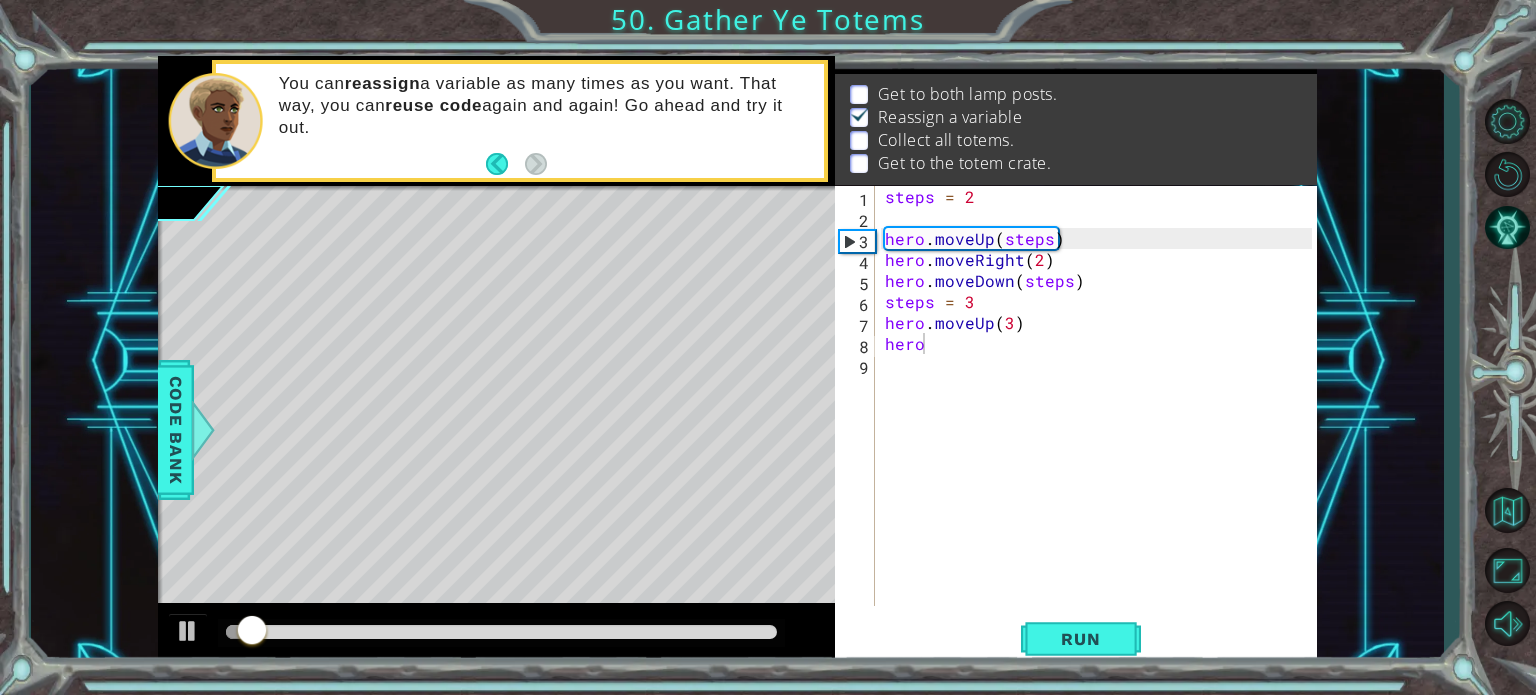 click at bounding box center [497, 635] 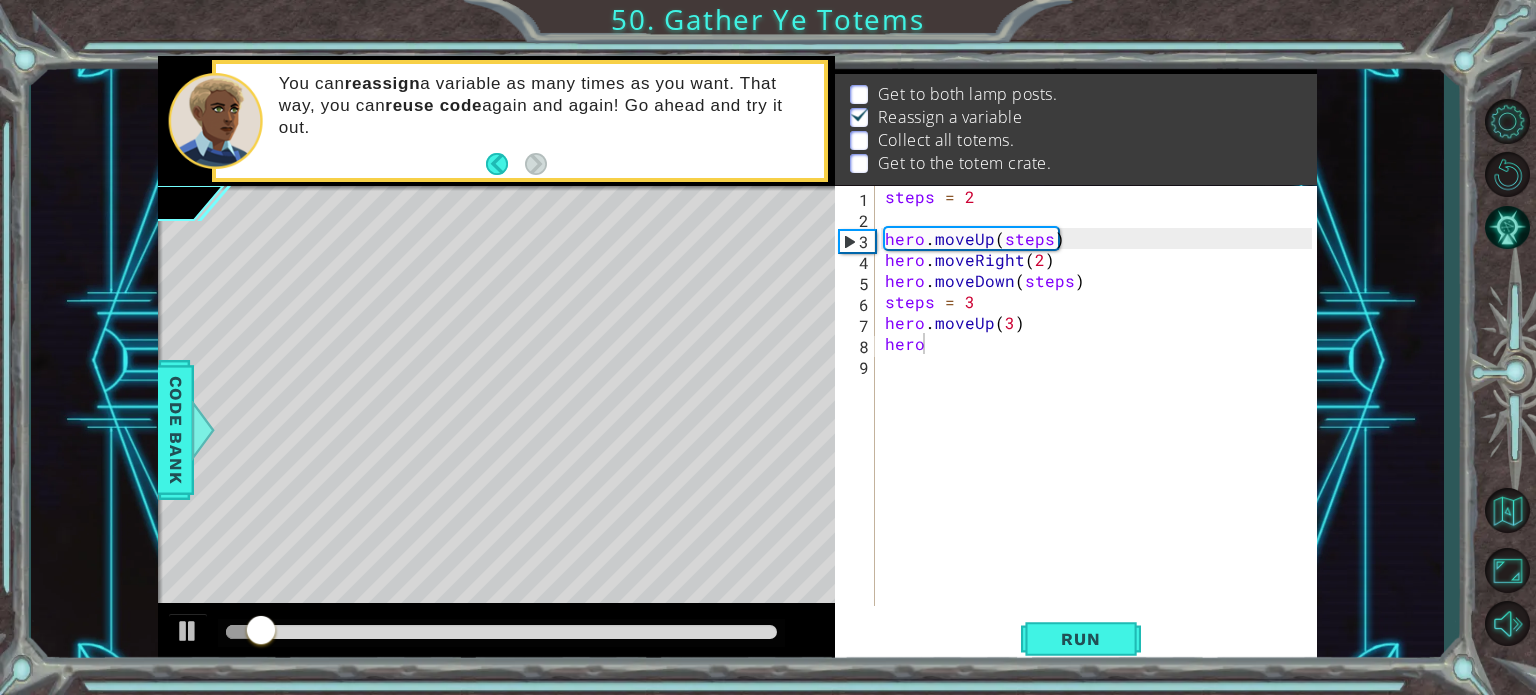 drag, startPoint x: 373, startPoint y: 625, endPoint x: 364, endPoint y: 634, distance: 12.727922 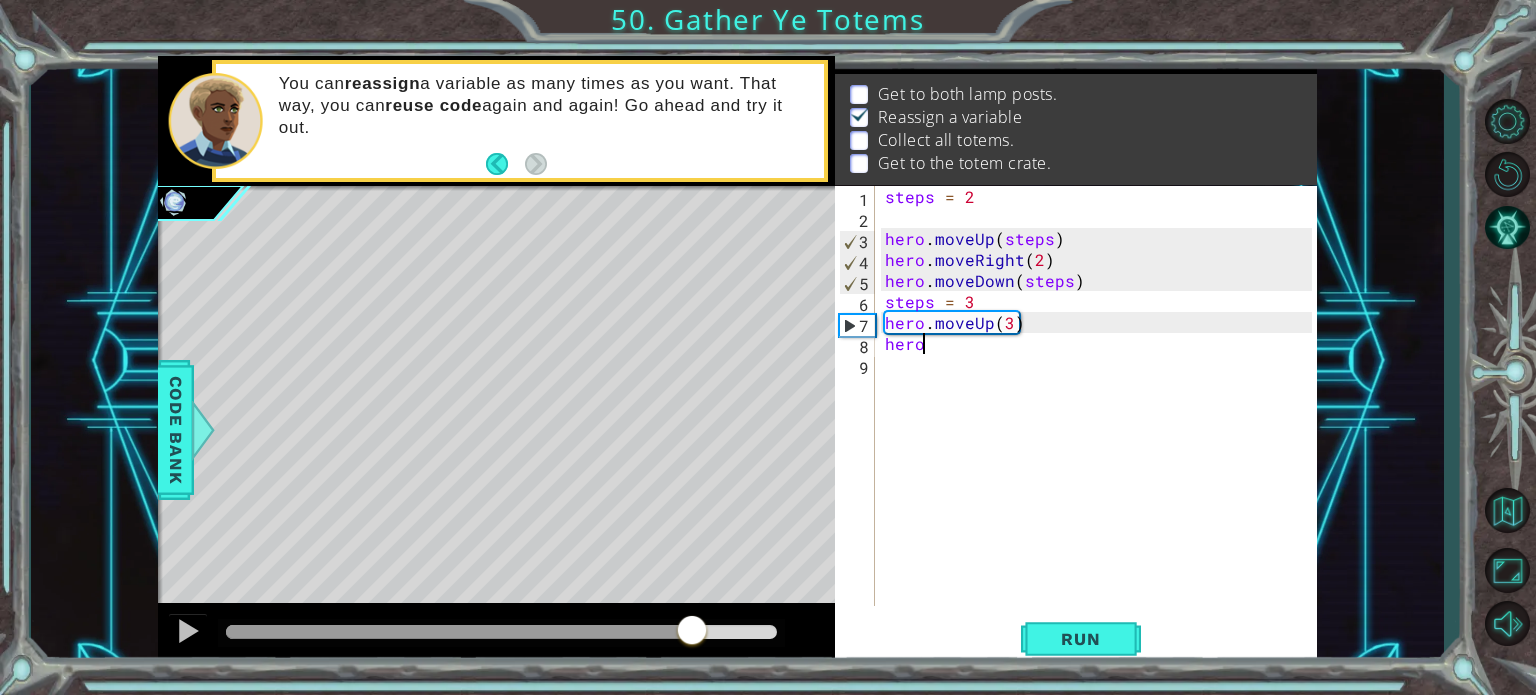 drag, startPoint x: 364, startPoint y: 634, endPoint x: 693, endPoint y: 735, distance: 344.15402 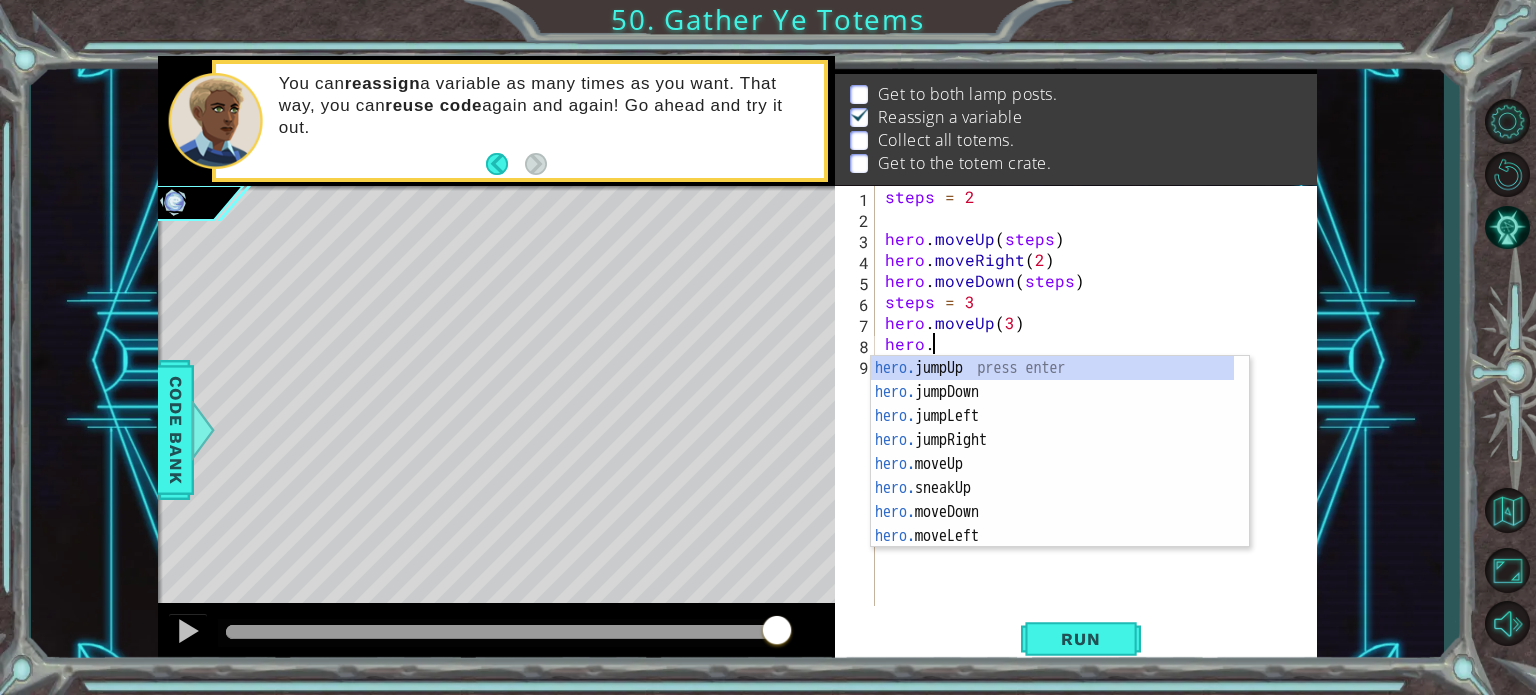 scroll, scrollTop: 0, scrollLeft: 1, axis: horizontal 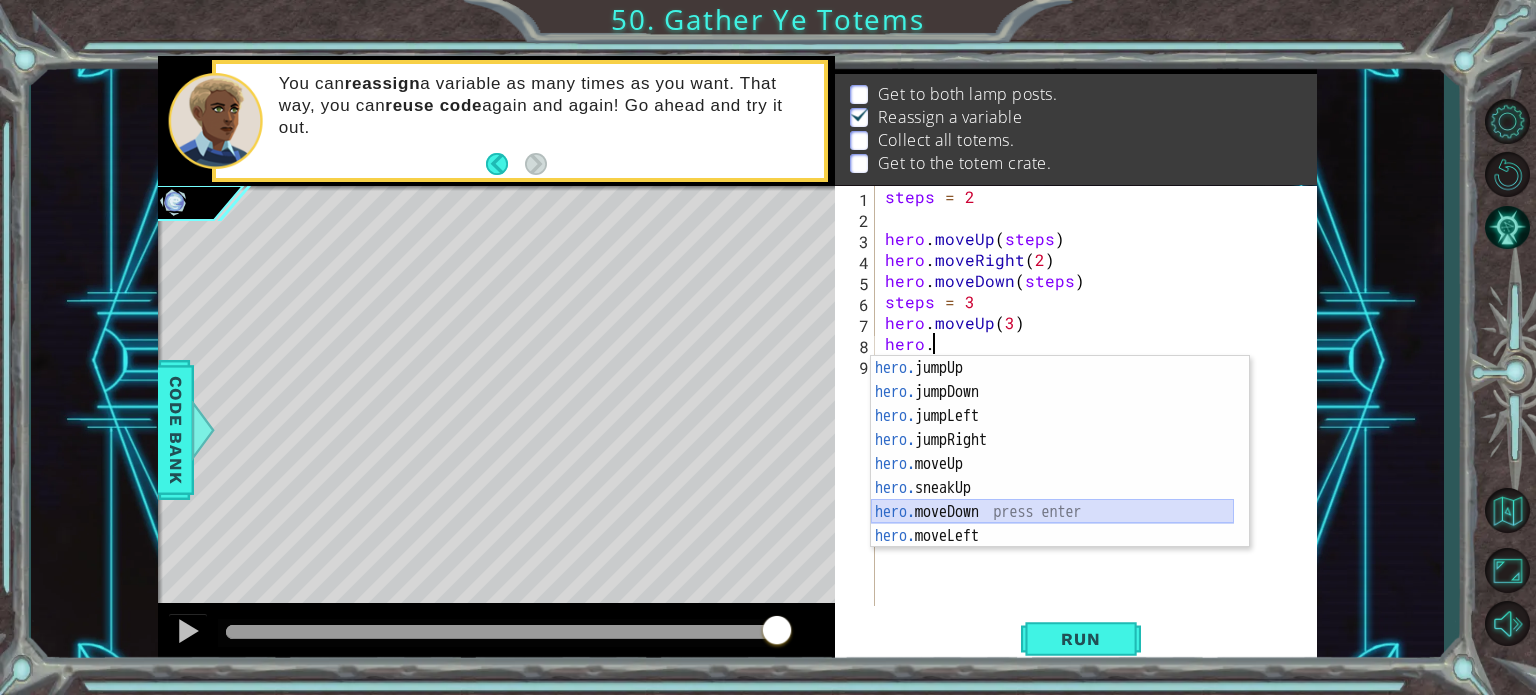 click on "hero. jumpUp press enter hero. jumpDown press enter hero. jumpLeft press enter hero. jumpRight press enter hero. moveUp press enter hero. sneakUp press enter hero. moveDown press enter hero. moveLeft press enter hero. moveRight press enter" at bounding box center (1052, 476) 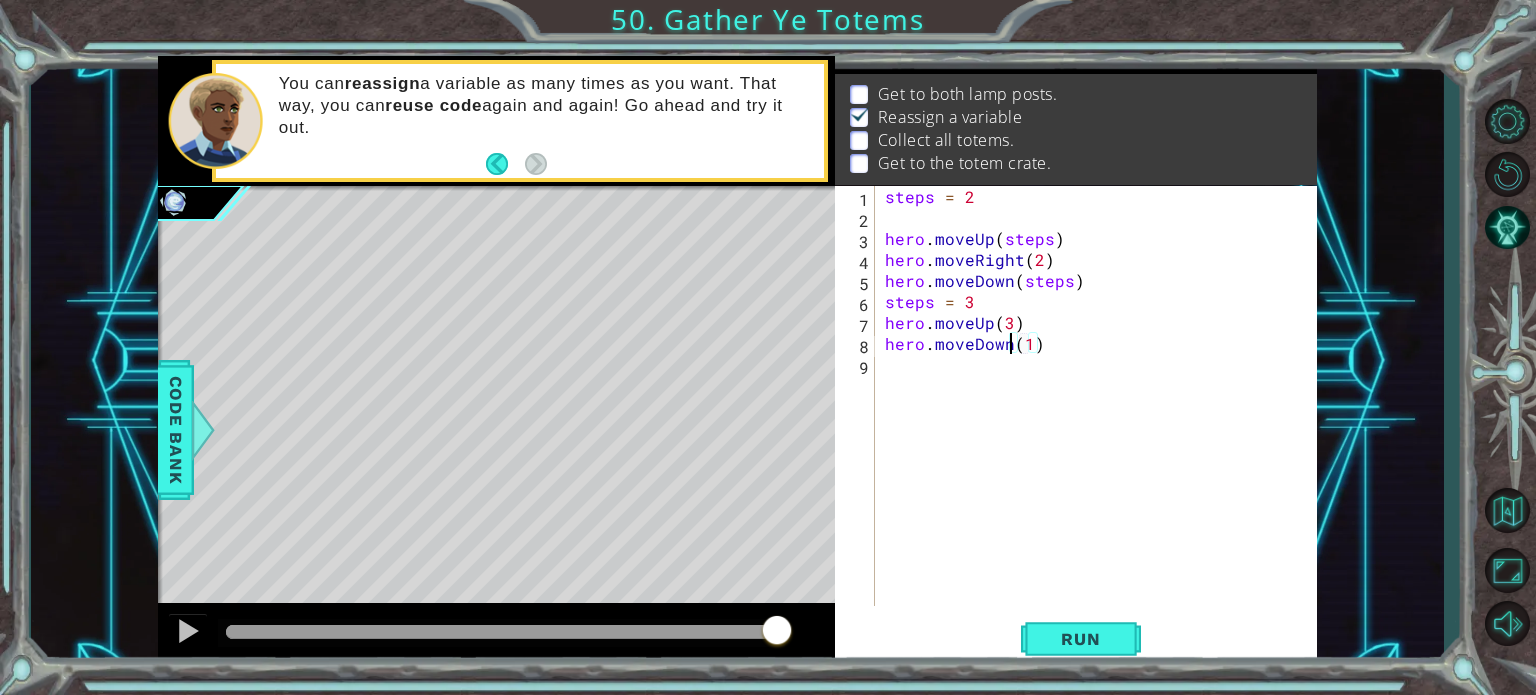 click on "steps   =   2 hero . moveUp ( steps ) hero . moveRight ( 2 ) hero . moveDown ( steps ) steps   =   3 hero . moveUp ( 3 ) hero . moveDown ( 1 )" at bounding box center [1101, 417] 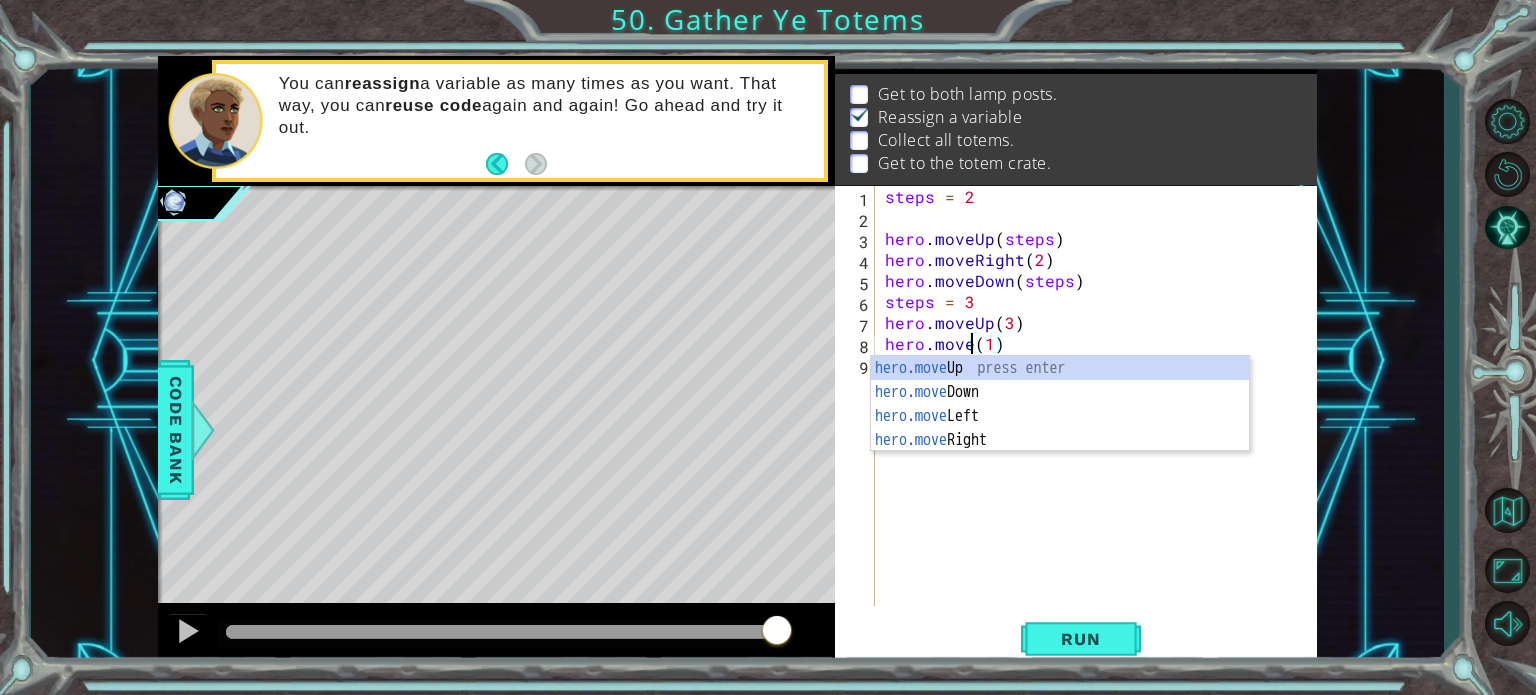 scroll, scrollTop: 0, scrollLeft: 5, axis: horizontal 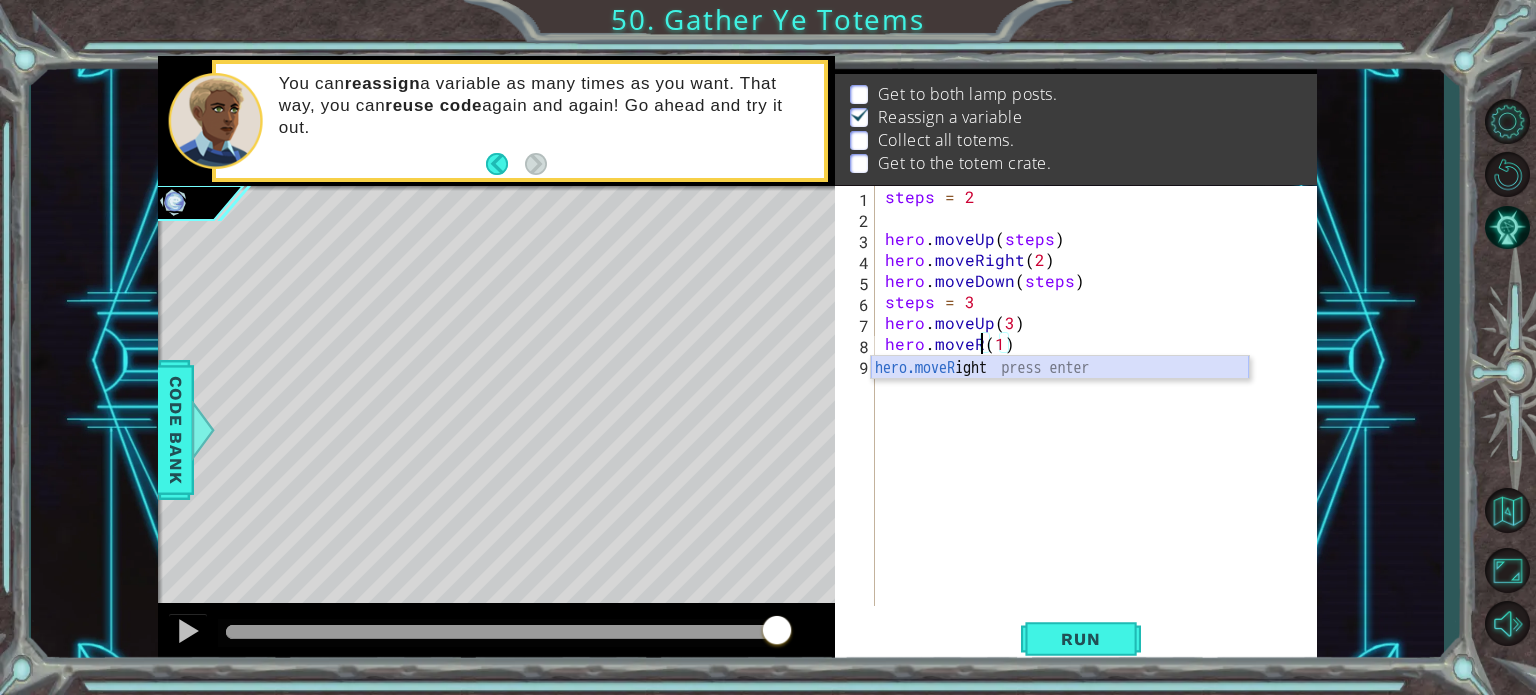 click on "hero.moveR ight press enter" at bounding box center (1060, 392) 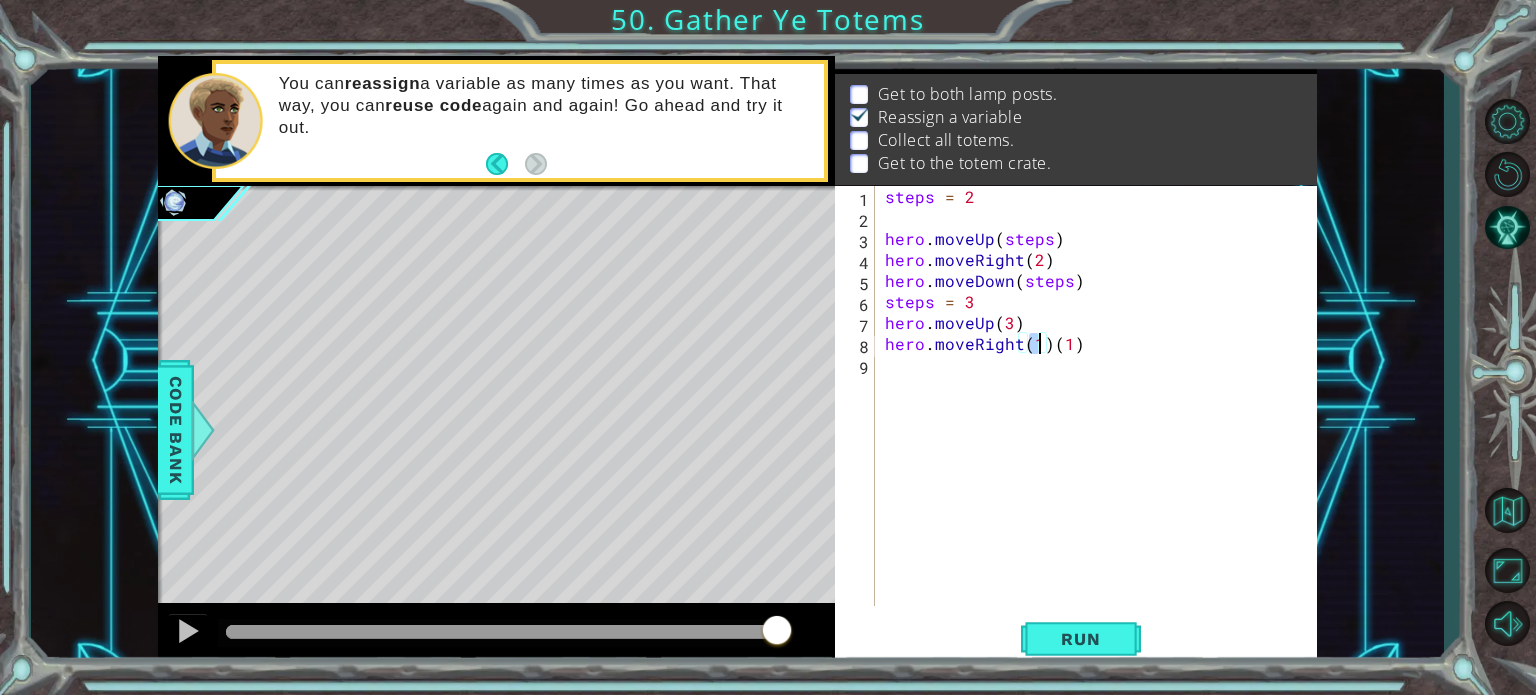 drag, startPoint x: 1090, startPoint y: 347, endPoint x: 1140, endPoint y: 335, distance: 51.41984 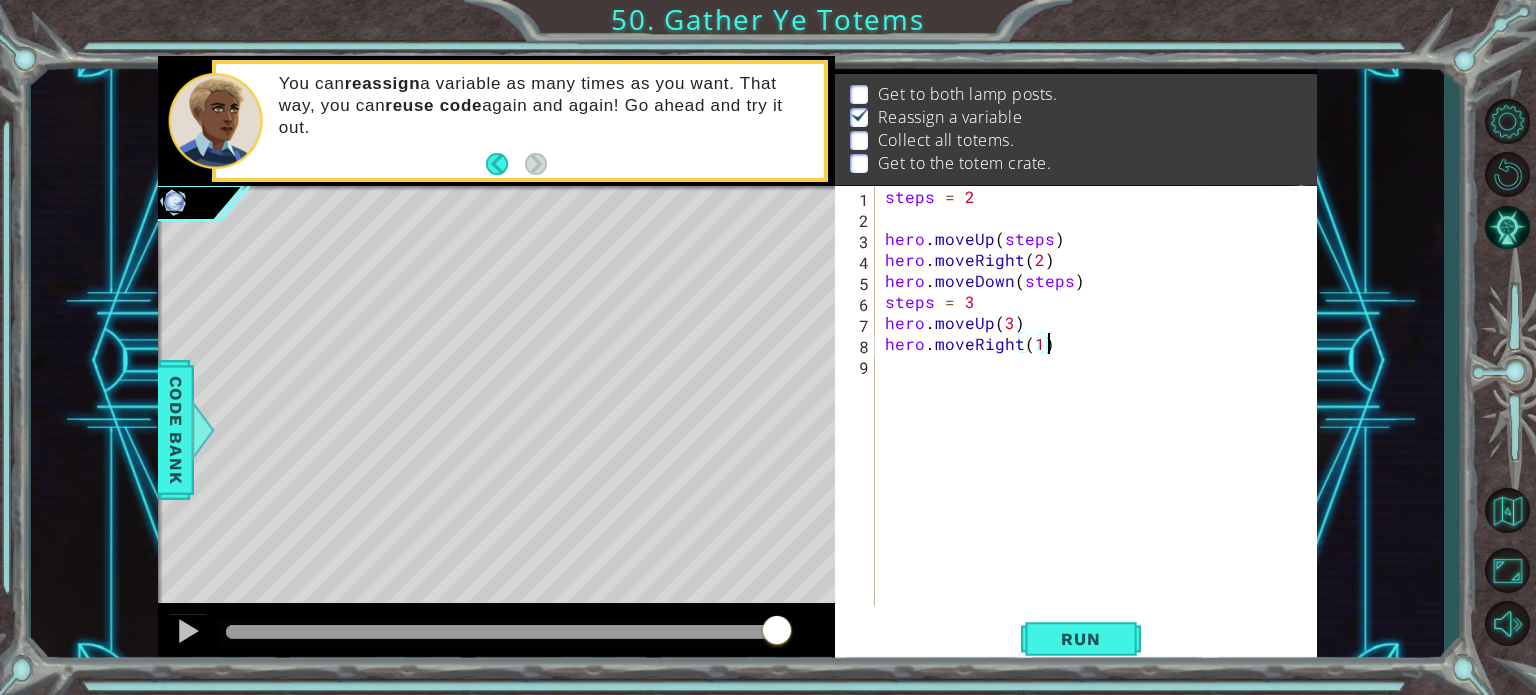 click on "steps   =   2 hero . moveUp ( steps ) hero . moveRight ( 2 ) hero . moveDown ( steps ) steps   =   3 hero . moveUp ( 3 ) hero . moveRight ( 1 )" at bounding box center [1101, 417] 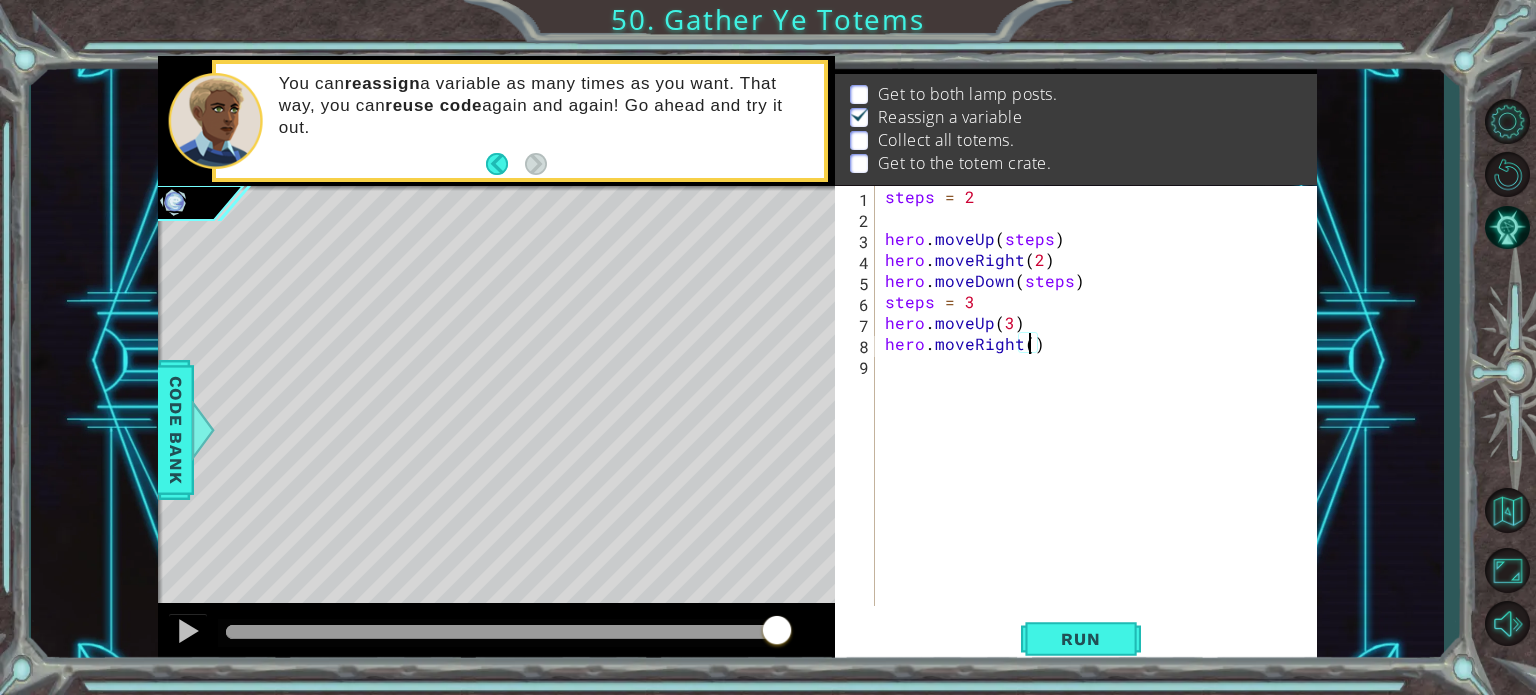 type on "hero.moveRight(2)" 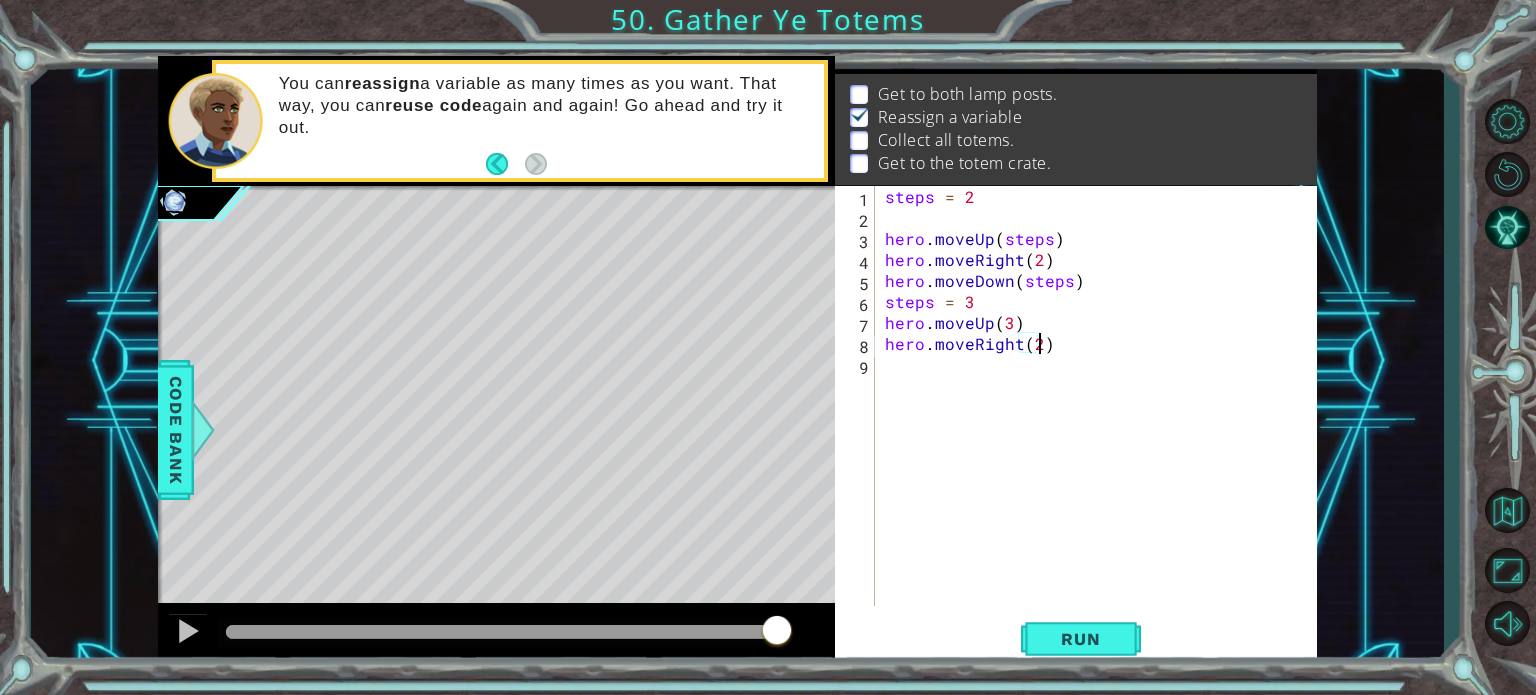 scroll, scrollTop: 0, scrollLeft: 8, axis: horizontal 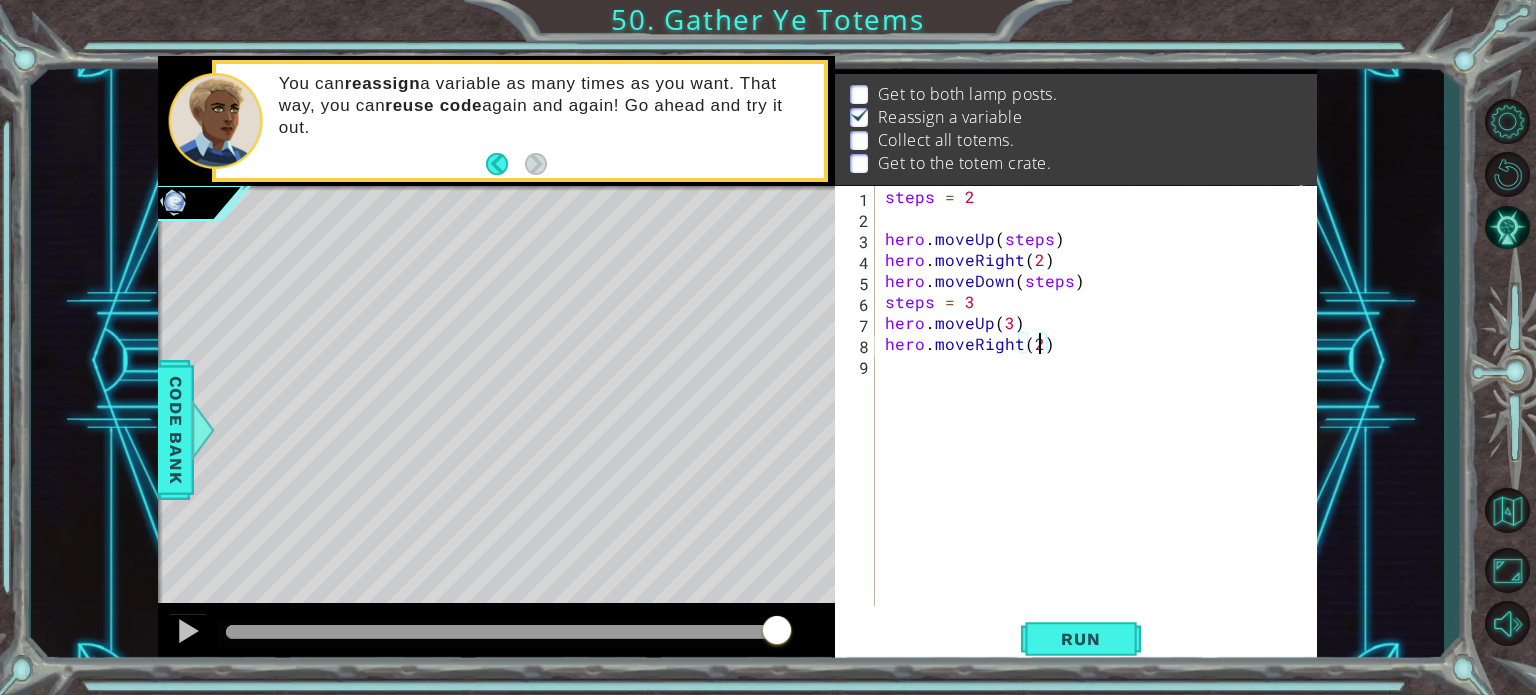 click on "steps   =   2 hero . moveUp ( steps ) hero . moveRight ( 2 ) hero . moveDown ( steps ) steps   =   3 hero . moveUp ( 3 ) hero . moveRight ( 2 )" at bounding box center [1101, 417] 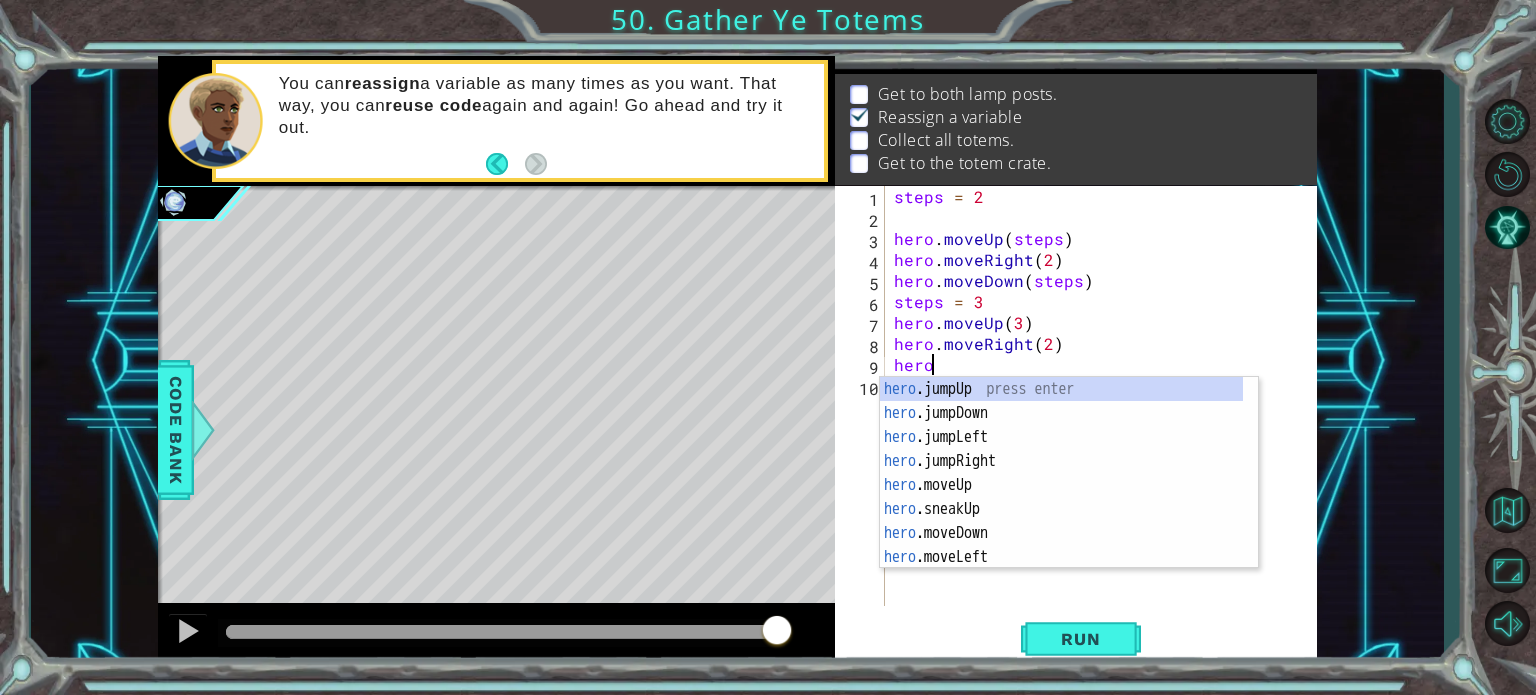 scroll, scrollTop: 0, scrollLeft: 1, axis: horizontal 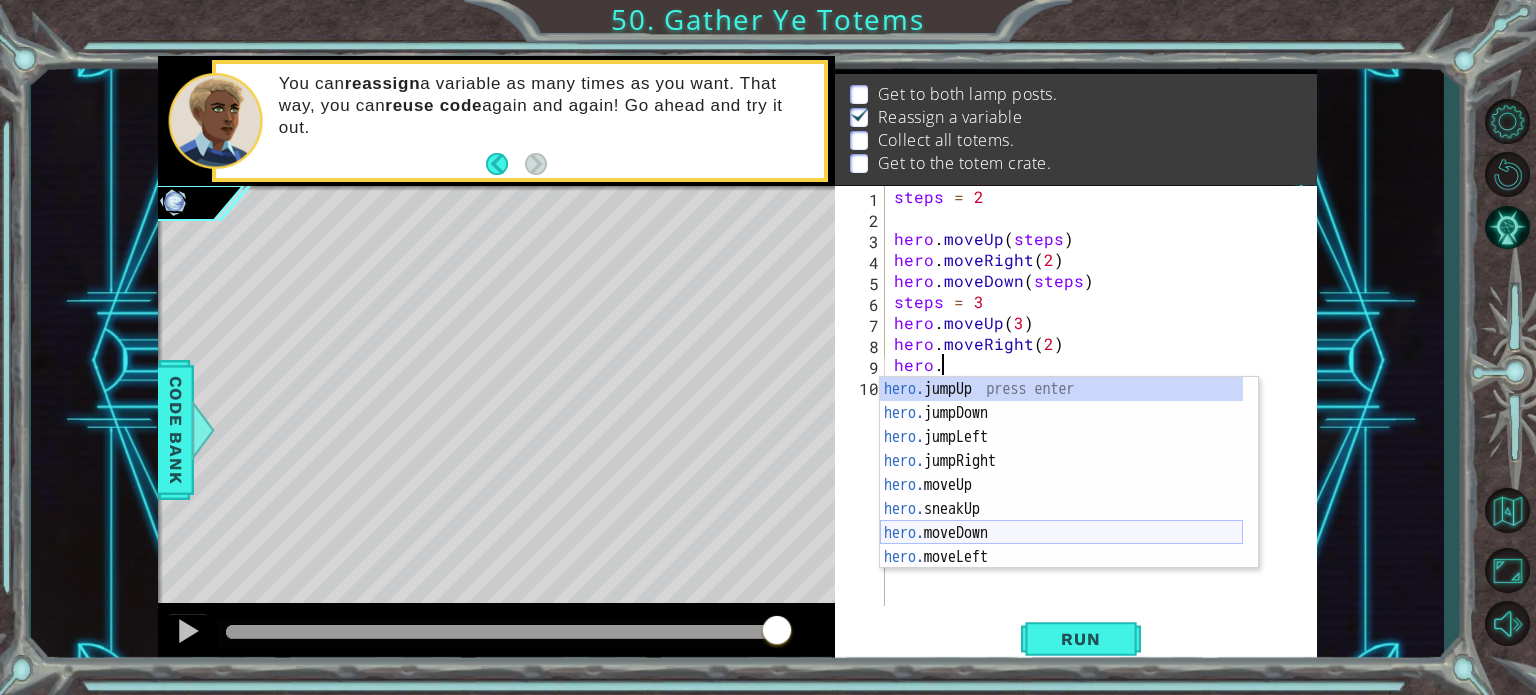 click on "hero. jumpUp press enter hero. jumpDown press enter hero. jumpLeft press enter hero. jumpRight press enter hero. moveUp press enter hero. sneakUp press enter hero. moveDown press enter hero. moveLeft press enter hero. moveRight press enter" at bounding box center (1061, 497) 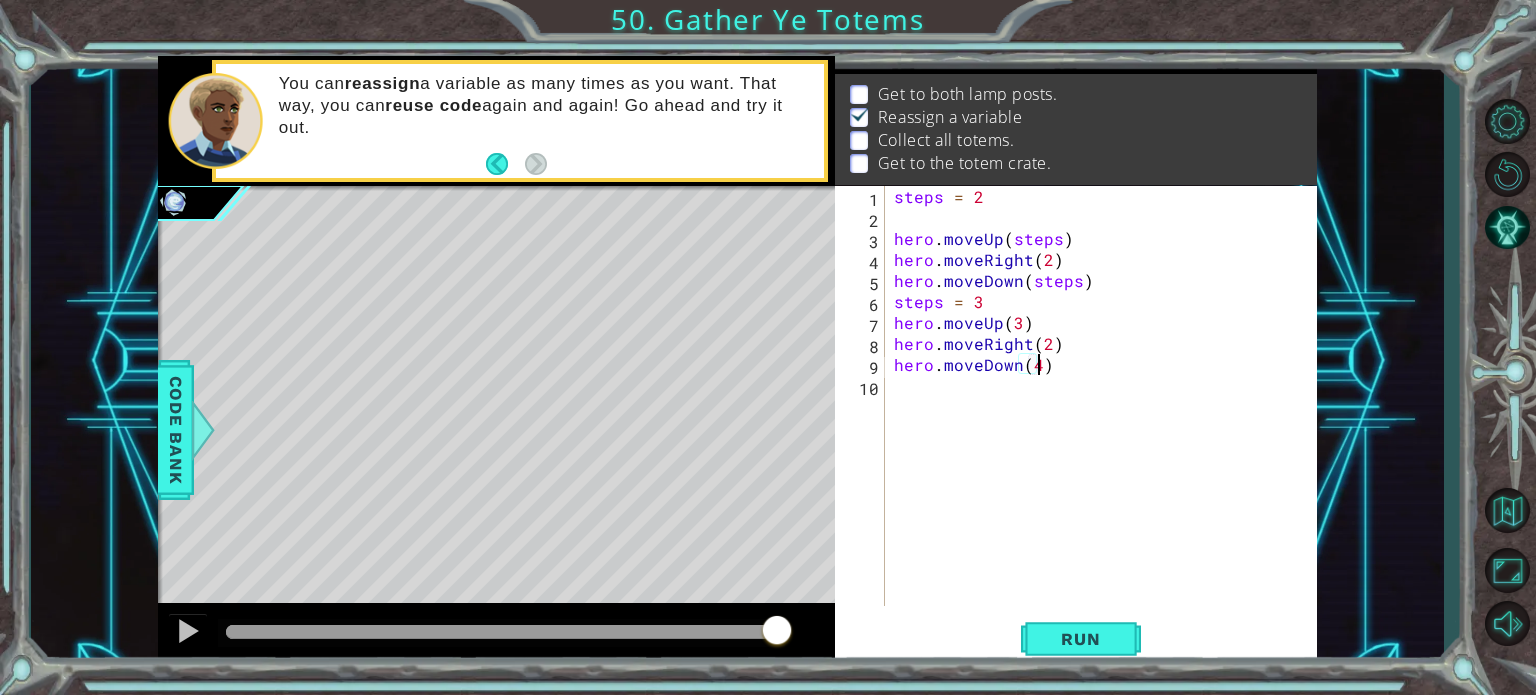 scroll, scrollTop: 0, scrollLeft: 8, axis: horizontal 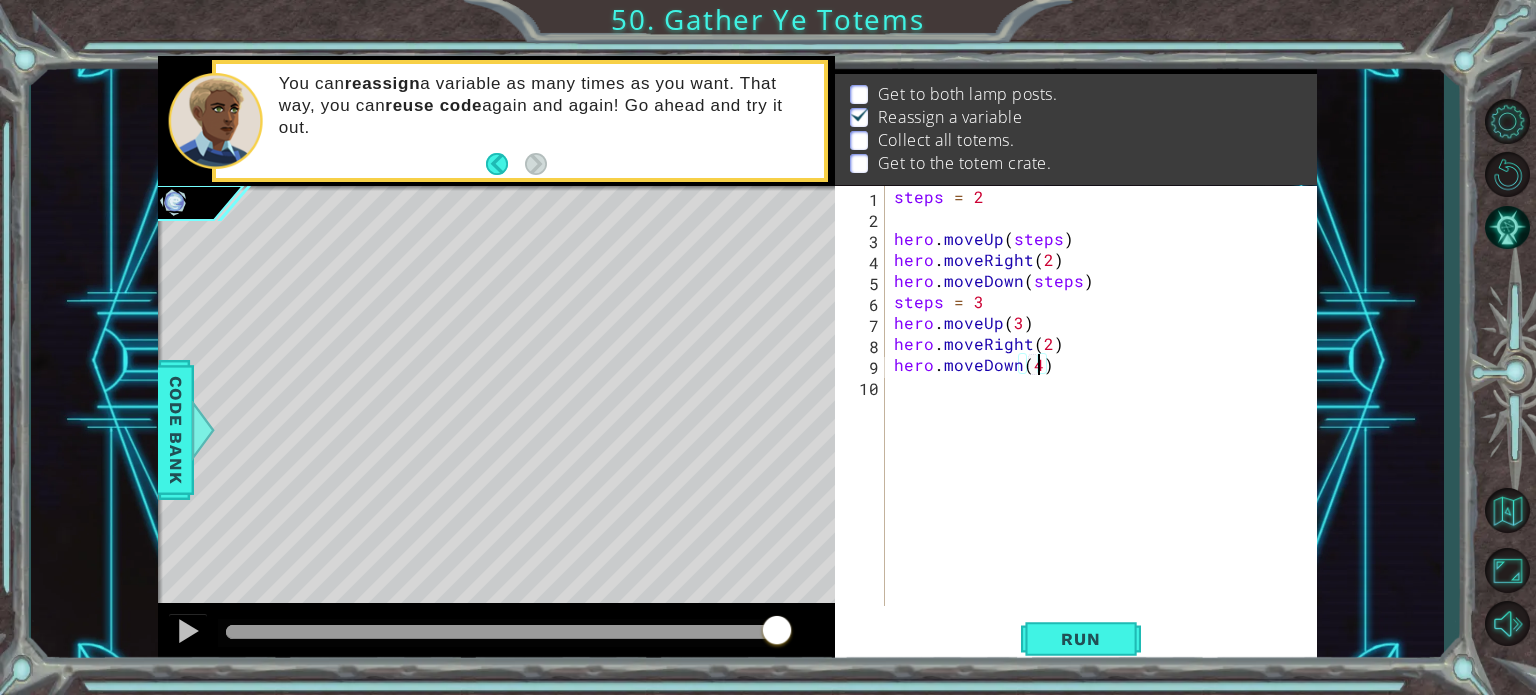 type on "hero.moveDown(4)" 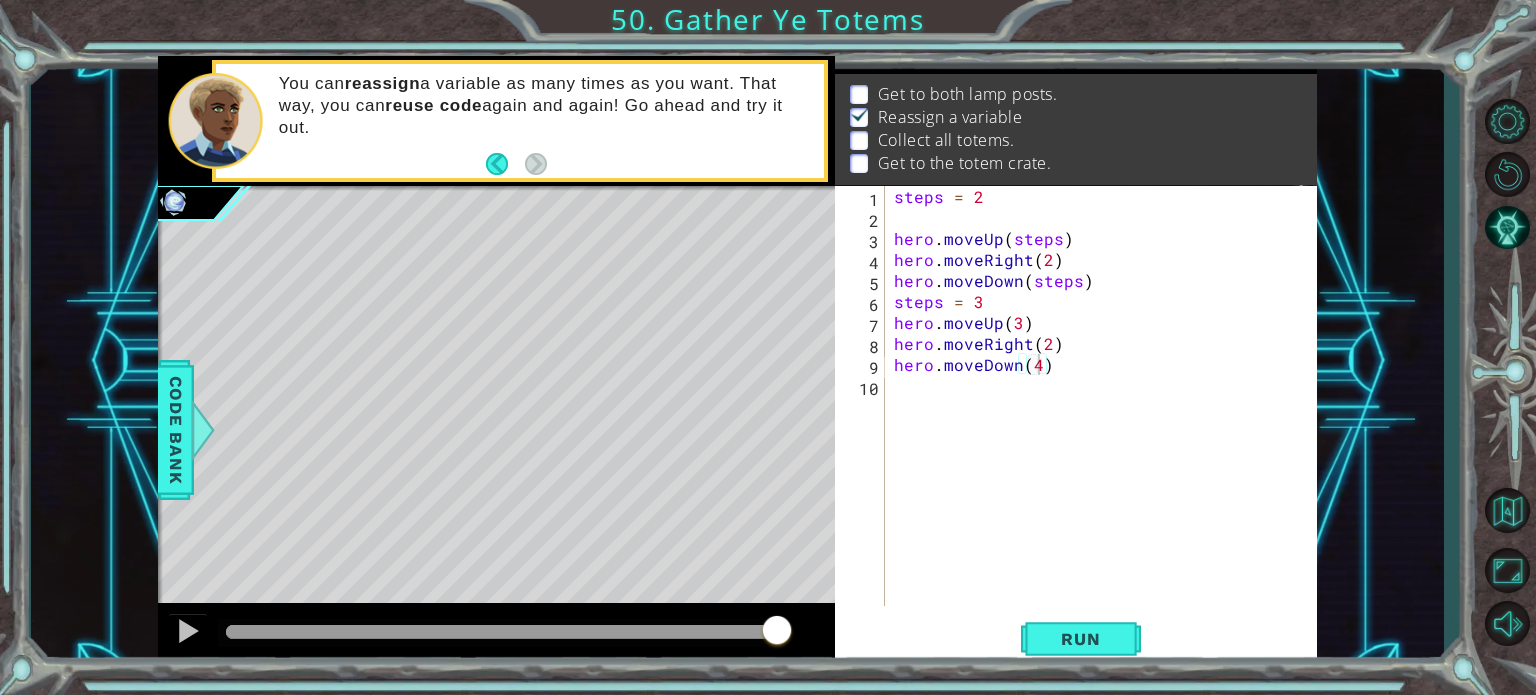 click on "1     הההההההההההההההההההההההההההההההההההההההההההההההההההההההההההההההההההההההההההההההההההההההההההההההההההההההההההההההההההההההההההההההההההההההההההההההההההההההההההההההההההההההההההההההההההההההההההההההההההההההההההההההההההההההההההההההההההההההההההההההההההההההההההההההה XXXXXXXXXXXXXXXXXXXXXXXXXXXXXXXXXXXXXXXXXXXXXXXXXXXXXXXXXXXXXXXXXXXXXXXXXXXXXXXXXXXXXXXXXXXXXXXXXXXXXXXXXXXXXXXXXXXXXXXXXXXXXXXXXXXXXXXXXXXXXXXXXXXXXXXXXXXXXXXXXXXXXXXXXXXXXXXXXXXXXXXXXXXXXXXXXXXXXXXXXXXXXXXXXXXXXXXXXXXXXXXXXXXXXXXXXXXXXXXXXXXXXXXXXXXXXXXX Solution × Goals : Incomplete       Get to both lamp posts.
Reassign a variable
Collect all totems.
Get to the totem crate.
hero.moveDown(4) 1 2 3 4 5 6 7 8 9 10 steps   =   2 hero . moveUp ( steps ) hero . moveRight ( 2" at bounding box center [768, 347] 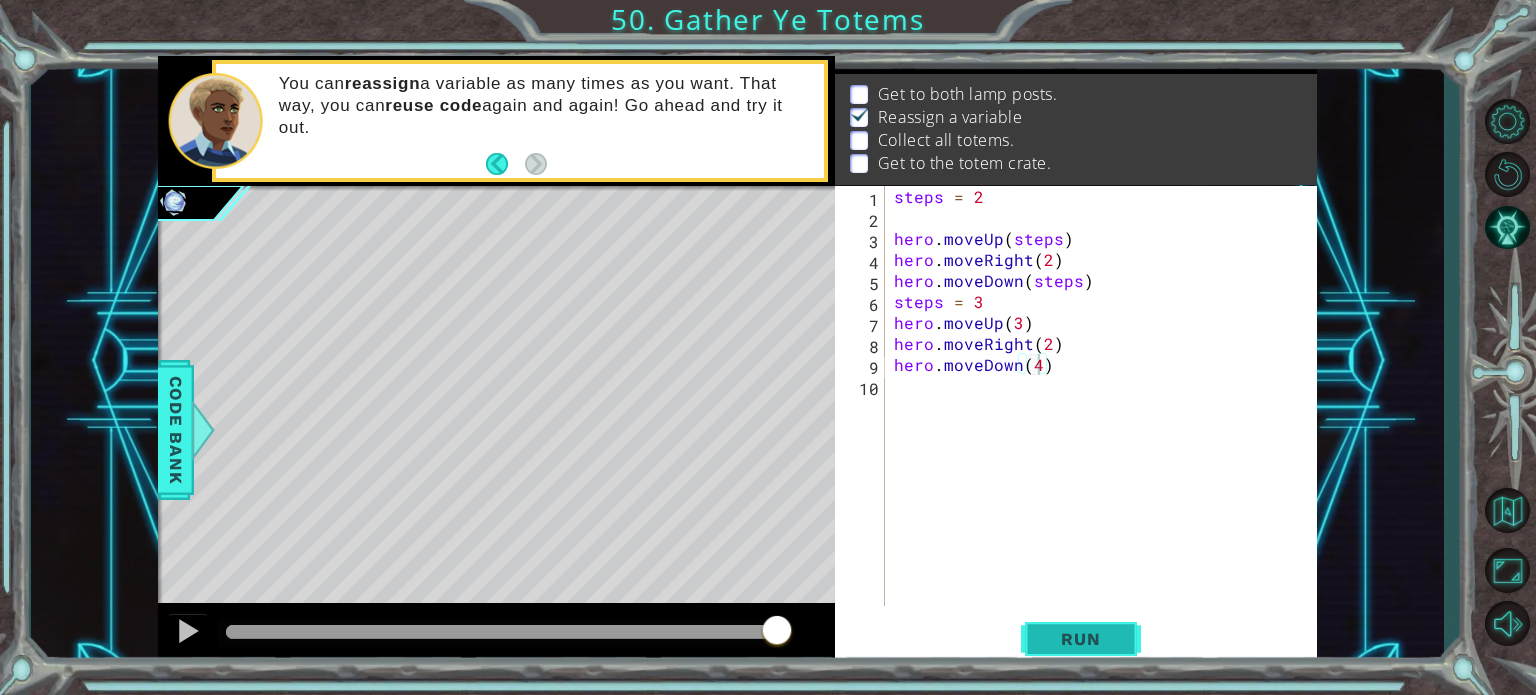 click on "hero.moveDown(4) 1 2 3 4 5 6 7 8 9 10 steps   =   2 hero . moveUp ( steps ) hero . moveRight ( 2 ) hero . moveDown ( steps ) steps   =   3 hero . moveUp ( 3 ) hero . moveRight ( 2 ) hero . moveDown ( 4 )     הההההההההההההההההההההההההההההההההההההההההההההההההההההההההההההההההההההההההההההההההההההההההההההההההההההההההההההההההההההההההההההההההההההההההההההההההההההההההההההההההההההההההההההההההההההההההההההההההההההההההההההההההההההההההההההההההההההההההההההההההההההההההההההההה XXXXXXXXXXXXXXXXXXXXXXXXXXXXXXXXXXXXXXXXXXXXXXXXXXXXXXXXXXXXXXXXXXXXXXXXXXXXXXXXXXXXXXXXXXXXXXXXXXXXXXXXXXXXXXXXXXXXXXXXXXXXXXXXXXXXXXXXXXXXXXXXXXXXXXXXXXXXXXXXXXXXXXXXXXXXXXXXXXXXXXXXXXXXXXXXXXXXXXXXXXXXXXXXXXXXXXXXXXXXXXXXXXXXXXXXXXXXXXXXXXXXXXXXXXXXXXXX Code Saved Run Statement   /  Call   /" at bounding box center [1076, 426] 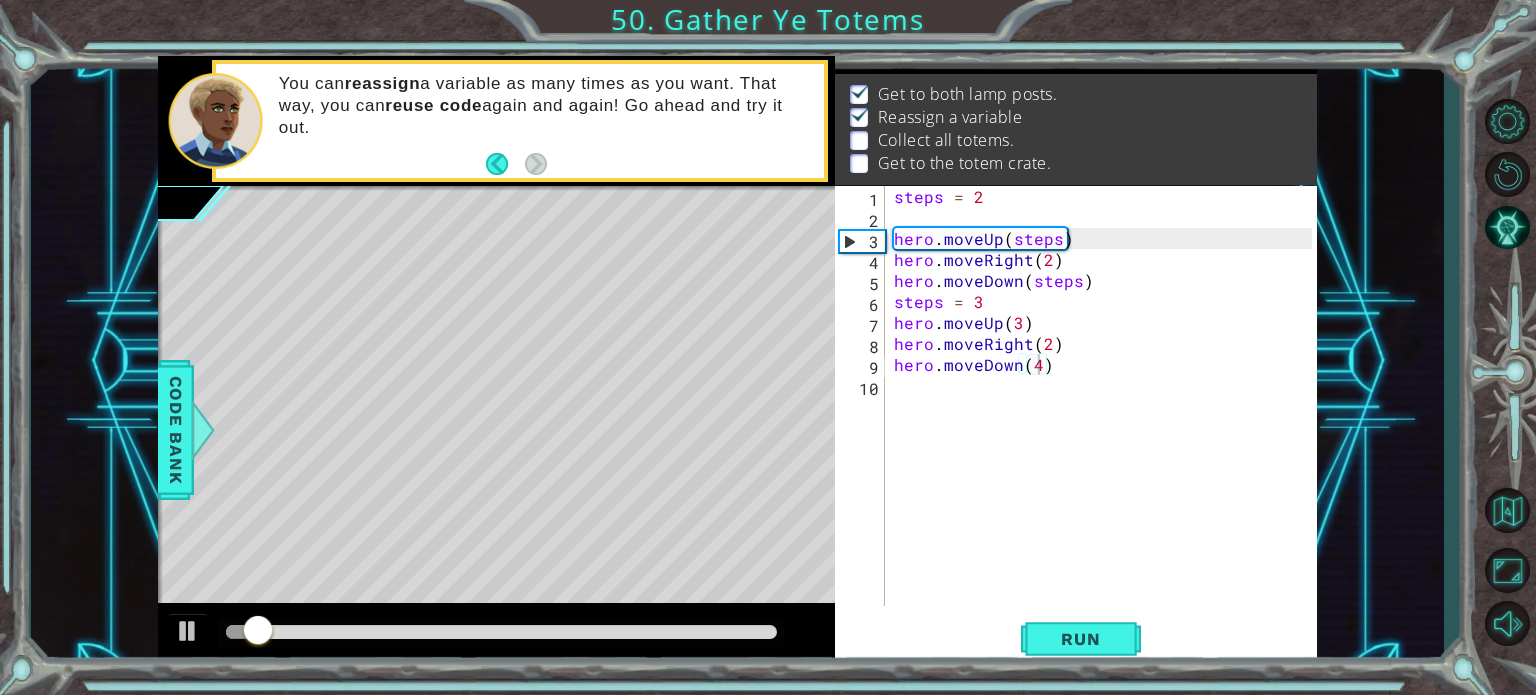 drag, startPoint x: 656, startPoint y: 618, endPoint x: 732, endPoint y: 633, distance: 77.46612 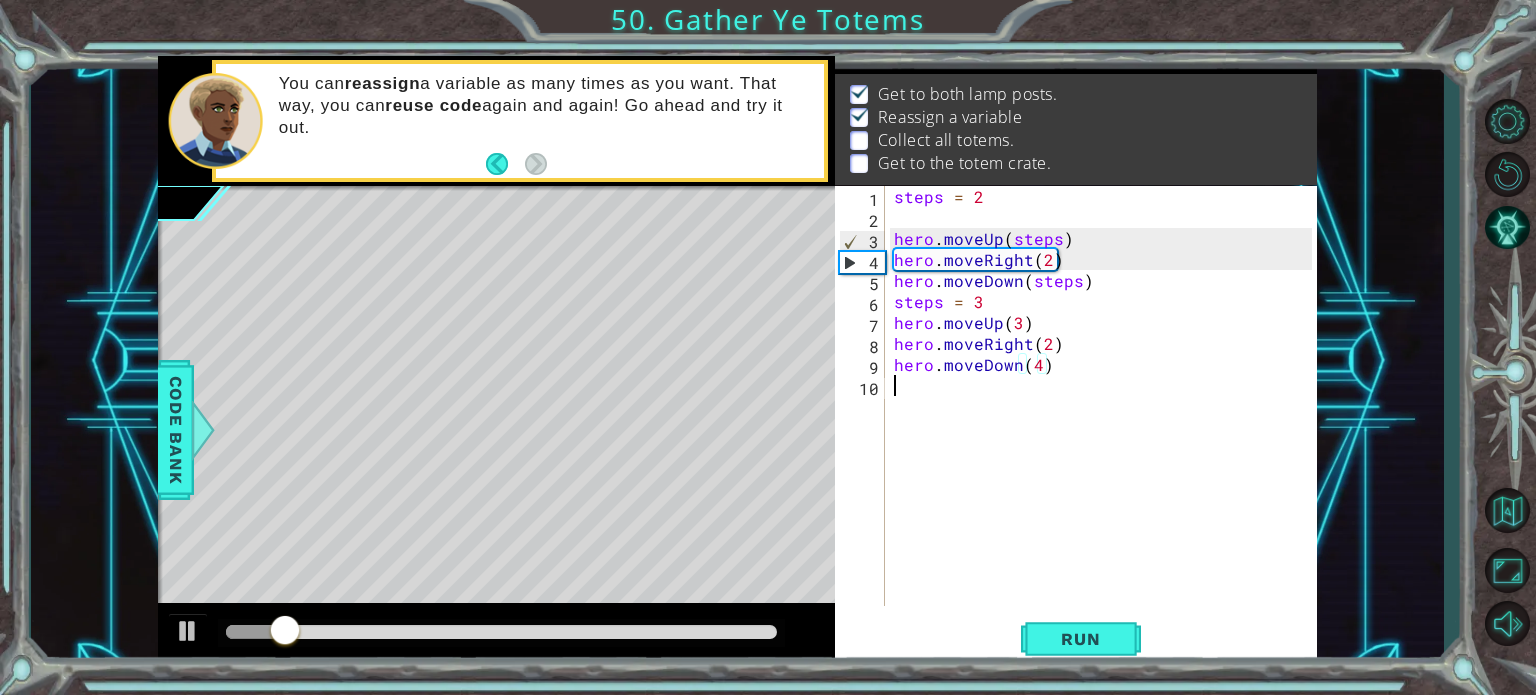 click on "steps   =   2 hero . moveUp ( steps ) hero . moveRight ( 2 ) hero . moveDown ( steps ) steps   =   3 hero . moveUp ( 3 ) hero . moveRight ( 2 ) hero . moveDown ( 4 )" at bounding box center [1106, 417] 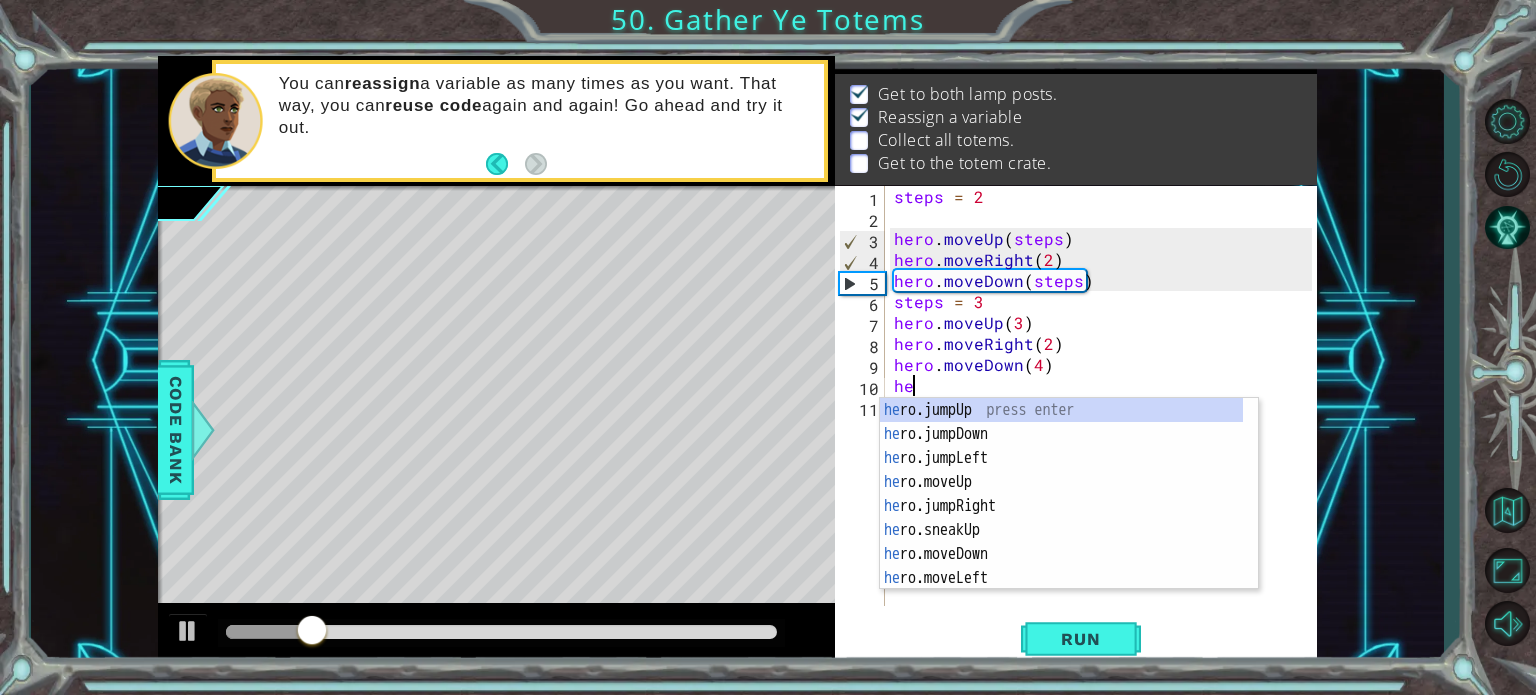 scroll, scrollTop: 0, scrollLeft: 0, axis: both 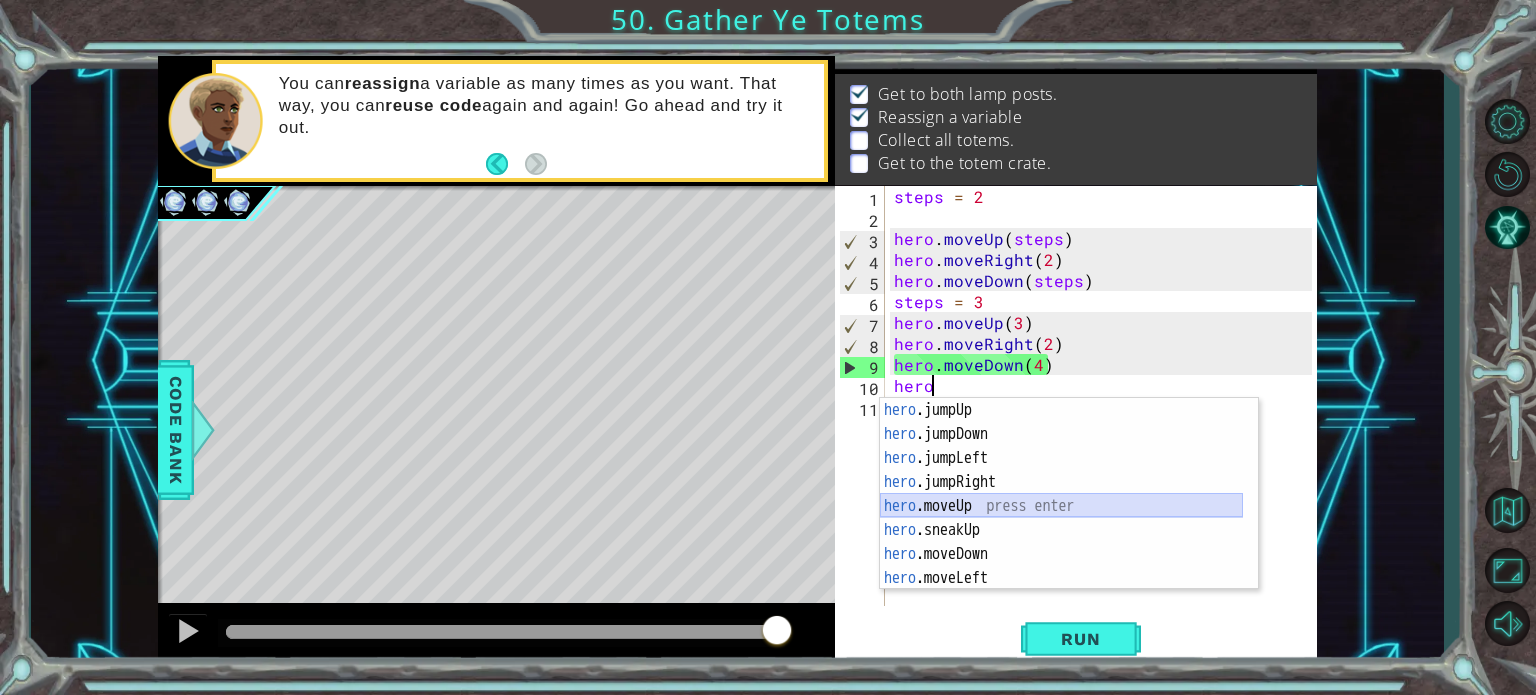 click on "hero .jumpUp press enter hero .jumpDown press enter hero .jumpLeft press enter hero .jumpRight press enter hero .moveUp press enter hero .sneakUp press enter hero .moveDown press enter hero .moveLeft press enter hero .moveRight press enter" at bounding box center [1061, 518] 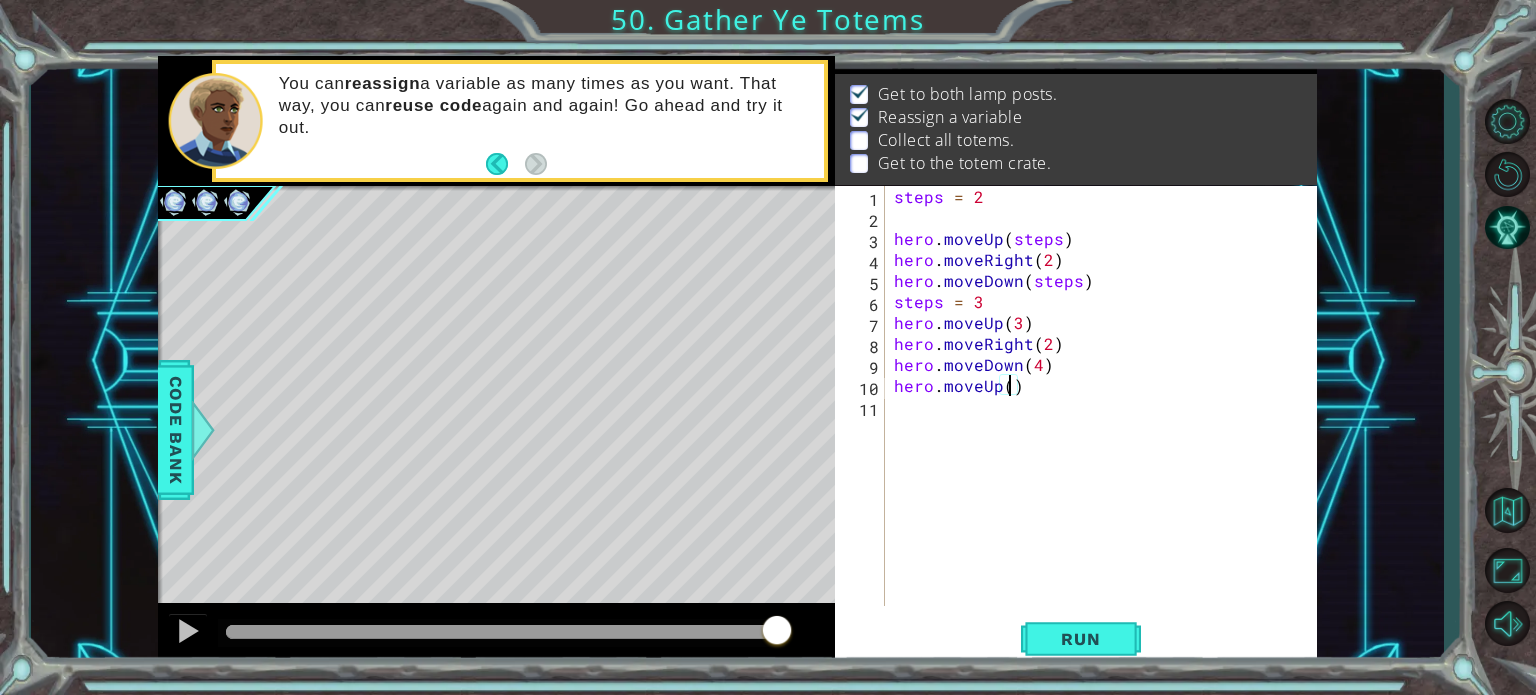 scroll, scrollTop: 0, scrollLeft: 7, axis: horizontal 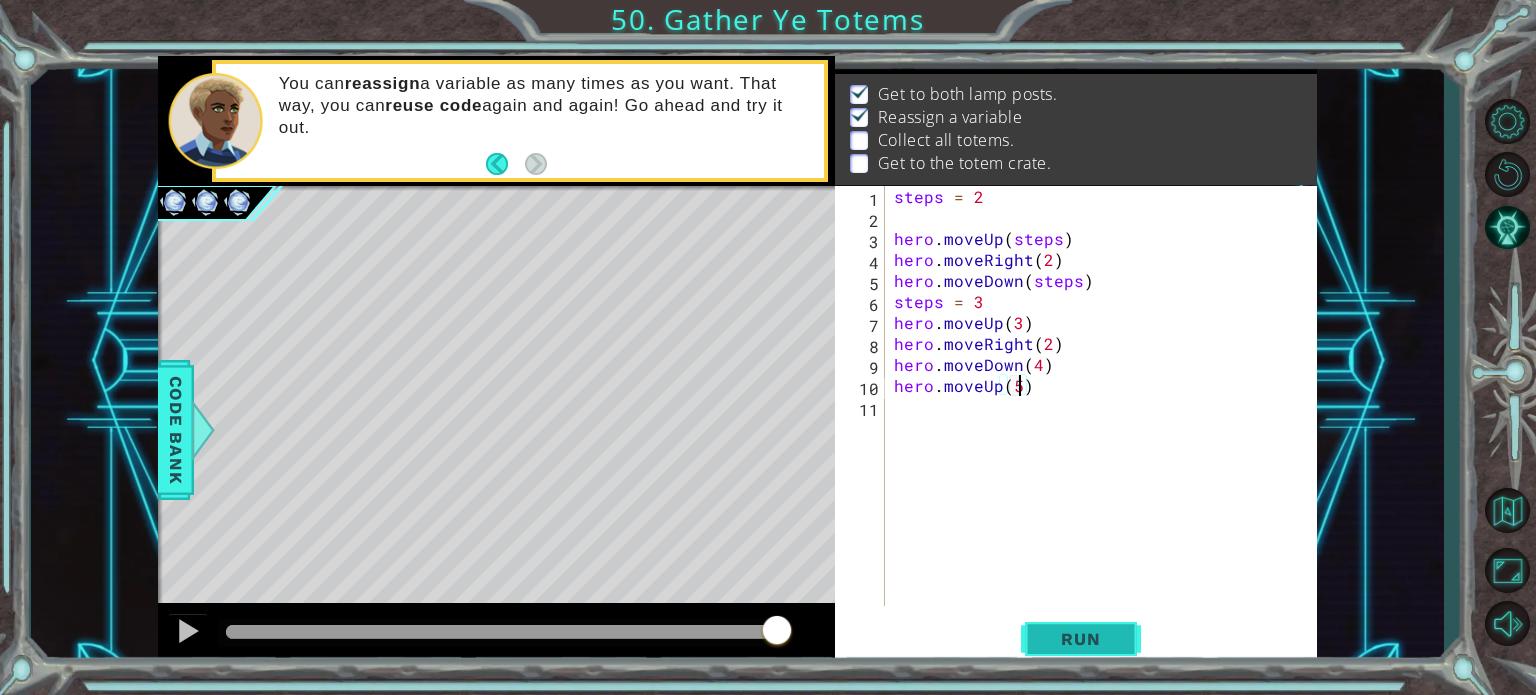 type on "hero.moveUp(5)" 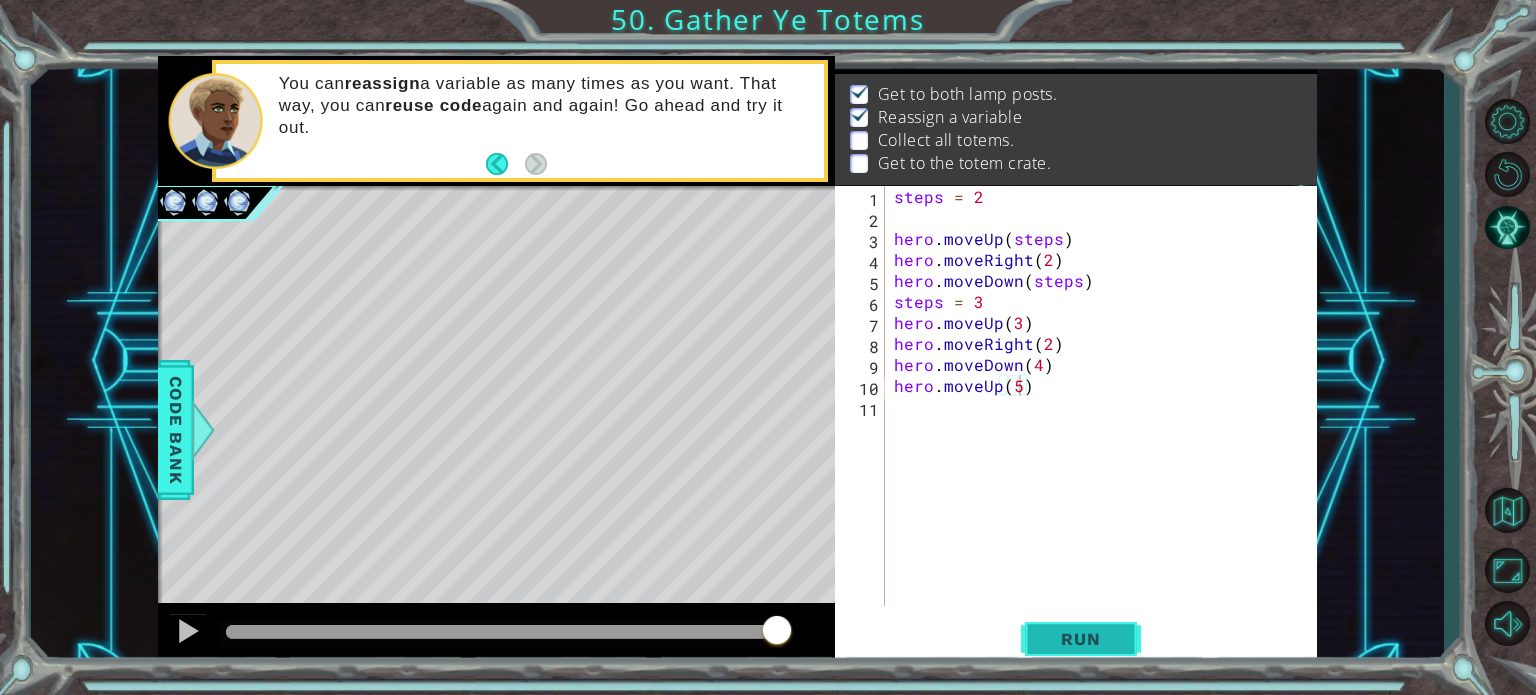 click on "Run" at bounding box center [1080, 639] 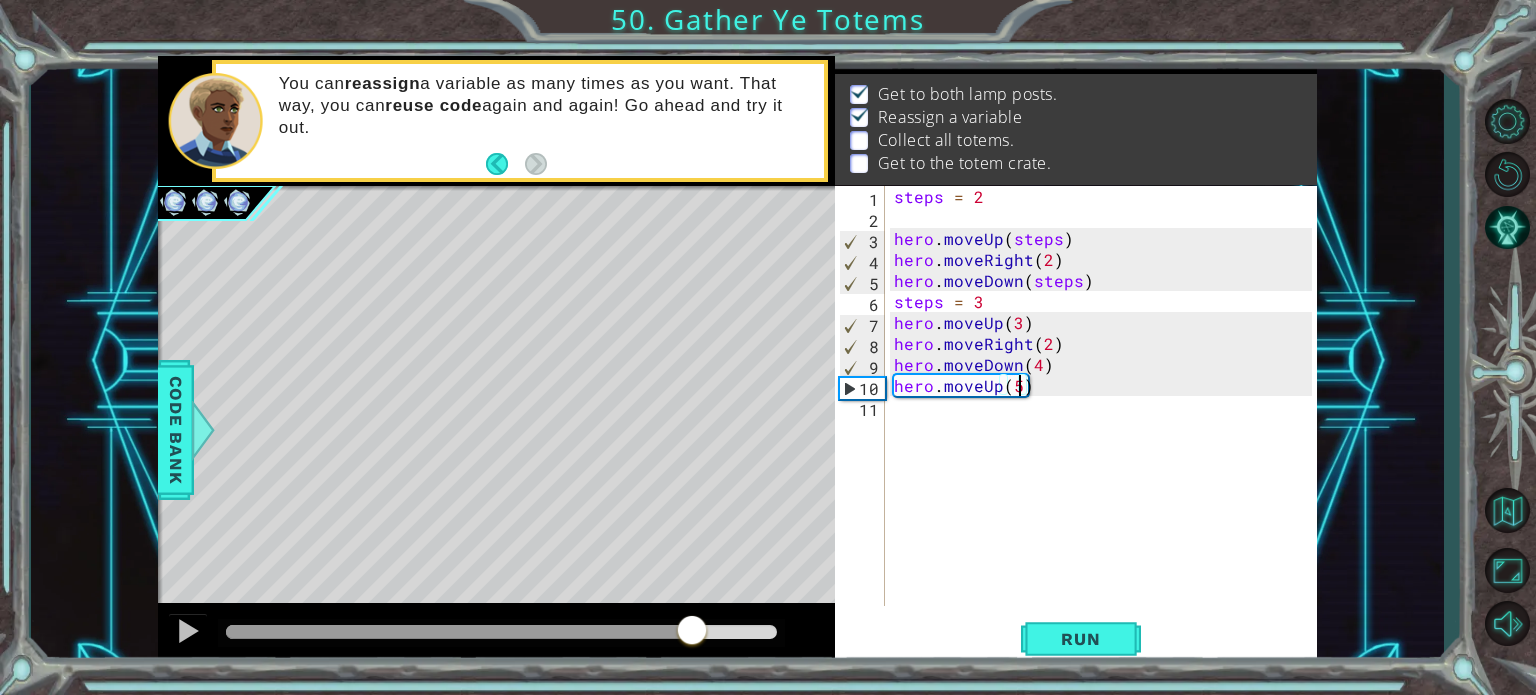 drag, startPoint x: 384, startPoint y: 635, endPoint x: 707, endPoint y: 690, distance: 327.6492 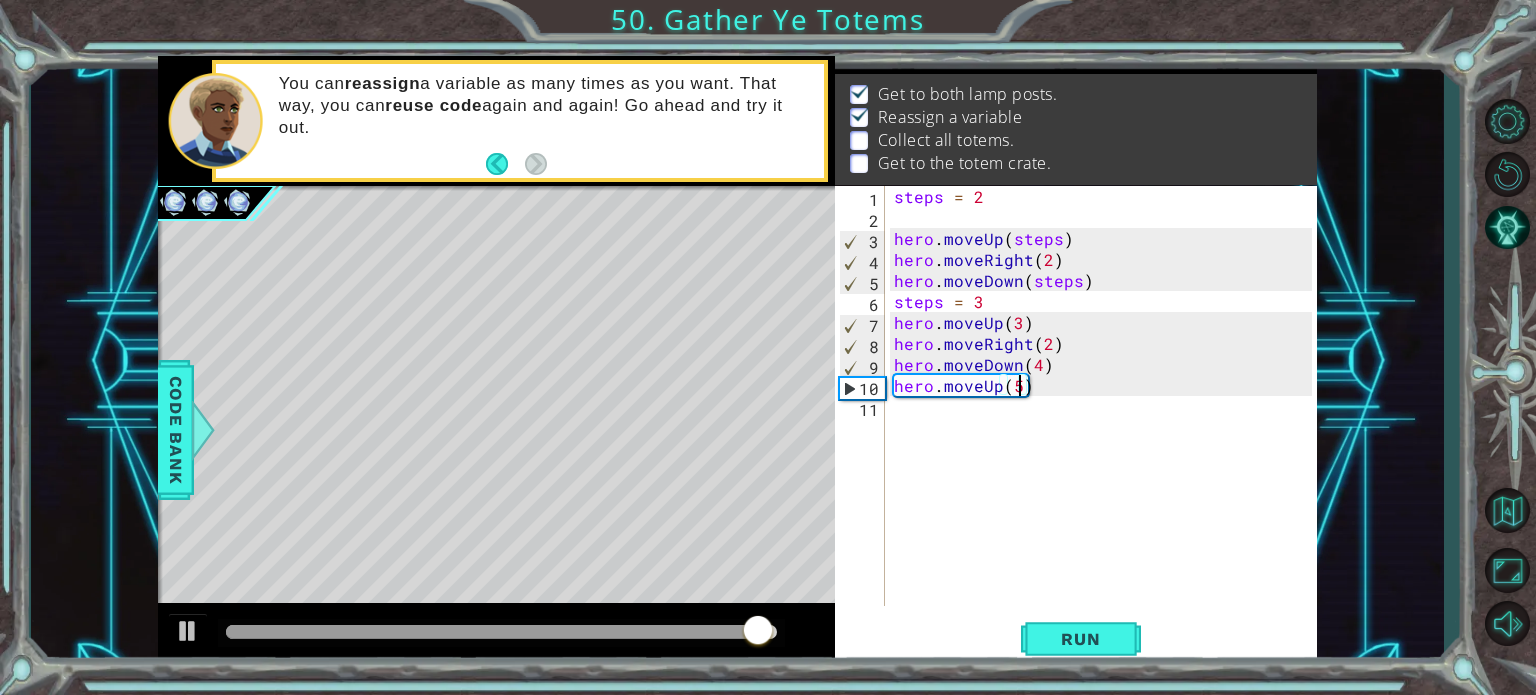 click on "steps   =   2 hero . moveUp ( steps ) hero . moveRight ( 2 ) hero . moveDown ( steps ) steps   =   3 hero . moveUp ( 3 ) hero . moveRight ( 2 ) hero . moveDown ( 4 ) hero . moveUp ( 5 )" at bounding box center (1106, 417) 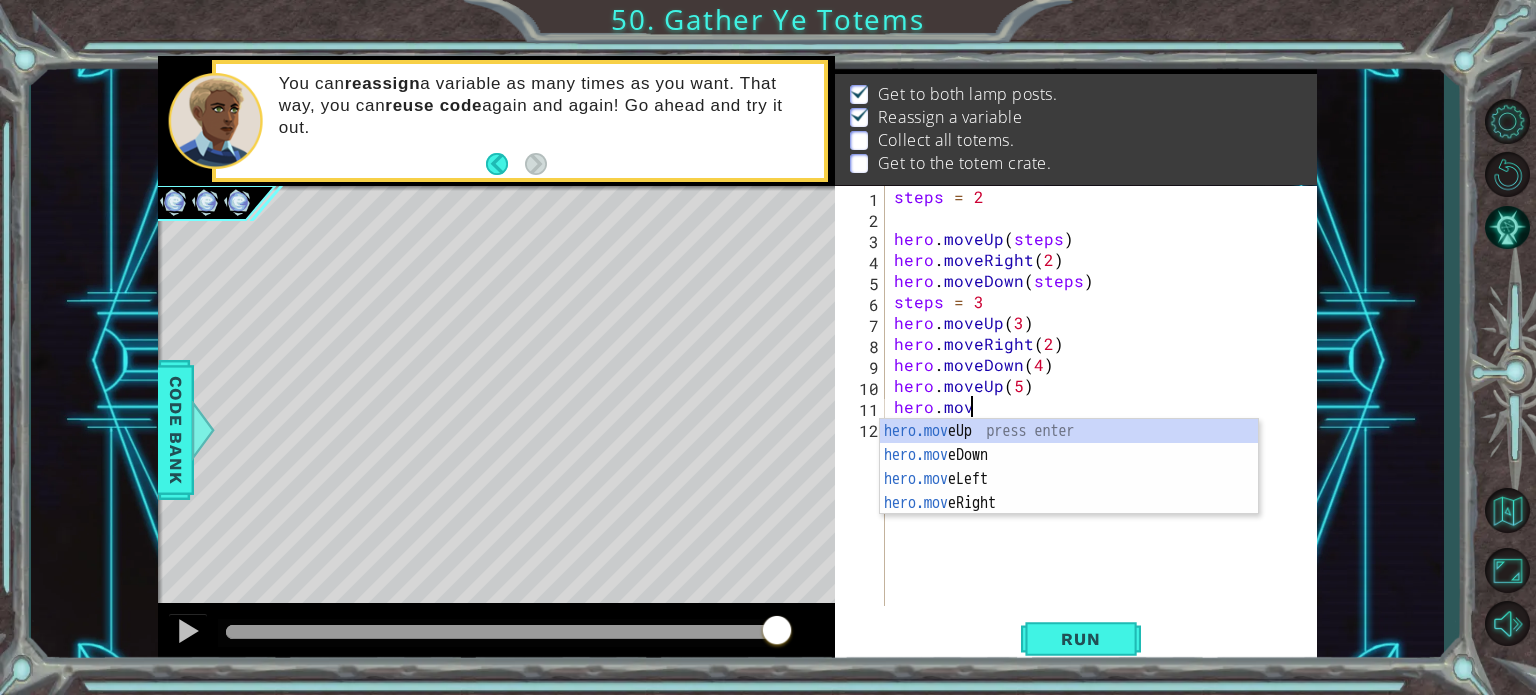 scroll, scrollTop: 0, scrollLeft: 4, axis: horizontal 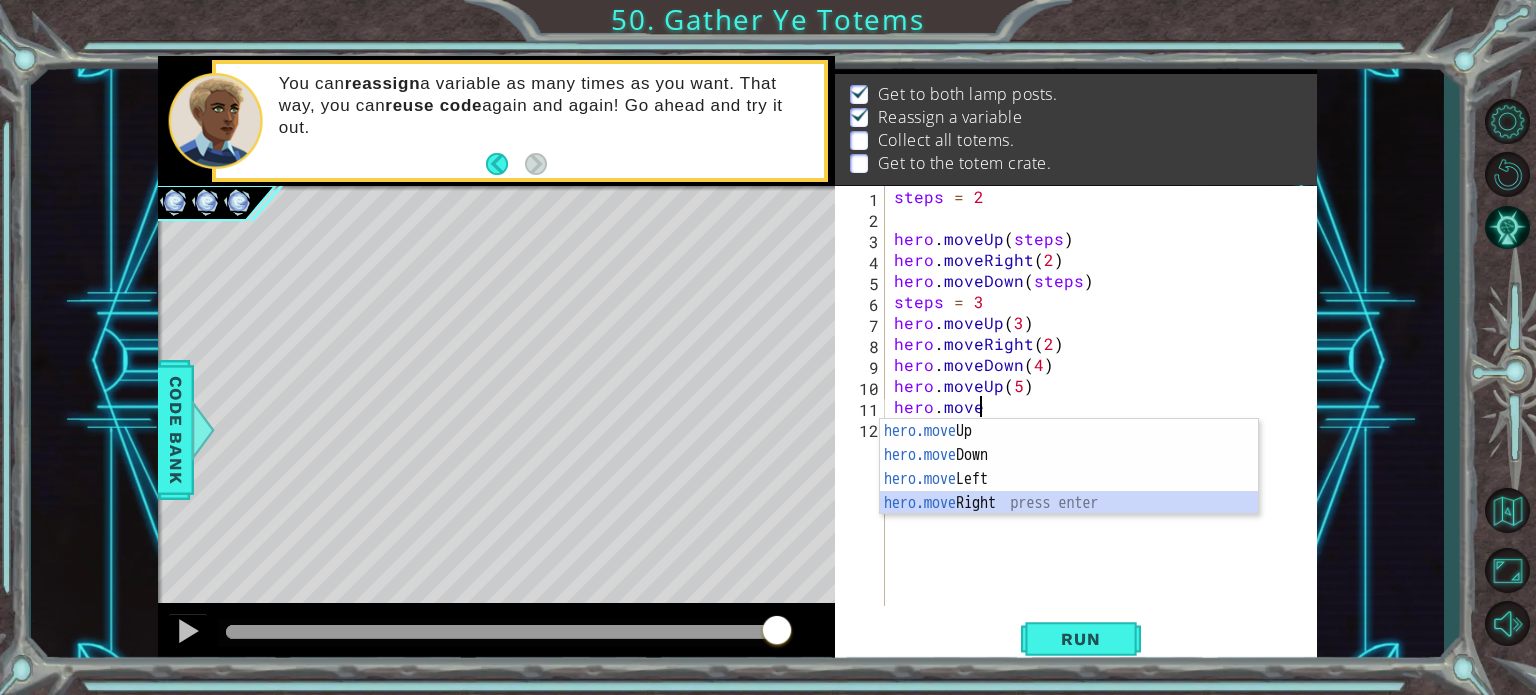 click on "hero.move Up press enter hero.move Down press enter hero.move Left press enter hero.move Right press enter" at bounding box center [1069, 491] 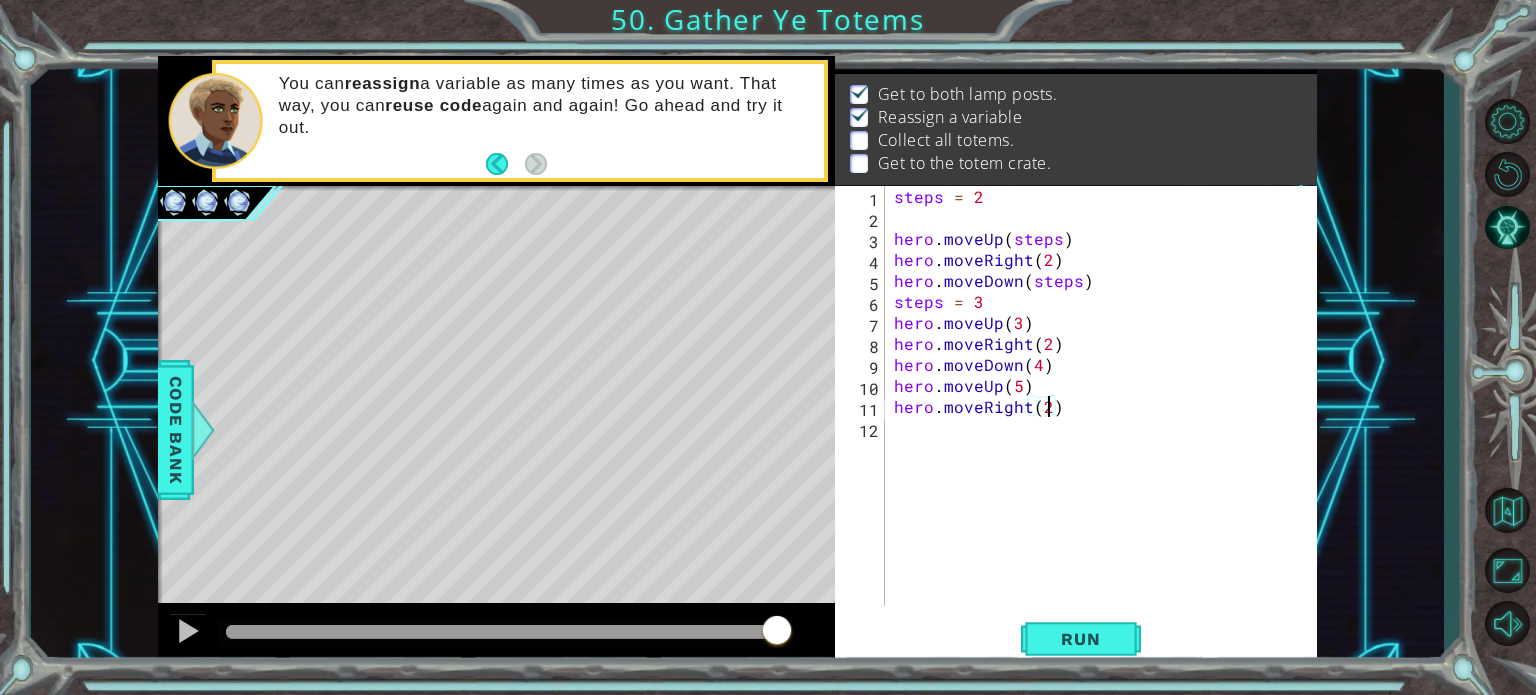 scroll, scrollTop: 0, scrollLeft: 8, axis: horizontal 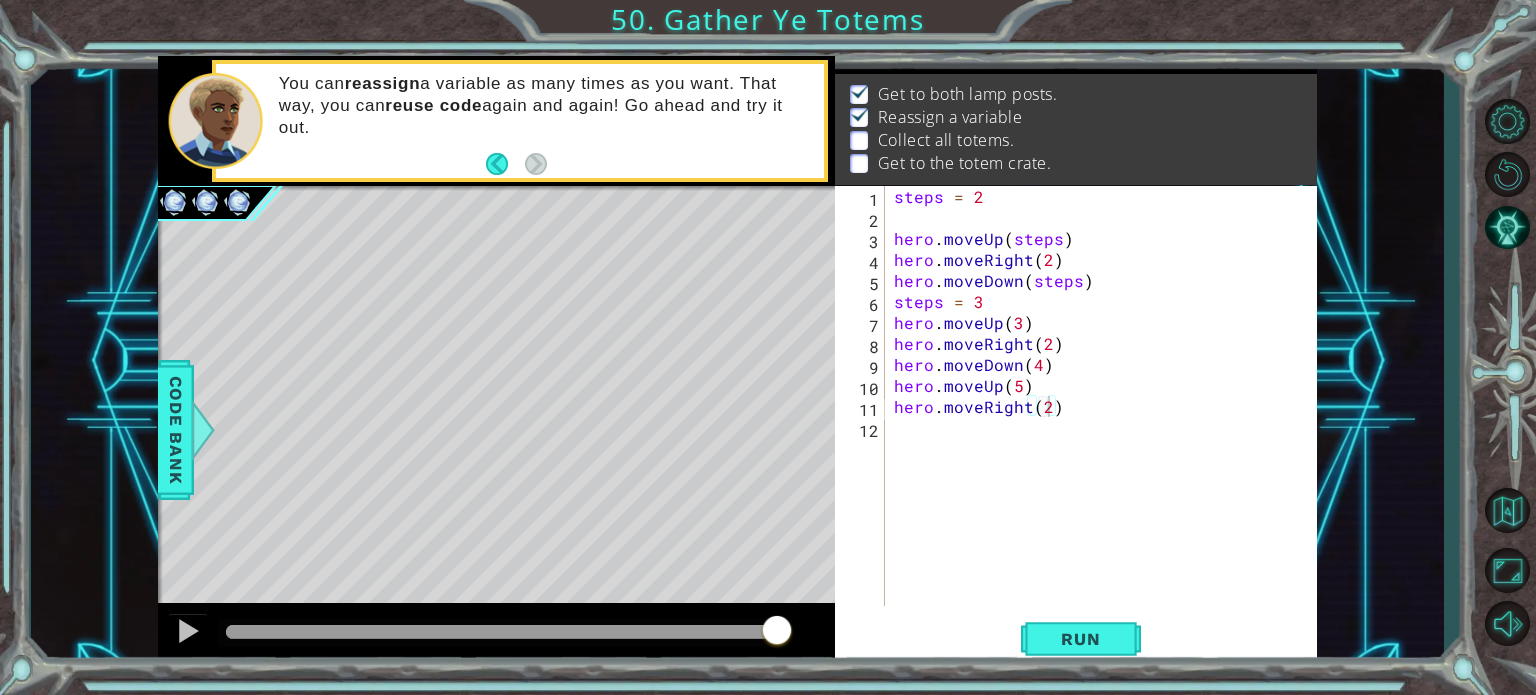 click on "Run" at bounding box center (1081, 639) 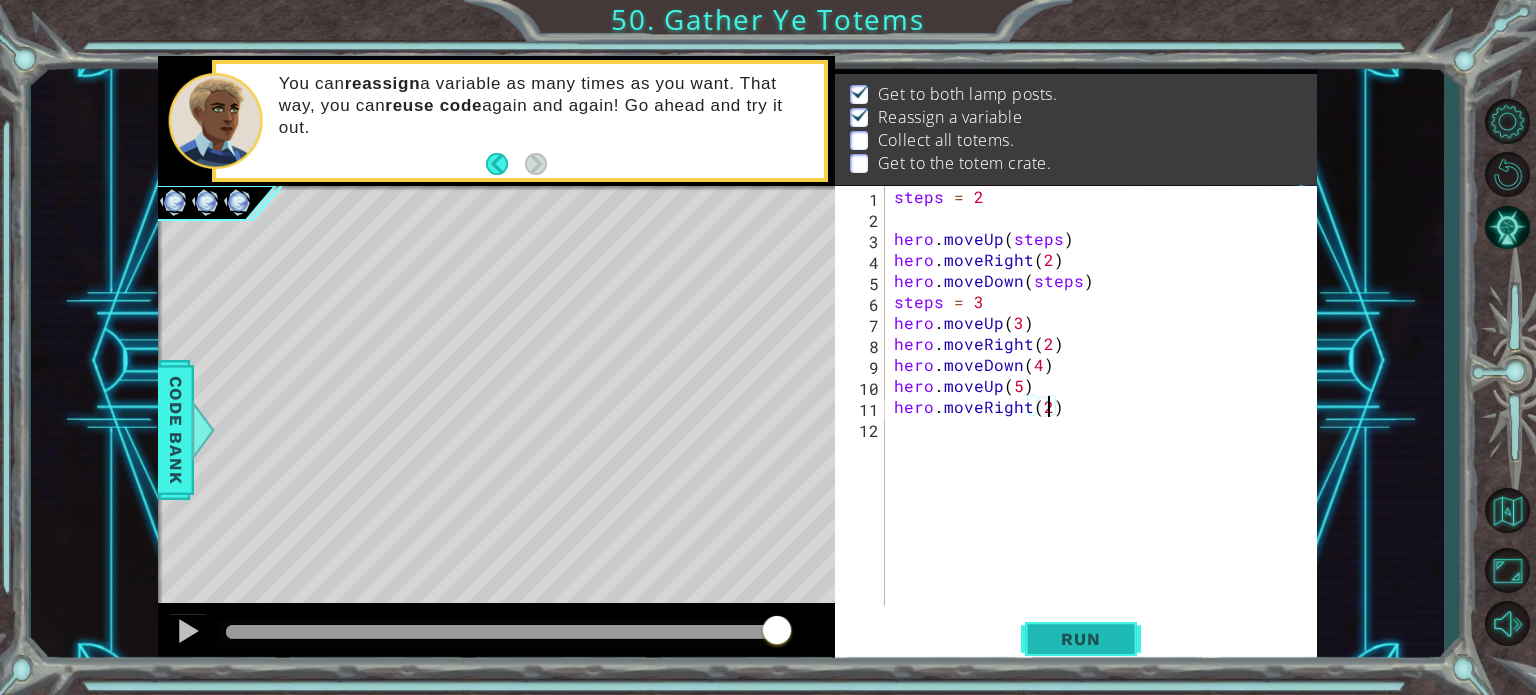 click on "Run" at bounding box center [1081, 639] 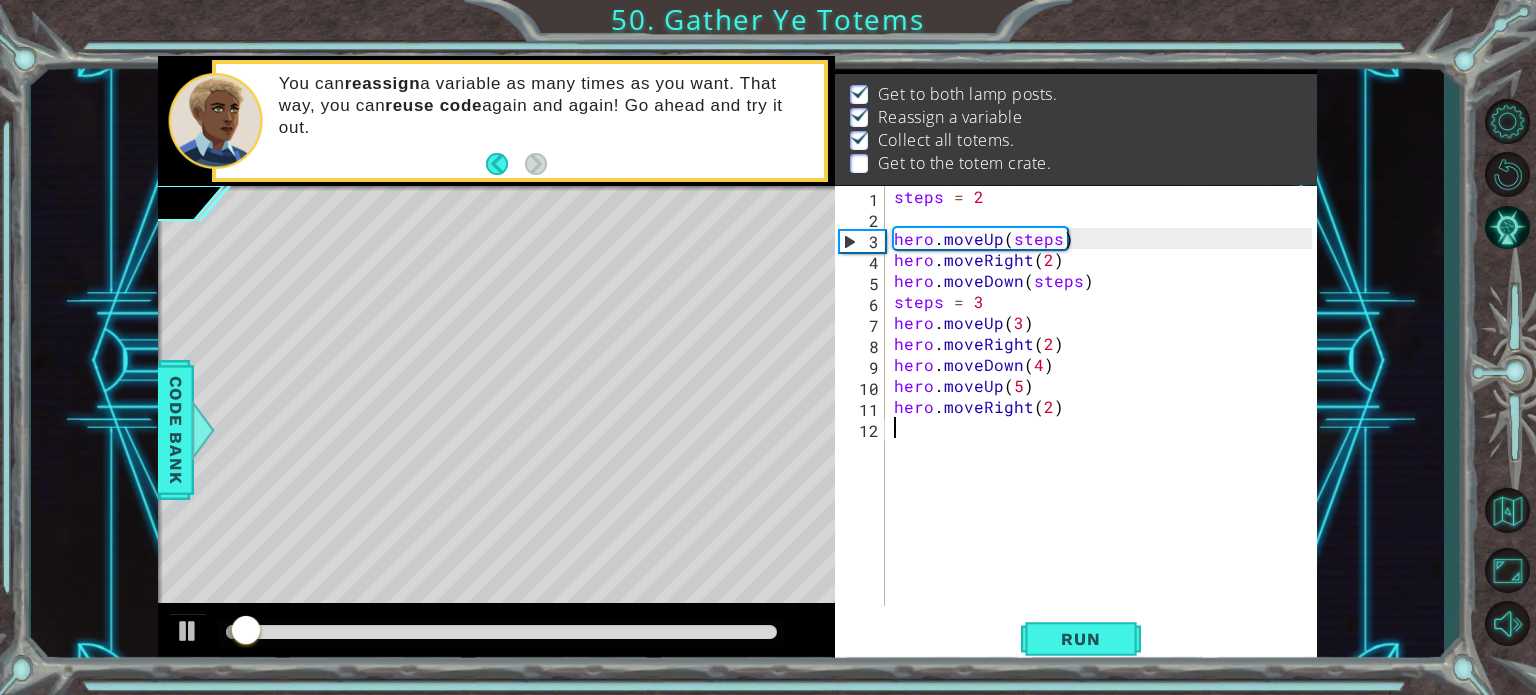 click on "steps   =   2 hero . moveUp ( steps ) hero . moveRight ( 2 ) hero . moveDown ( steps ) steps   =   3 hero . moveUp ( 3 ) hero . moveRight ( 2 ) hero . moveDown ( 4 ) hero . moveUp ( 5 ) hero . moveRight ( 2 )" at bounding box center [1106, 417] 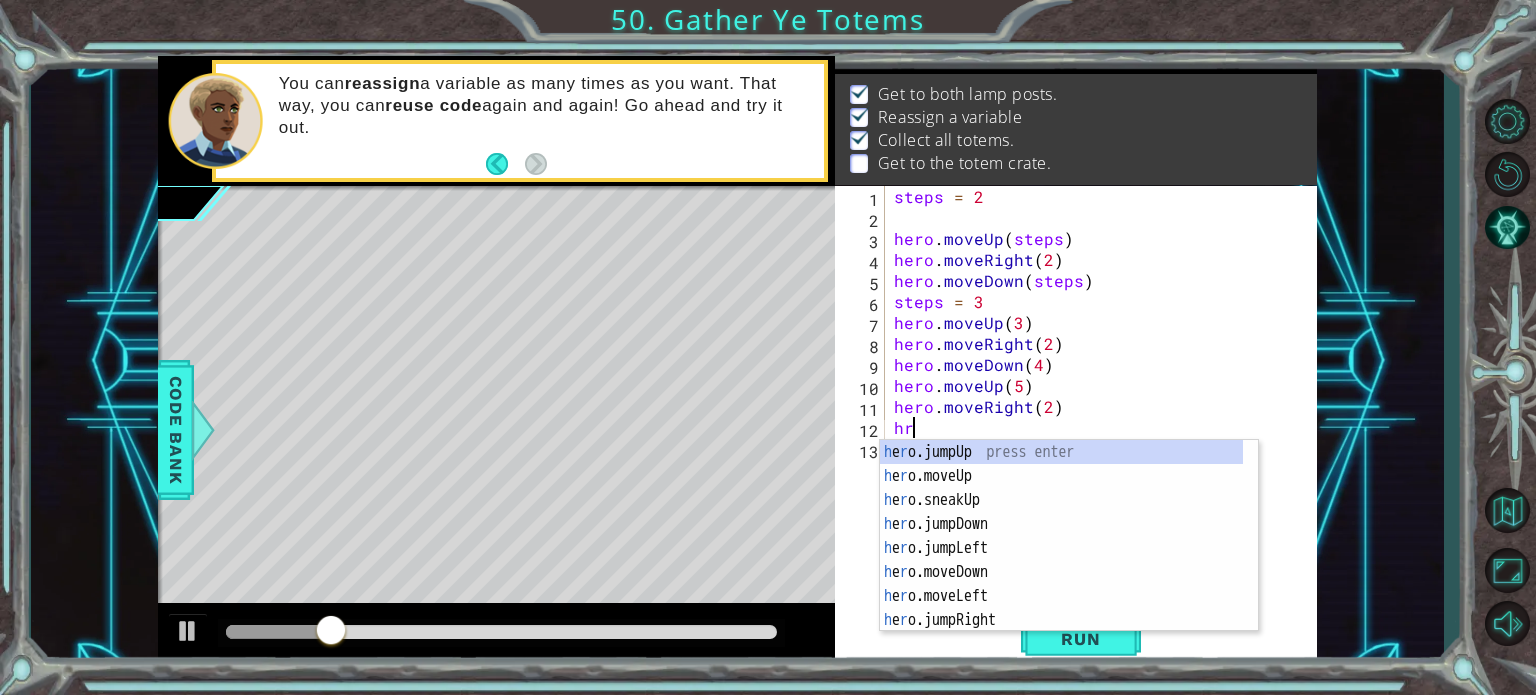 scroll, scrollTop: 0, scrollLeft: 0, axis: both 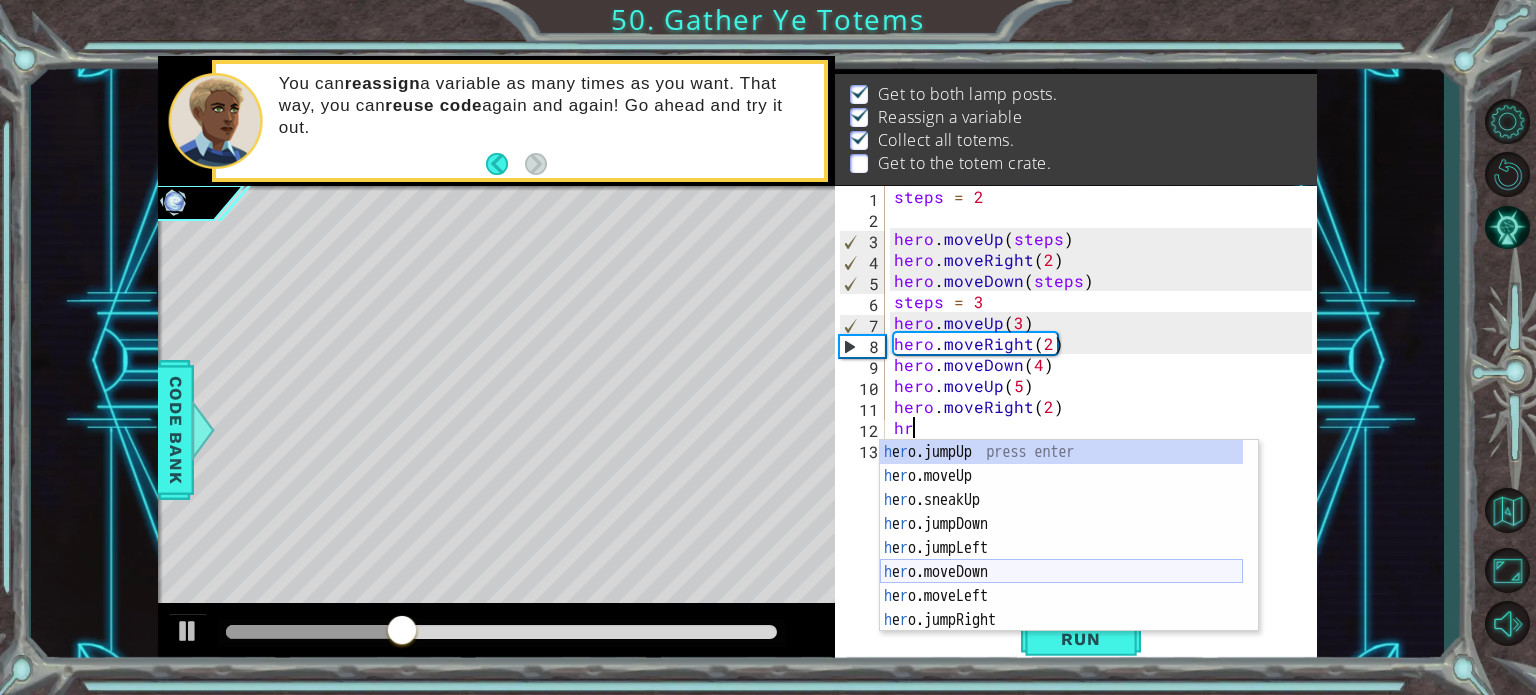 click on "h e r o.jumpUp press enter h e r o.moveUp press enter h e r o.sneakUp press enter h e r o.jumpDown press enter h e r o.jumpLeft press enter h e r o.moveDown press enter h e r o.moveLeft press enter h e r o.jumpRight press enter h e r o.moveRight press enter" at bounding box center (1061, 560) 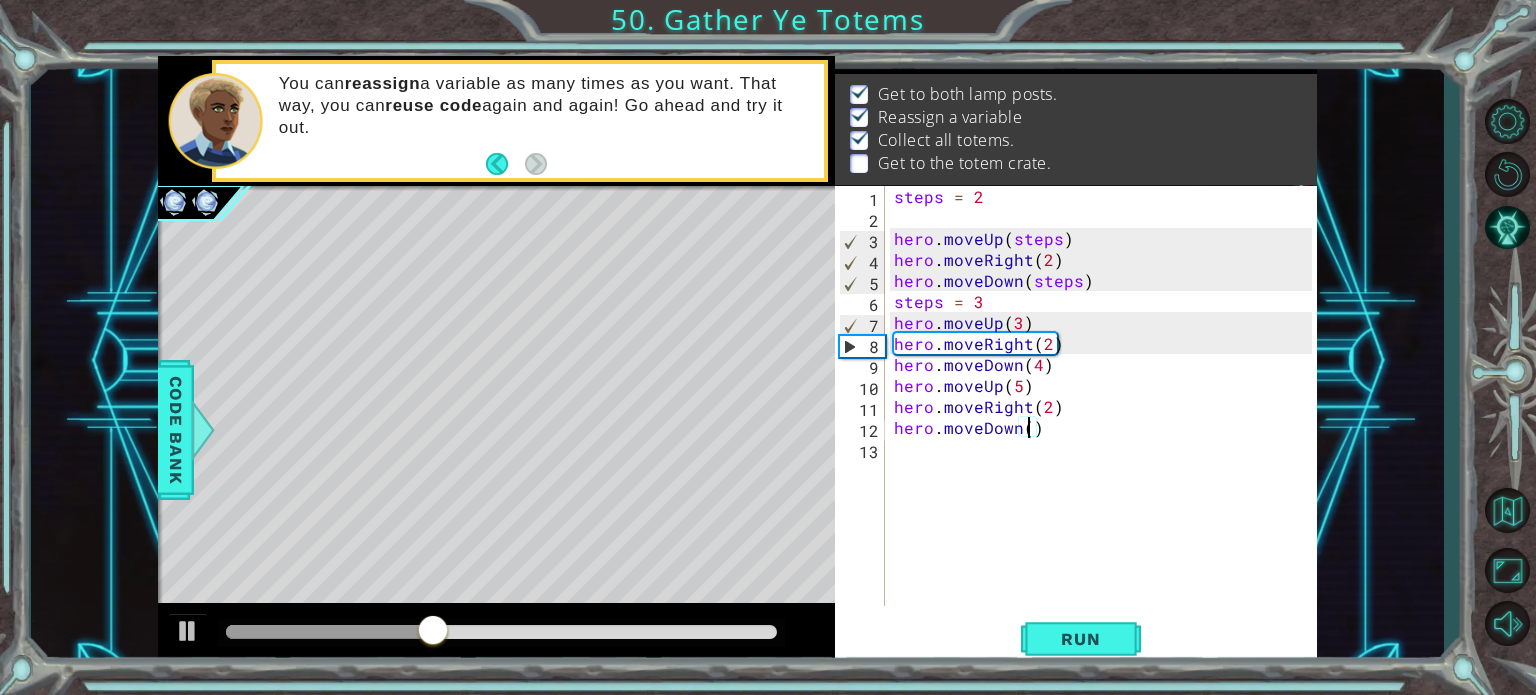 scroll, scrollTop: 0, scrollLeft: 8, axis: horizontal 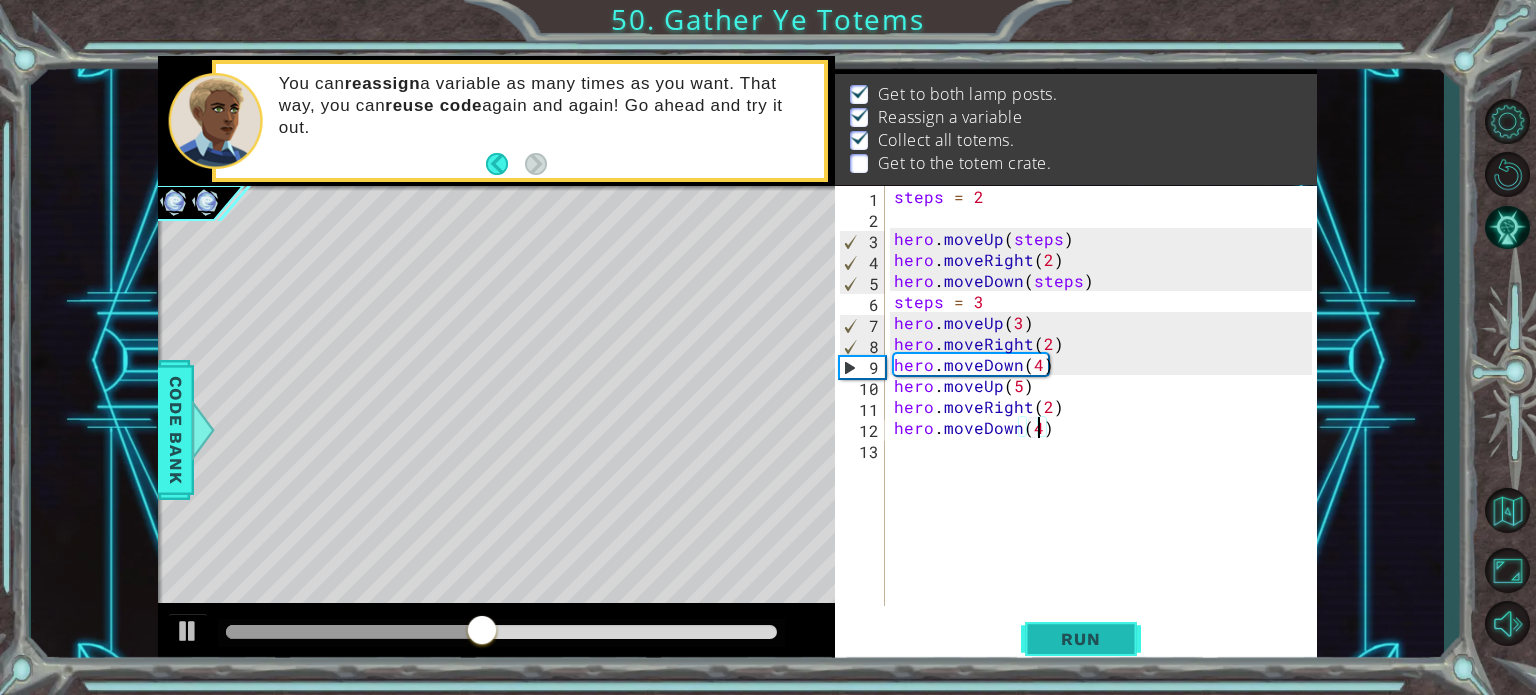 type on "hero.moveDown(4)" 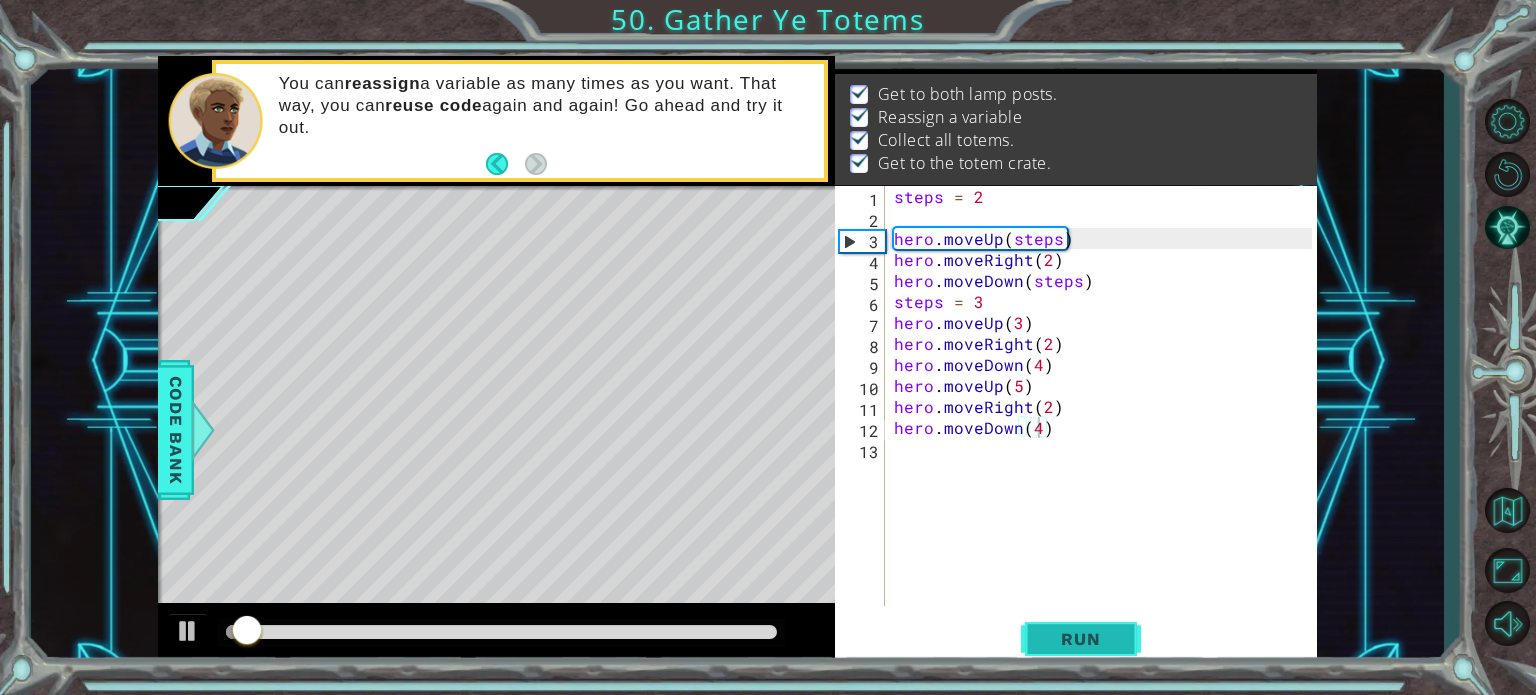 click on "Run" at bounding box center [1081, 639] 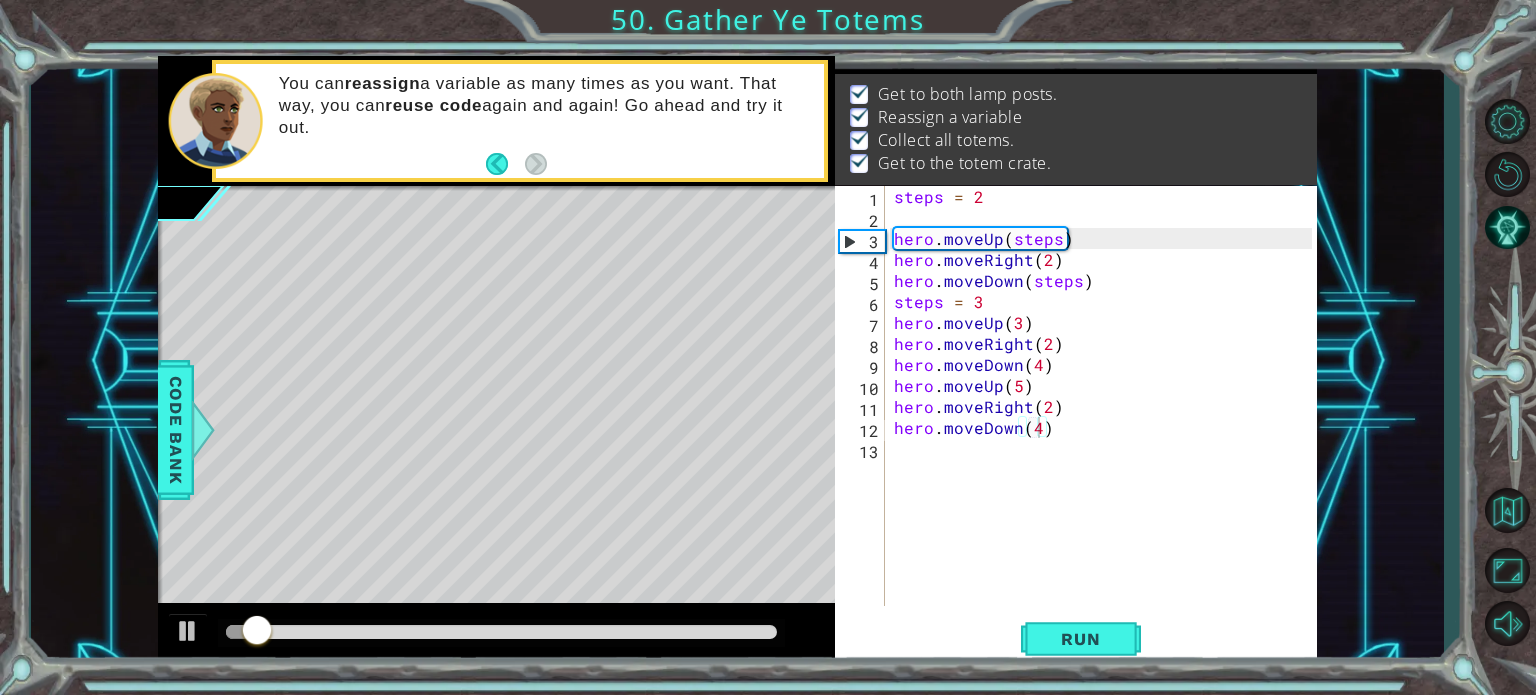 click at bounding box center (497, 635) 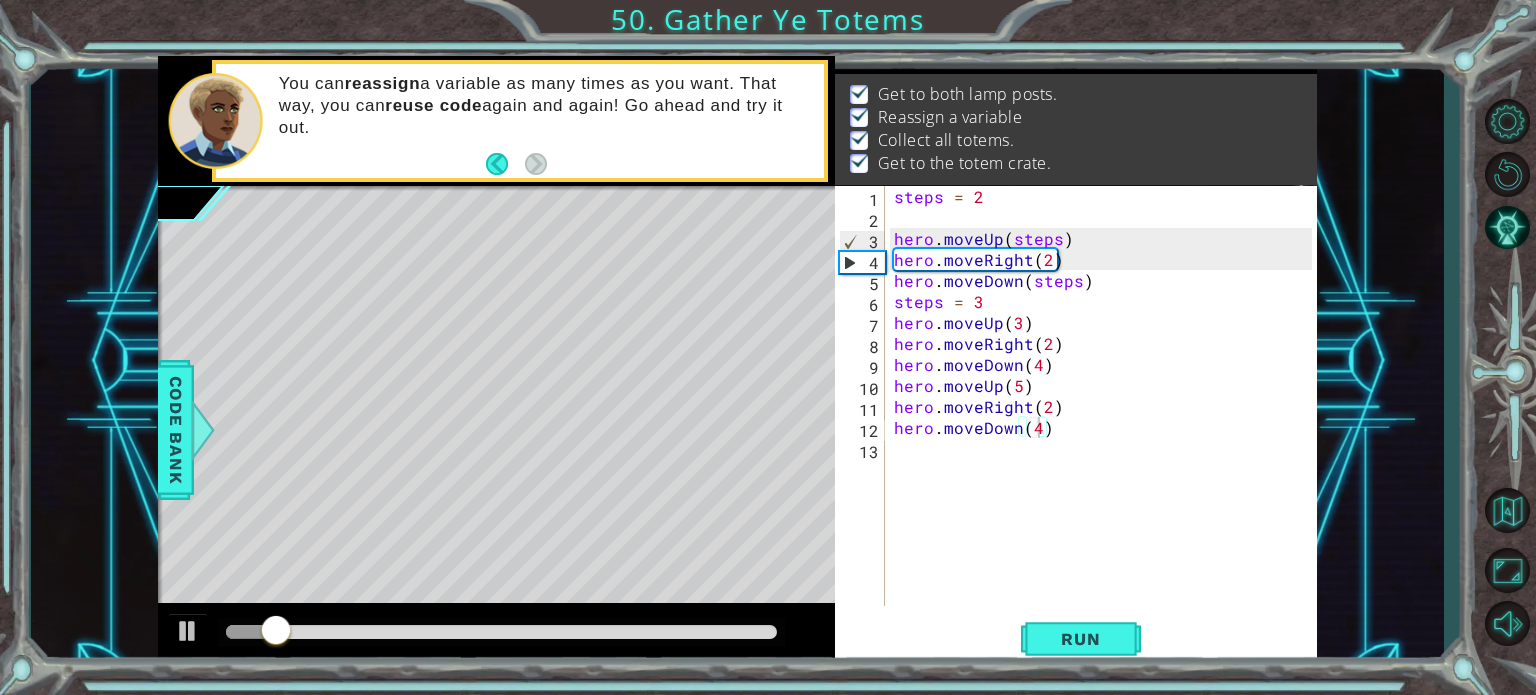 drag, startPoint x: 332, startPoint y: 622, endPoint x: 583, endPoint y: 691, distance: 260.31134 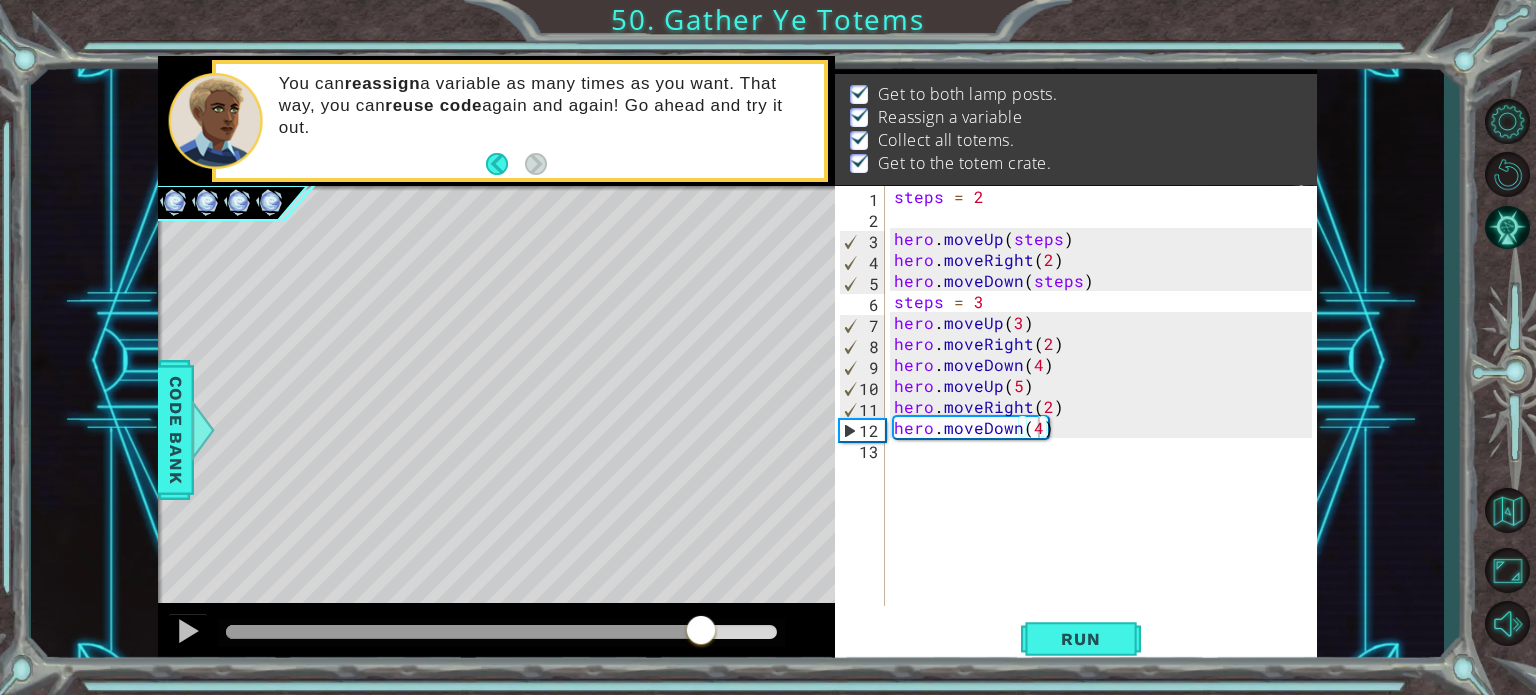 drag, startPoint x: 346, startPoint y: 620, endPoint x: 700, endPoint y: 742, distance: 374.4329 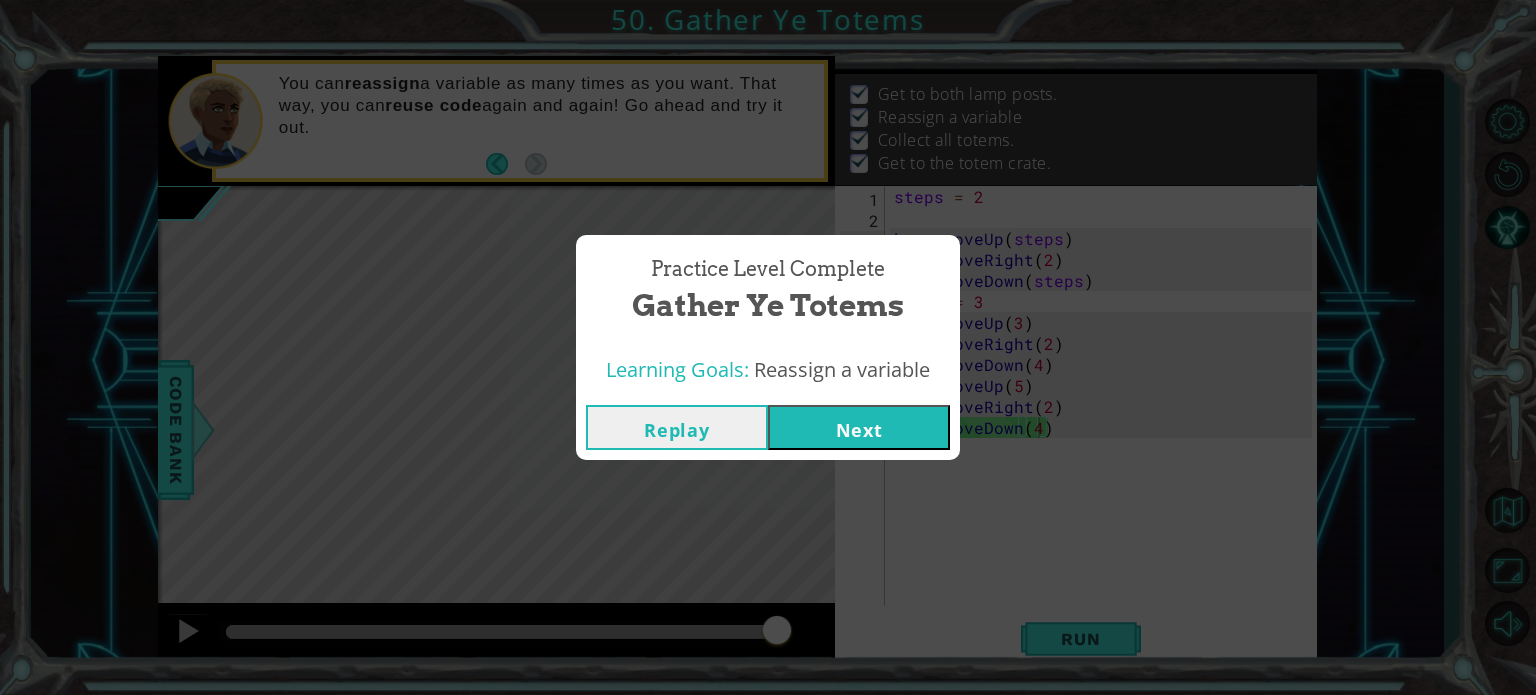 click on "Next" at bounding box center [859, 427] 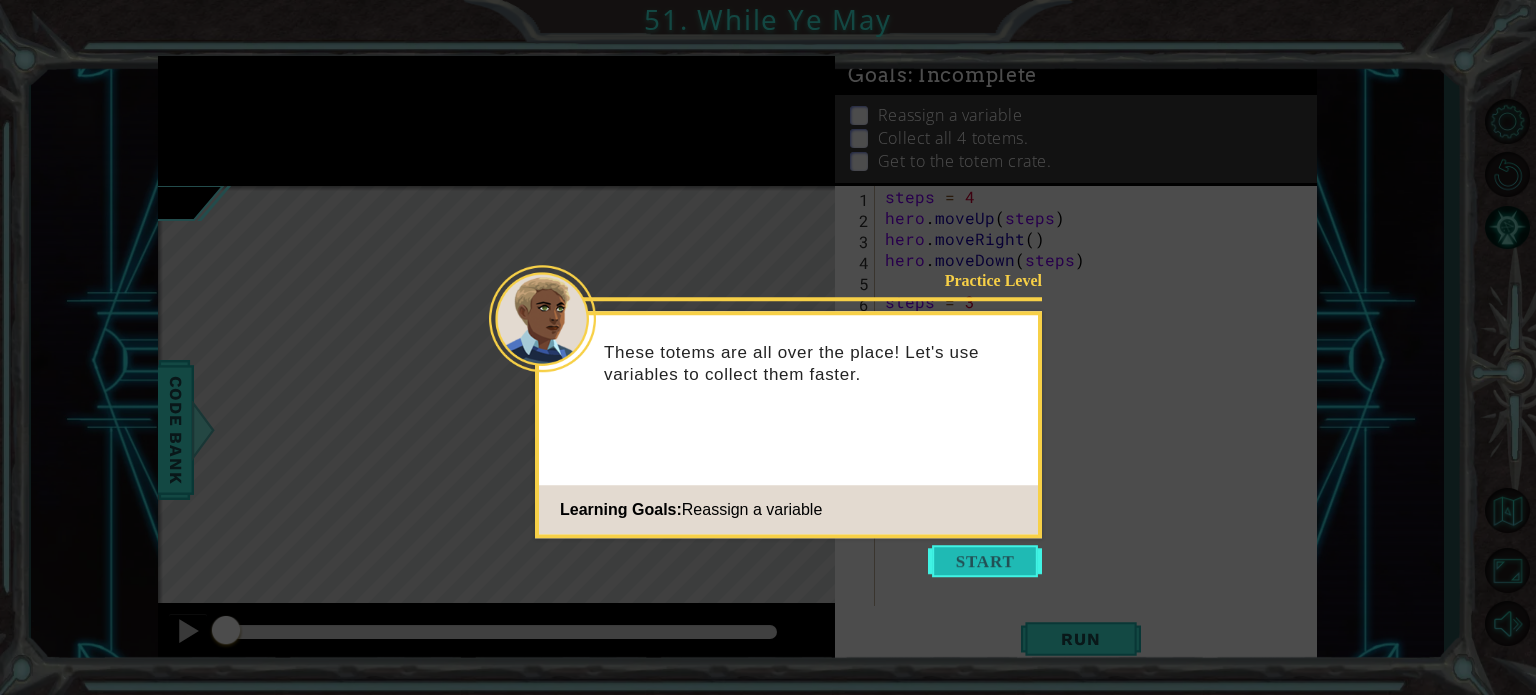 click at bounding box center [985, 561] 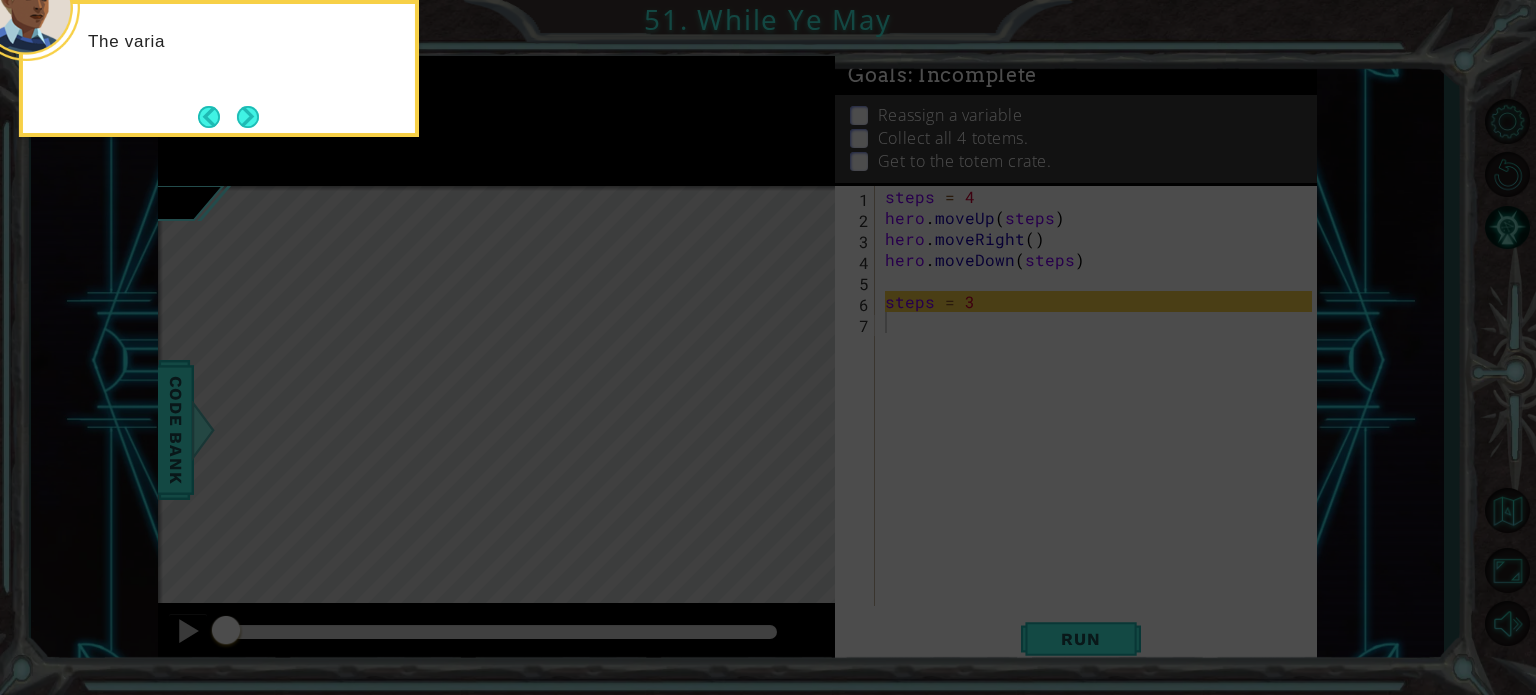 click 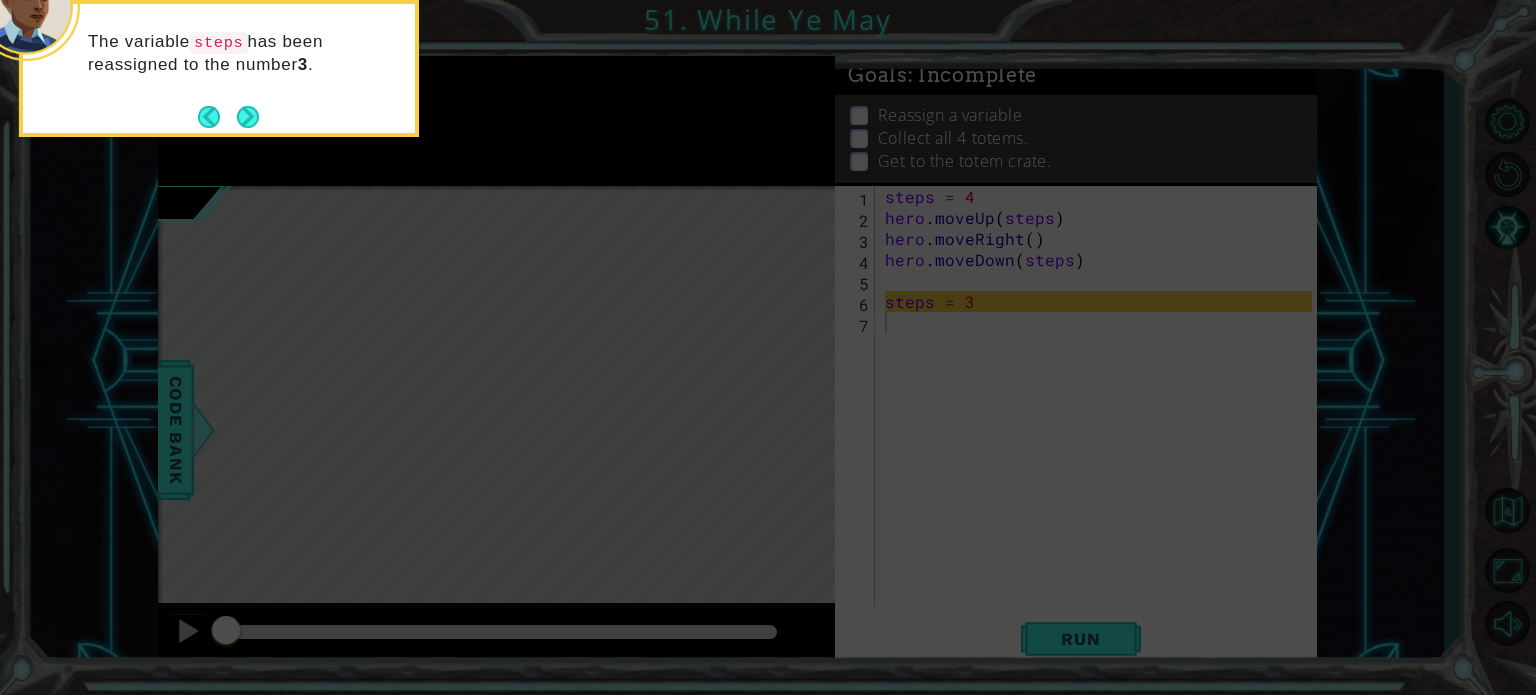 click 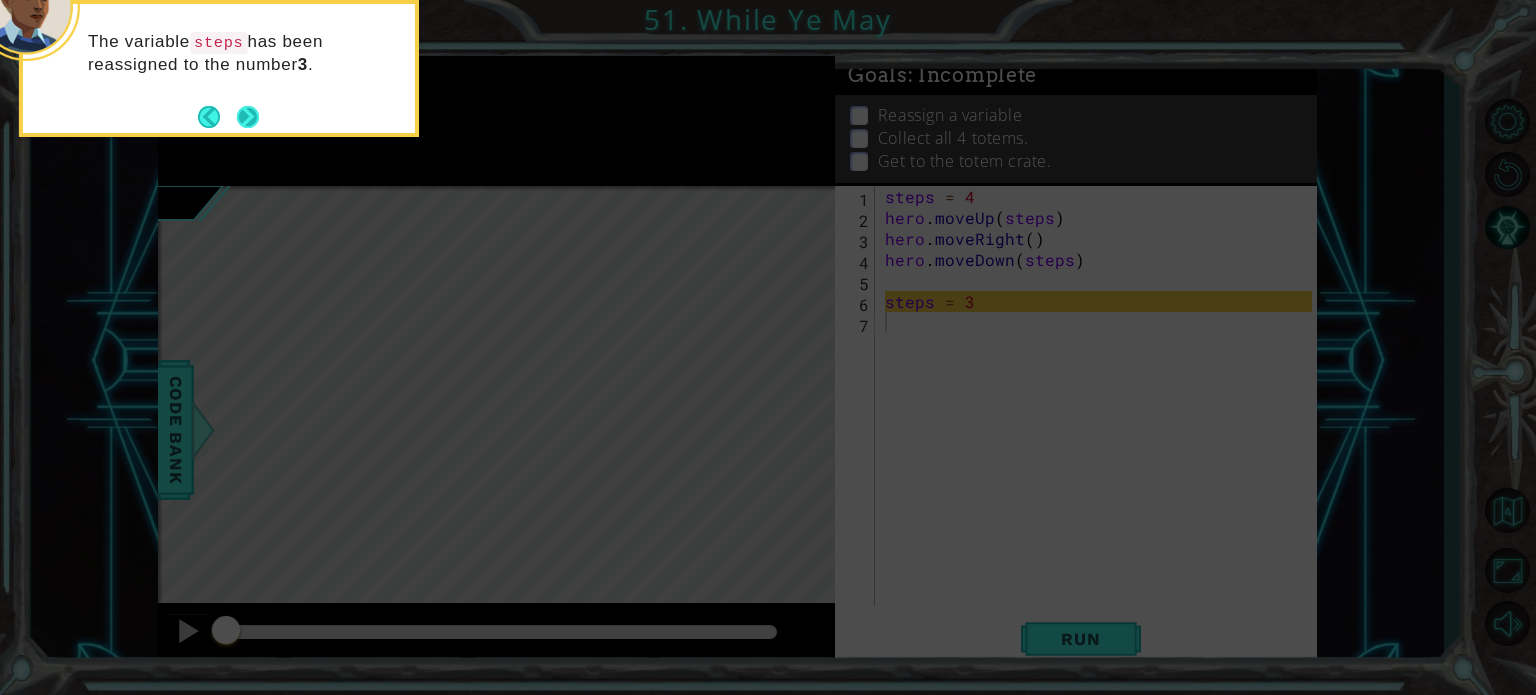 click at bounding box center (248, 117) 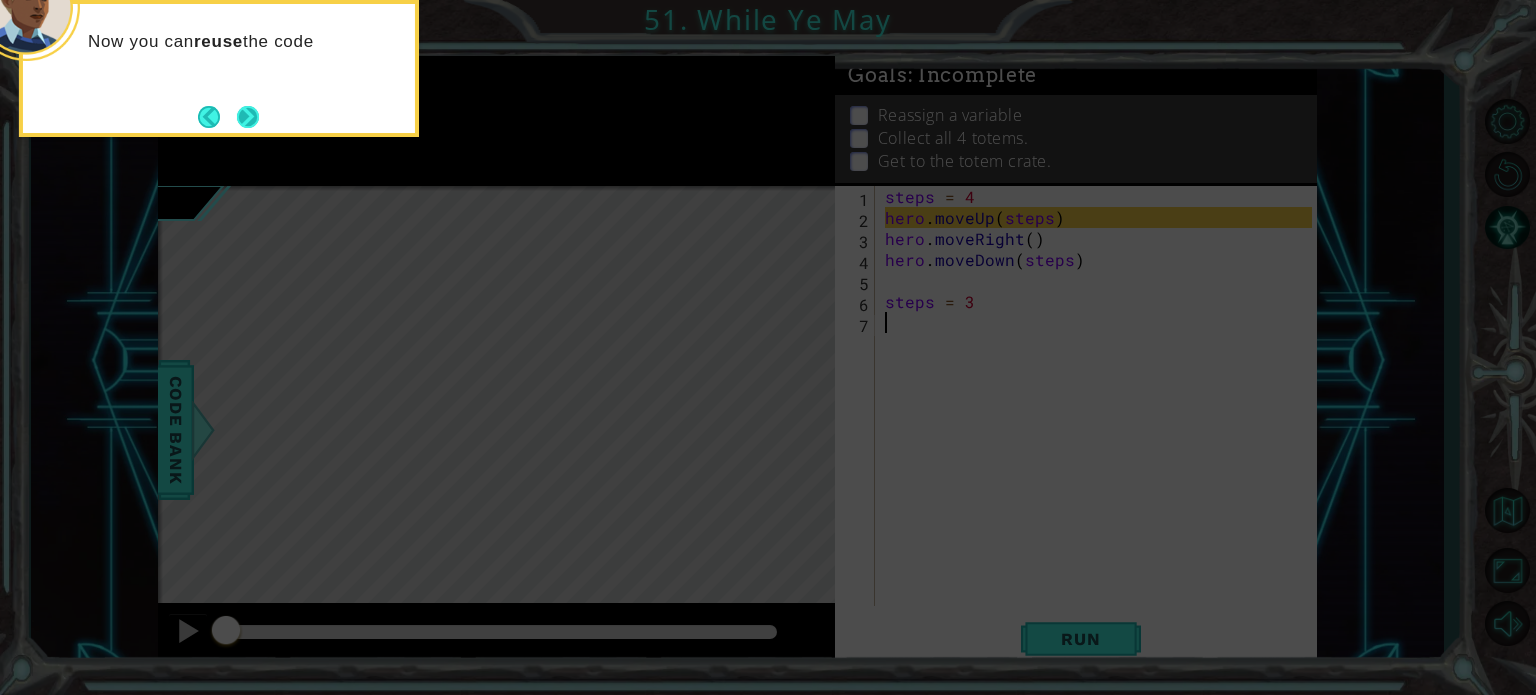 click at bounding box center (248, 117) 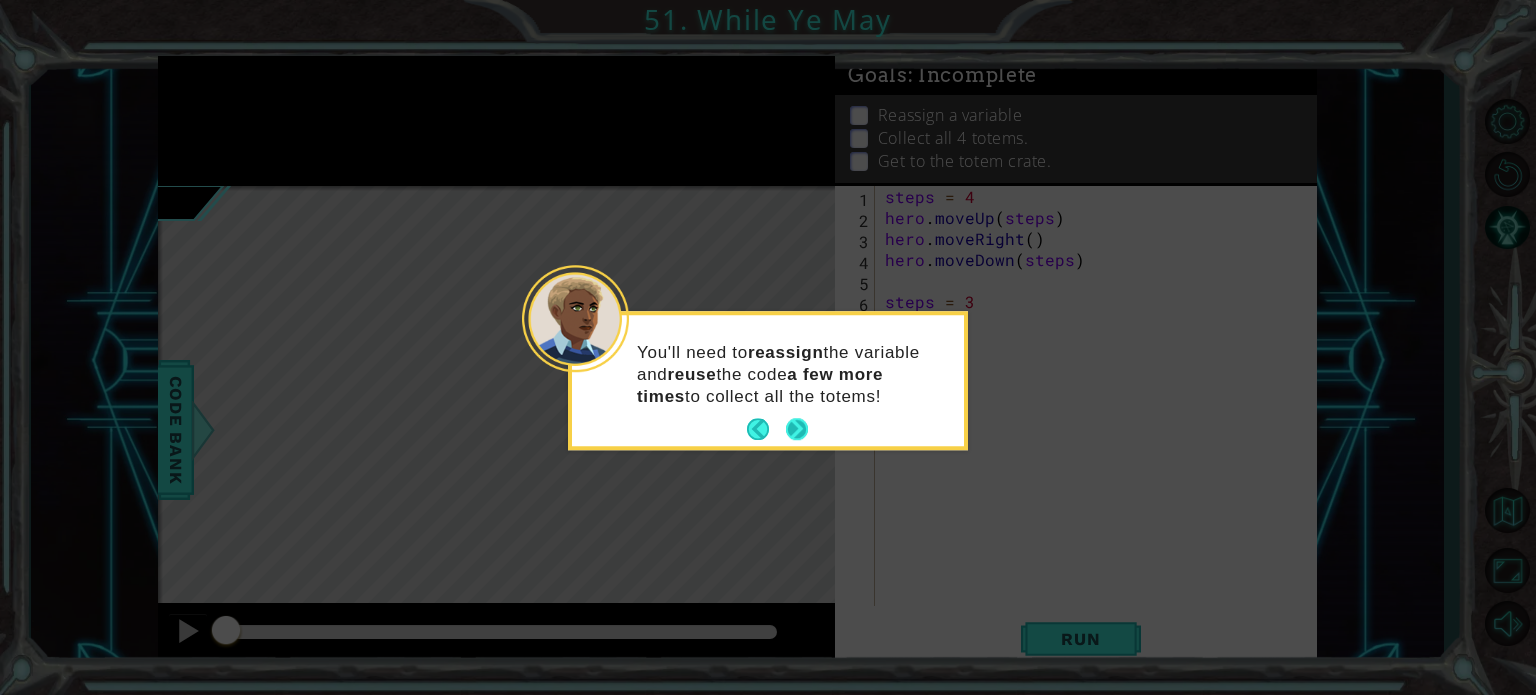 click at bounding box center [797, 430] 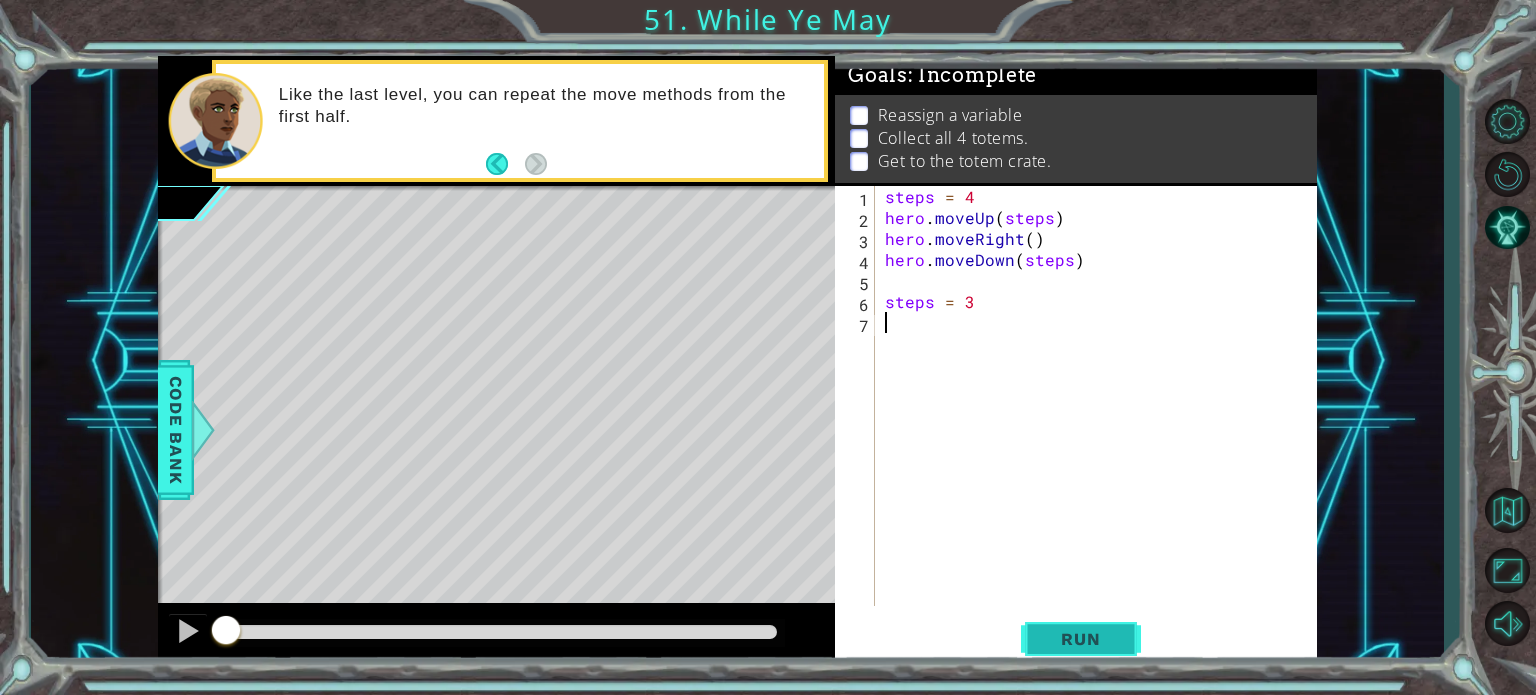 click on "Run" at bounding box center (1081, 639) 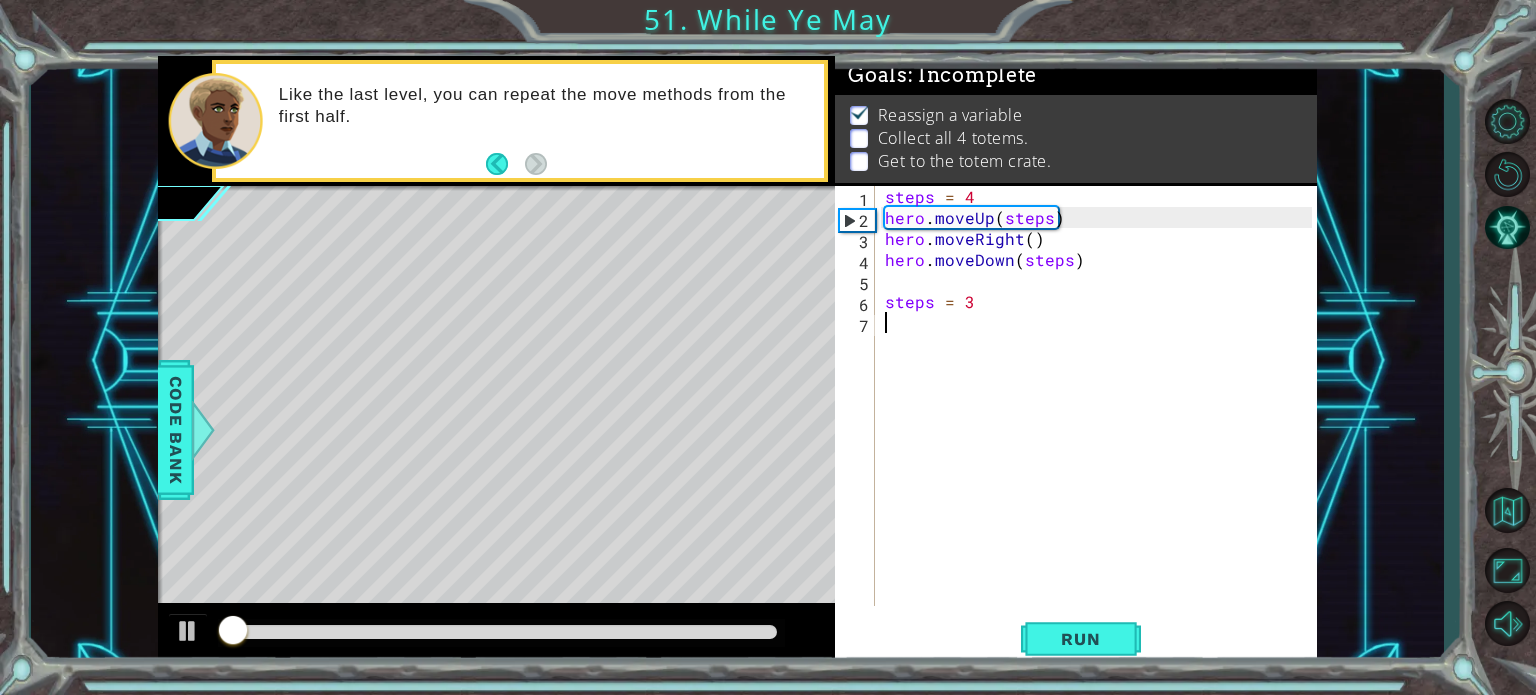 scroll, scrollTop: 11, scrollLeft: 0, axis: vertical 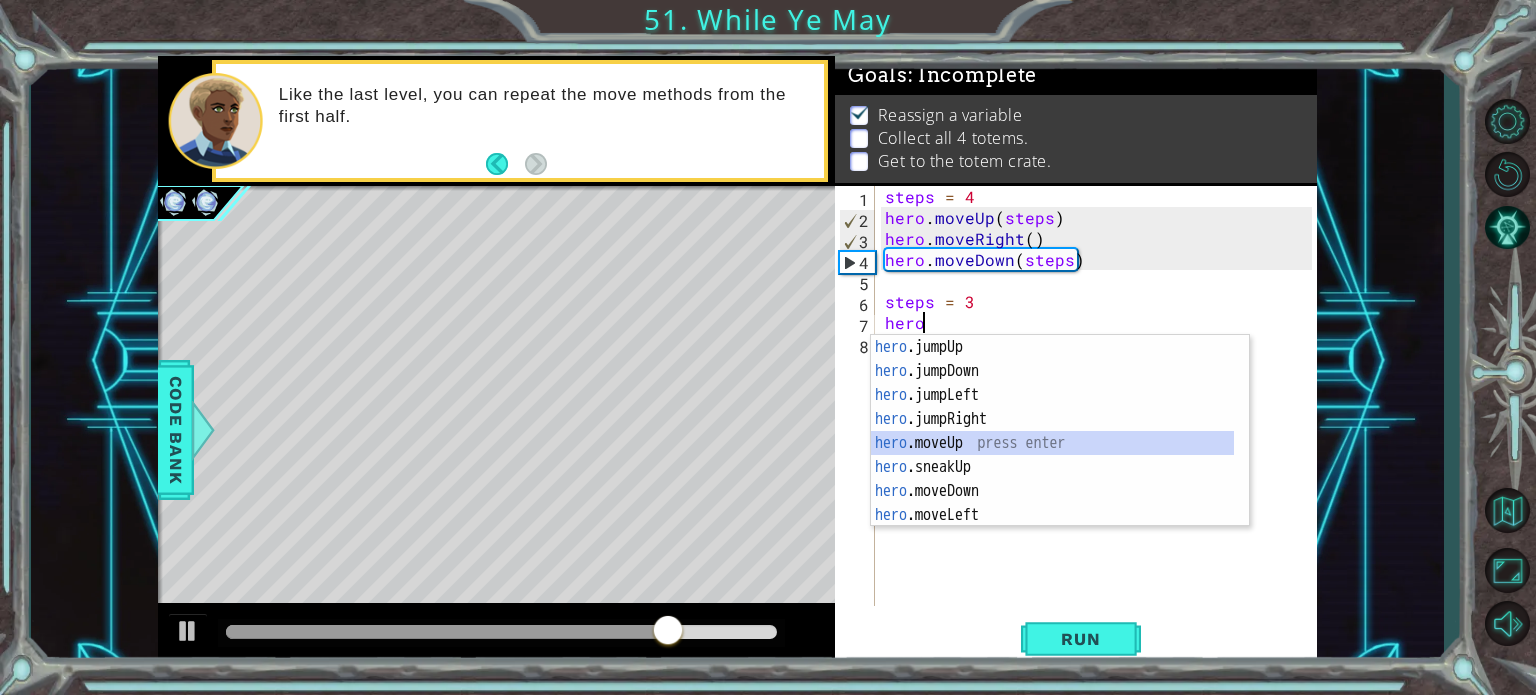 click on "hero .jumpUp press enter hero .jumpDown press enter hero .jumpLeft press enter hero .jumpRight press enter hero .moveUp press enter hero .sneakUp press enter hero .moveDown press enter hero .moveLeft press enter hero .moveRight press enter" at bounding box center [1052, 455] 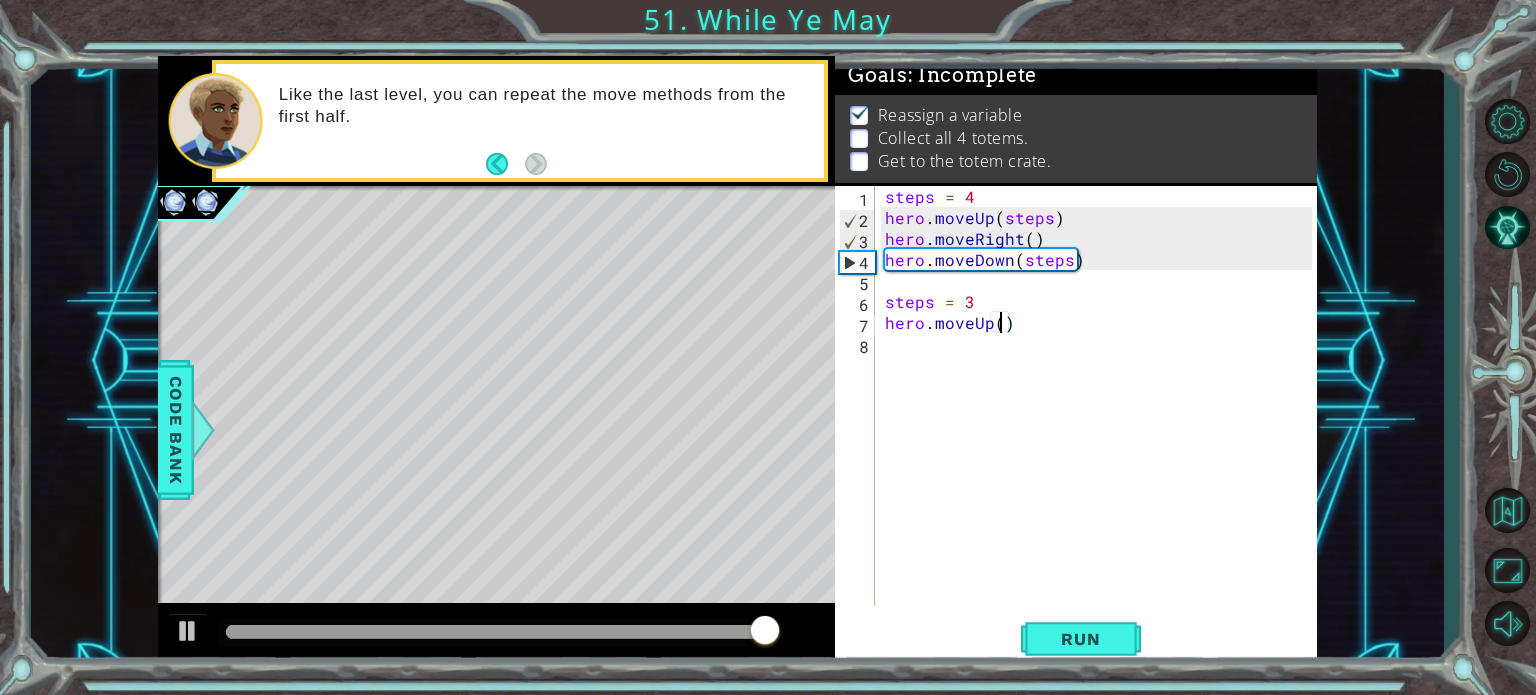 type on "hero.moveUp(3)" 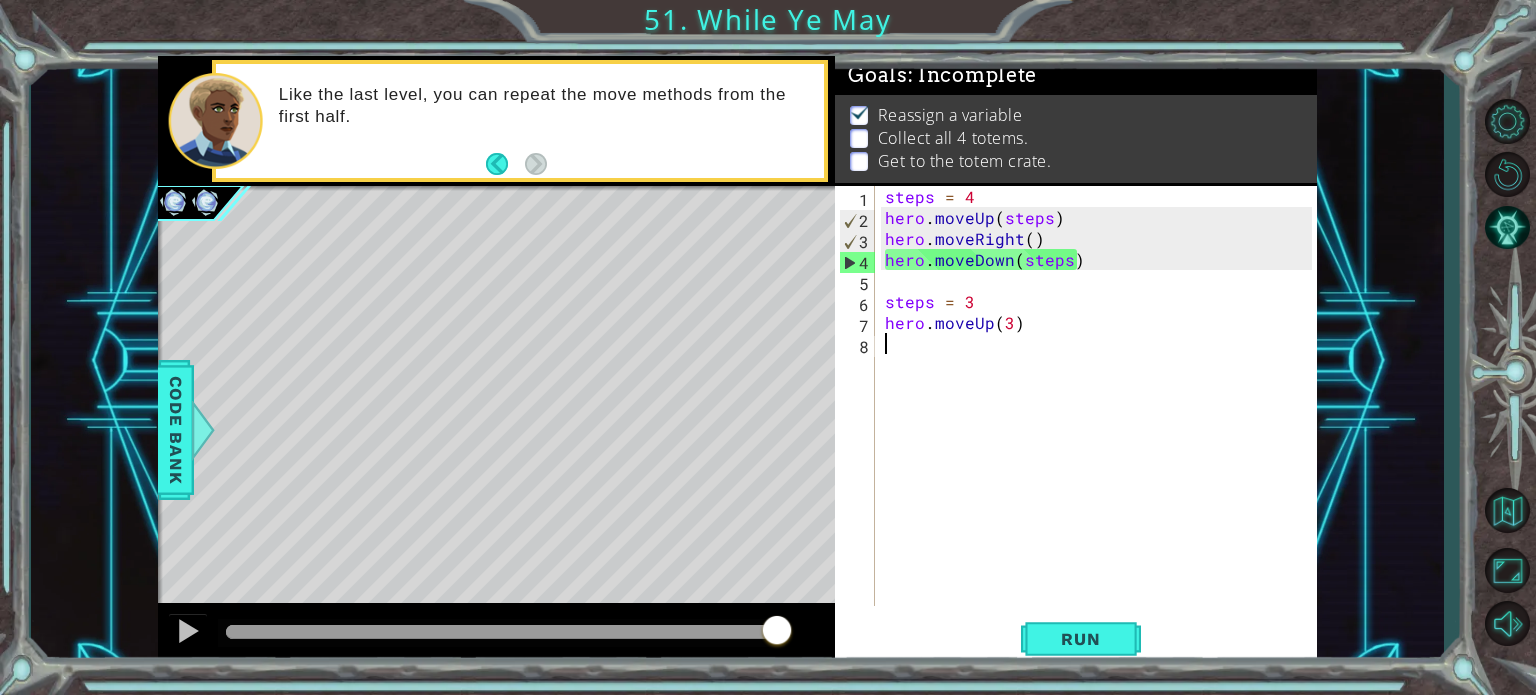 click on "steps   =   4 hero . moveUp ( steps ) hero . moveRight ( ) hero . moveDown ( steps ) steps   =   3 hero . moveUp ( 3 )" at bounding box center (1101, 417) 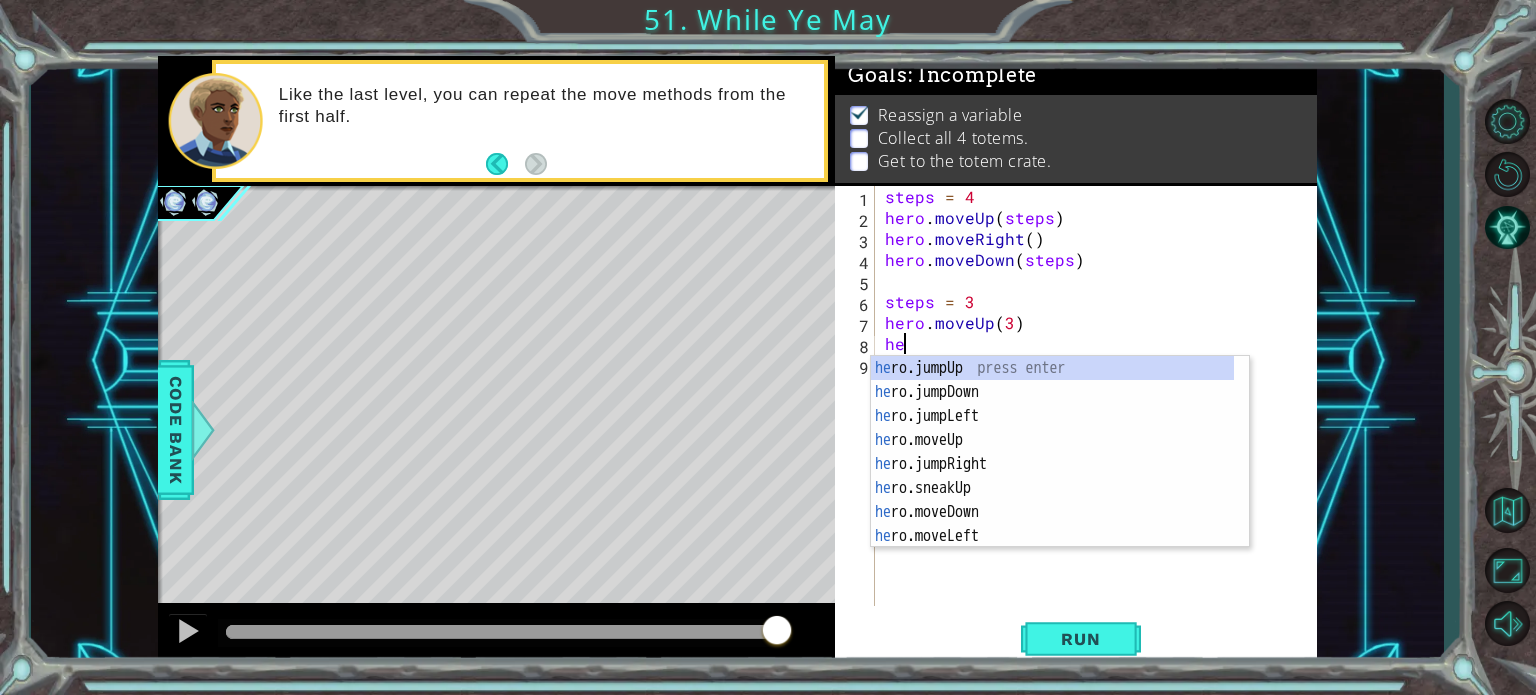 scroll, scrollTop: 0, scrollLeft: 0, axis: both 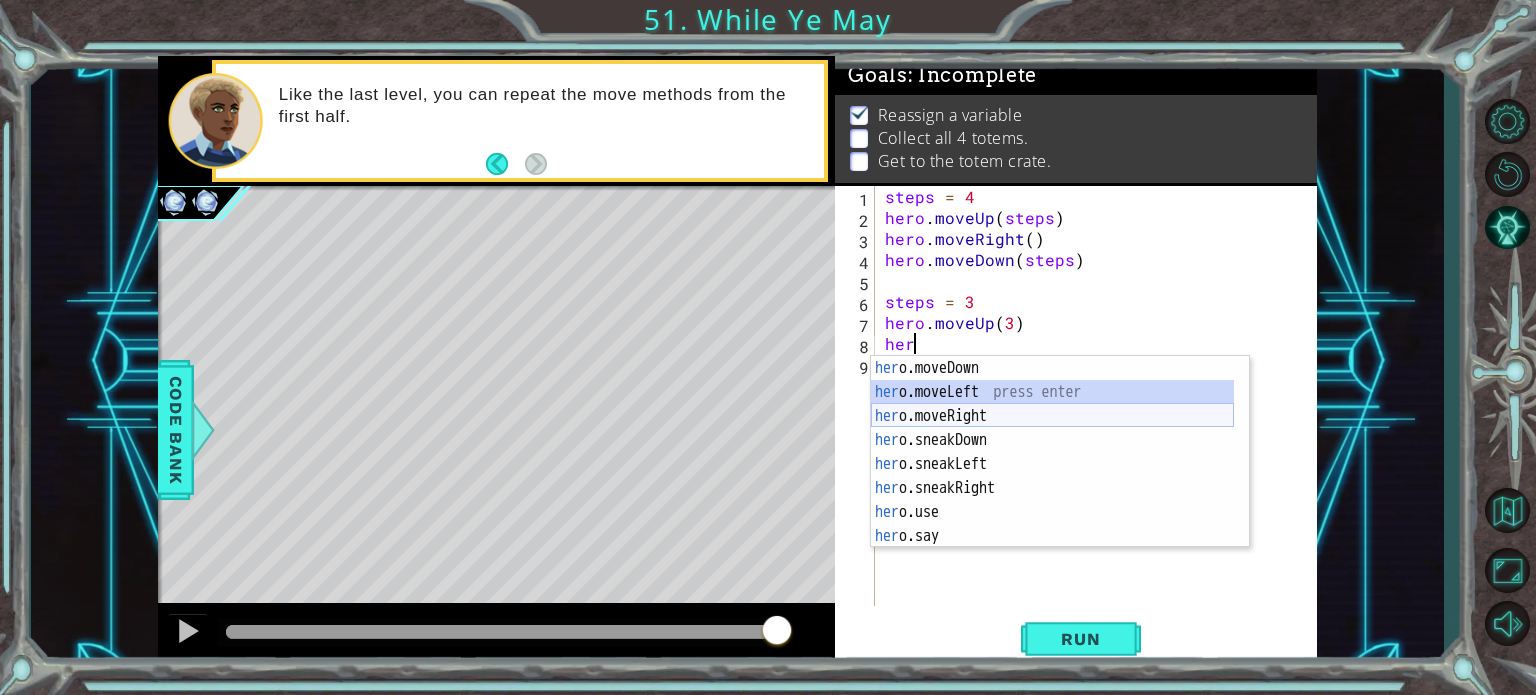 drag, startPoint x: 968, startPoint y: 403, endPoint x: 970, endPoint y: 416, distance: 13.152946 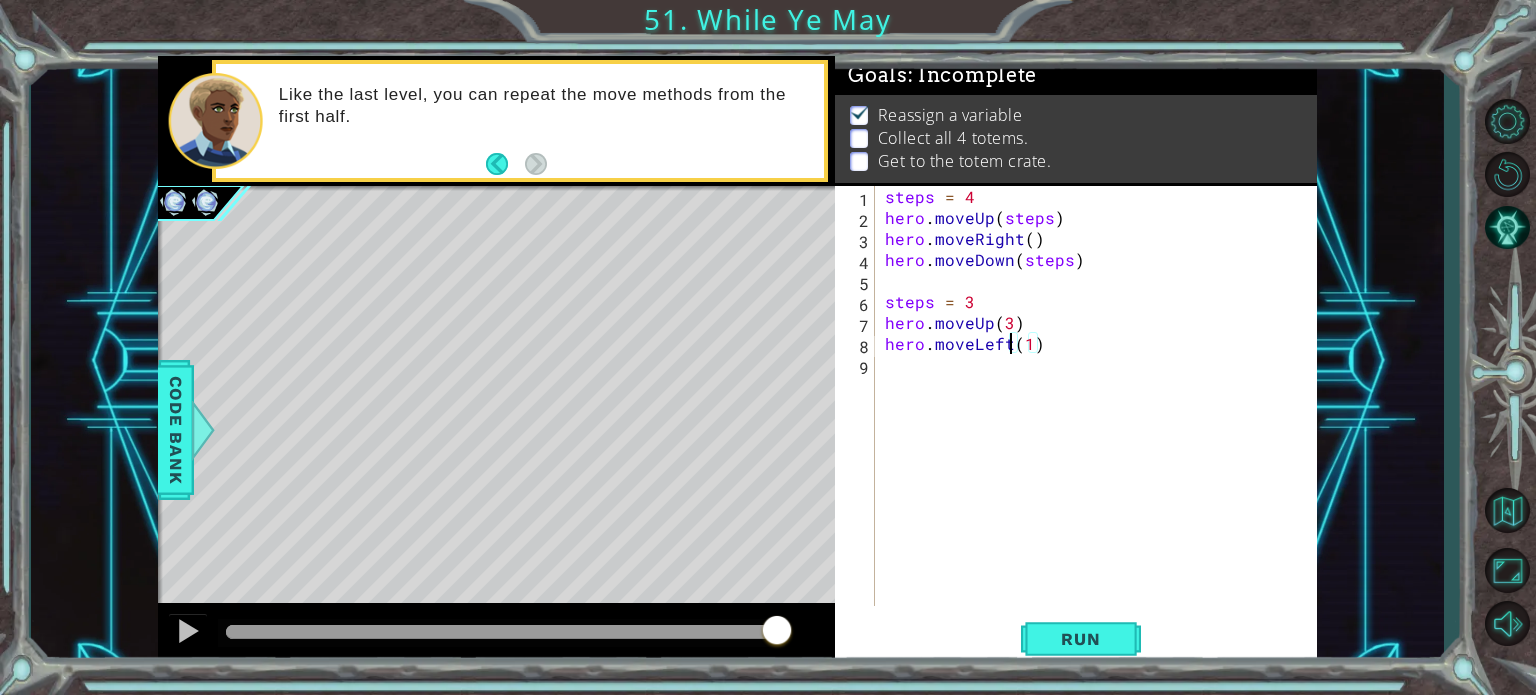 click on "steps   =   4 hero . moveUp ( steps ) hero . moveRight ( ) hero . moveDown ( steps ) steps   =   3 hero . moveUp ( 3 ) hero . moveLeft ( 1 )" at bounding box center (1101, 417) 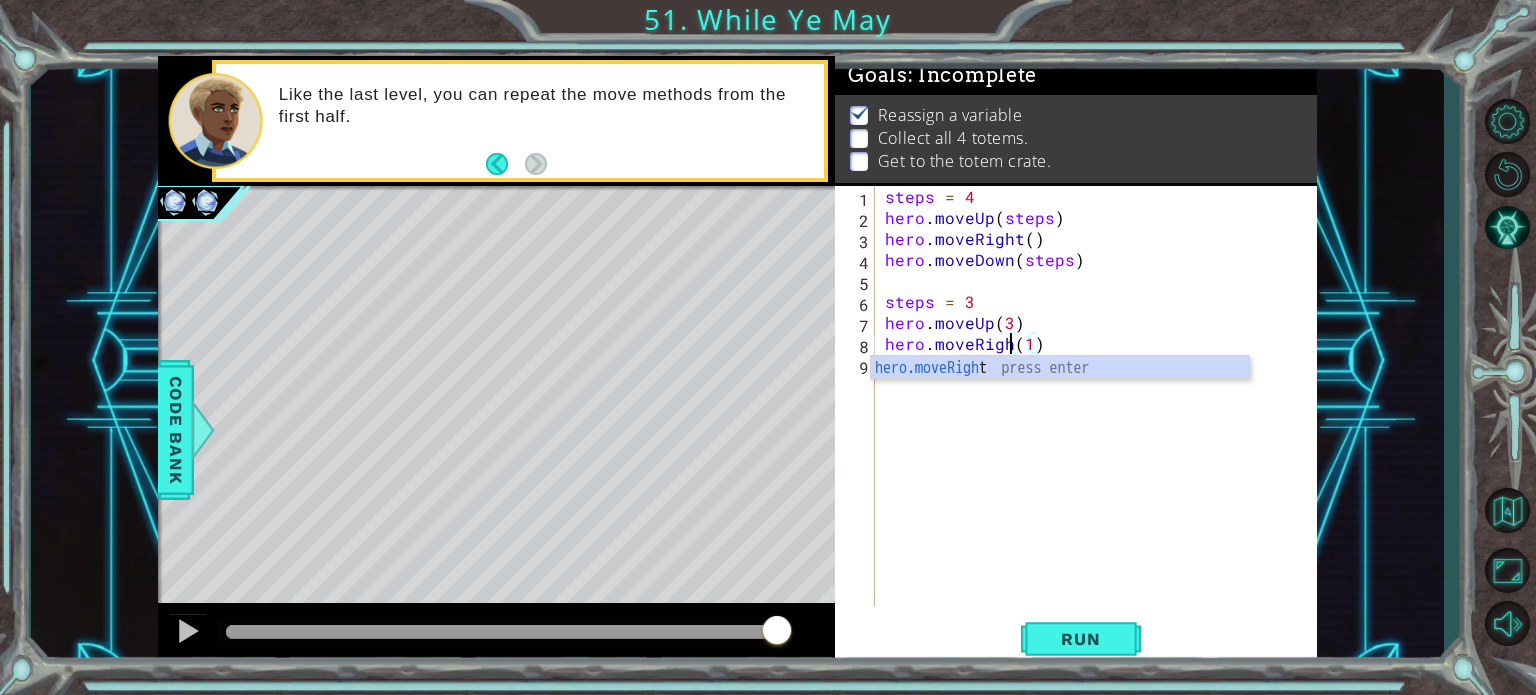 scroll, scrollTop: 0, scrollLeft: 8, axis: horizontal 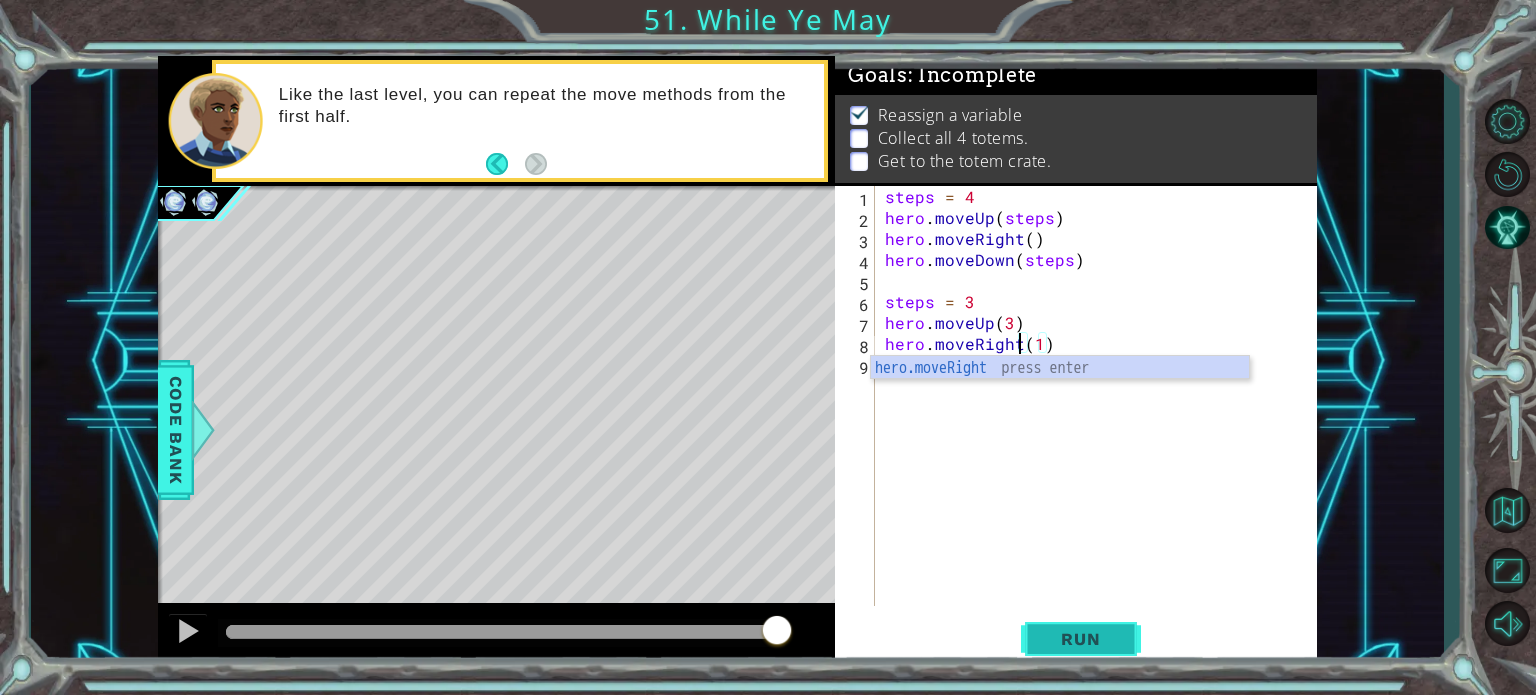click on "Run" at bounding box center (1081, 639) 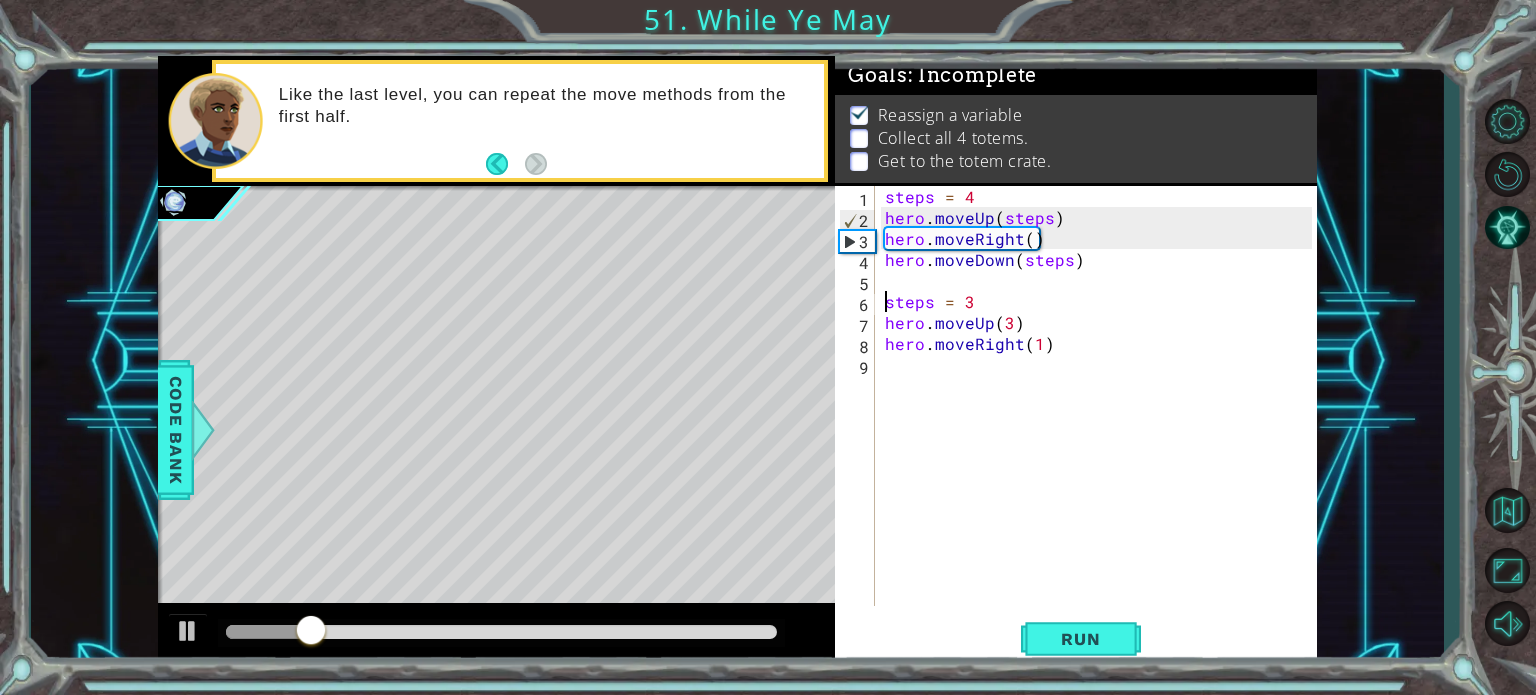 click on "steps   =   4 hero . moveUp ( steps ) hero . moveRight ( ) hero . moveDown ( steps ) steps   =   3 hero . moveUp ( 3 ) hero . moveRight ( 1 )" at bounding box center [1101, 417] 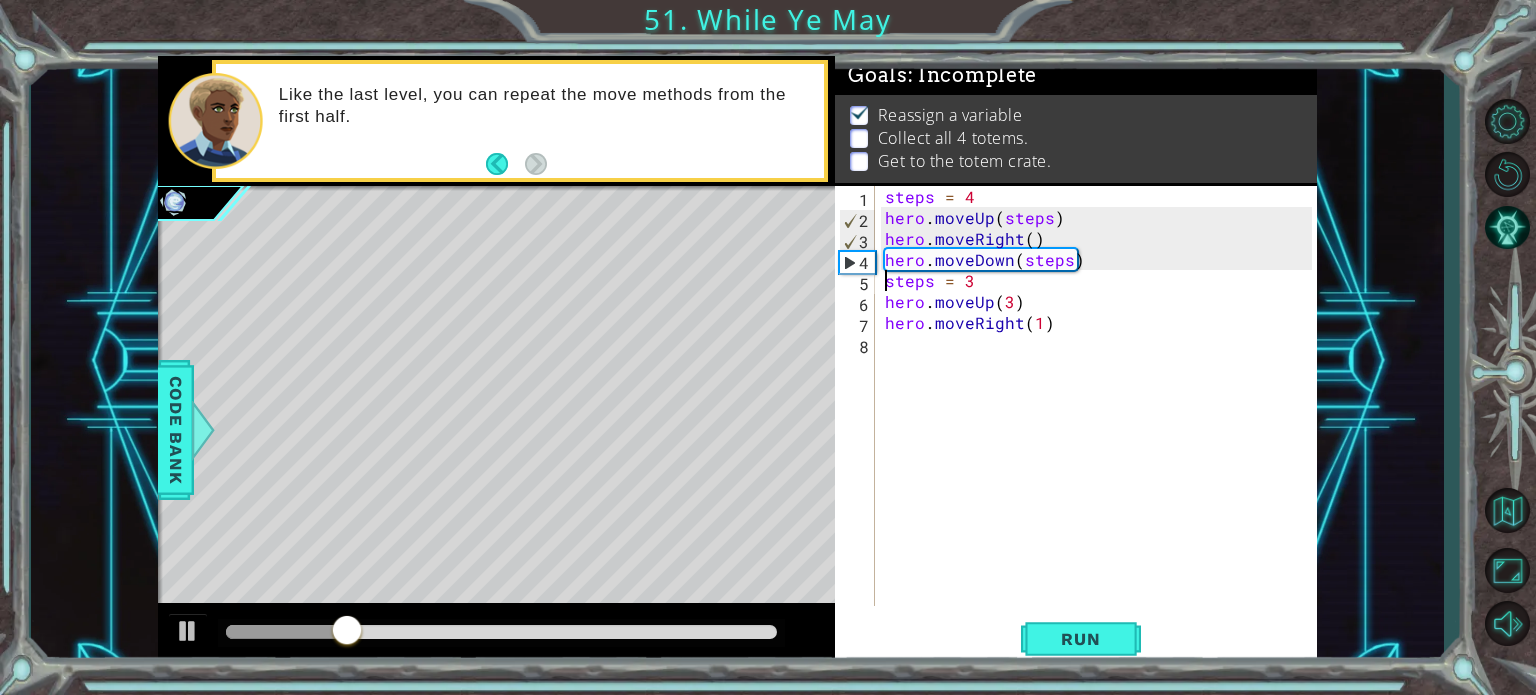 click on "steps   =   4 hero . moveUp ( steps ) hero . moveRight ( ) hero . moveDown ( steps ) steps   =   3 hero . moveUp ( 3 ) hero . moveRight ( 1 )" at bounding box center (1101, 417) 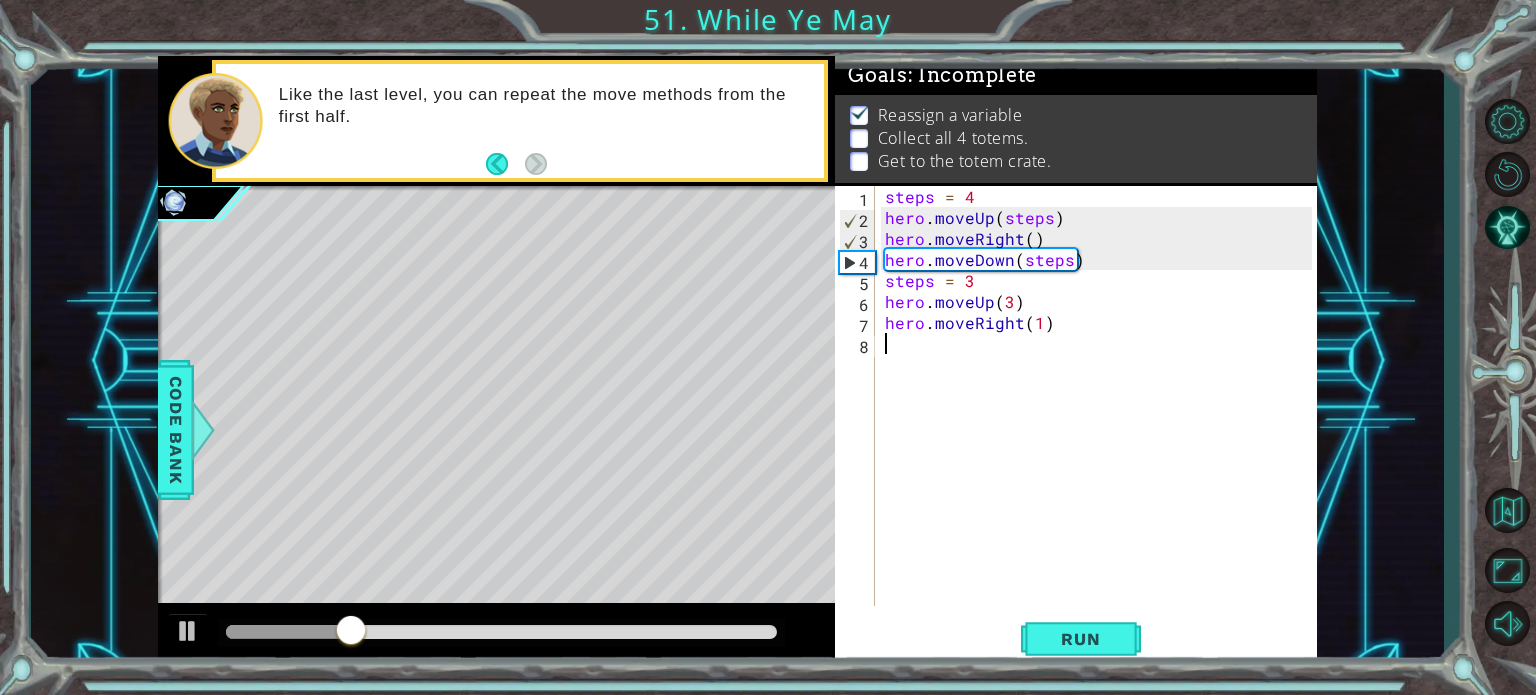 scroll, scrollTop: 0, scrollLeft: 0, axis: both 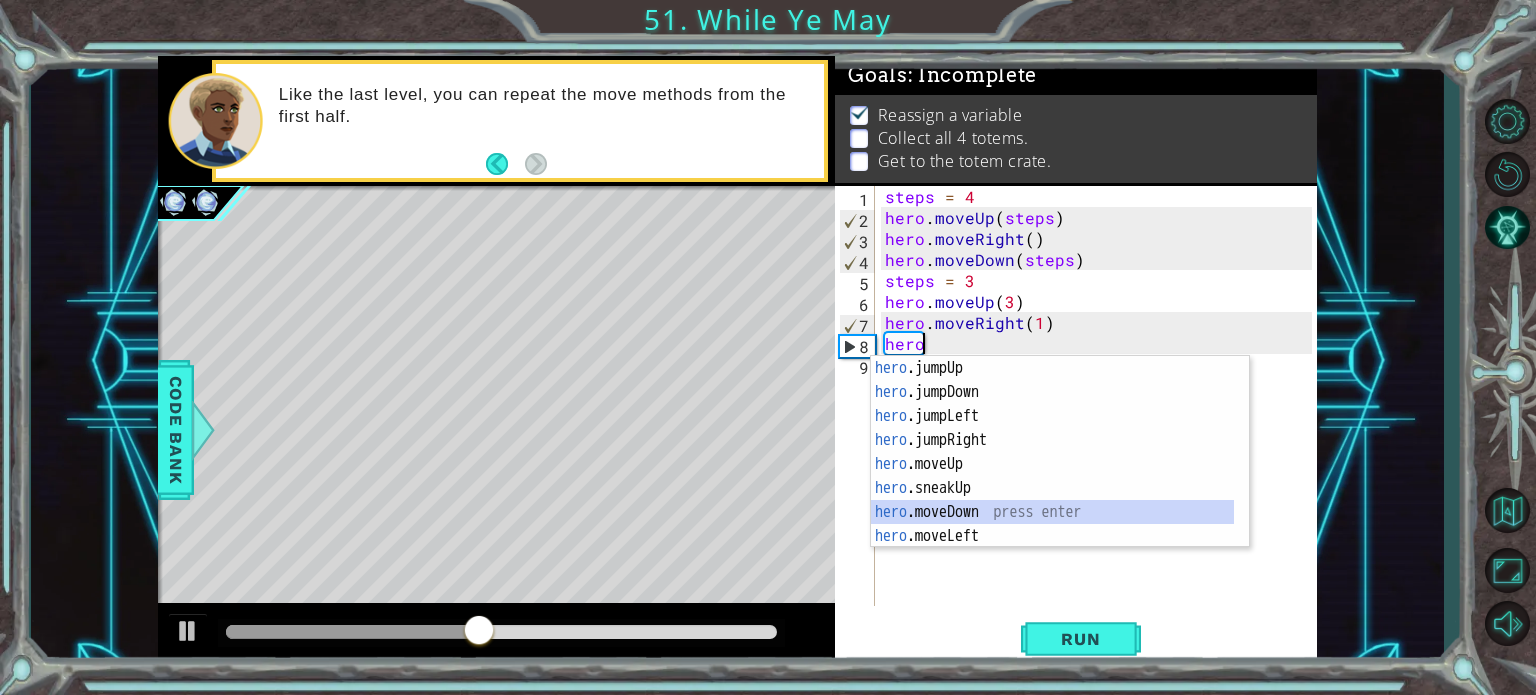 click on "hero .jumpUp press enter hero .jumpDown press enter hero .jumpLeft press enter hero .jumpRight press enter hero .moveUp press enter hero .sneakUp press enter hero .moveDown press enter hero .moveLeft press enter hero .moveRight press enter" at bounding box center [1052, 476] 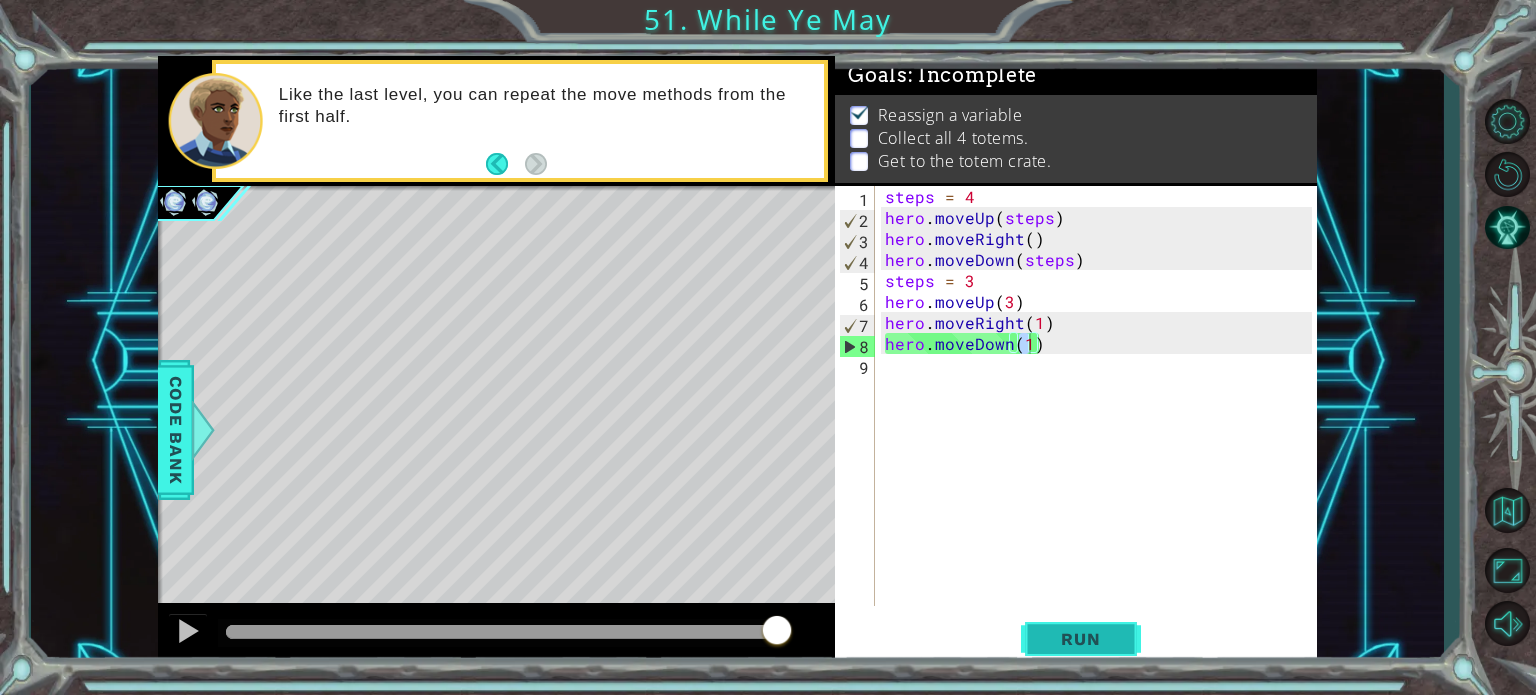 click on "Run" at bounding box center [1080, 639] 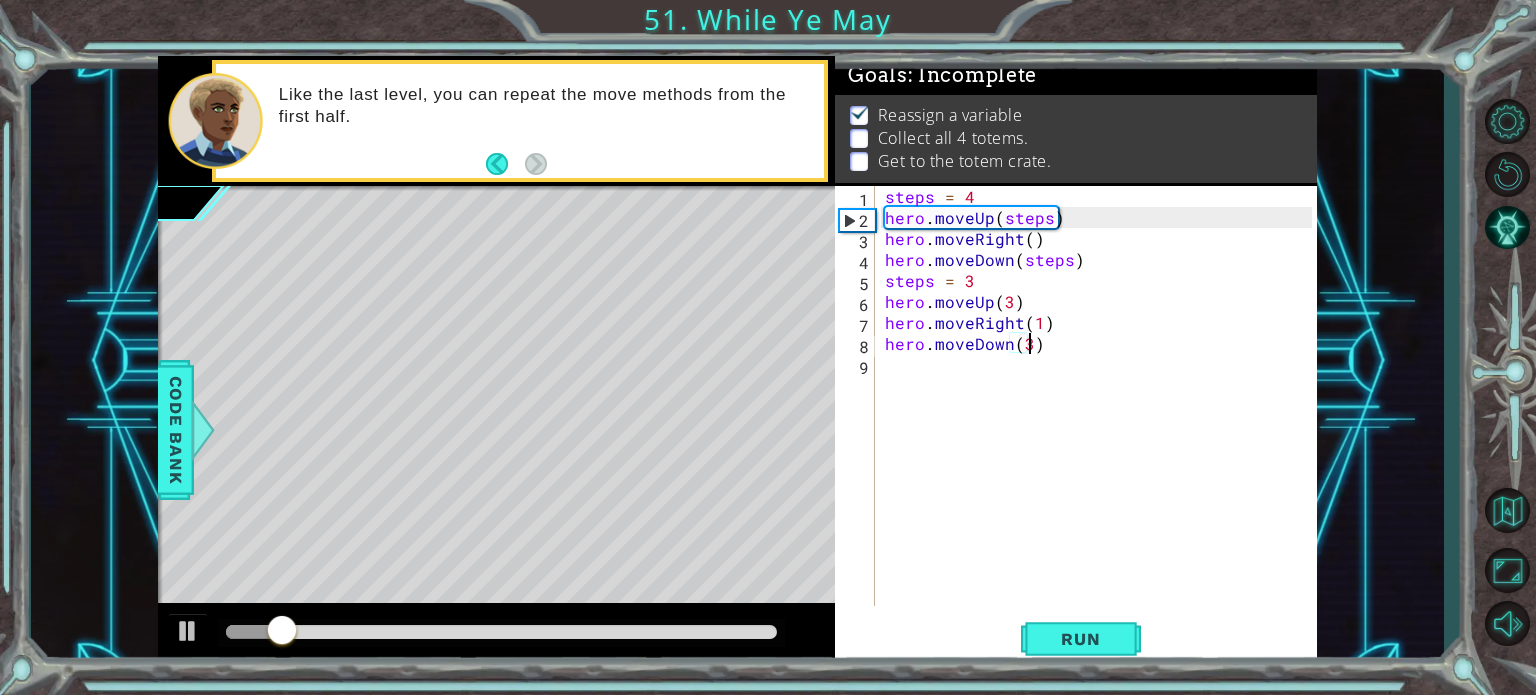 scroll, scrollTop: 0, scrollLeft: 8, axis: horizontal 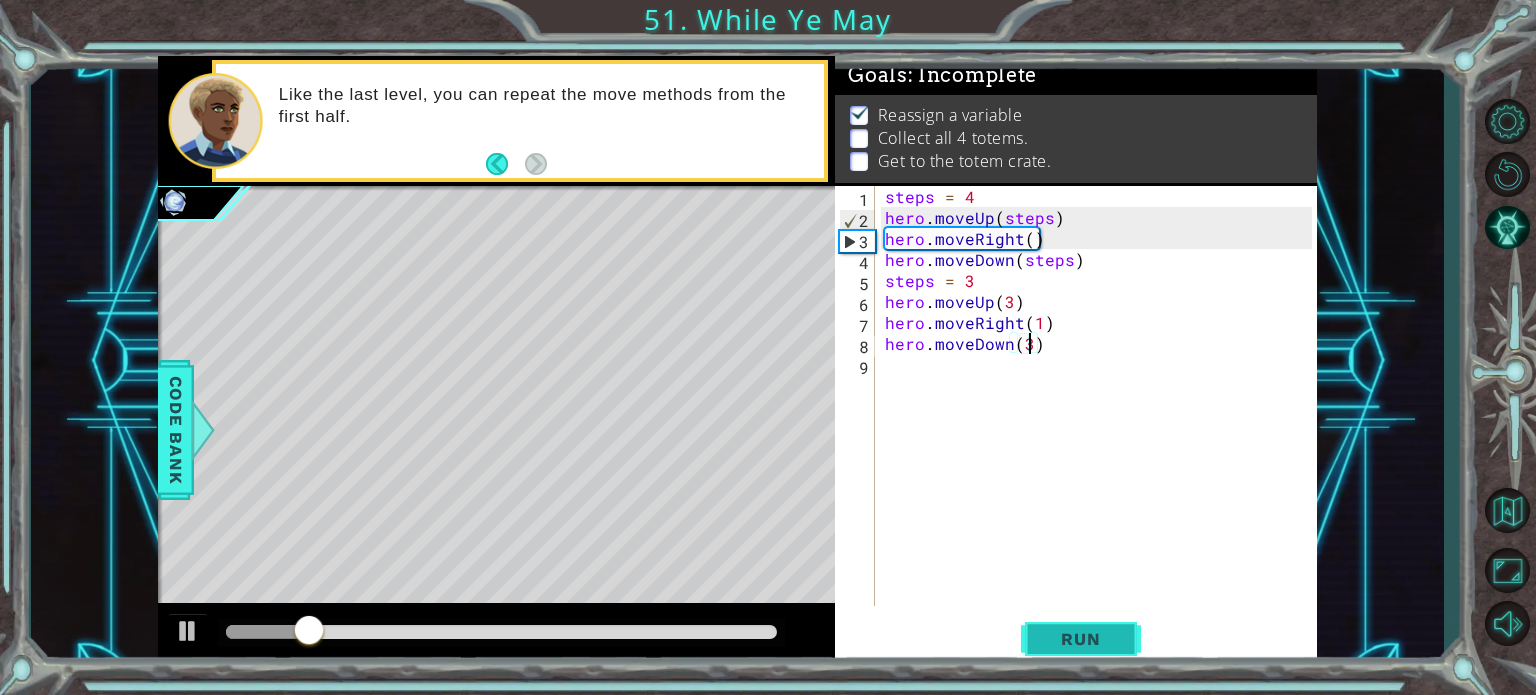 type on "hero.moveDown(3)" 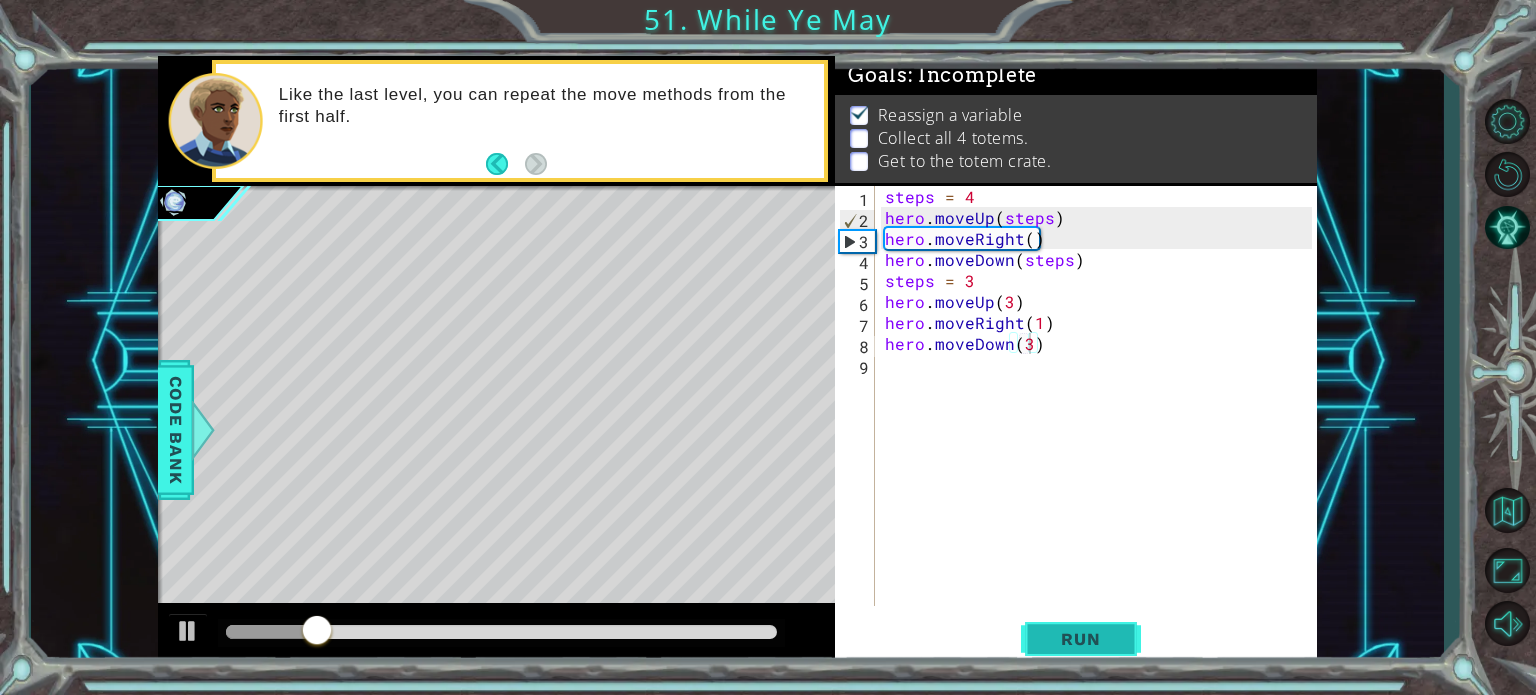 click on "Run" at bounding box center (1080, 639) 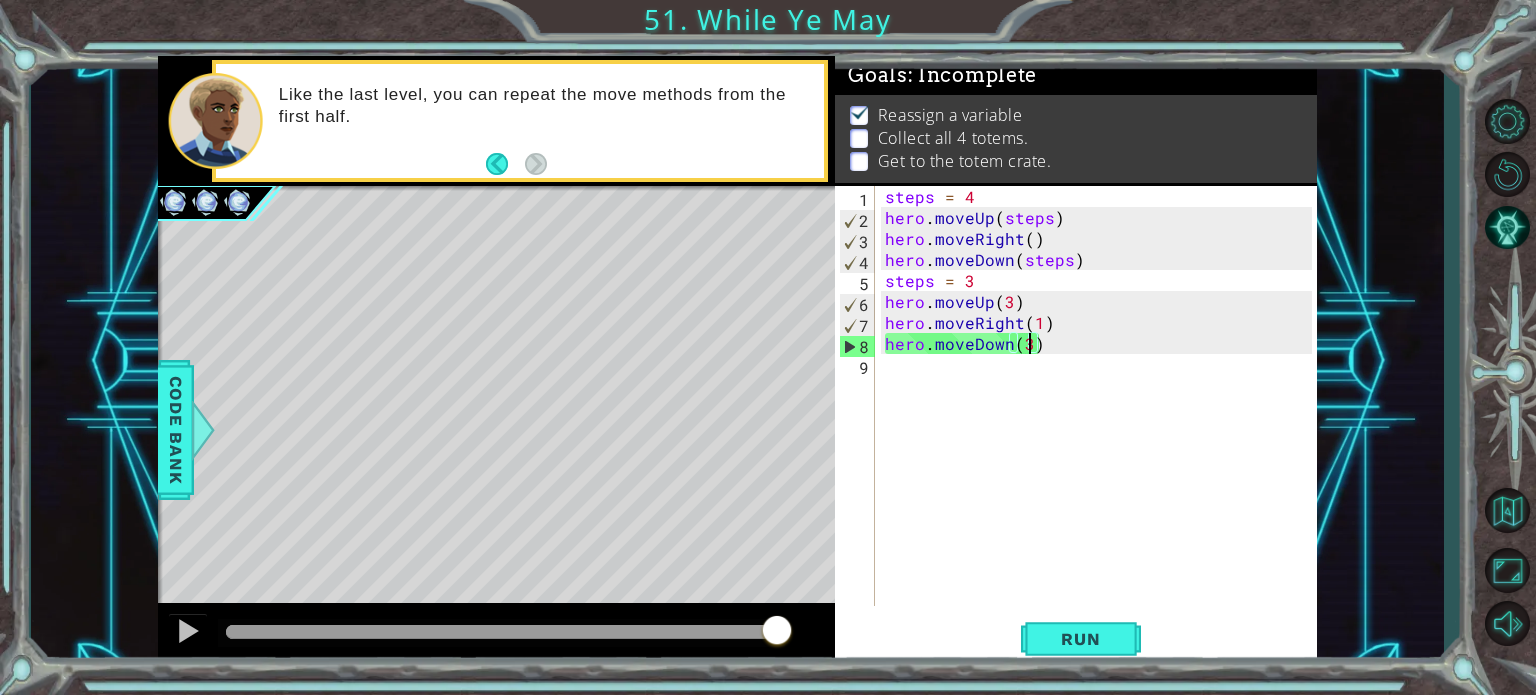 drag, startPoint x: 554, startPoint y: 635, endPoint x: 860, endPoint y: 633, distance: 306.00653 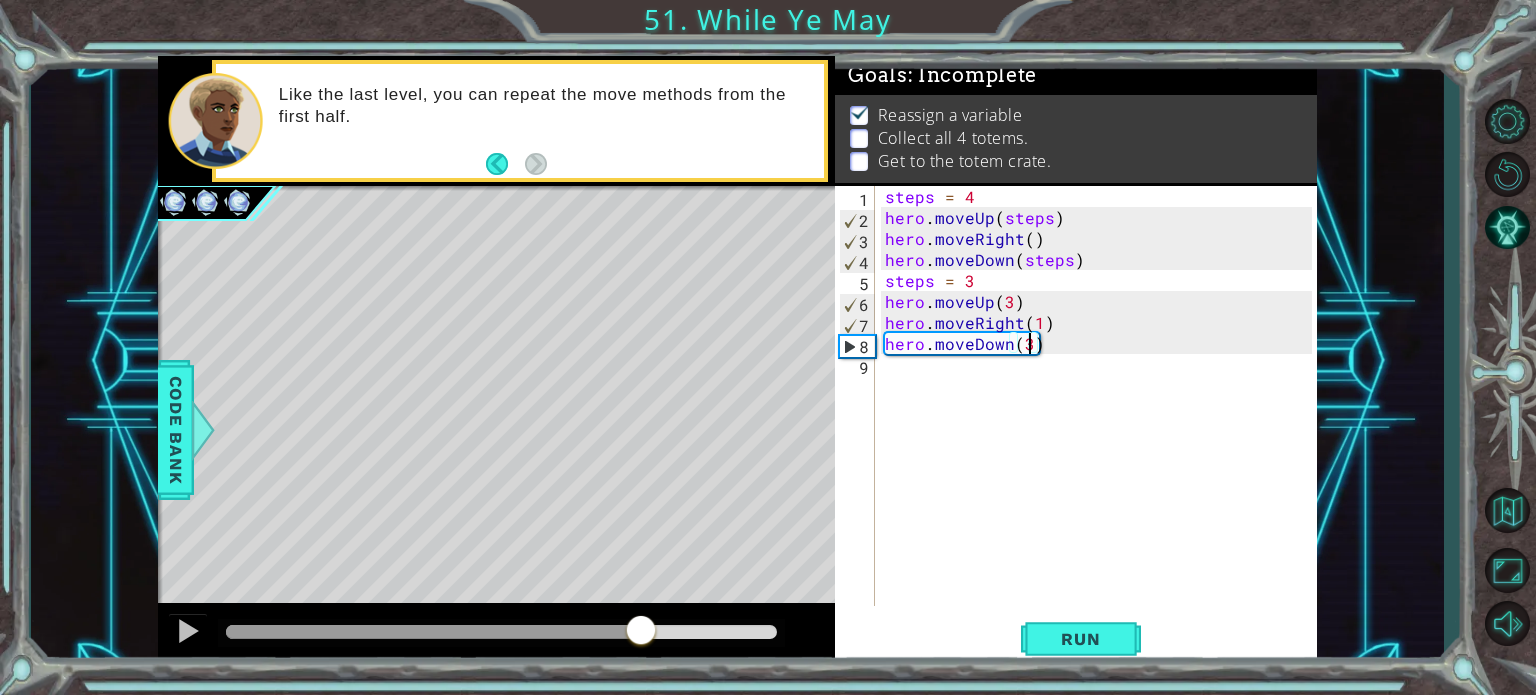 drag, startPoint x: 595, startPoint y: 649, endPoint x: 643, endPoint y: 654, distance: 48.259712 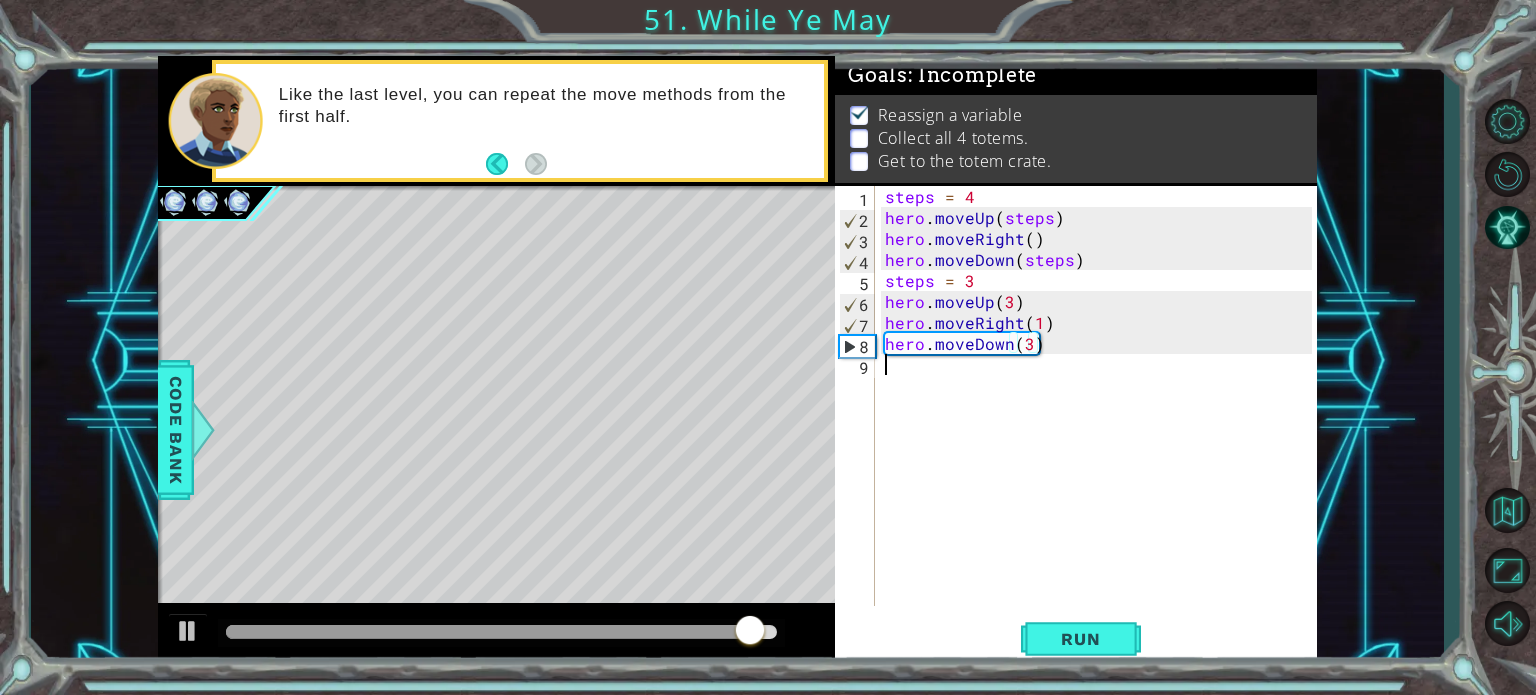 drag, startPoint x: 909, startPoint y: 385, endPoint x: 899, endPoint y: 368, distance: 19.723083 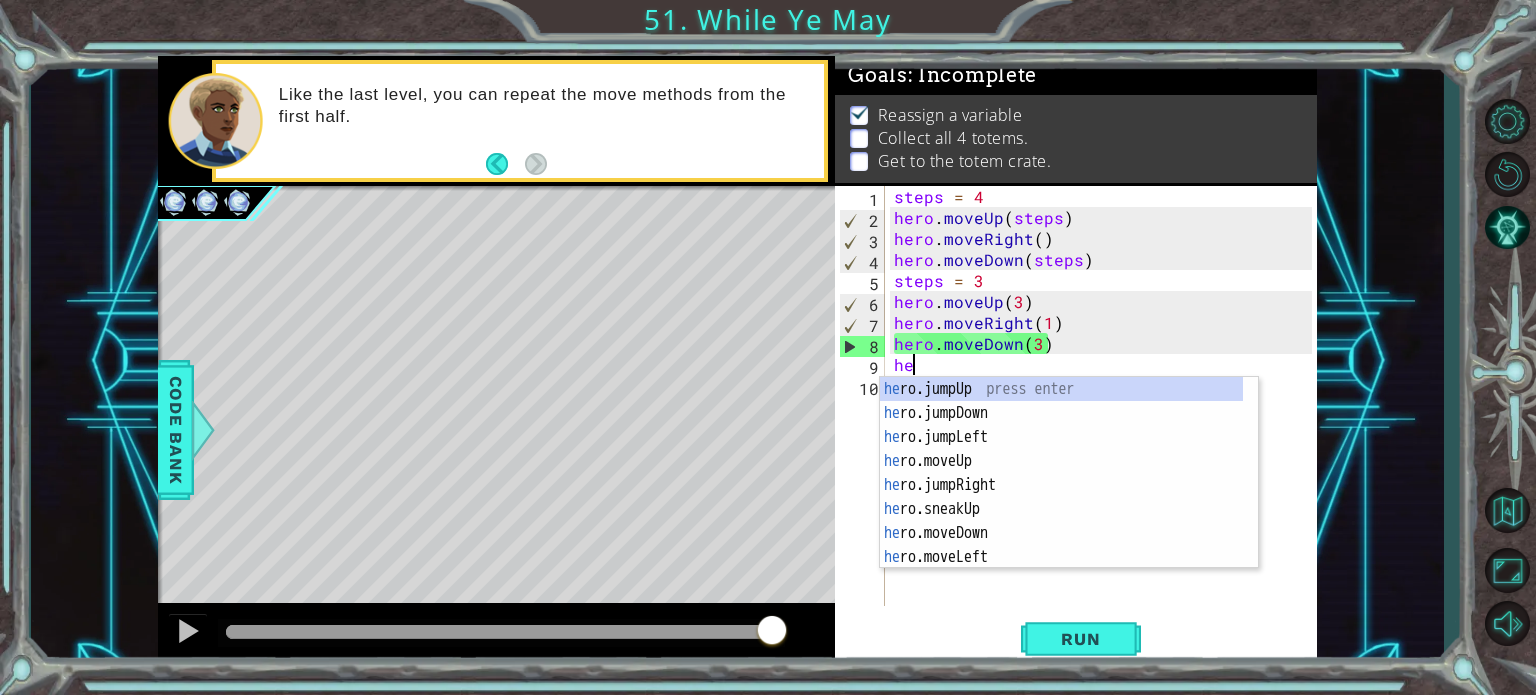 scroll, scrollTop: 0, scrollLeft: 0, axis: both 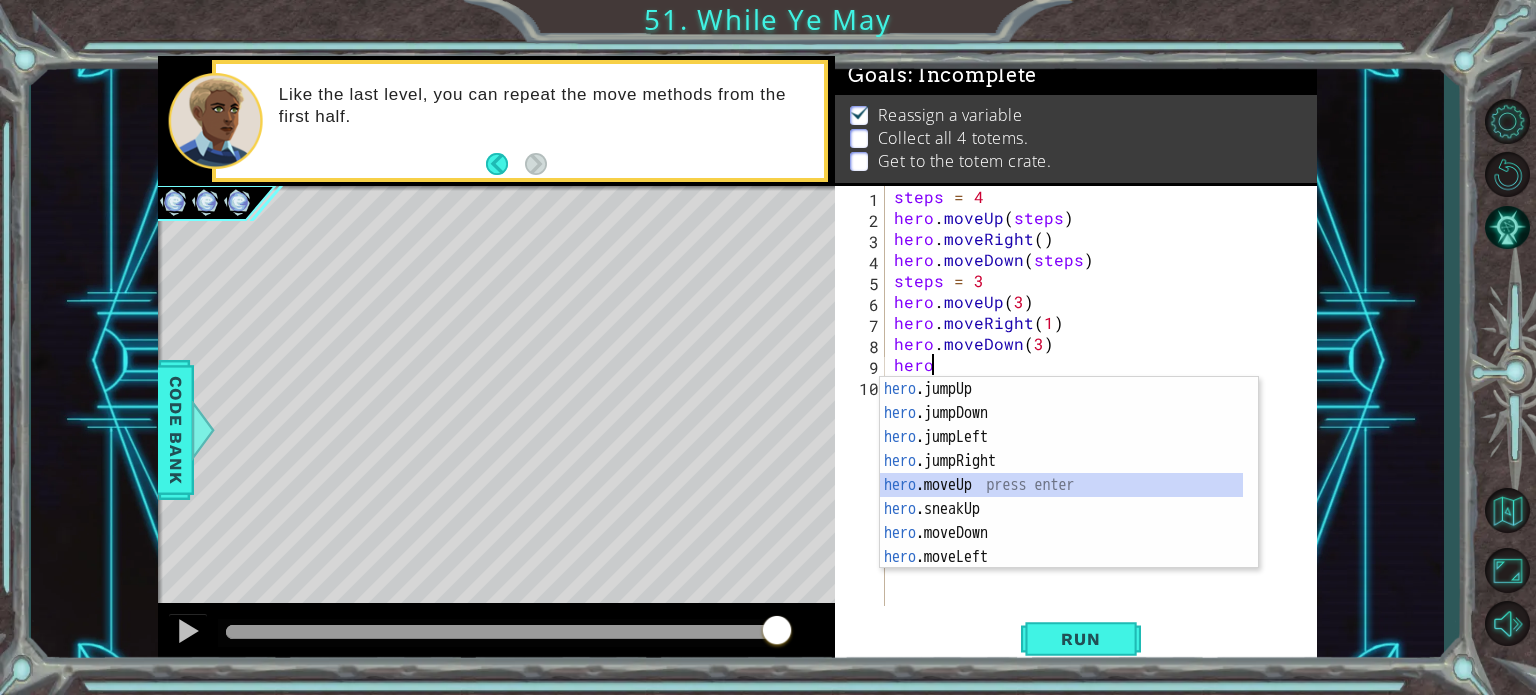click on "hero .jumpUp press enter hero .jumpDown press enter hero .jumpLeft press enter hero .jumpRight press enter hero .moveUp press enter hero .sneakUp press enter hero .moveDown press enter hero .moveLeft press enter hero .moveRight press enter" at bounding box center [1061, 497] 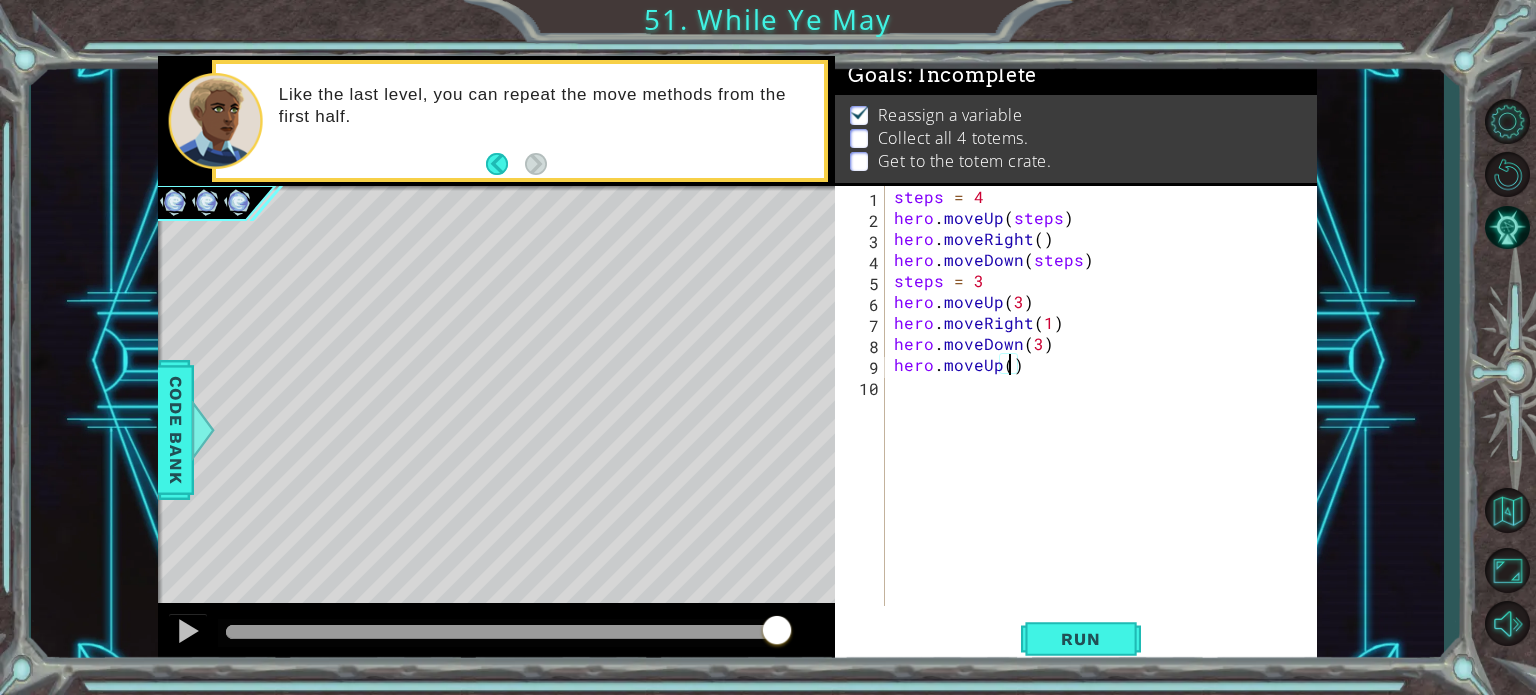 type on "hero.moveUp(2)" 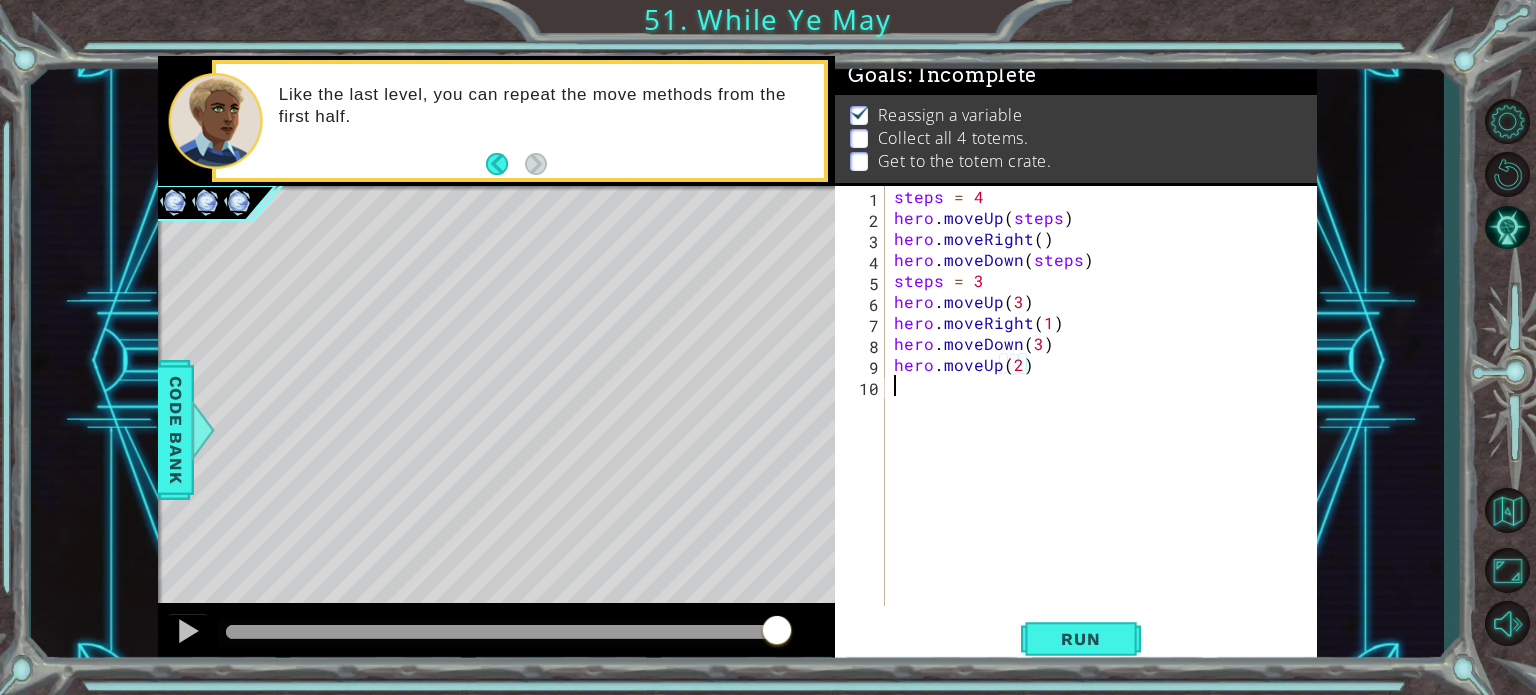 drag, startPoint x: 912, startPoint y: 405, endPoint x: 913, endPoint y: 395, distance: 10.049875 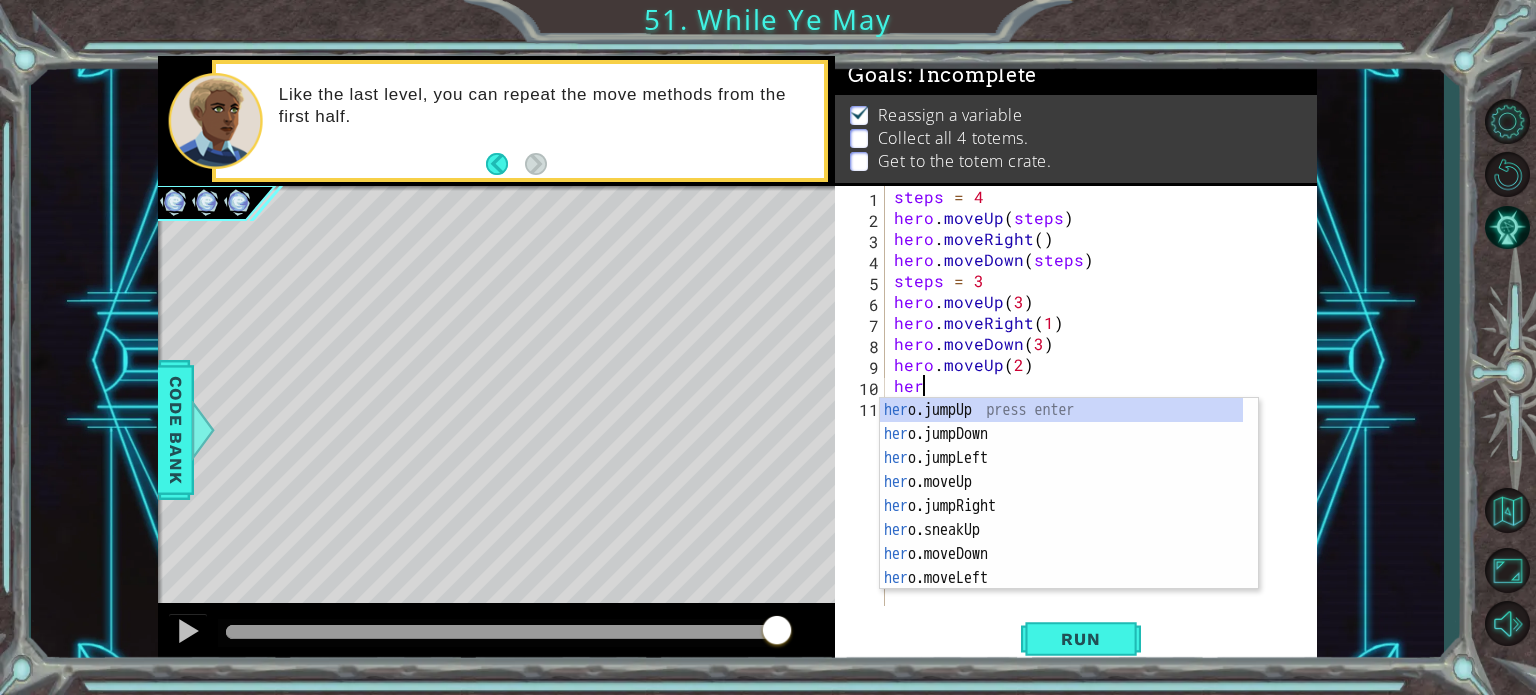 scroll, scrollTop: 0, scrollLeft: 0, axis: both 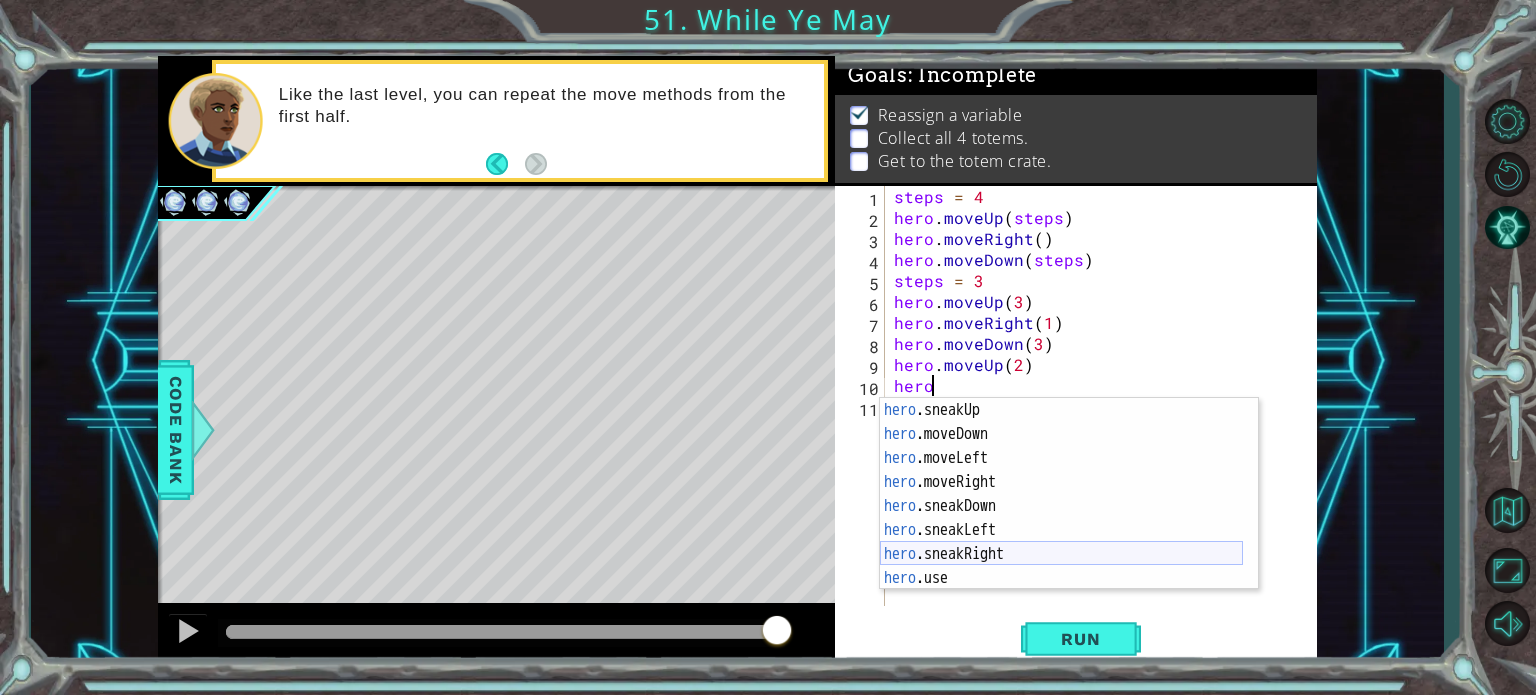 click on "hero .sneakUp press enter hero .moveDown press enter hero .moveLeft press enter hero .moveRight press enter hero .sneakDown press enter hero .sneakLeft press enter hero .sneakRight press enter hero .use press enter hero .say press enter" at bounding box center (1061, 518) 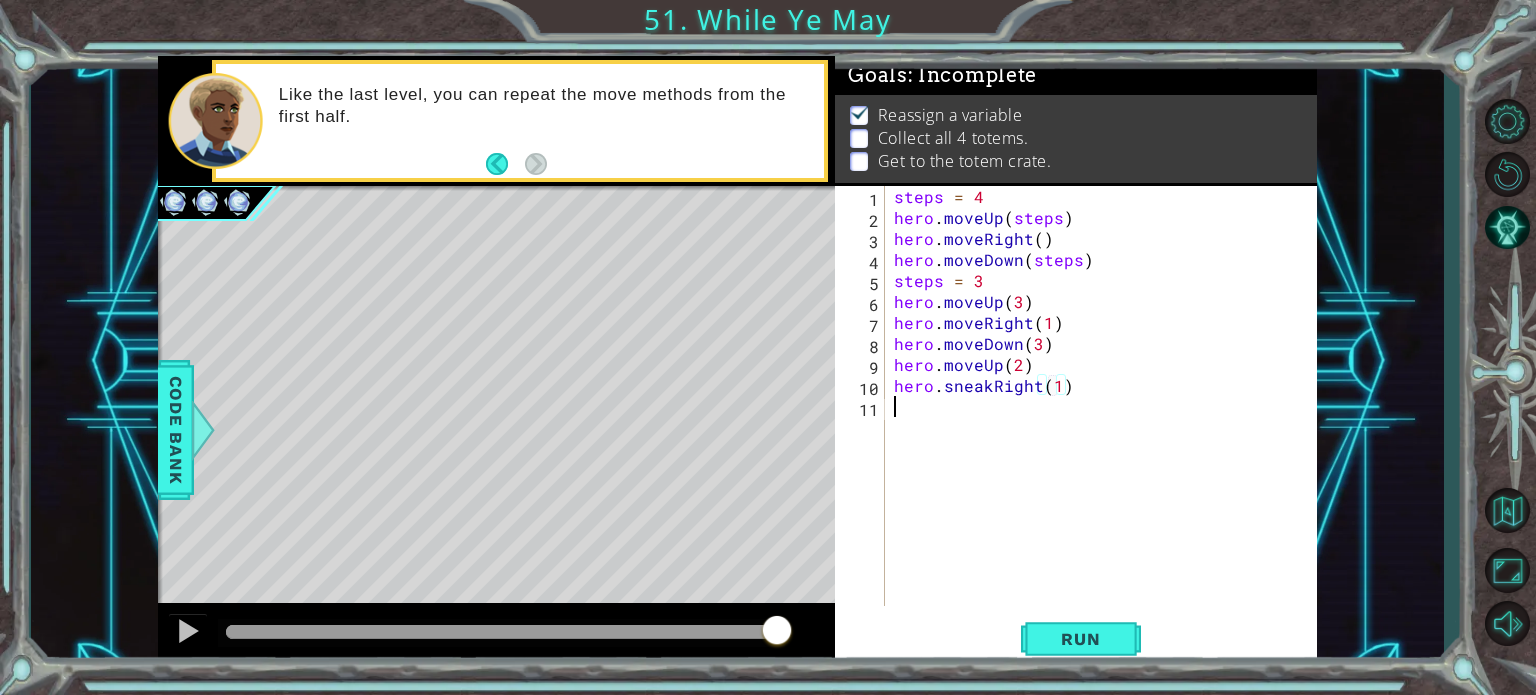 click on "steps   =   4 hero . moveUp ( steps ) hero . moveRight ( ) hero . moveDown ( steps ) steps   =   3 hero . moveUp ( 3 ) hero . moveRight ( 1 ) hero . moveDown ( 3 ) hero . moveUp ( 2 ) hero . sneakRight ( 1 )" at bounding box center [1106, 417] 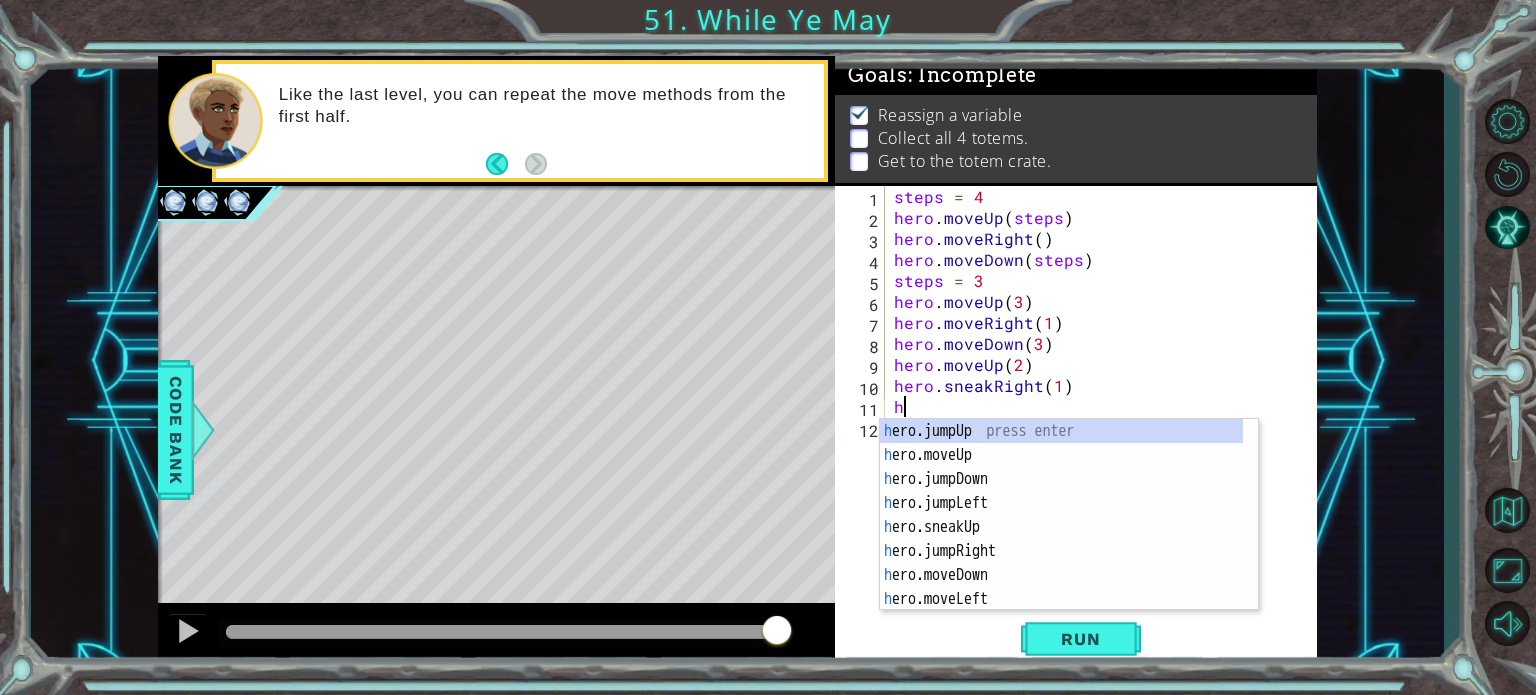 scroll, scrollTop: 0, scrollLeft: 0, axis: both 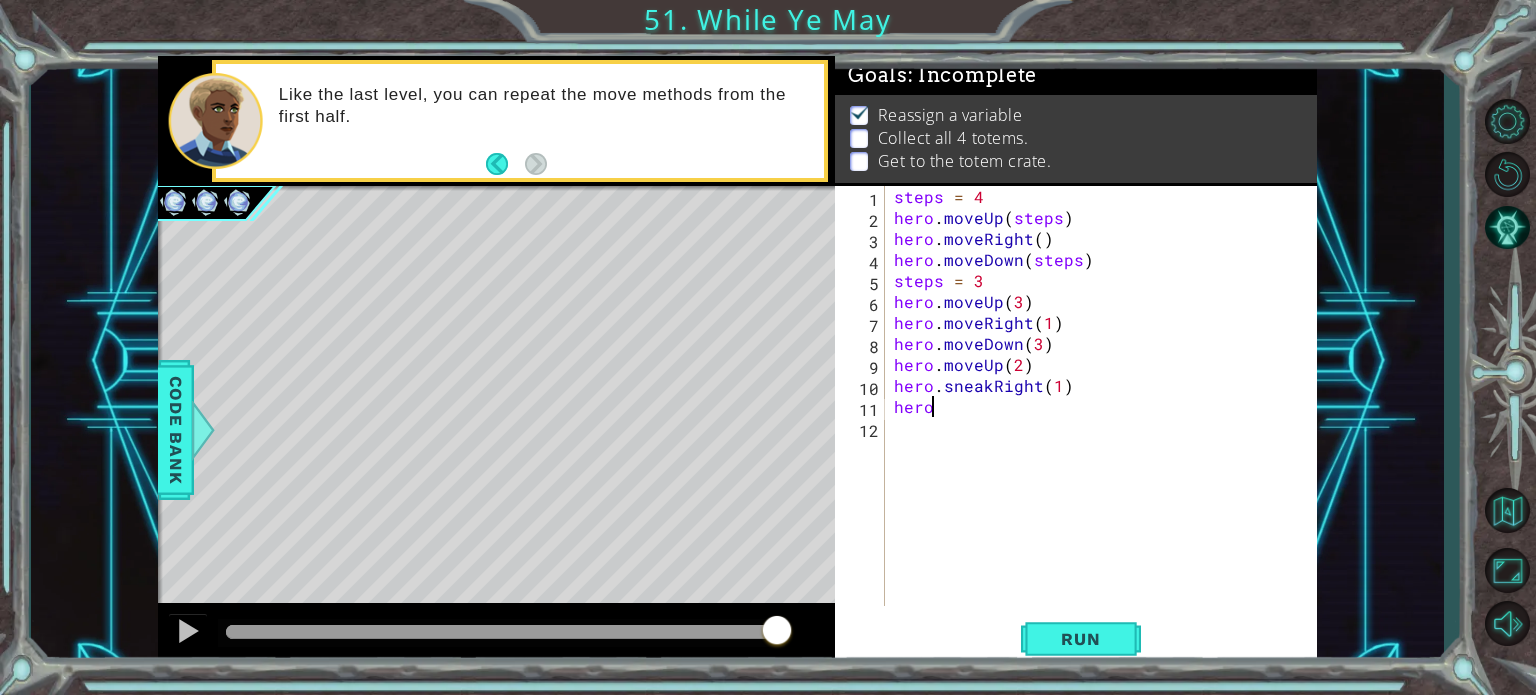 click on "steps   =   4 hero . moveUp ( steps ) hero . moveRight ( ) hero . moveDown ( steps ) steps   =   3 hero . moveUp ( 3 ) hero . moveRight ( 1 ) hero . moveDown ( 3 ) hero . moveUp ( 2 ) hero . sneakRight ( 1 ) hero" at bounding box center [1106, 417] 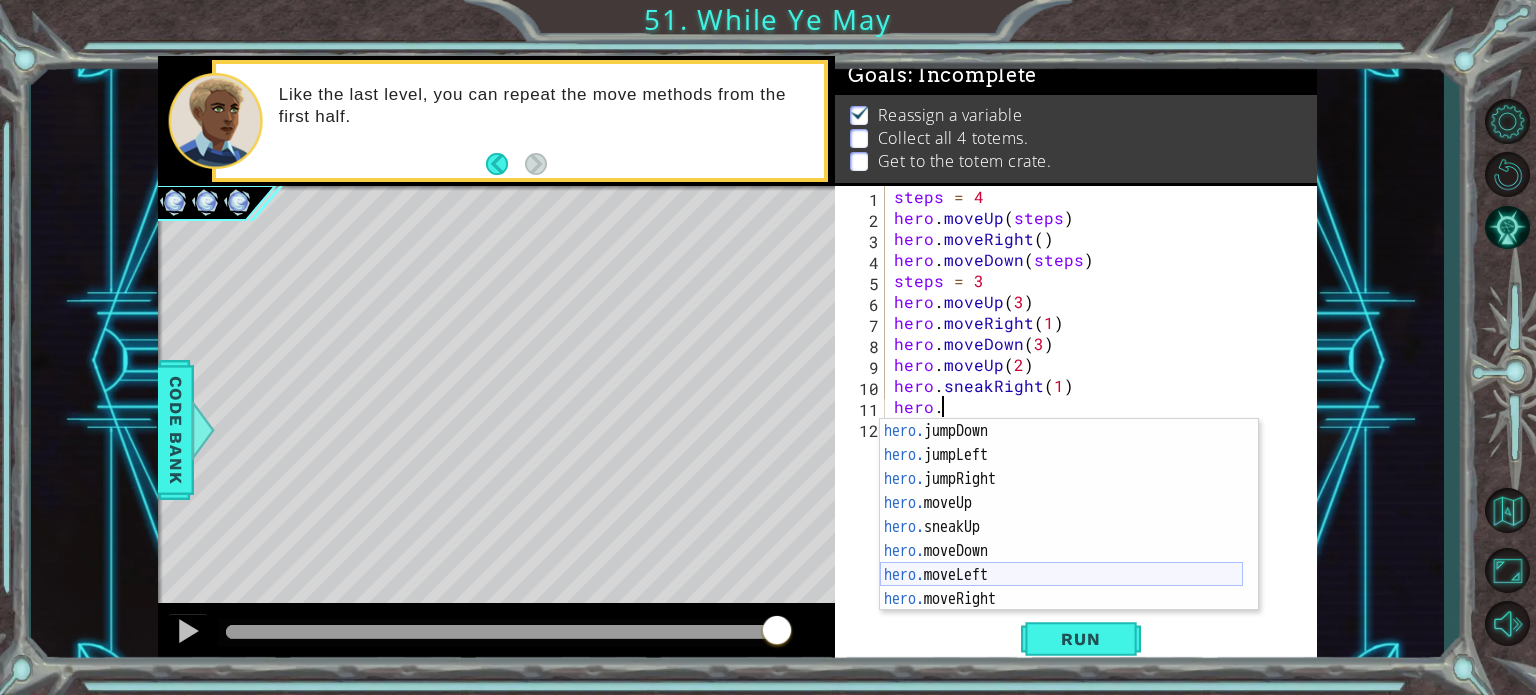 scroll, scrollTop: 0, scrollLeft: 0, axis: both 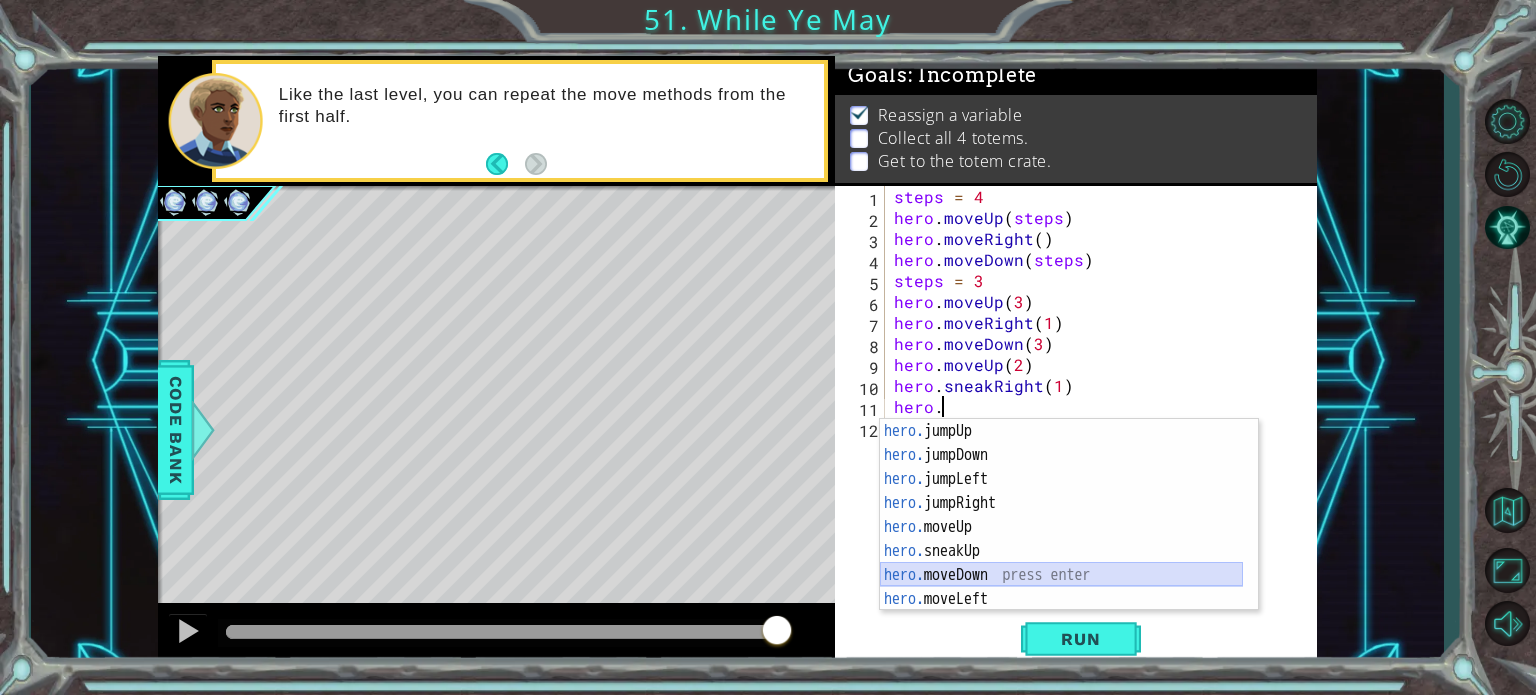 click on "hero. jumpUp press enter hero. jumpDown press enter hero. jumpLeft press enter hero. jumpRight press enter hero. moveUp press enter hero. sneakUp press enter hero. moveDown press enter hero. moveLeft press enter hero. moveRight press enter" at bounding box center (1061, 539) 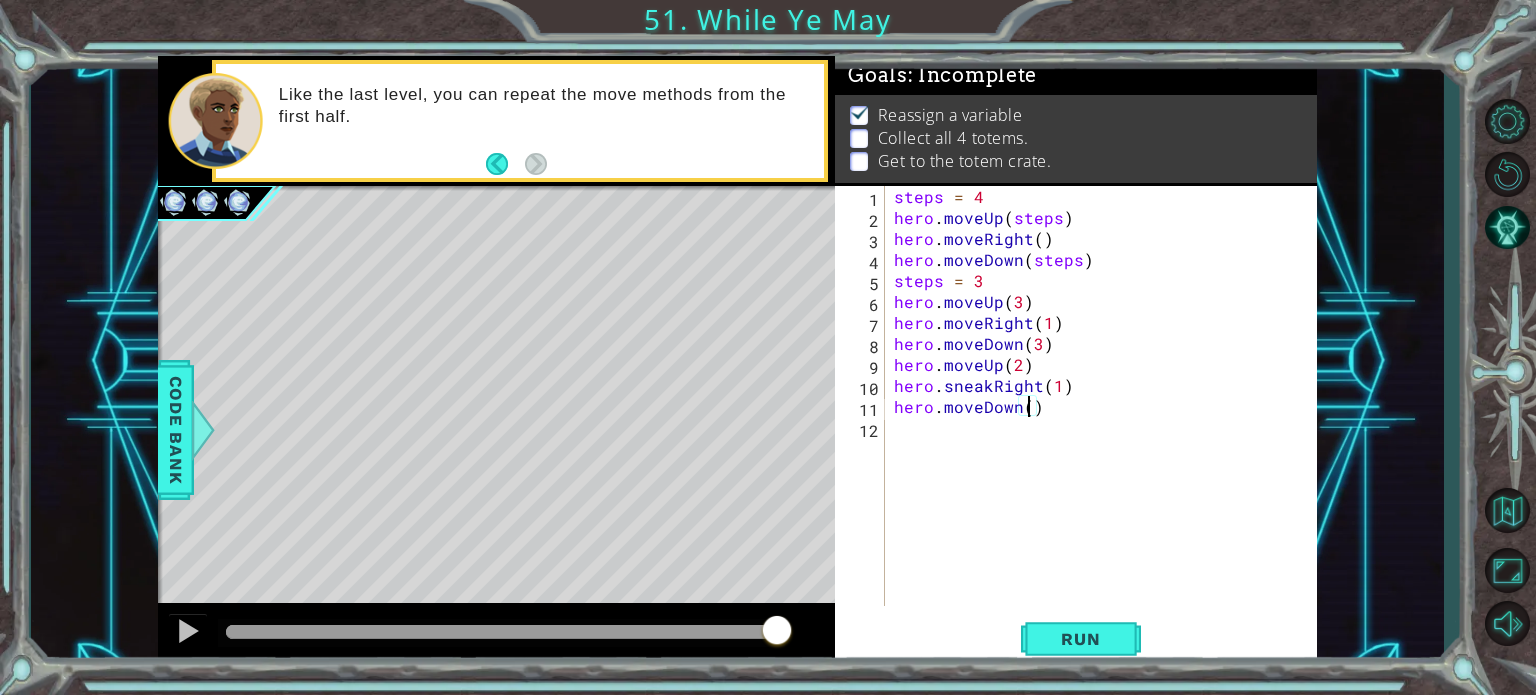 type on "hero.moveDown(2)" 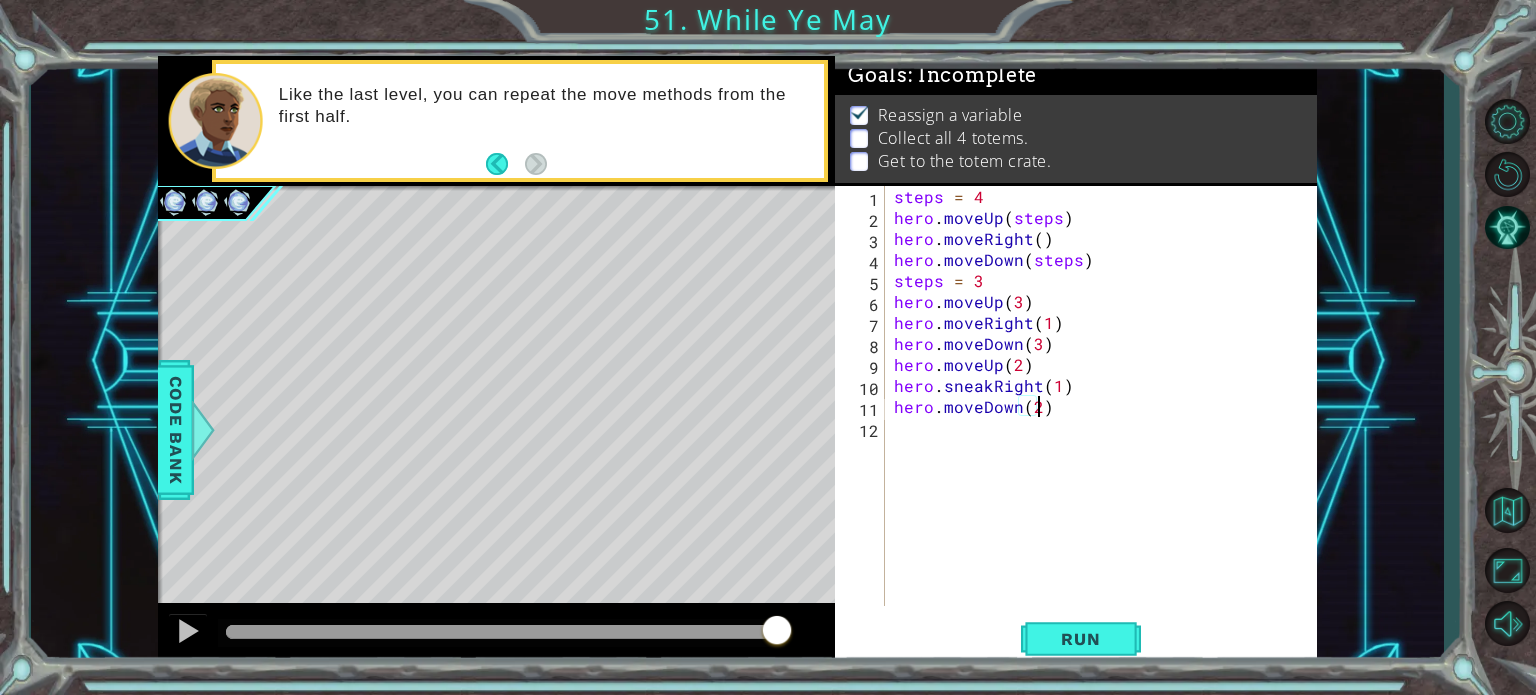 scroll, scrollTop: 0, scrollLeft: 8, axis: horizontal 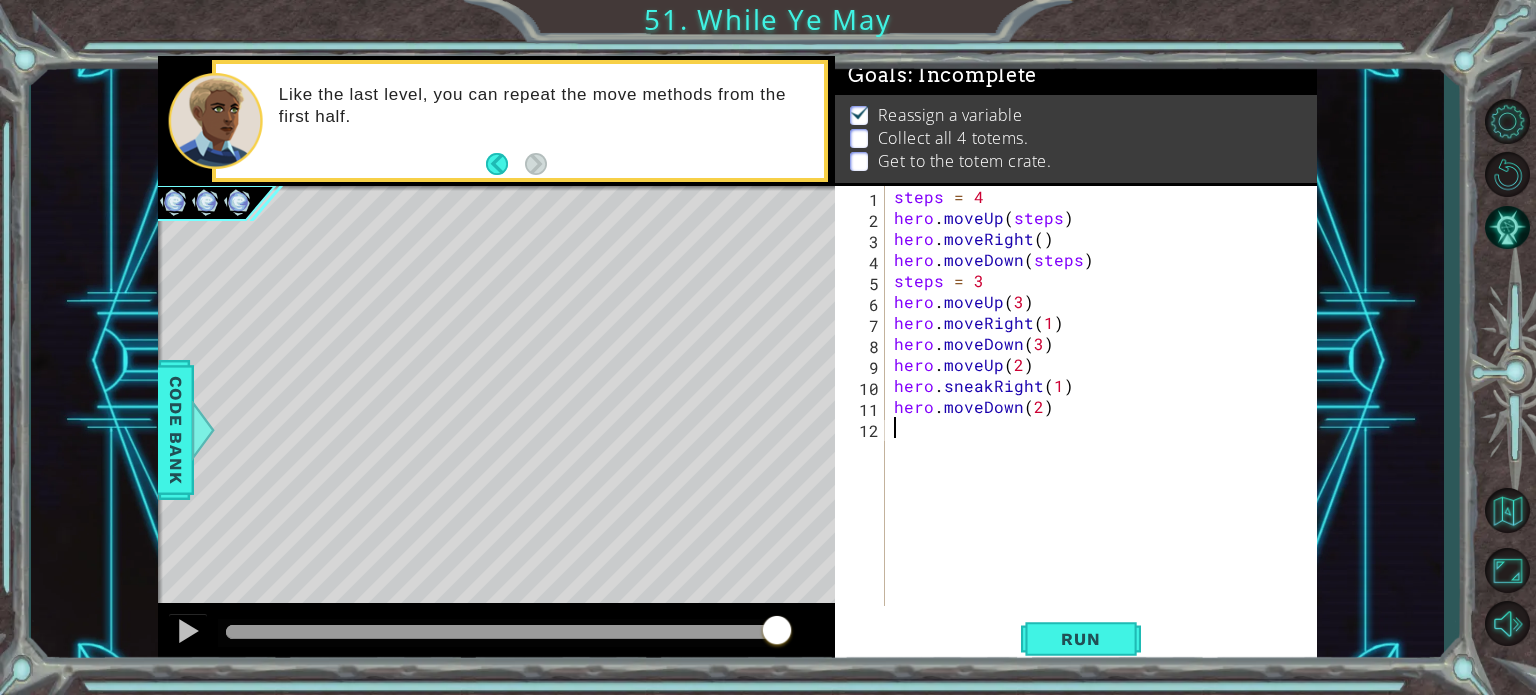 click on "steps   =   4 hero . moveUp ( steps ) hero . moveRight ( ) hero . moveDown ( steps ) steps   =   3 hero . moveUp ( 3 ) hero . moveRight ( 1 ) hero . moveDown ( 3 ) hero . moveUp ( 2 ) hero . sneakRight ( 1 ) hero . moveDown ( 2 )" at bounding box center (1106, 417) 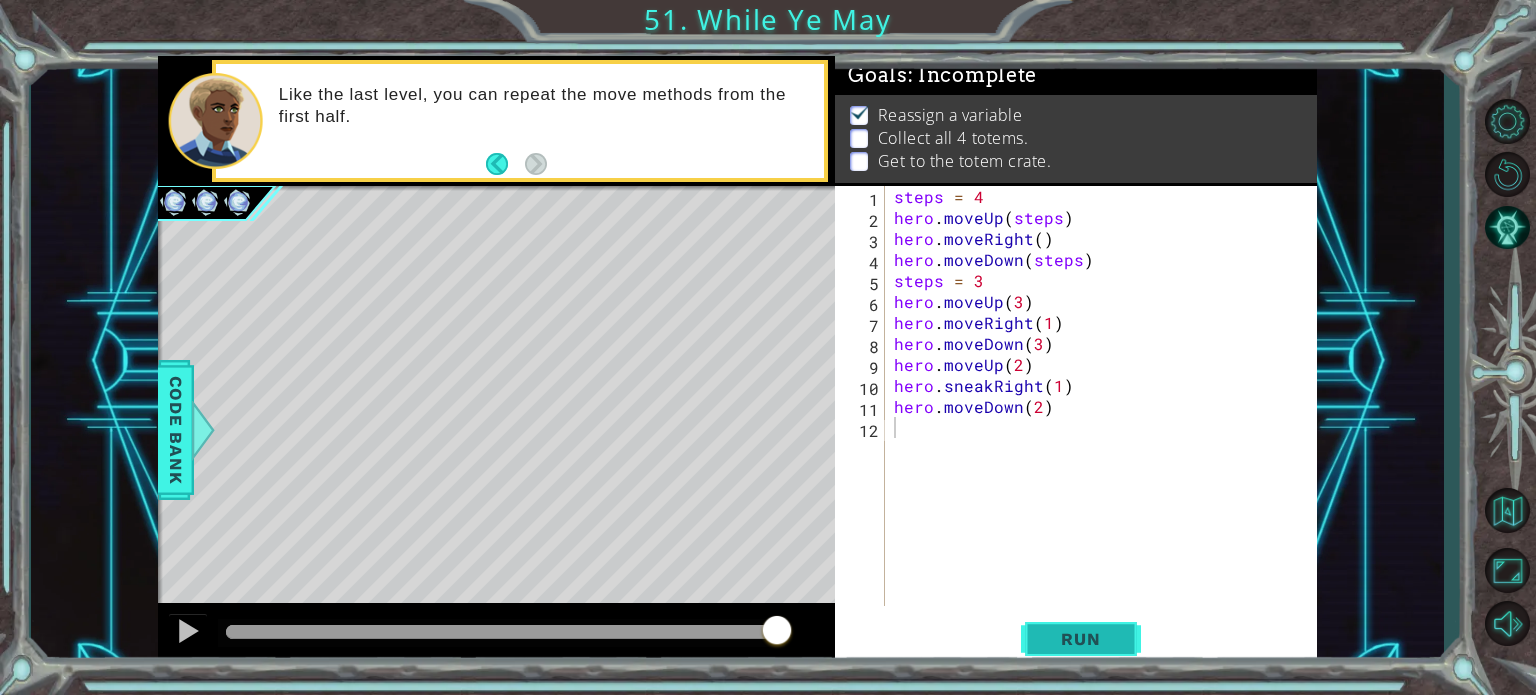 click on "Run" at bounding box center (1080, 639) 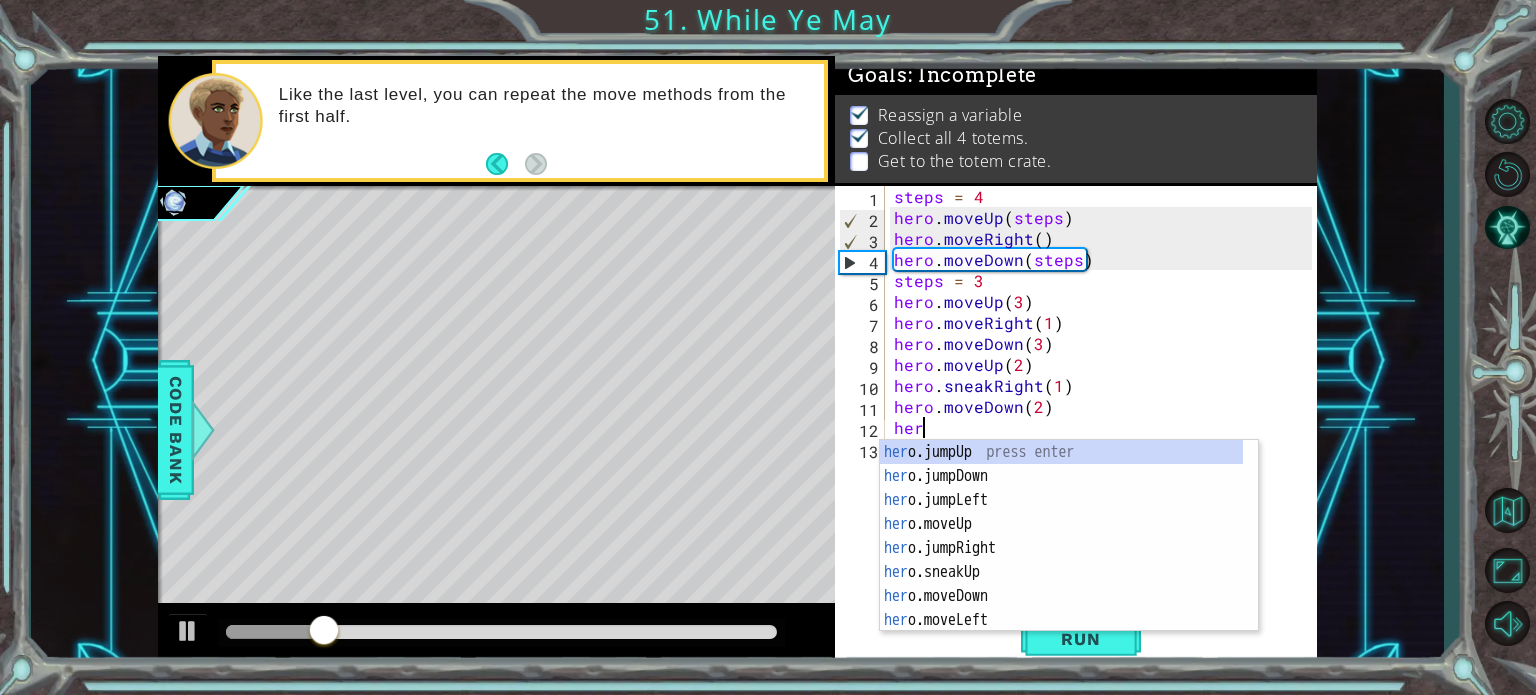scroll, scrollTop: 0, scrollLeft: 0, axis: both 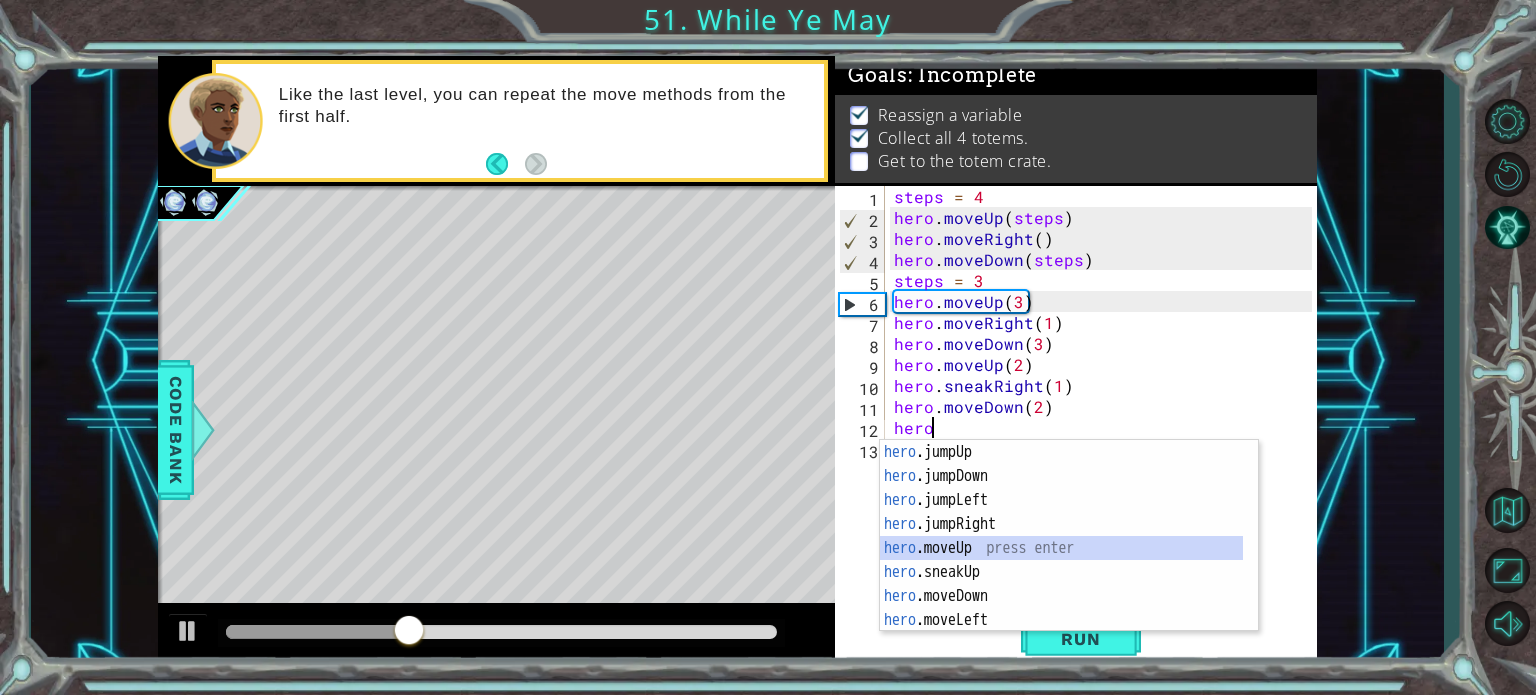 click on "hero .jumpUp press enter hero .jumpDown press enter hero .jumpLeft press enter hero .jumpRight press enter hero .moveUp press enter hero .sneakUp press enter hero .moveDown press enter hero .moveLeft press enter hero .moveRight press enter" at bounding box center [1061, 560] 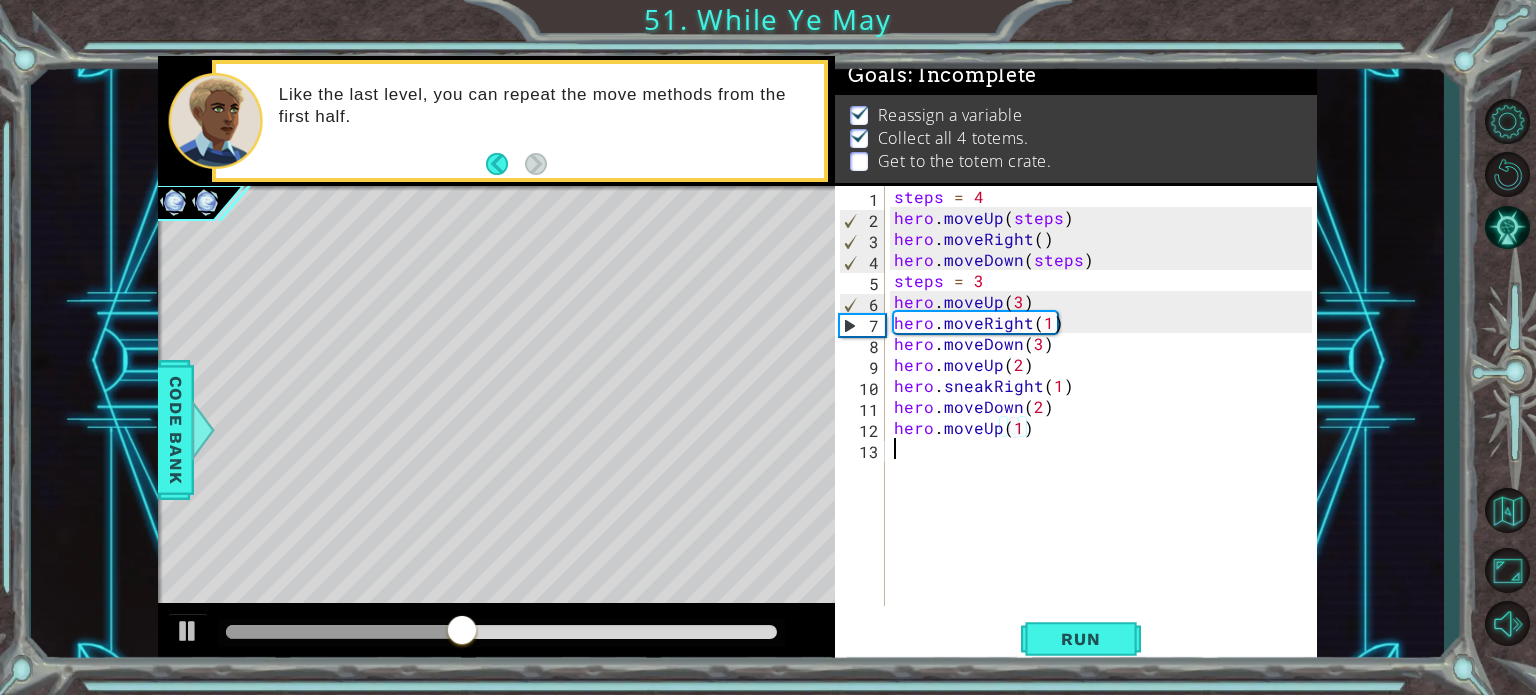 click on "steps   =   4 hero . moveUp ( steps ) hero . moveRight ( ) hero . moveDown ( steps ) steps   =   3 hero . moveUp ( 3 ) hero . moveRight ( 1 ) hero . moveDown ( 3 ) hero . moveUp ( 2 ) hero . sneakRight ( 1 ) hero . moveDown ( 2 ) hero . moveUp ( 1 )" at bounding box center [1106, 417] 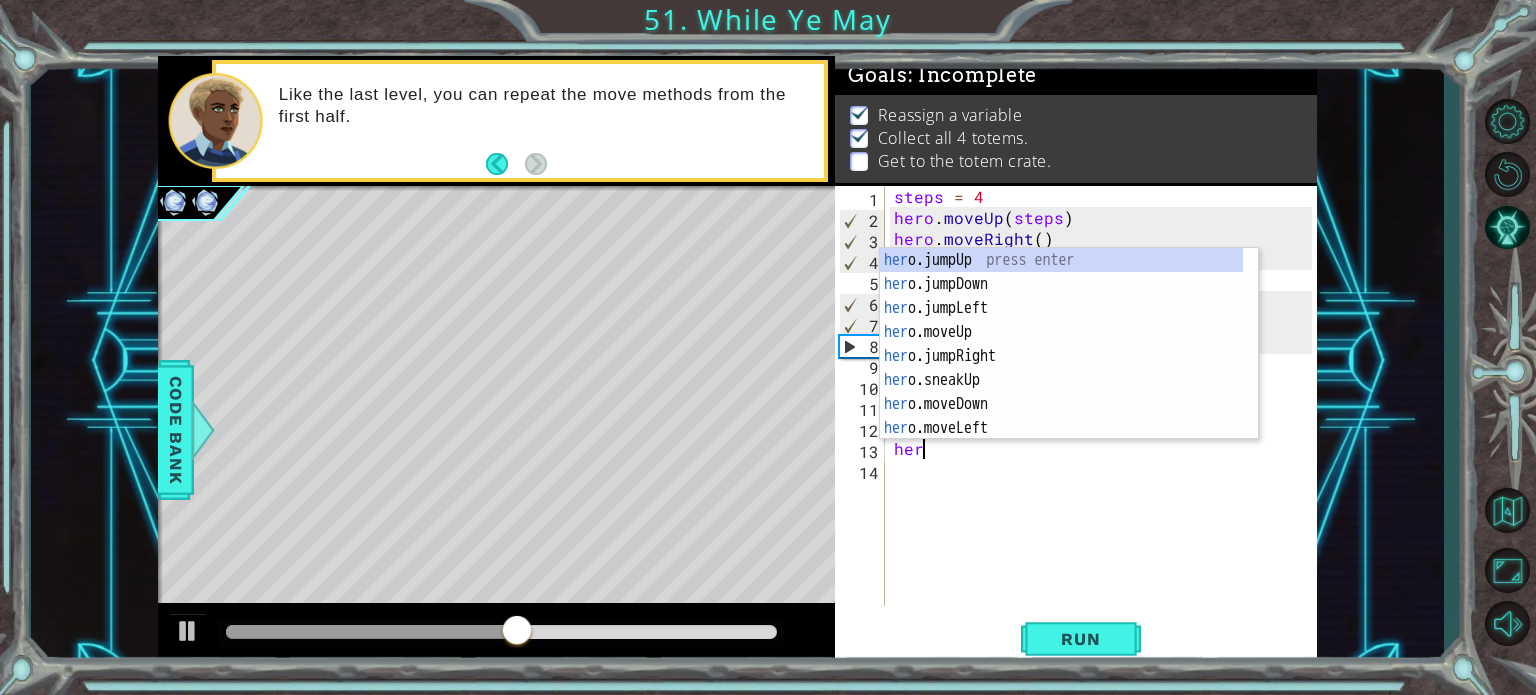 scroll, scrollTop: 0, scrollLeft: 0, axis: both 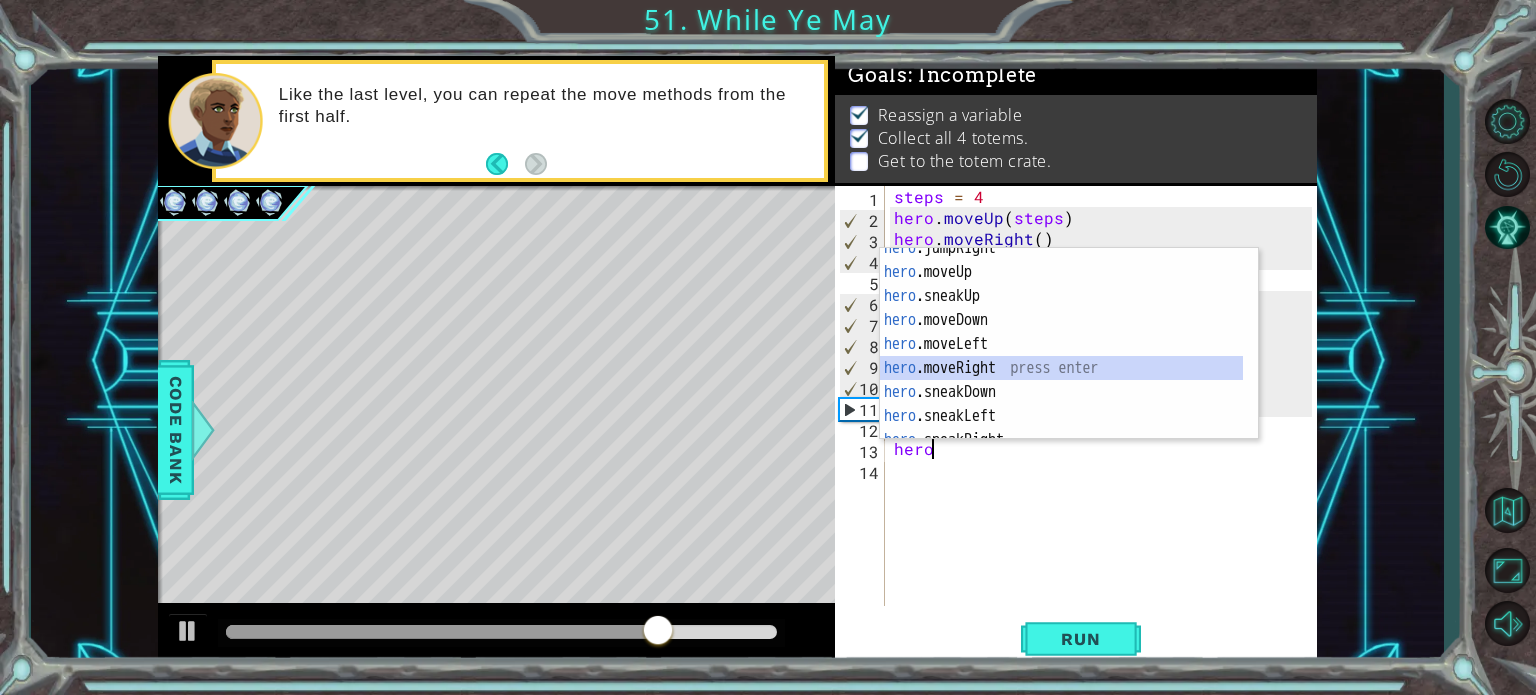 click on "hero .jumpRight press enter hero .moveUp press enter hero .sneakUp press enter hero .moveDown press enter hero .moveLeft press enter hero .moveRight press enter hero .sneakDown press enter hero .sneakLeft press enter hero .sneakRight press enter" at bounding box center [1061, 356] 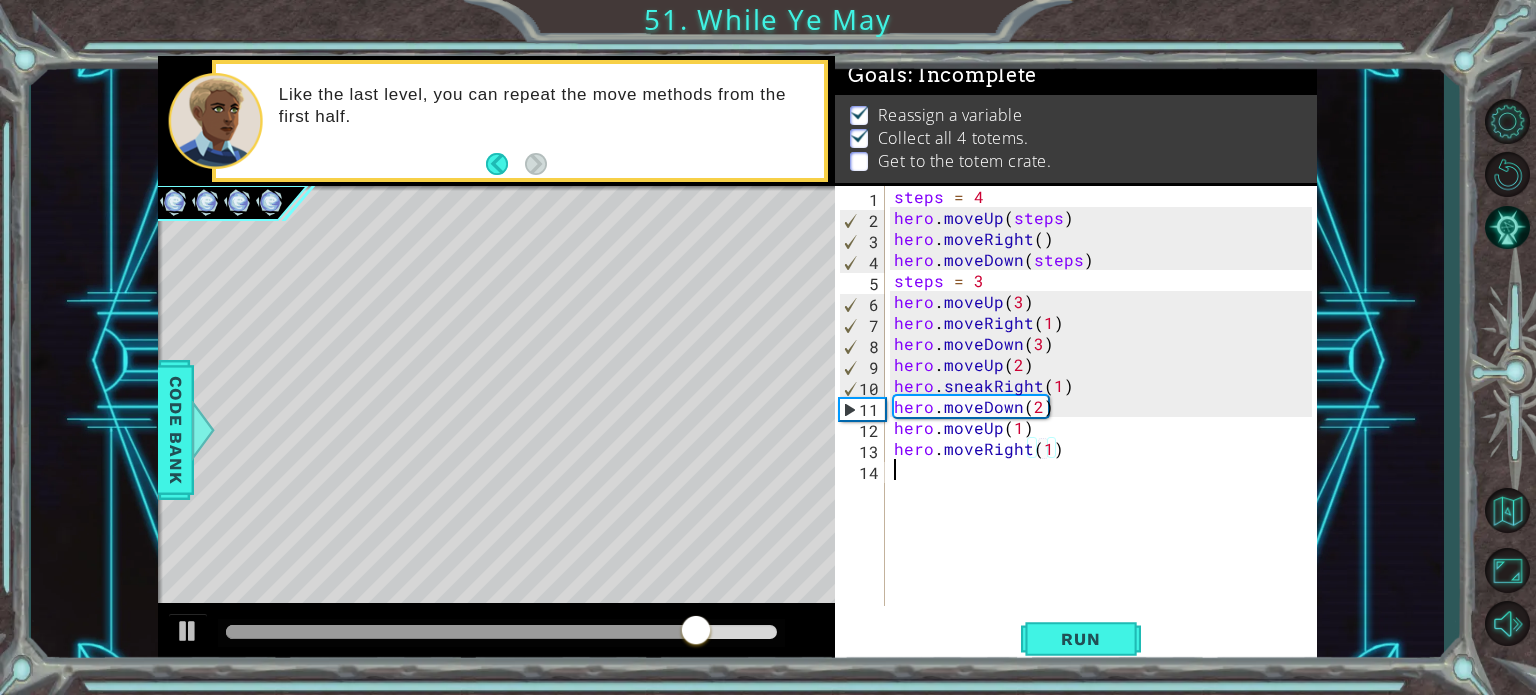 click on "steps   =   4 hero . moveUp ( steps ) hero . moveRight ( ) hero . moveDown ( steps ) steps   =   3 hero . moveUp ( 3 ) hero . moveRight ( 1 ) hero . moveDown ( 3 ) hero . moveUp ( 2 ) hero . sneakRight ( 1 ) hero . moveDown ( 2 ) hero . moveUp ( 1 ) hero . moveRight ( 1 )" at bounding box center (1106, 417) 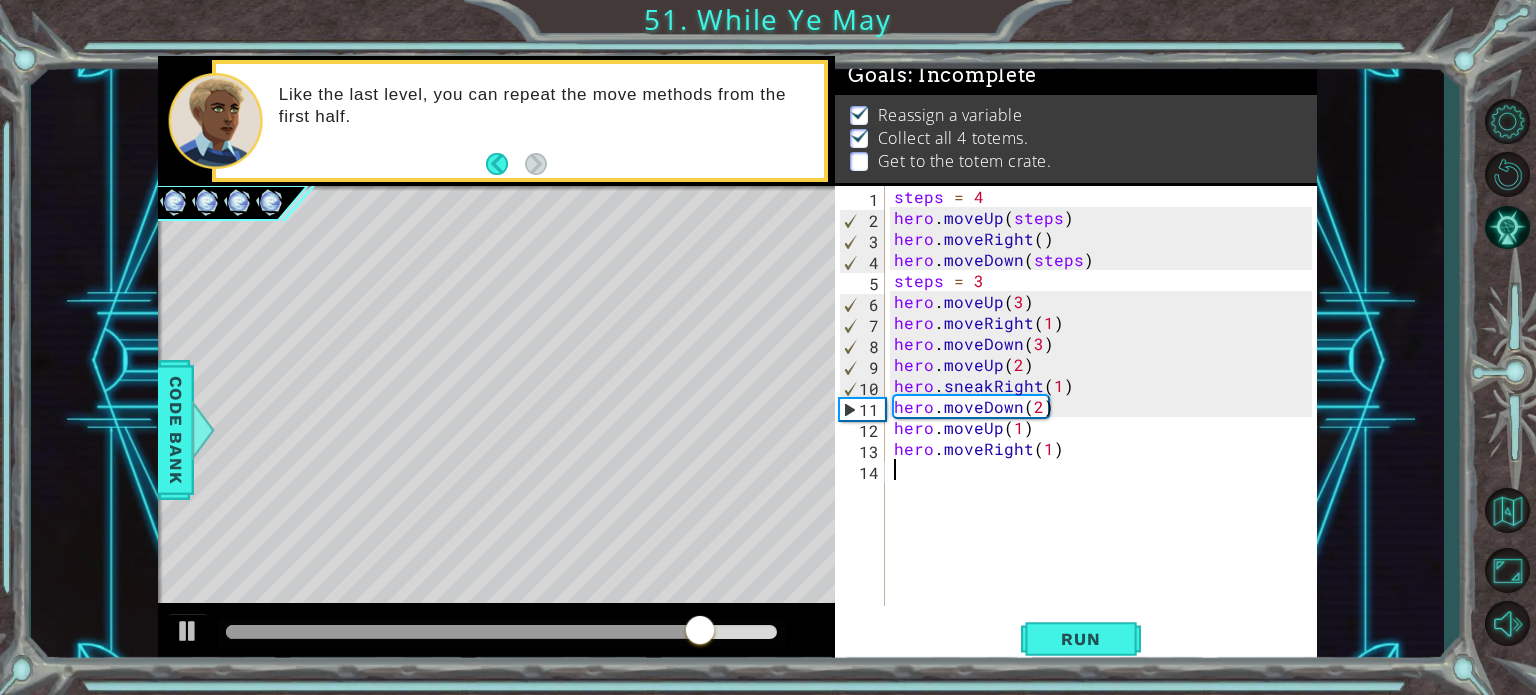 scroll, scrollTop: 0, scrollLeft: 0, axis: both 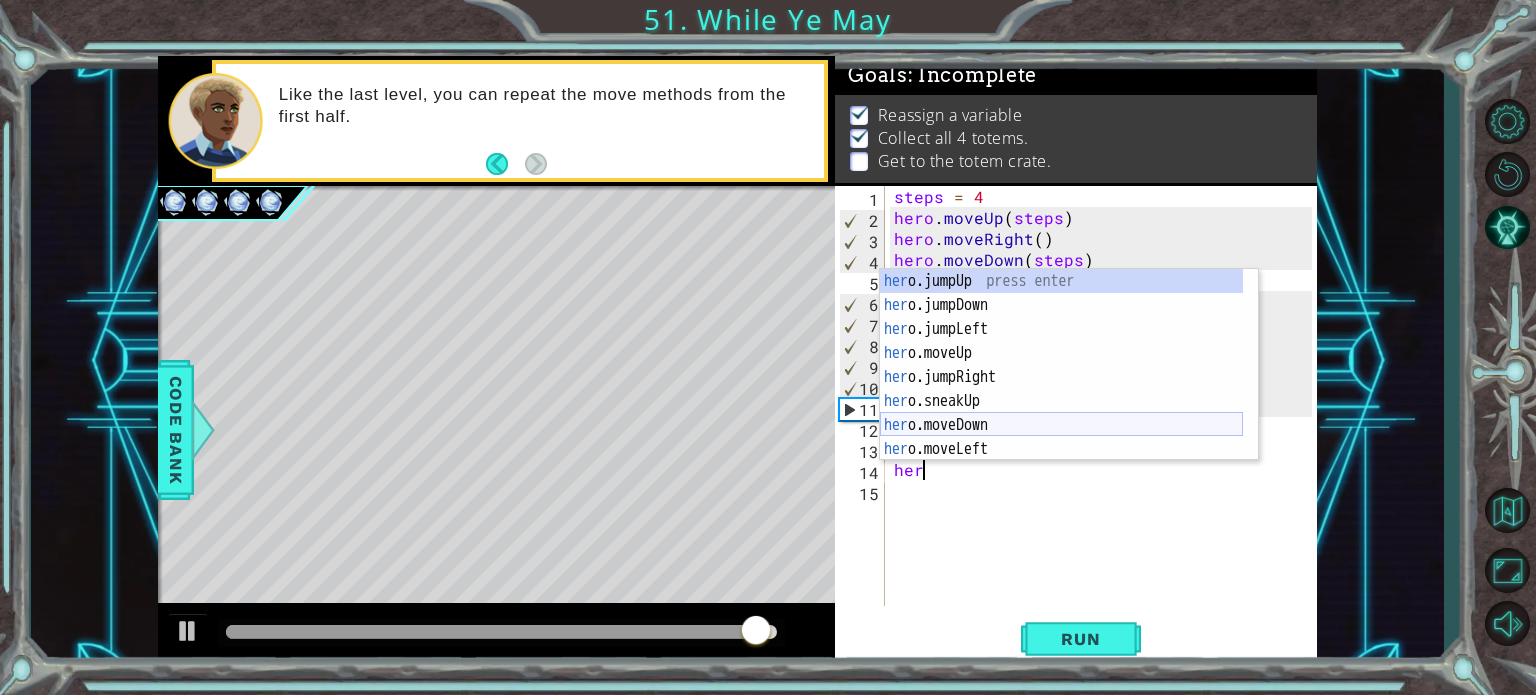 click on "her o.jumpUp press enter her o.jumpDown press enter her o.jumpLeft press enter her o.moveUp press enter her o.jumpRight press enter her o.sneakUp press enter her o.moveDown press enter her o.moveLeft press enter her o.moveRight press enter" at bounding box center (1061, 389) 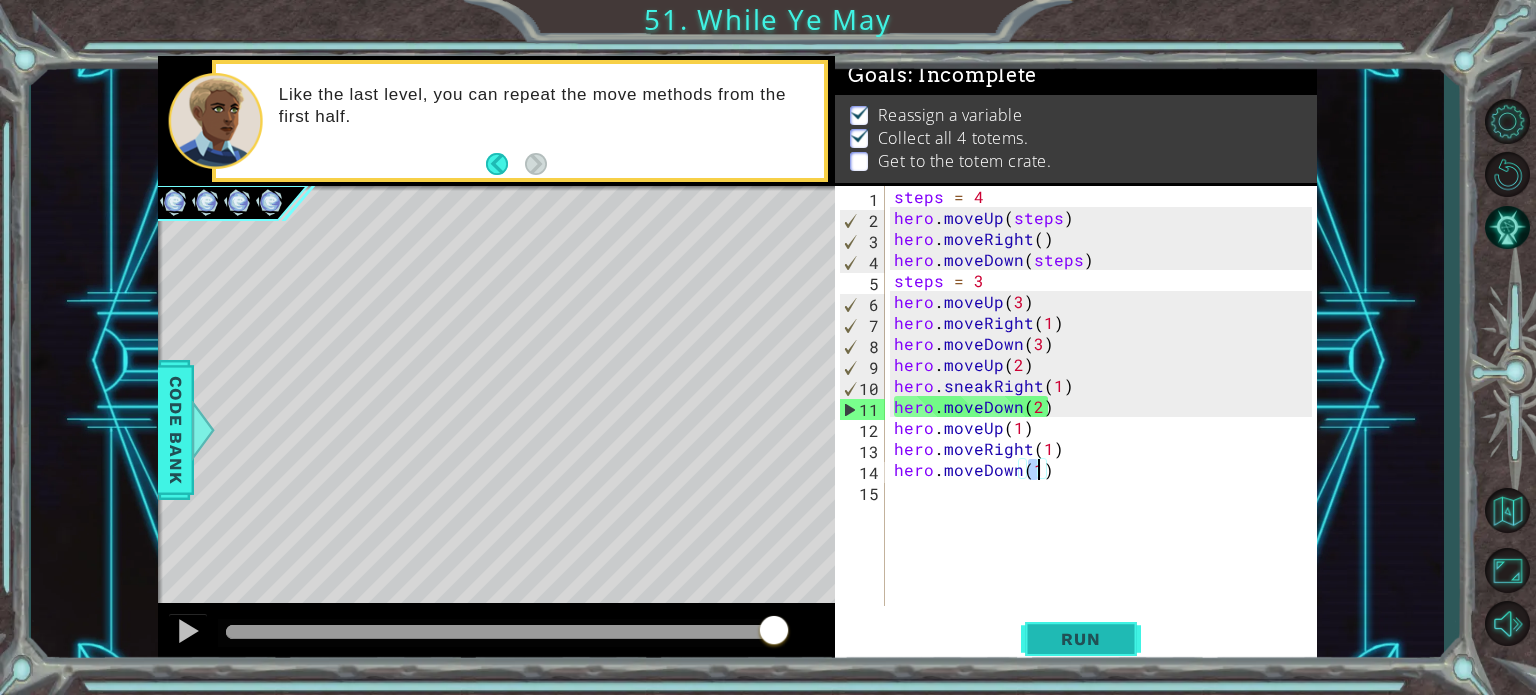 type on "hero.moveDown(1)" 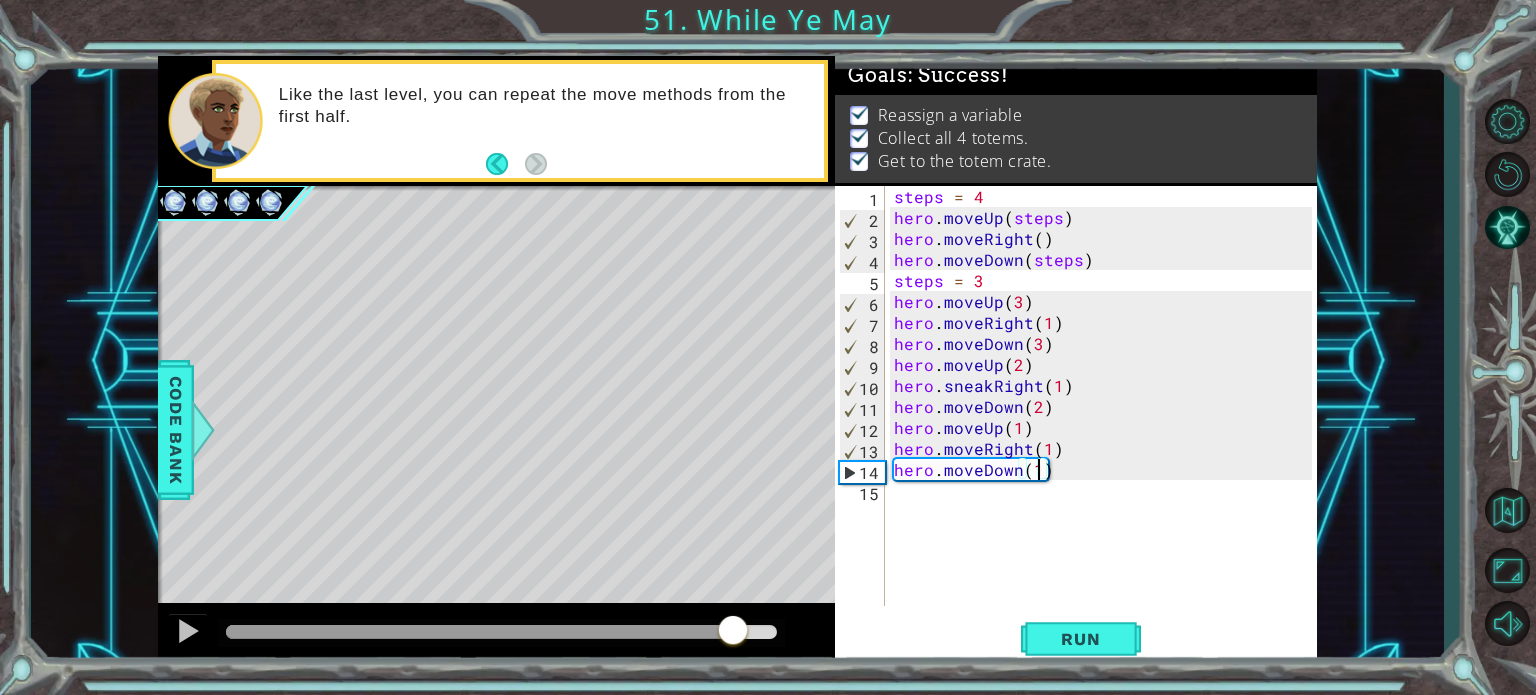 drag, startPoint x: 709, startPoint y: 631, endPoint x: 735, endPoint y: 631, distance: 26 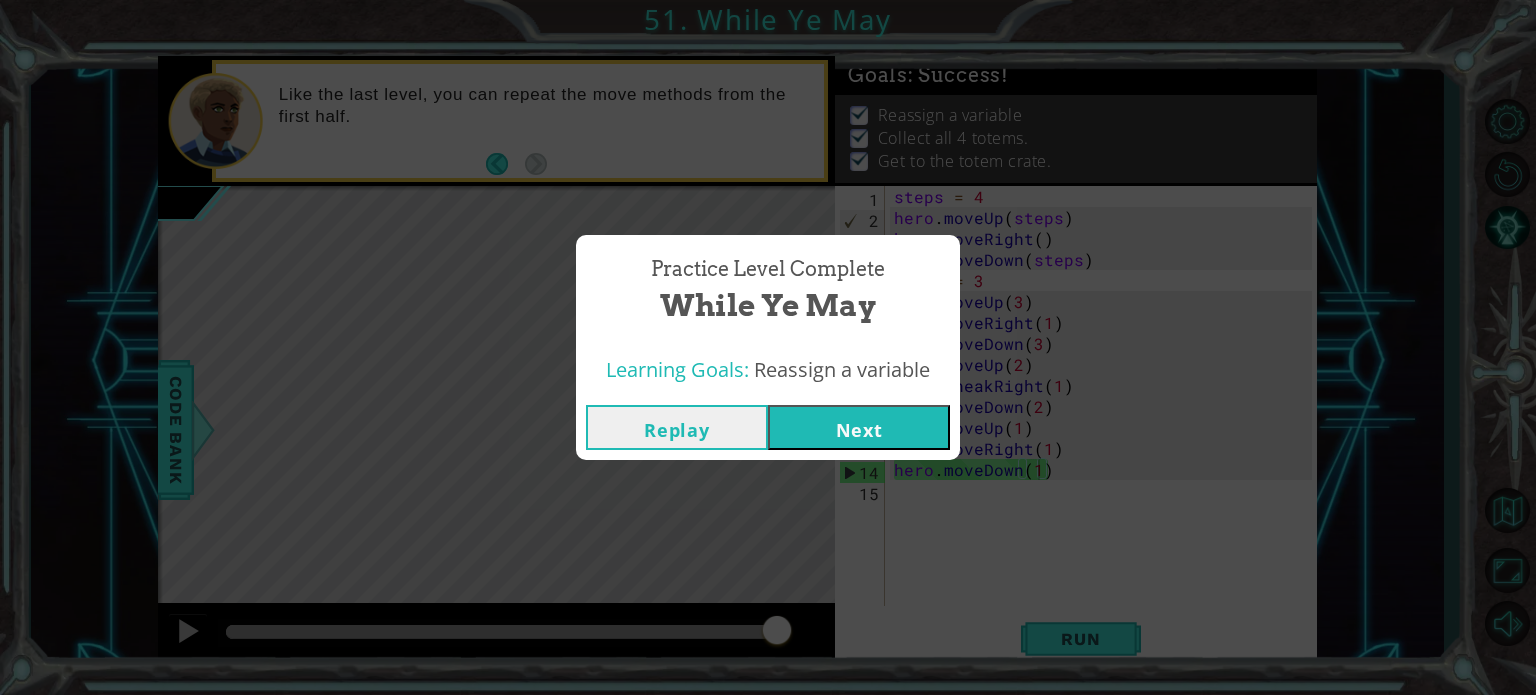 click on "Next" at bounding box center [859, 427] 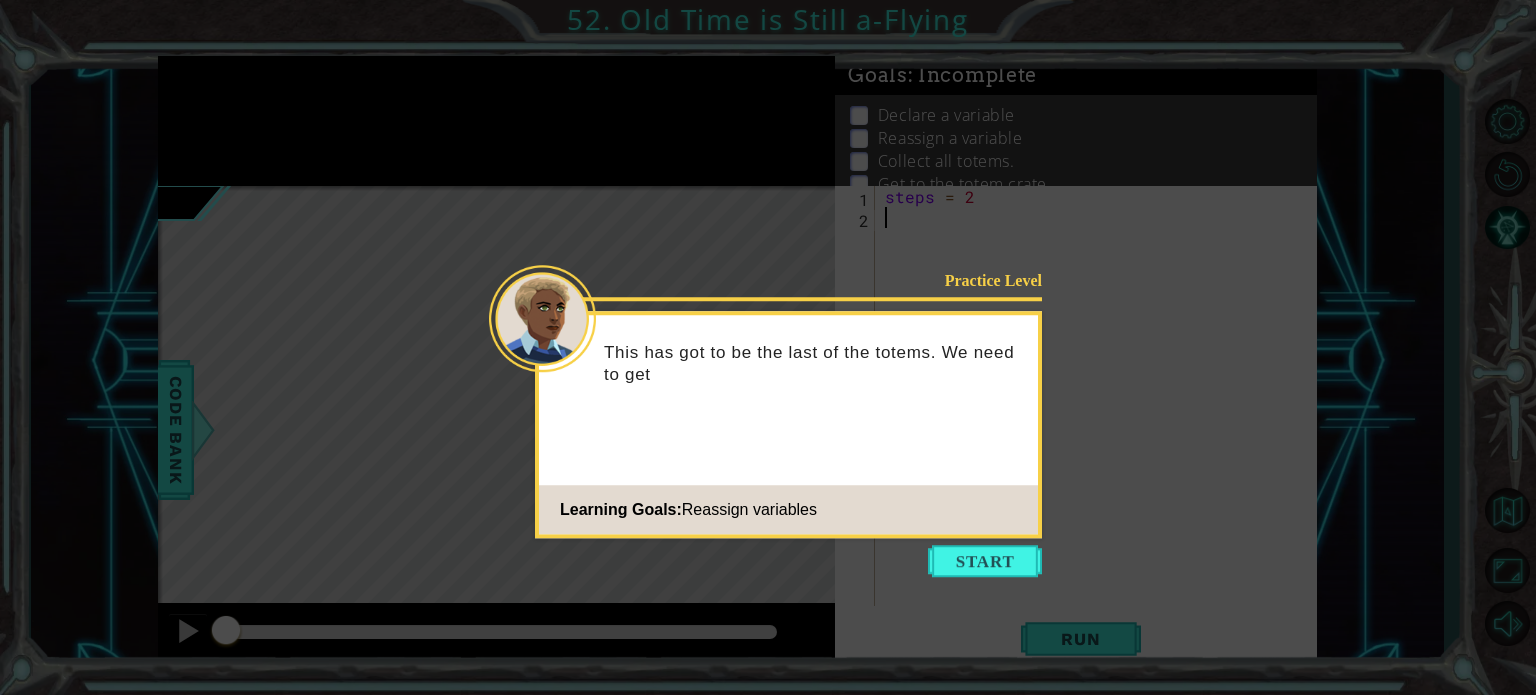 click at bounding box center [985, 561] 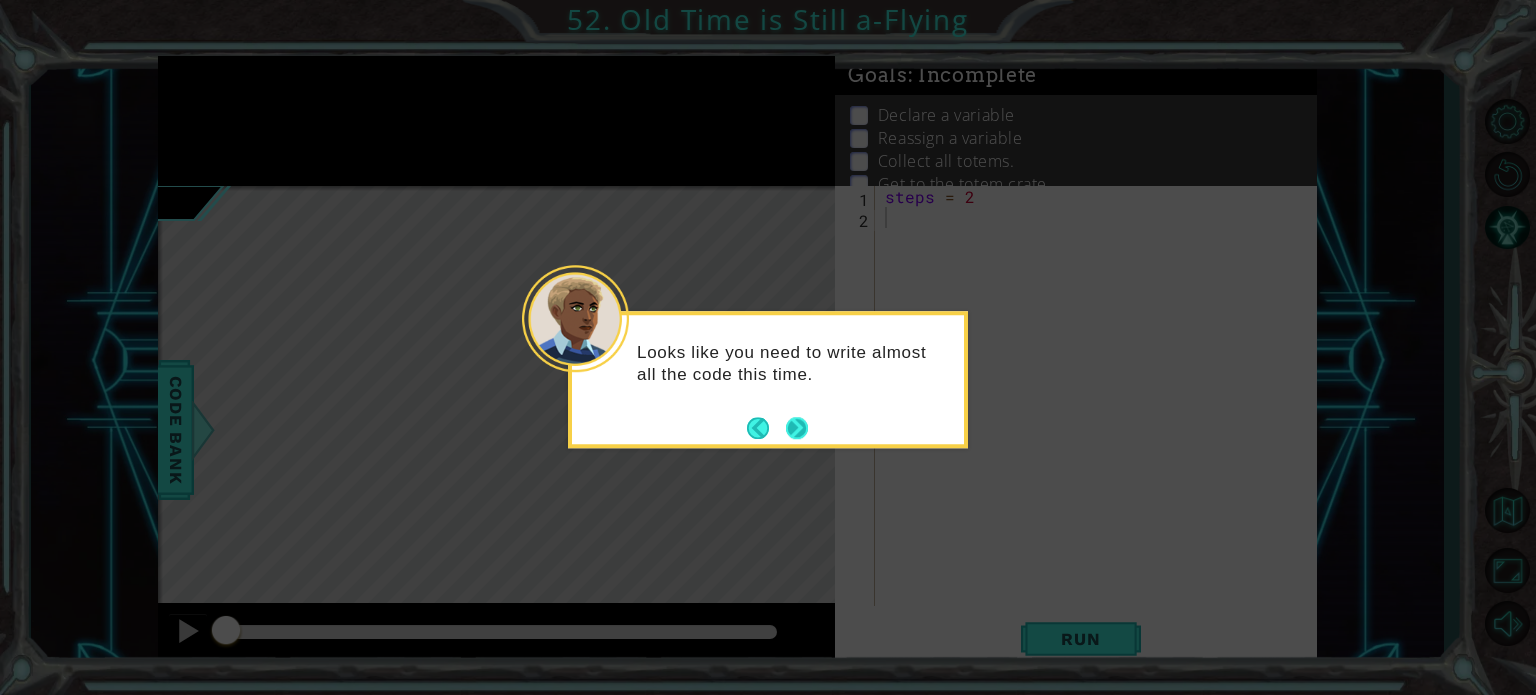 click at bounding box center (797, 428) 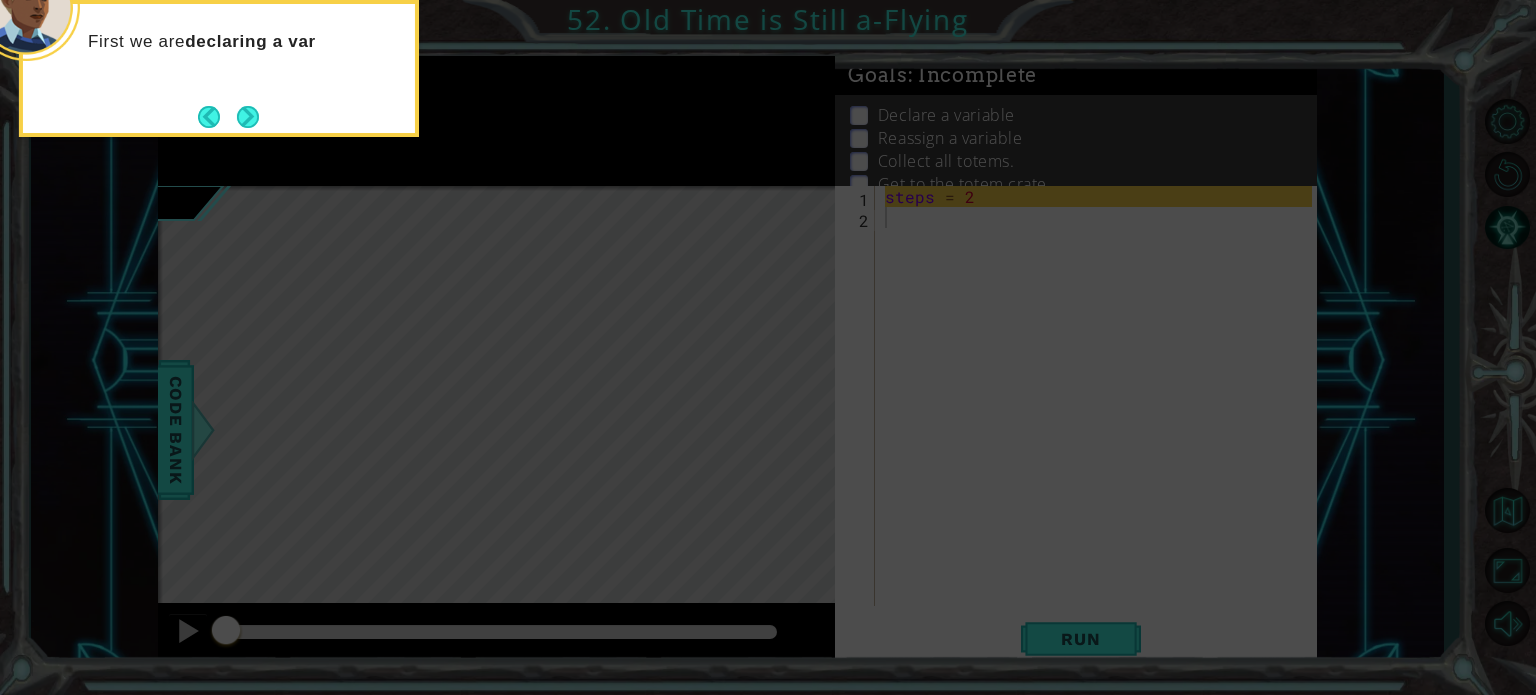 drag, startPoint x: 1066, startPoint y: 633, endPoint x: 1062, endPoint y: 608, distance: 25.317978 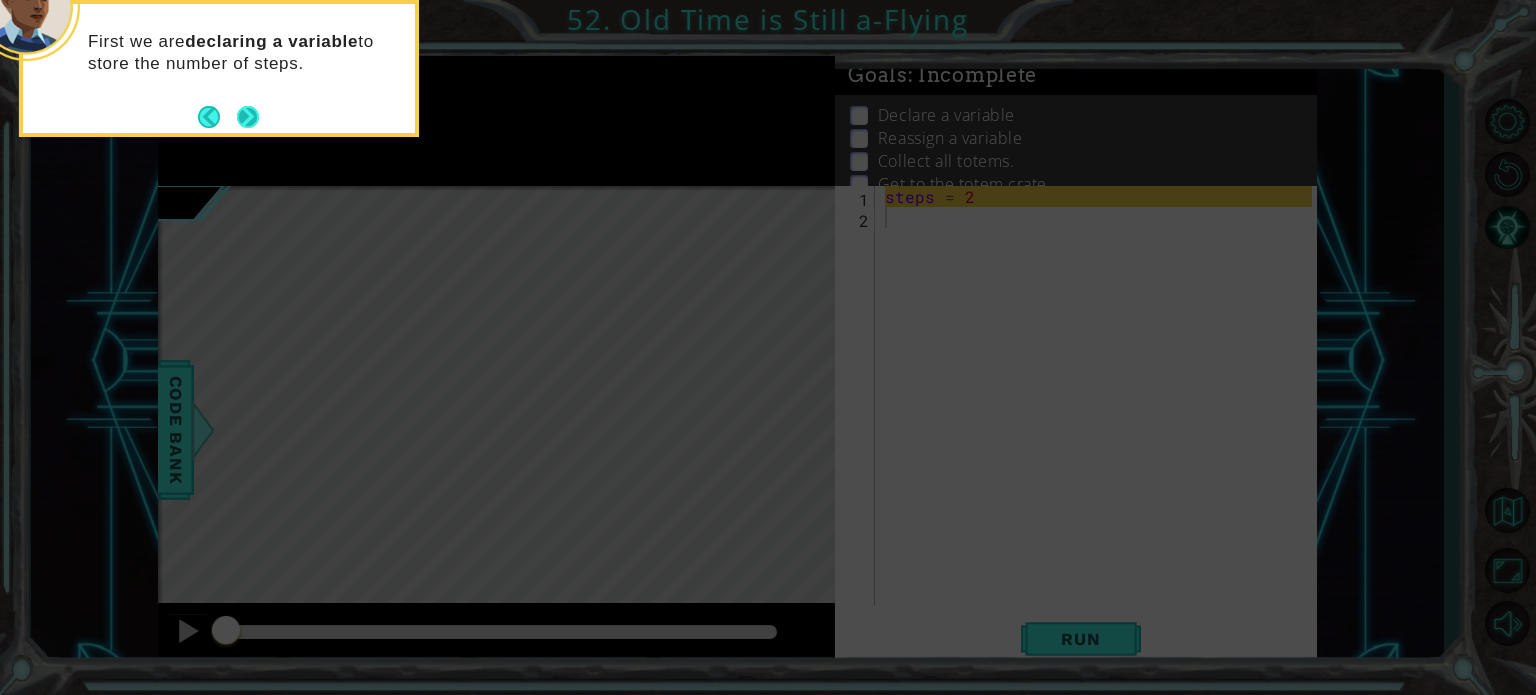 click at bounding box center (248, 117) 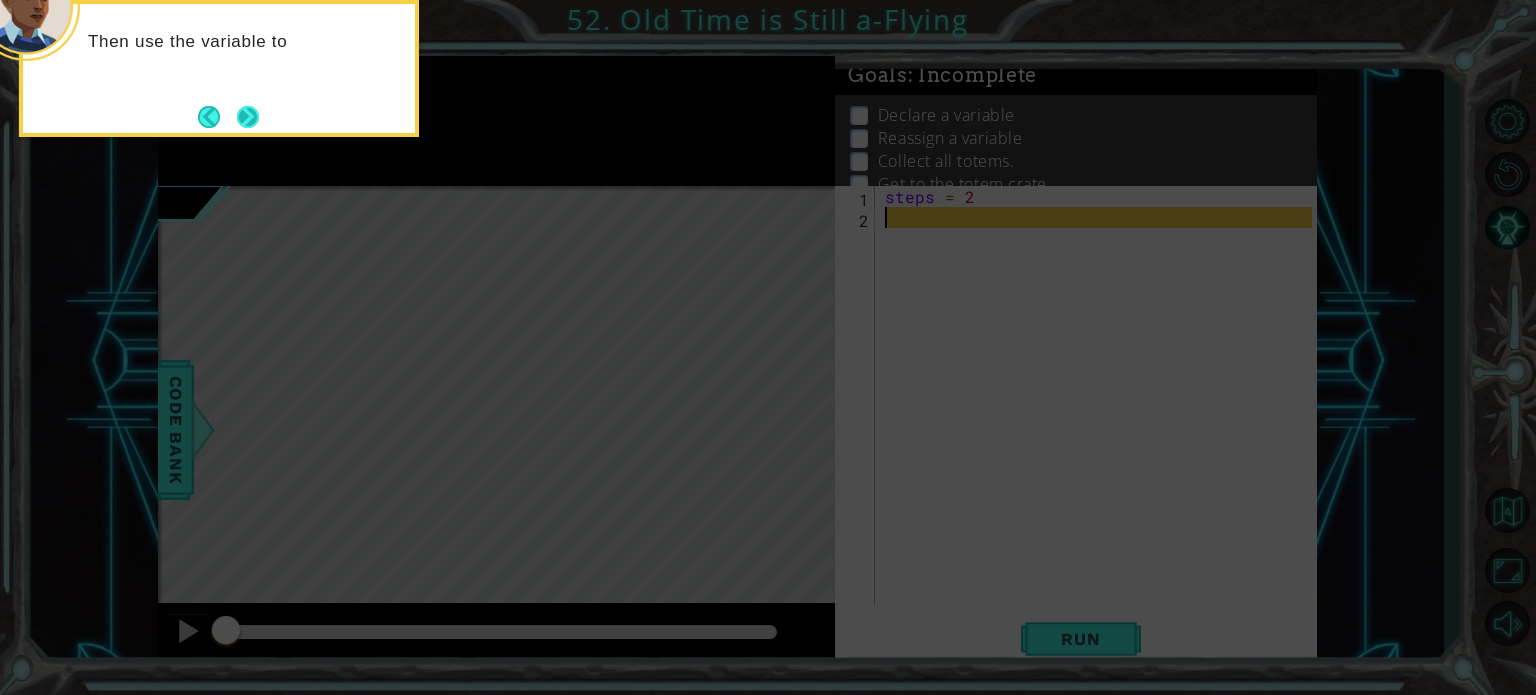 click at bounding box center [248, 117] 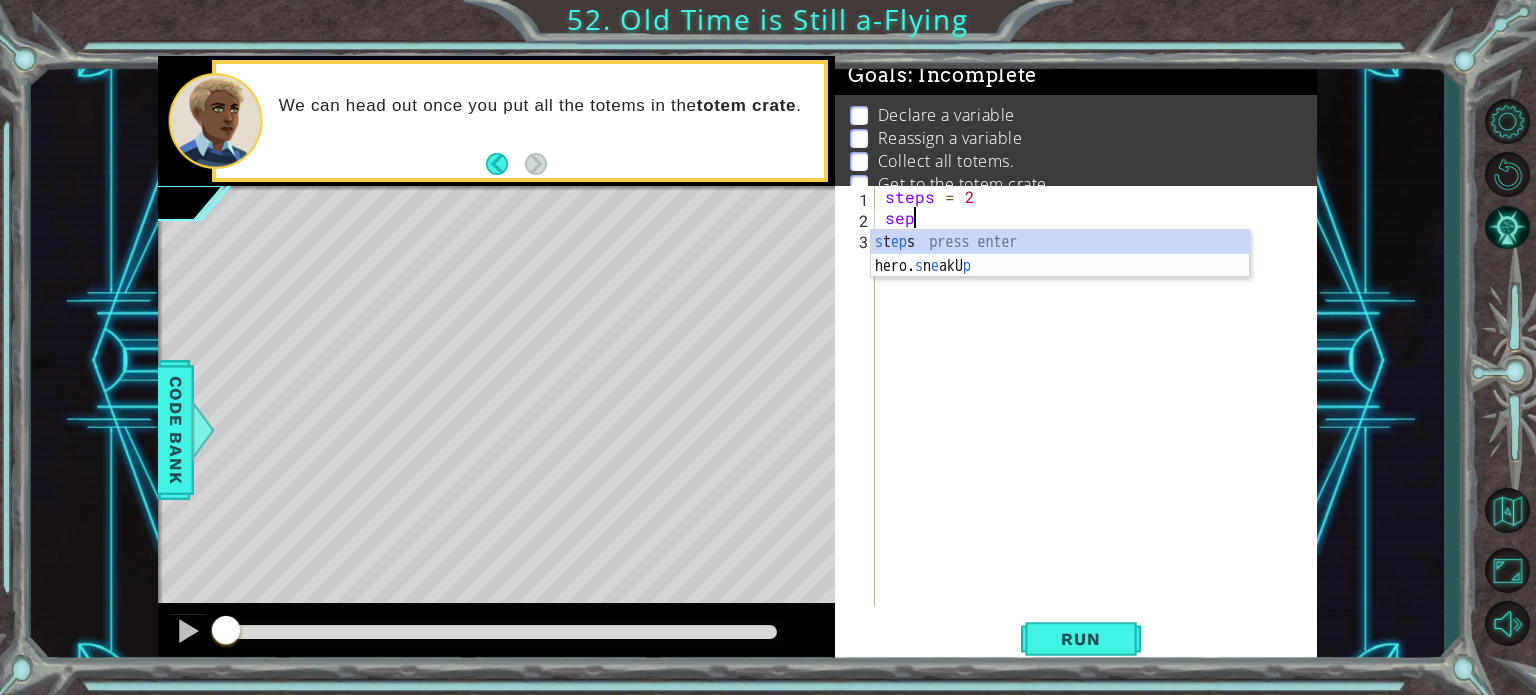 scroll, scrollTop: 0, scrollLeft: 0, axis: both 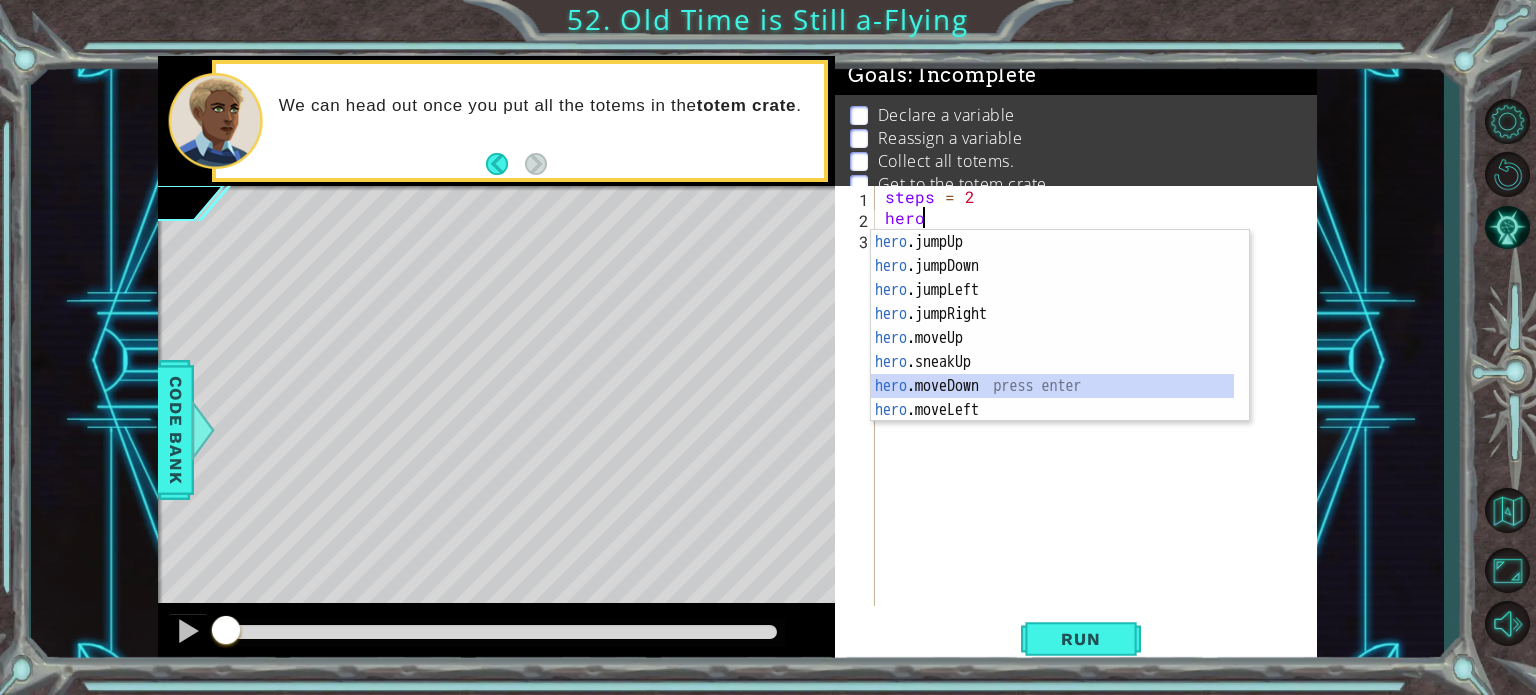 click on "hero .jumpUp press enter hero .jumpDown press enter hero .jumpLeft press enter hero .jumpRight press enter hero .moveUp press enter hero .sneakUp press enter hero .moveDown press enter hero .moveLeft press enter hero .moveRight press enter" at bounding box center (1052, 350) 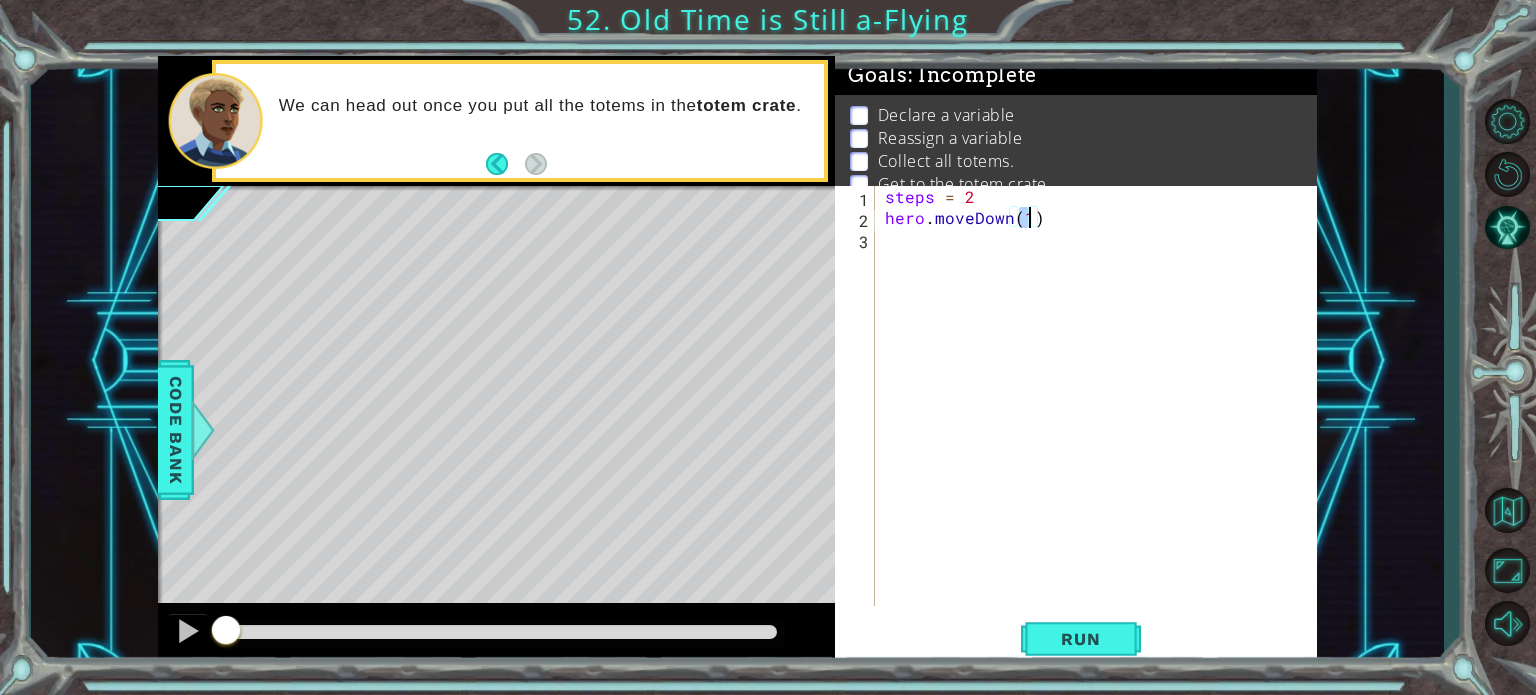 click on "steps   =   2 hero . moveDown ( 1 )" at bounding box center [1101, 417] 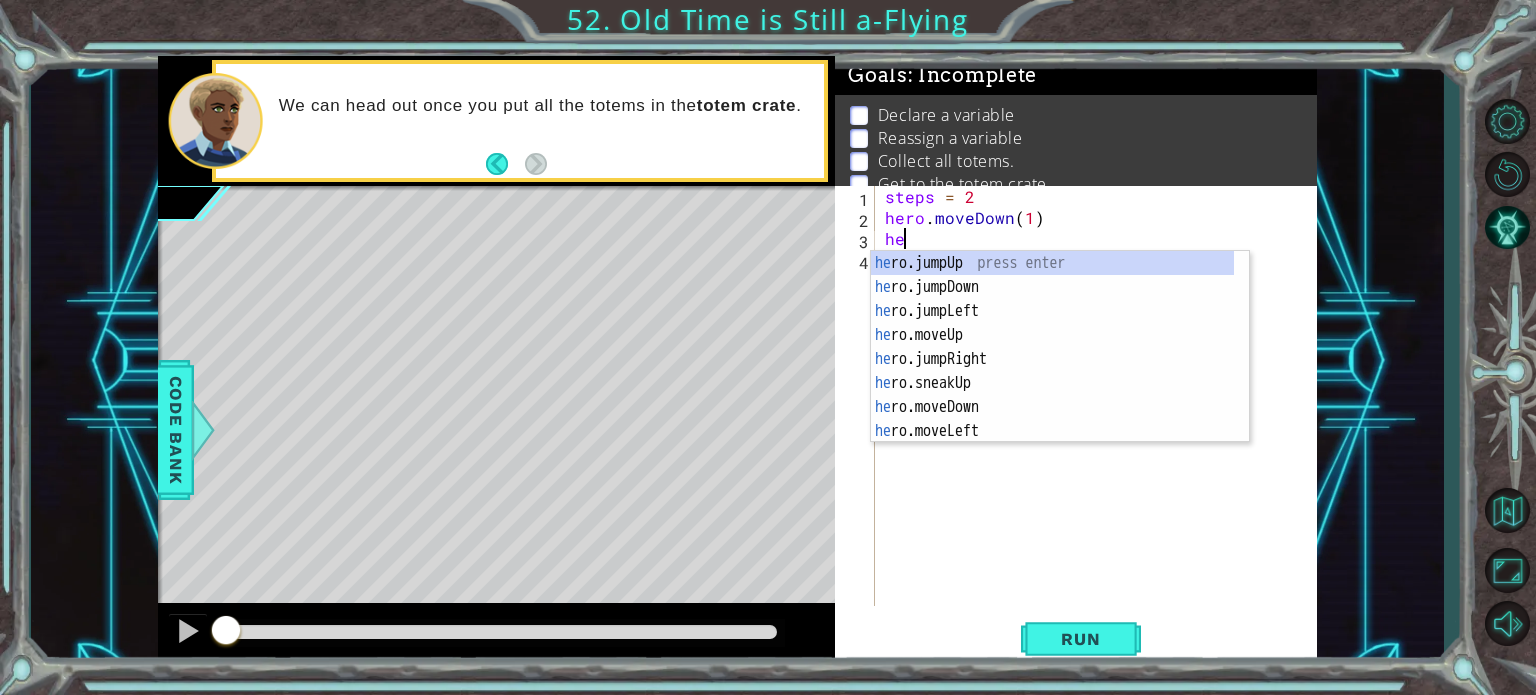 scroll, scrollTop: 0, scrollLeft: 0, axis: both 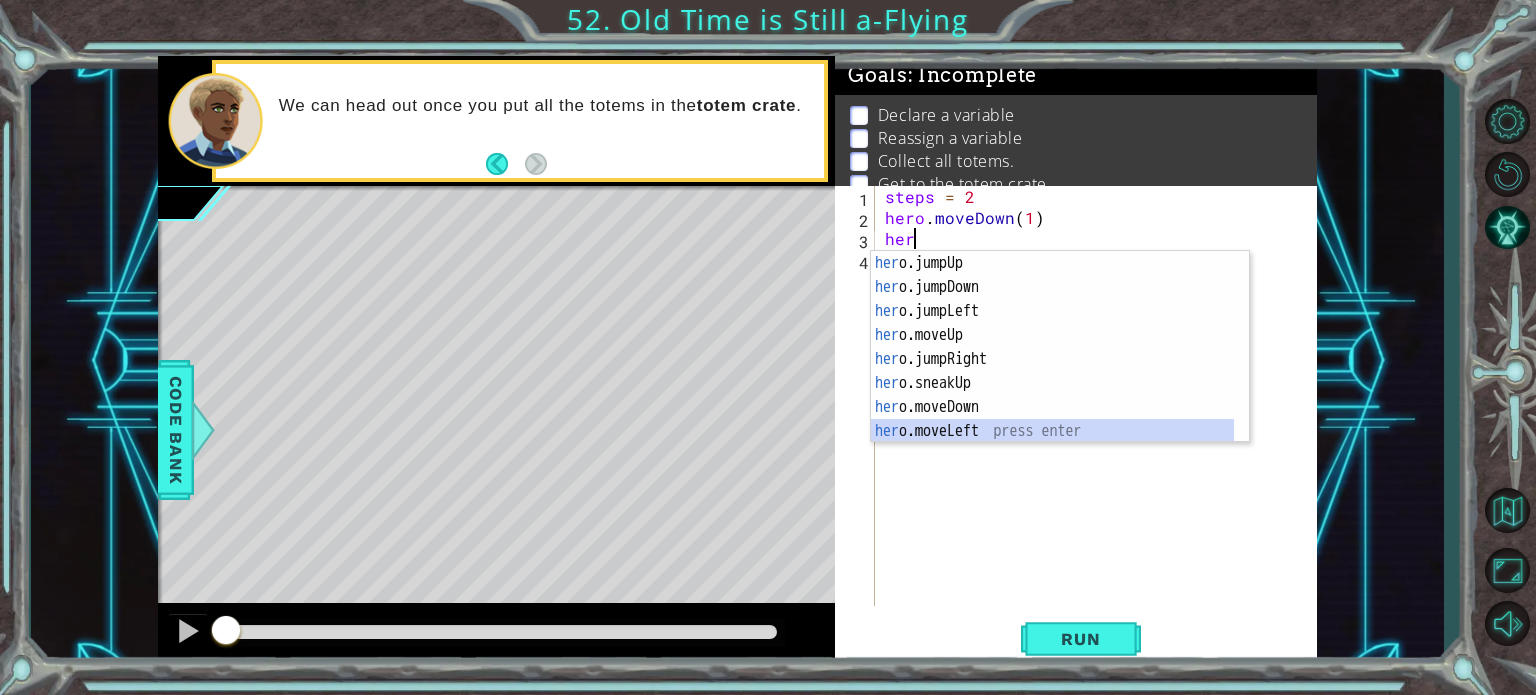 click on "her o.jumpUp press enter her o.jumpDown press enter her o.jumpLeft press enter her o.moveUp press enter her o.jumpRight press enter her o.sneakUp press enter her o.moveDown press enter her o.moveLeft press enter her o.moveRight press enter" at bounding box center [1052, 371] 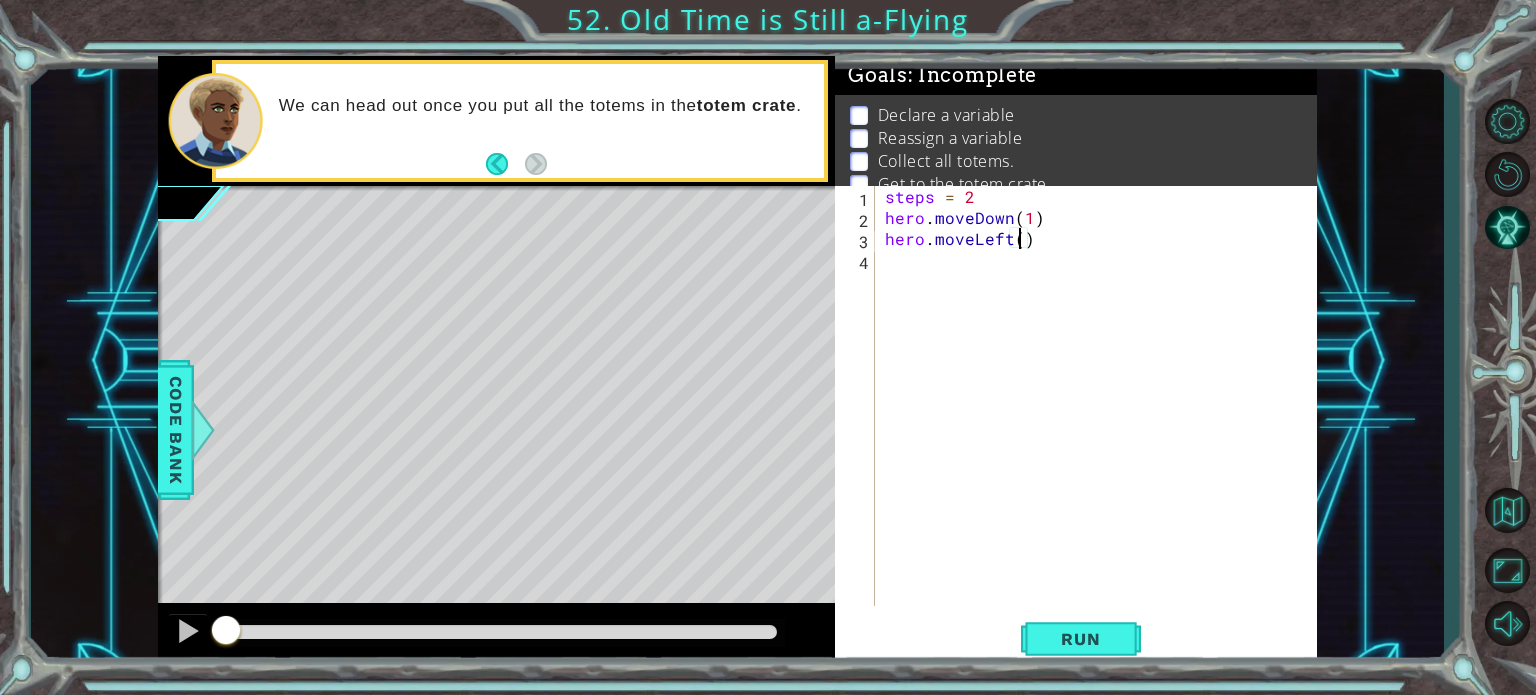 type on "hero.moveLeft(2)" 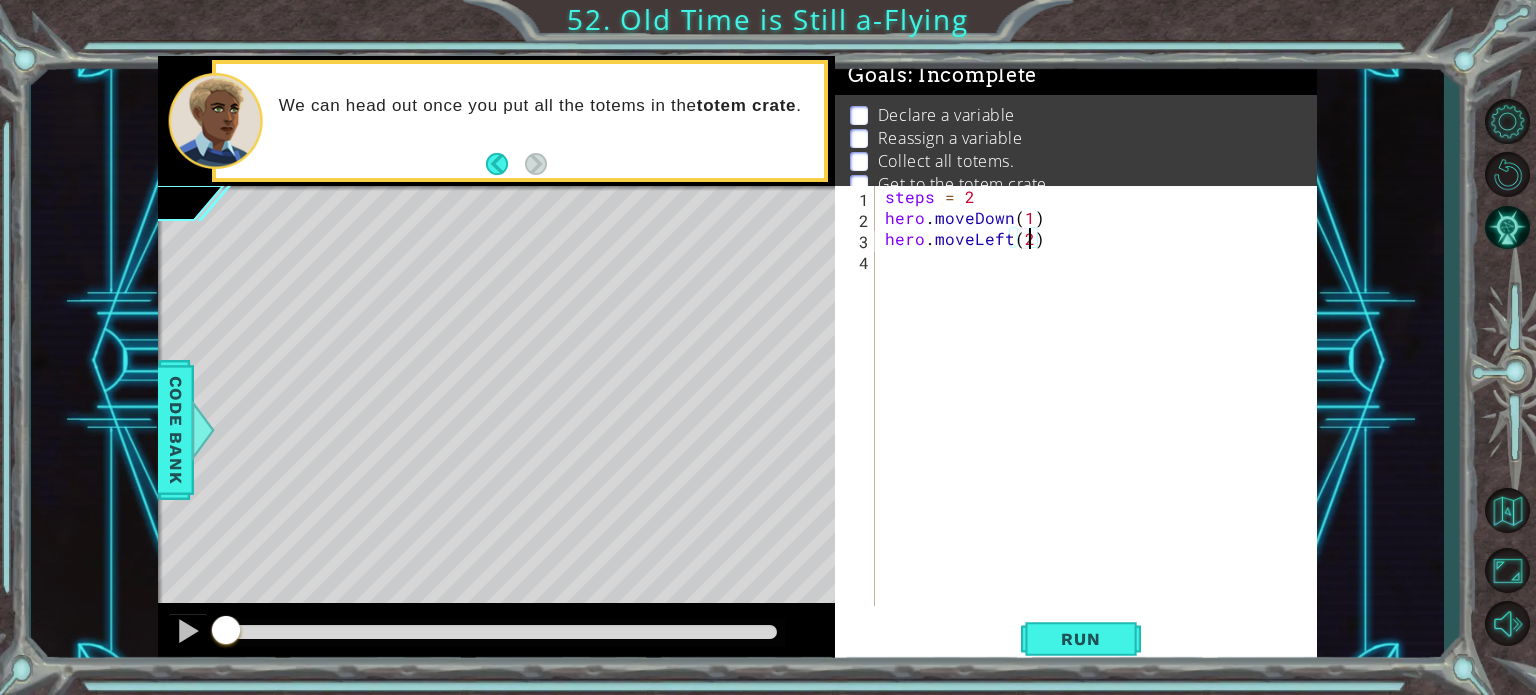 scroll, scrollTop: 0, scrollLeft: 8, axis: horizontal 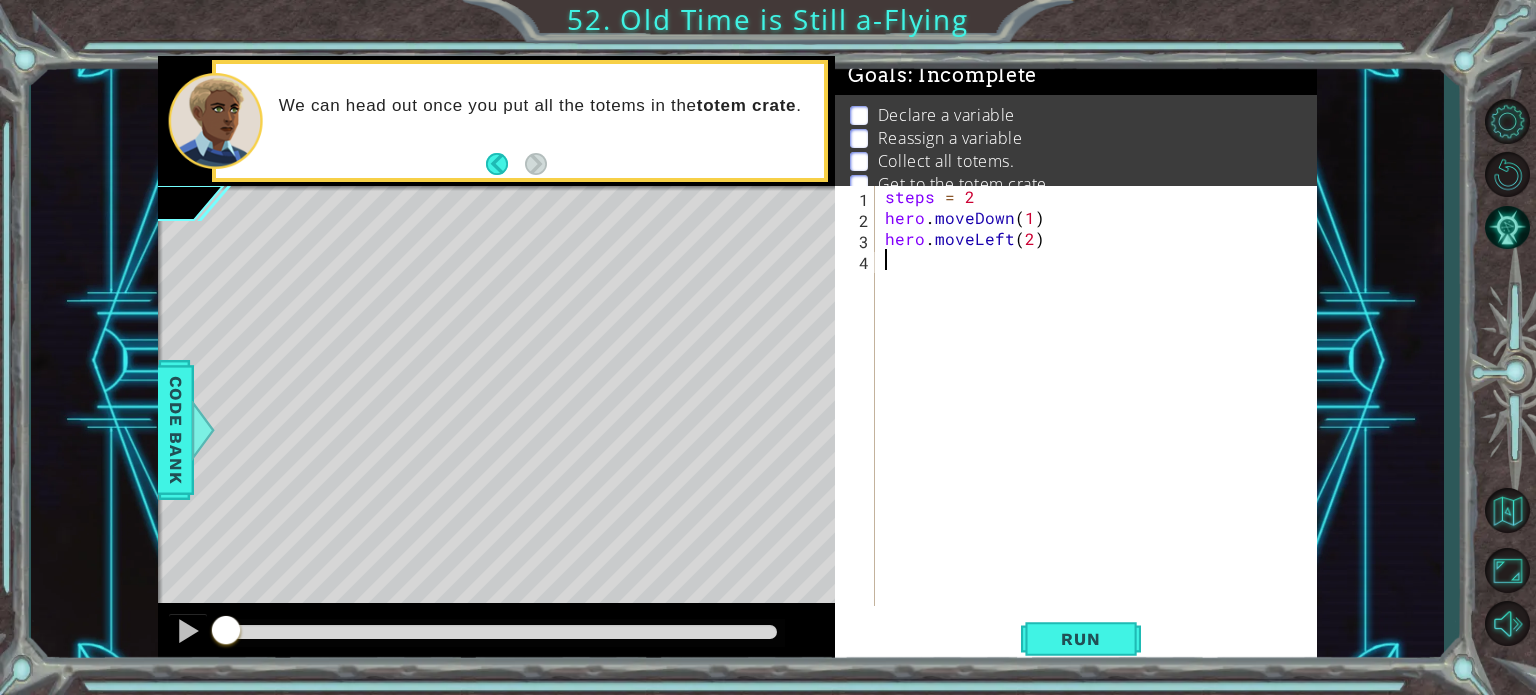 click on "steps   =   2 hero . moveDown ( 1 ) hero . moveLeft ( 2 )" at bounding box center (1101, 417) 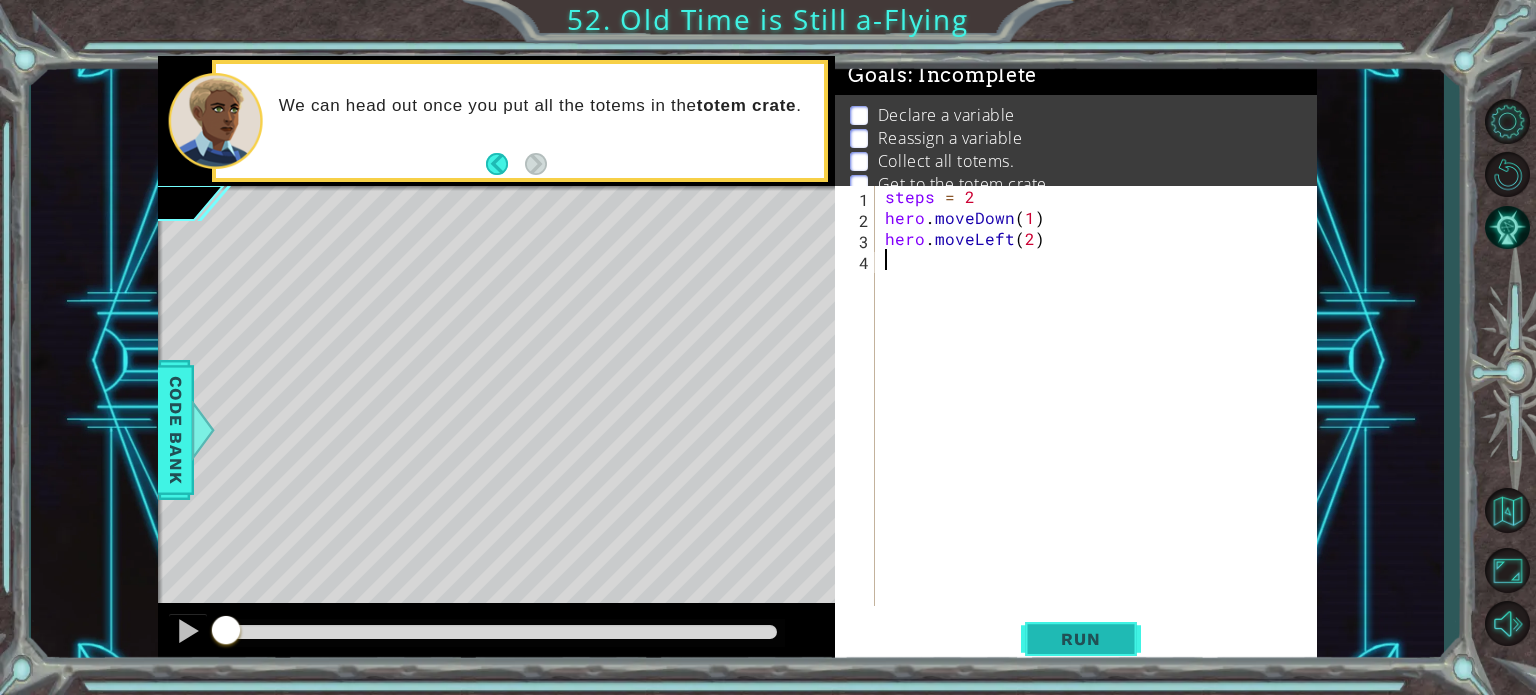 click on "Run" at bounding box center [1081, 639] 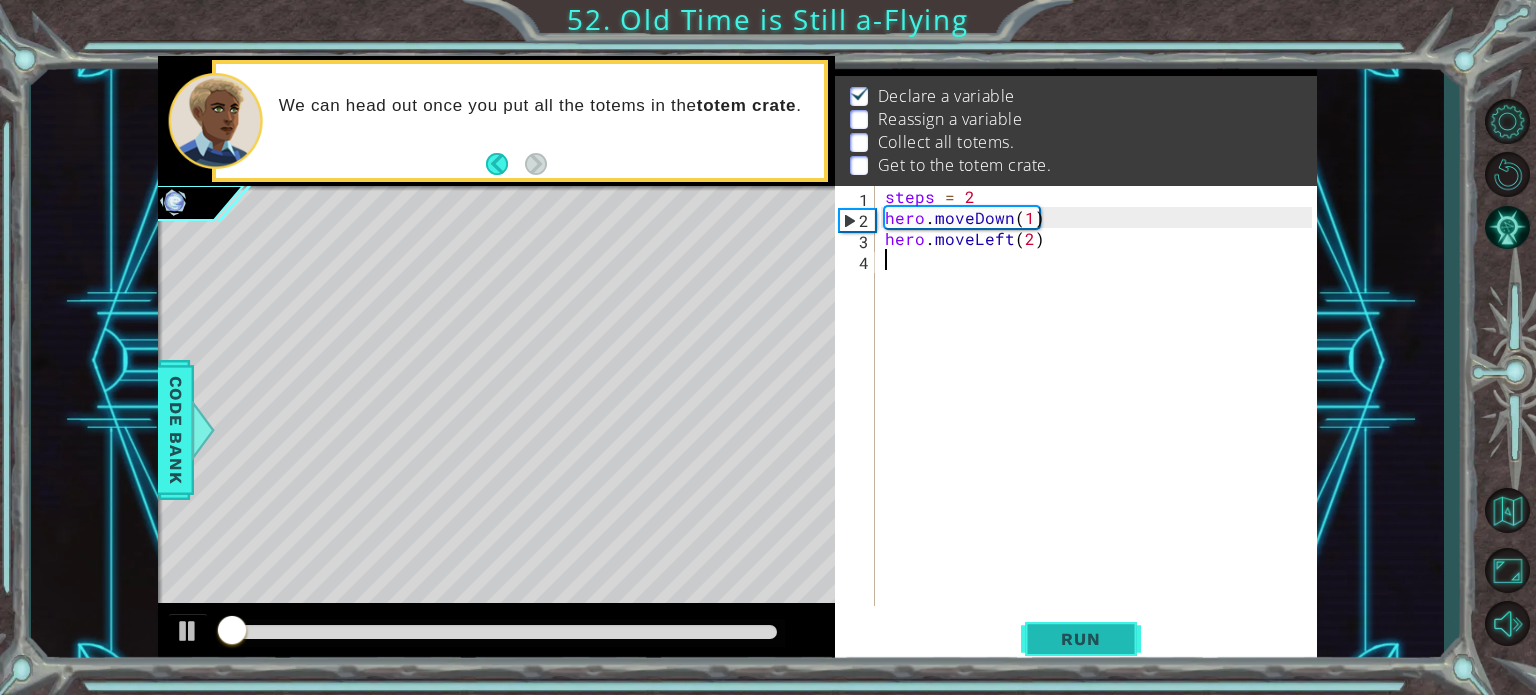 scroll, scrollTop: 23, scrollLeft: 0, axis: vertical 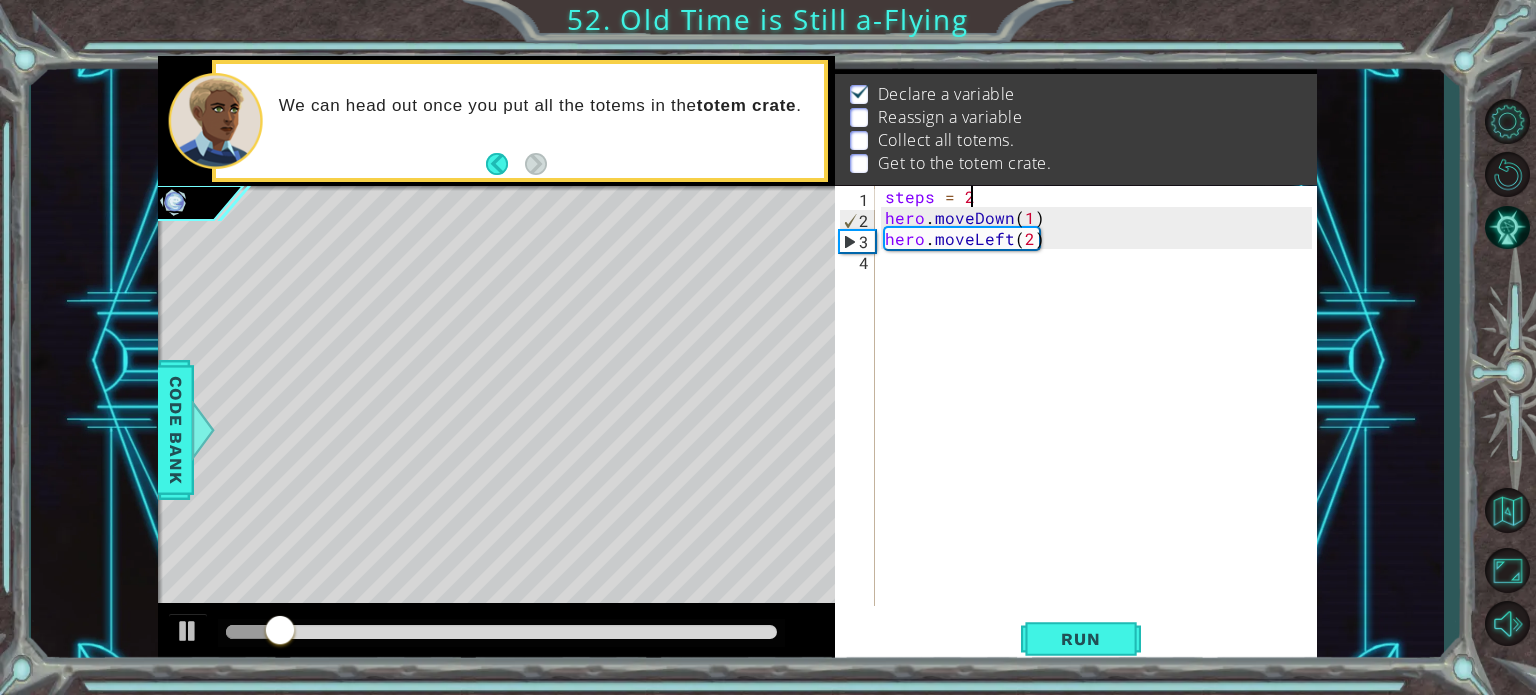 click on "steps   =   2 hero . moveDown ( 1 ) hero . moveLeft ( 2 )" at bounding box center [1101, 417] 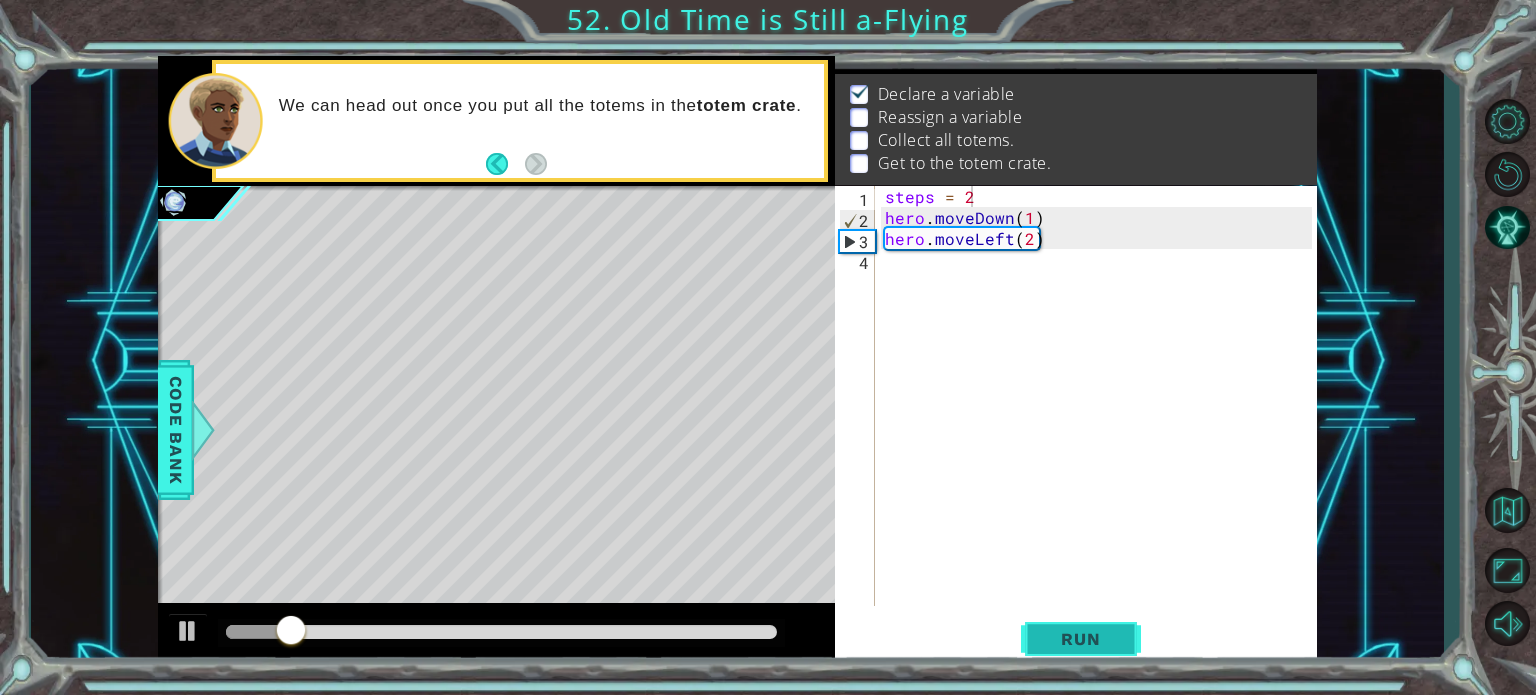 click on "Run" at bounding box center (1081, 639) 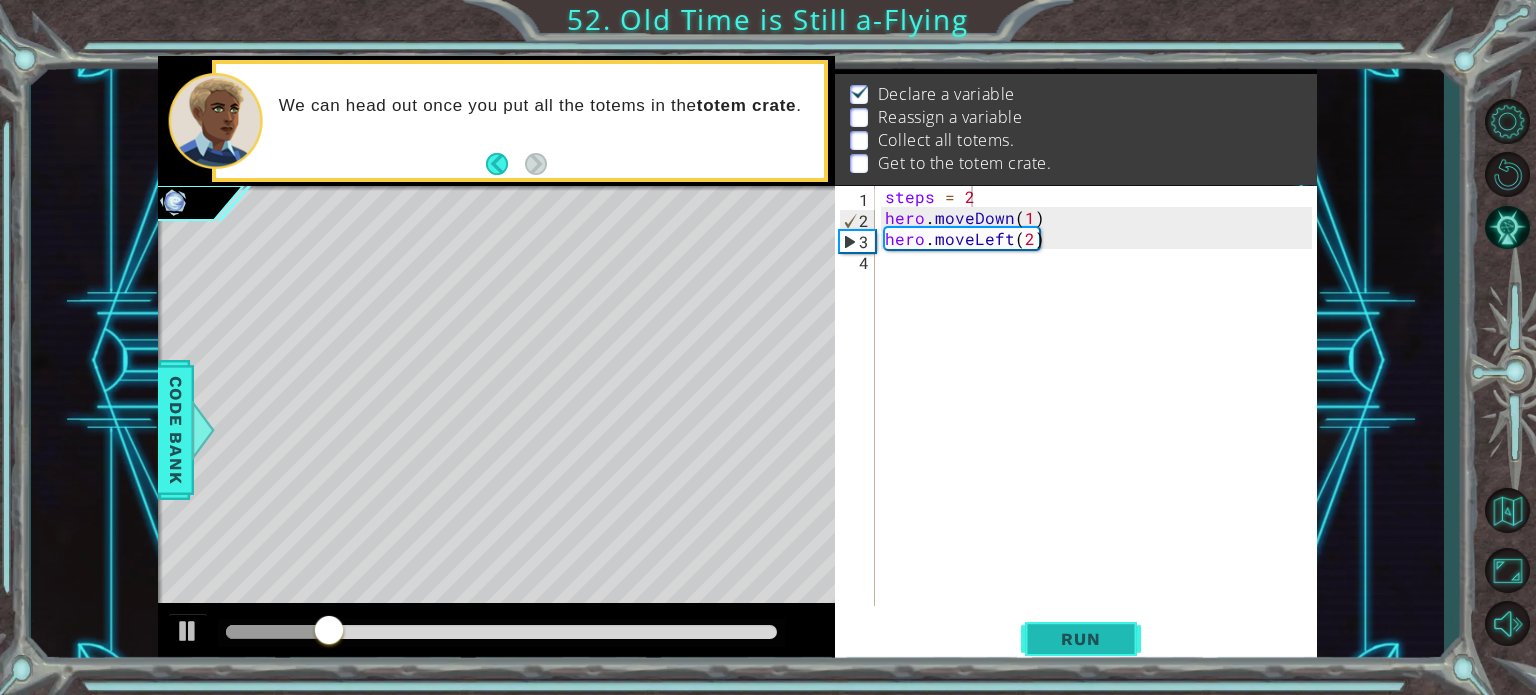 click on "Run" at bounding box center (1081, 639) 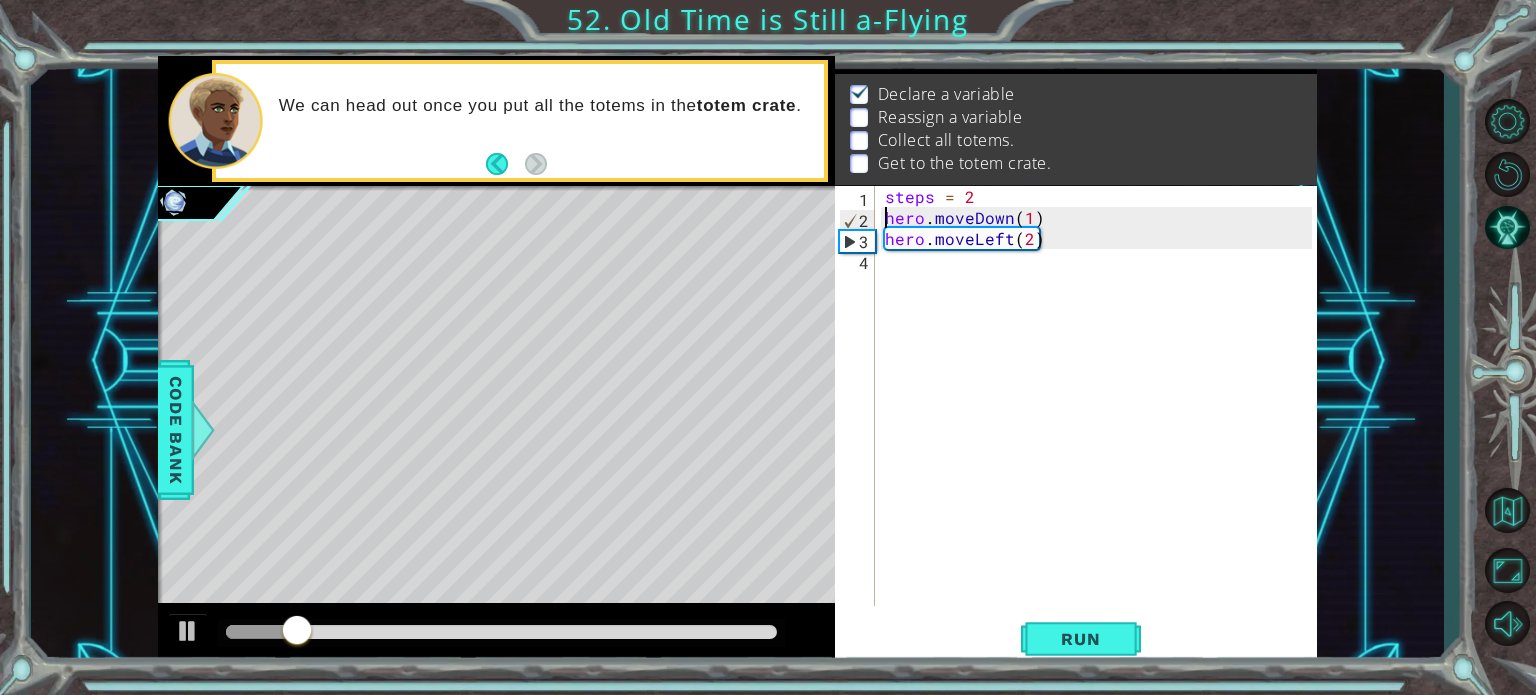 click on "steps   =   2 hero . moveDown ( 1 ) hero . moveLeft ( 2 )" at bounding box center [1101, 417] 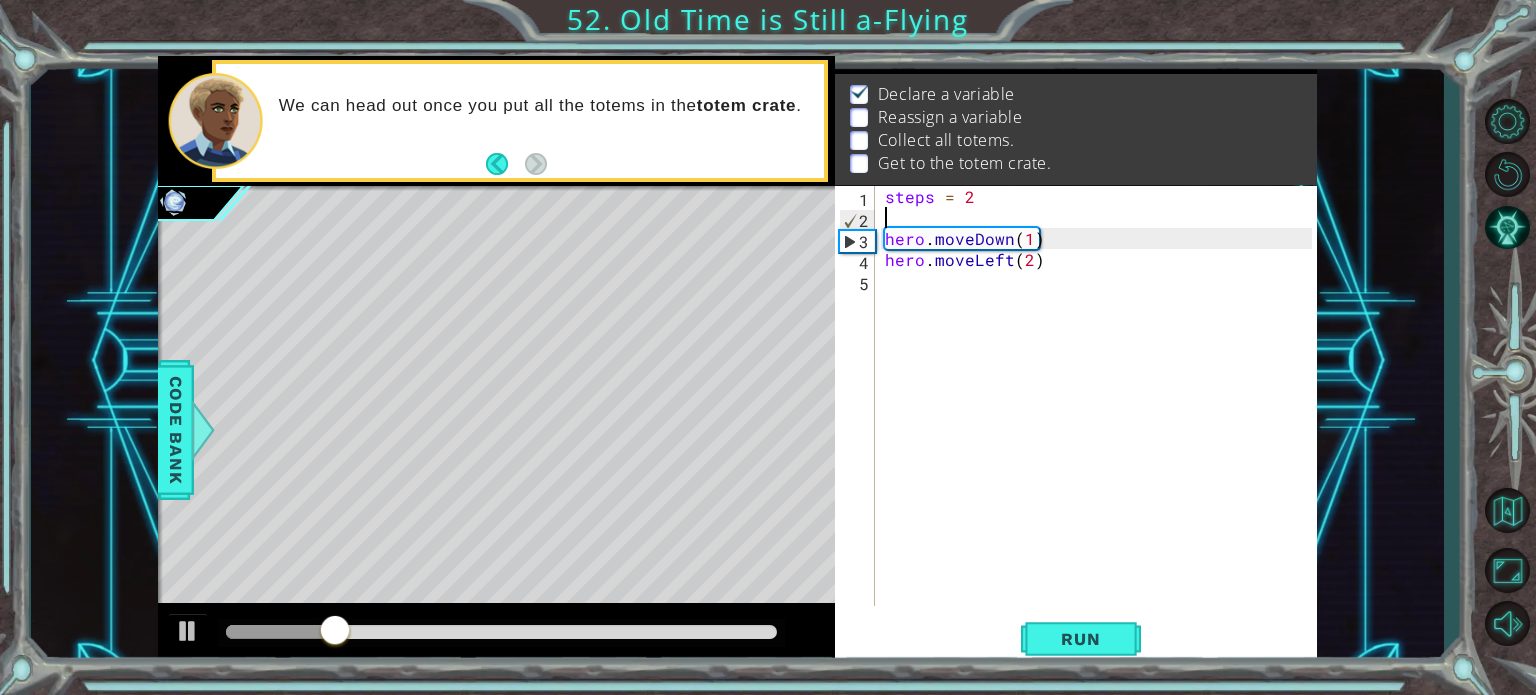click on "steps   =   2 hero . moveDown ( 1 ) hero . moveLeft ( 2 )" at bounding box center (1101, 417) 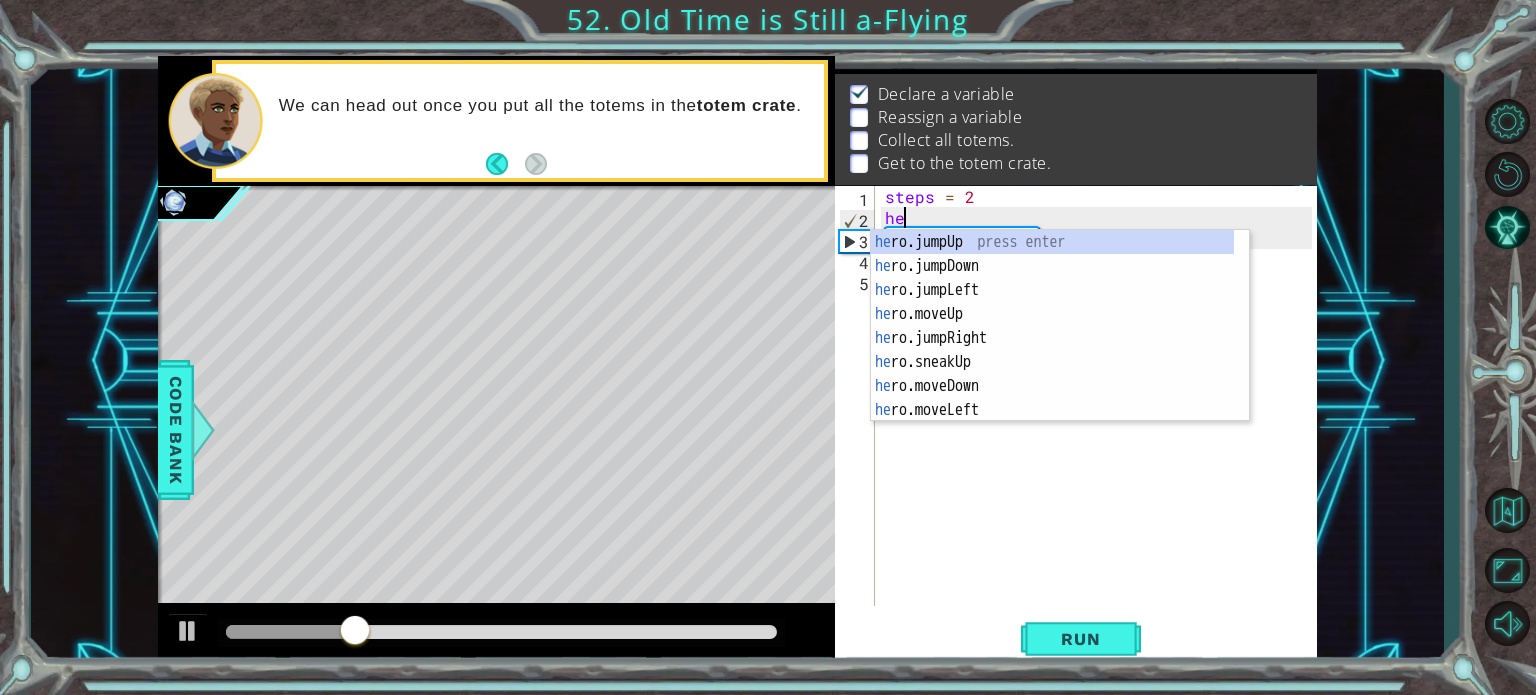 scroll, scrollTop: 0, scrollLeft: 0, axis: both 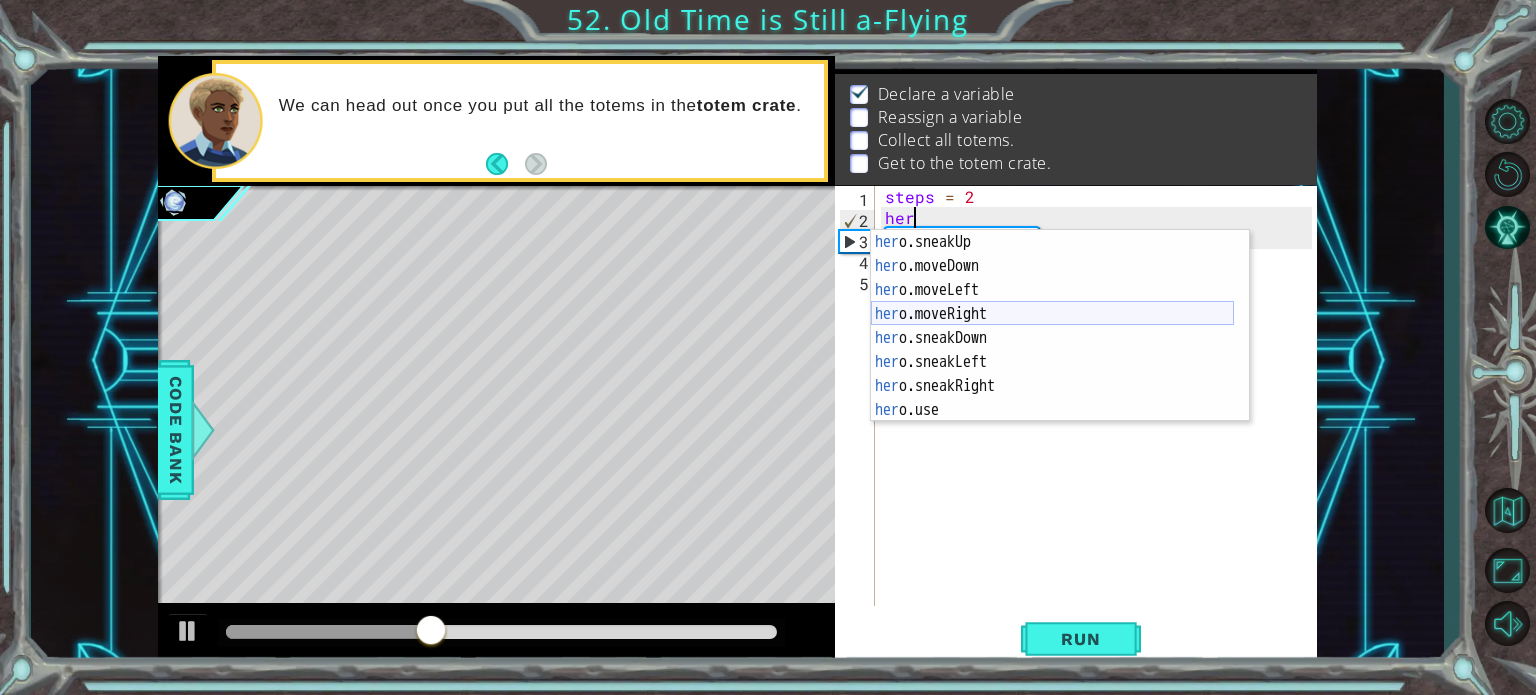 click on "her o.sneakUp press enter her o.moveDown press enter her o.moveLeft press enter her o.moveRight press enter her o.sneakDown press enter her o.sneakLeft press enter her o.sneakRight press enter her o.use press enter her o.say press enter" at bounding box center [1052, 350] 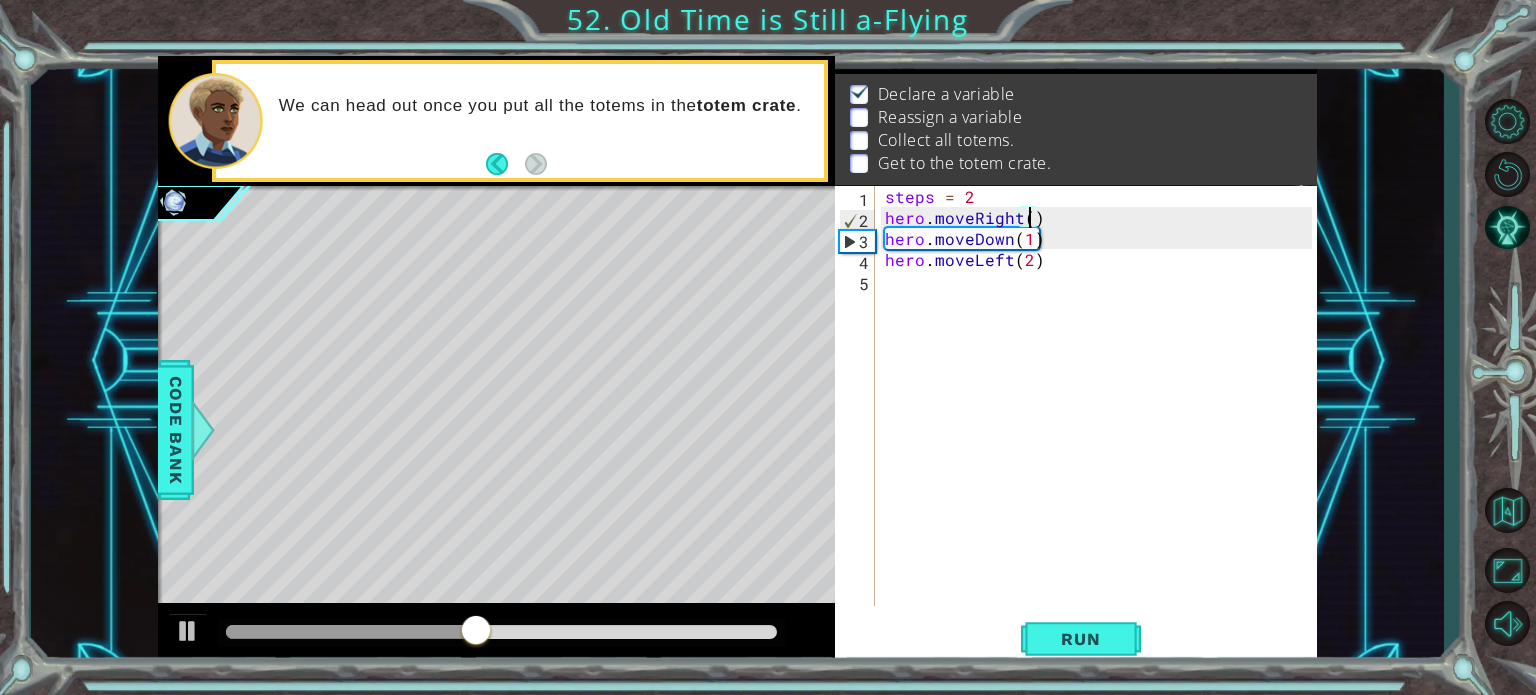 scroll, scrollTop: 0, scrollLeft: 8, axis: horizontal 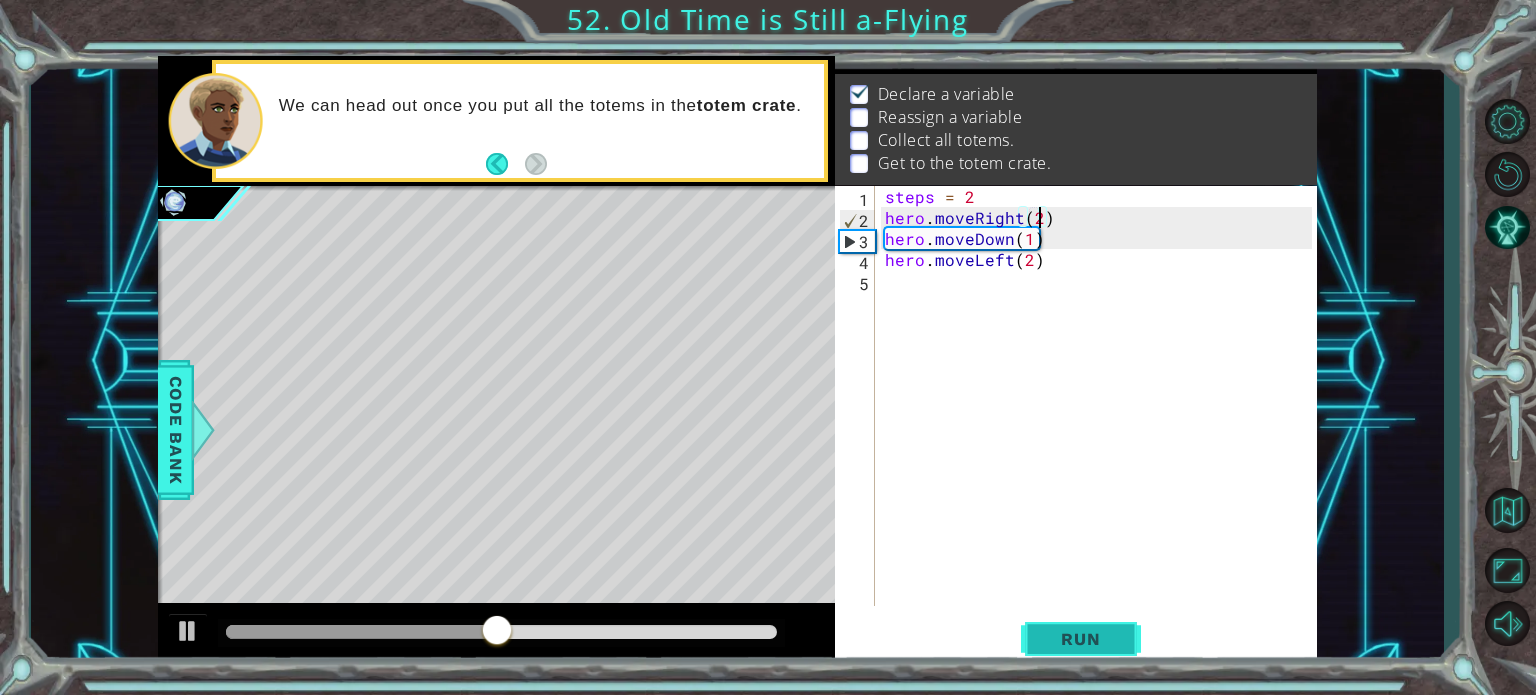 type on "hero.moveRight(2)" 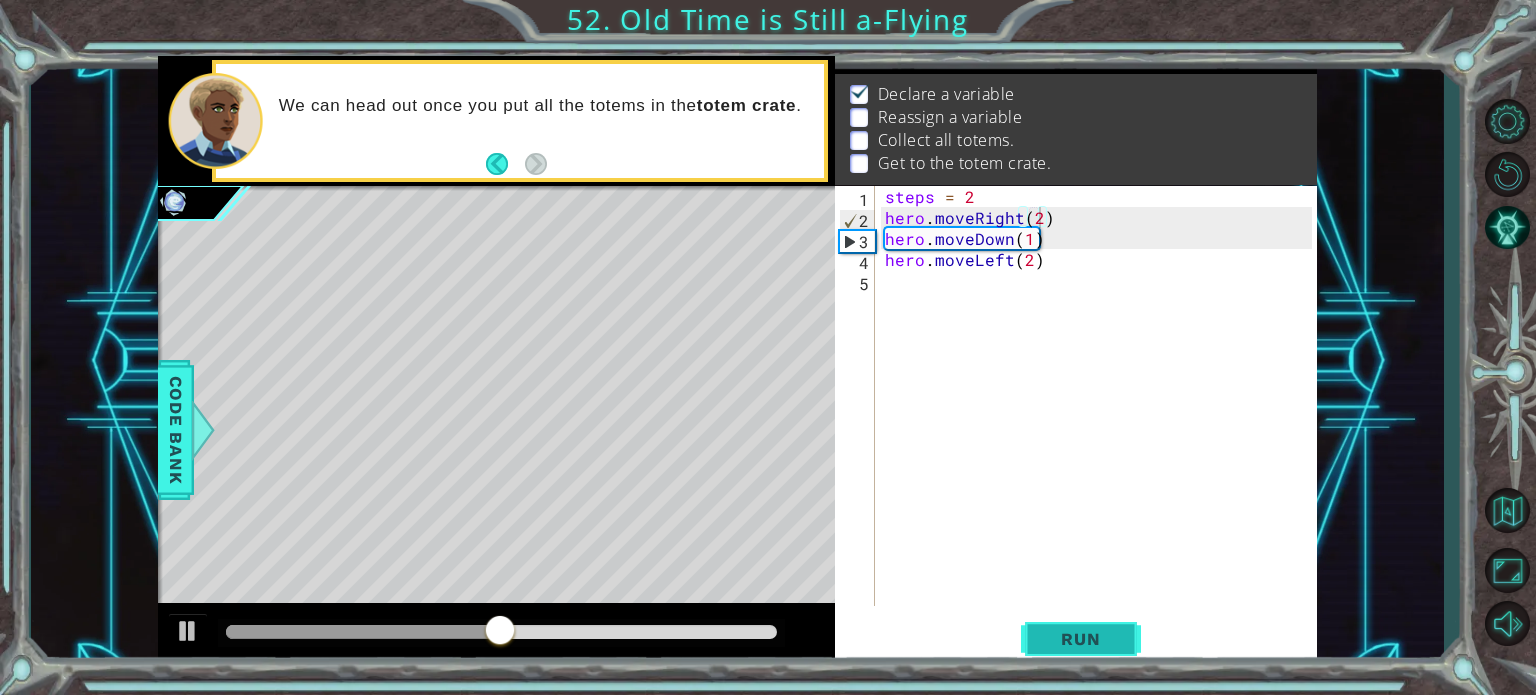 click on "Run" at bounding box center [1081, 639] 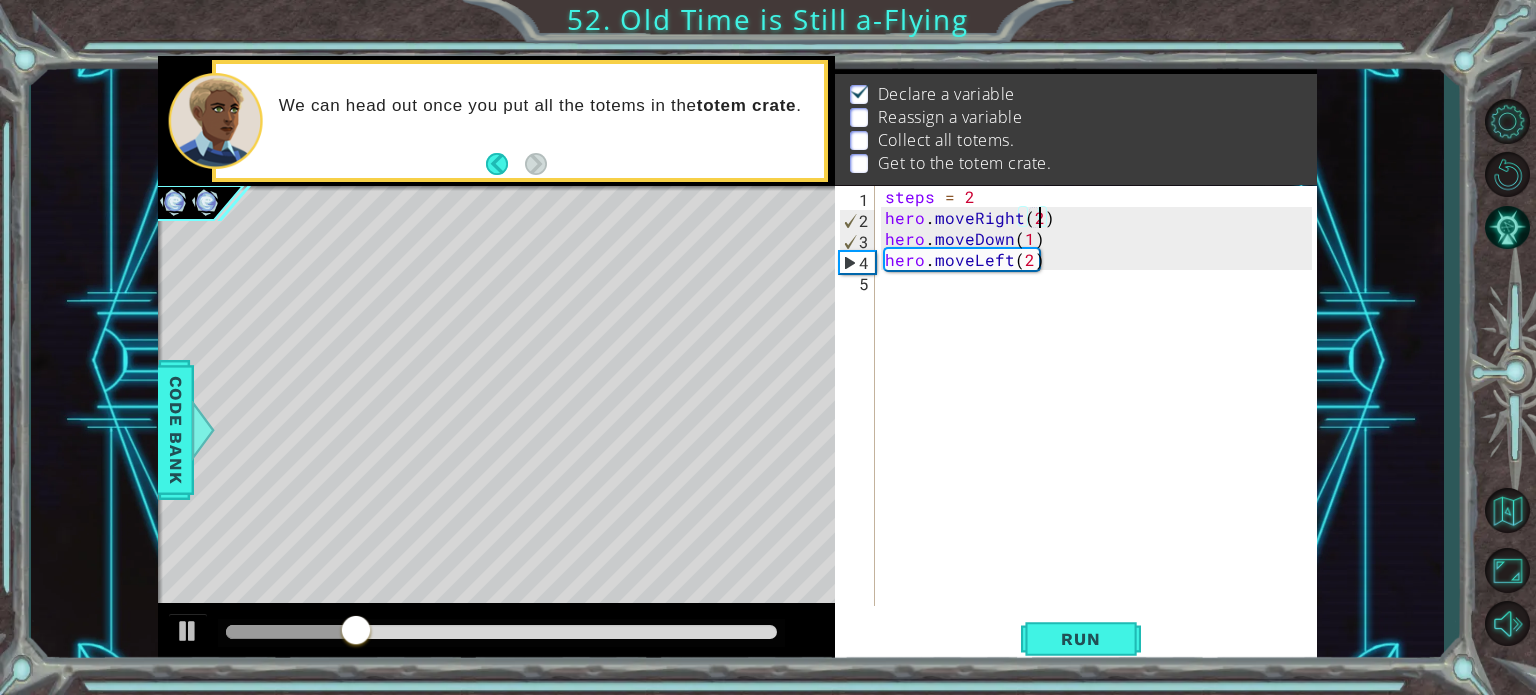 drag, startPoint x: 900, startPoint y: 319, endPoint x: 900, endPoint y: 301, distance: 18 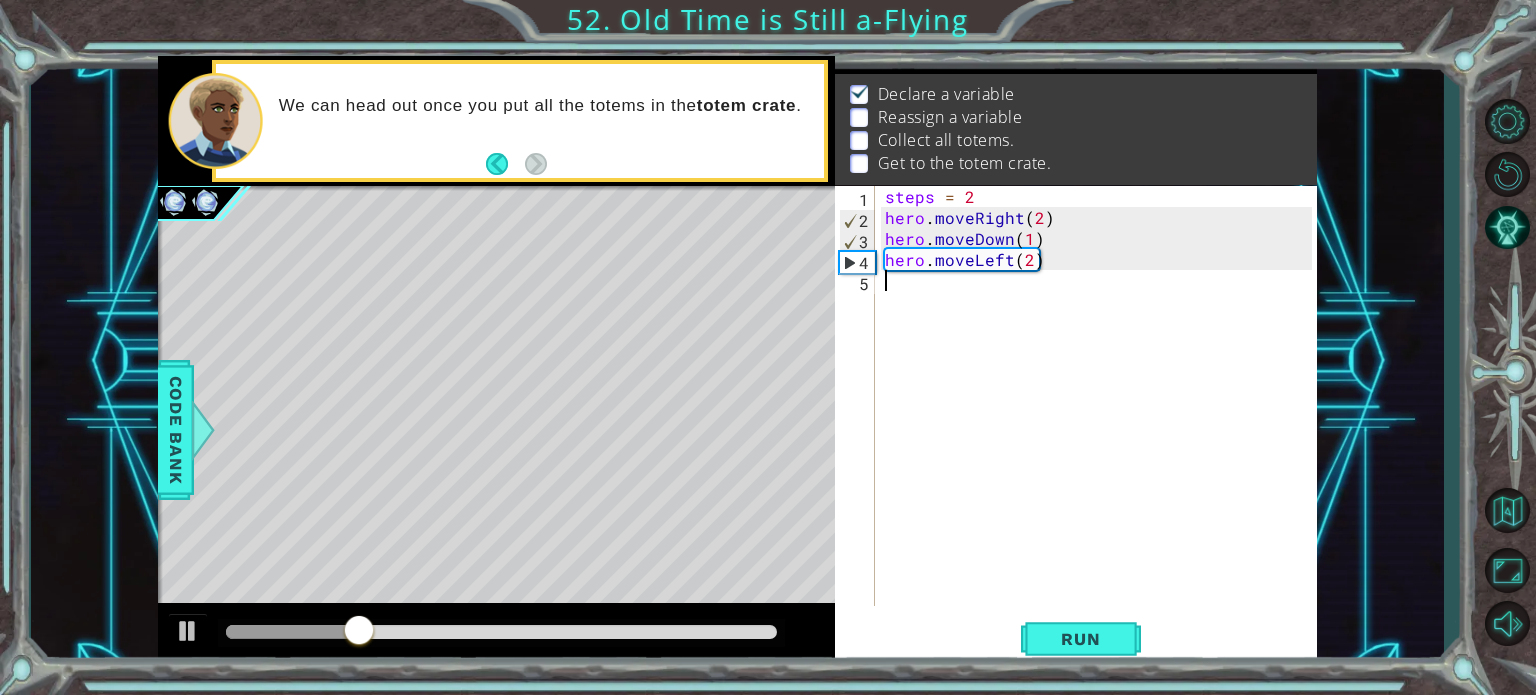 scroll, scrollTop: 0, scrollLeft: 0, axis: both 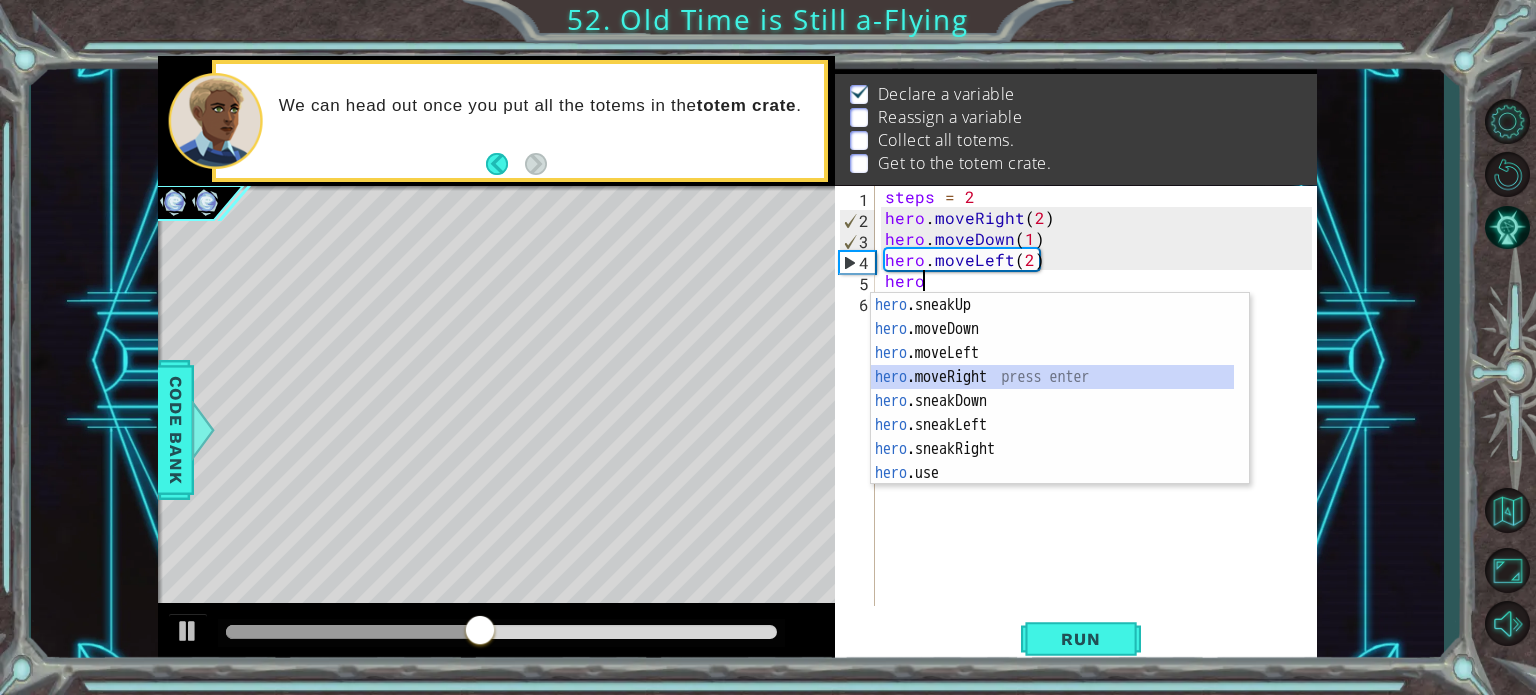 click on "hero .sneakUp press enter hero .moveDown press enter hero .moveLeft press enter hero .moveRight press enter hero .sneakDown press enter hero .sneakLeft press enter hero .sneakRight press enter hero .use press enter hero .say press enter" at bounding box center [1052, 413] 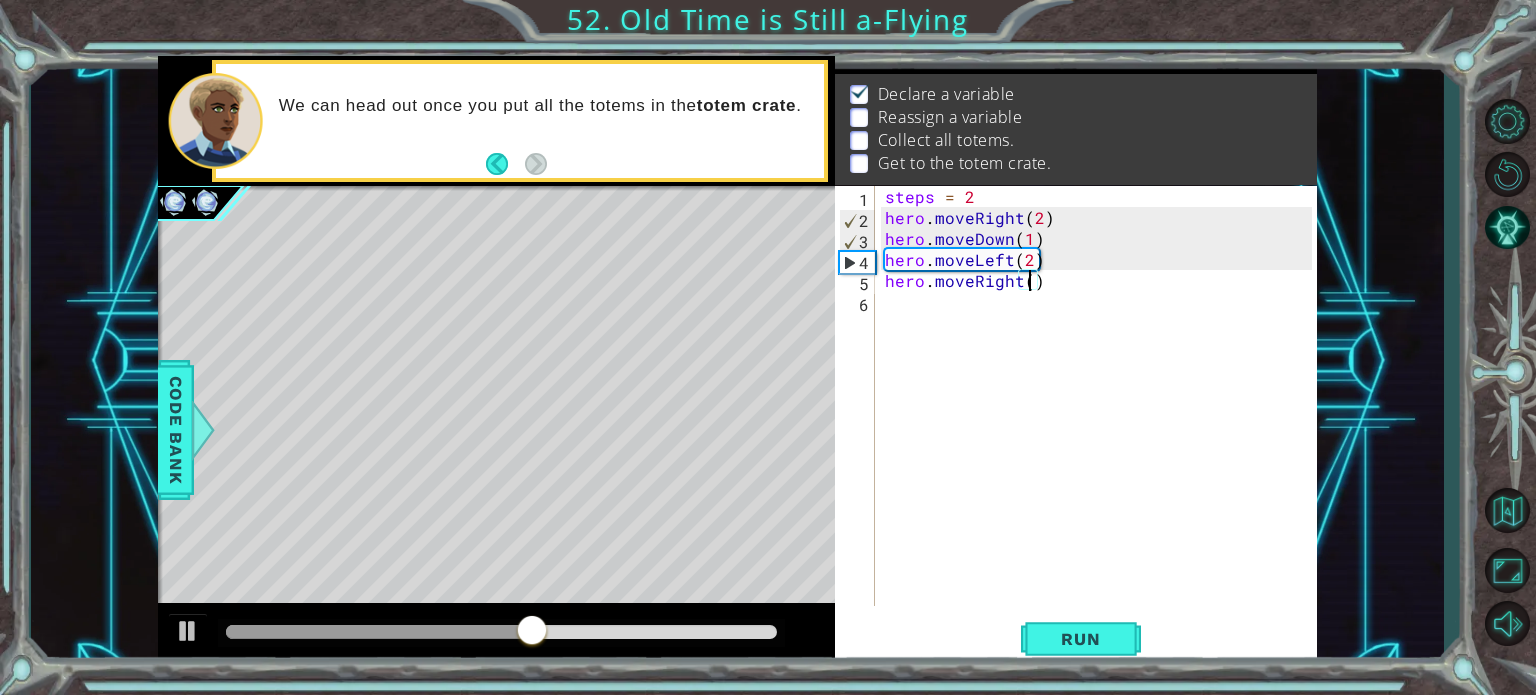 scroll, scrollTop: 0, scrollLeft: 8, axis: horizontal 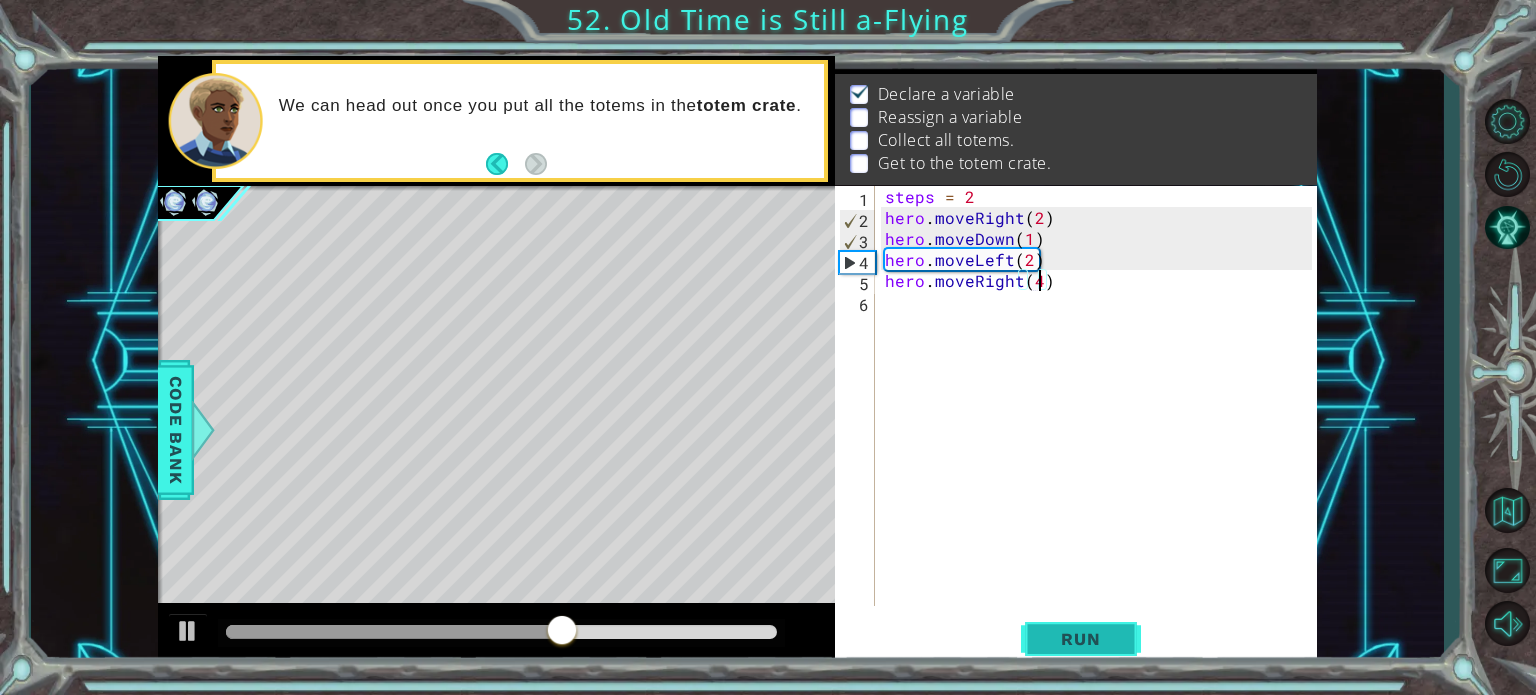 type on "hero.moveRight(4)" 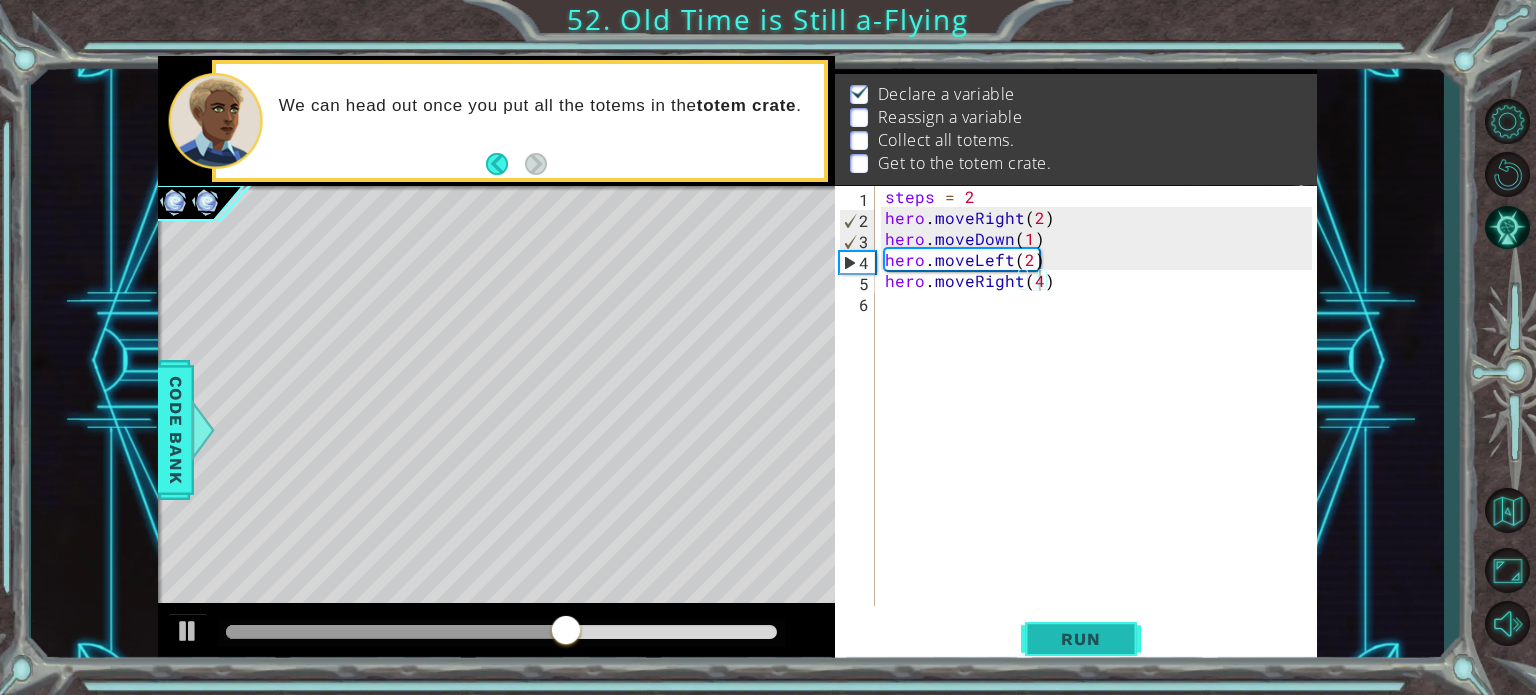 click on "Run" at bounding box center (1081, 639) 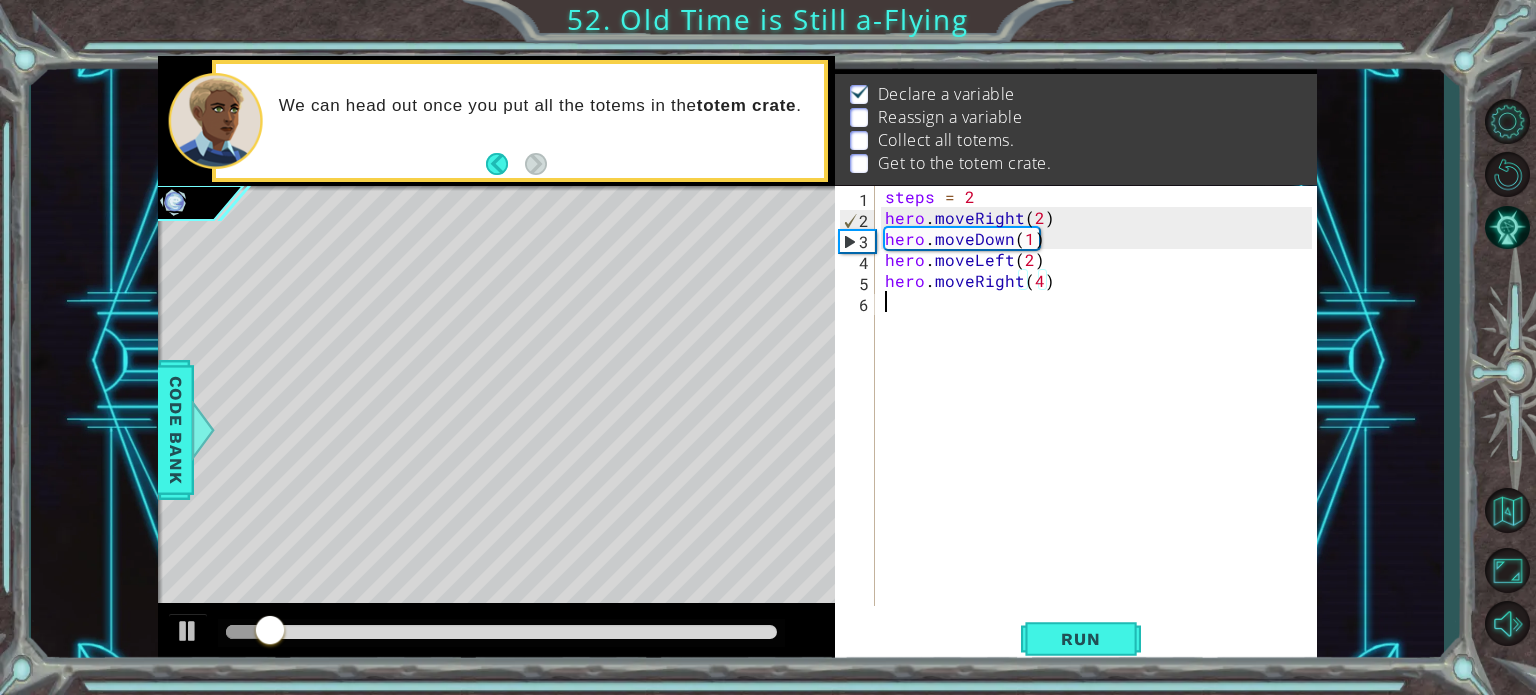 drag, startPoint x: 921, startPoint y: 295, endPoint x: 932, endPoint y: 318, distance: 25.495098 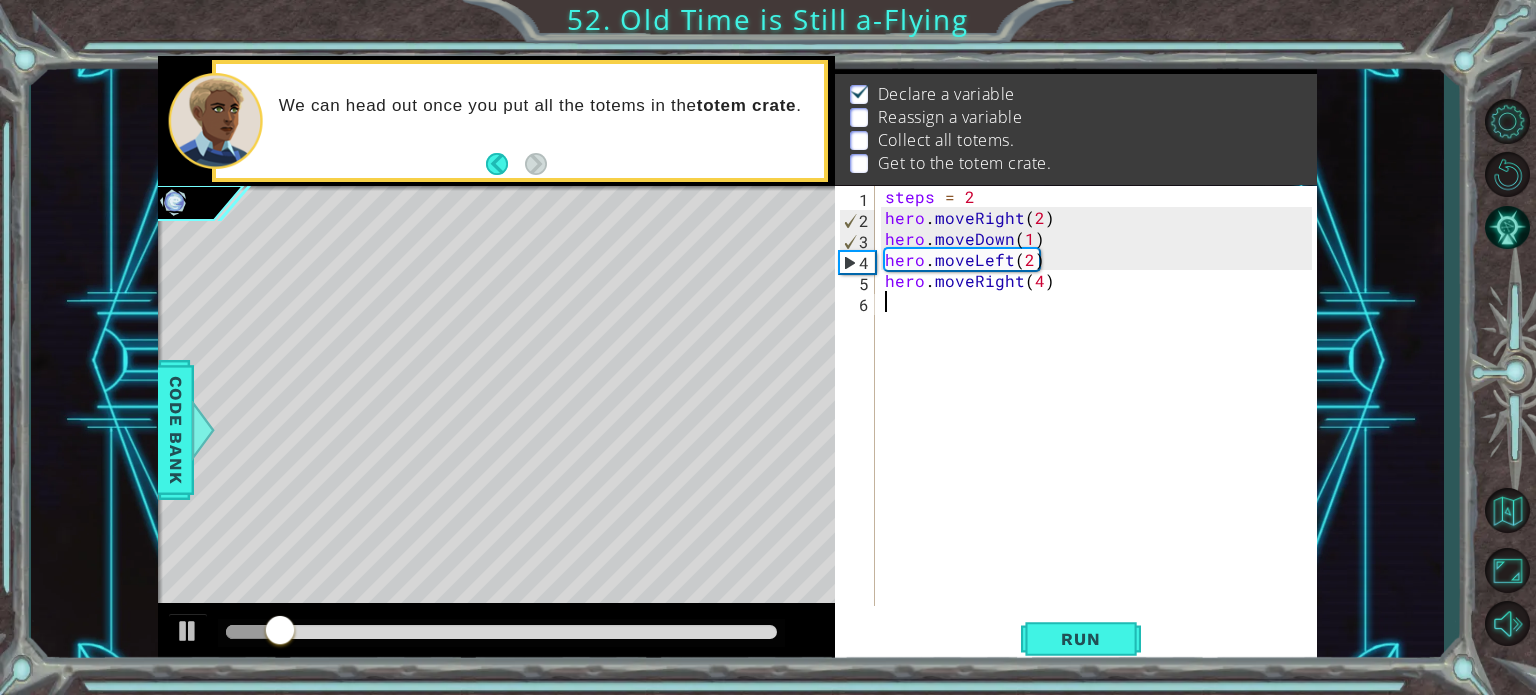 scroll, scrollTop: 0, scrollLeft: 0, axis: both 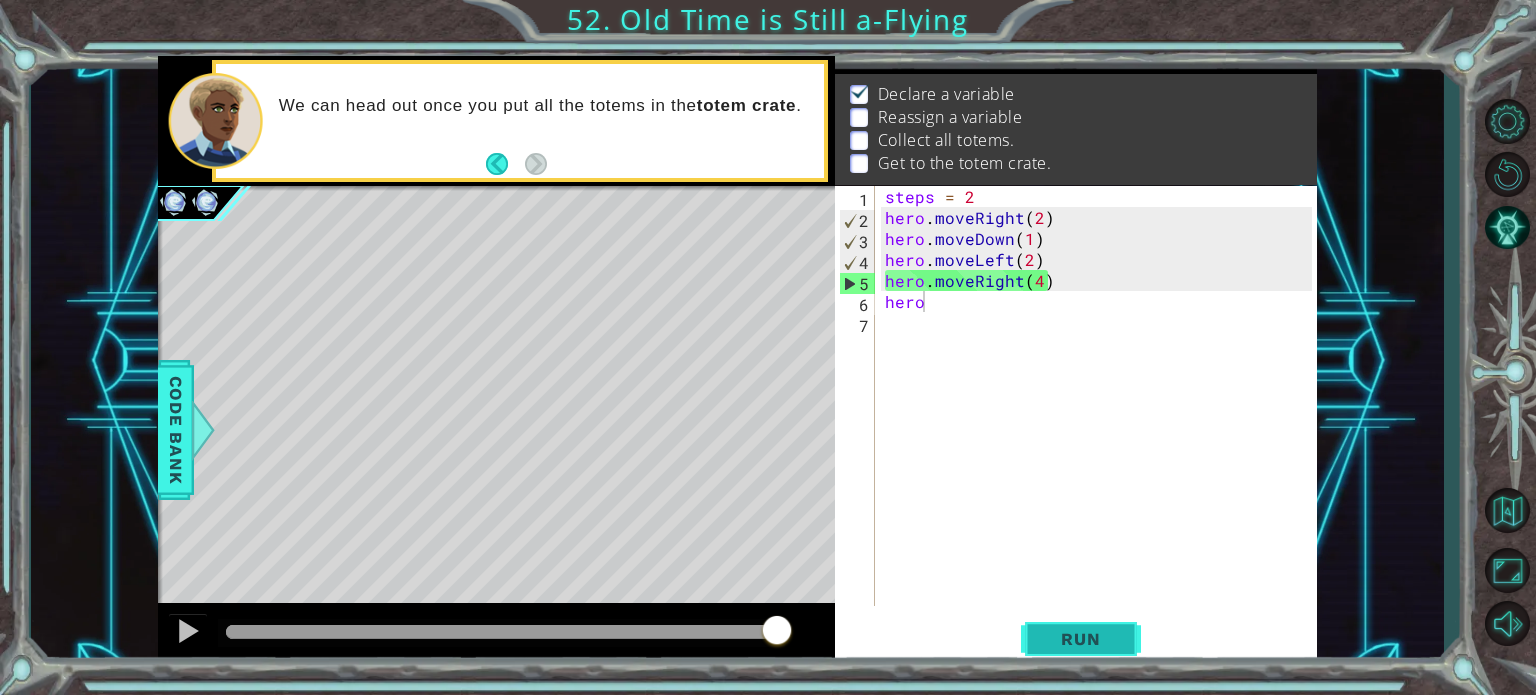 click on "Run" at bounding box center (1081, 639) 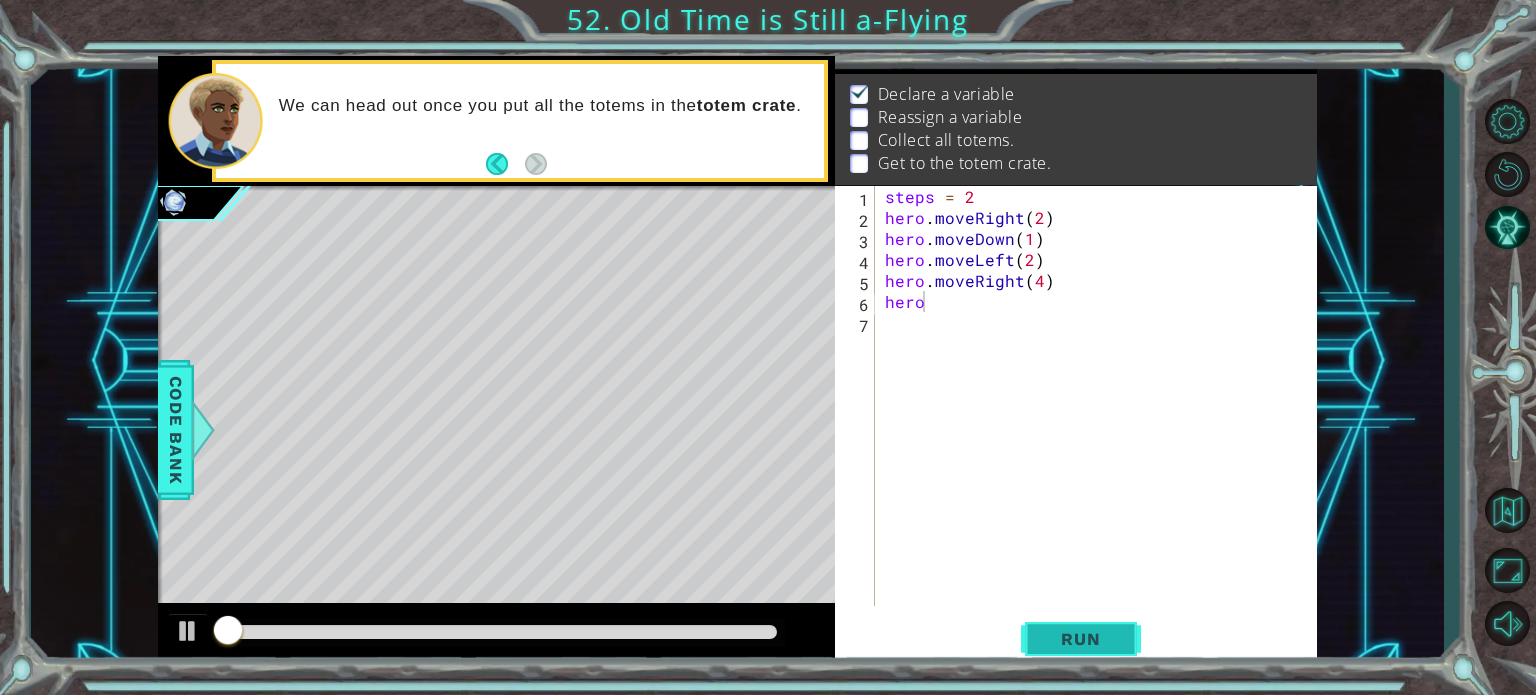 click on "Run" at bounding box center [1081, 639] 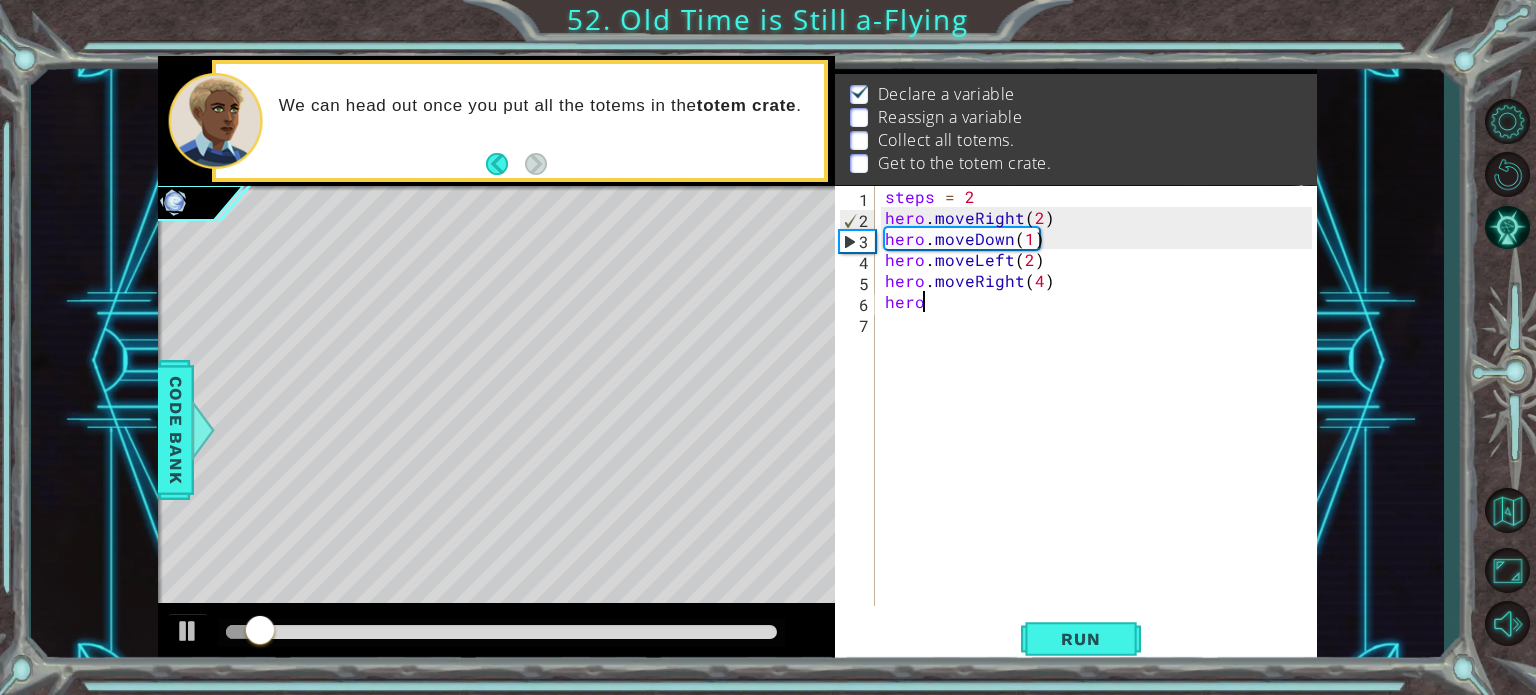 scroll, scrollTop: 0, scrollLeft: 1, axis: horizontal 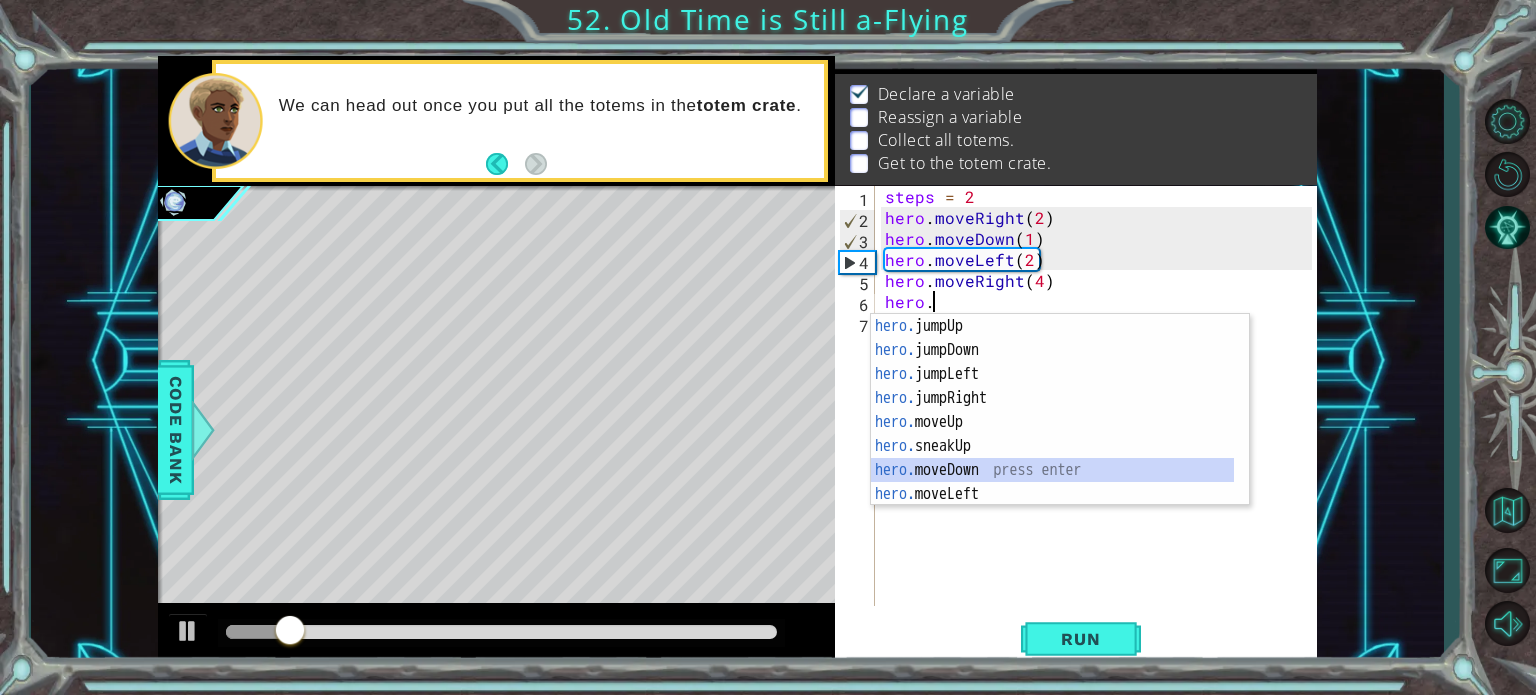 click on "hero. jumpUp press enter hero. jumpDown press enter hero. jumpLeft press enter hero. jumpRight press enter hero. moveUp press enter hero. sneakUp press enter hero. moveDown press enter hero. moveLeft press enter hero. moveRight press enter" at bounding box center [1052, 434] 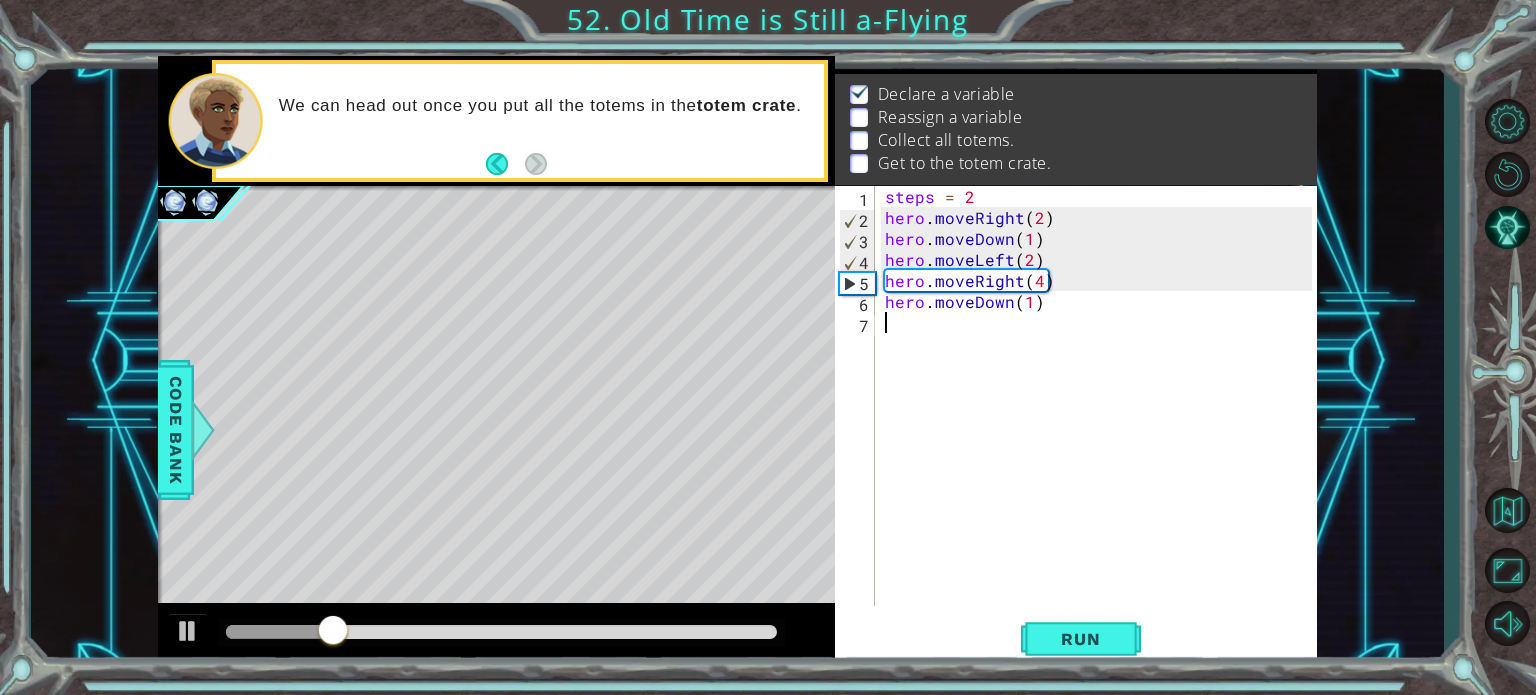 click on "steps   =   2 hero . moveRight ( 2 ) hero . moveDown ( 1 ) hero . moveLeft ( 2 ) hero . moveRight ( 4 ) hero . moveDown ( 1 )" at bounding box center [1101, 417] 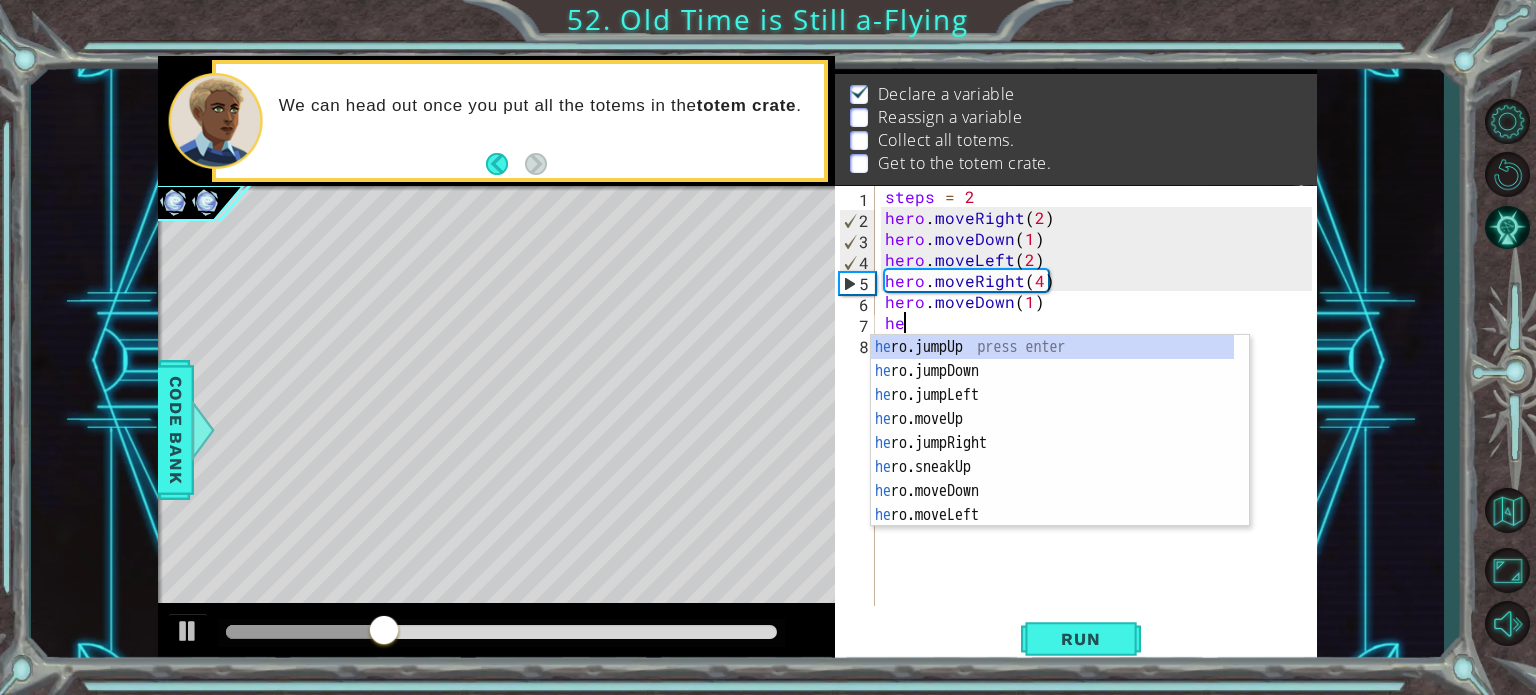 scroll, scrollTop: 0, scrollLeft: 0, axis: both 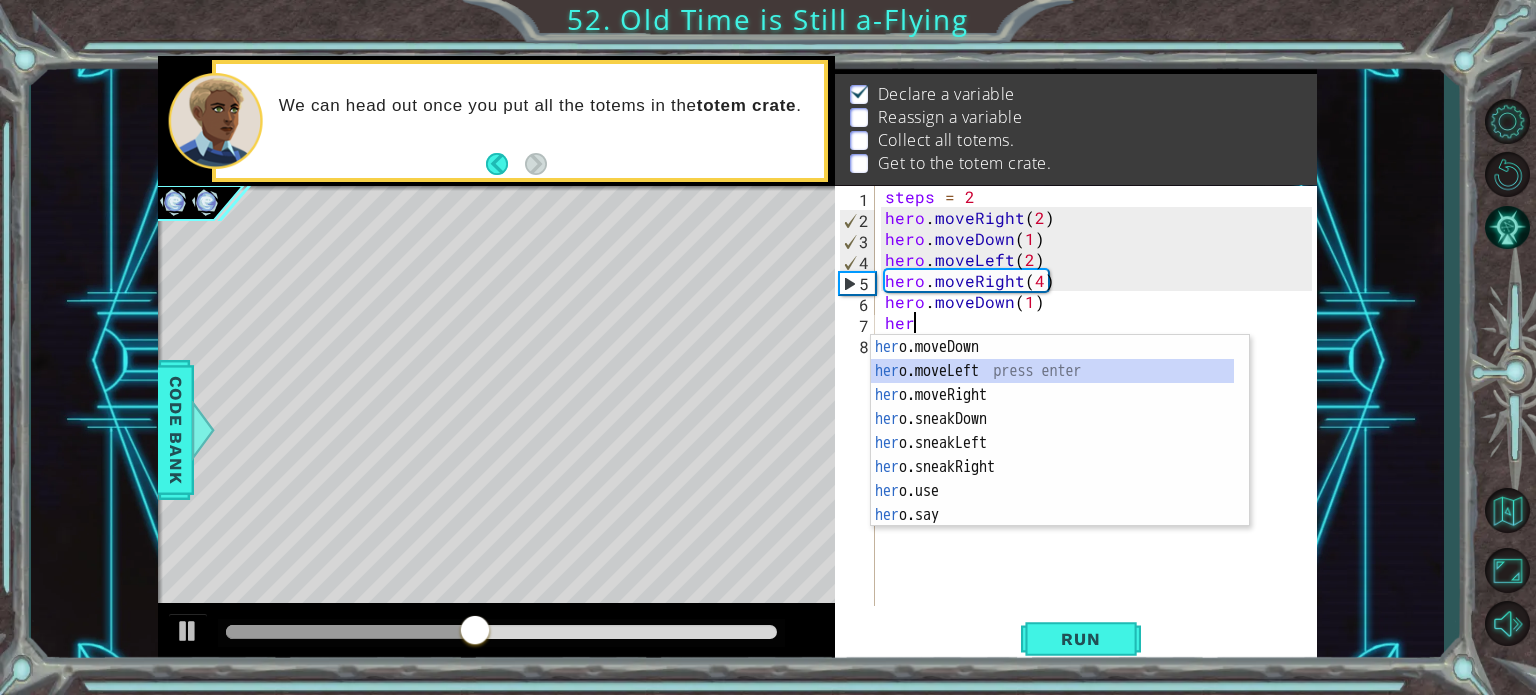 click on "her o.moveDown press enter her o.moveLeft press enter her o.moveRight press enter her o.sneakDown press enter her o.sneakLeft press enter her o.sneakRight press enter her o.use press enter her o.say press enter" at bounding box center (1052, 455) 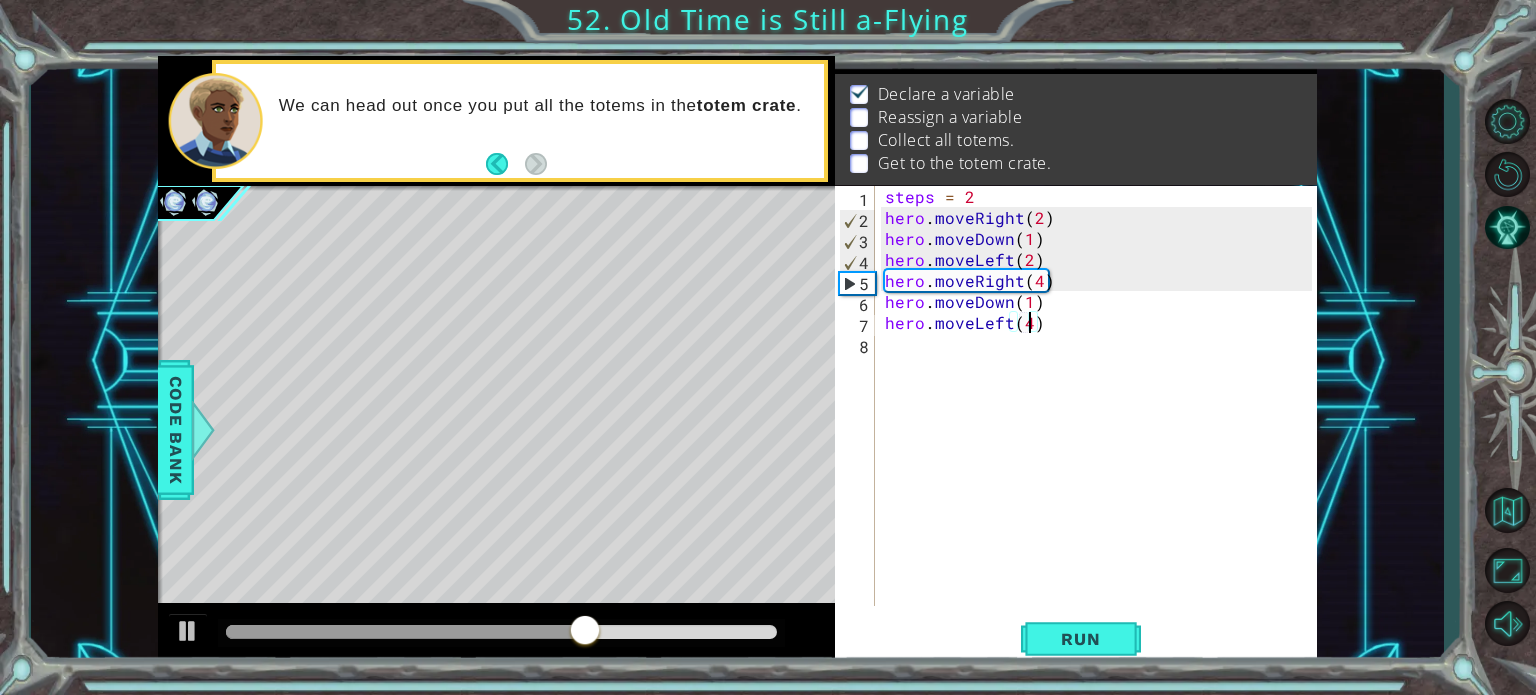 scroll, scrollTop: 0, scrollLeft: 8, axis: horizontal 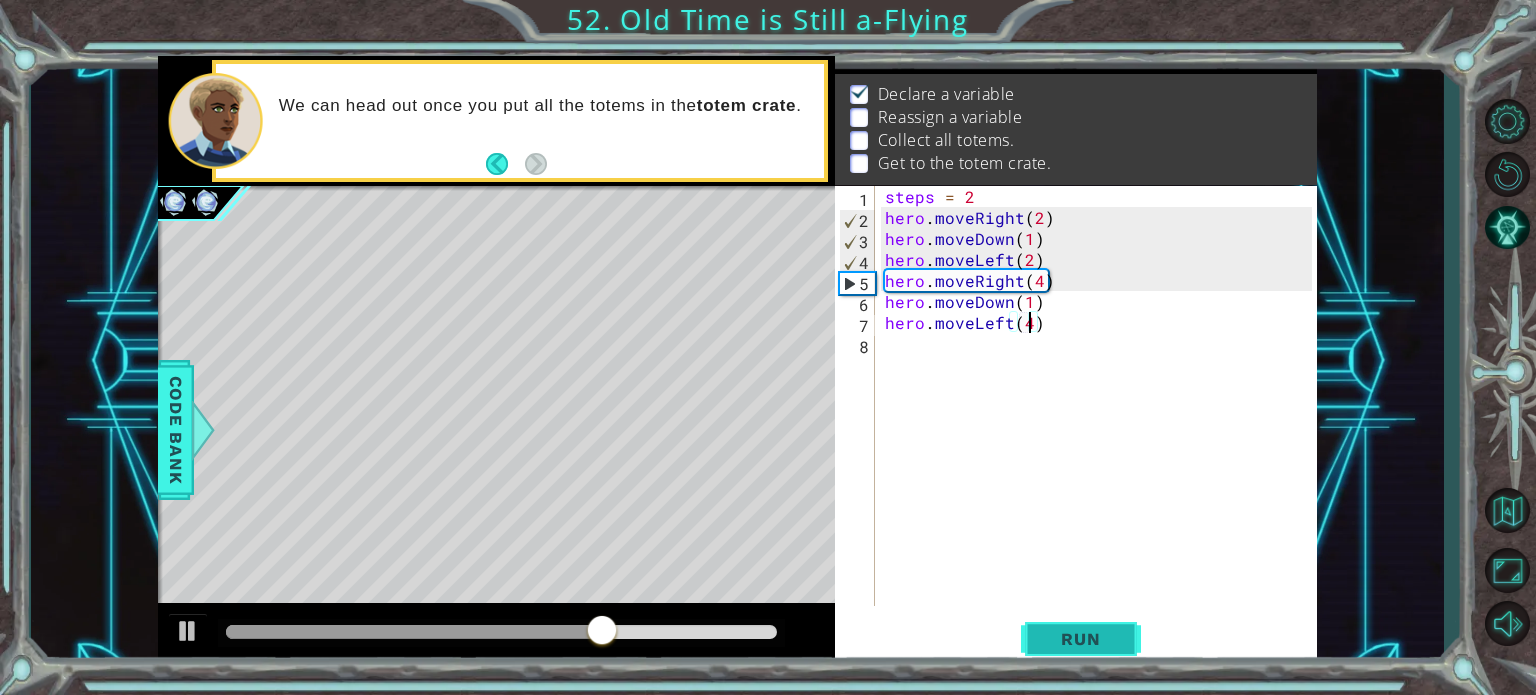 type on "hero.moveLeft(4)" 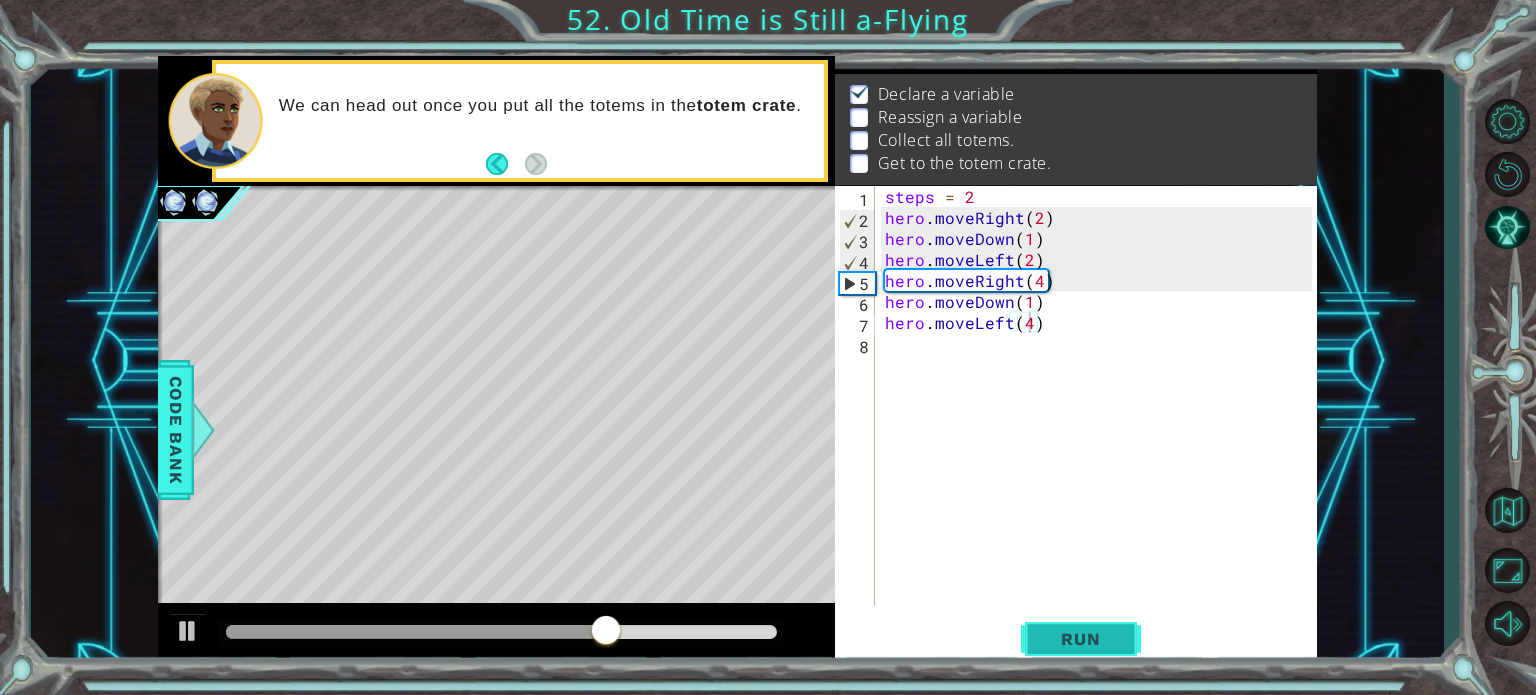 click on "Run" at bounding box center (1081, 639) 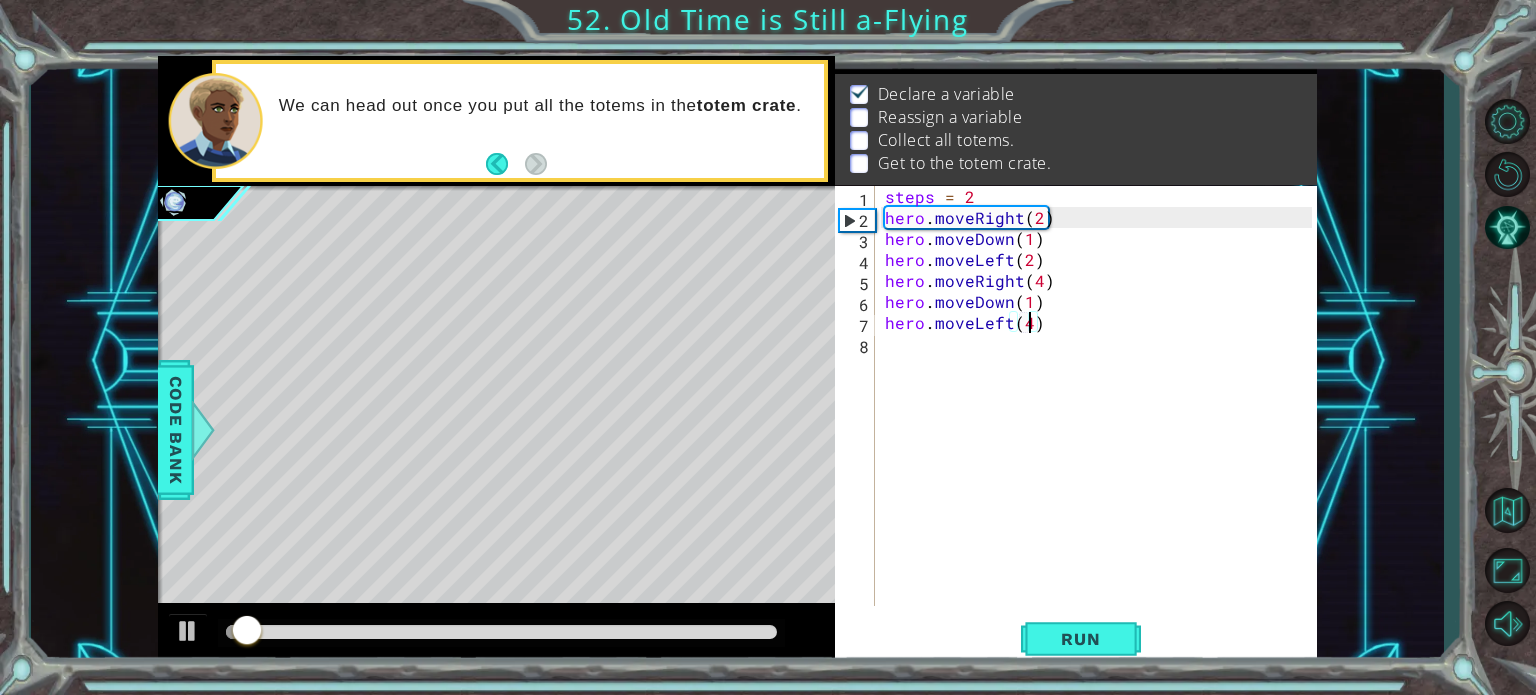click on "steps   =   2 hero . moveRight ( 2 ) hero . moveDown ( 1 ) hero . moveLeft ( 2 ) hero . moveRight ( 4 ) hero . moveDown ( 1 ) hero . moveLeft ( 4 )" at bounding box center (1101, 417) 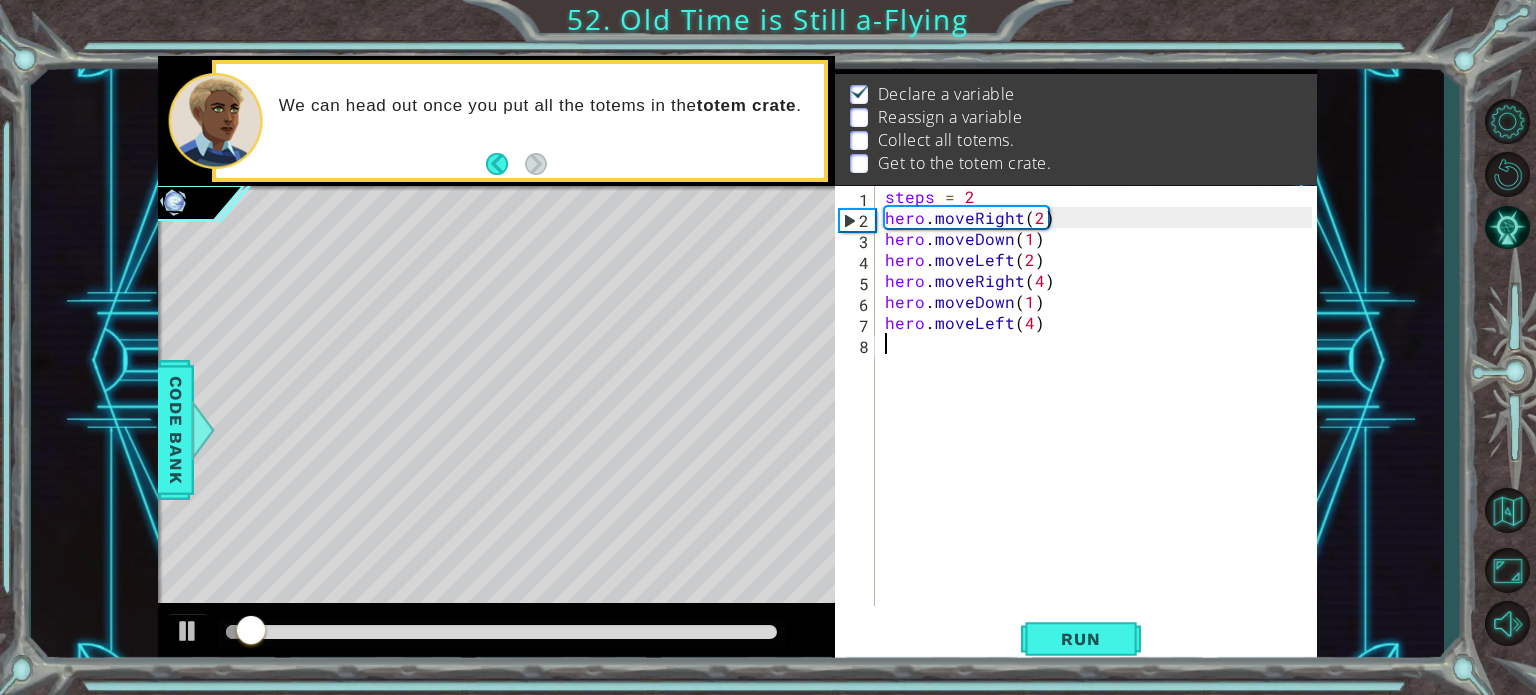 scroll, scrollTop: 0, scrollLeft: 0, axis: both 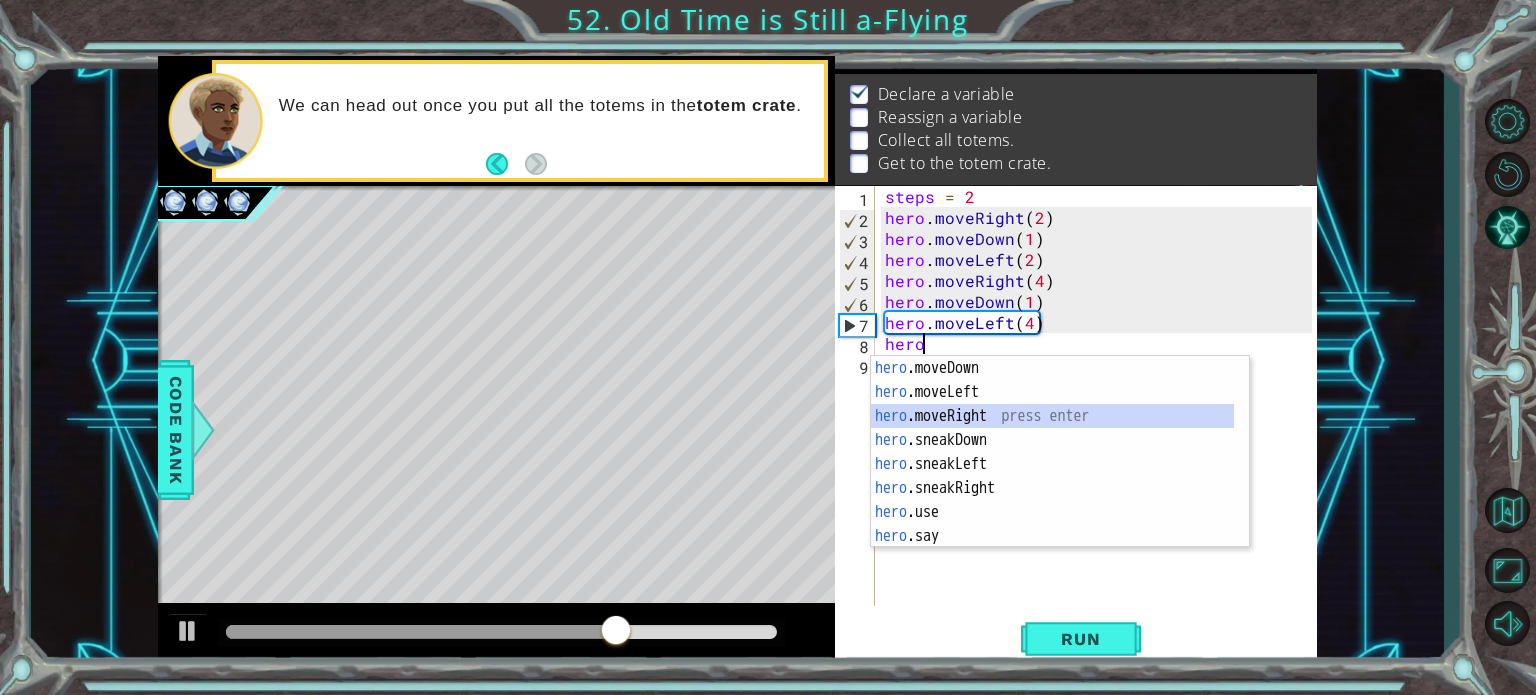 click on "hero .moveDown press enter hero .moveLeft press enter hero .moveRight press enter hero .sneakDown press enter hero .sneakLeft press enter hero .sneakRight press enter hero .use press enter hero .say press enter" at bounding box center (1052, 476) 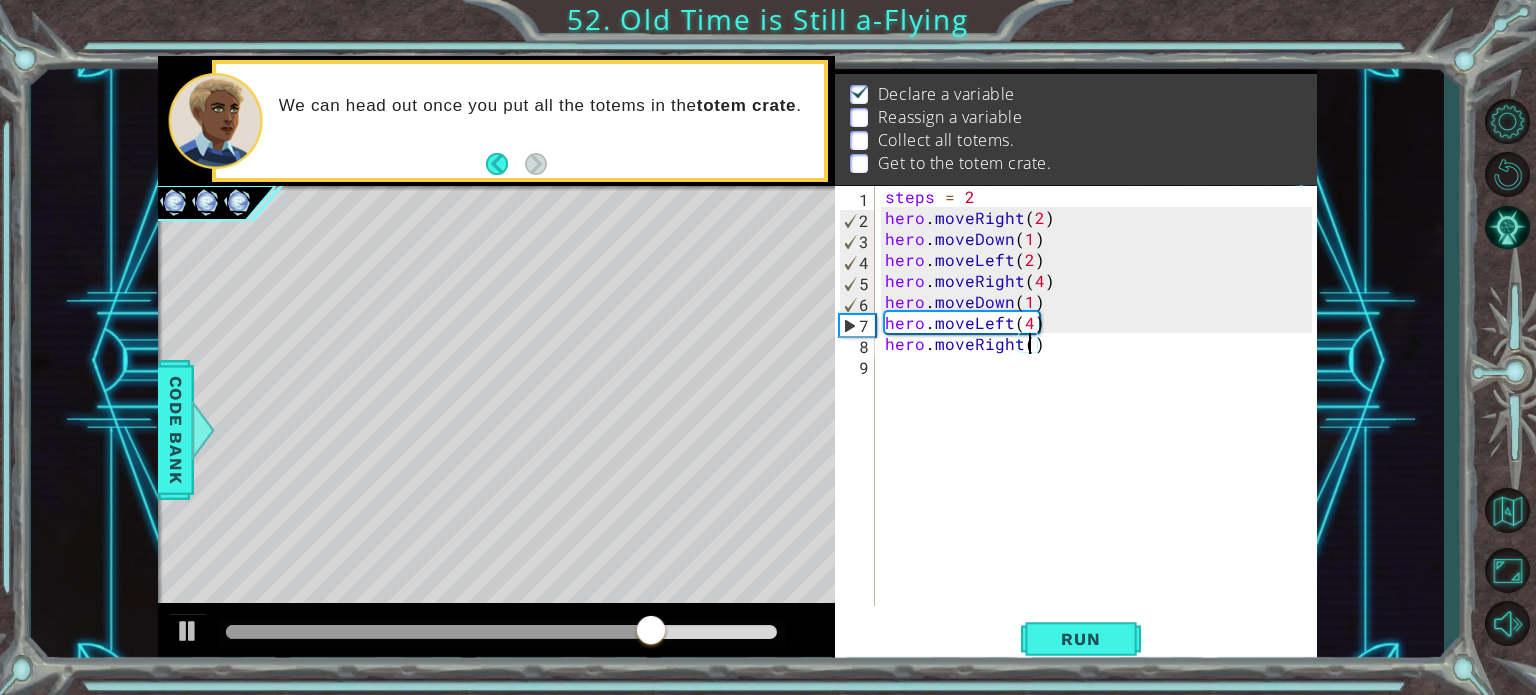 type on "hero.moveRight(6)" 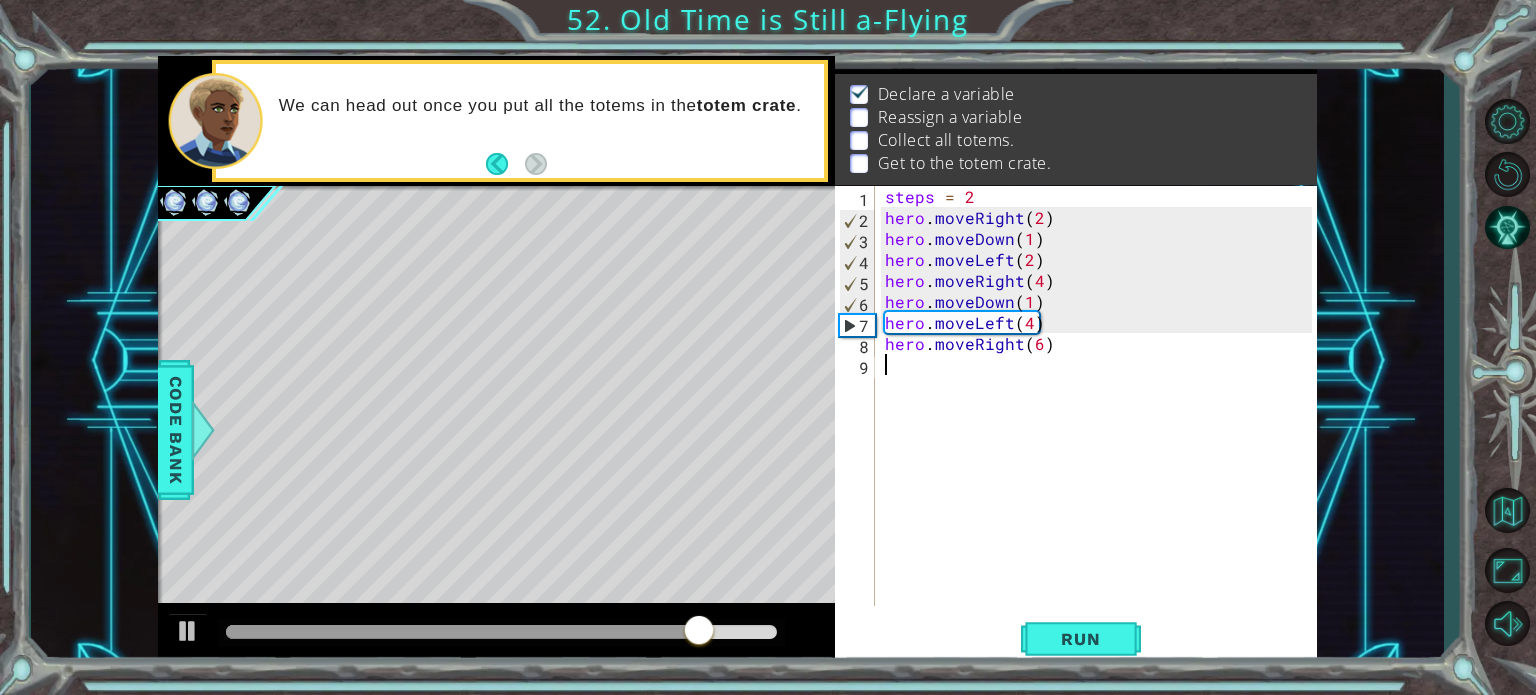 click on "steps   =   2 hero . moveRight ( 2 ) hero . moveDown ( 1 ) hero . moveLeft ( 2 ) hero . moveRight ( 4 ) hero . moveDown ( 1 ) hero . moveLeft ( 4 ) hero . moveRight ( 6 )" at bounding box center (1101, 417) 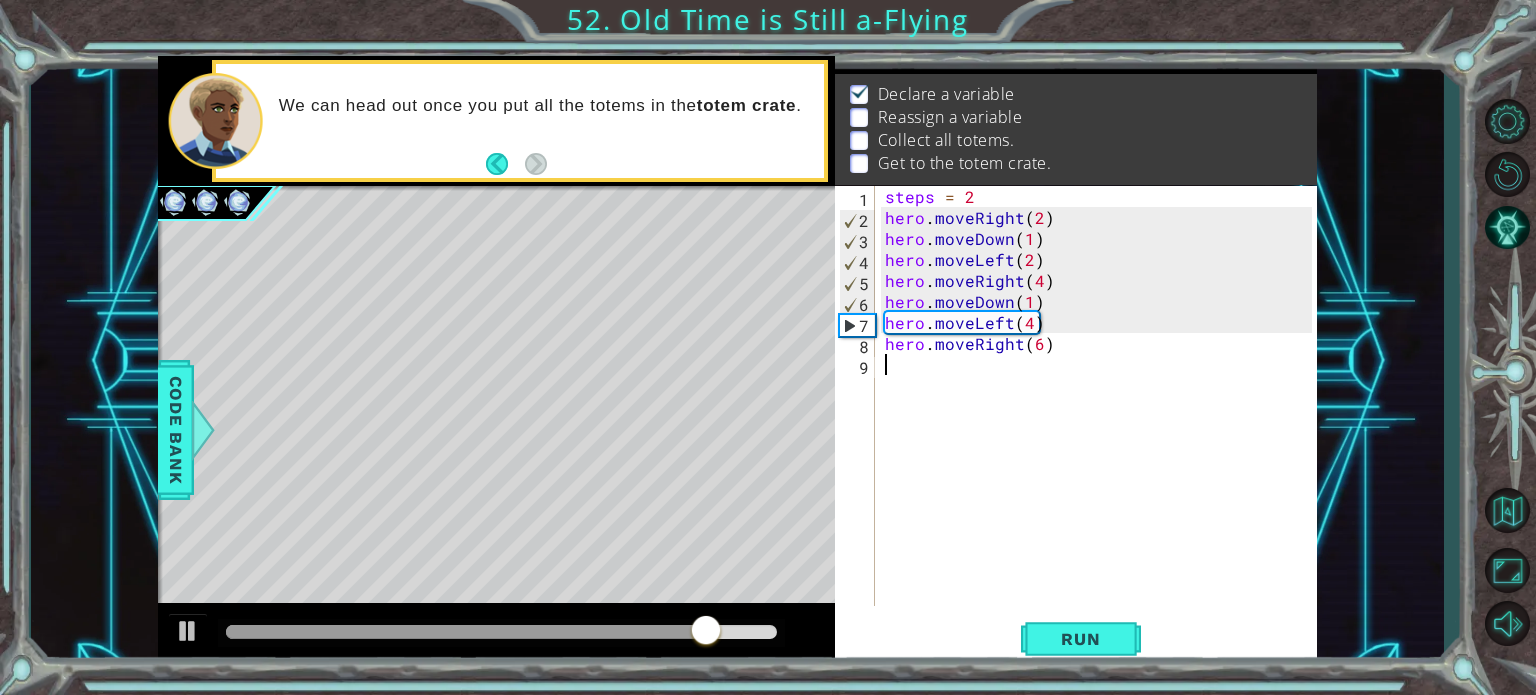 scroll, scrollTop: 0, scrollLeft: 0, axis: both 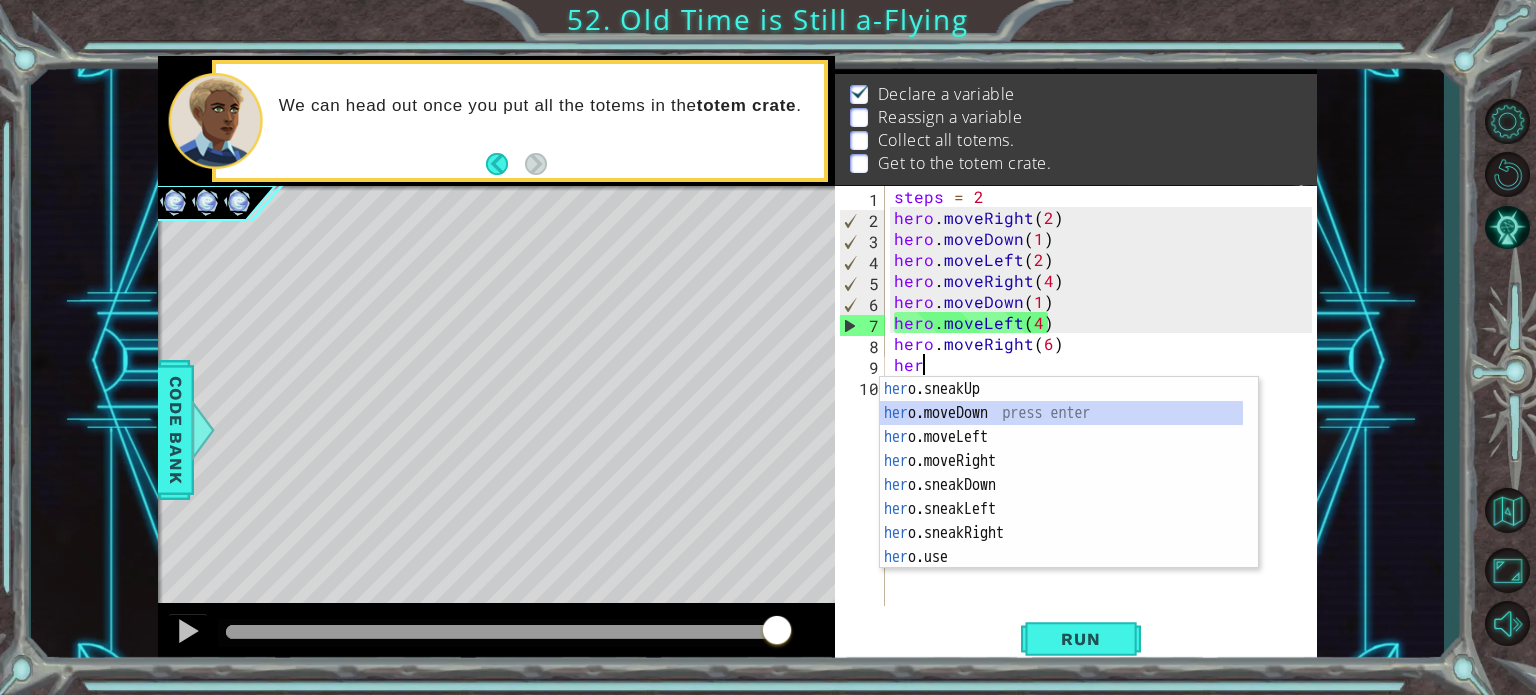 click on "her o.sneakUp press enter her o.moveDown press enter her o.moveLeft press enter her o.moveRight press enter her o.sneakDown press enter her o.sneakLeft press enter her o.sneakRight press enter her o.use press enter her o.say press enter" at bounding box center (1061, 497) 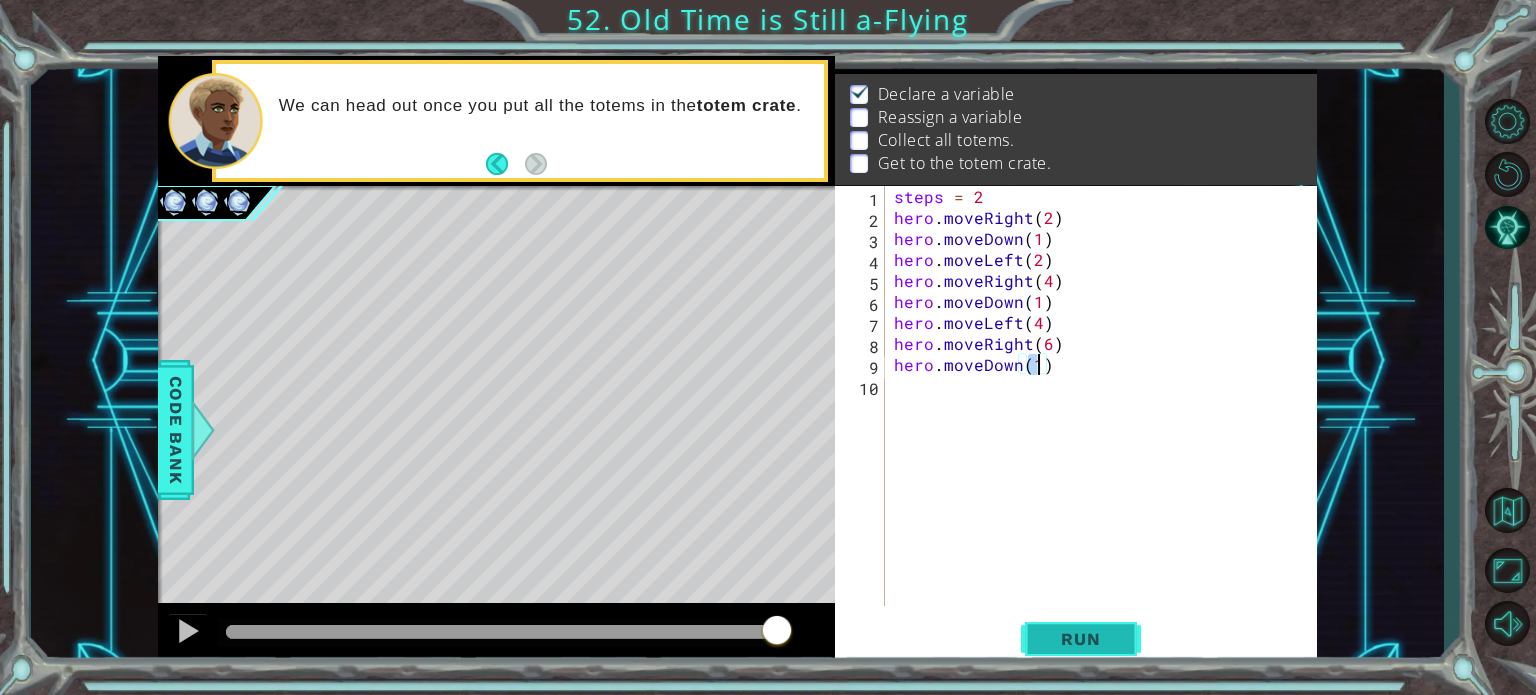 type on "hero.moveDown(1)" 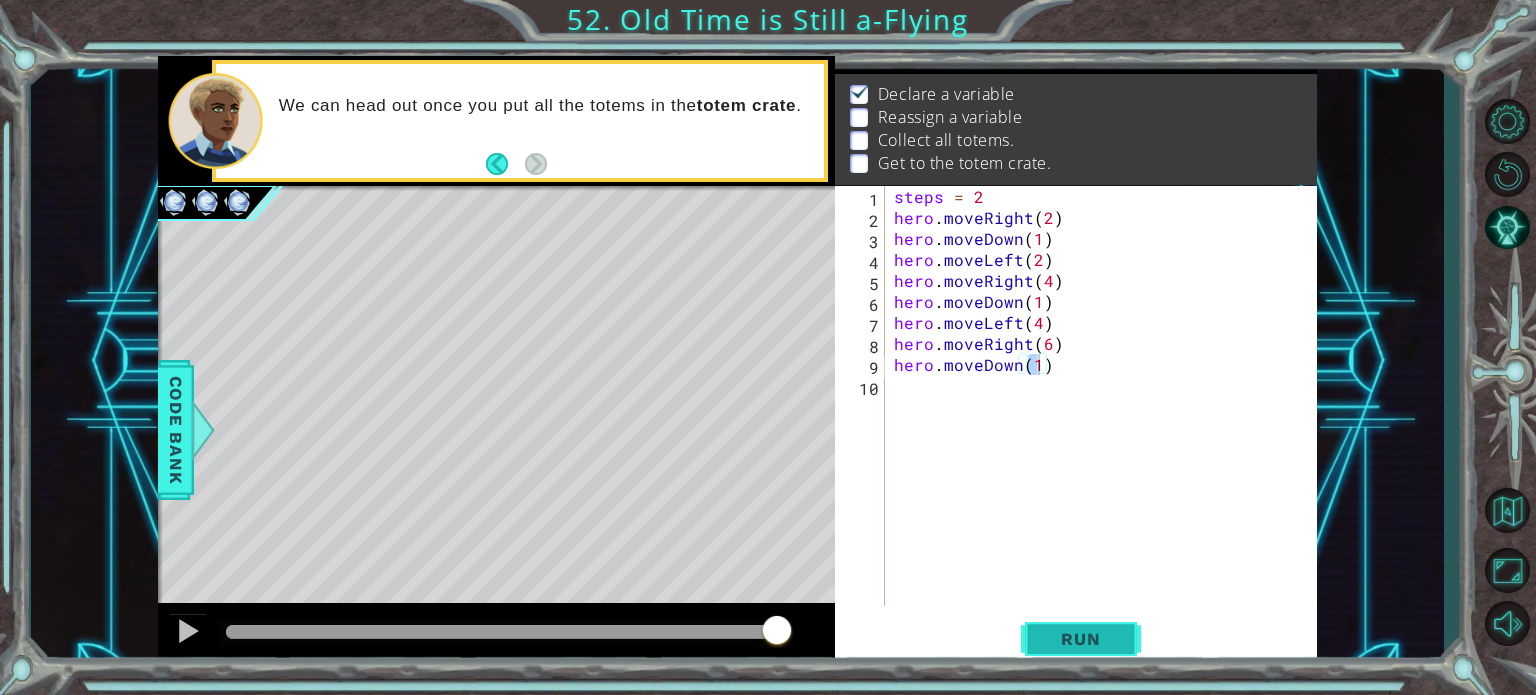click on "Run" at bounding box center (1081, 639) 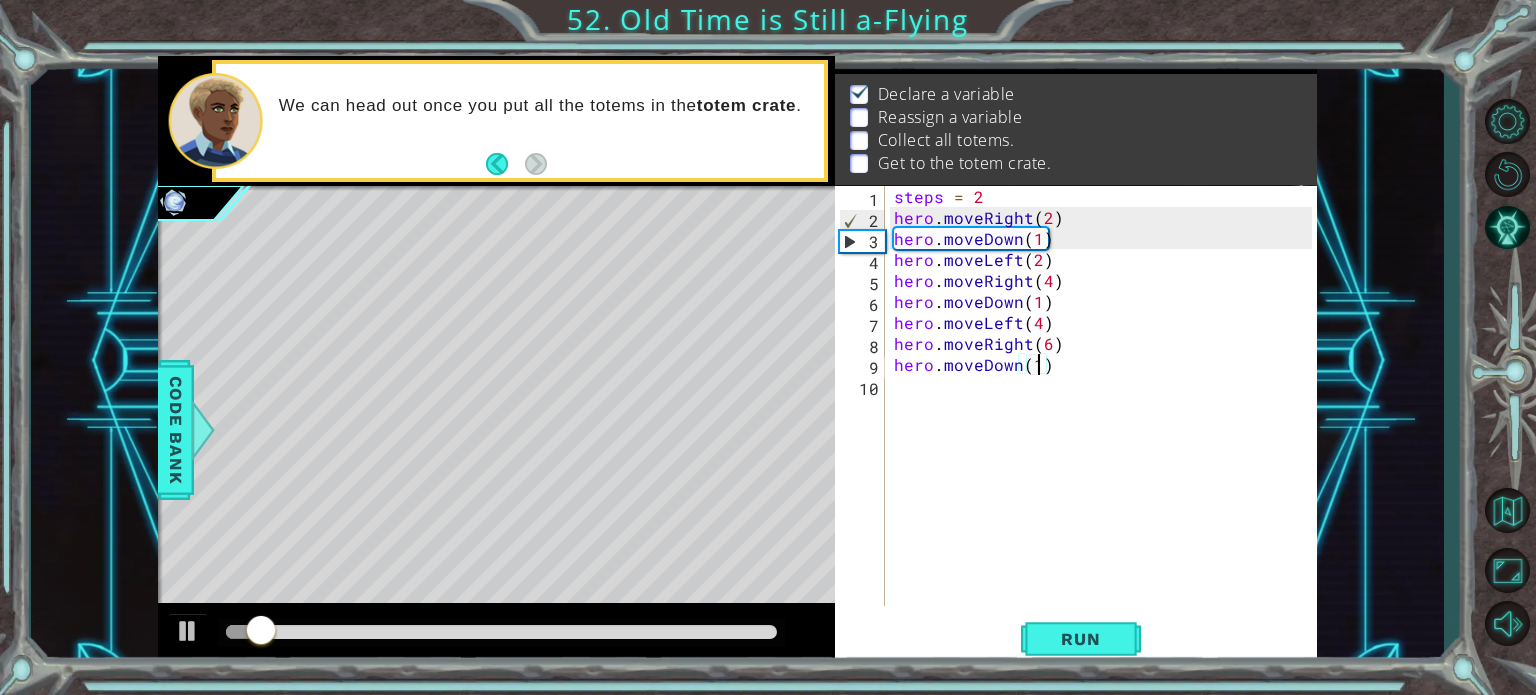click on "steps   =   2 hero . moveRight ( 2 ) hero . moveDown ( 1 ) hero . moveLeft ( 2 ) hero . moveRight ( 4 ) hero . moveDown ( 1 ) hero . moveLeft ( 4 ) hero . moveRight ( 6 ) hero . moveDown ( 1 )" at bounding box center [1106, 417] 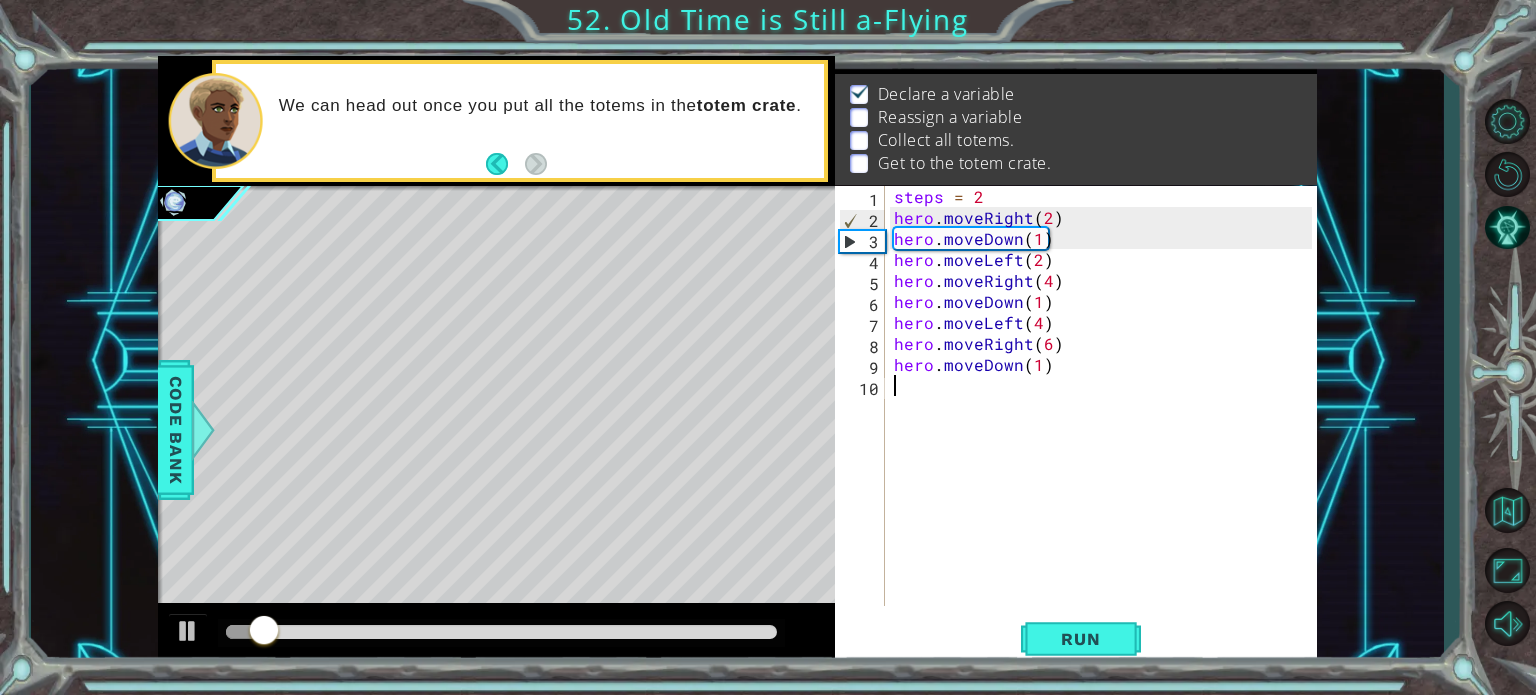 scroll, scrollTop: 0, scrollLeft: 0, axis: both 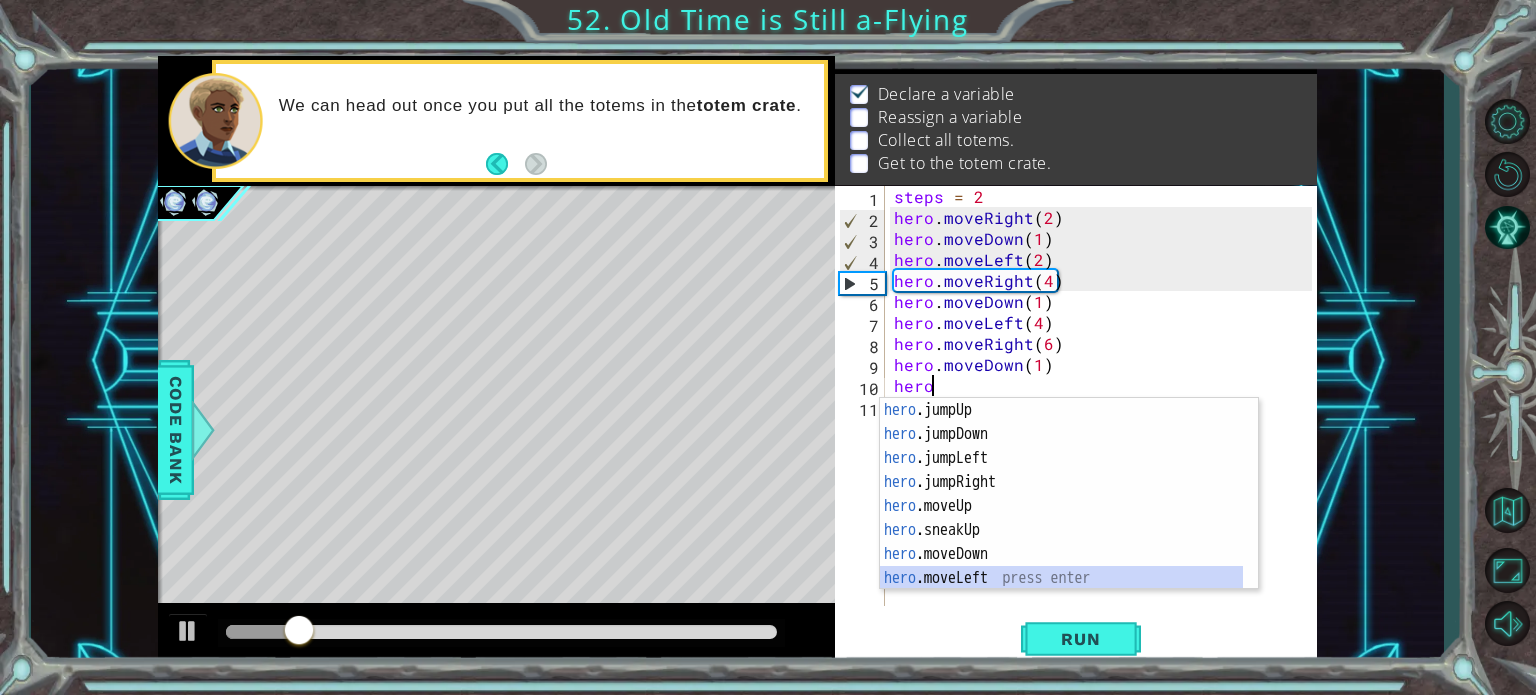 click on "hero .jumpUp press enter hero .jumpDown press enter hero .jumpLeft press enter hero .jumpRight press enter hero .moveUp press enter hero .sneakUp press enter hero .moveDown press enter hero .moveLeft press enter hero .moveRight press enter" at bounding box center (1061, 518) 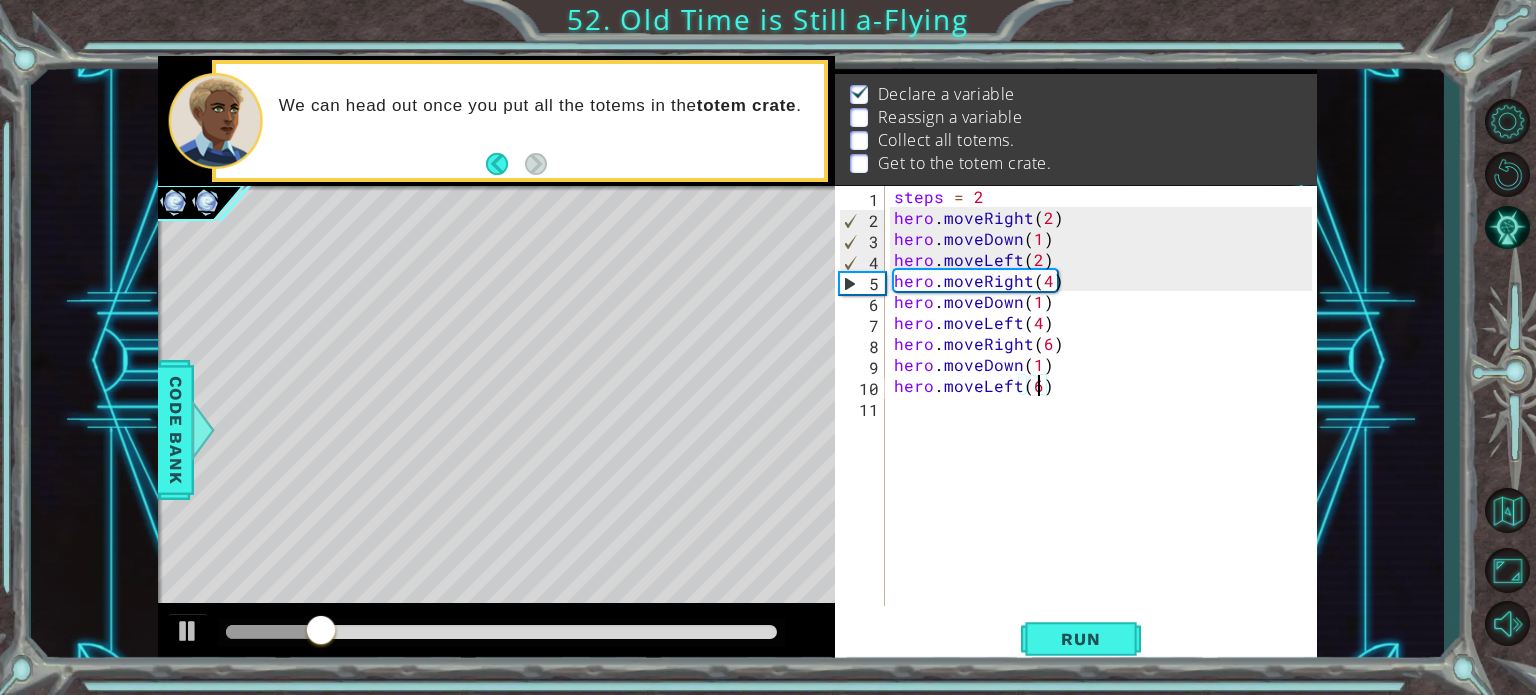 scroll, scrollTop: 0, scrollLeft: 8, axis: horizontal 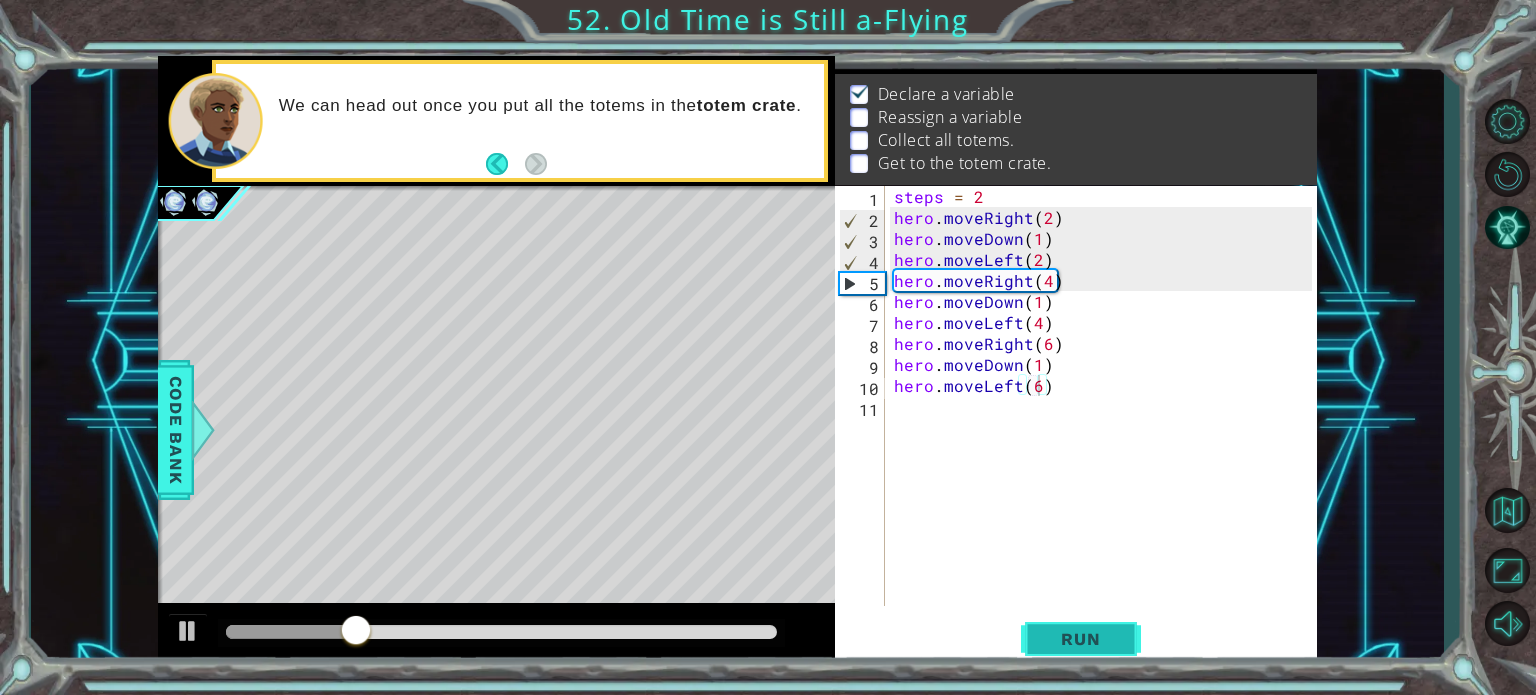 click on "Run" at bounding box center [1080, 639] 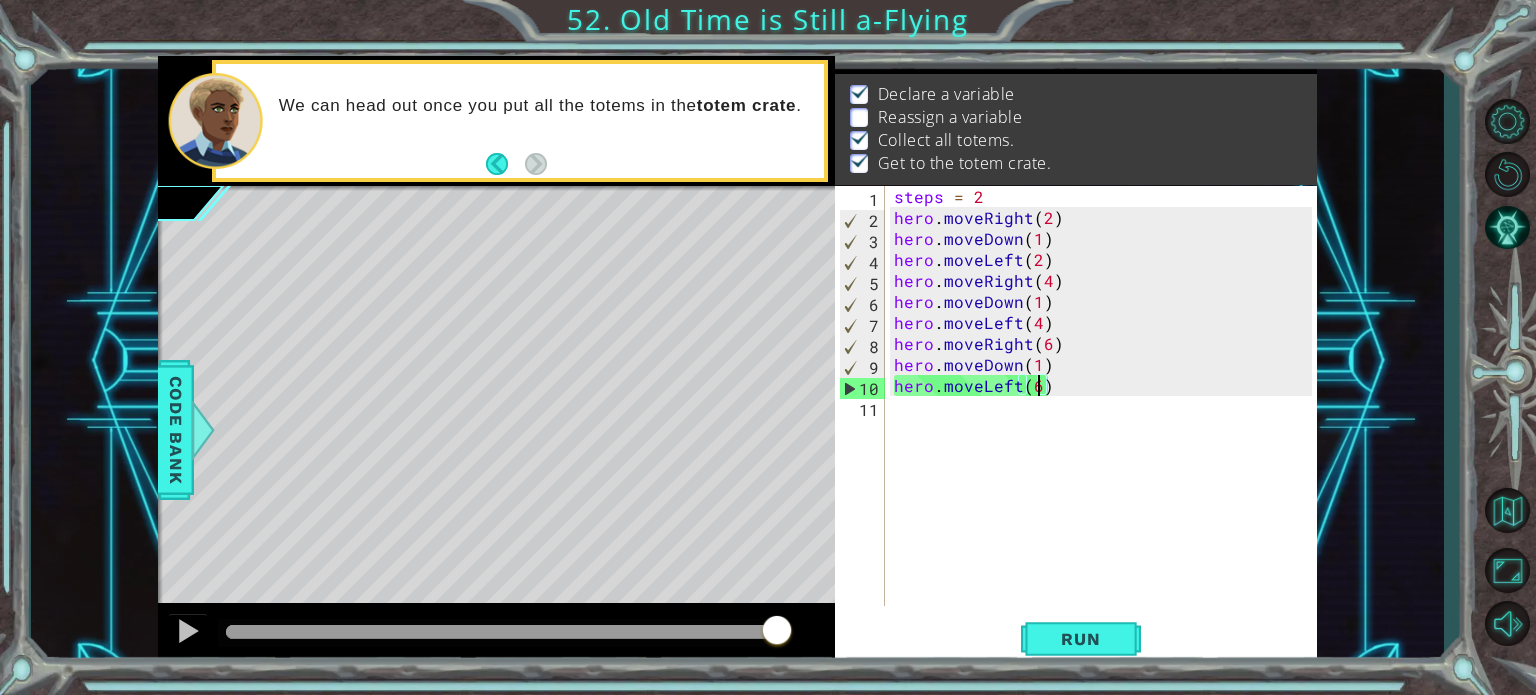 click on "steps   =   2 hero . moveRight ( 2 ) hero . moveDown ( 1 ) hero . moveLeft ( 2 ) hero . moveRight ( 4 ) hero . moveDown ( 1 ) hero . moveLeft ( 4 ) hero . moveRight ( 6 ) hero . moveDown ( 1 ) hero . moveLeft ( 6 )" at bounding box center (1106, 417) 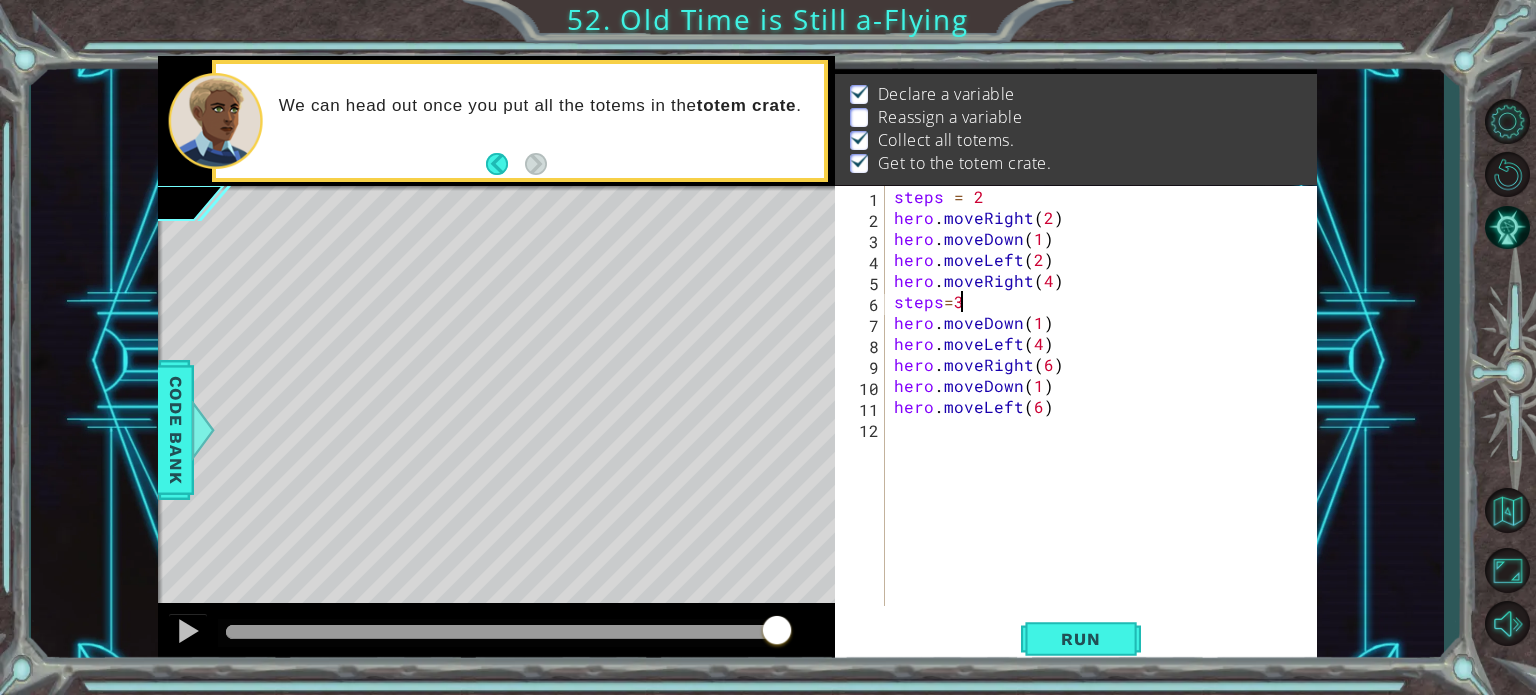 scroll, scrollTop: 0, scrollLeft: 3, axis: horizontal 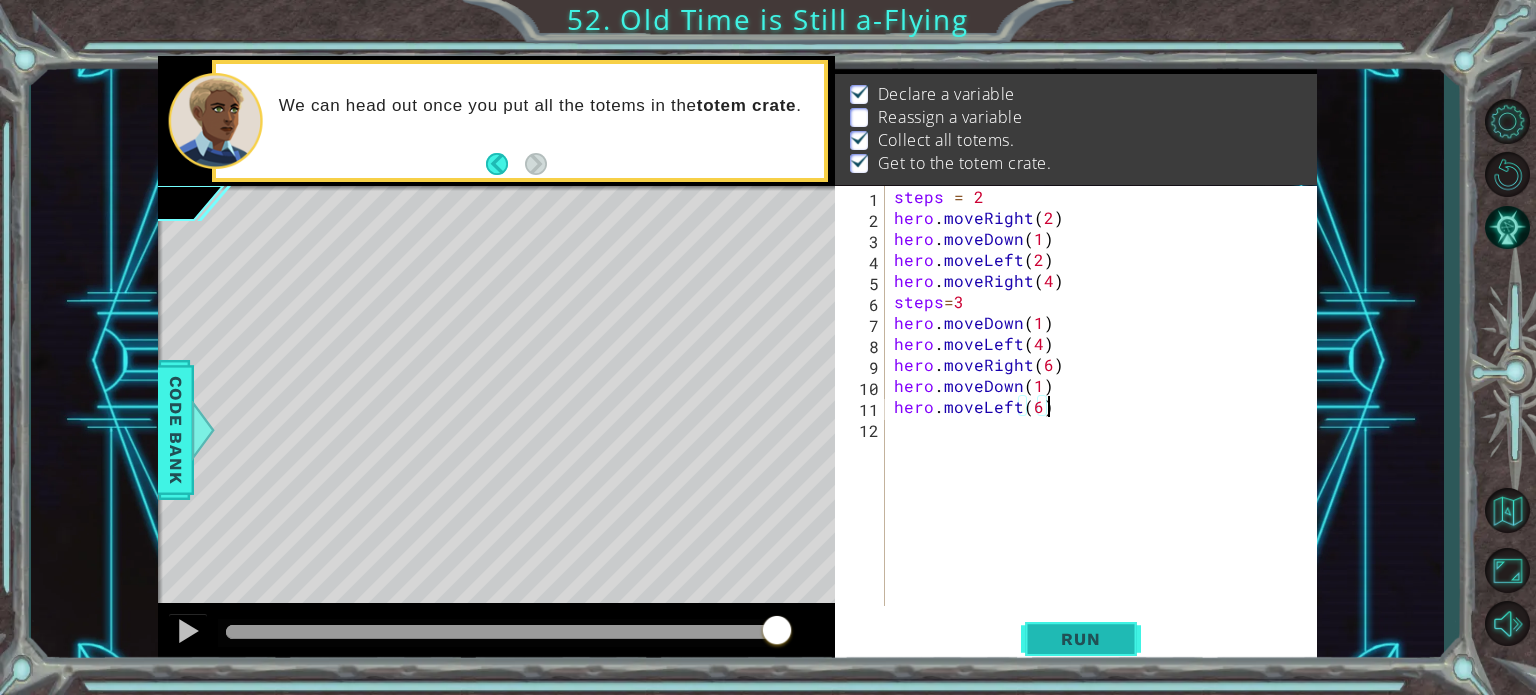 type on "hero.moveLeft(6)" 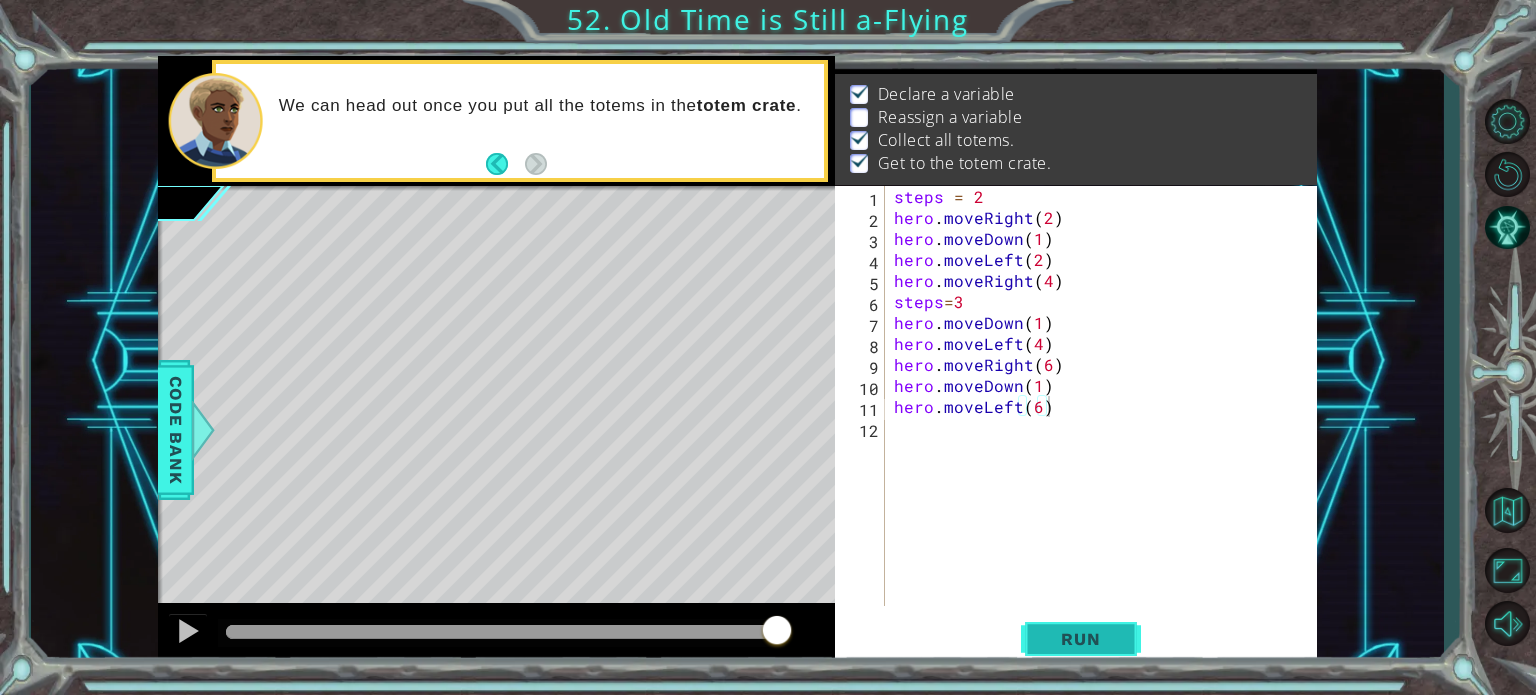 click on "Run" at bounding box center [1080, 639] 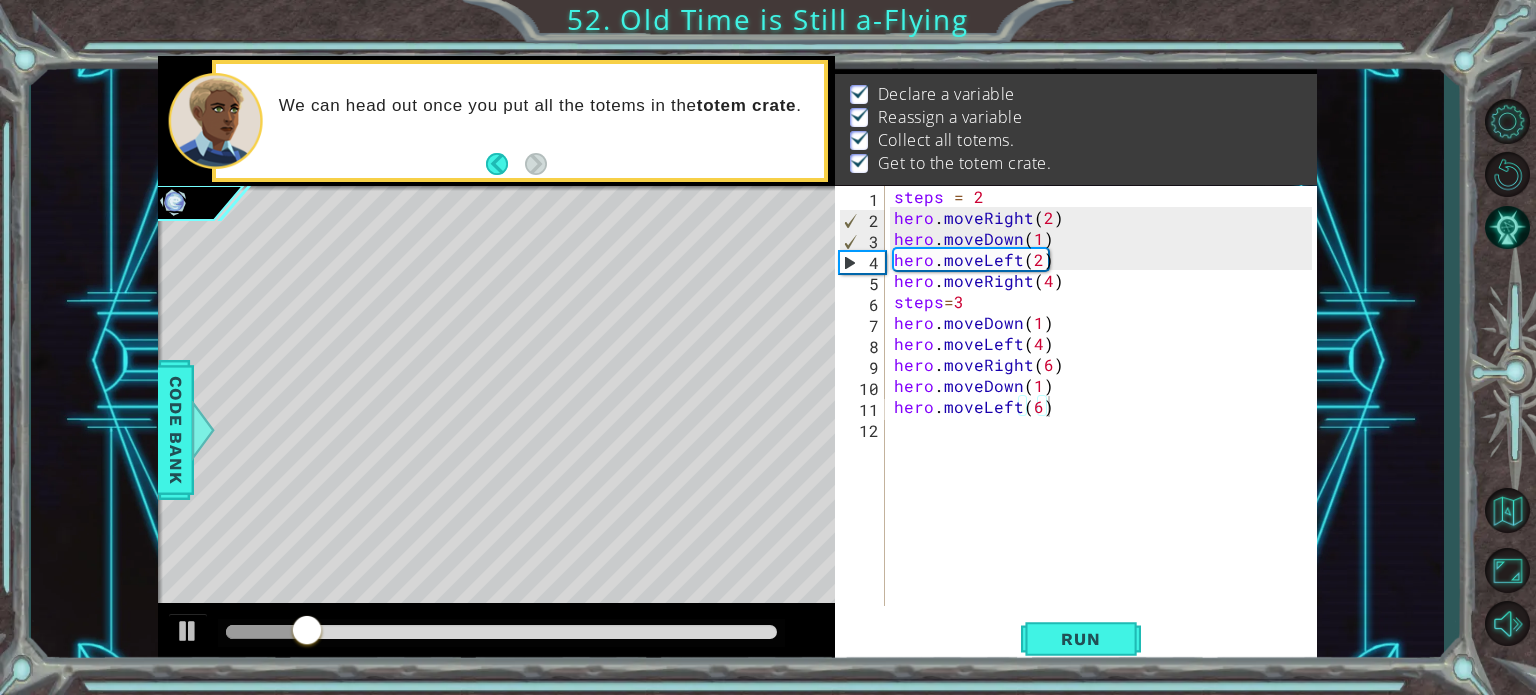 click at bounding box center [502, 632] 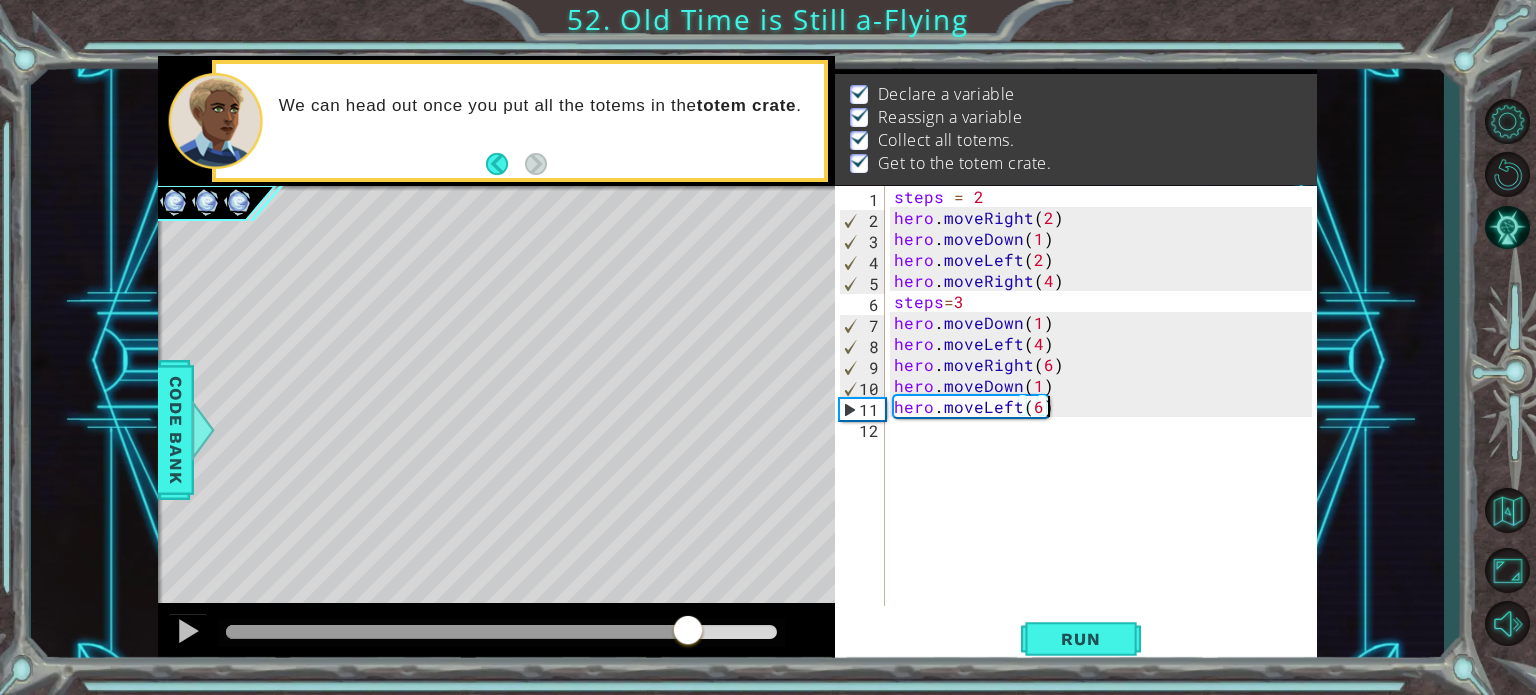drag, startPoint x: 658, startPoint y: 623, endPoint x: 767, endPoint y: 614, distance: 109.370926 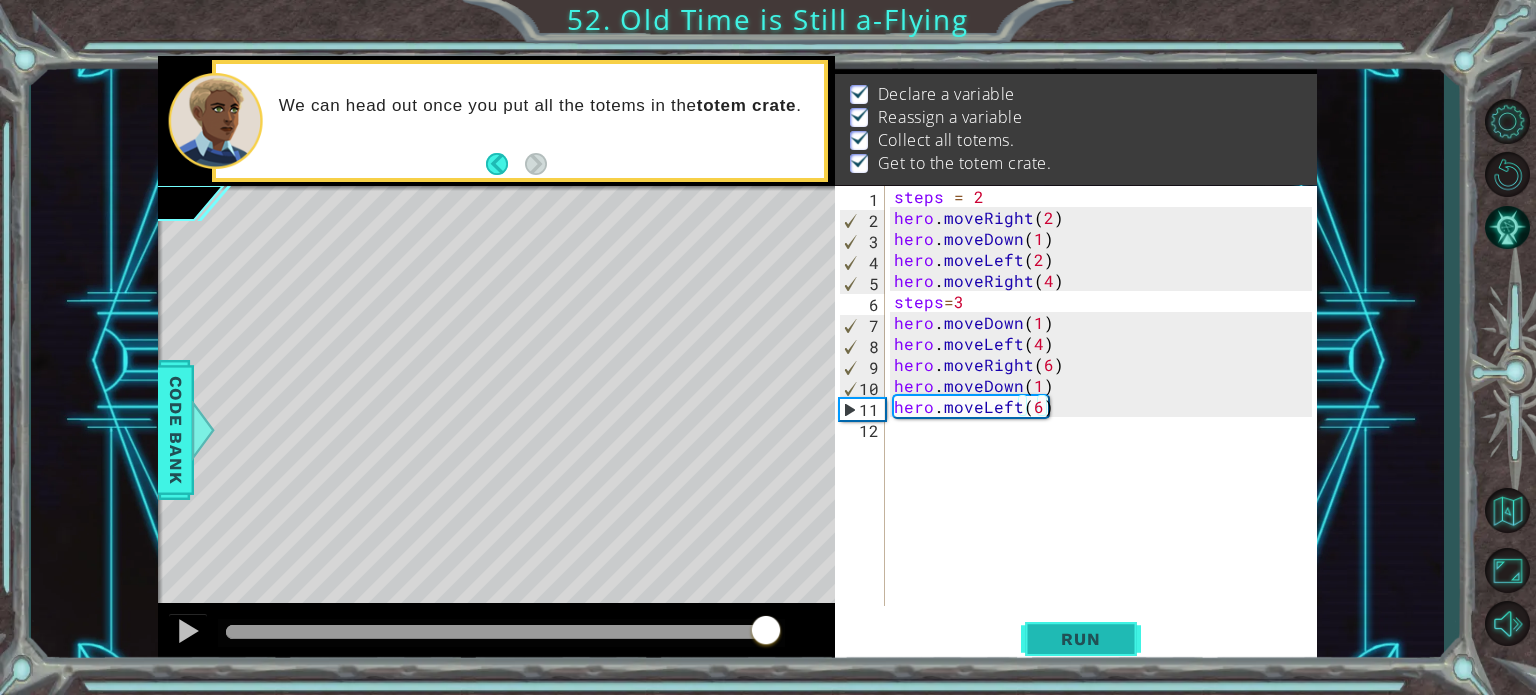 click on "Run" at bounding box center [1080, 639] 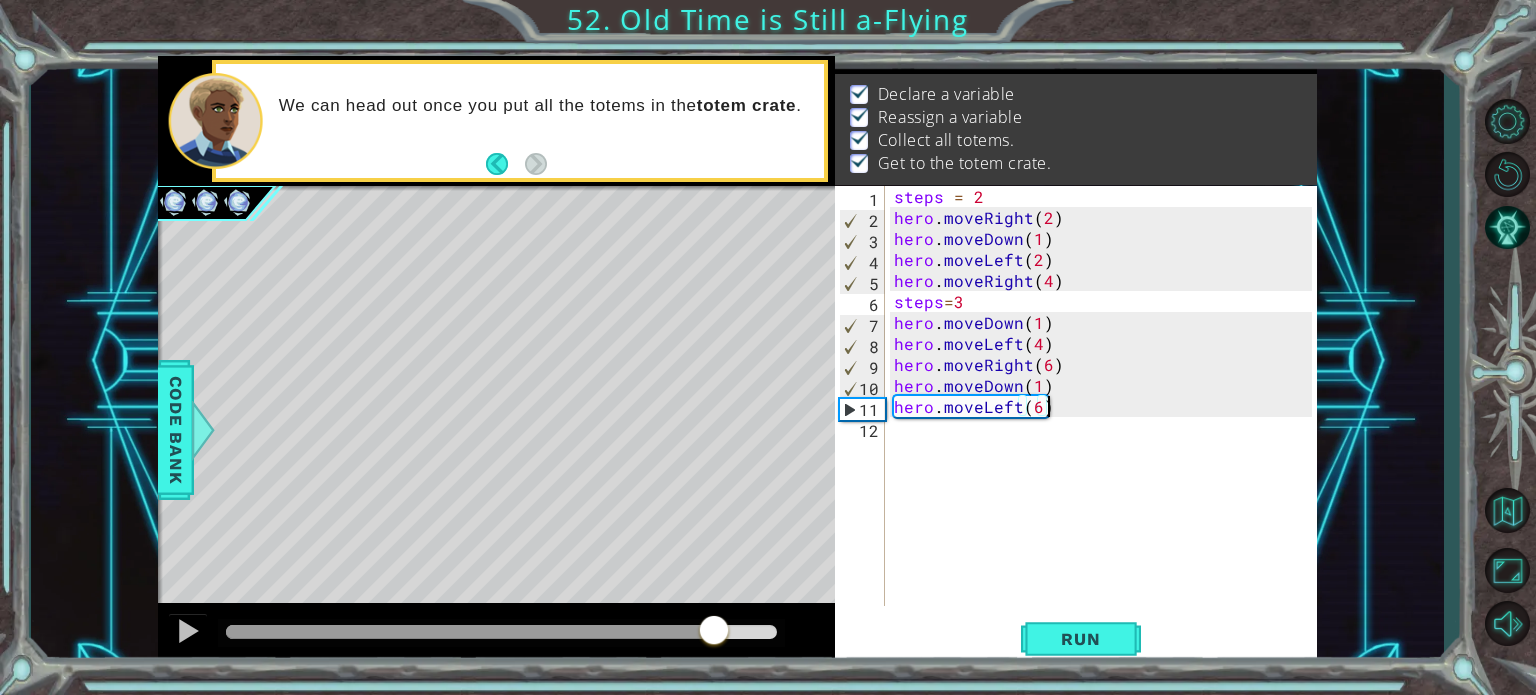 drag, startPoint x: 556, startPoint y: 627, endPoint x: 713, endPoint y: 627, distance: 157 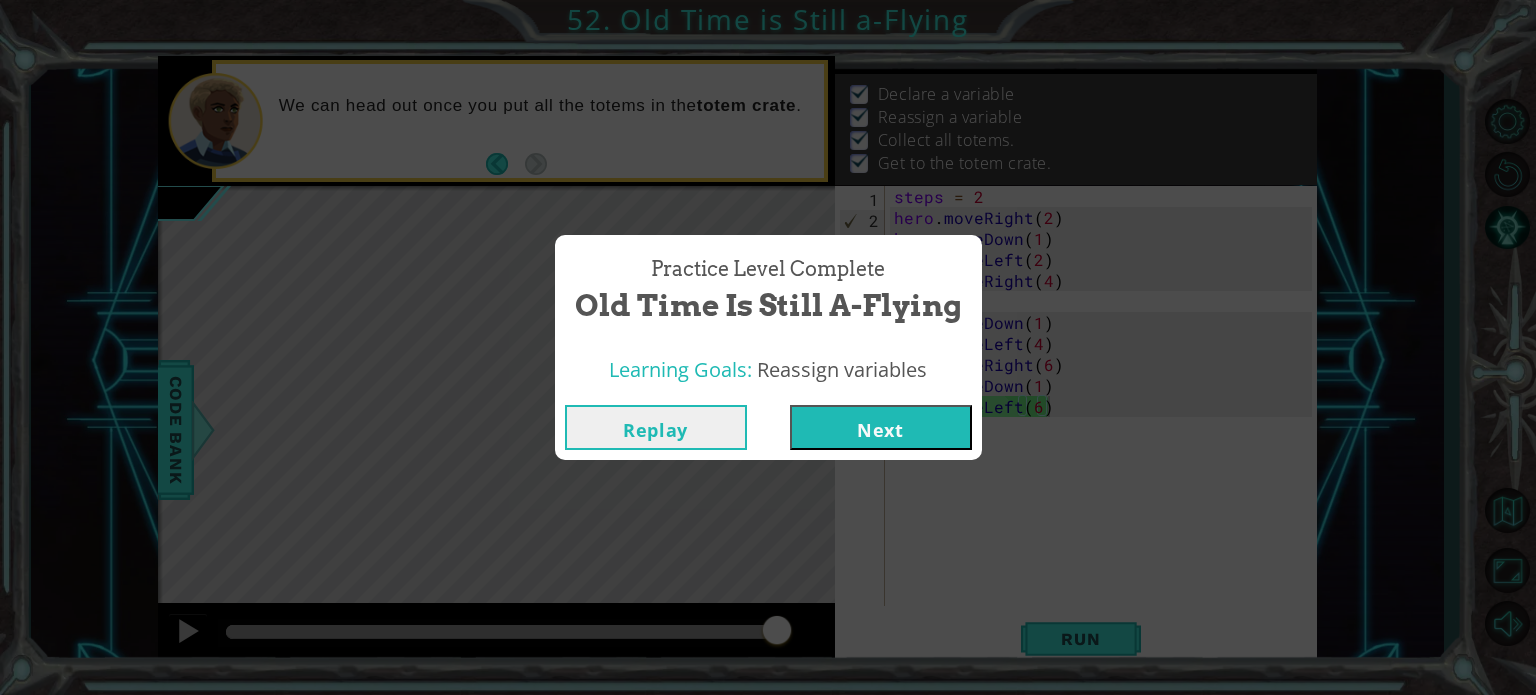 click on "Next" at bounding box center (881, 427) 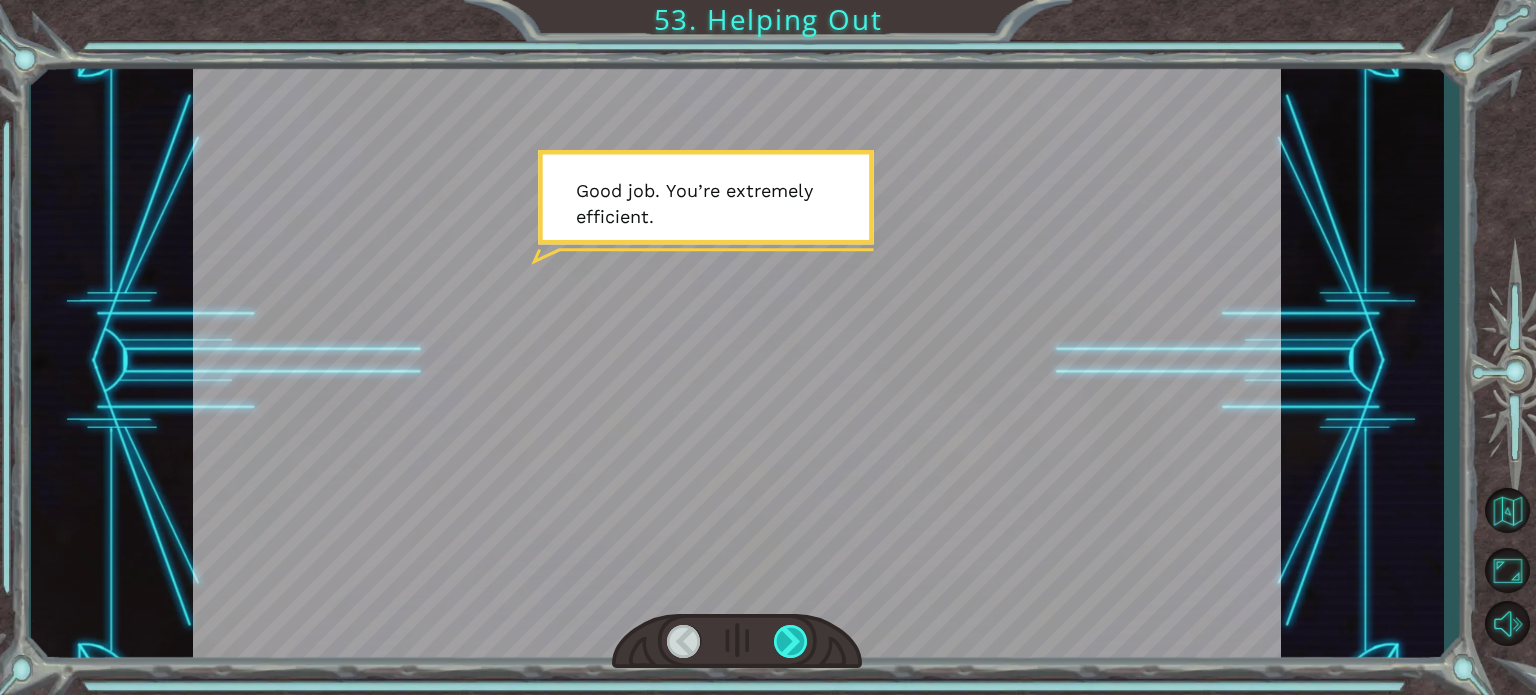 click at bounding box center (791, 641) 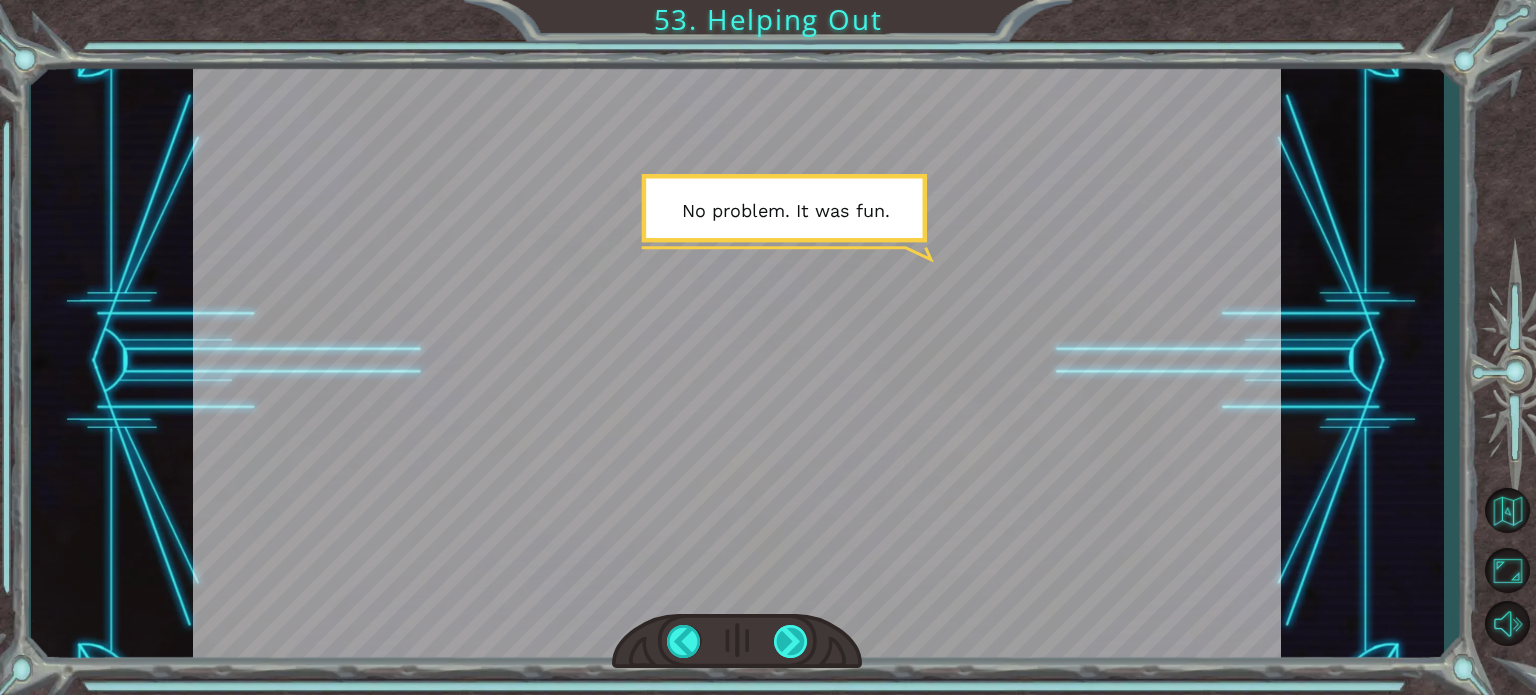 click at bounding box center (791, 641) 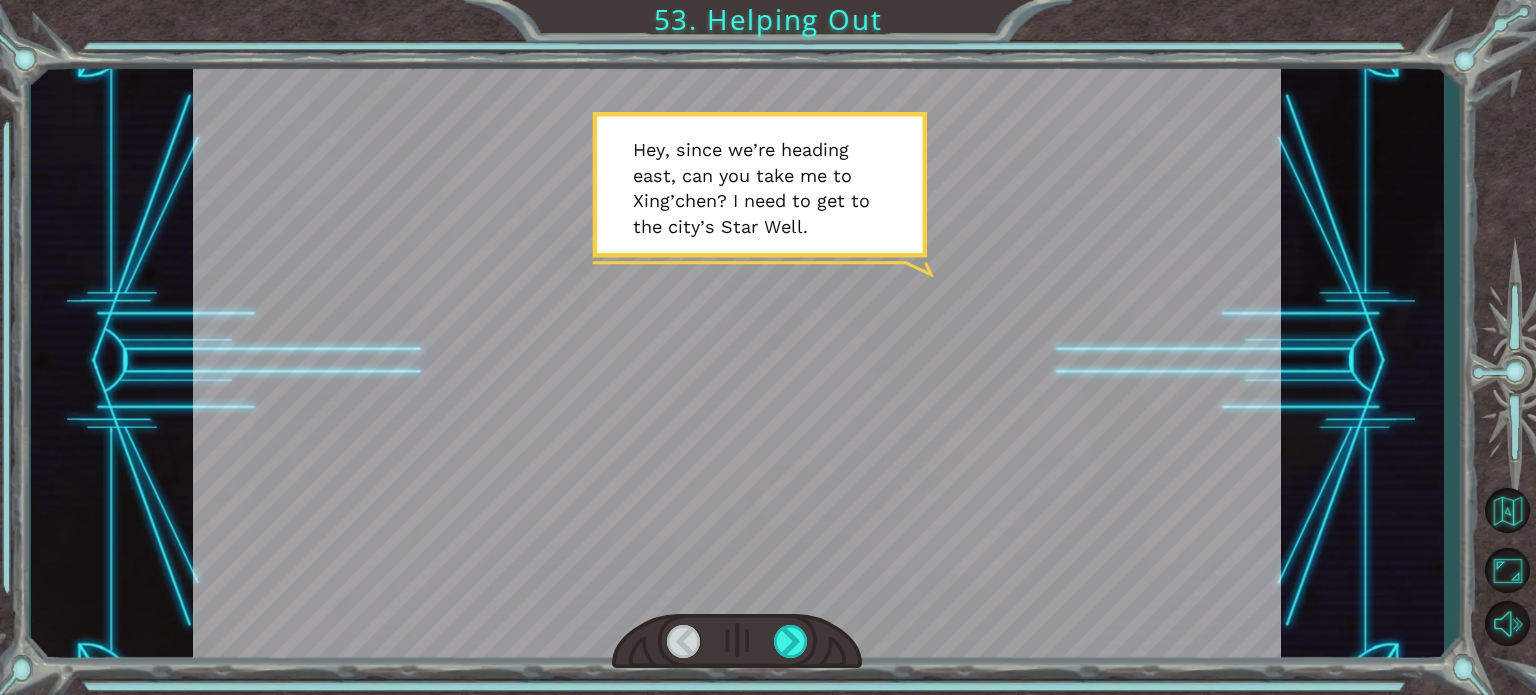 drag, startPoint x: 807, startPoint y: 630, endPoint x: 816, endPoint y: 614, distance: 18.35756 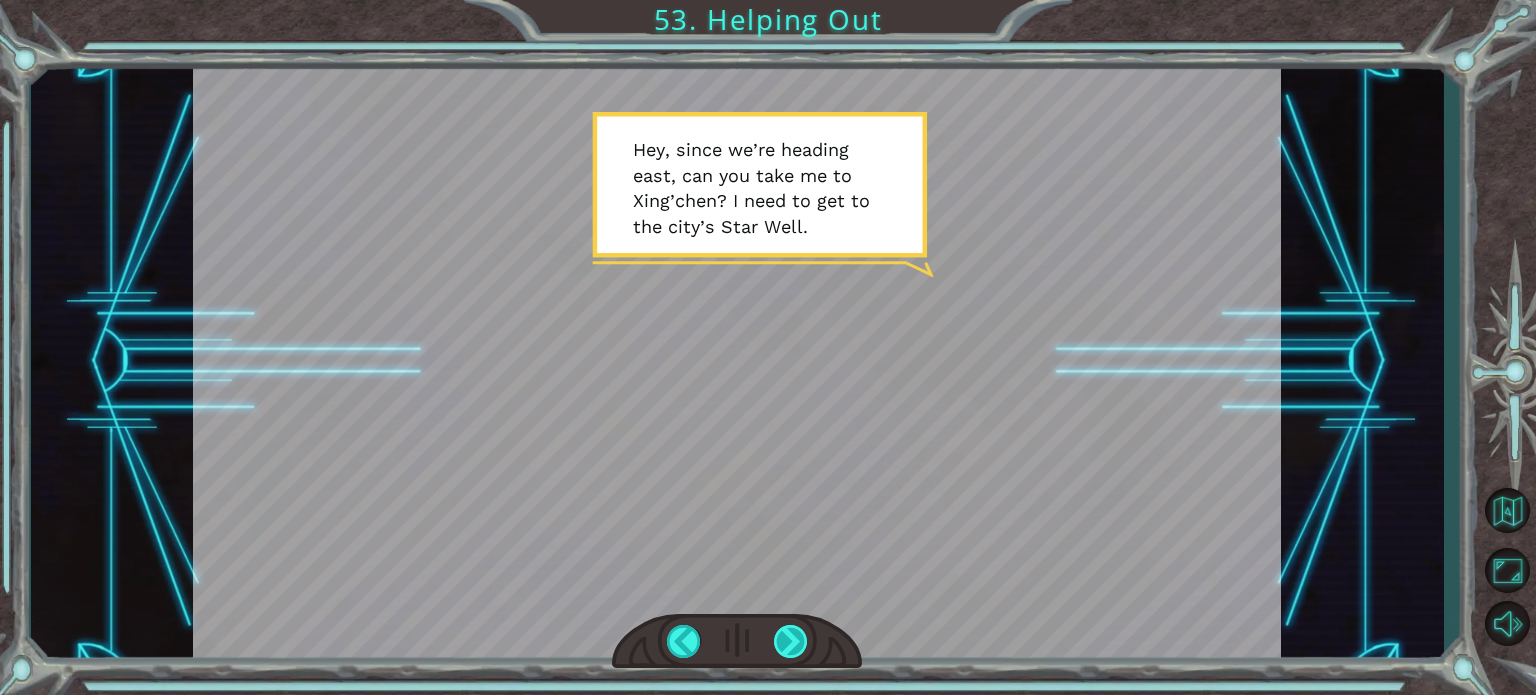 click at bounding box center [791, 641] 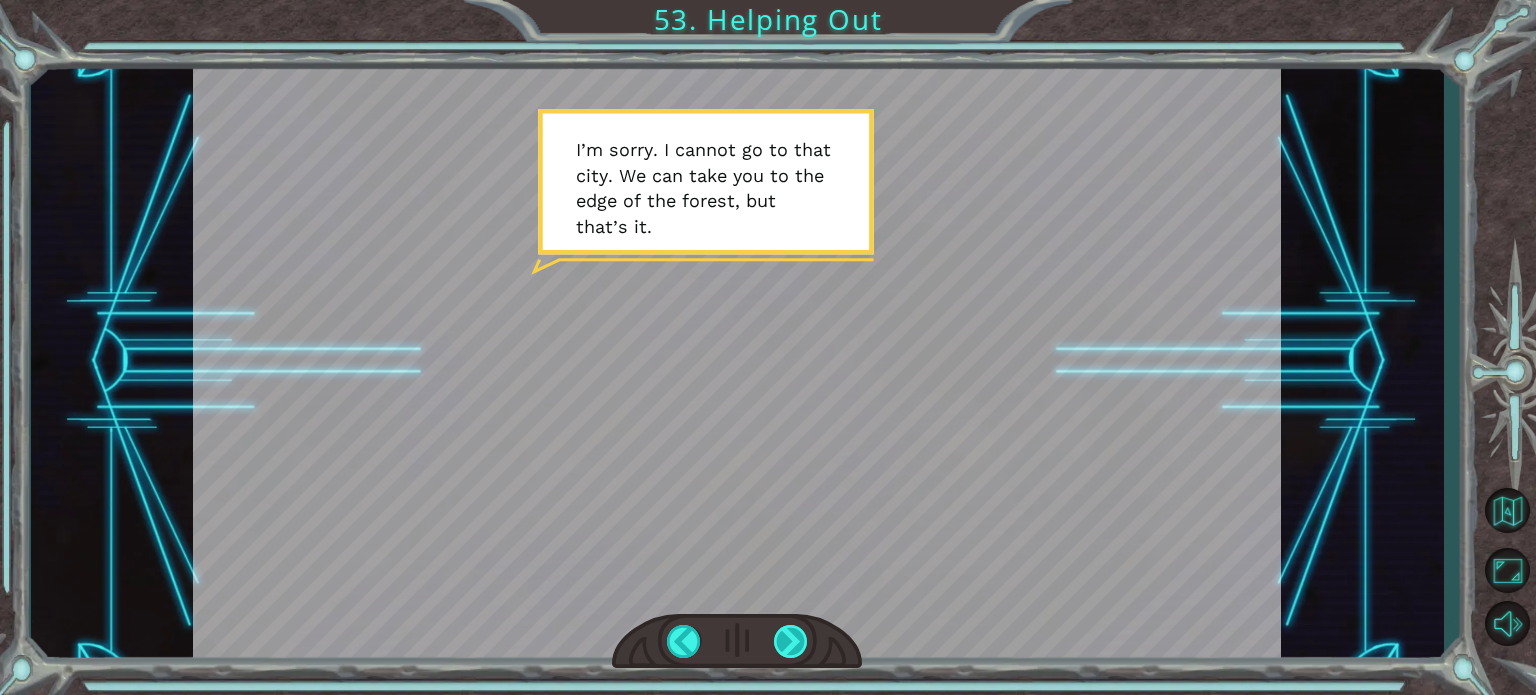 click at bounding box center [791, 641] 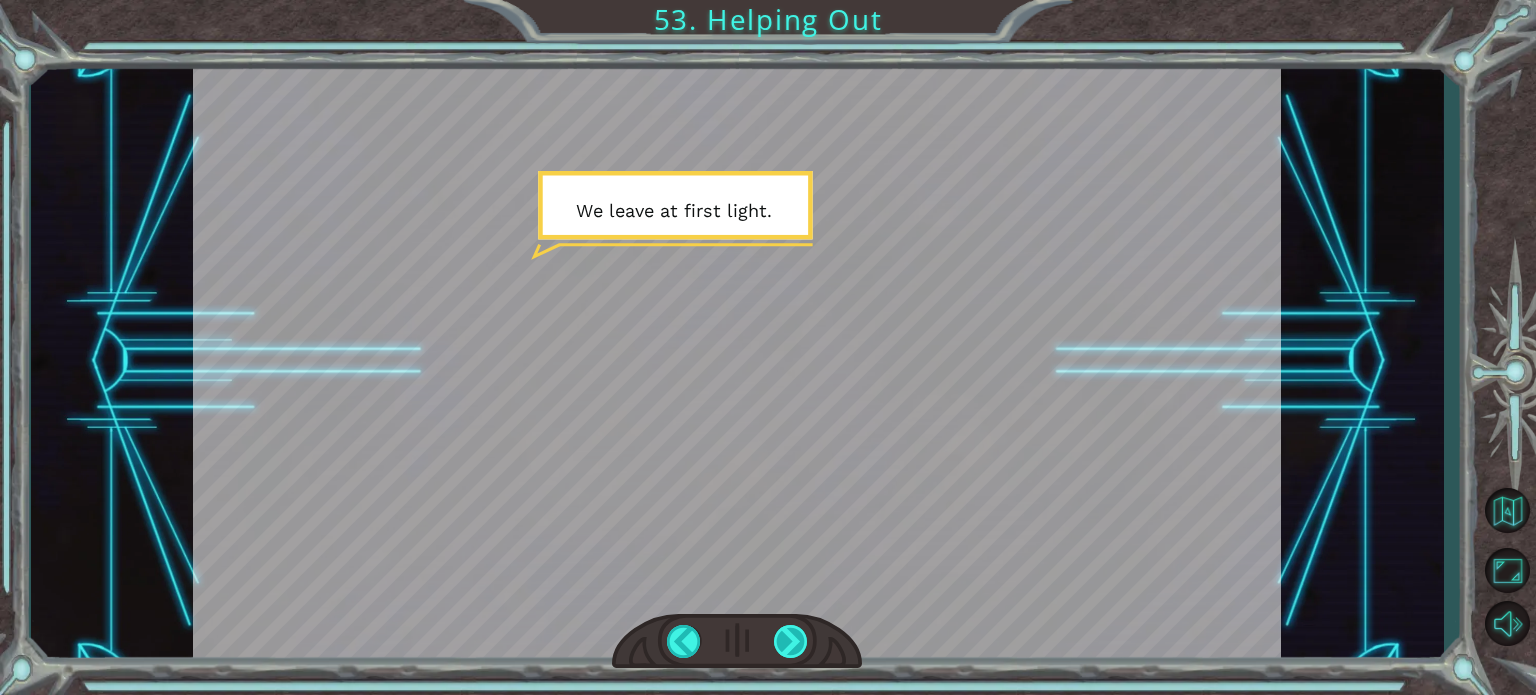 click at bounding box center (791, 641) 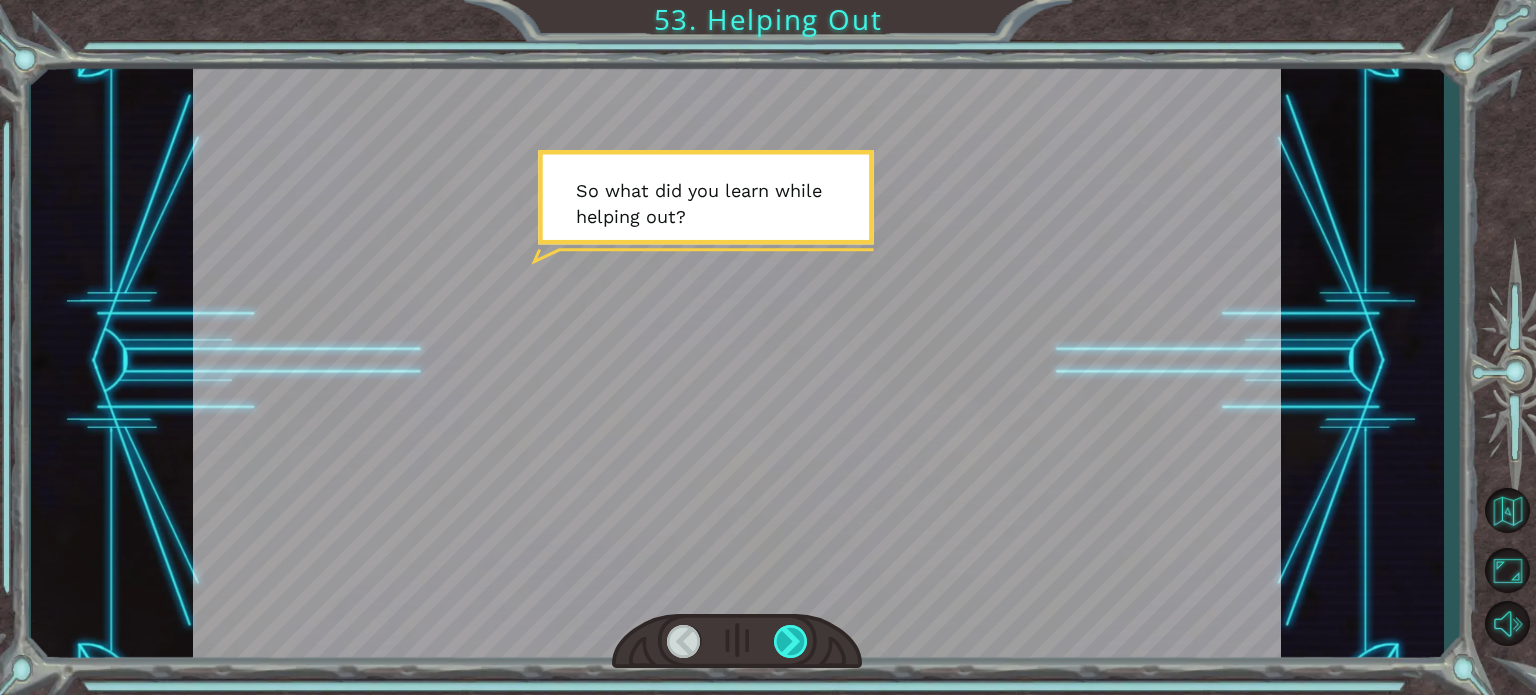 click at bounding box center [791, 641] 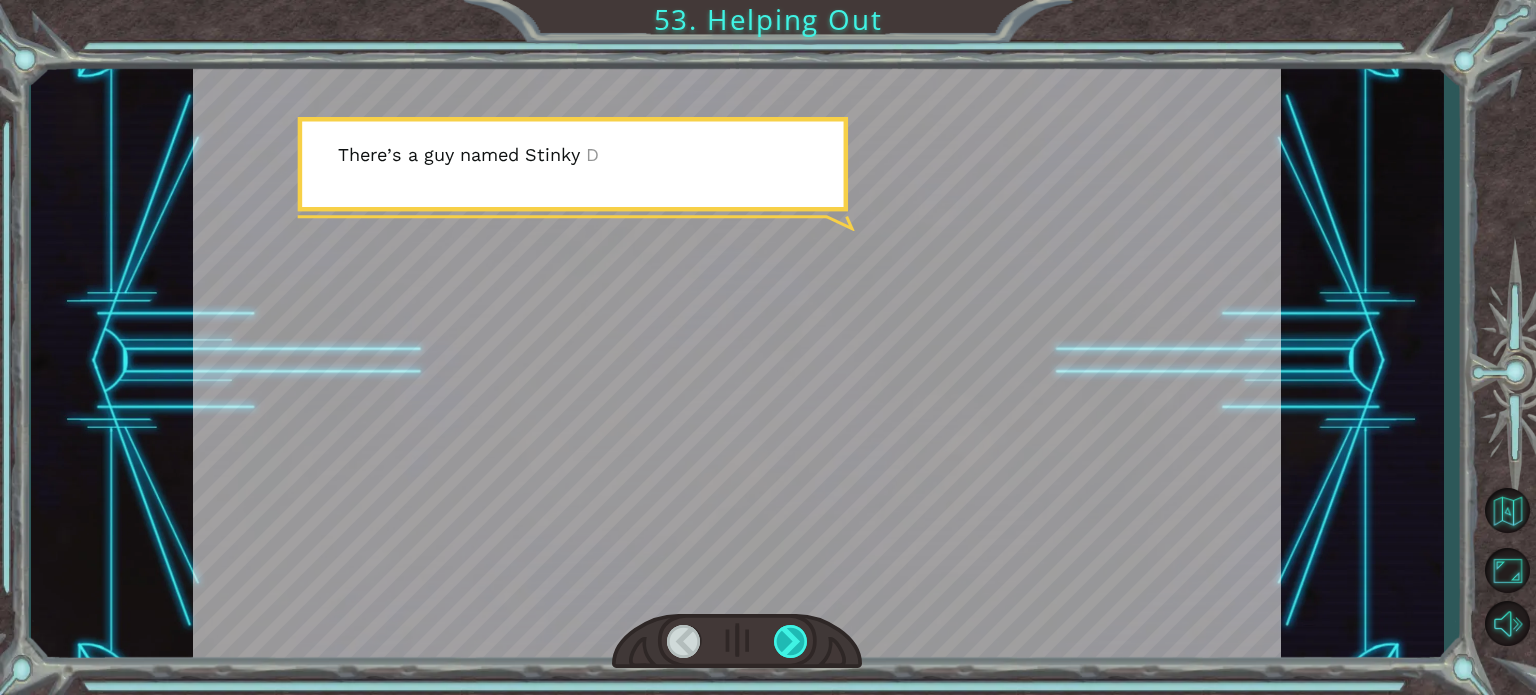 click at bounding box center [791, 641] 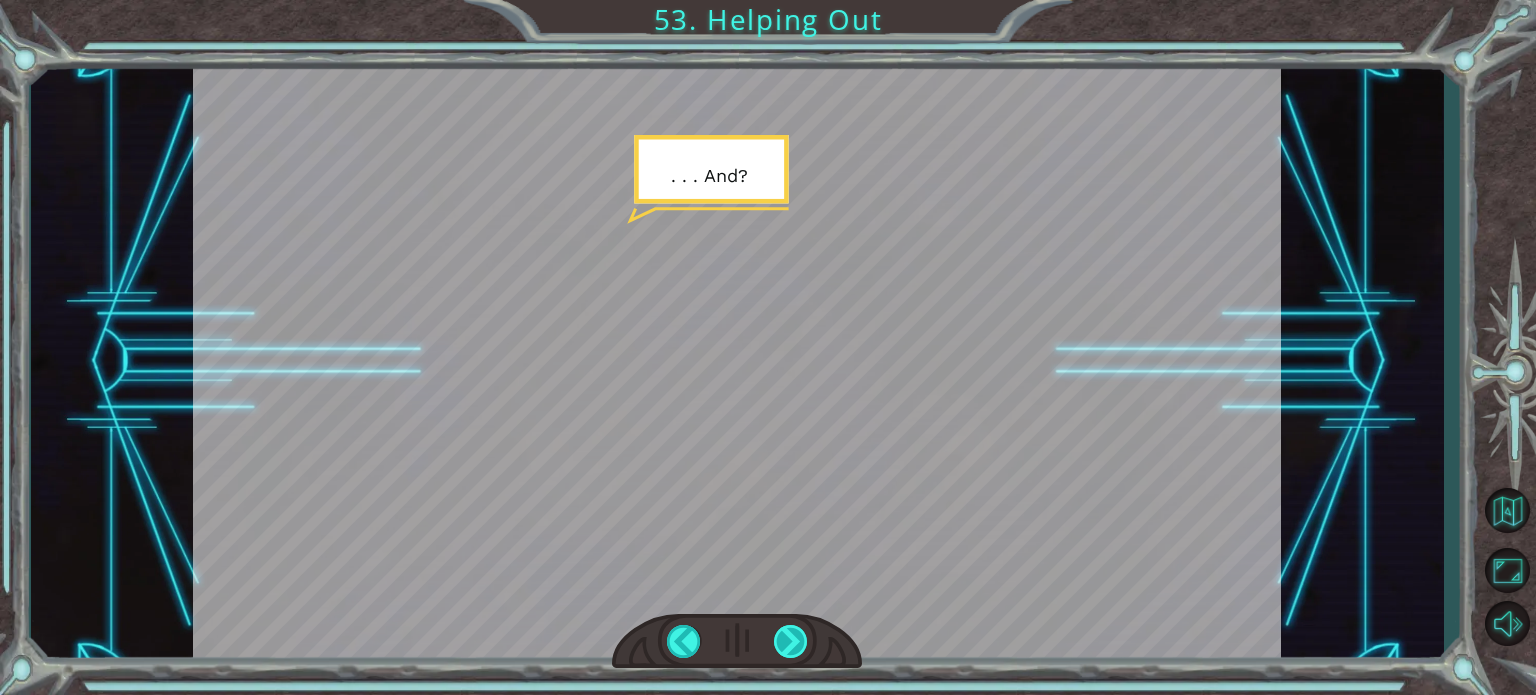click at bounding box center [791, 641] 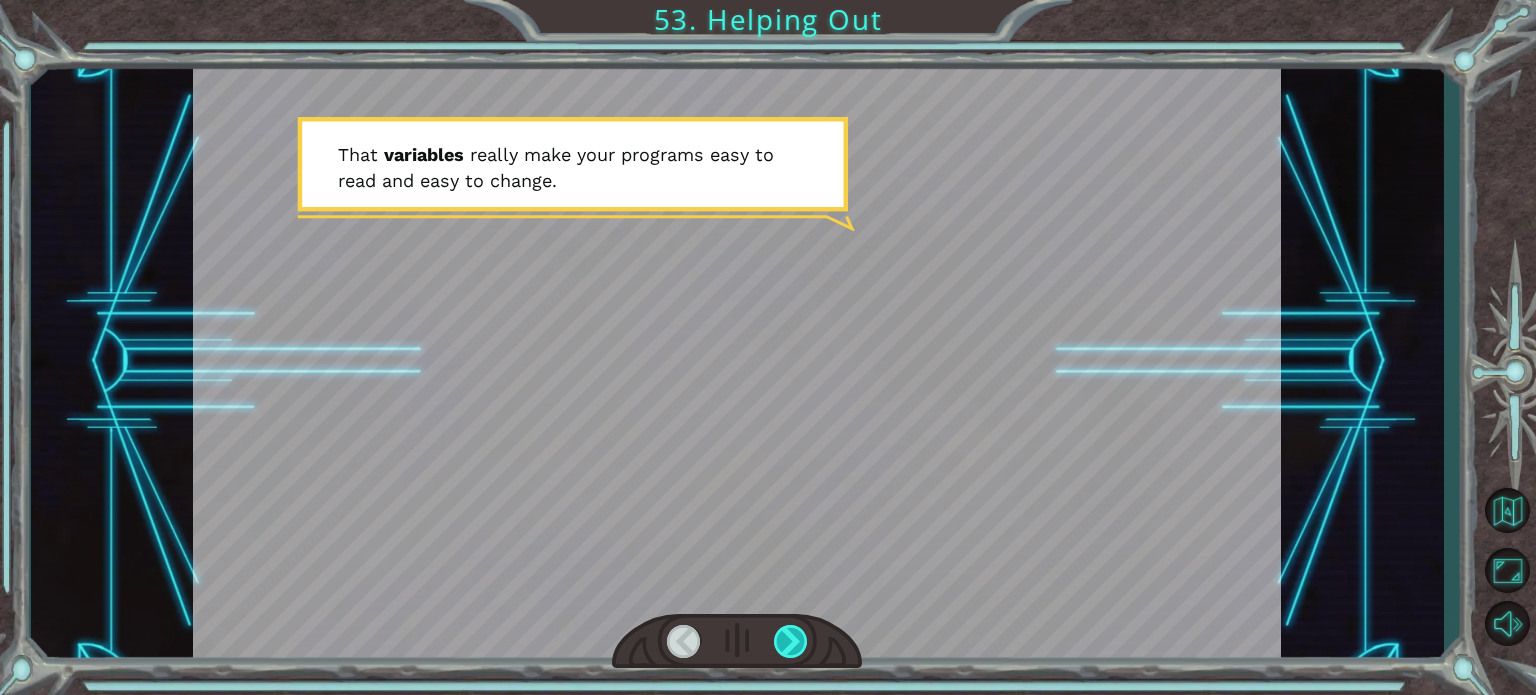 click at bounding box center [791, 641] 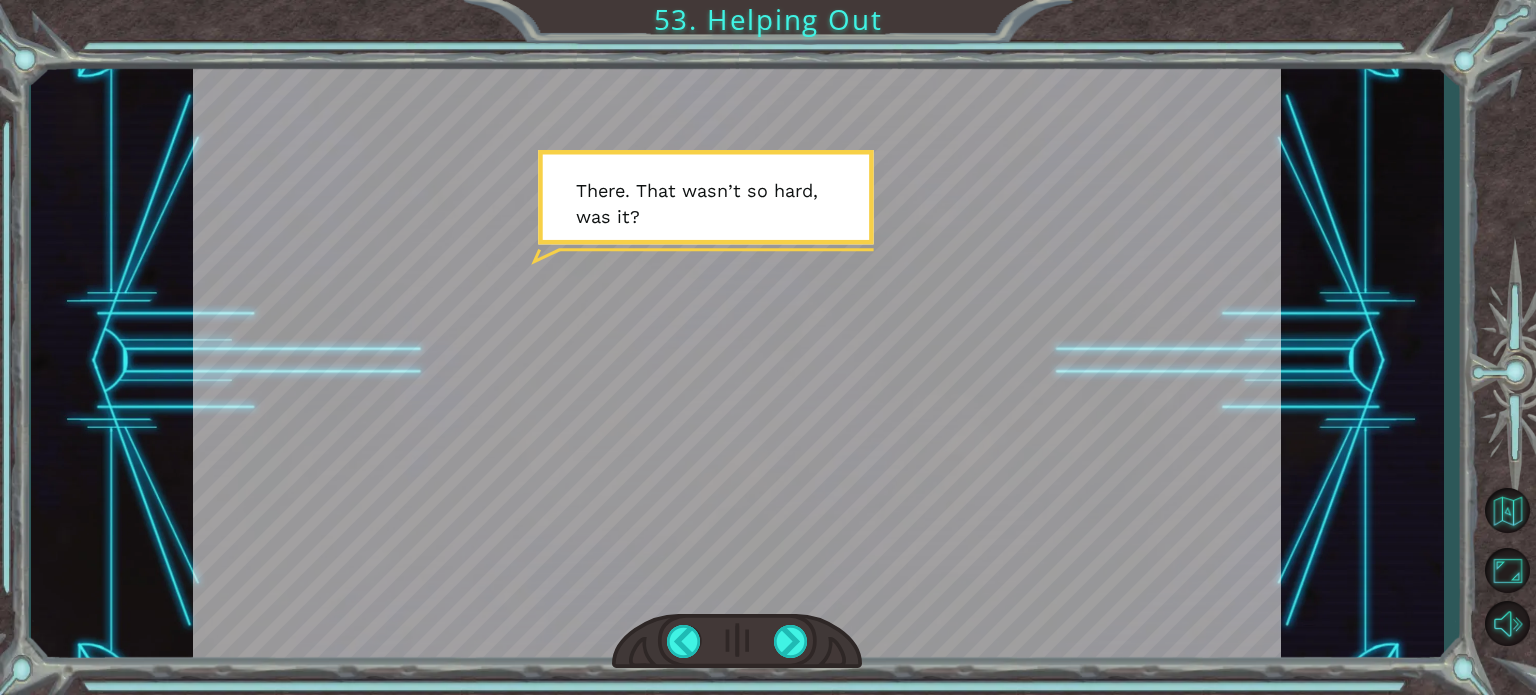 click at bounding box center [737, 641] 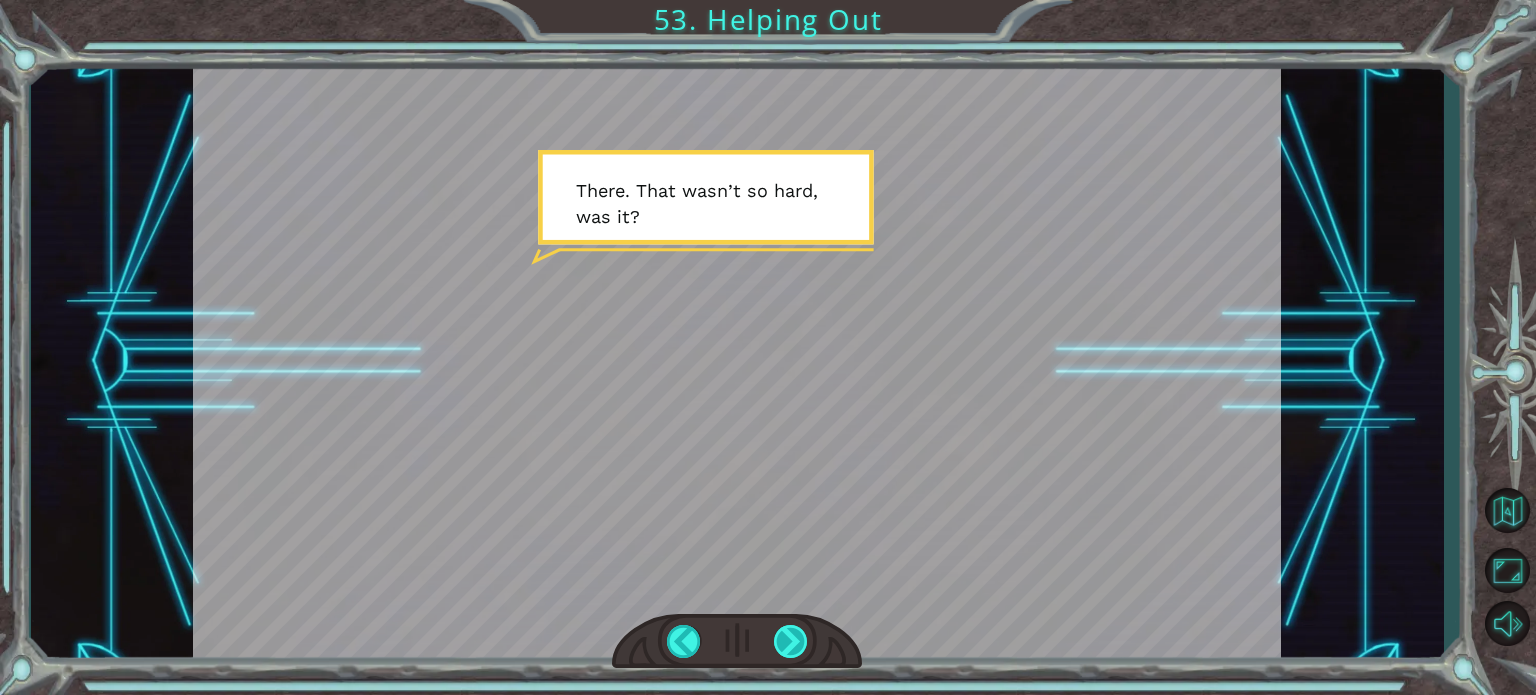 click at bounding box center (791, 641) 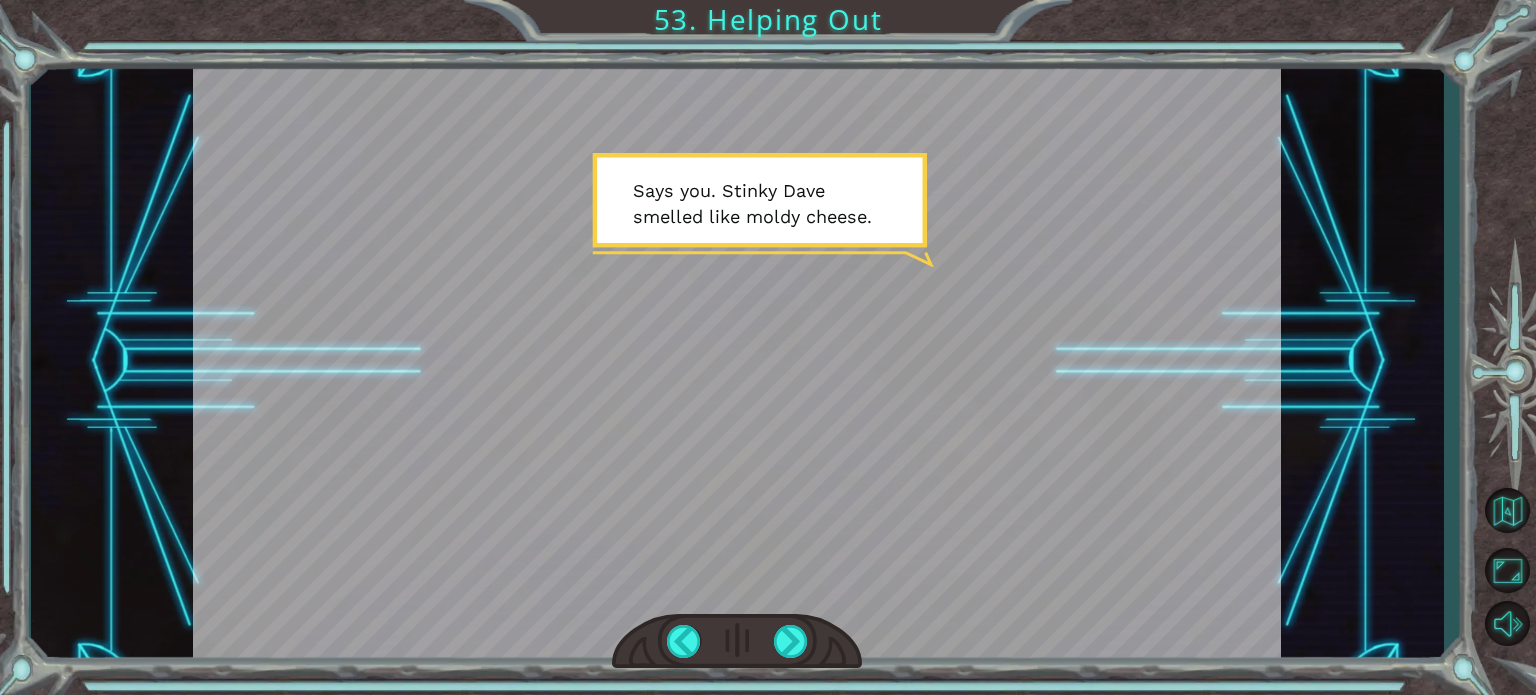 drag, startPoint x: 806, startPoint y: 643, endPoint x: 861, endPoint y: 713, distance: 89.02247 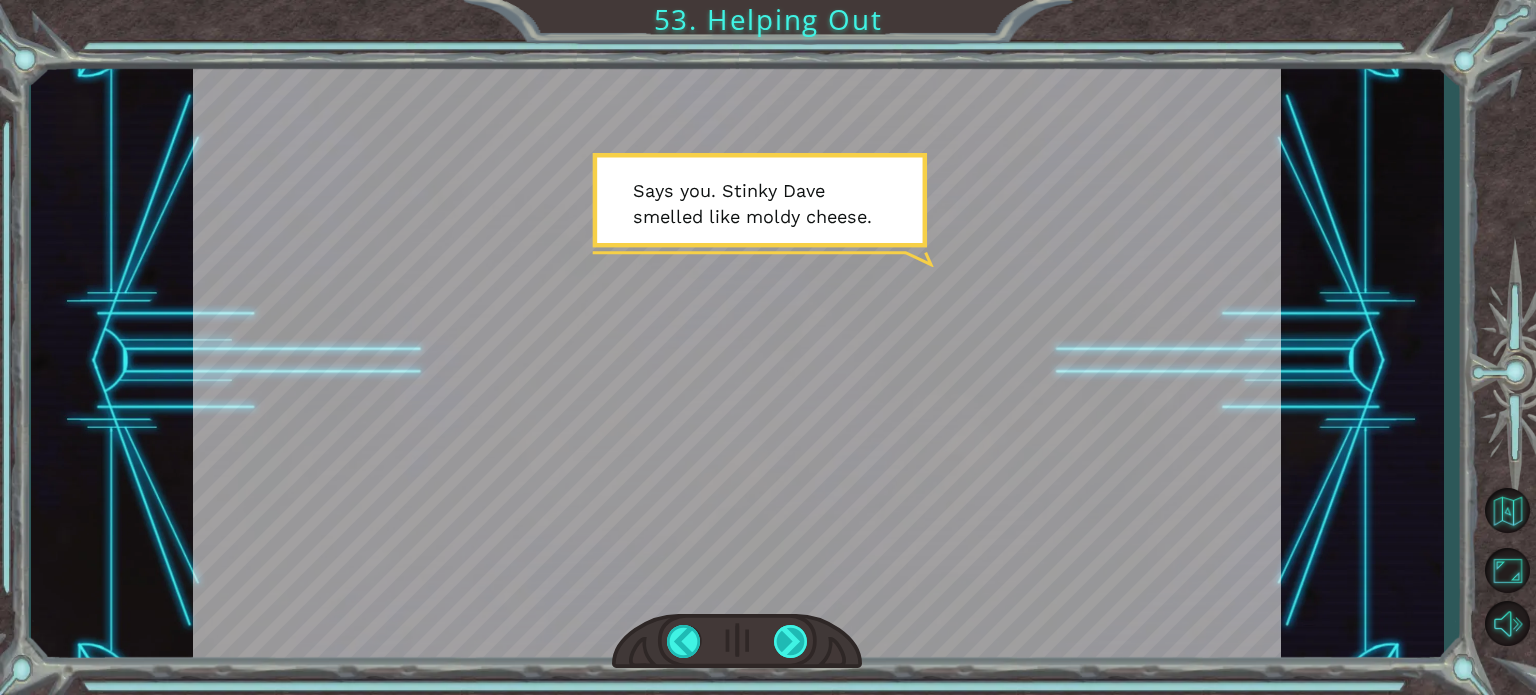 click at bounding box center (791, 641) 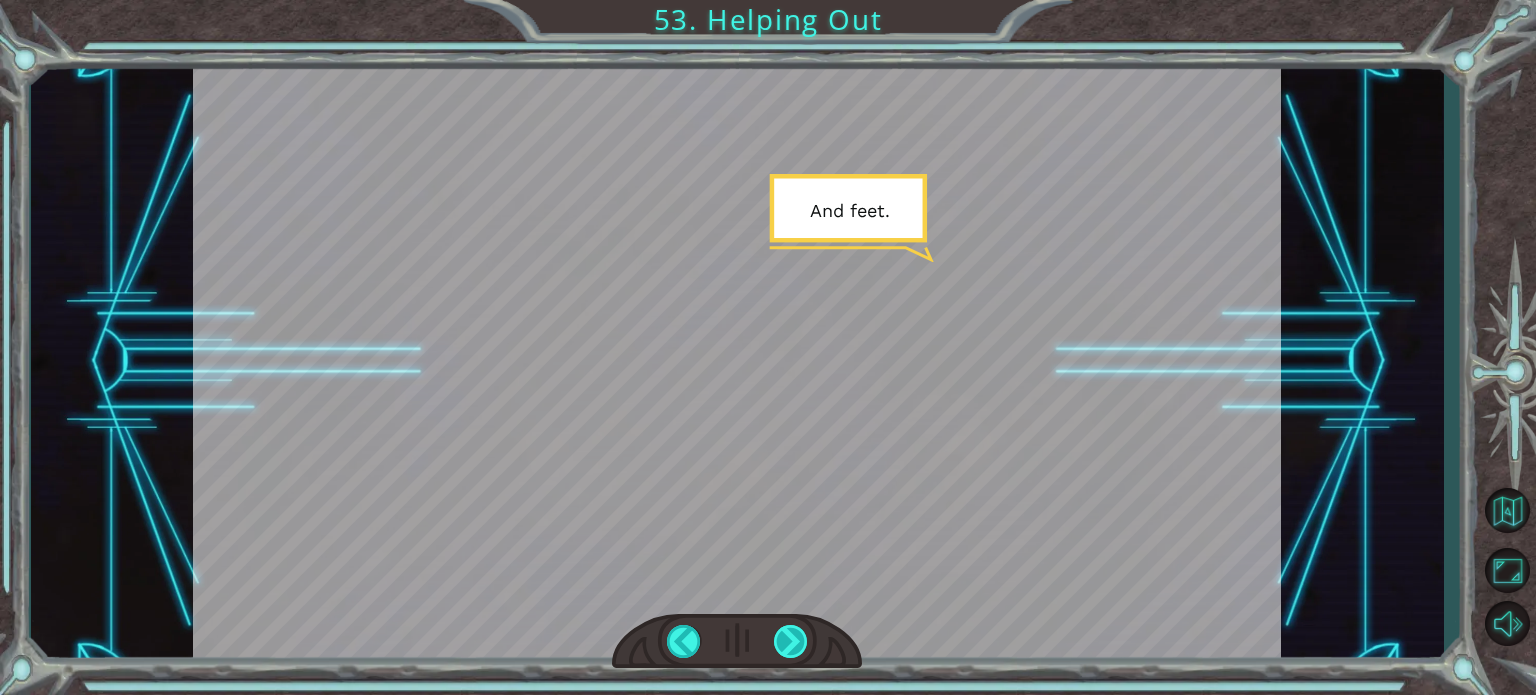 click at bounding box center (791, 641) 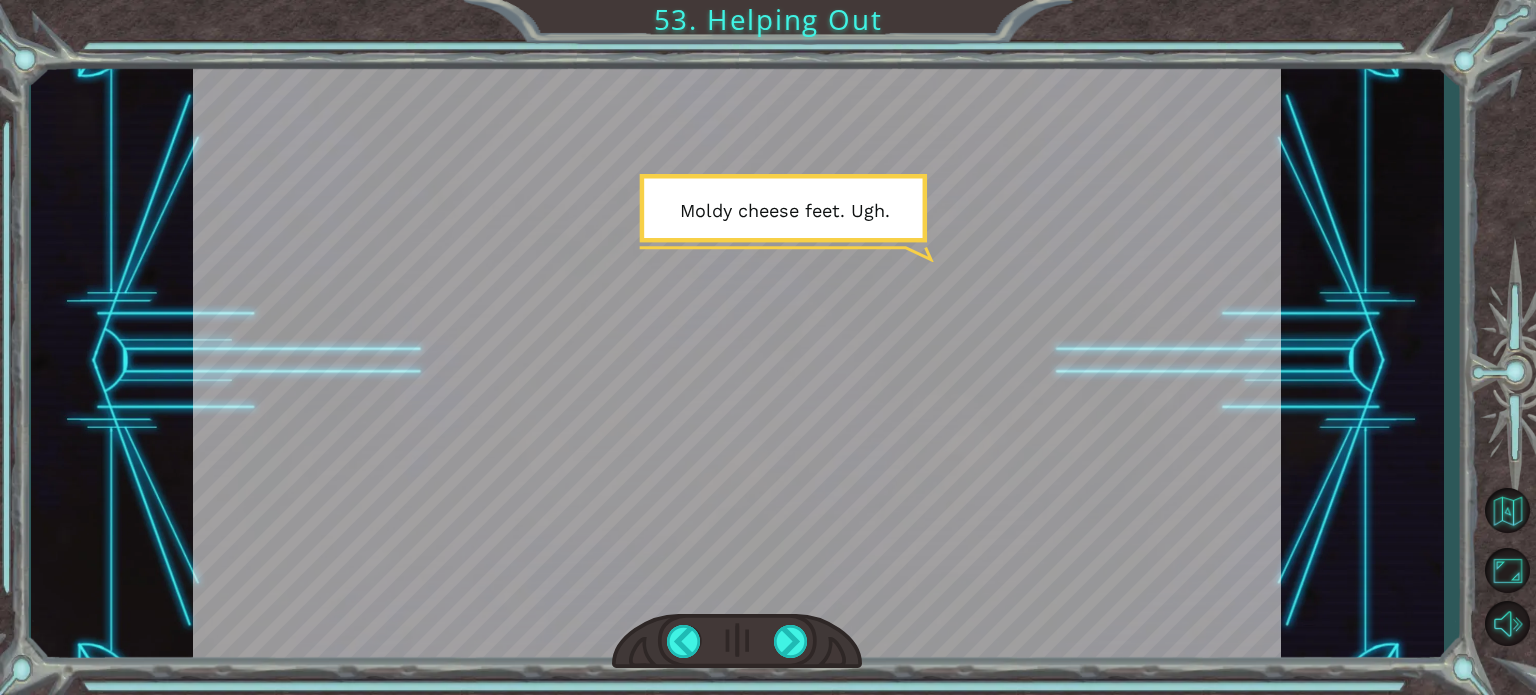 click on "Temporary Text       G o o d   j o b .   Y o u ’ r e   e x t r e m e l y   e f f i c i e n t .   N o   p r o b l e m .   I t   w a s   f u n .   H e y ,   s i n c e   w e ’ r e   h e a d i n g   e a s t ,   c a n   y o u   t a k e   m e   t o   X i n g ’ c h e n ?   I   n e e d   t o   g e t   t o   t h e   c i t y ’ s   S t a r   W e l l . I ’ m   s o r r y .   I   c a n n o t   g o   t o   t h a t   c i t y .   W e   c a n   t a k e   y o u   t o   t h e   e d g e   o f   t h e   f o r e s t ,   b u t   t h a t ’ s   i t . W e   l e a v e   a t   f i r s t   l i g h t . S o   w h a t   d i d   y o u   l e a r n   w h i l e   h e l p i n g   o u t ? T h e r e ’ s   a   g u y   n a m e d   S t i n k y   D a v e   w h o   h a s n ’ t   b a t h e d   i n   w e e k s . .   .   .   A n d ? T h a t   v a r i a b l e s   r e a l l y   m a k e   y o u r   p r o g r a m s   e a s y   t o   r e a d   a n d   e a s y   t o   c h a n g e . T h e r e .   T h a t   w a s n ’ t   s o   h a r d ," at bounding box center (768, 347) 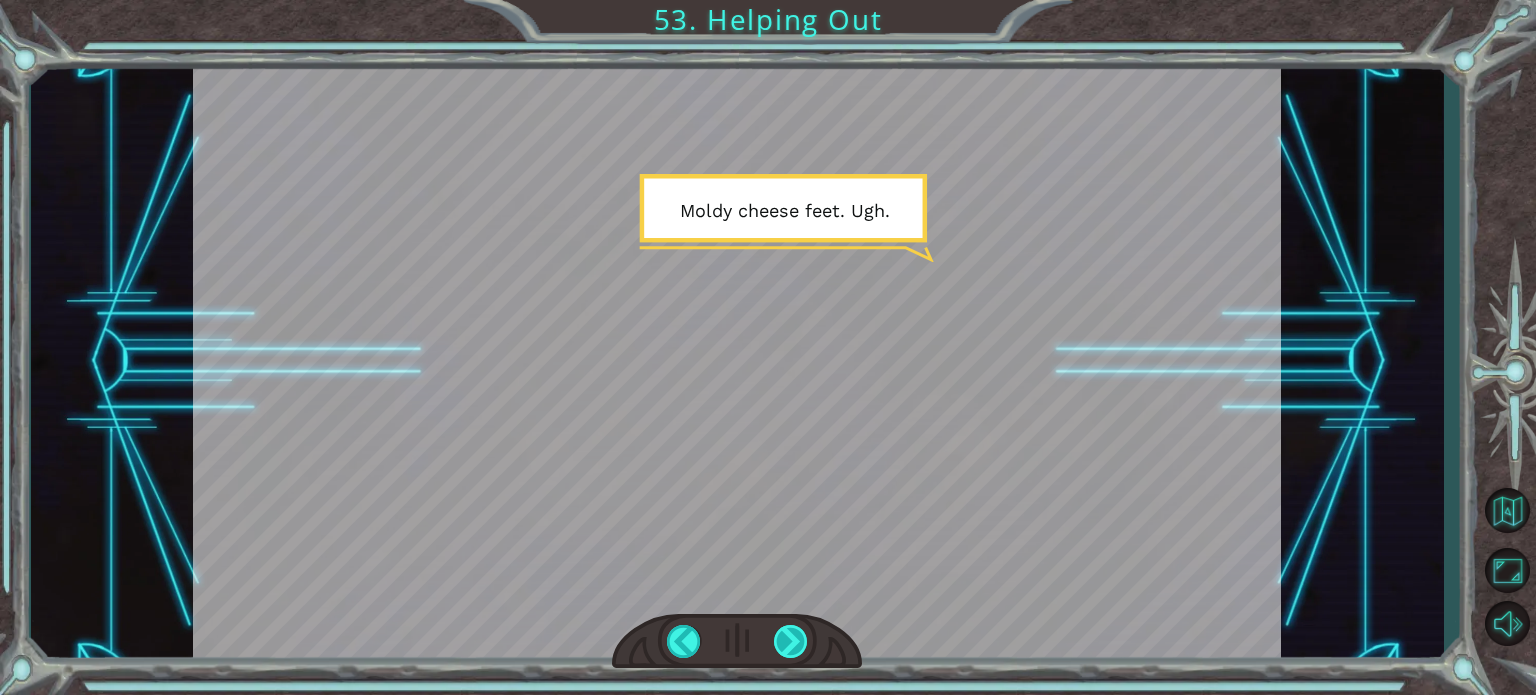 click at bounding box center [791, 641] 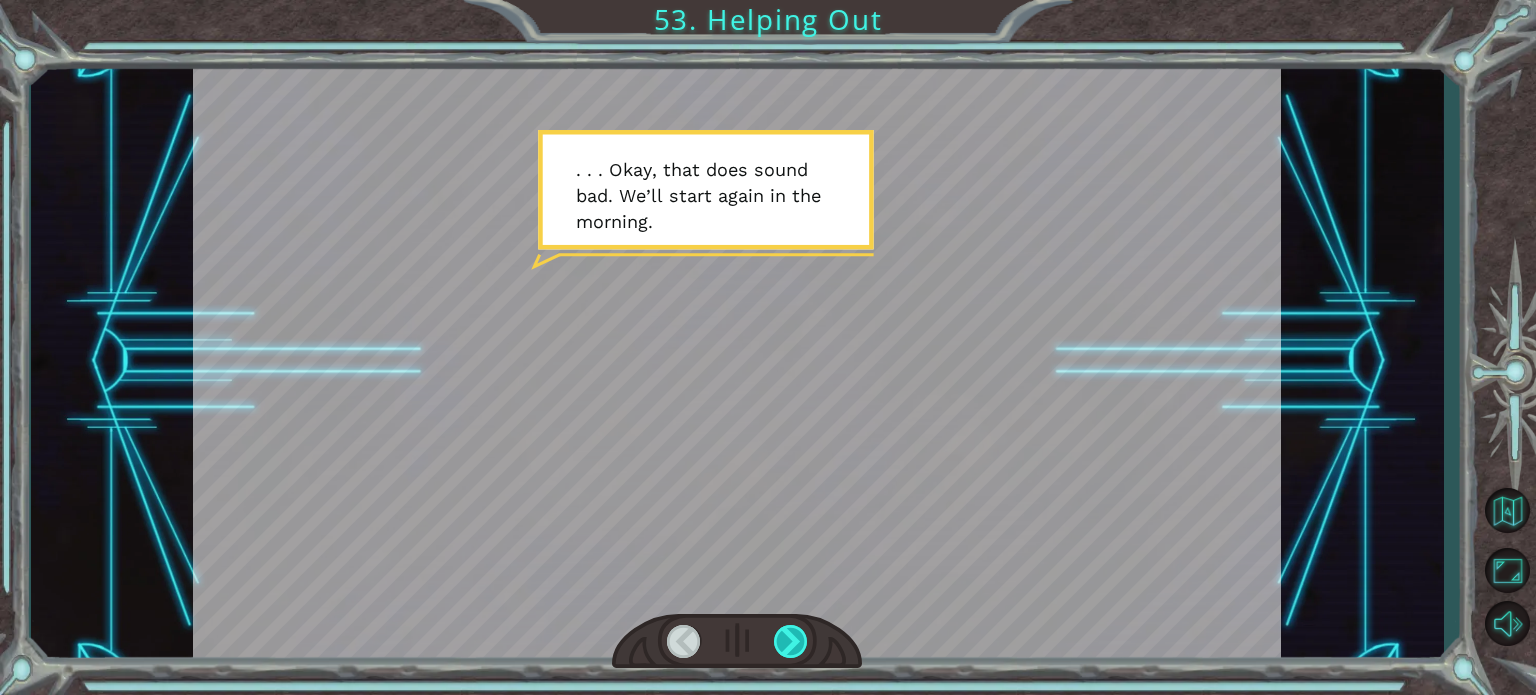 click at bounding box center (791, 641) 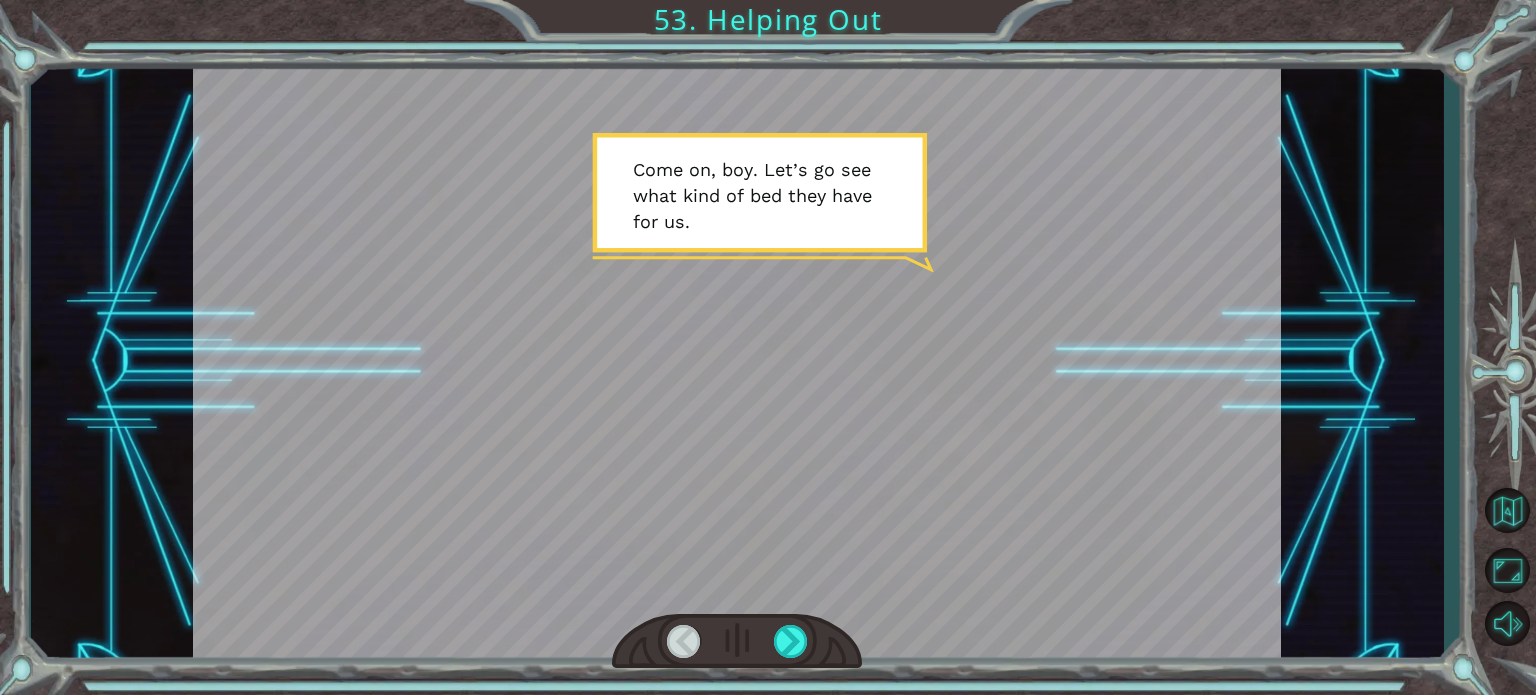 click on "Temporary Text       G o o d   j o b .   Y o u ’ r e   e x t r e m e l y   e f f i c i e n t .   N o   p r o b l e m .   I t   w a s   f u n .   H e y ,   s i n c e   w e ’ r e   h e a d i n g   e a s t ,   c a n   y o u   t a k e   m e   t o   X i n g ’ c h e n ?   I   n e e d   t o   g e t   t o   t h e   c i t y ’ s   S t a r   W e l l . I ’ m   s o r r y .   I   c a n n o t   g o   t o   t h a t   c i t y .   W e   c a n   t a k e   y o u   t o   t h e   e d g e   o f   t h e   f o r e s t ,   b u t   t h a t ’ s   i t . W e   l e a v e   a t   f i r s t   l i g h t . S o   w h a t   d i d   y o u   l e a r n   w h i l e   h e l p i n g   o u t ? T h e r e ’ s   a   g u y   n a m e d   S t i n k y   D a v e   w h o   h a s n ’ t   b a t h e d   i n   w e e k s . .   .   .   A n d ? T h a t   v a r i a b l e s   r e a l l y   m a k e   y o u r   p r o g r a m s   e a s y   t o   r e a d   a n d   e a s y   t o   c h a n g e . T h e r e .   T h a t   w a s n ’ t   s o   h a r d ," at bounding box center (768, 347) 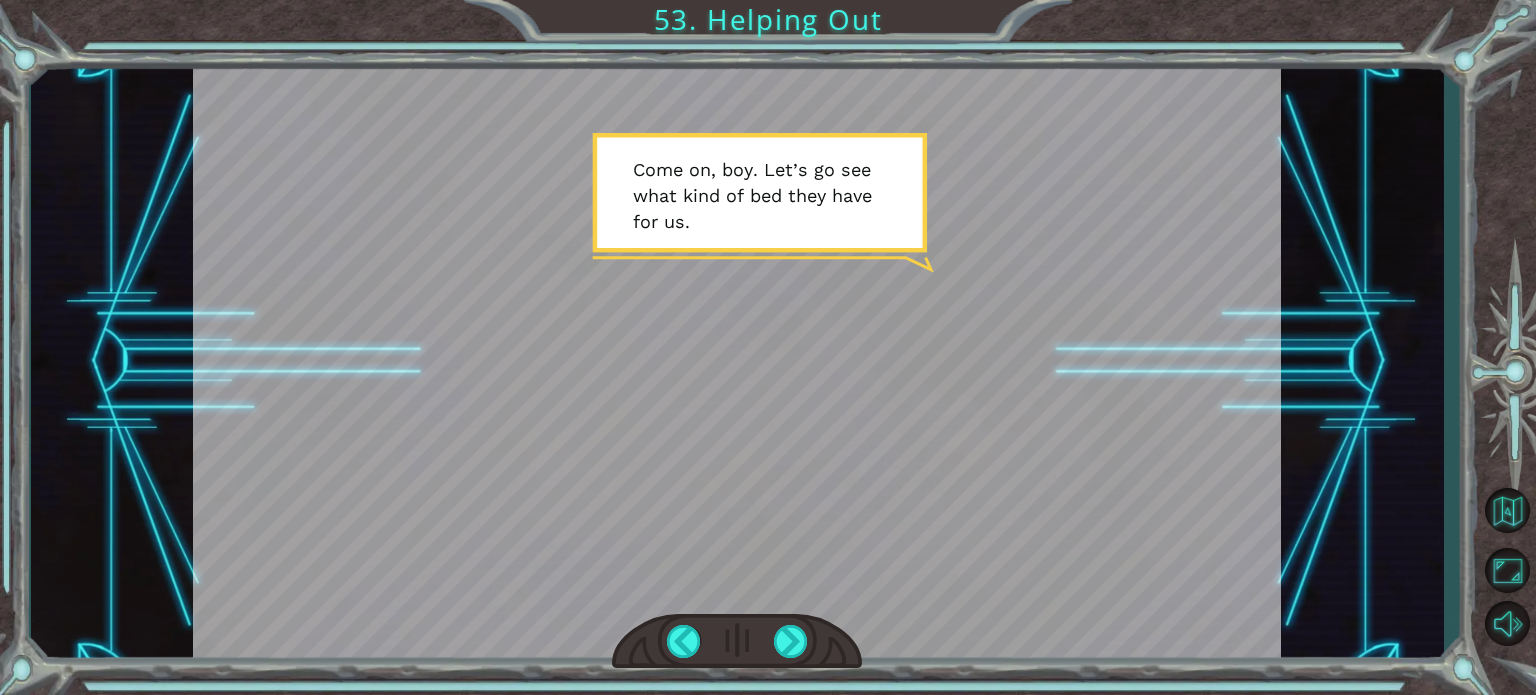 click at bounding box center (737, 641) 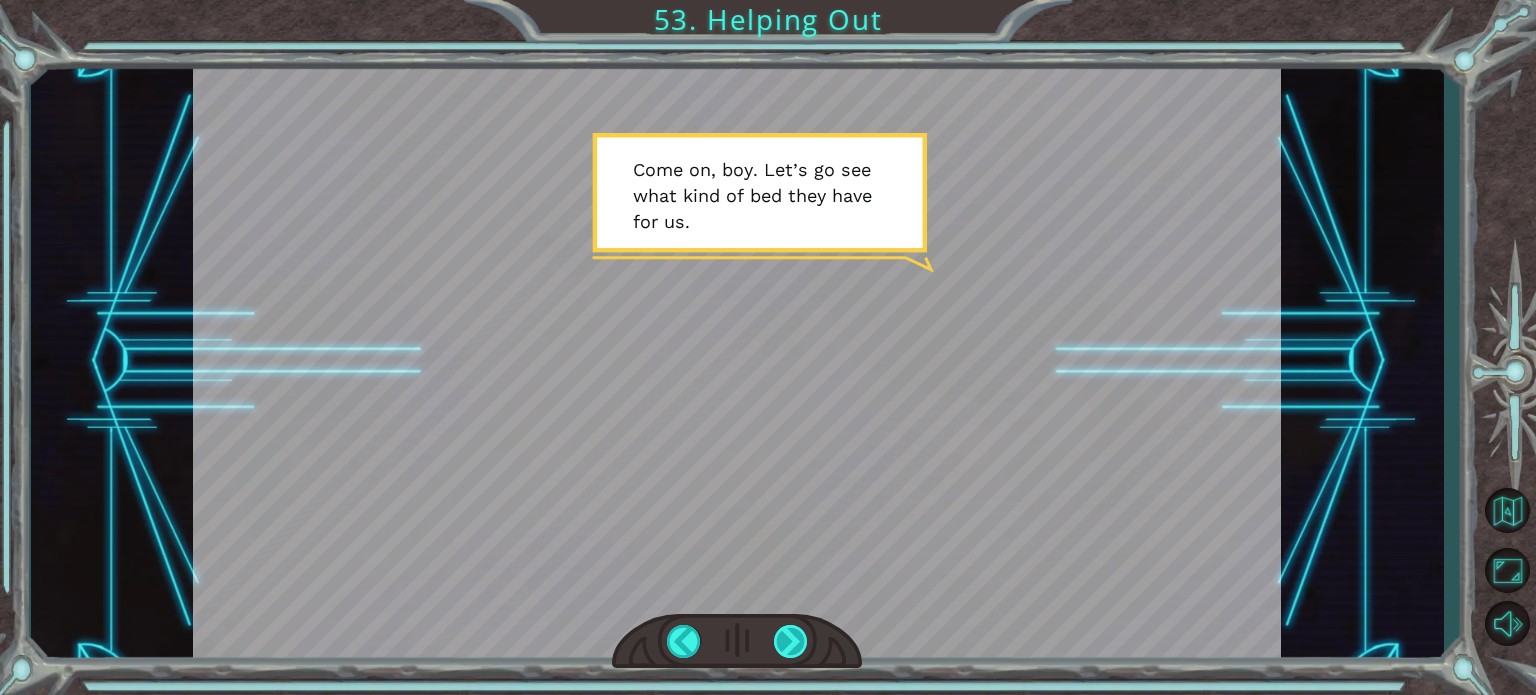 click at bounding box center [791, 641] 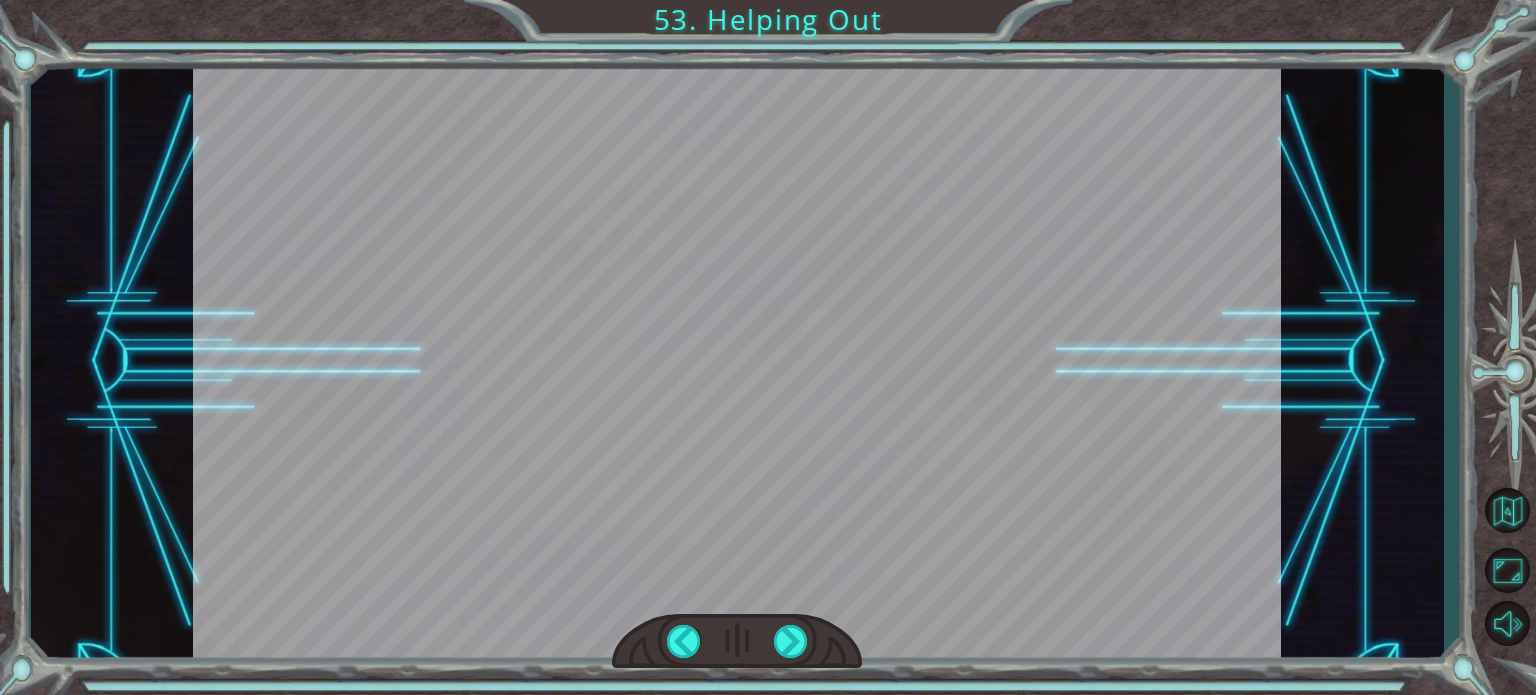 click on "Temporary Text       G o o d   j o b .   Y o u ’ r e   e x t r e m e l y   e f f i c i e n t .   N o   p r o b l e m .   I t   w a s   f u n .   H e y ,   s i n c e   w e ’ r e   h e a d i n g   e a s t ,   c a n   y o u   t a k e   m e   t o   X i n g ’ c h e n ?   I   n e e d   t o   g e t   t o   t h e   c i t y ’ s   S t a r   W e l l . I ’ m   s o r r y .   I   c a n n o t   g o   t o   t h a t   c i t y .   W e   c a n   t a k e   y o u   t o   t h e   e d g e   o f   t h e   f o r e s t ,   b u t   t h a t ’ s   i t . W e   l e a v e   a t   f i r s t   l i g h t . S o   w h a t   d i d   y o u   l e a r n   w h i l e   h e l p i n g   o u t ? T h e r e ’ s   a   g u y   n a m e d   S t i n k y   D a v e   w h o   h a s n ’ t   b a t h e d   i n   w e e k s . .   .   .   A n d ? T h a t   v a r i a b l e s   r e a l l y   m a k e   y o u r   p r o g r a m s   e a s y   t o   r e a d   a n d   e a s y   t o   c h a n g e . T h e r e .   T h a t   w a s n ’ t   s o   h a r d ," at bounding box center [768, 0] 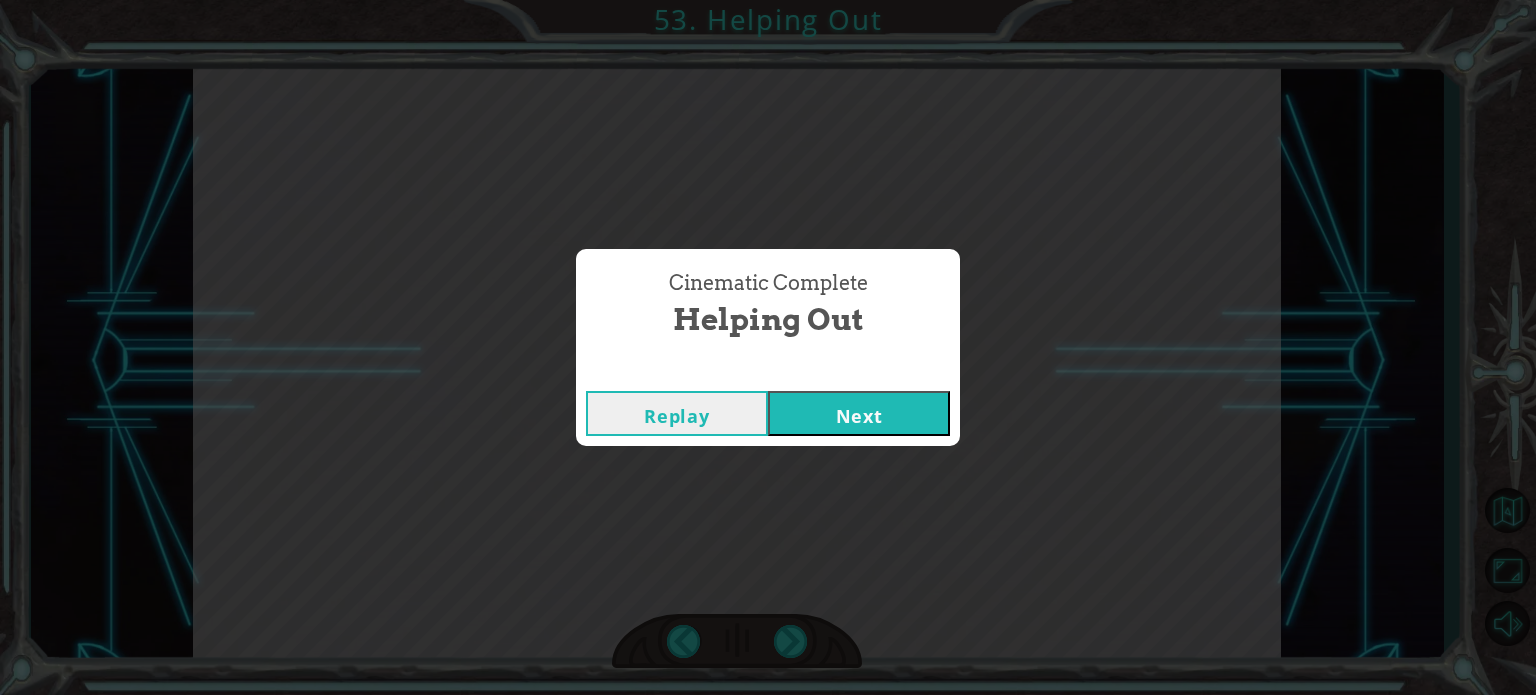 drag, startPoint x: 850, startPoint y: 349, endPoint x: 853, endPoint y: 375, distance: 26.172504 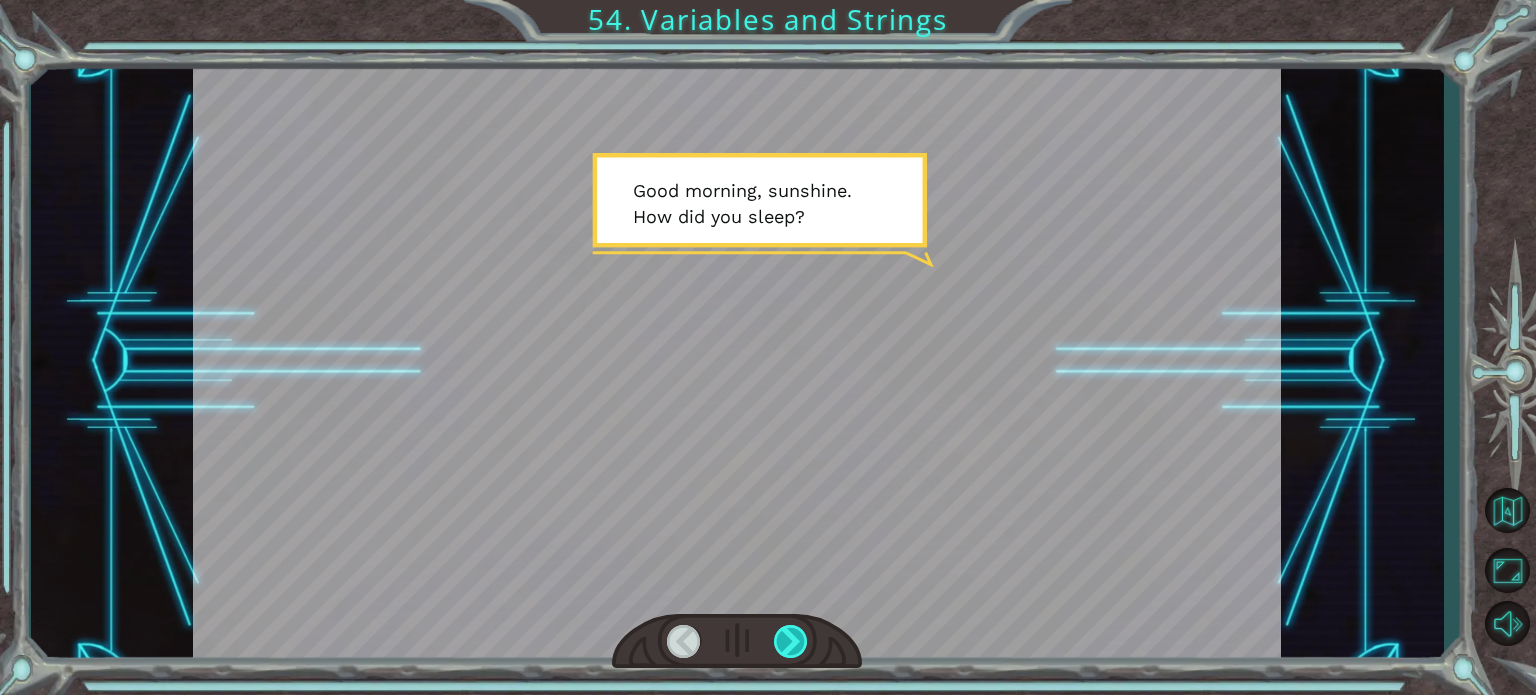 click at bounding box center [791, 641] 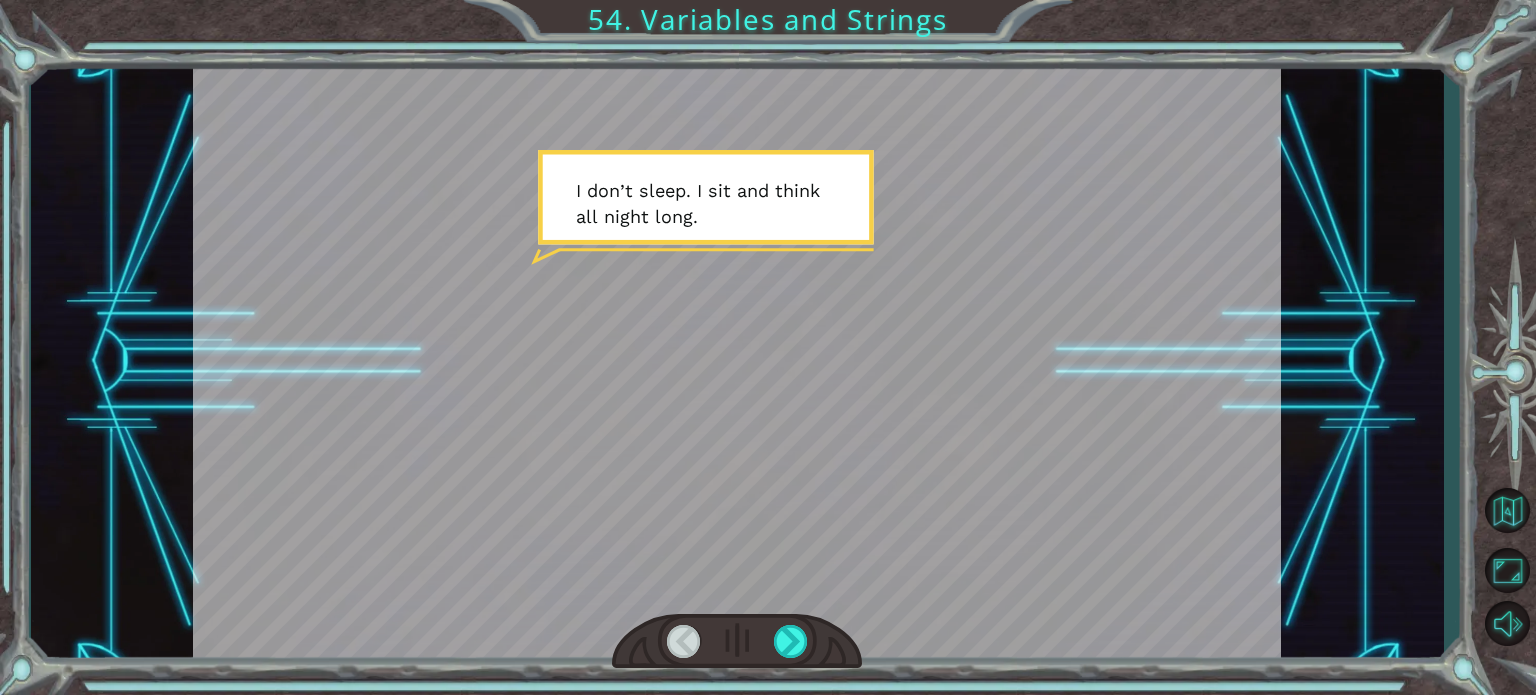 click at bounding box center (737, 641) 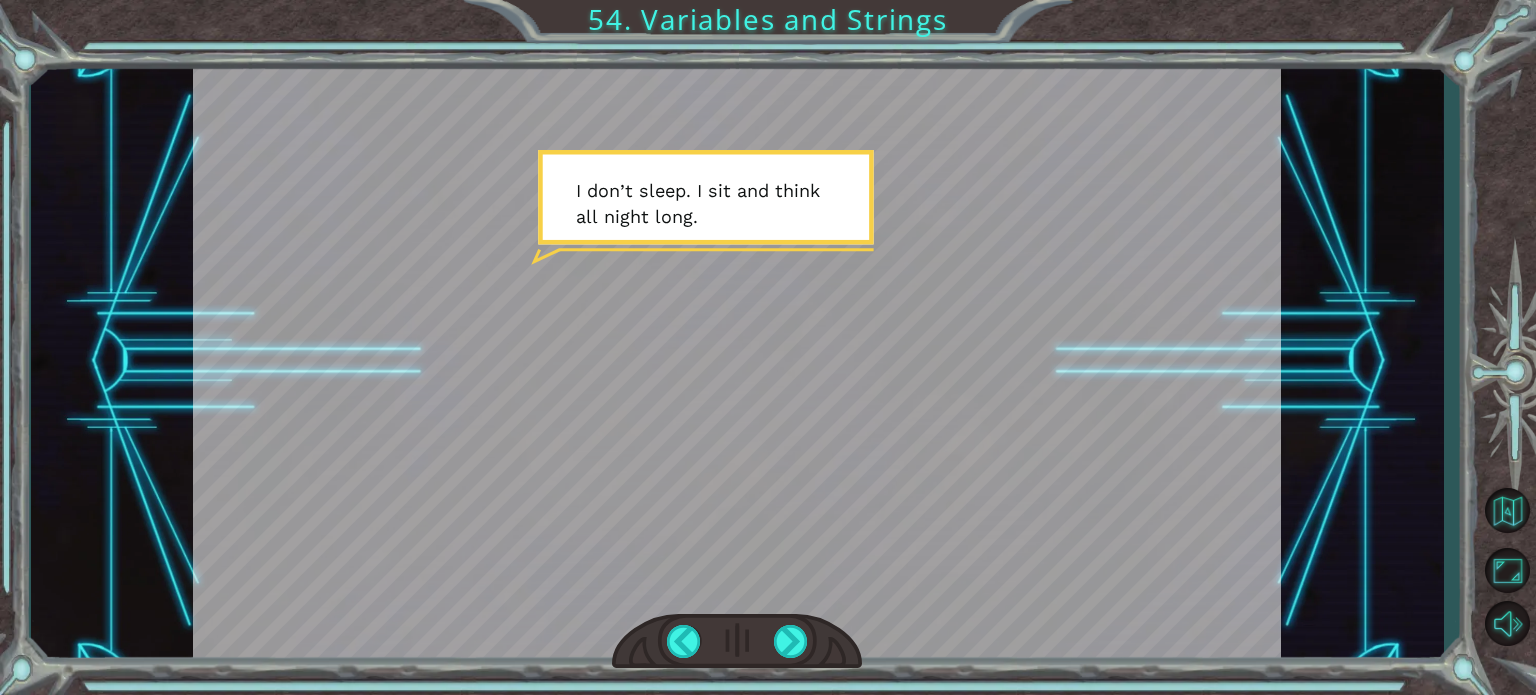 click at bounding box center (737, 641) 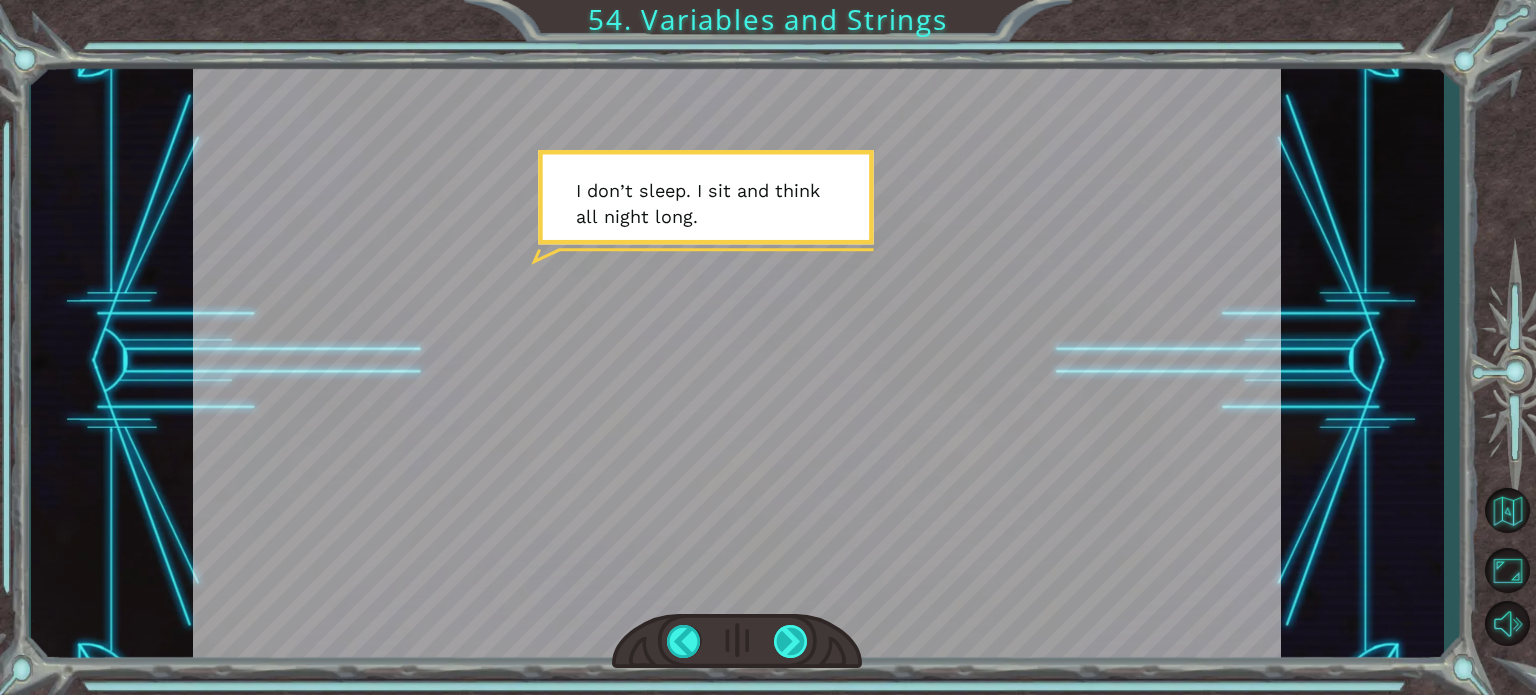 click at bounding box center (791, 641) 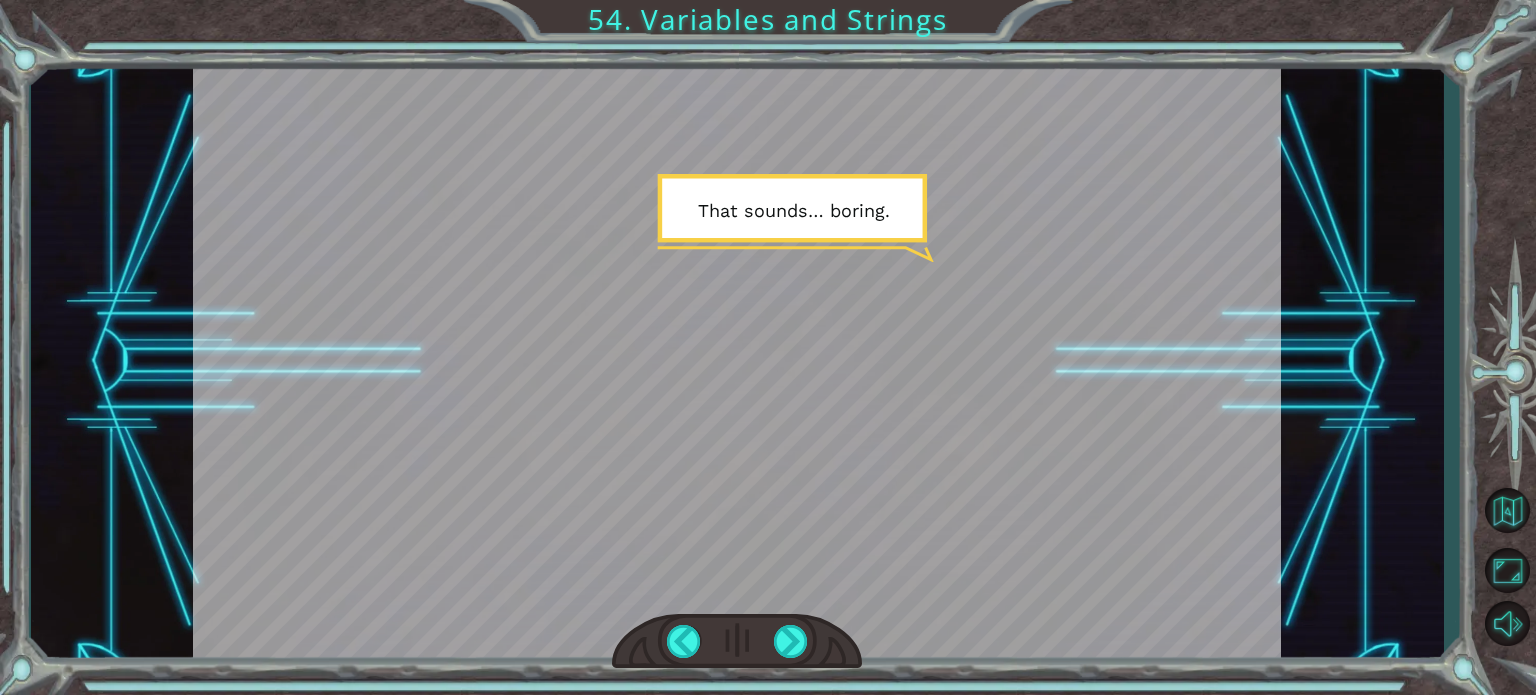 click at bounding box center [737, 362] 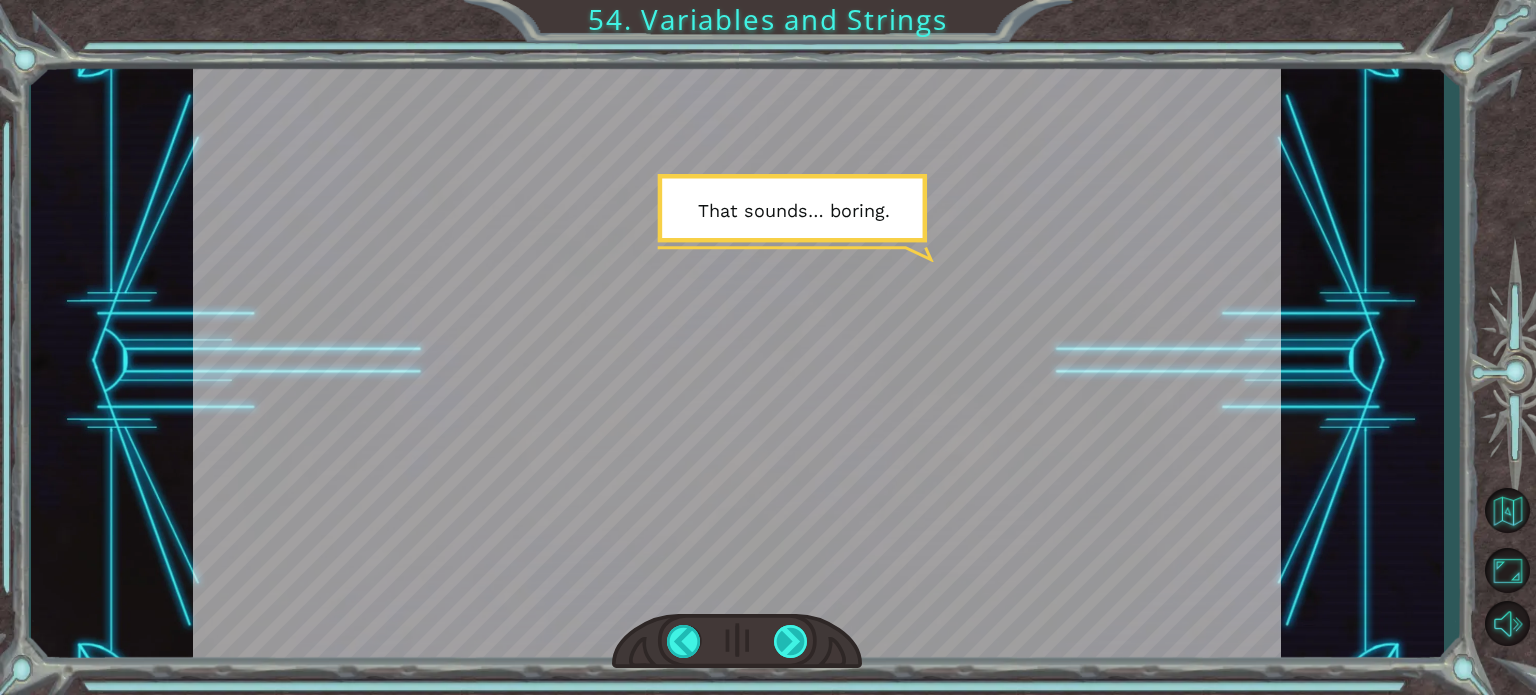 click at bounding box center [737, 641] 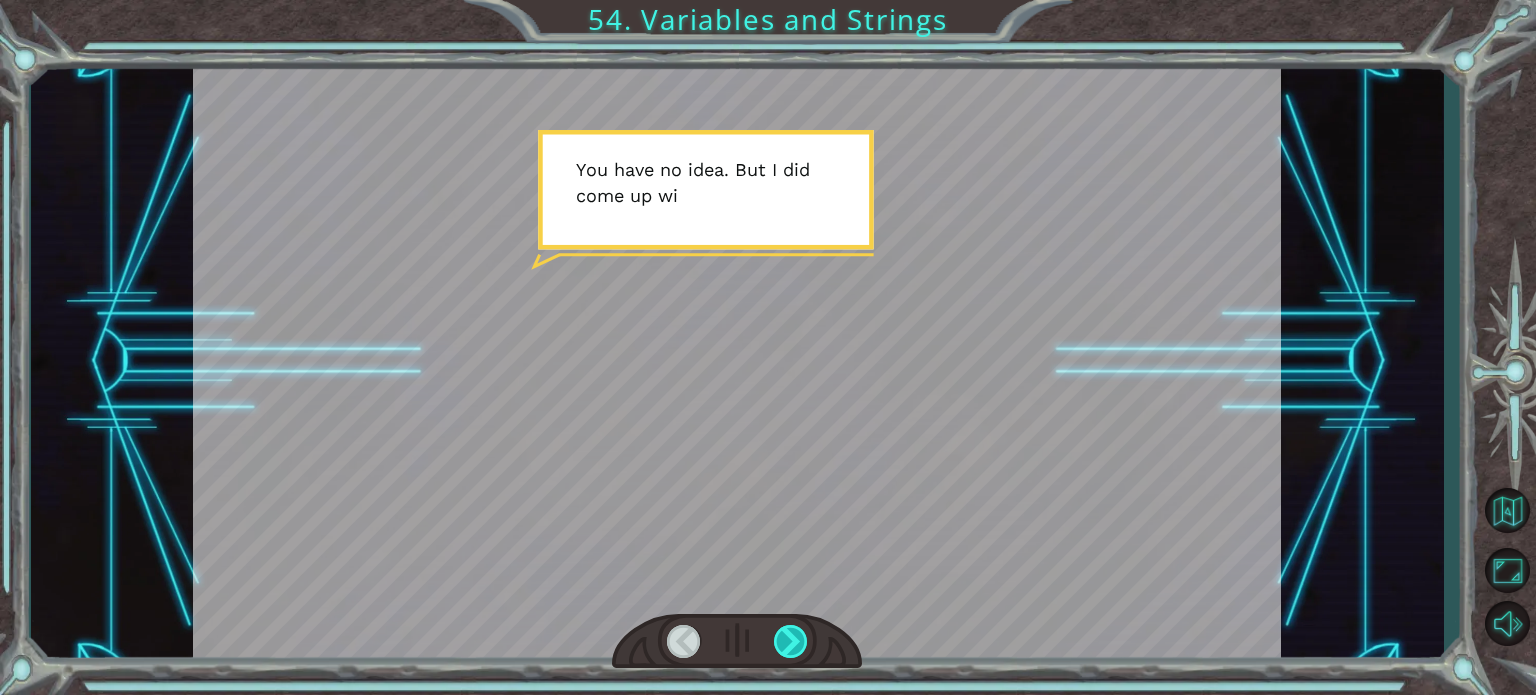 click at bounding box center (791, 641) 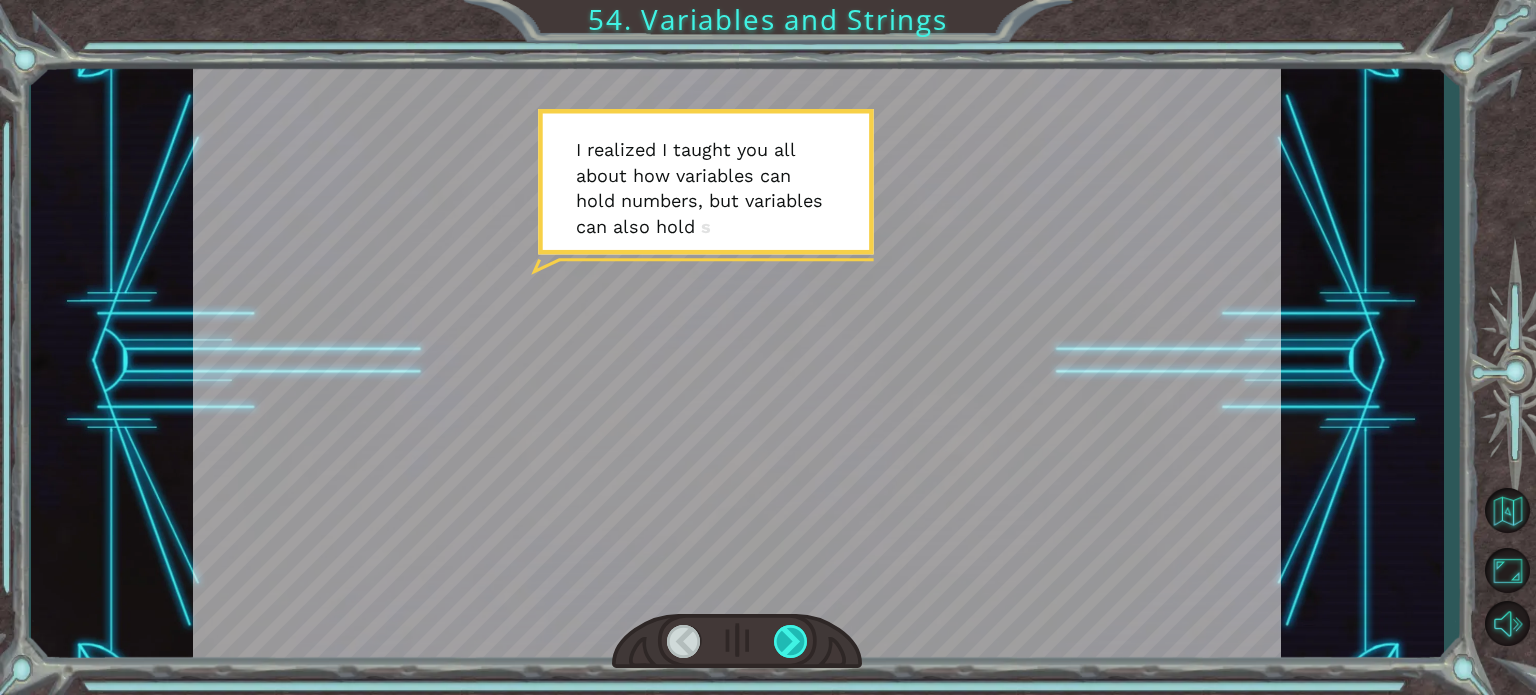 click at bounding box center (791, 641) 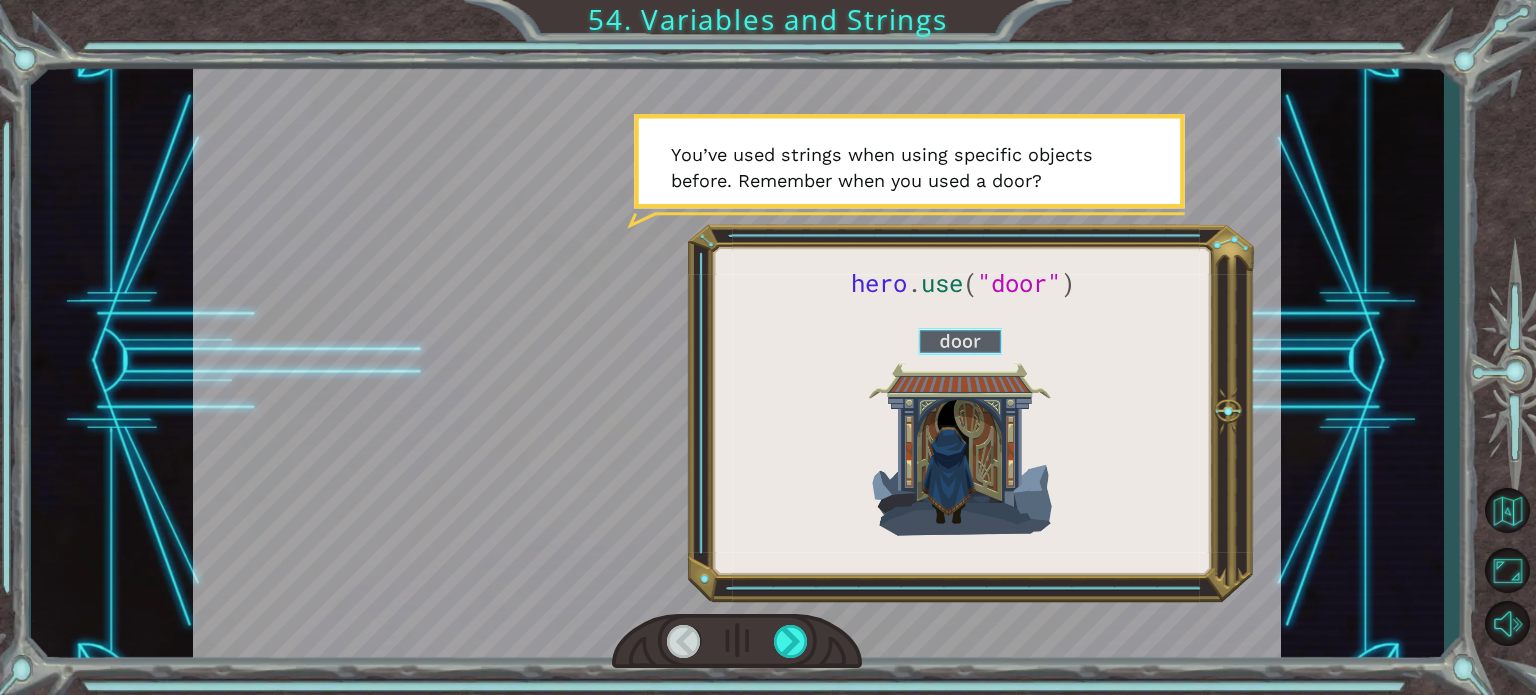 click at bounding box center (684, 641) 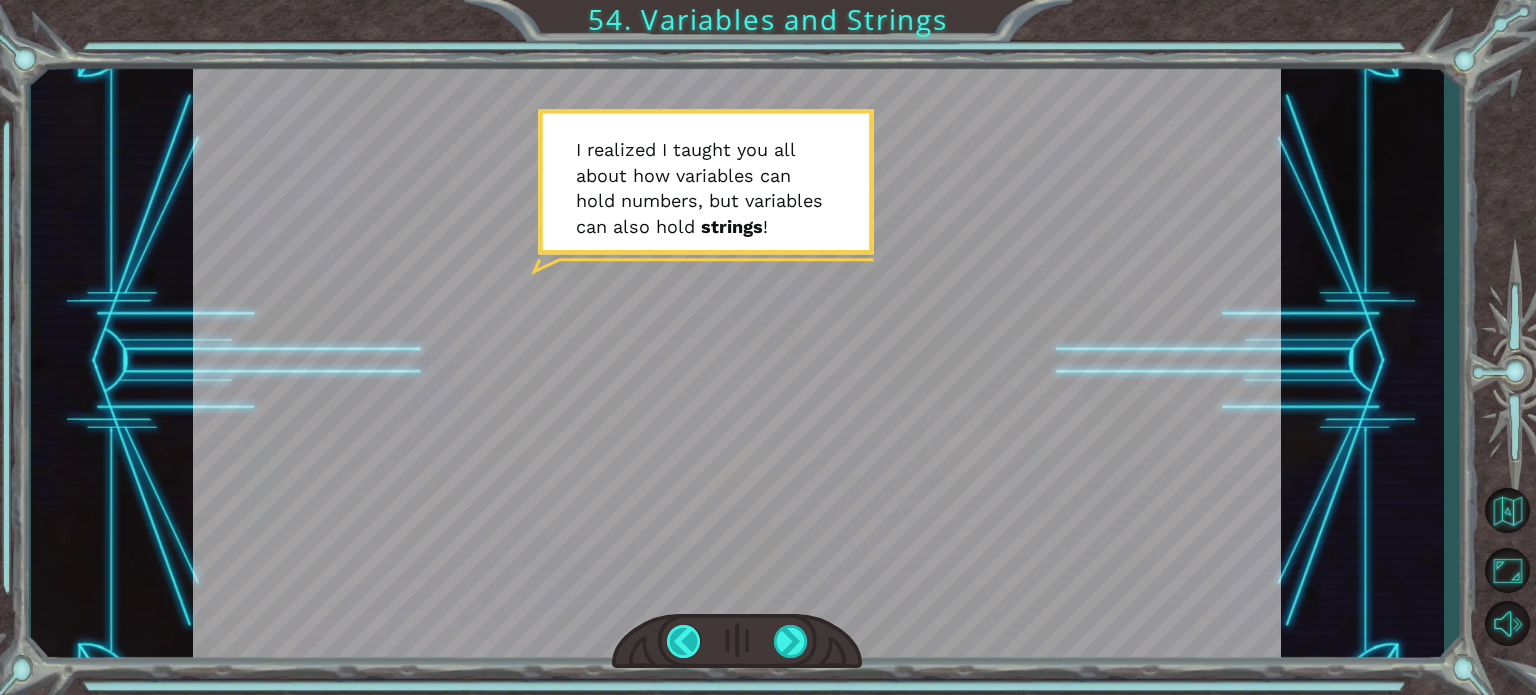 click at bounding box center [684, 641] 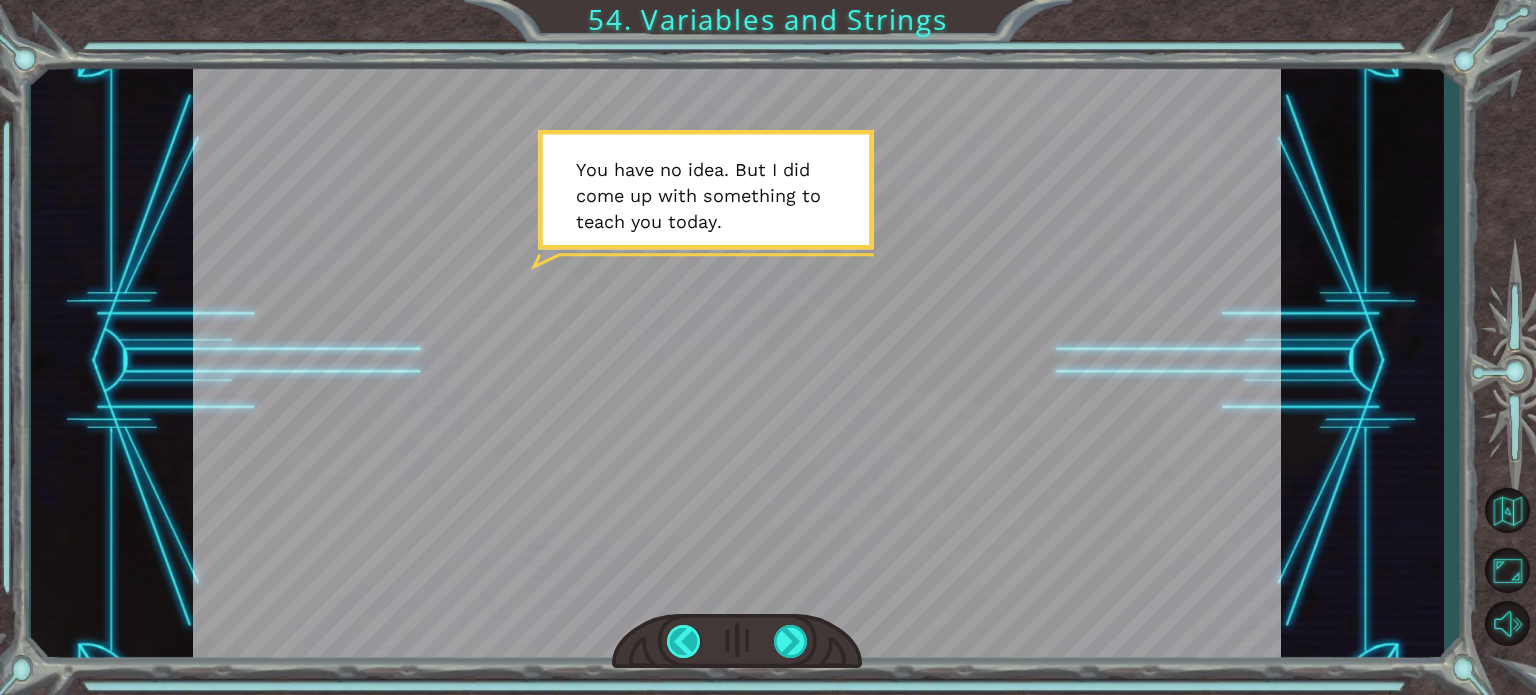 click at bounding box center [684, 641] 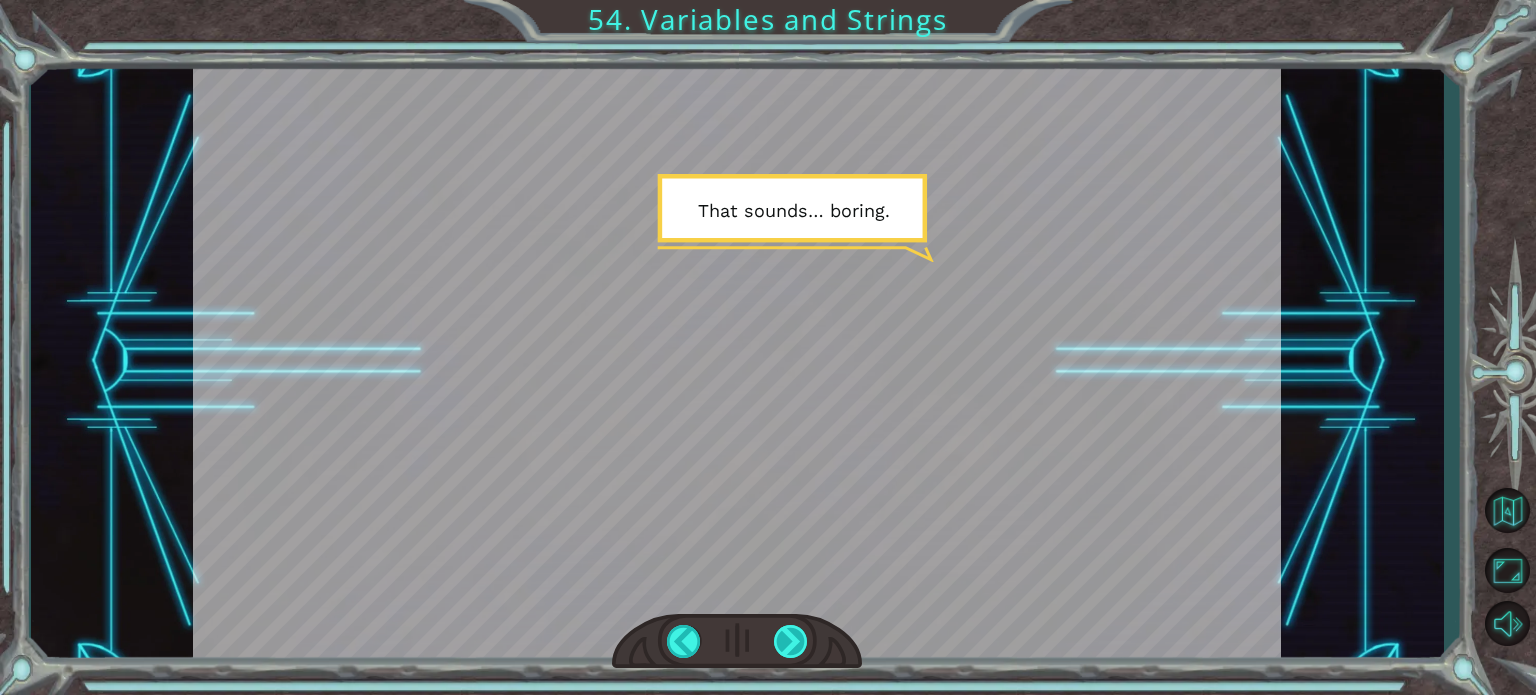 click at bounding box center (791, 641) 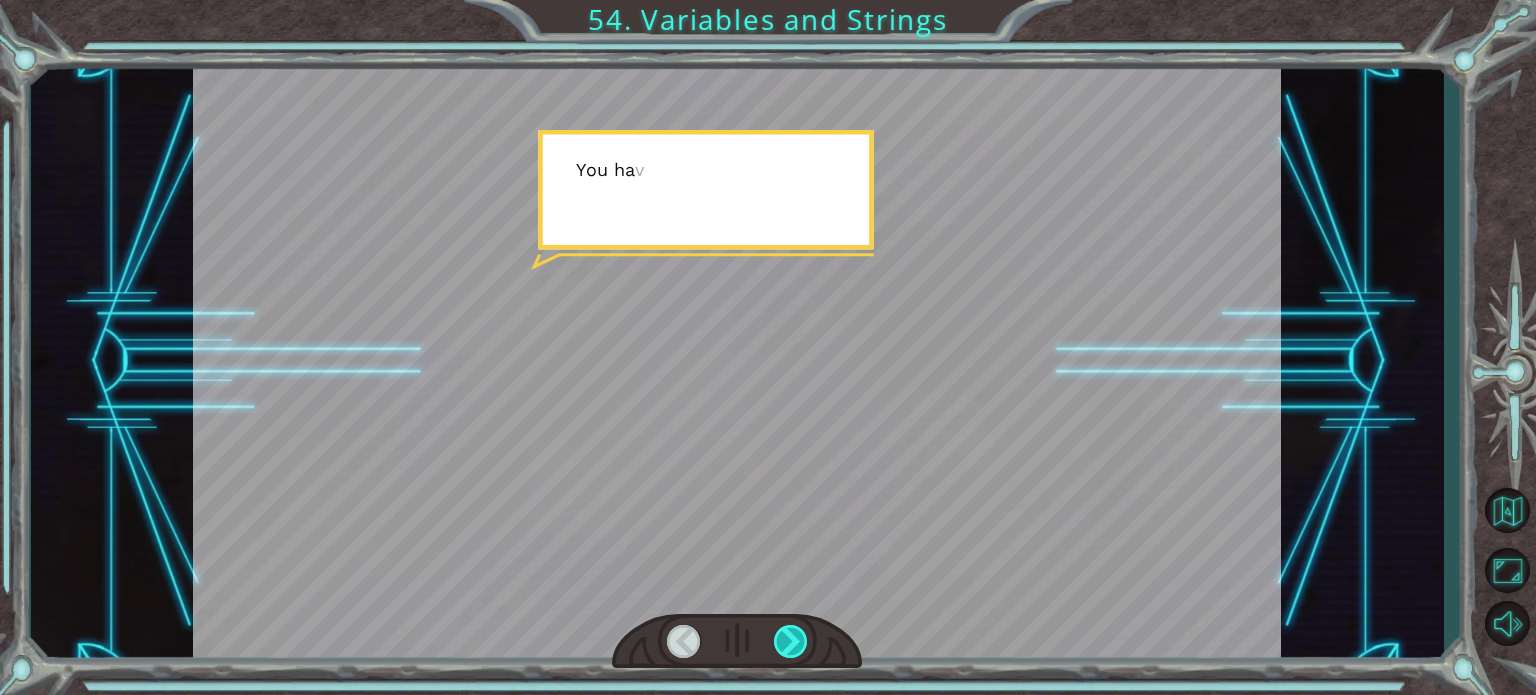 click at bounding box center (791, 641) 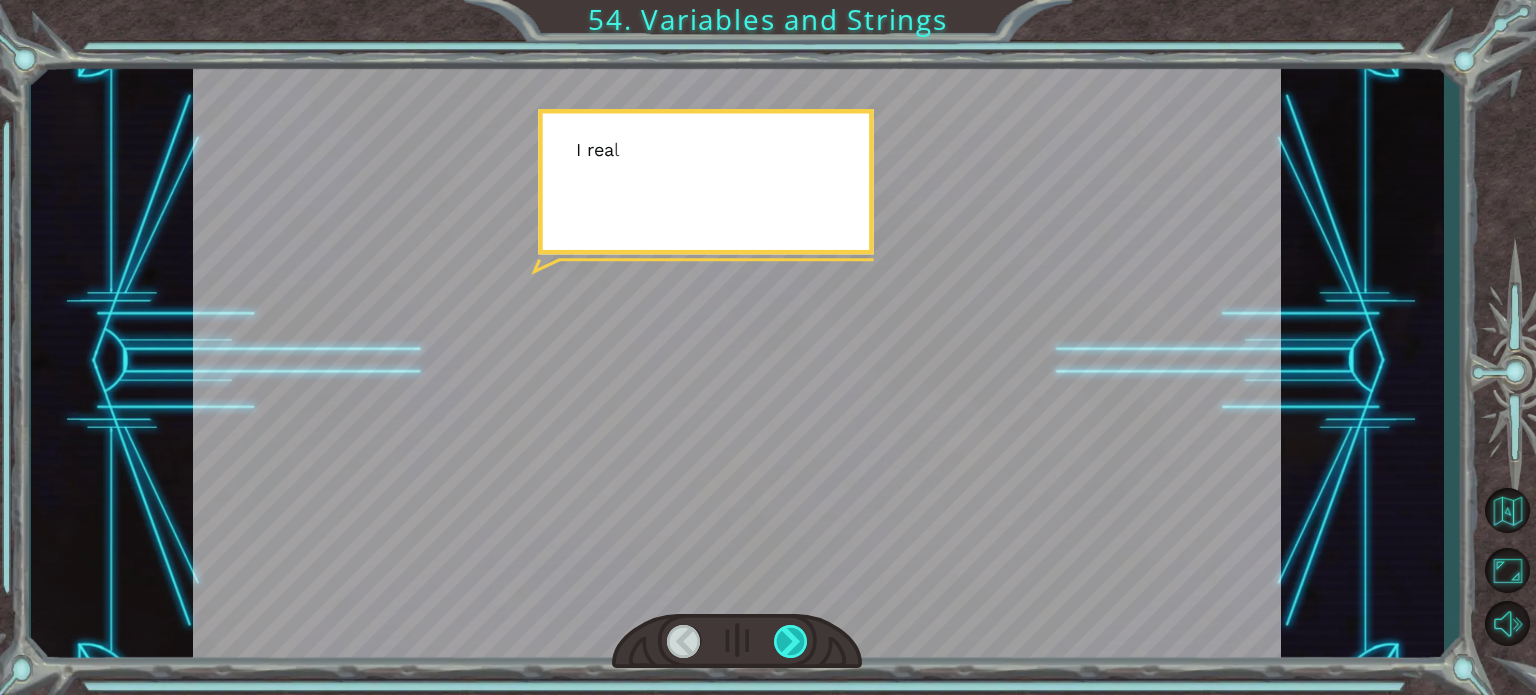 click at bounding box center (791, 641) 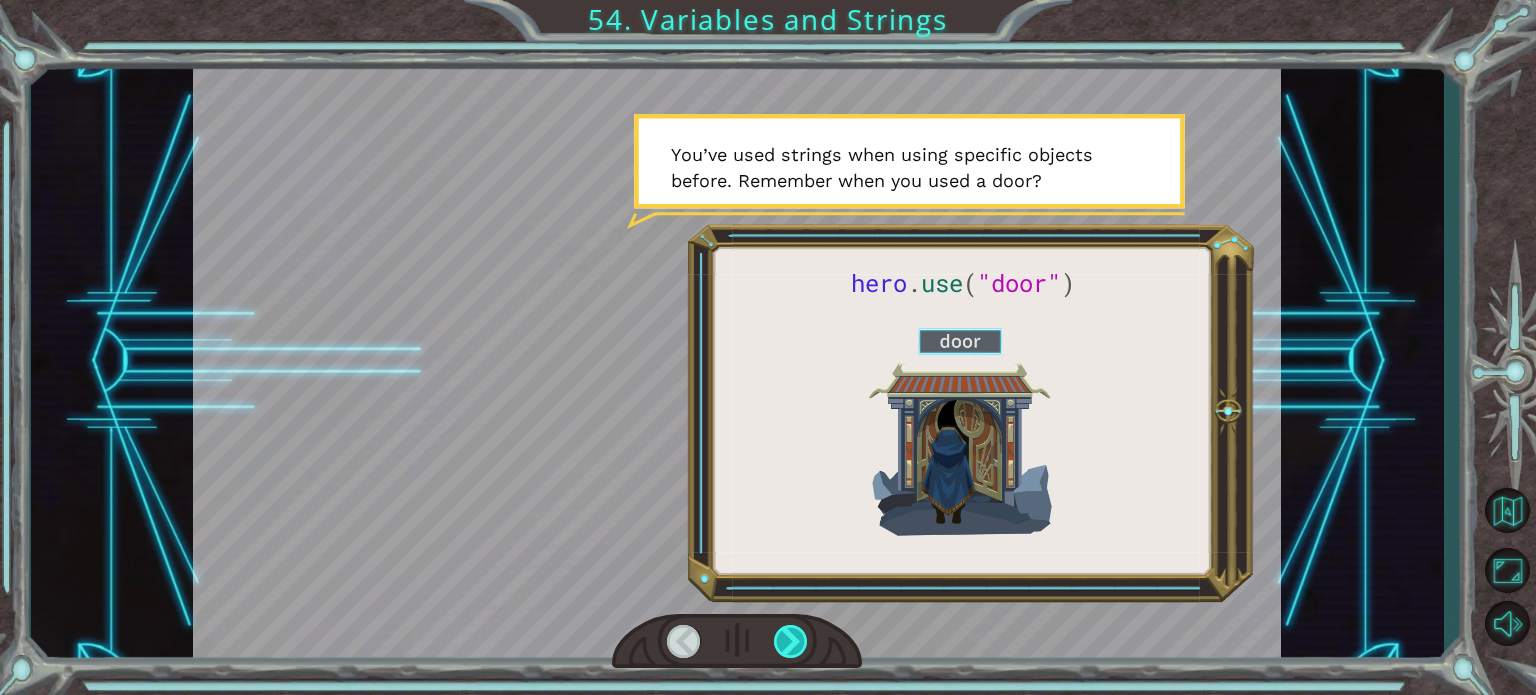 click at bounding box center [791, 641] 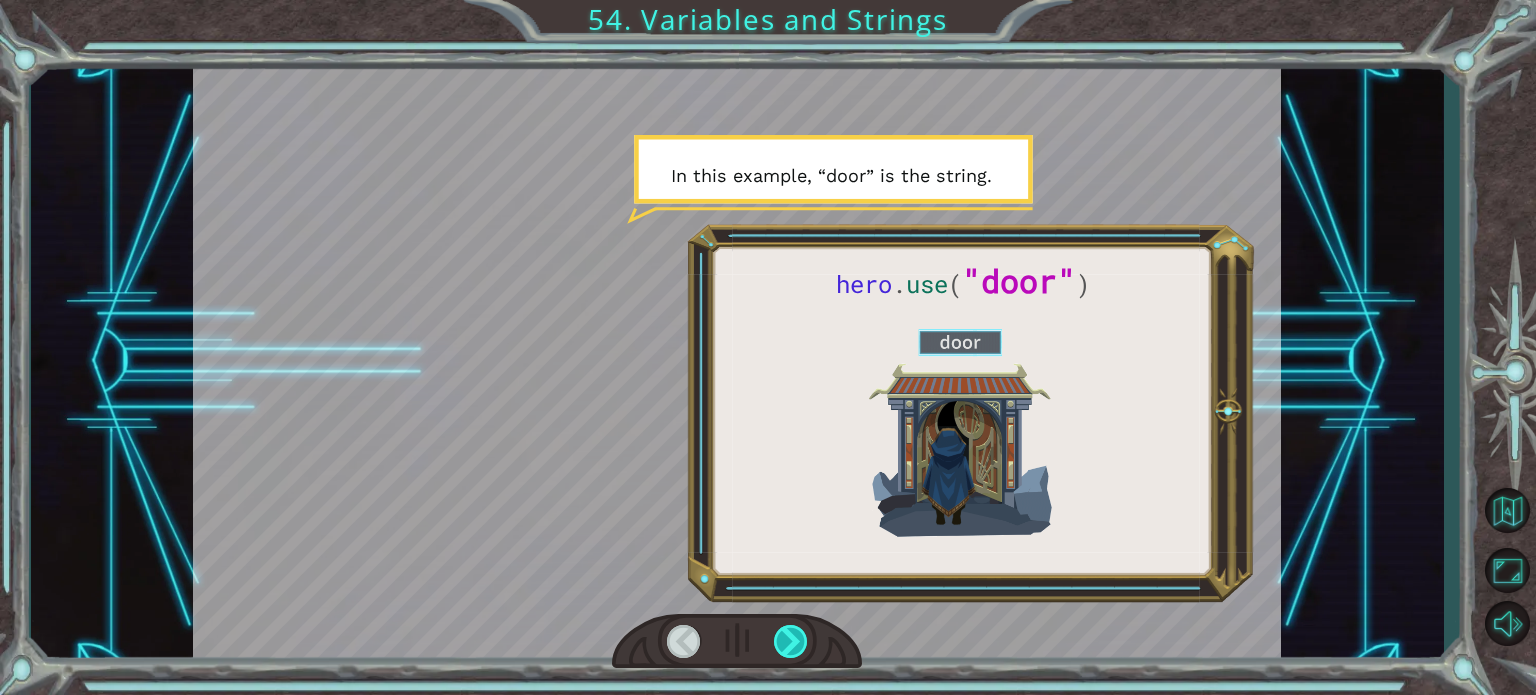 click at bounding box center [791, 641] 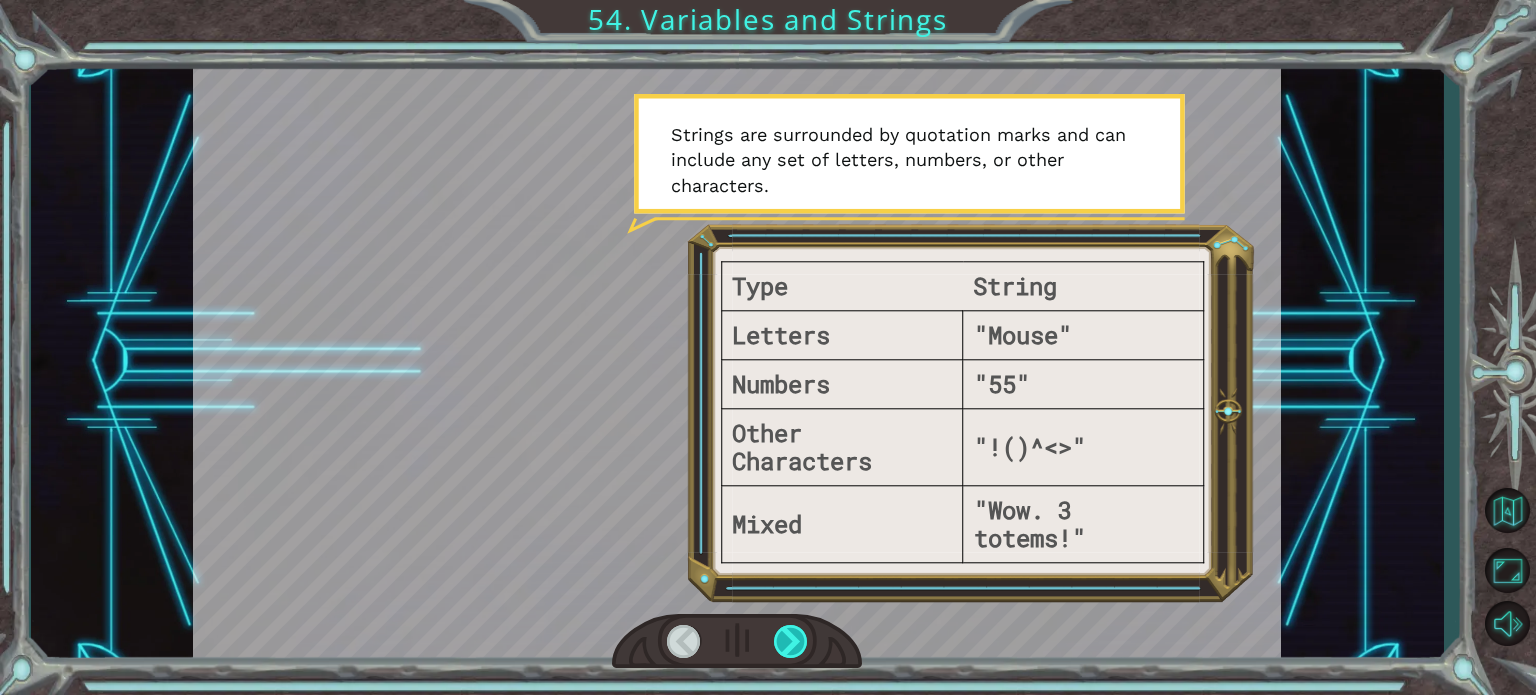 click at bounding box center (791, 641) 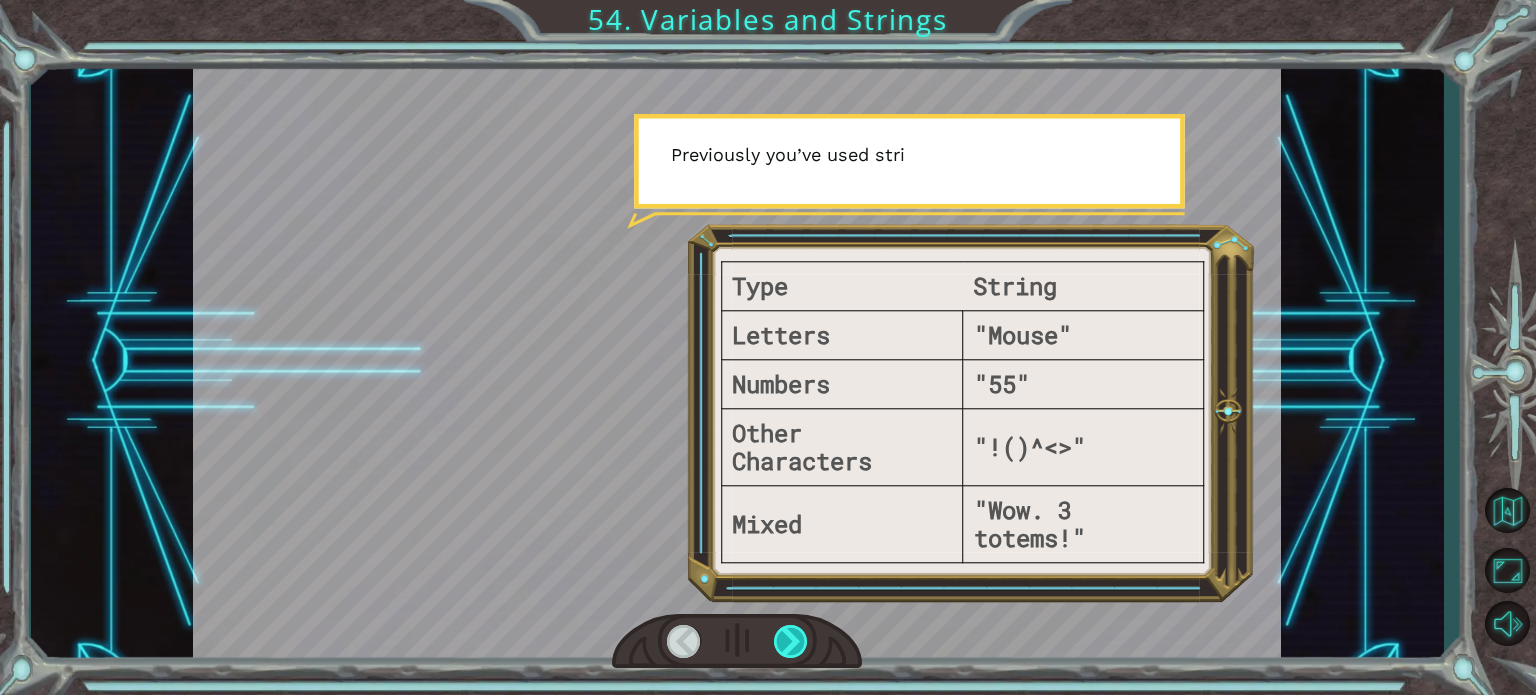 click at bounding box center [791, 641] 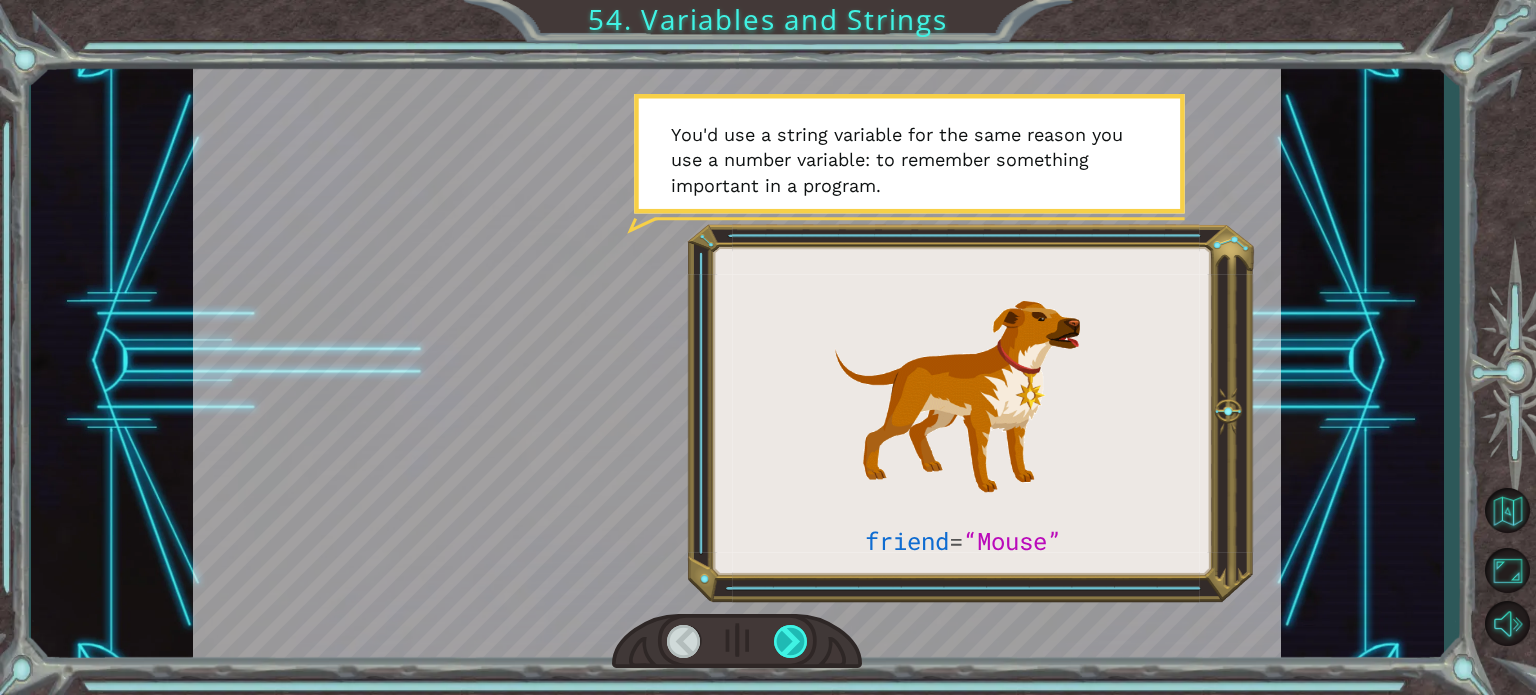 click at bounding box center (791, 641) 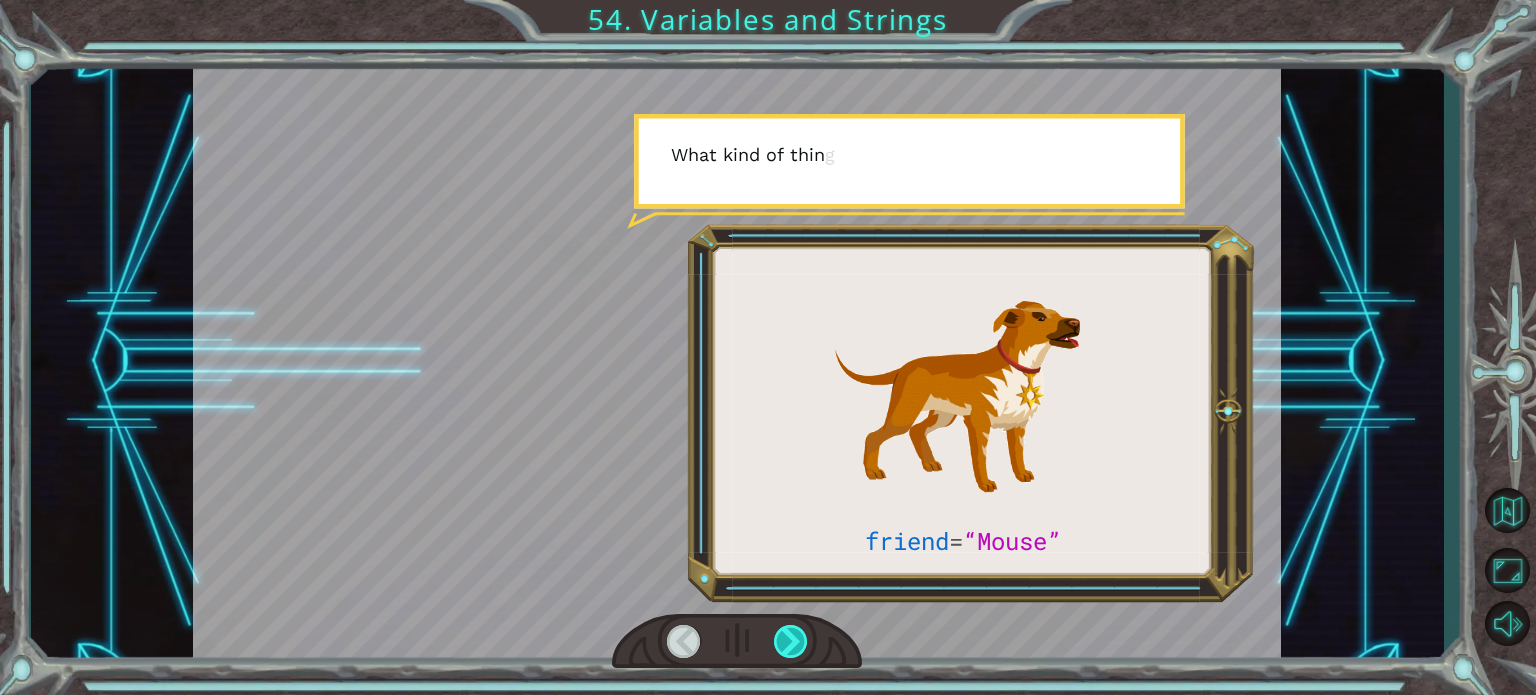 click at bounding box center [791, 641] 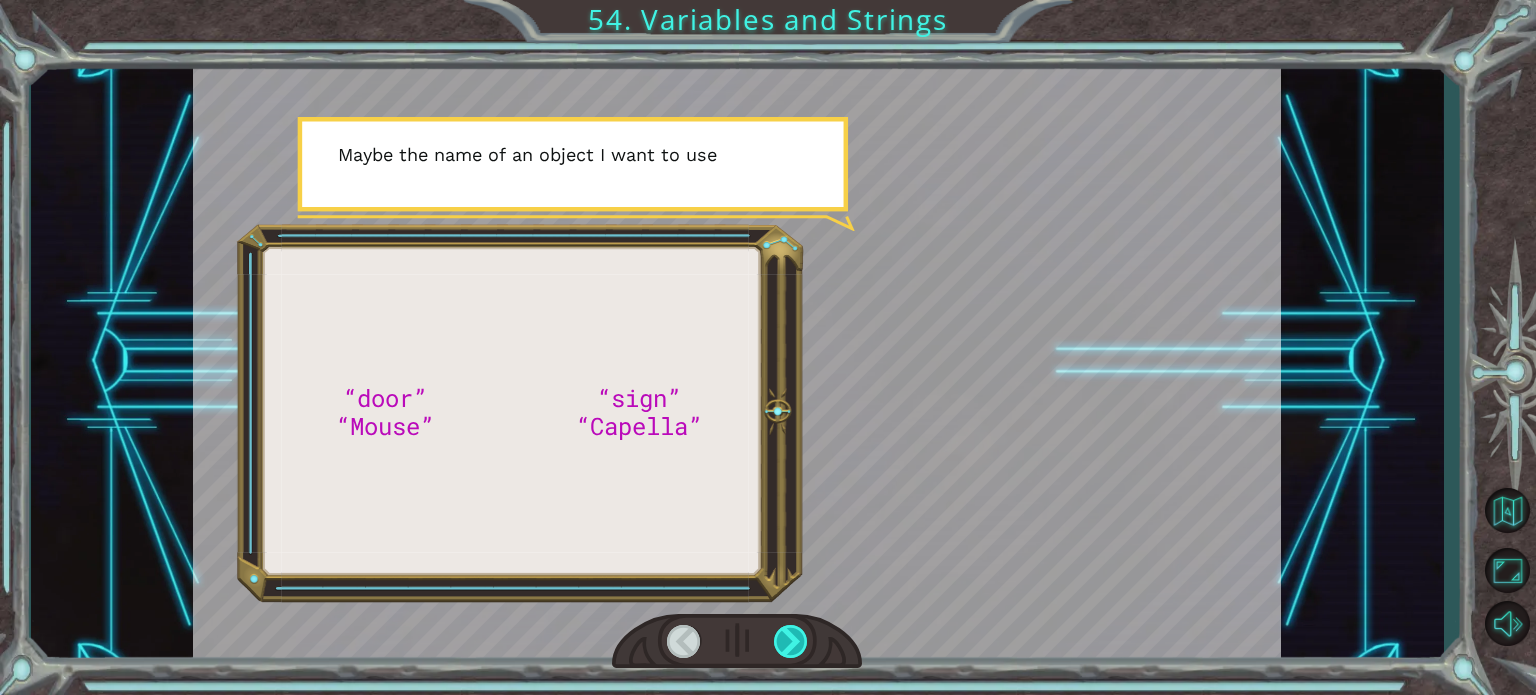 click at bounding box center (791, 641) 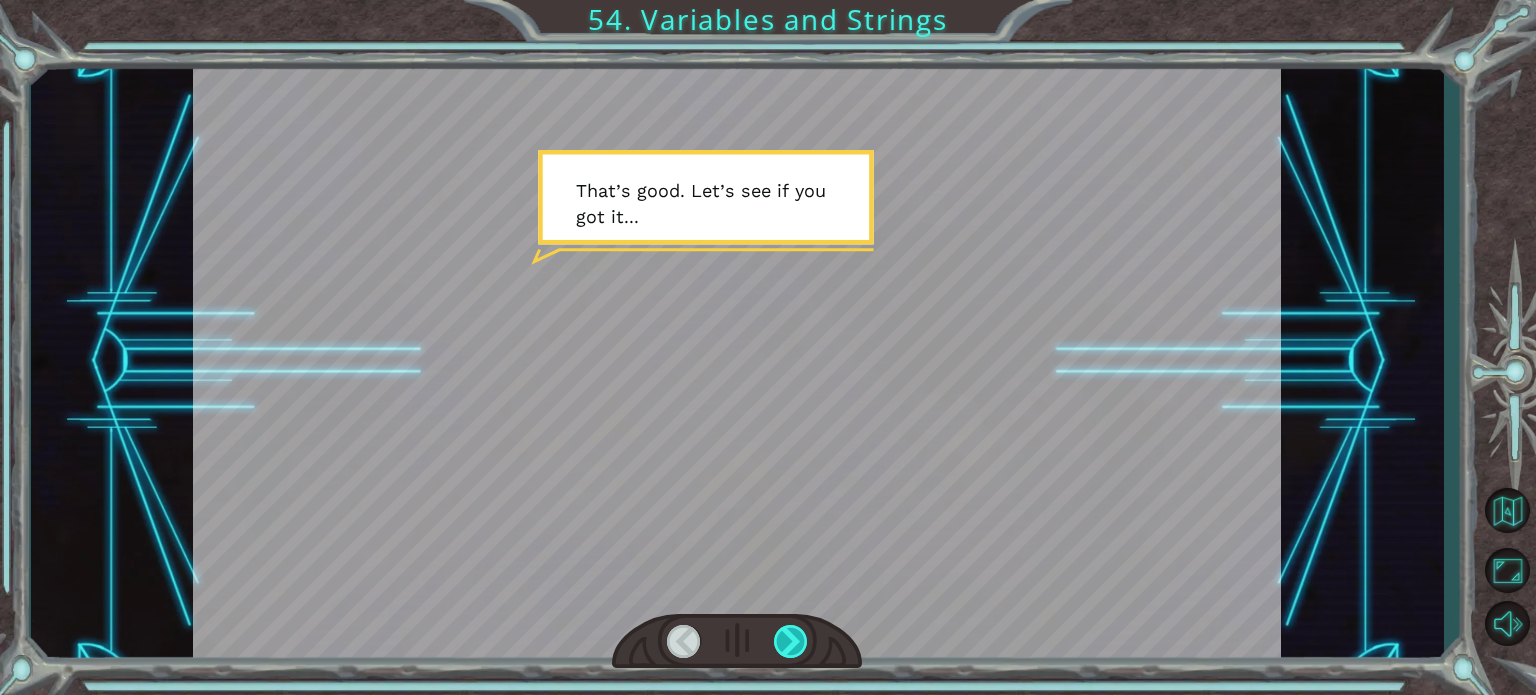 click at bounding box center [791, 641] 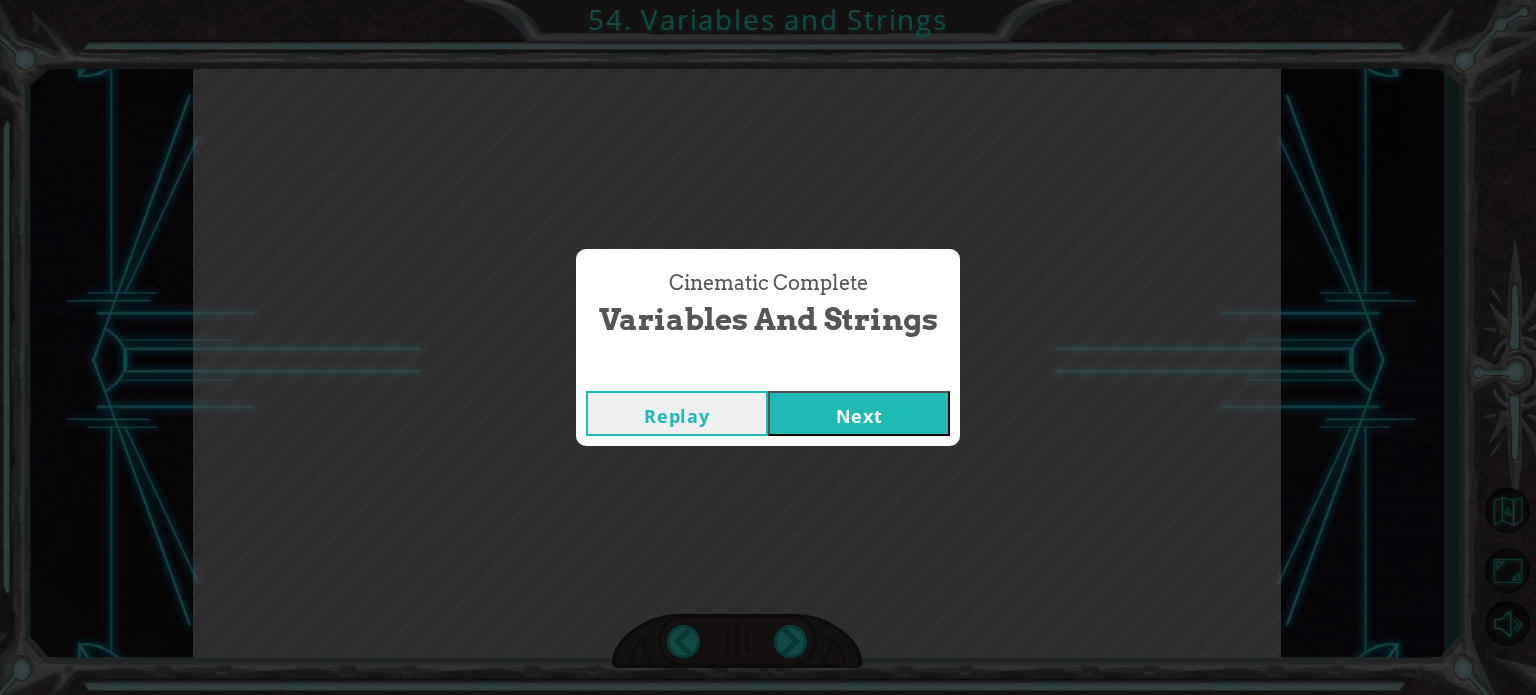 click on "Next" at bounding box center (859, 413) 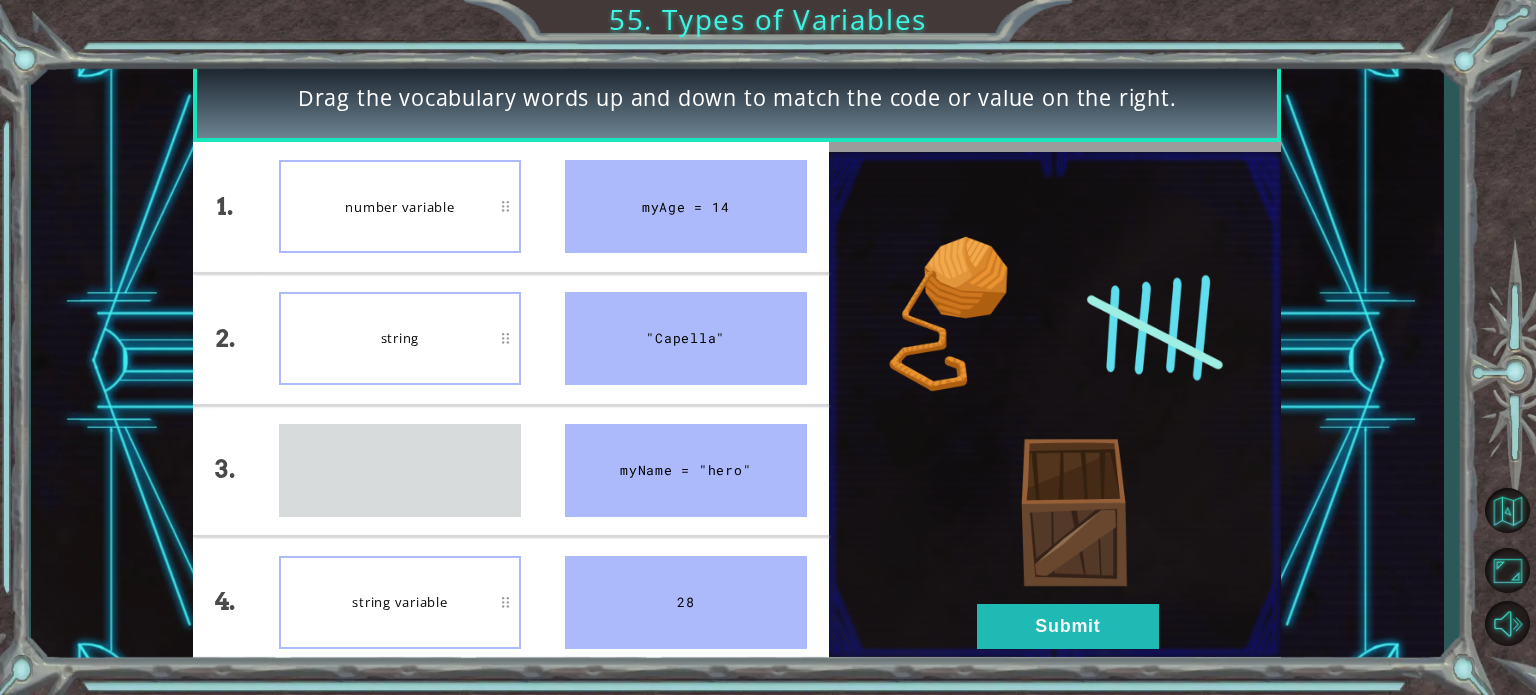 type 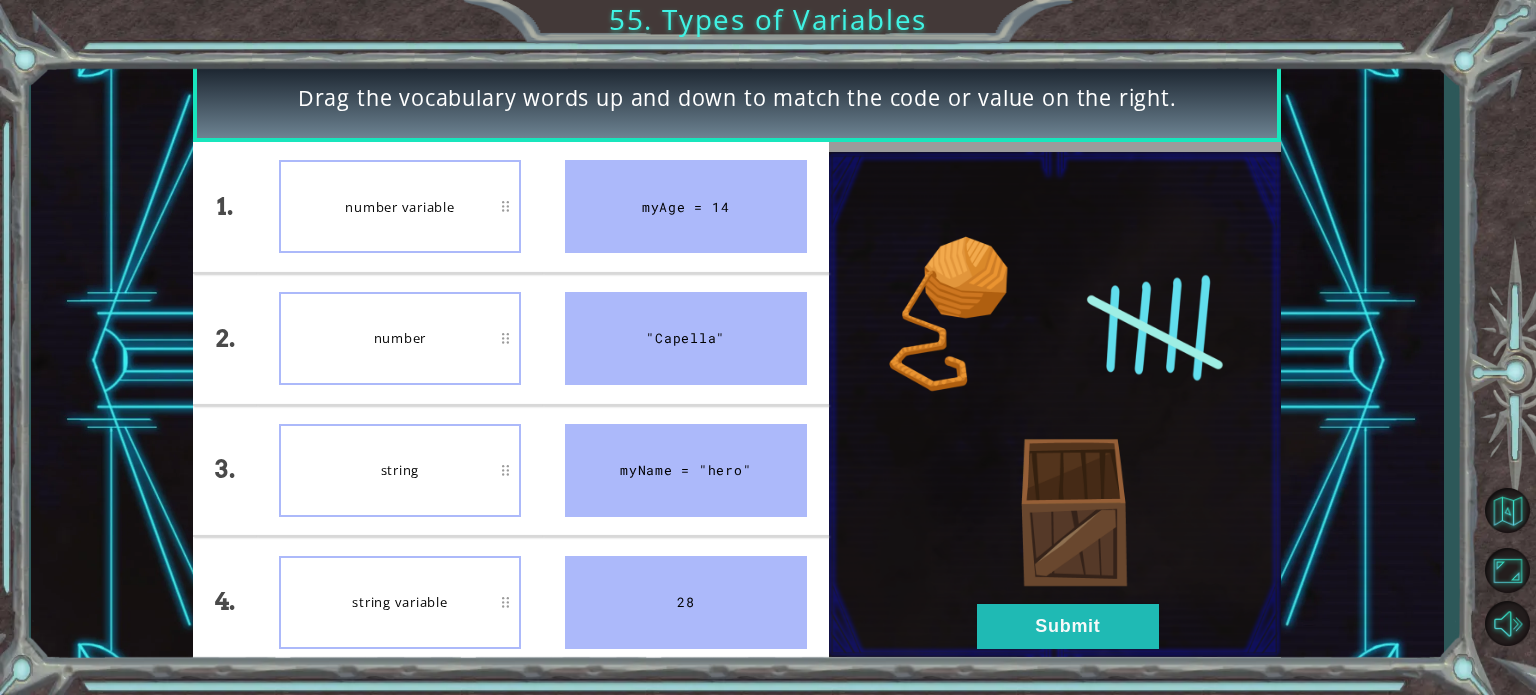 drag, startPoint x: 464, startPoint y: 419, endPoint x: 472, endPoint y: 388, distance: 32.01562 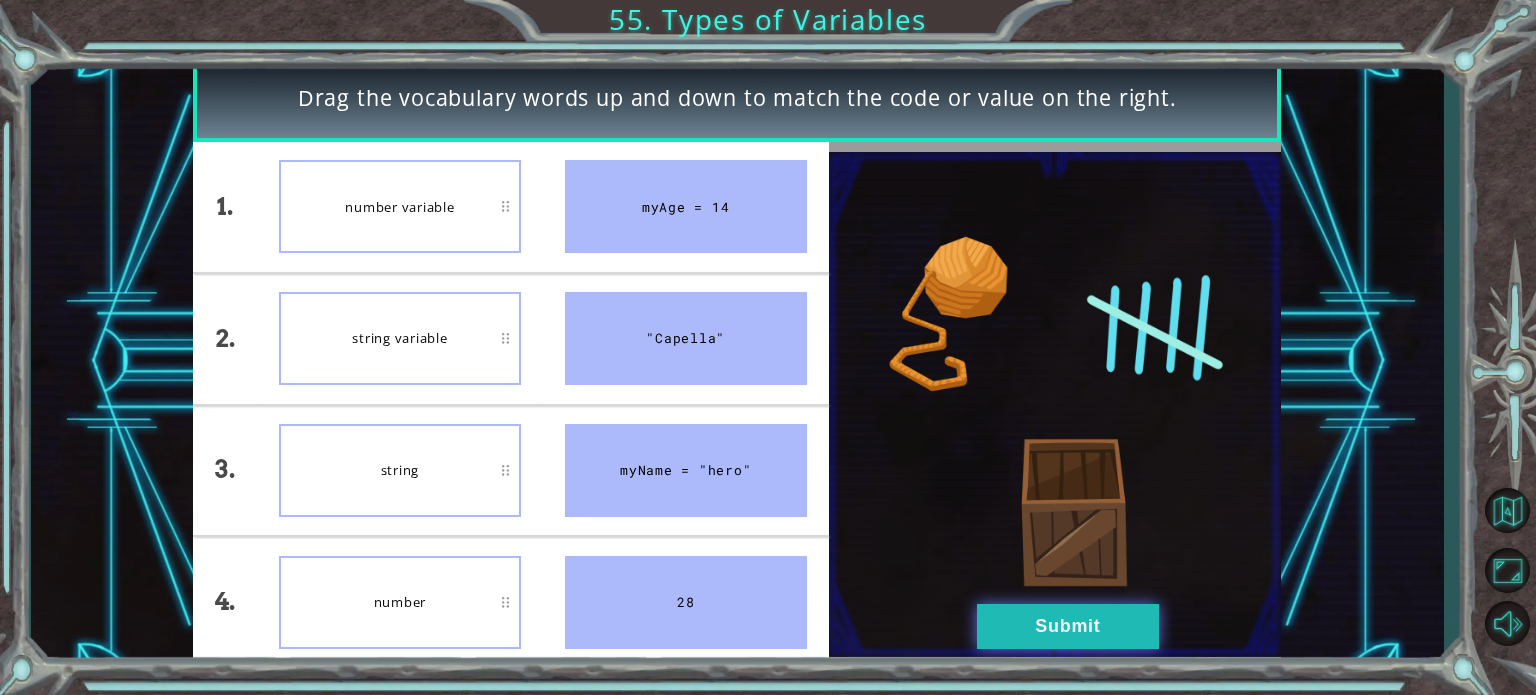 click on "Submit" at bounding box center [1068, 626] 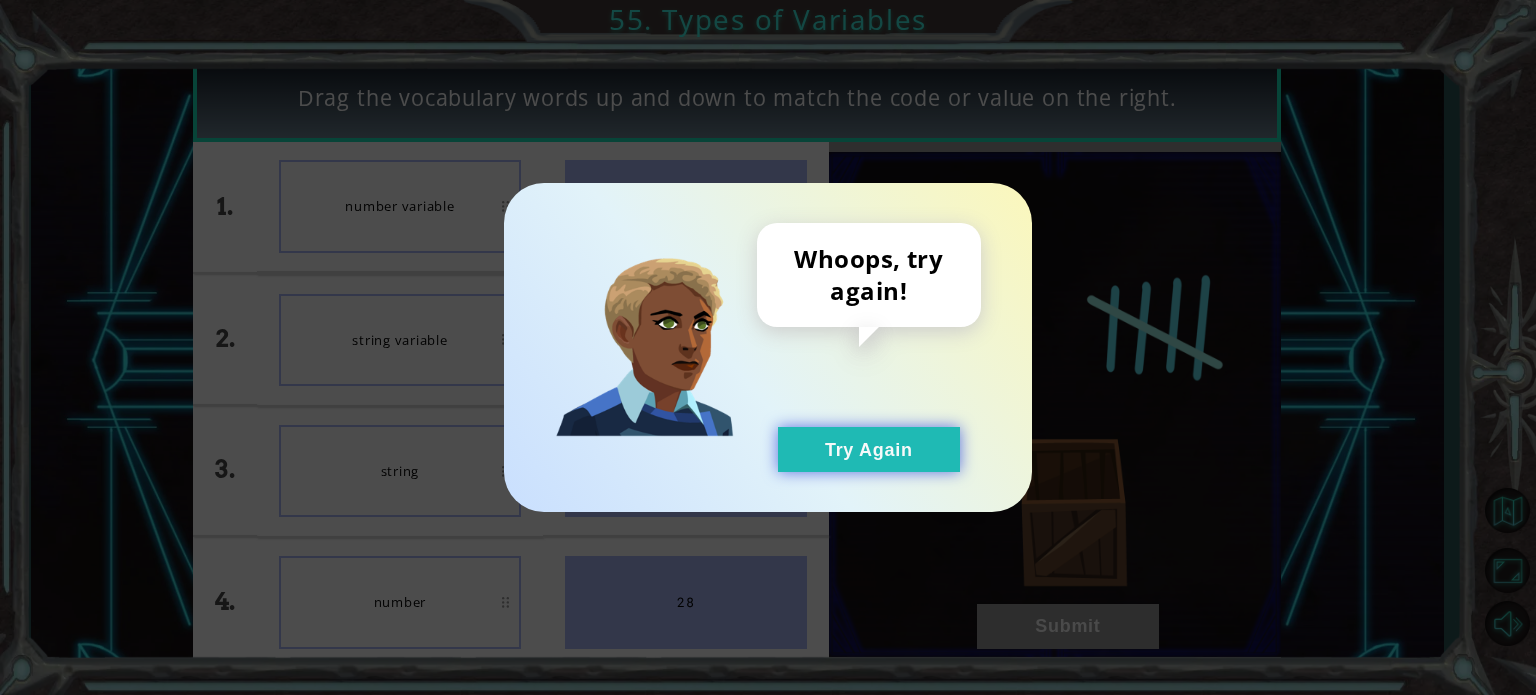 click on "Try Again" at bounding box center [869, 449] 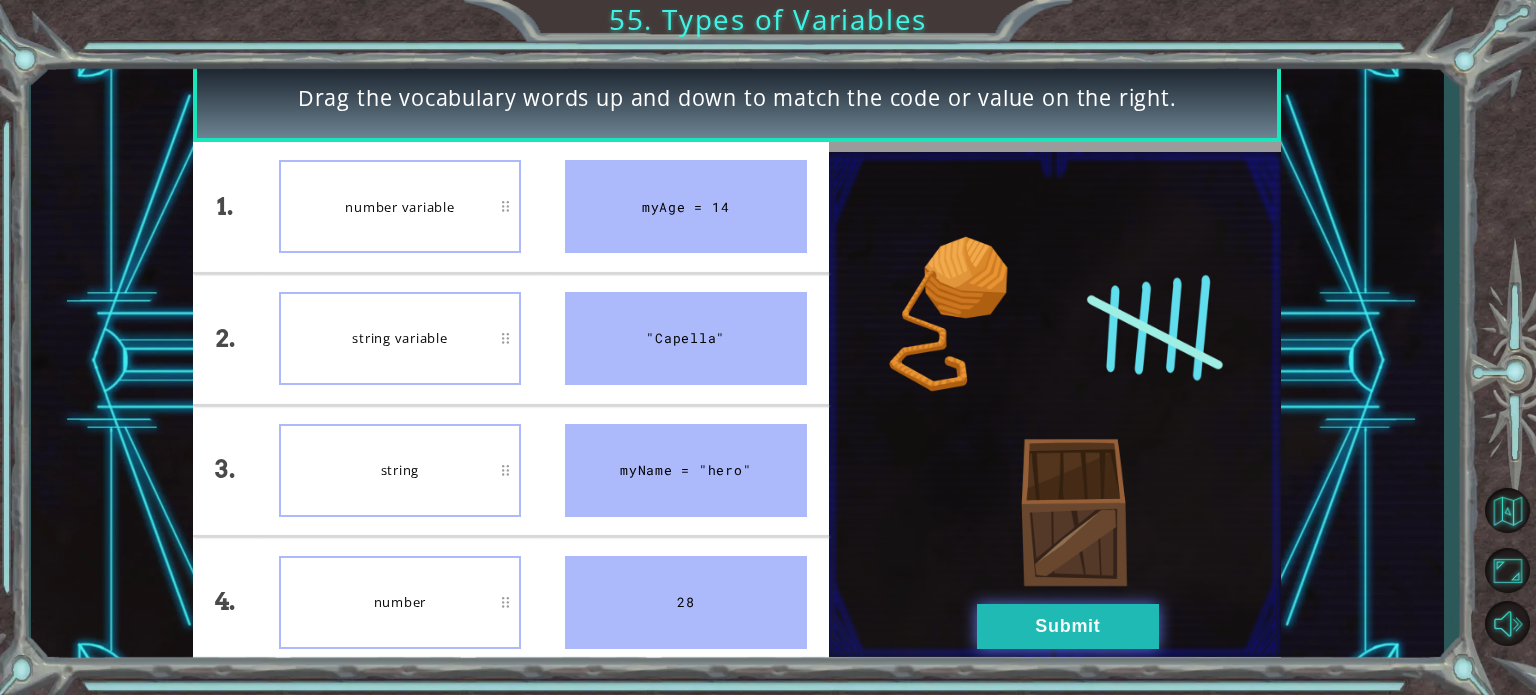 click on "Submit" at bounding box center [1068, 626] 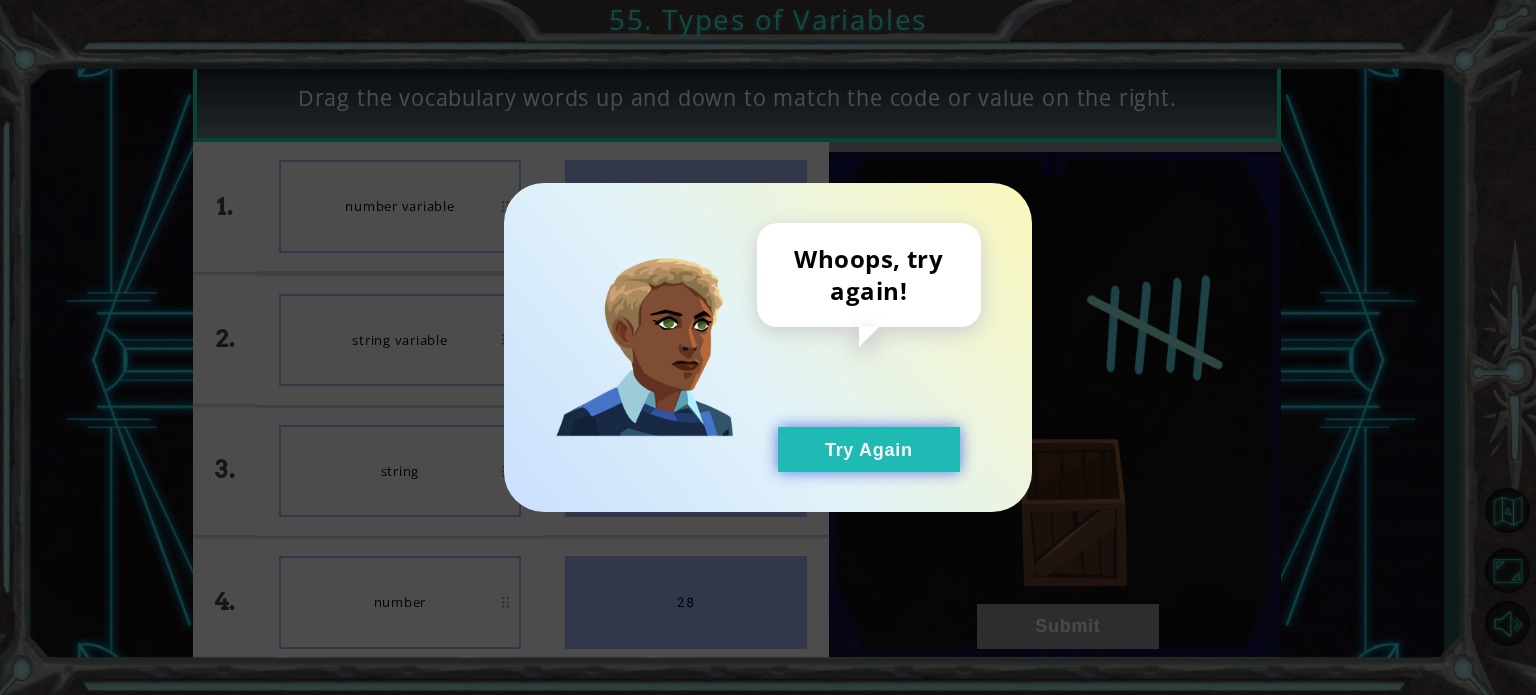 click on "Try Again" at bounding box center (869, 449) 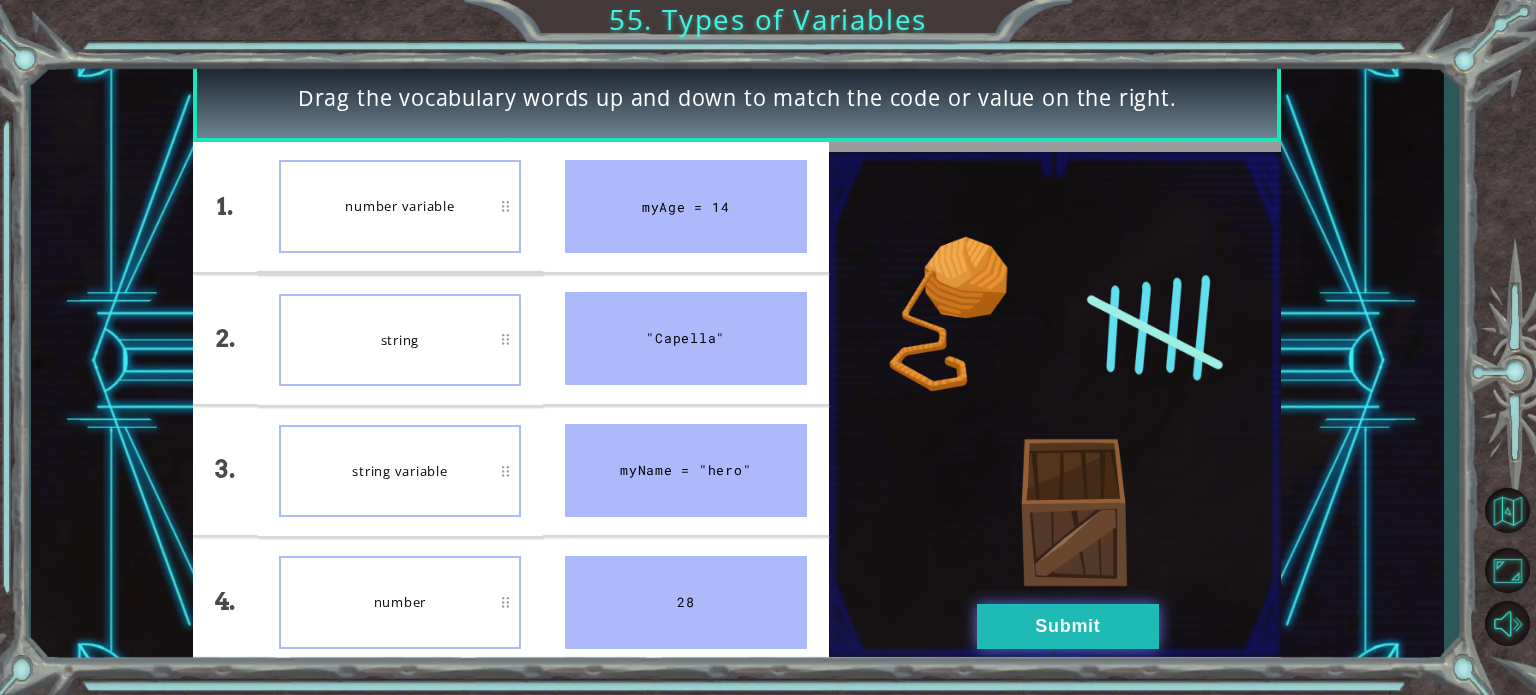 click on "Submit" at bounding box center (1068, 626) 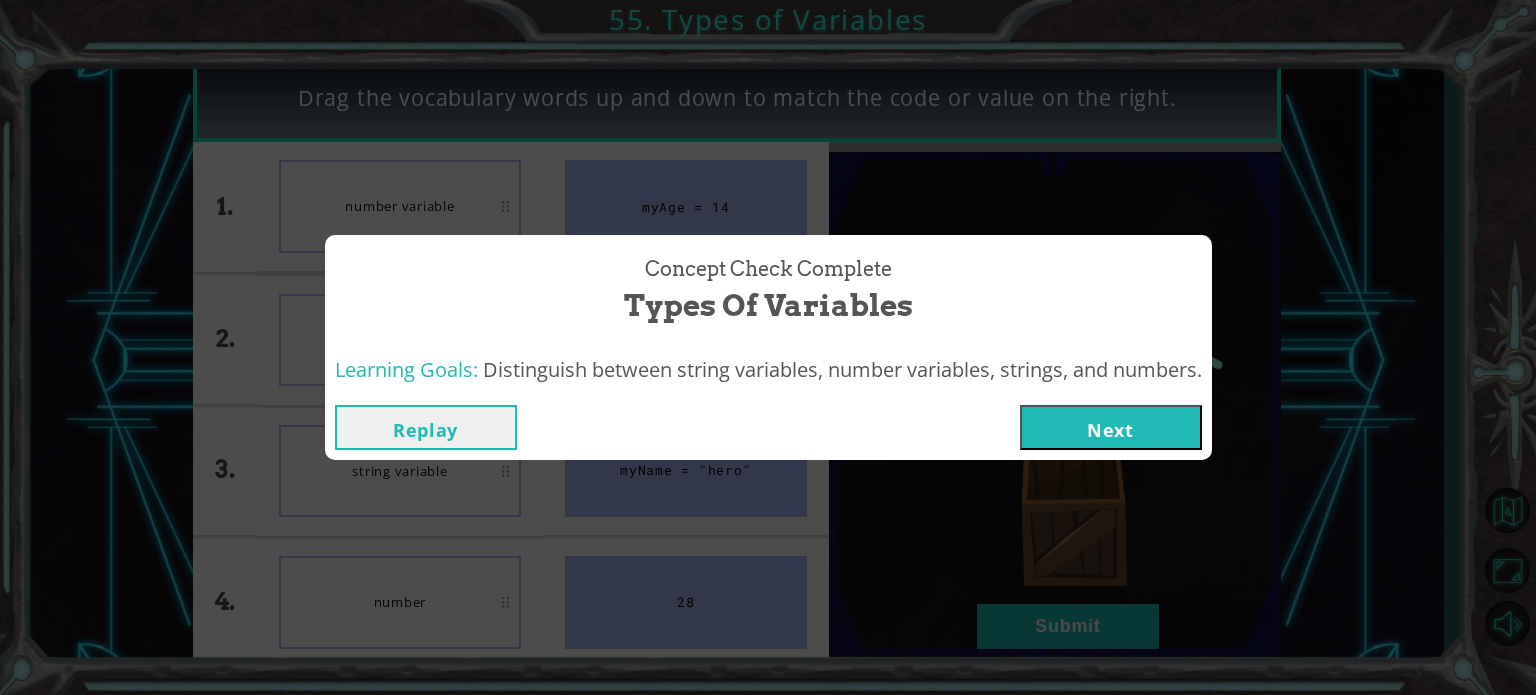 click on "Next" at bounding box center [1111, 427] 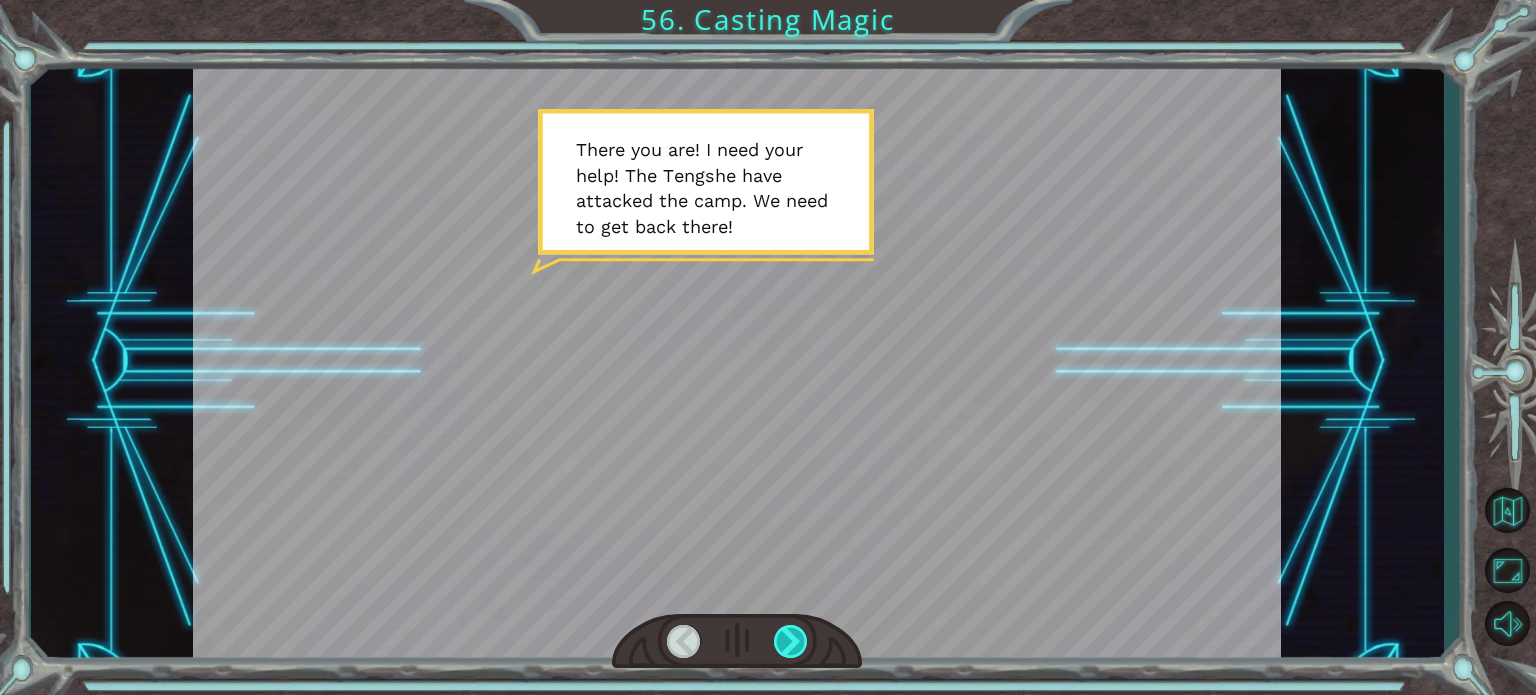 click at bounding box center (791, 641) 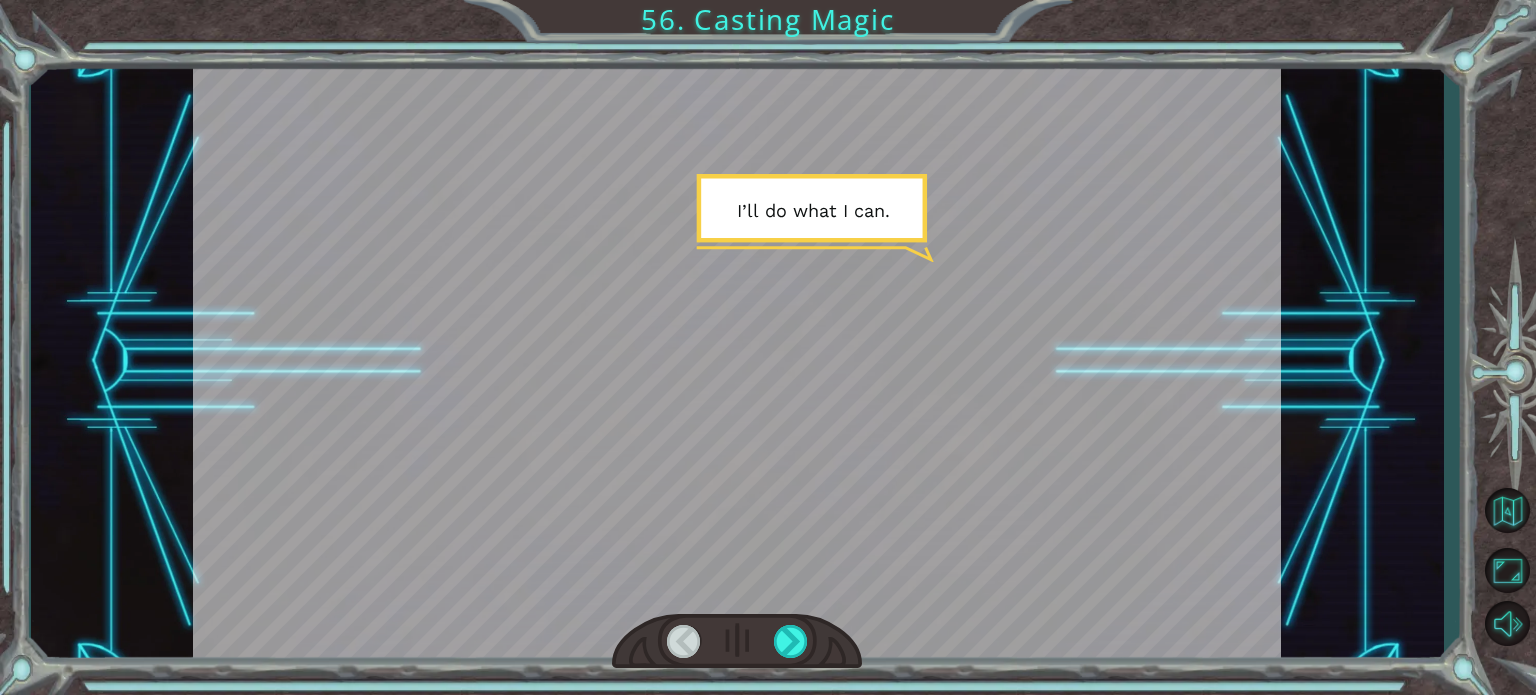 drag, startPoint x: 793, startPoint y: 655, endPoint x: 818, endPoint y: 661, distance: 25.70992 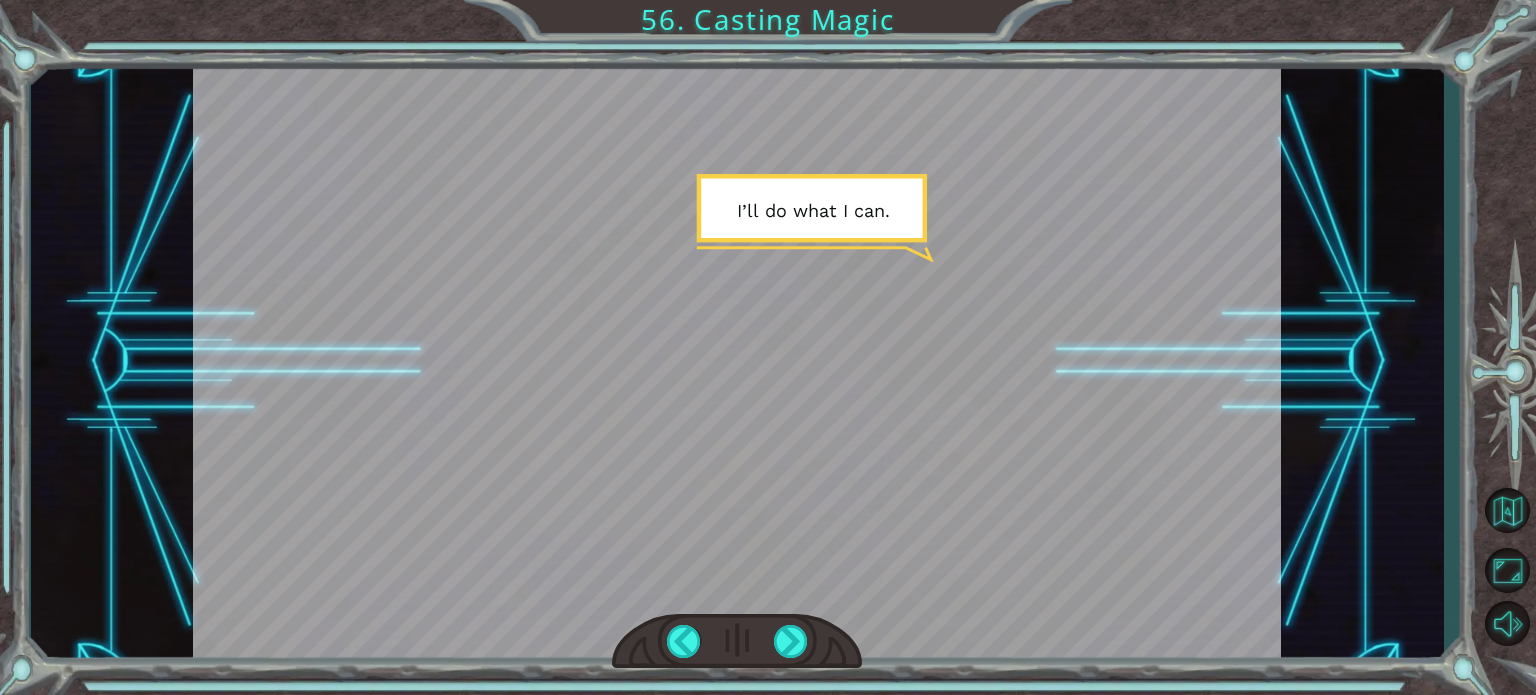 drag, startPoint x: 823, startPoint y: 659, endPoint x: 824, endPoint y: 674, distance: 15.033297 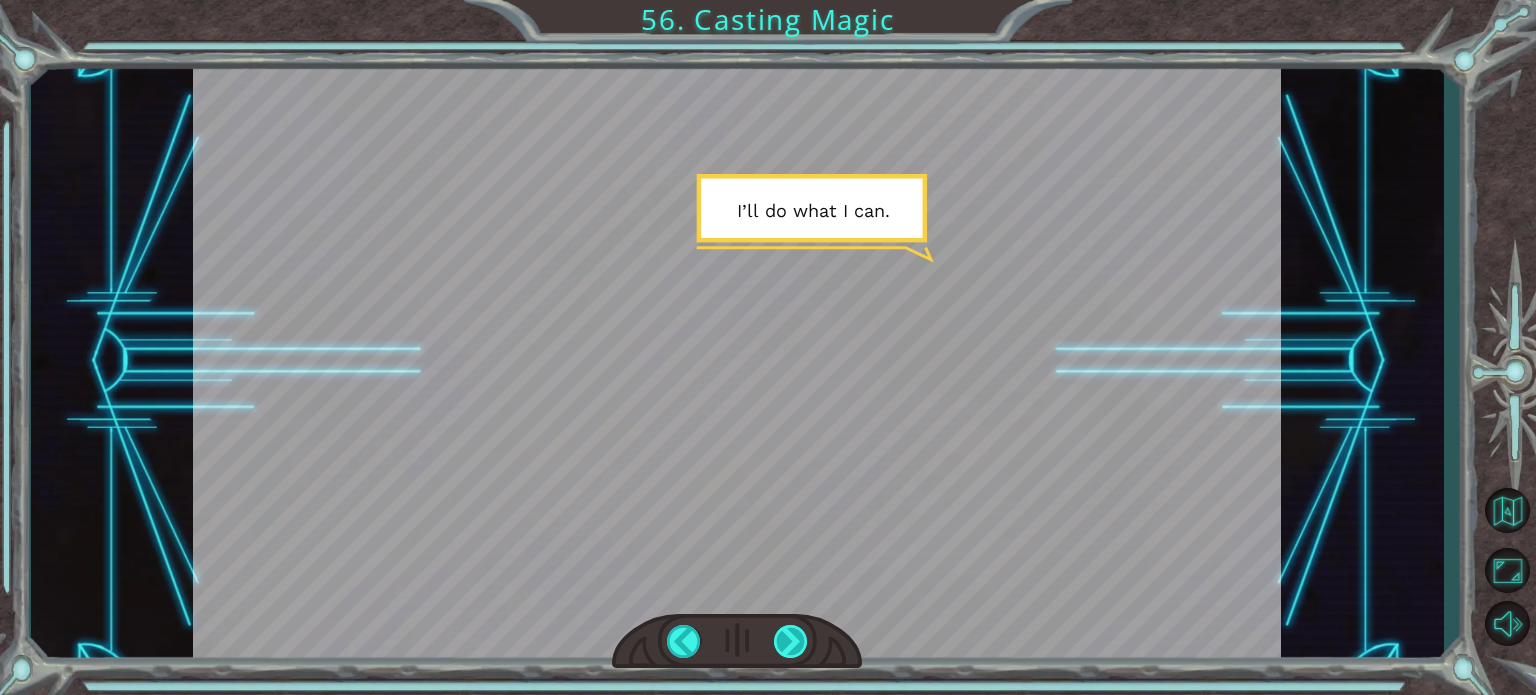 click at bounding box center (791, 641) 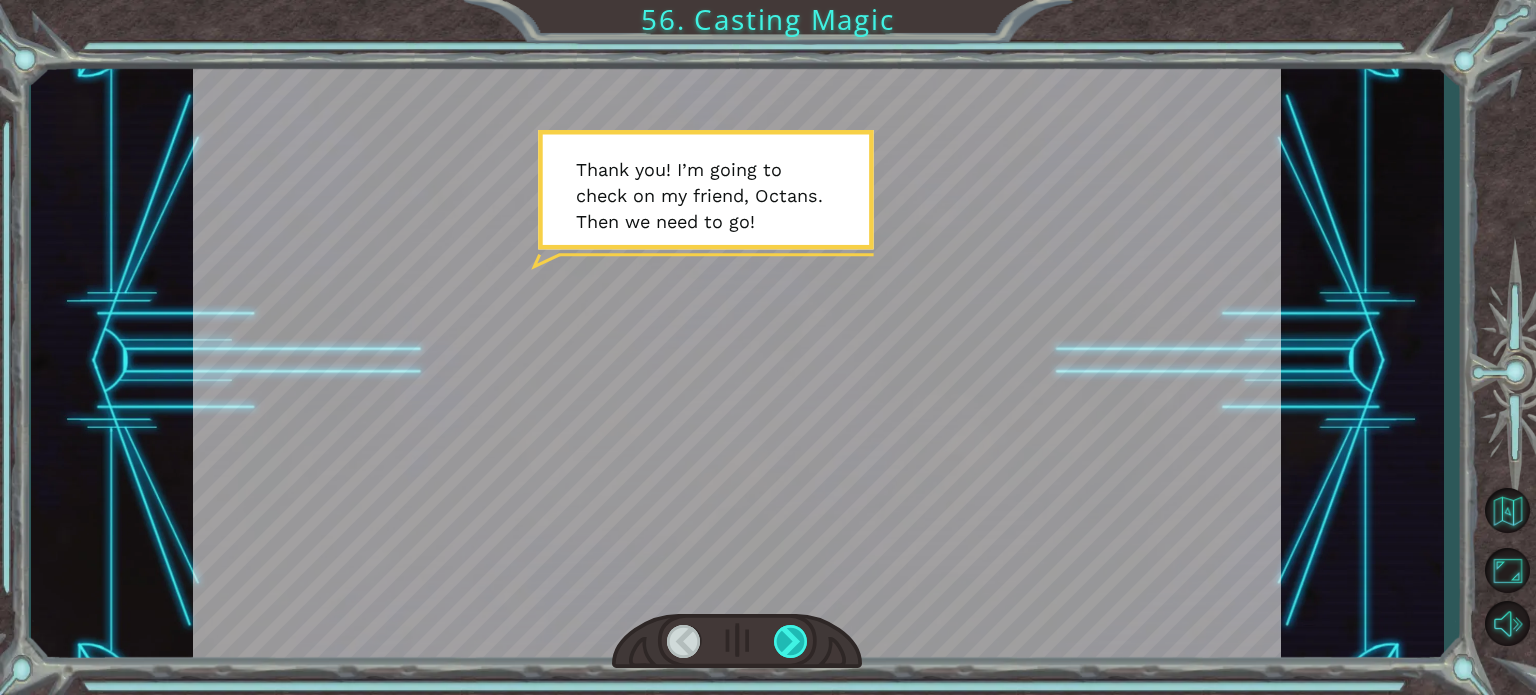 click at bounding box center (791, 641) 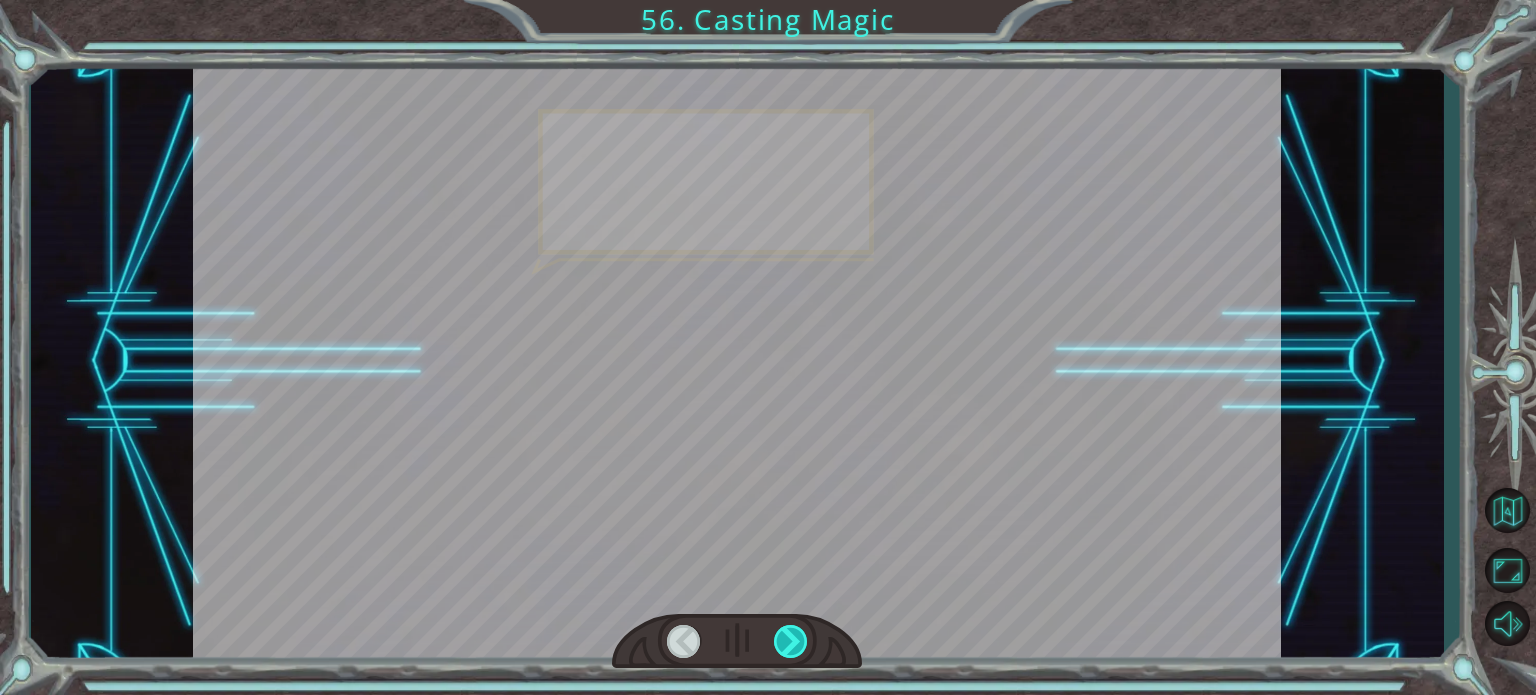 click at bounding box center (791, 641) 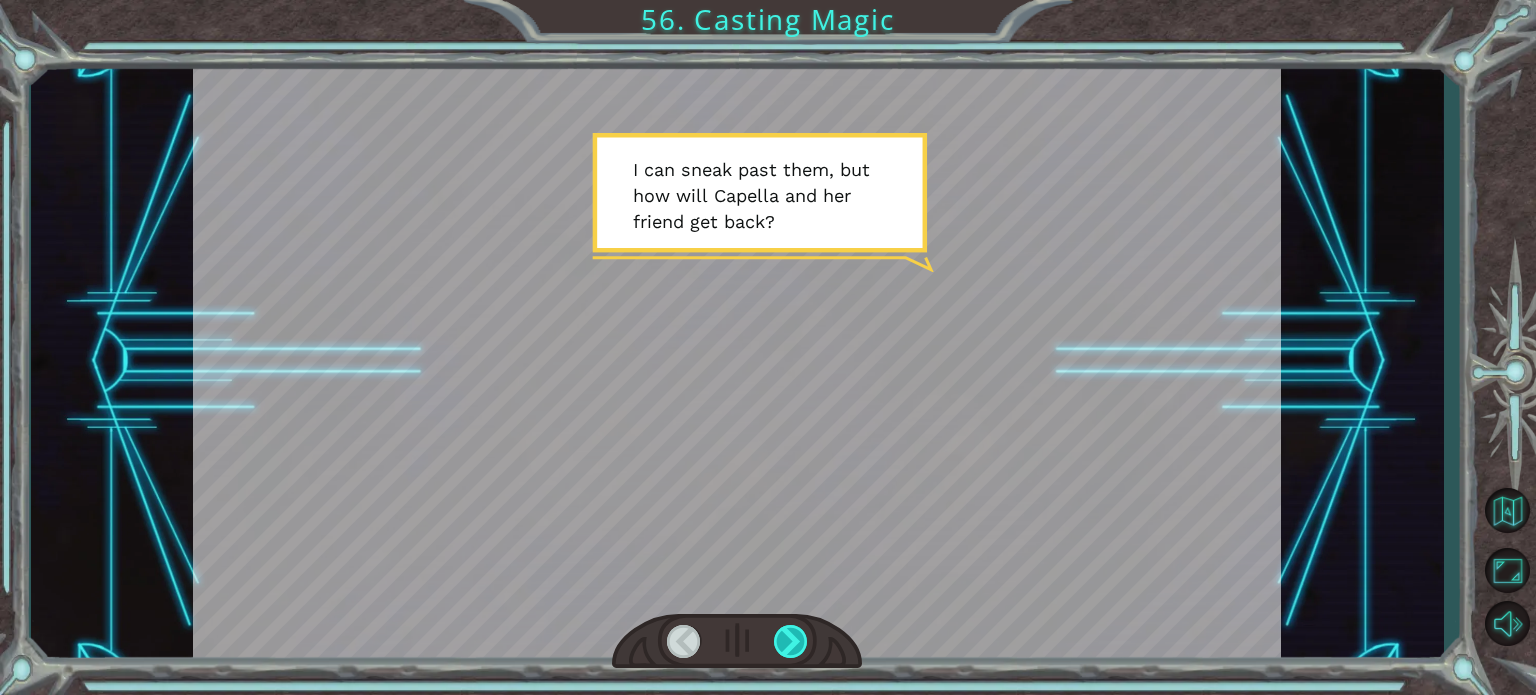 click at bounding box center (791, 641) 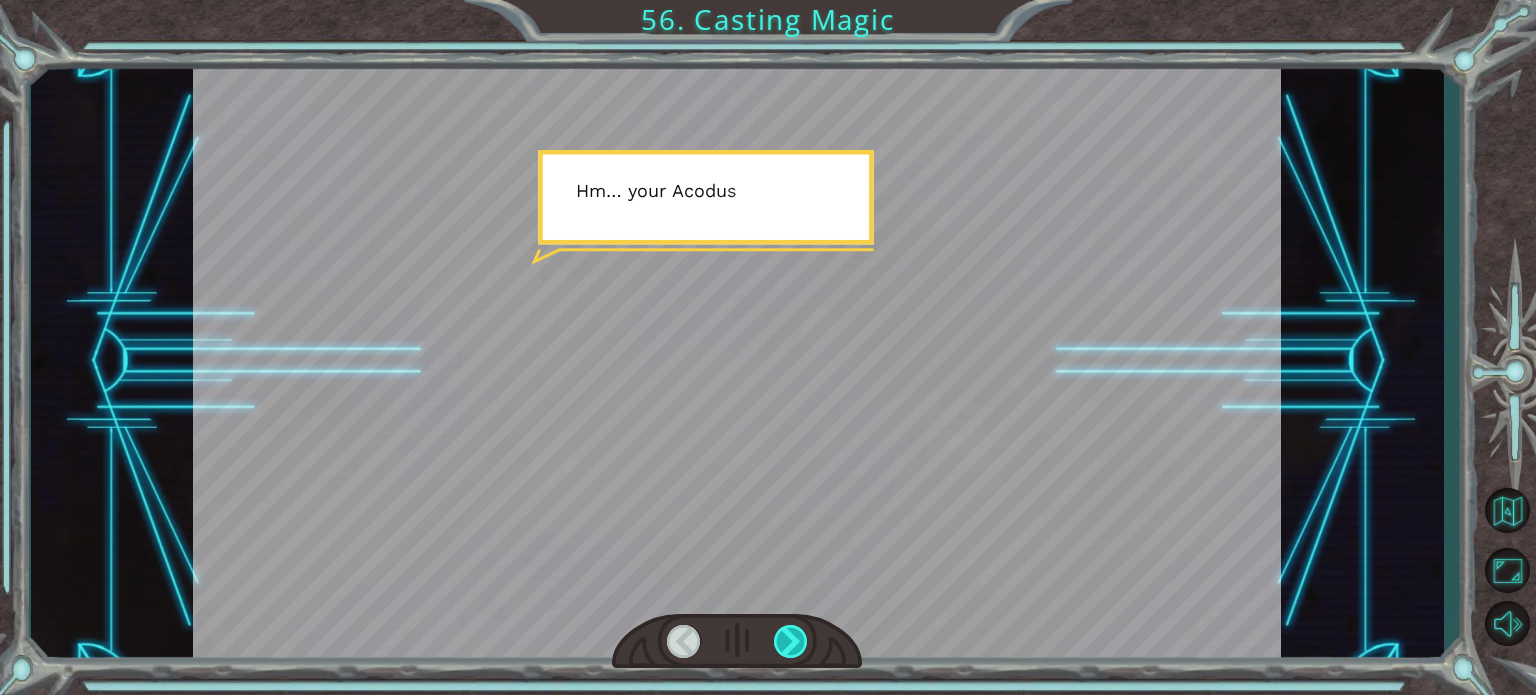 click at bounding box center [791, 641] 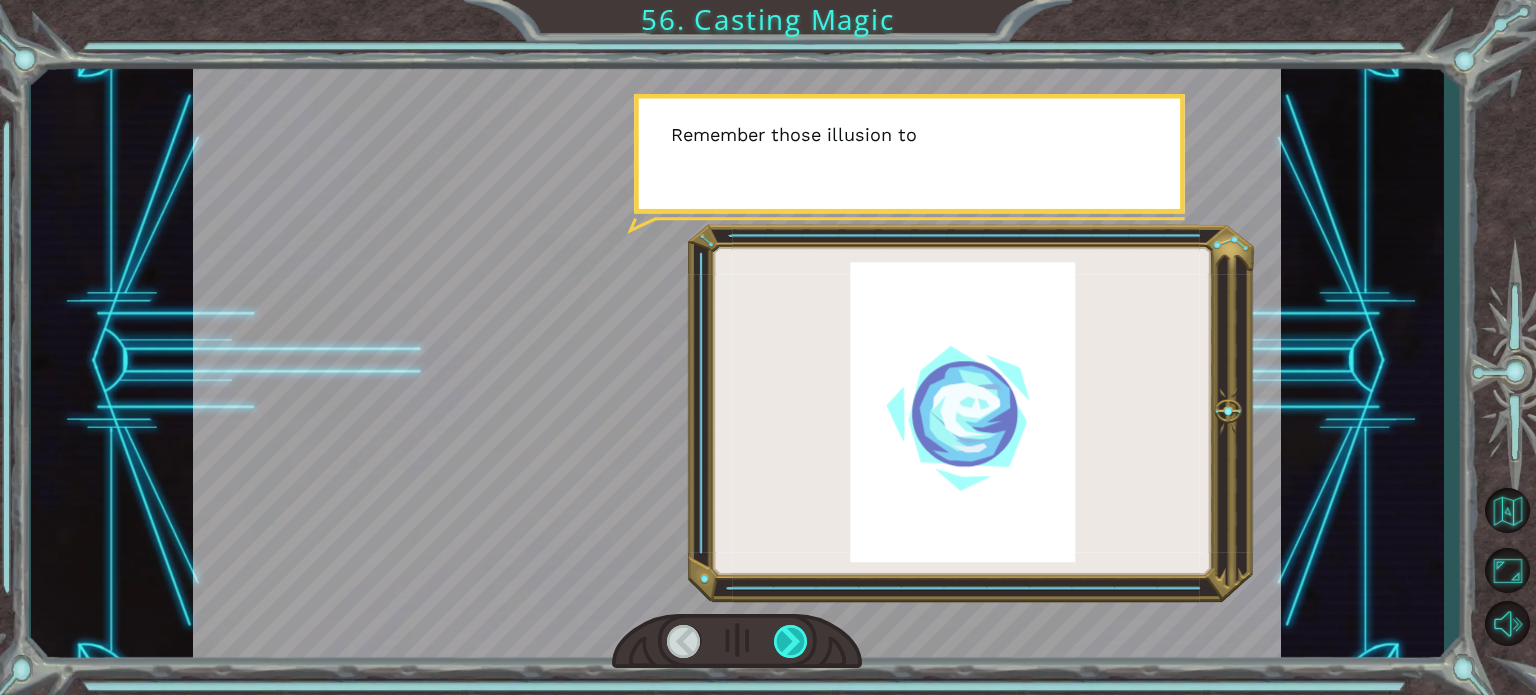 click at bounding box center (791, 641) 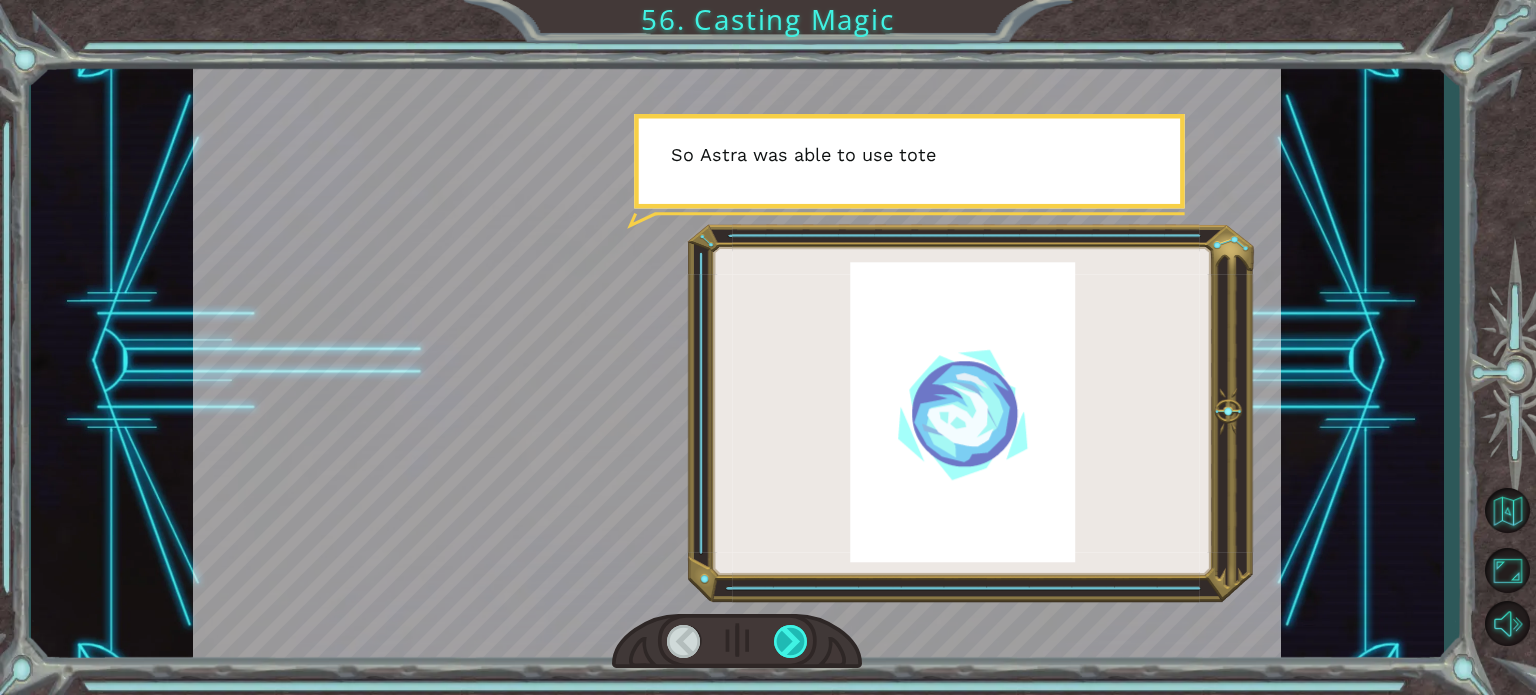 click at bounding box center [791, 641] 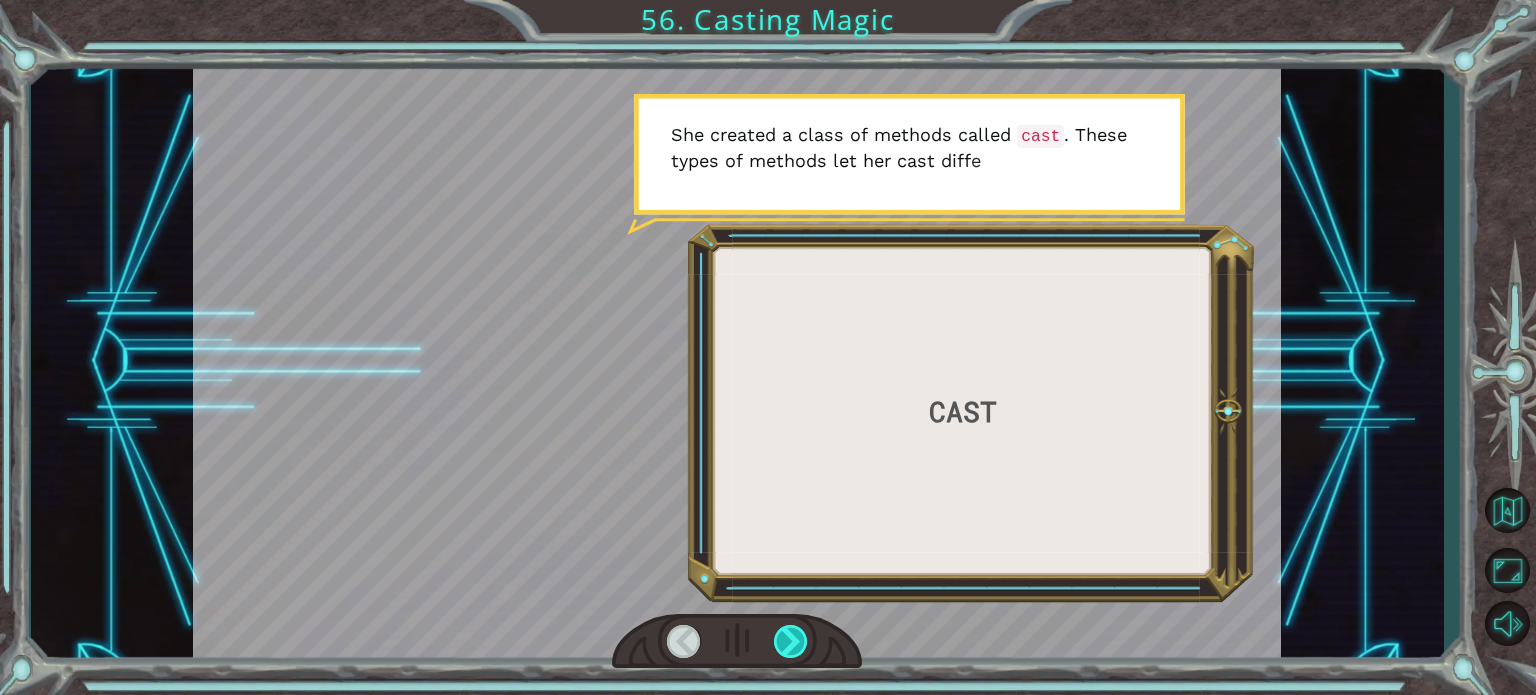 click at bounding box center [791, 641] 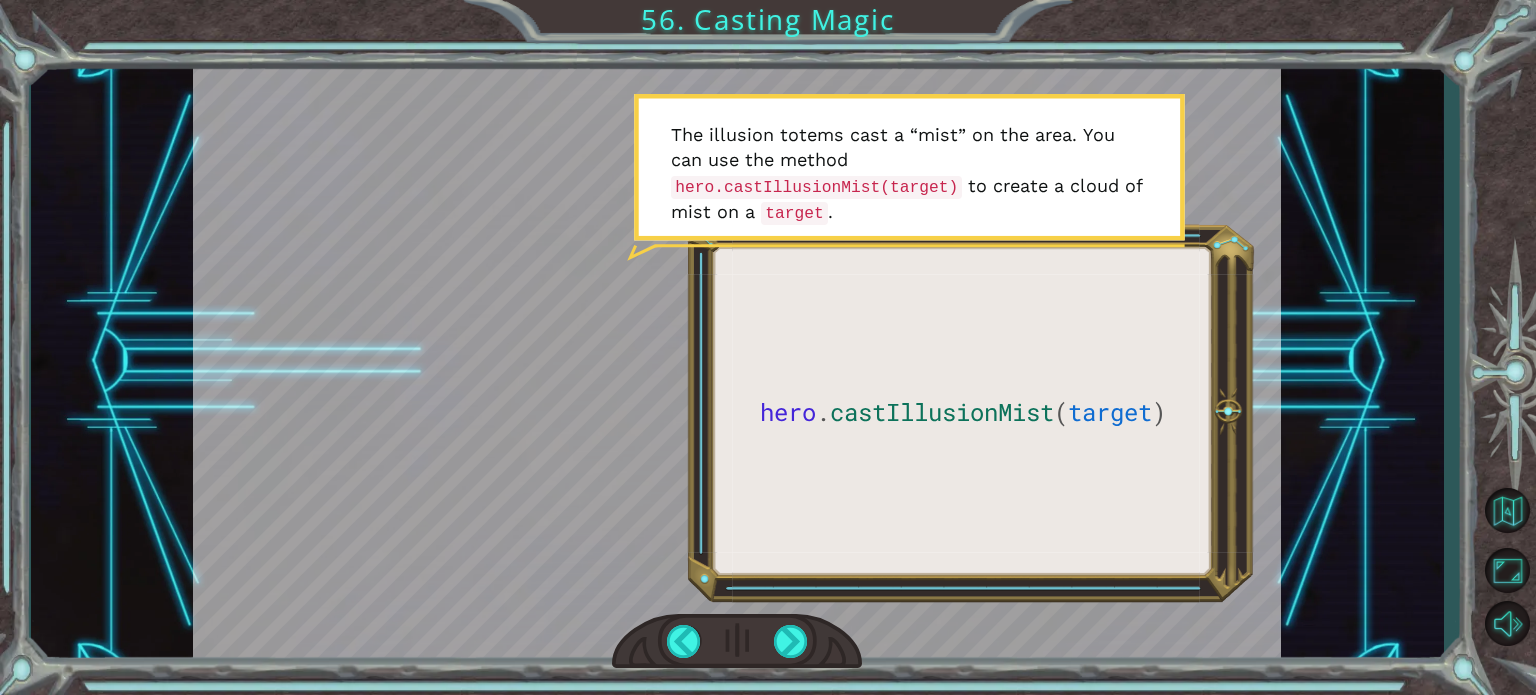click at bounding box center [737, 362] 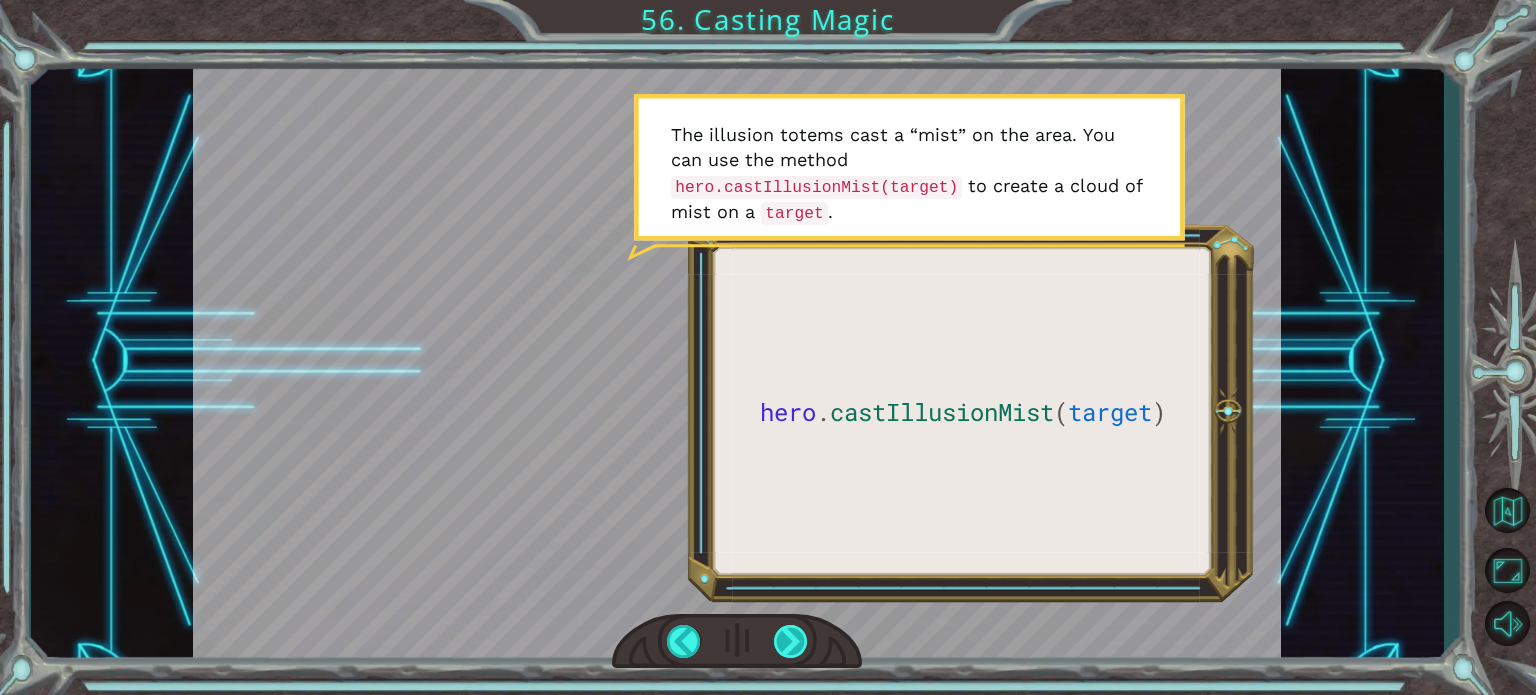 click at bounding box center [791, 641] 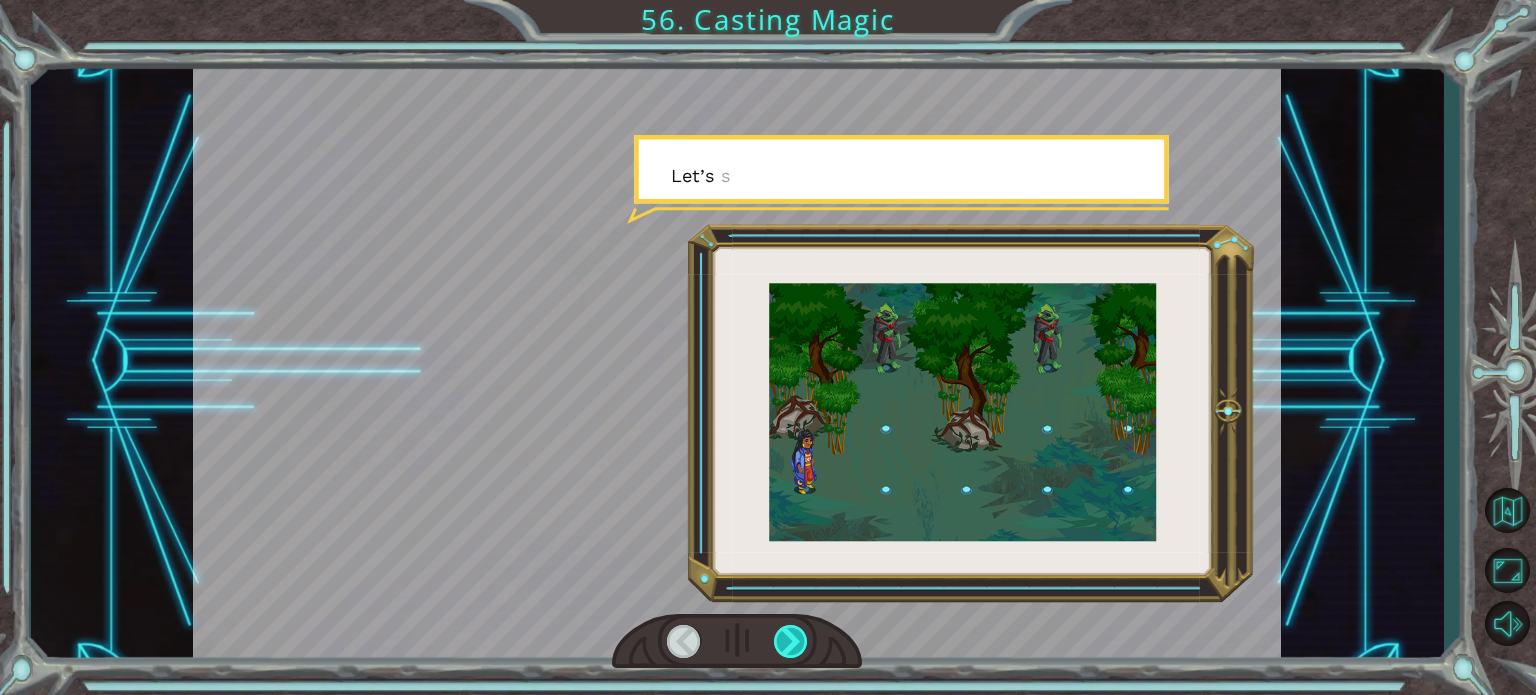 click at bounding box center [791, 641] 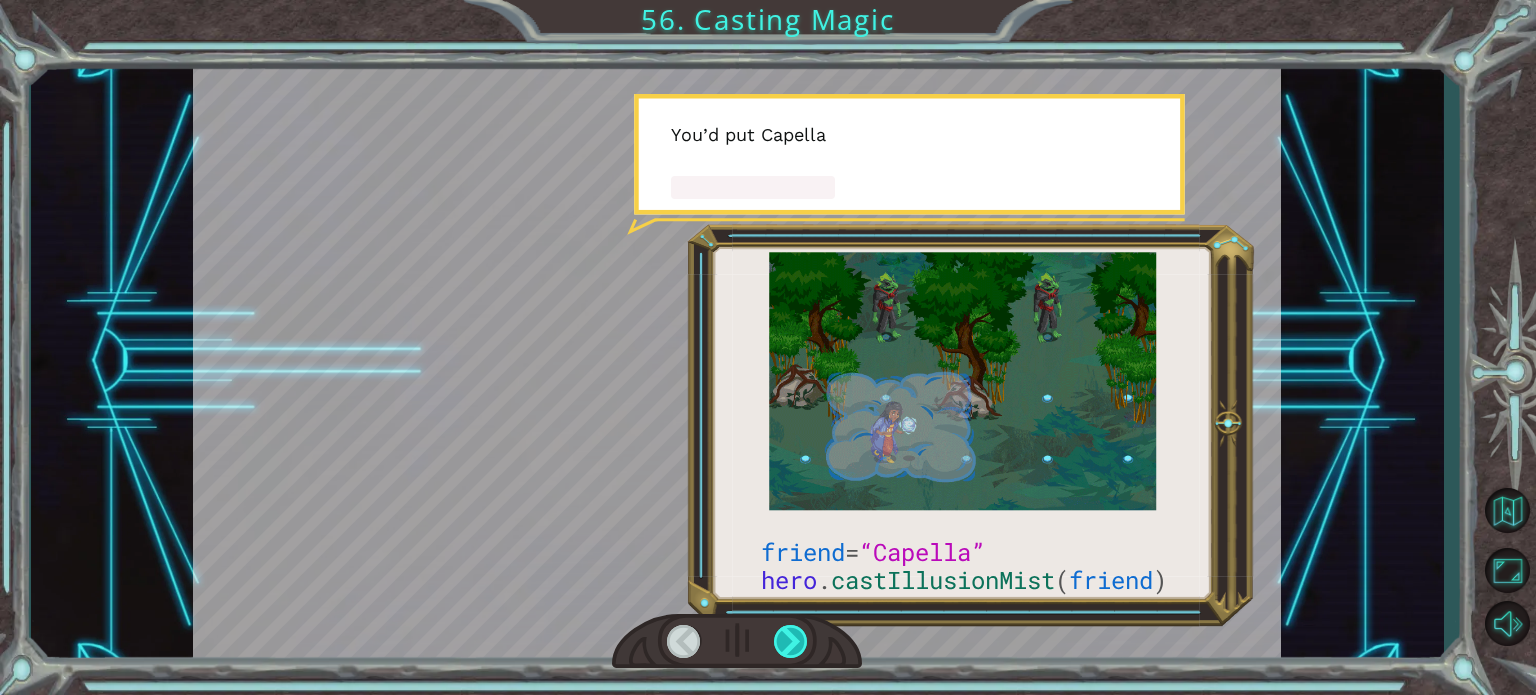 click at bounding box center [791, 641] 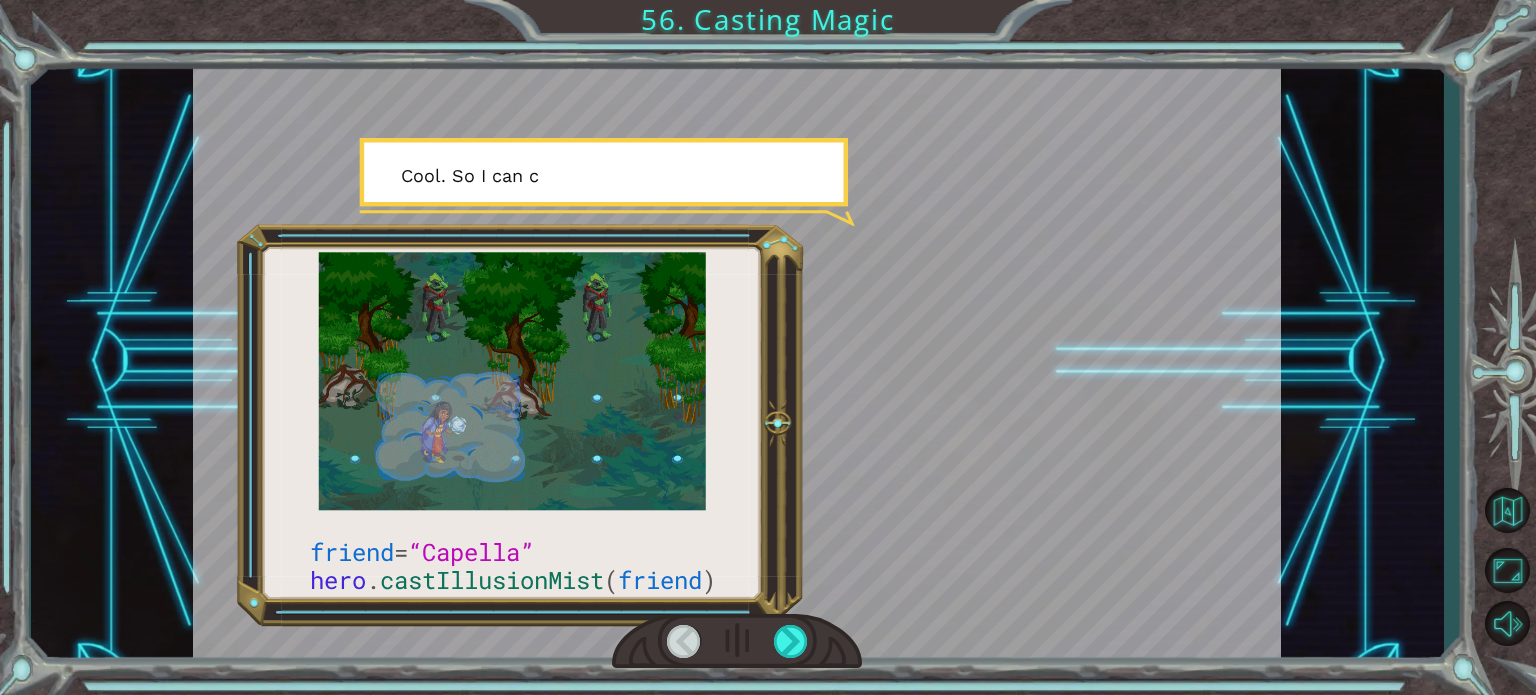 click at bounding box center (737, 641) 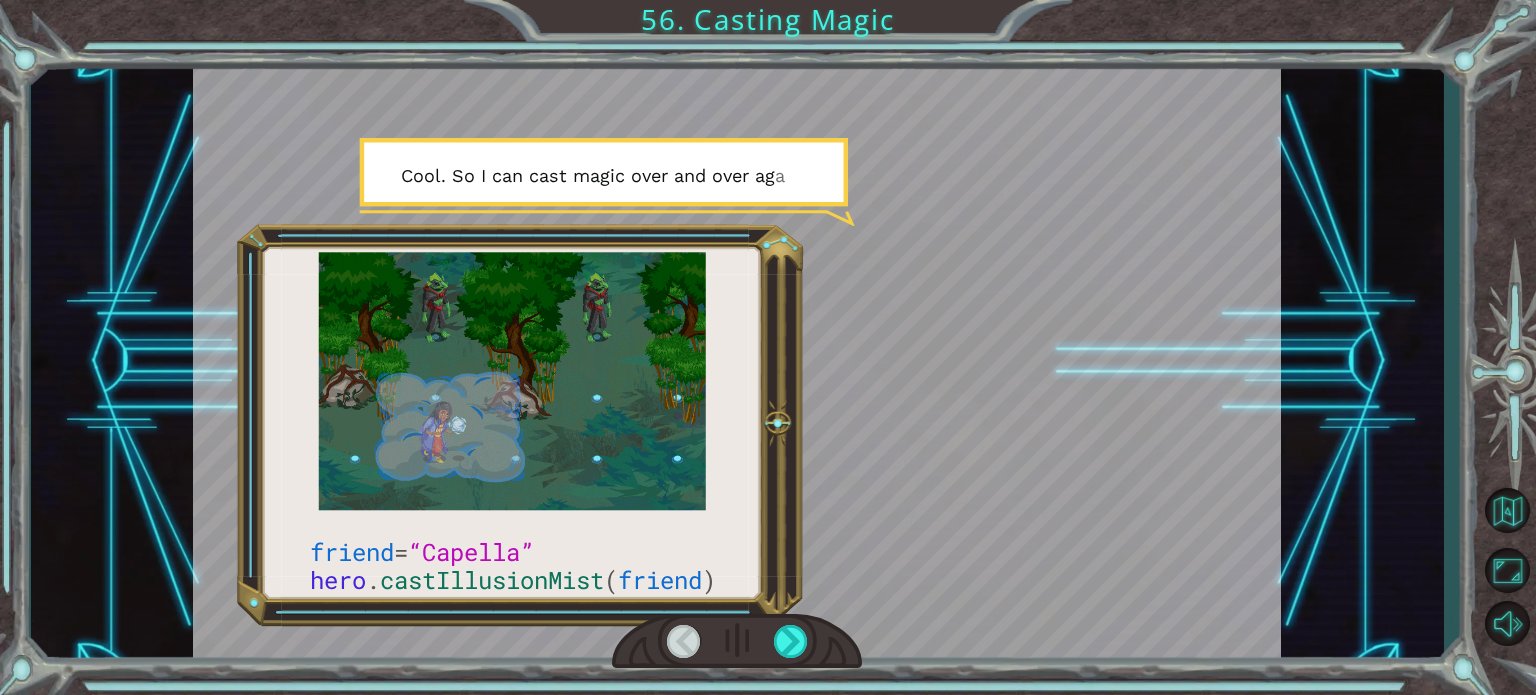 click at bounding box center (737, 641) 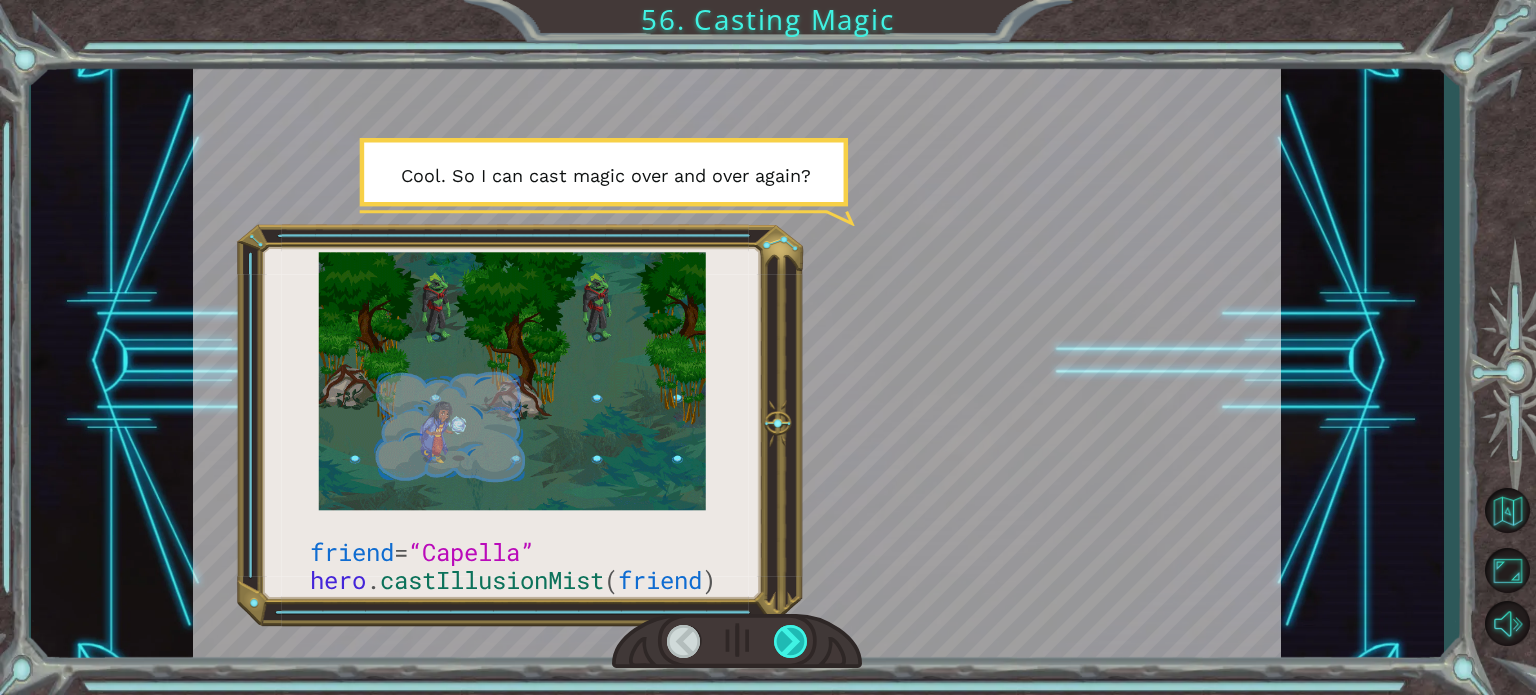 click at bounding box center [737, 641] 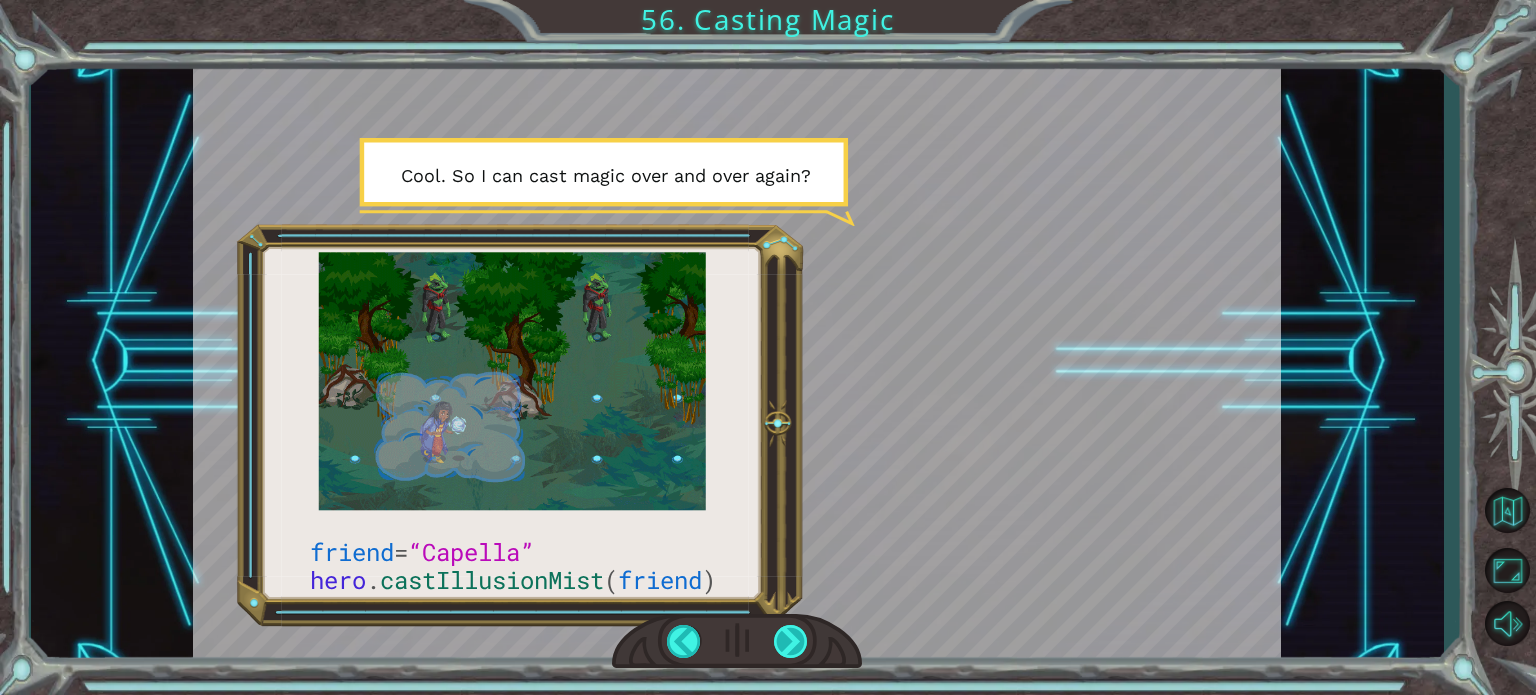 click at bounding box center (791, 641) 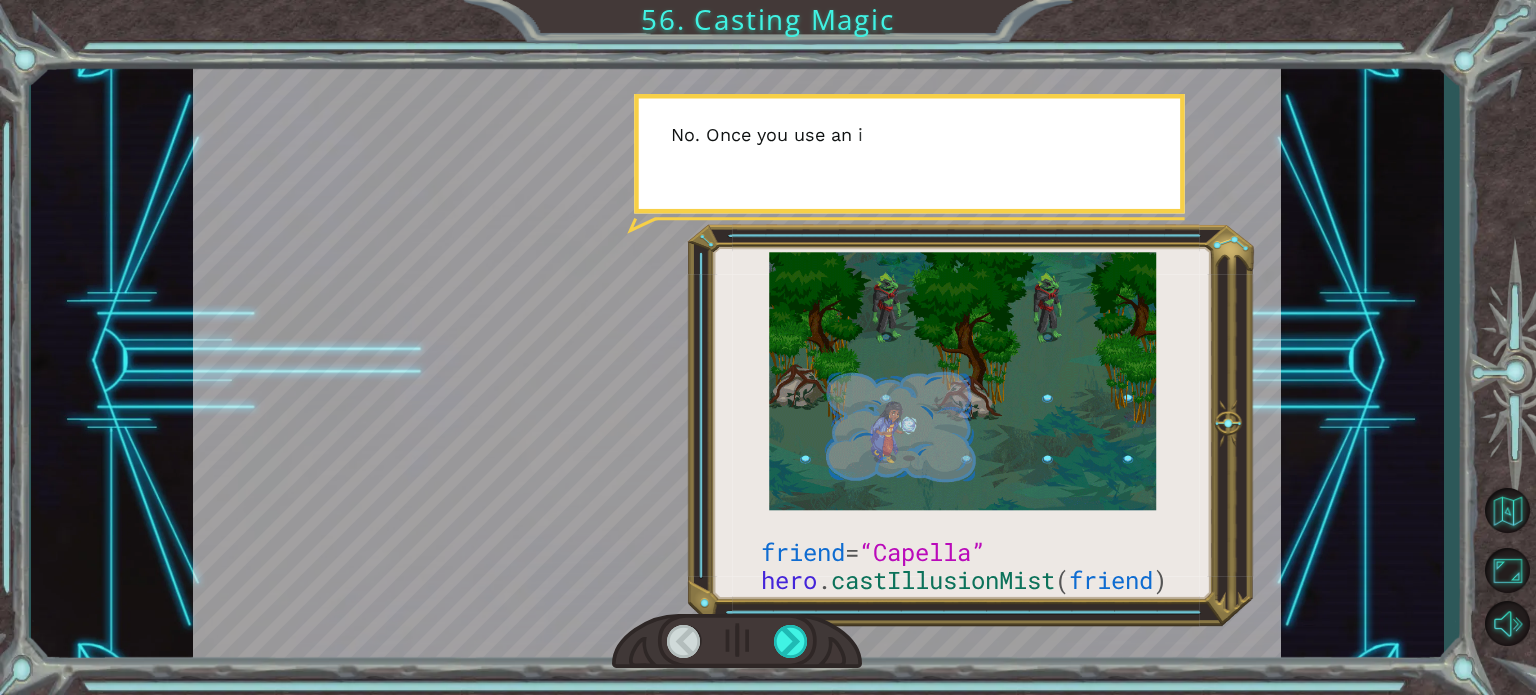 drag, startPoint x: 772, startPoint y: 624, endPoint x: 759, endPoint y: 626, distance: 13.152946 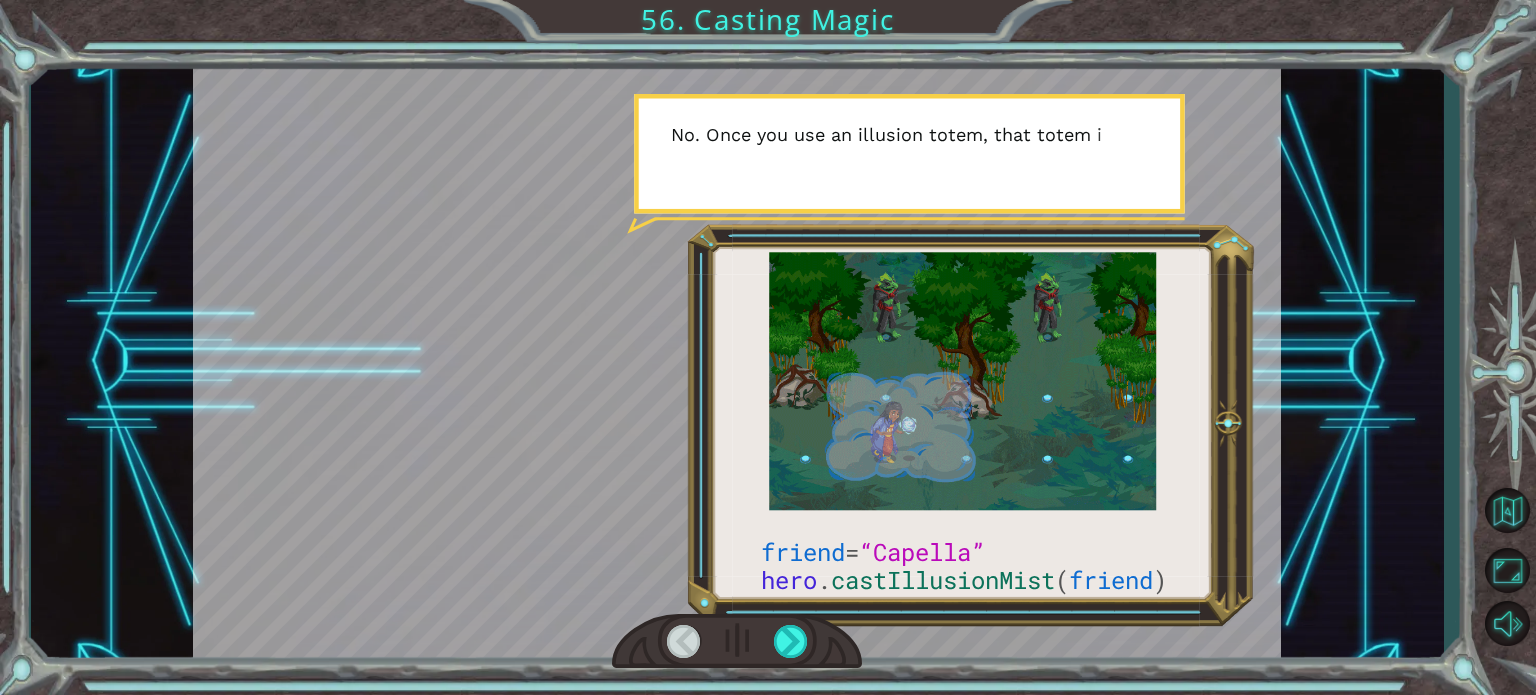 drag, startPoint x: 746, startPoint y: 629, endPoint x: 753, endPoint y: 651, distance: 23.086792 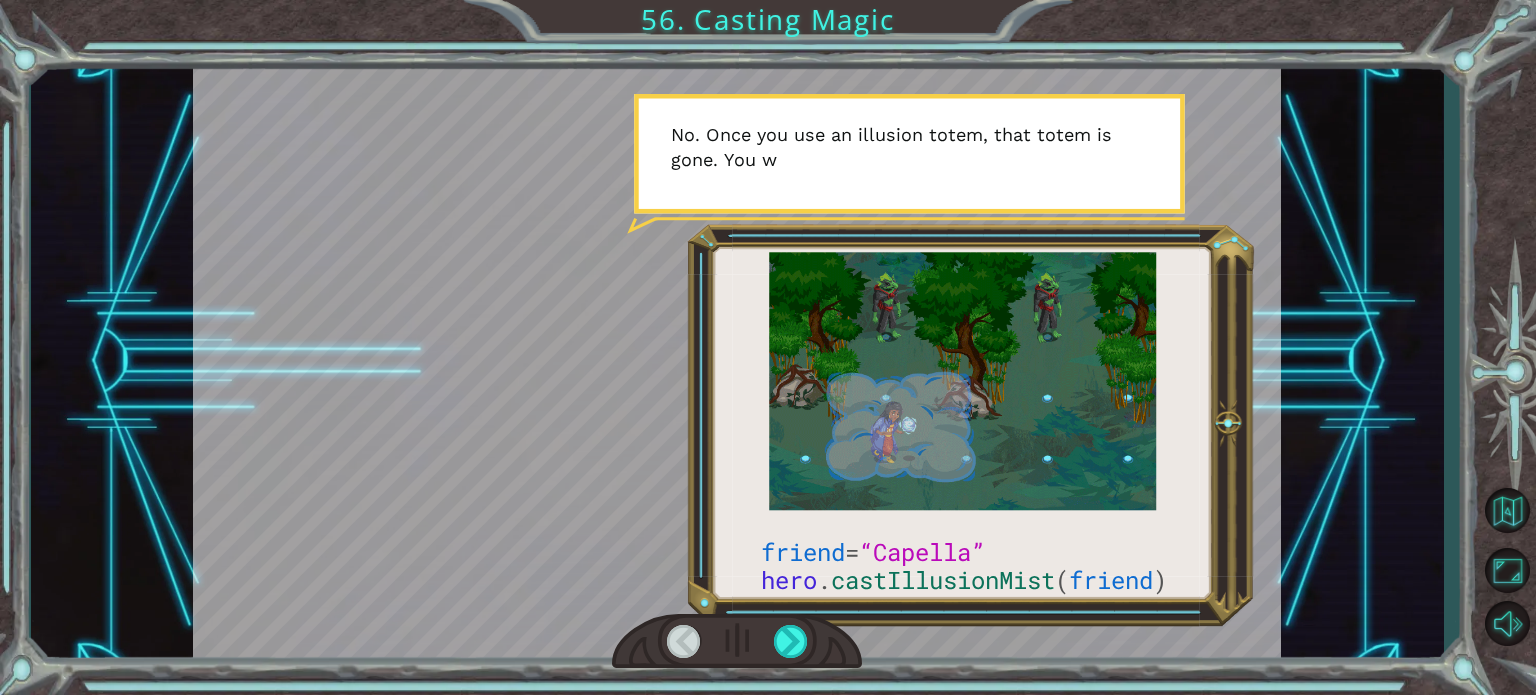drag, startPoint x: 750, startPoint y: 652, endPoint x: 746, endPoint y: 640, distance: 12.649111 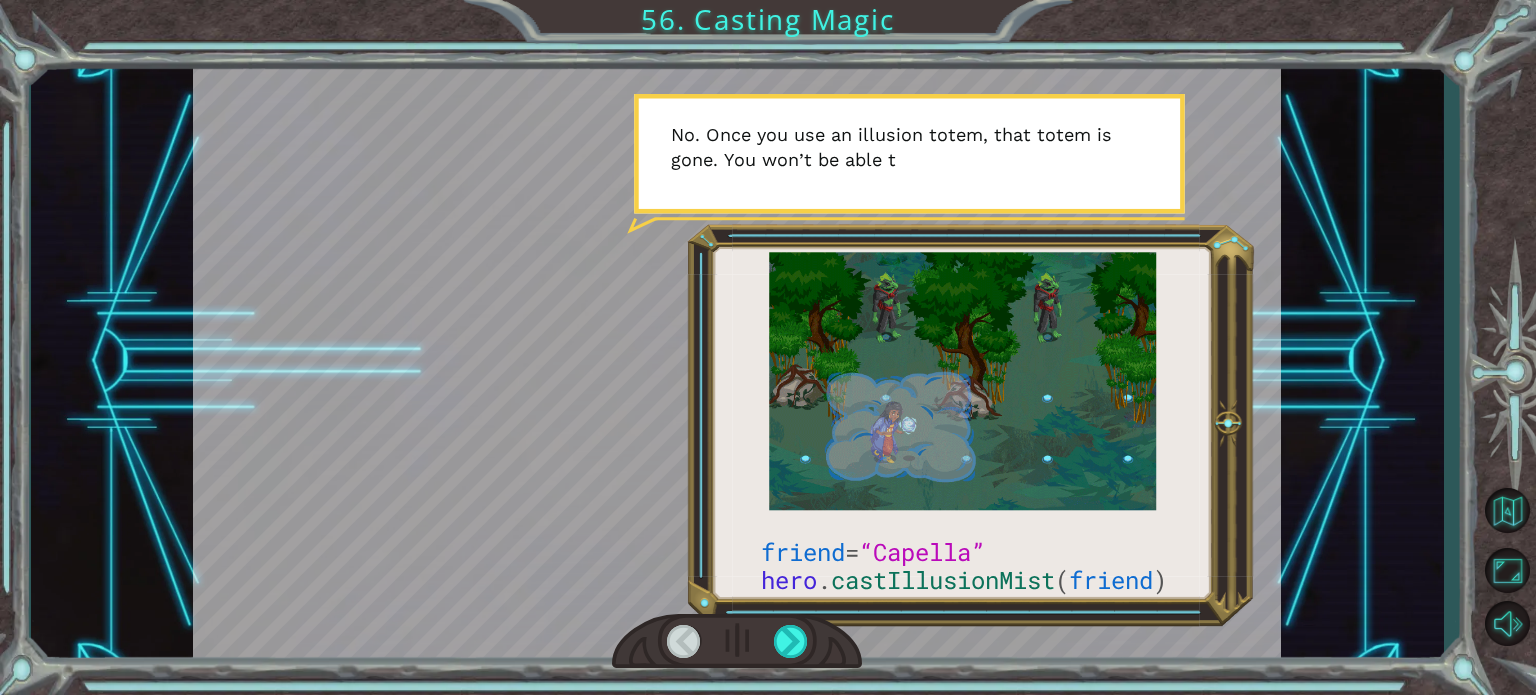 click at bounding box center (737, 641) 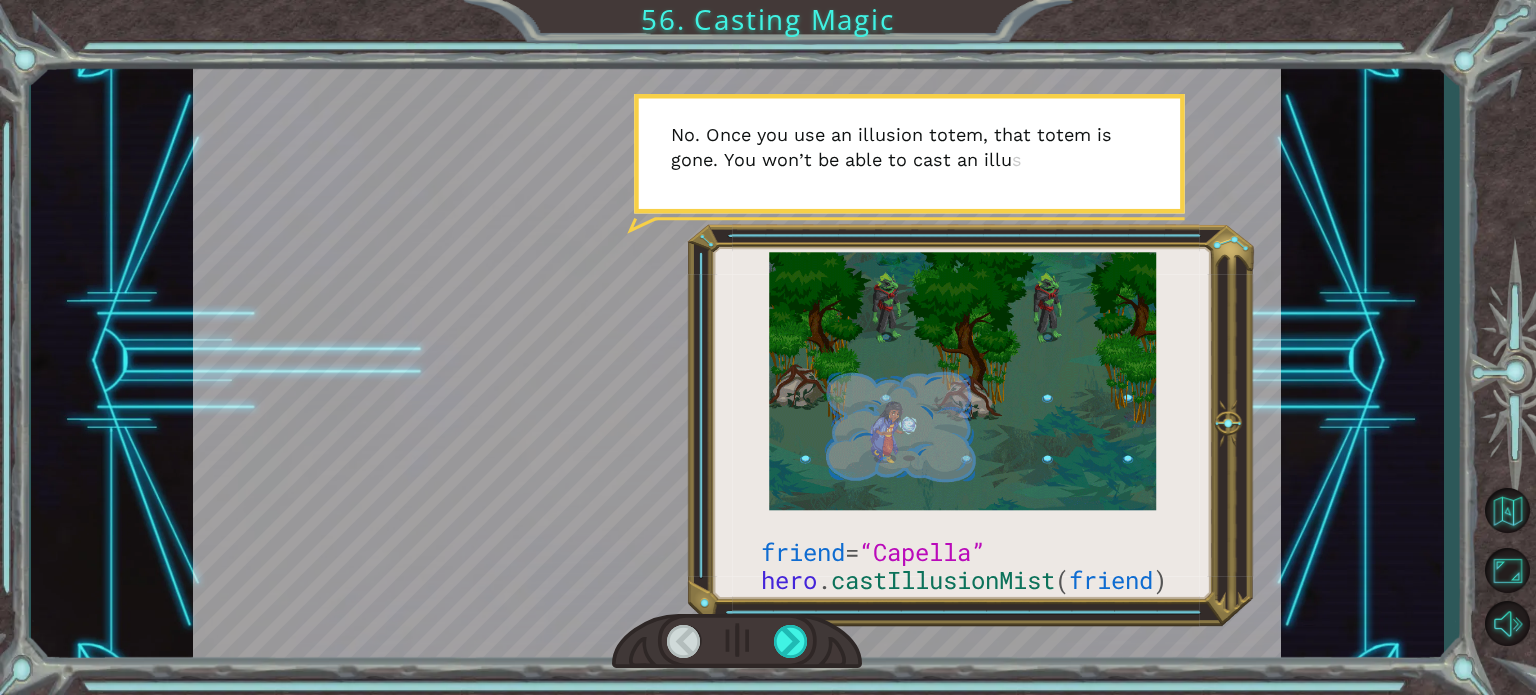 click at bounding box center [737, 641] 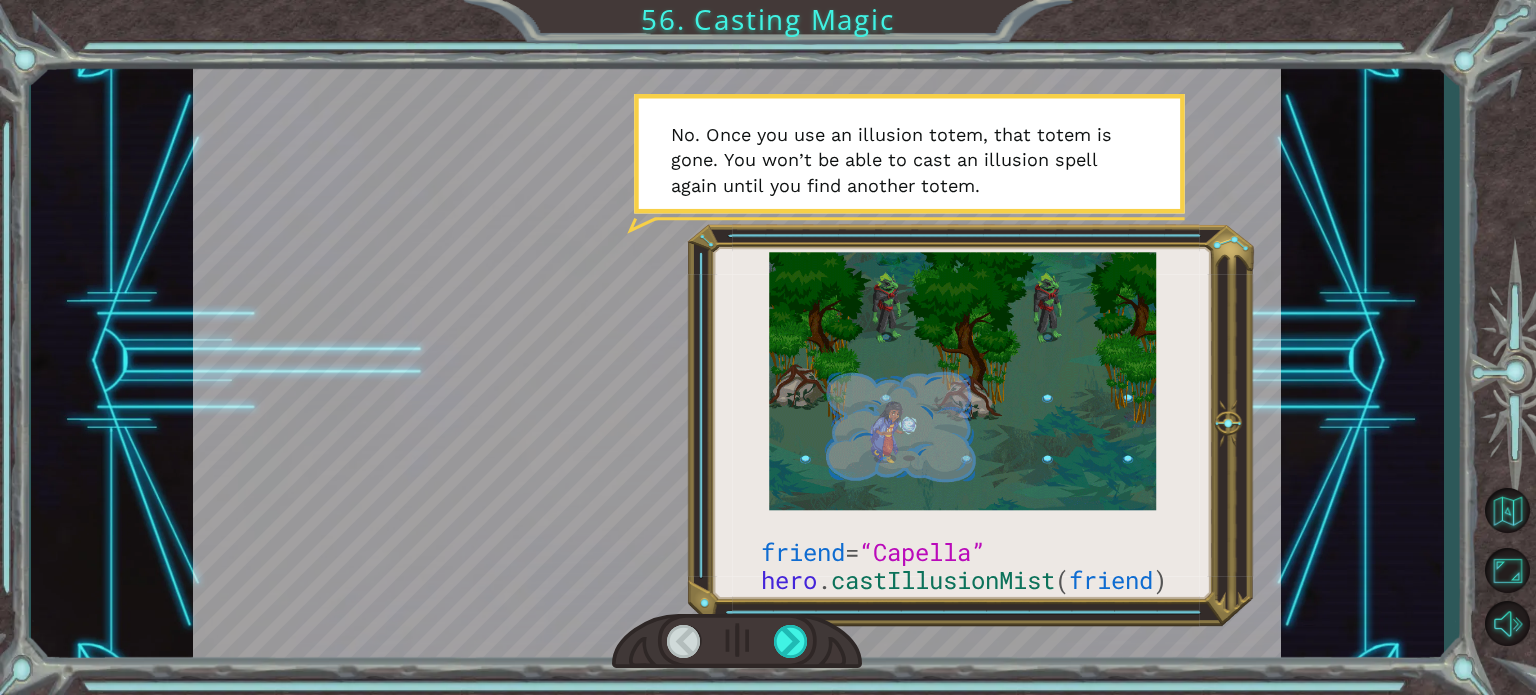 click on "friend  =  “Capella” hero . castIllusionMist ( friend )
T h e r e   y o u   a r e !   I   n e e d   y o u r   h e l p !   T h e   T e n g s h e   h a v e   a t t a c k e d   t h e   c a m p .   W e   n e e d   t o   g e t   b a c k   t h e r e ! I ’ l l   d o   w h a t   I   c a n . T h a n k   y o u !   I ’ m   g o i n g   t o   c h e c k   o n   m y   f r i e n d ,   O c t a n s .   T h e n   w e   n e e d   t o   g o ! O k a y ,   w e ’ r e   i n   t r o u b l e .   T h e   T e n g s h e   a r e   e v e r y w h e r e ,   a n d   t h e y ’ r e   i n f e c t e d   w i t h   s o m e   k i n d   o f   D a r k   v i r u s . .   I   c a n   s n e a k   p a s t   t h e m ,   b u t   h o w   w i l l   C a p e l l a   a n d   h e r   f r i e n d   g e t   b a c k ? H m …   y o u r   A c o d u s   m i g h t   b e   a b l e   t o   h e l p   w i t h   t h a t . R e m e m b e r   t h o s e   i l l u s i o n   t o t e m s   y o u   h e l p e d   p i c k   u p ?   T o t e m s   g" at bounding box center [768, 347] 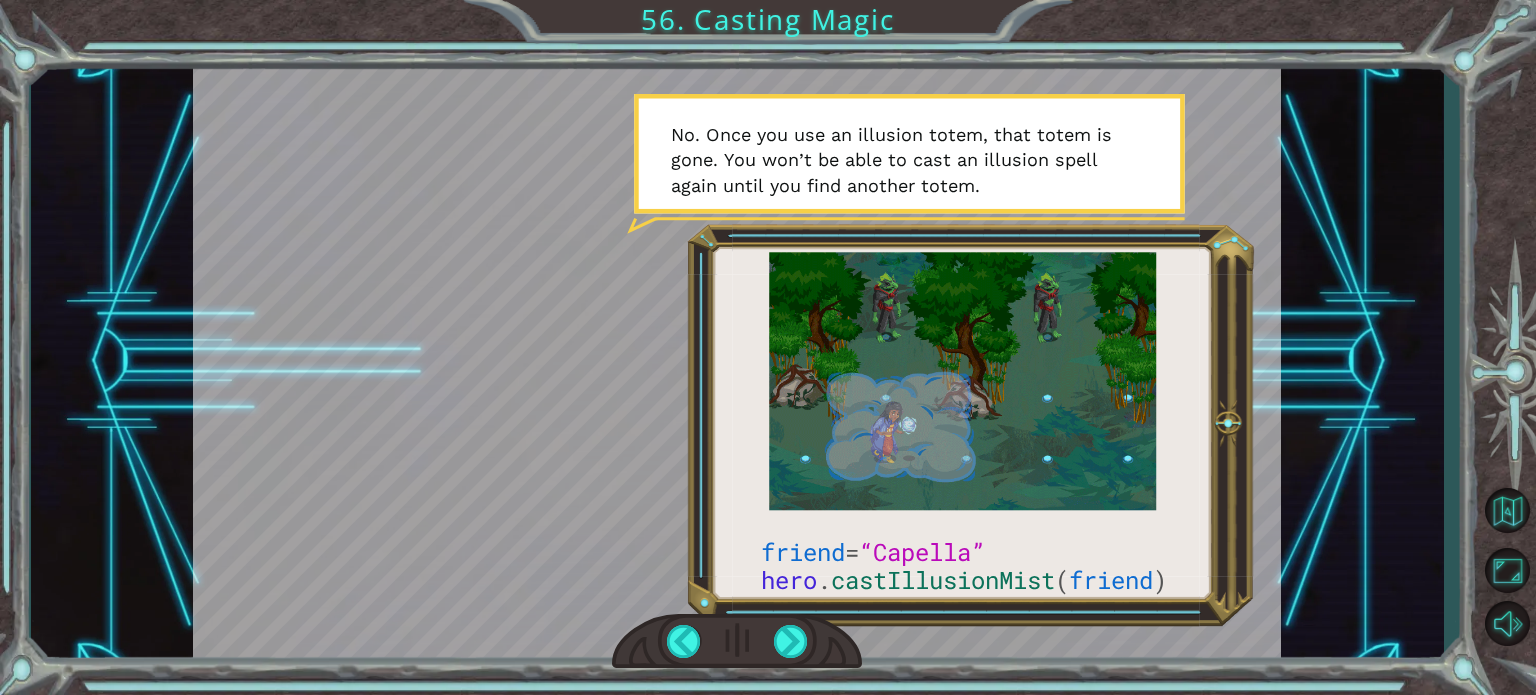 click at bounding box center [737, 362] 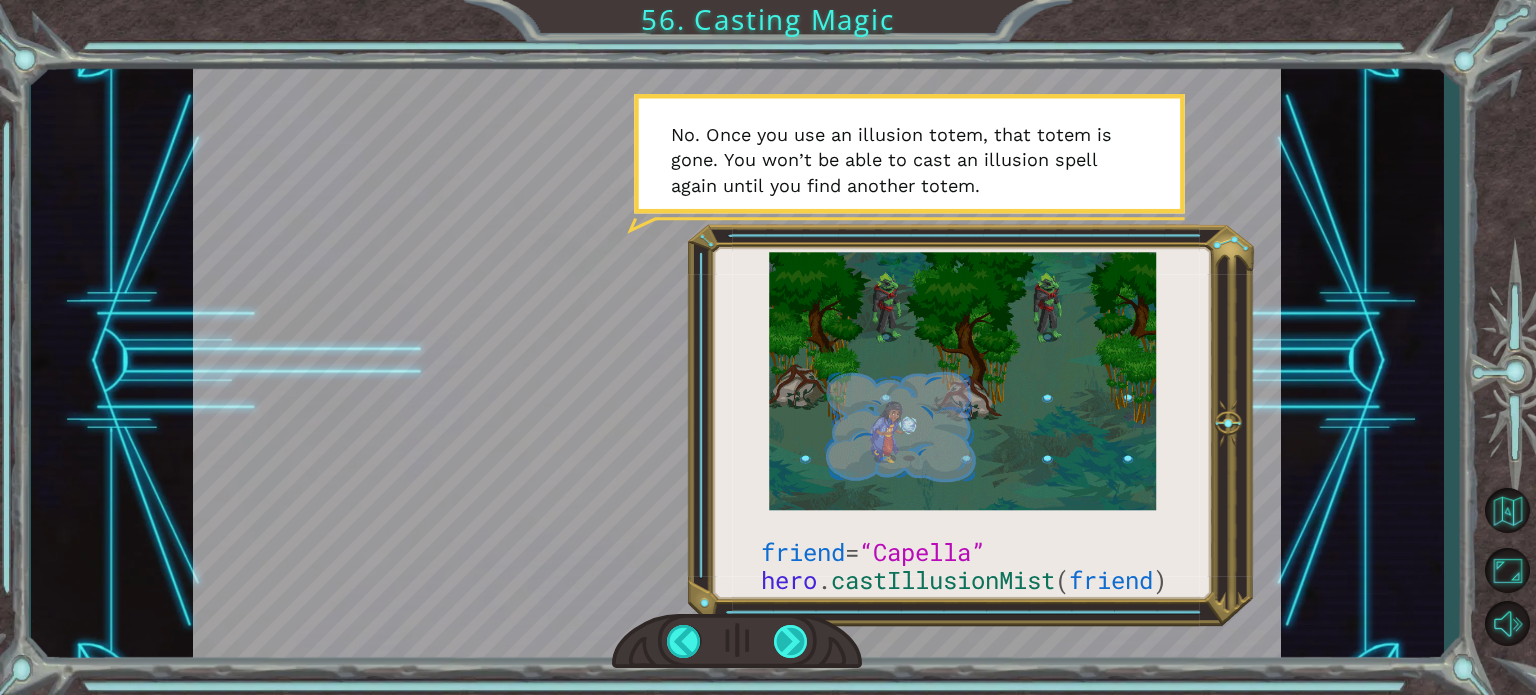 click at bounding box center (791, 641) 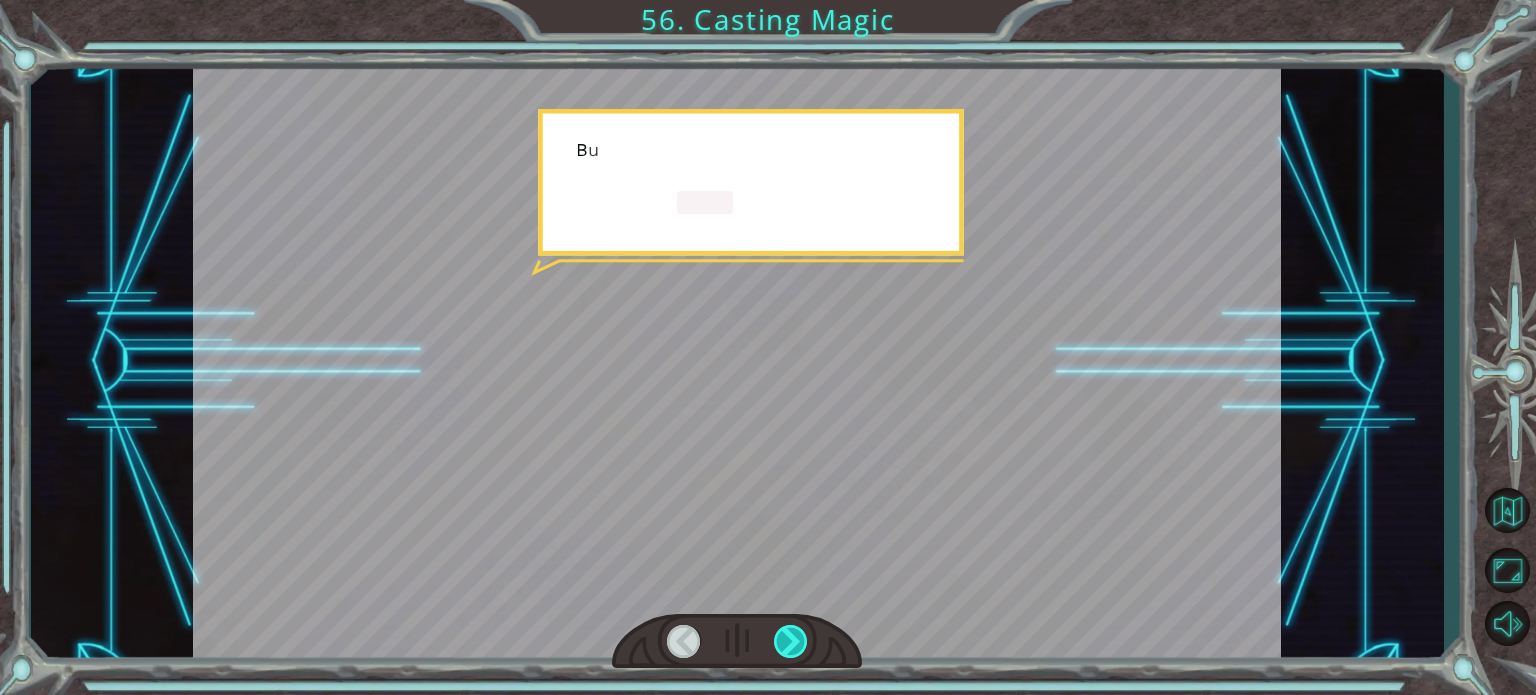 click at bounding box center [791, 641] 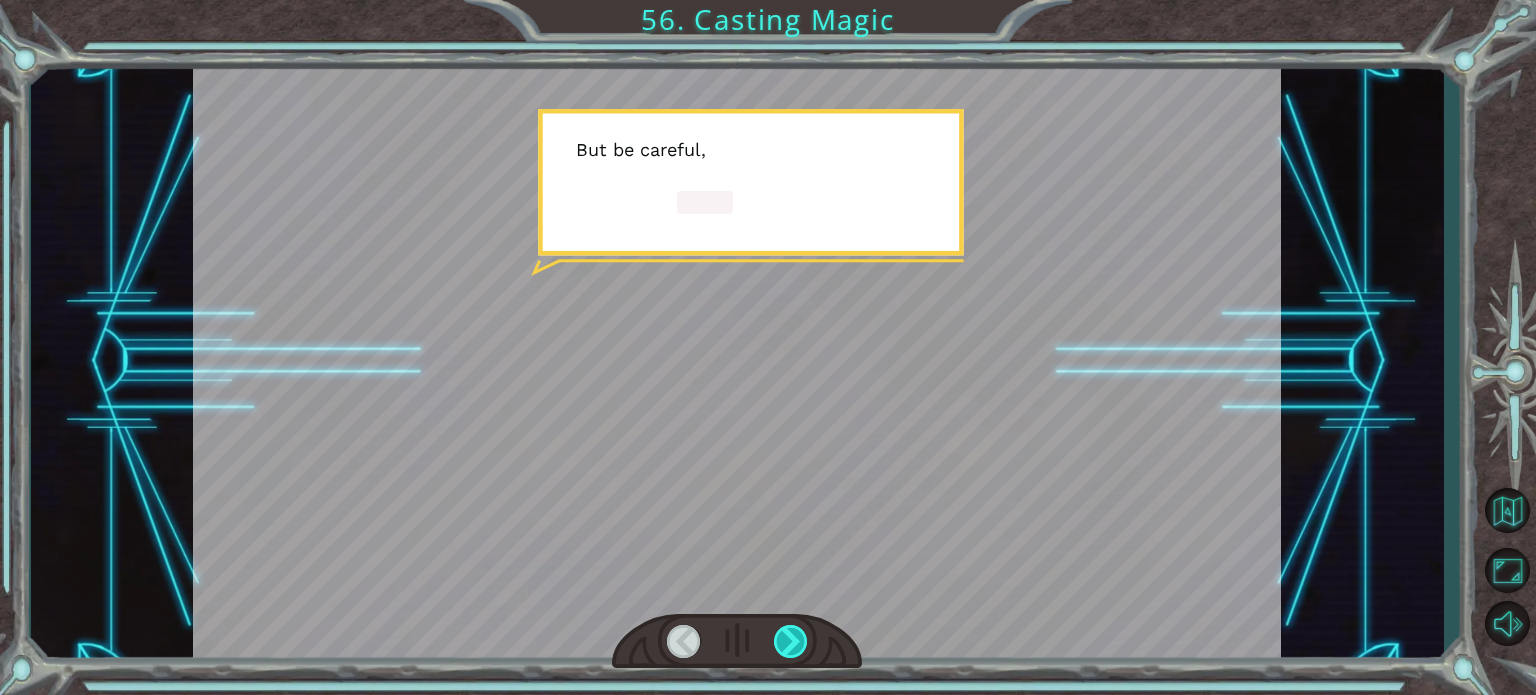 click at bounding box center (791, 641) 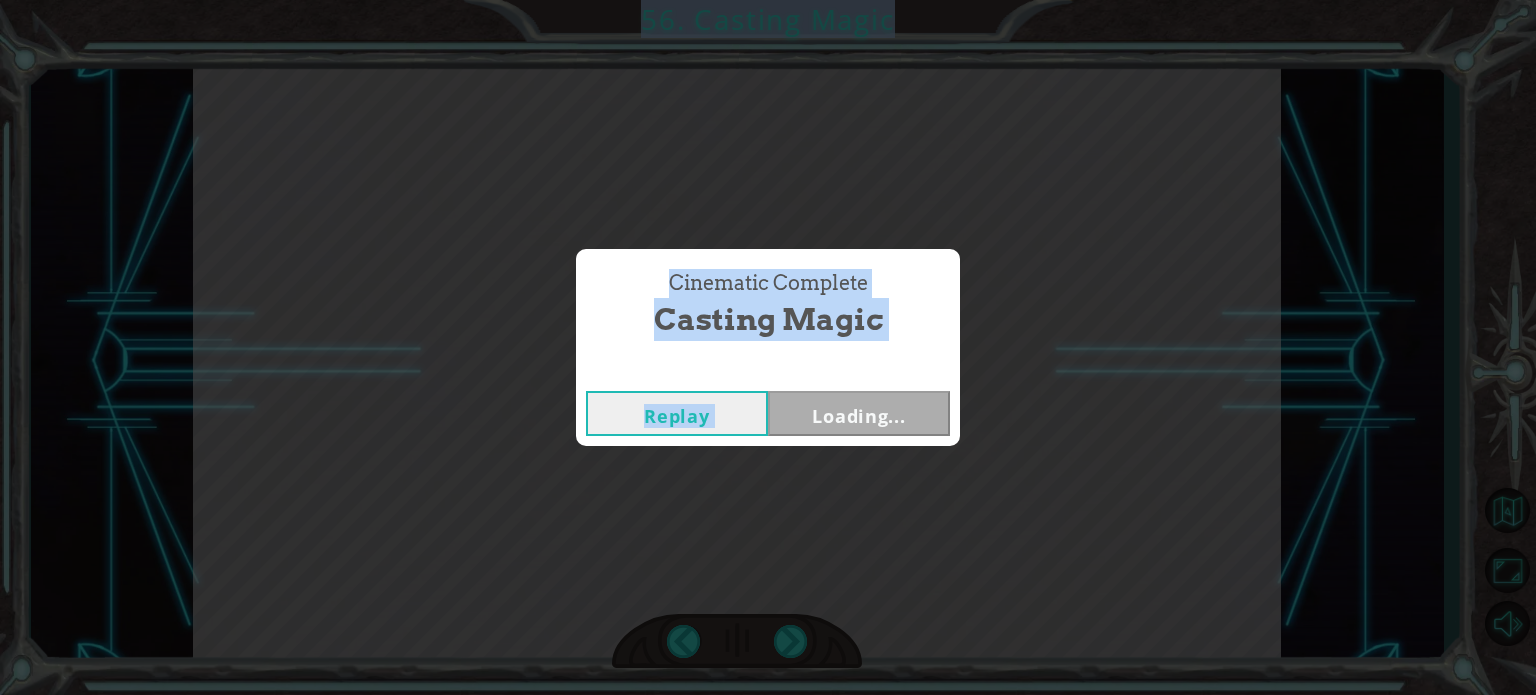 drag, startPoint x: 802, startPoint y: 645, endPoint x: 804, endPoint y: 632, distance: 13.152946 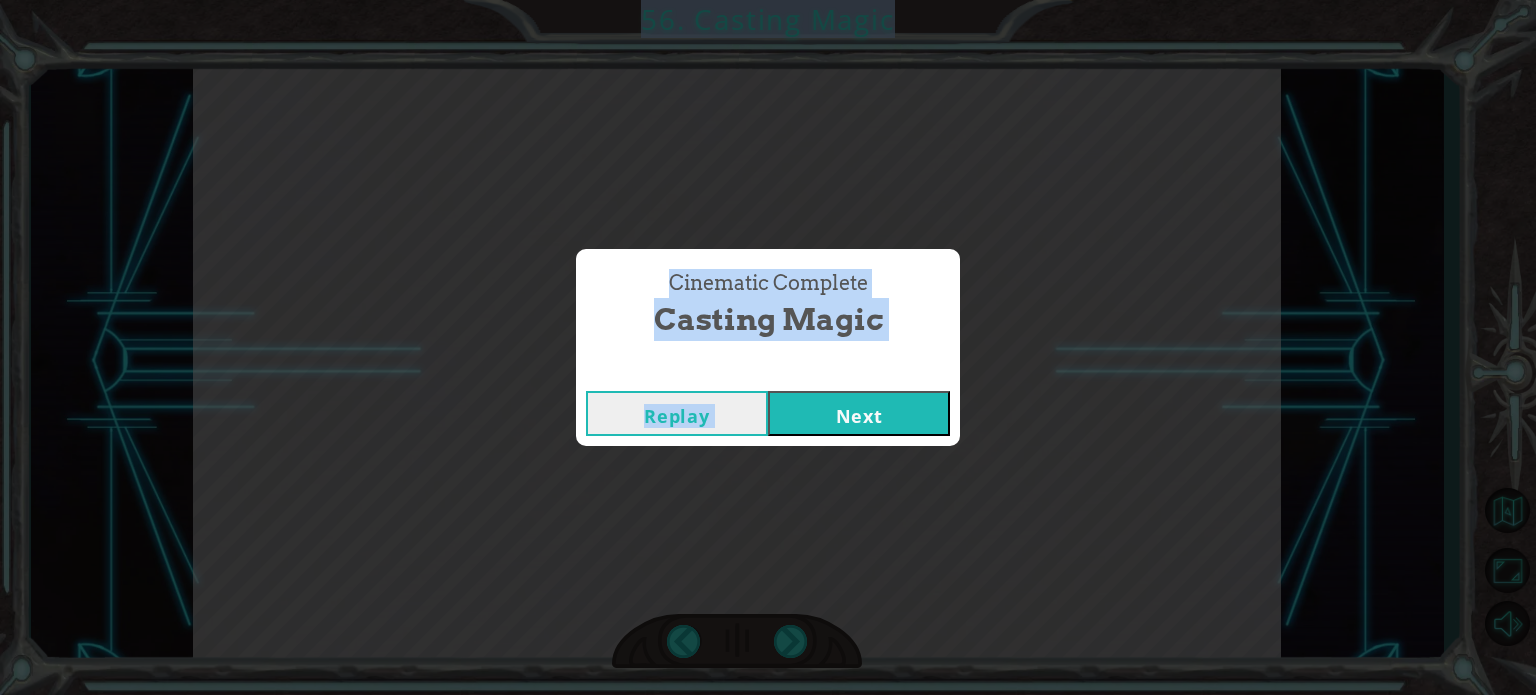 click on "Cinematic Complete     Casting Magic
Replay
Next" at bounding box center [768, 347] 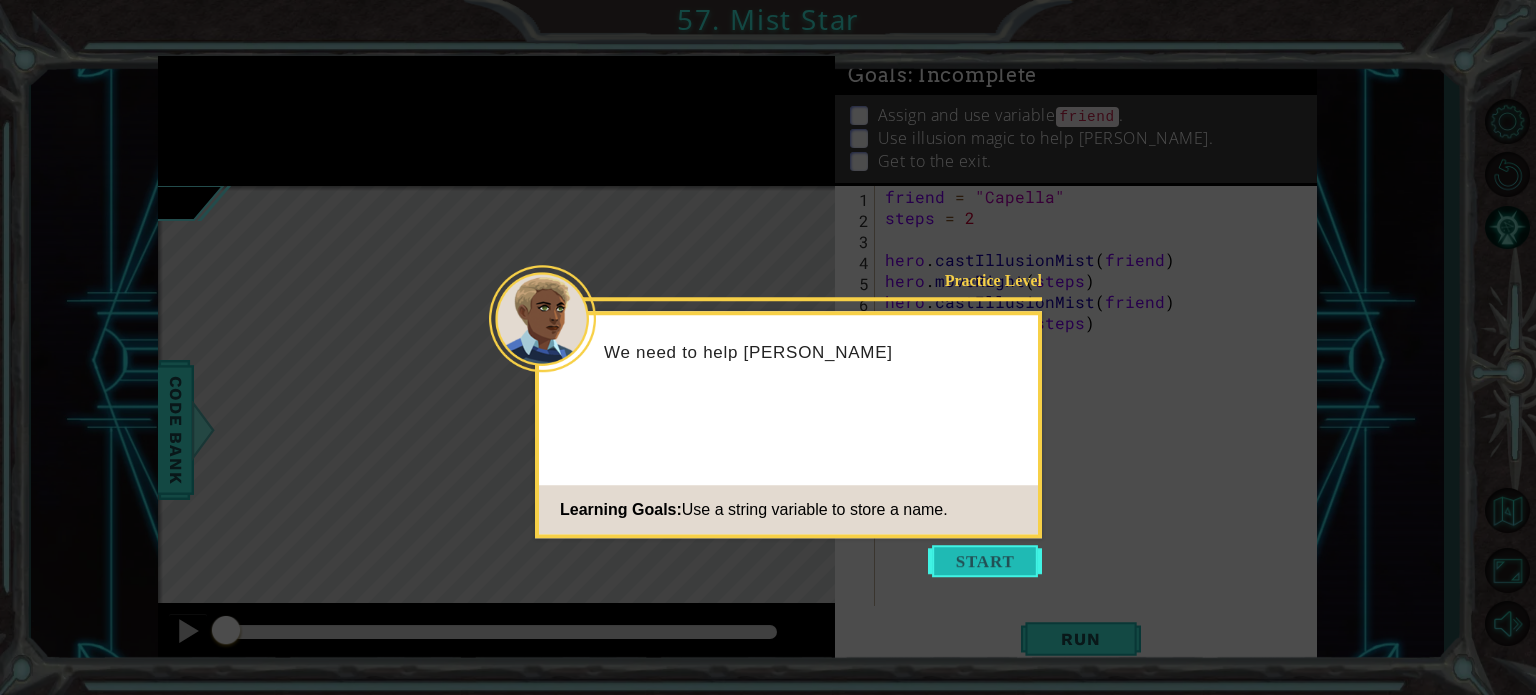 click at bounding box center (985, 561) 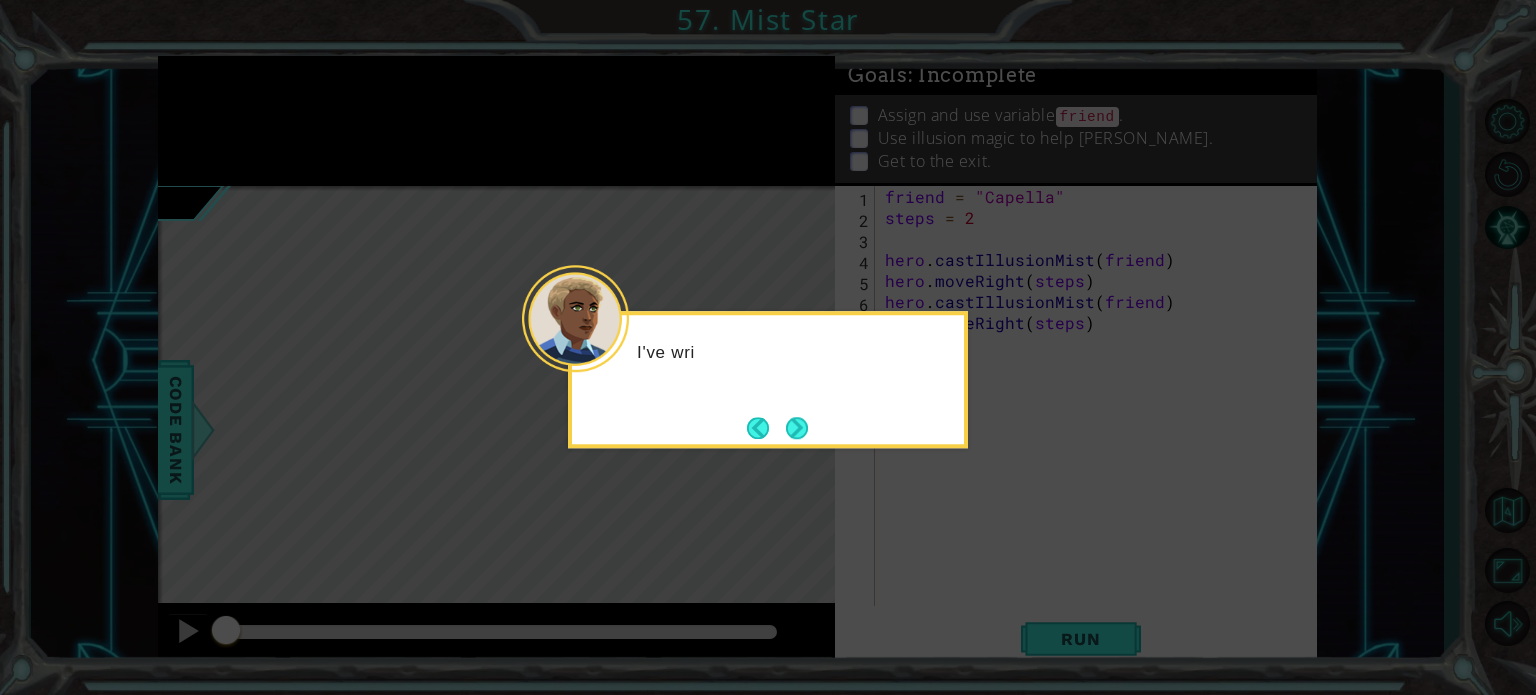 drag, startPoint x: 1000, startPoint y: 547, endPoint x: 943, endPoint y: 502, distance: 72.62231 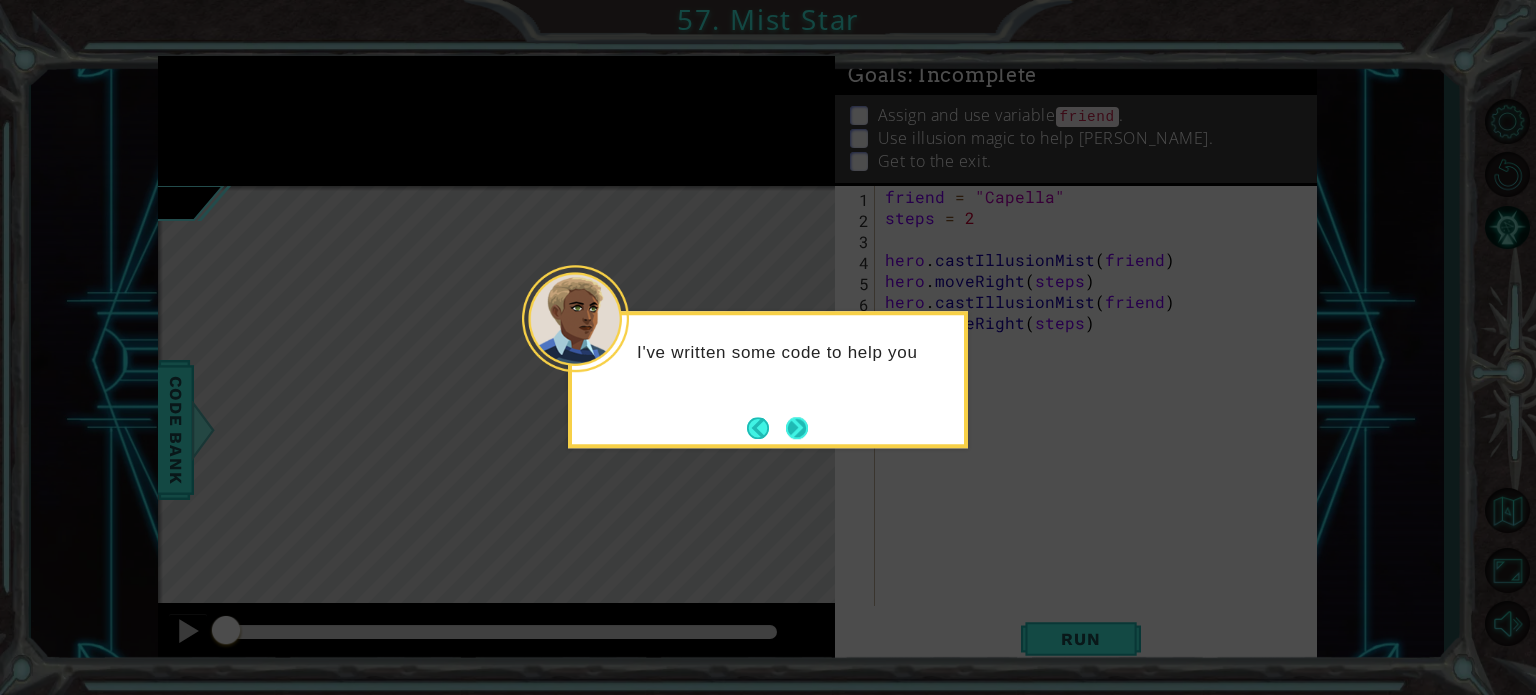 click at bounding box center (777, 428) 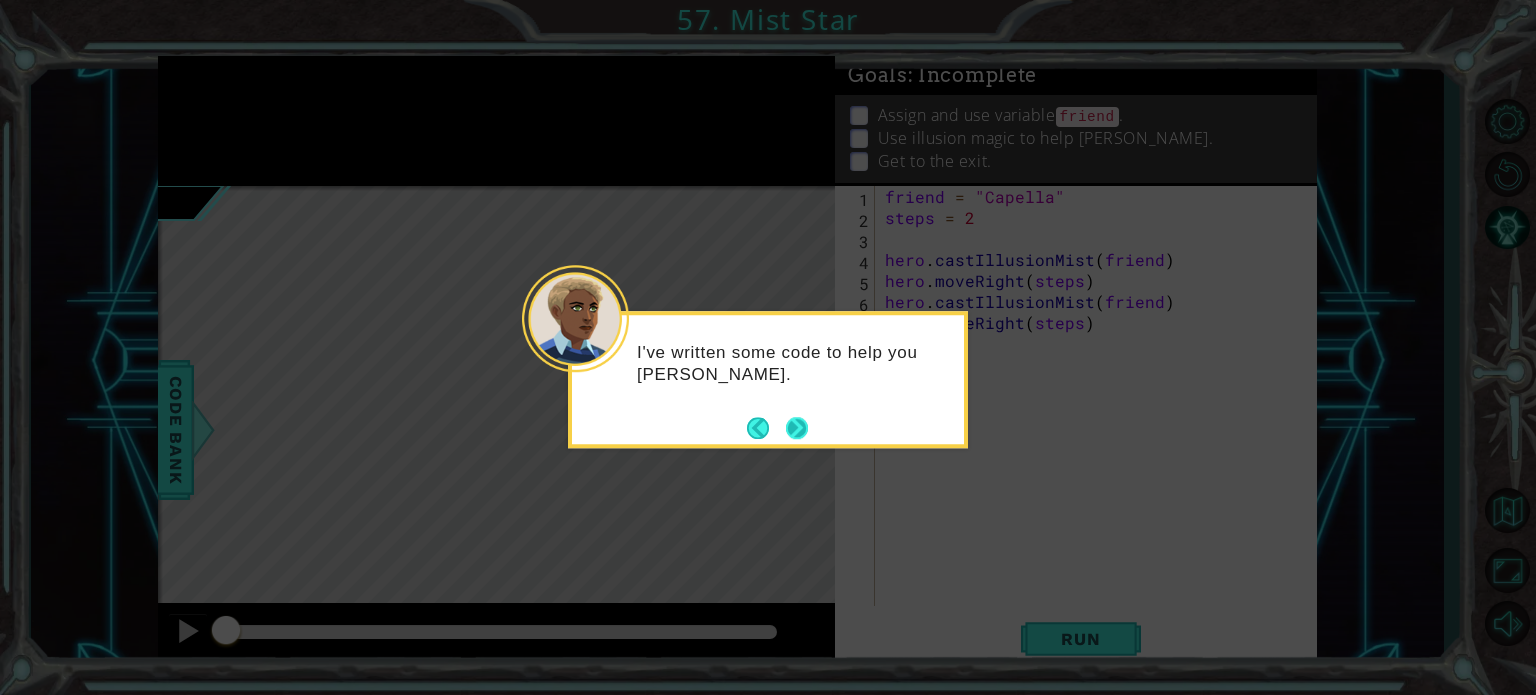 click at bounding box center (797, 428) 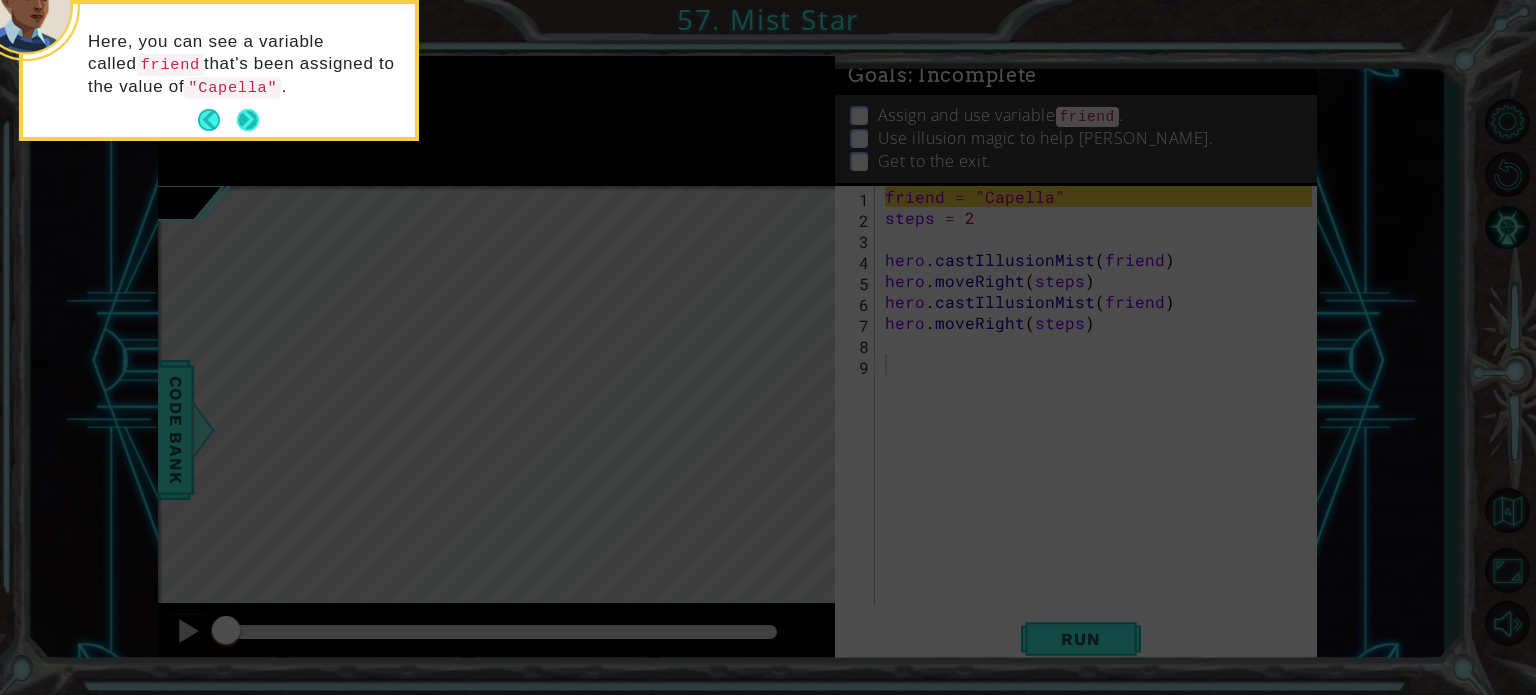 click at bounding box center [248, 120] 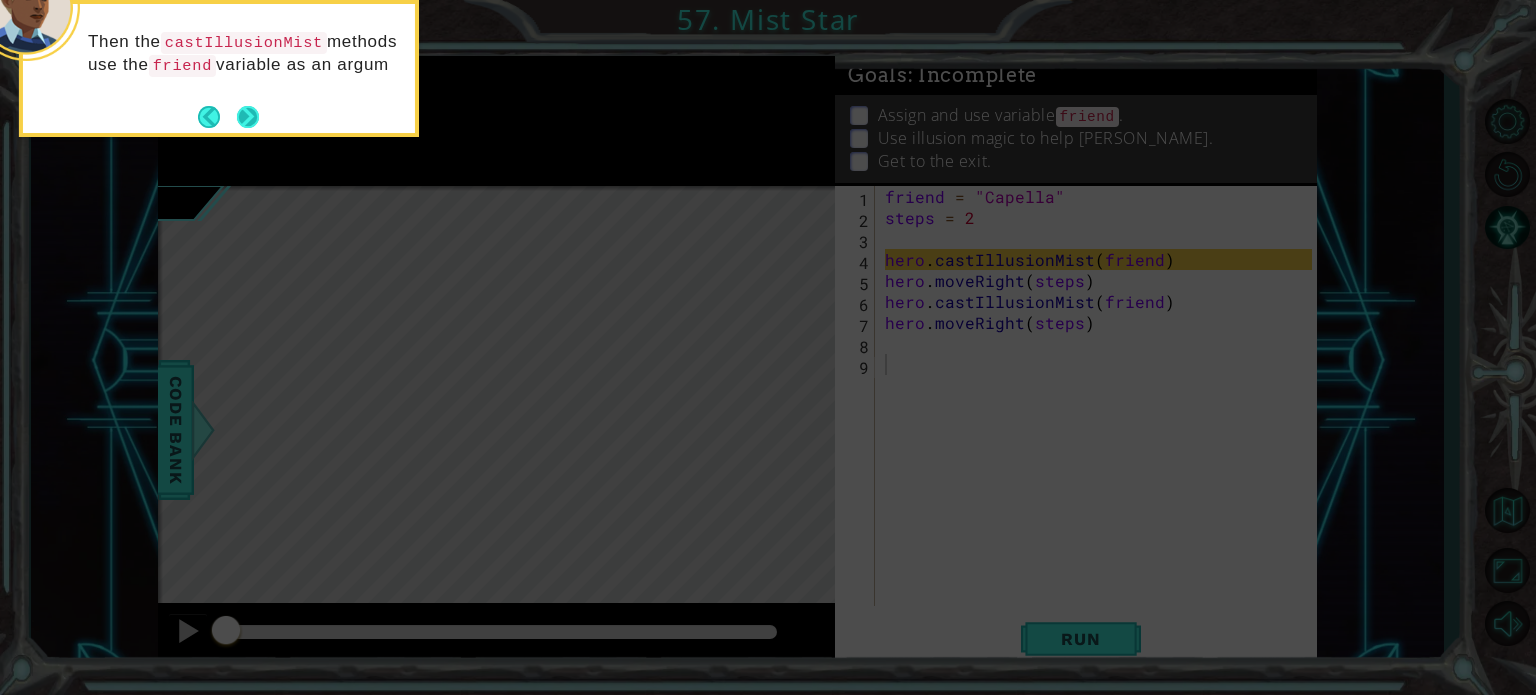 click on "Then the  castIllusionMist  methods use the  friend  variable as an argum" at bounding box center [219, 59] 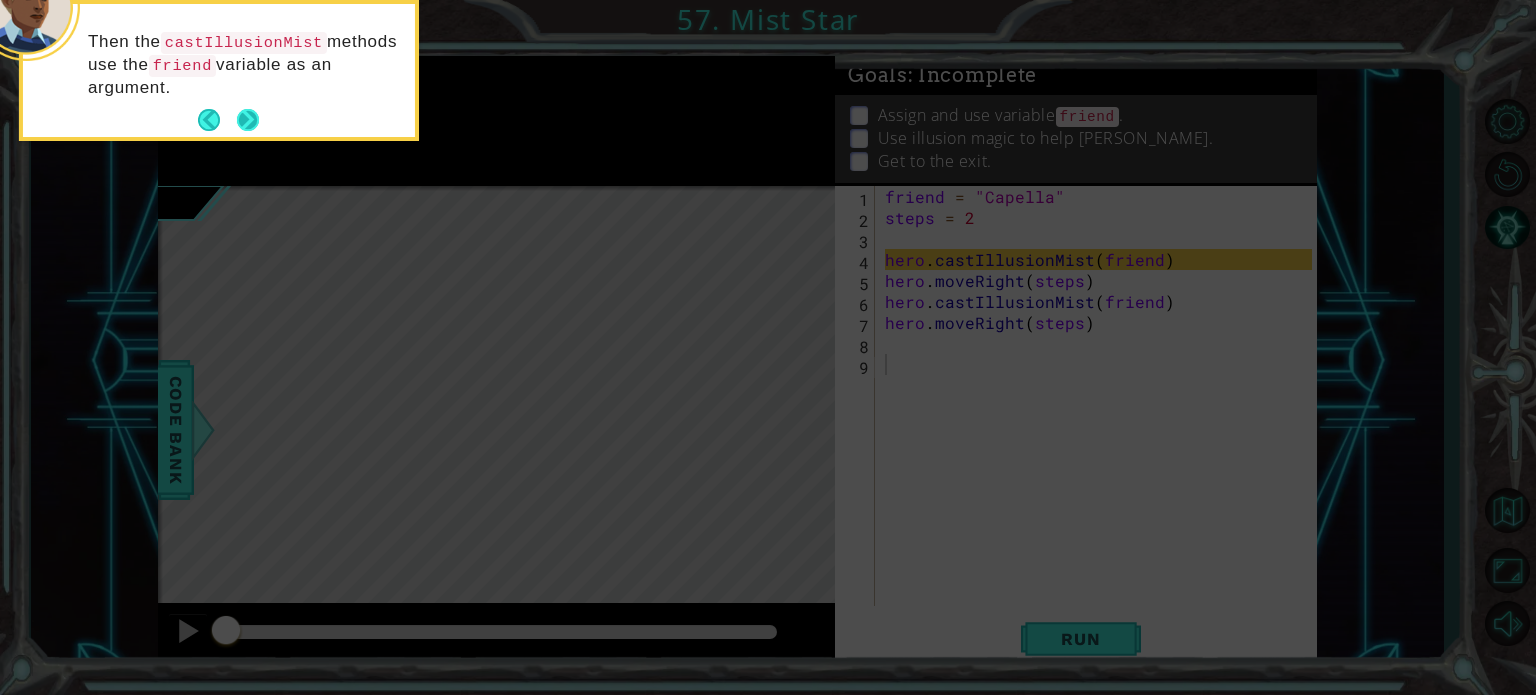 click at bounding box center (248, 120) 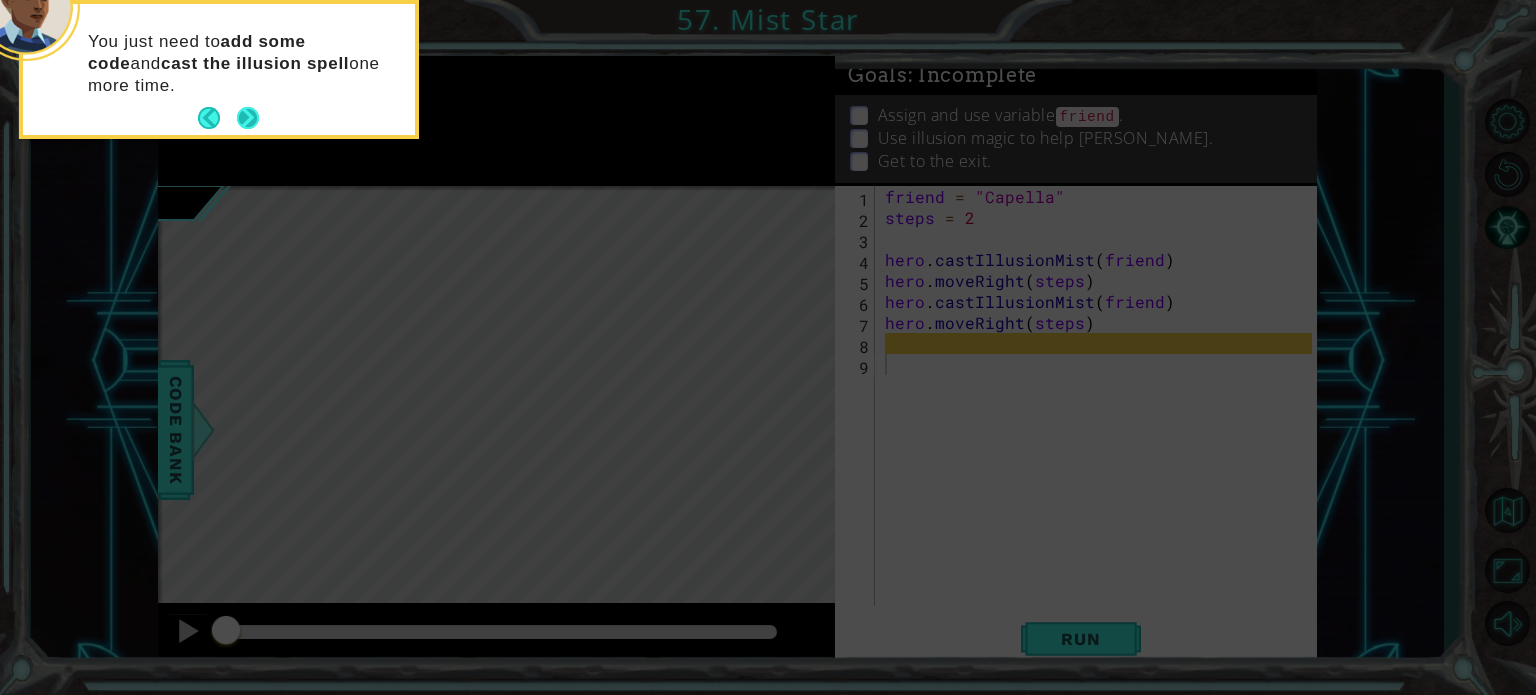 click at bounding box center (248, 118) 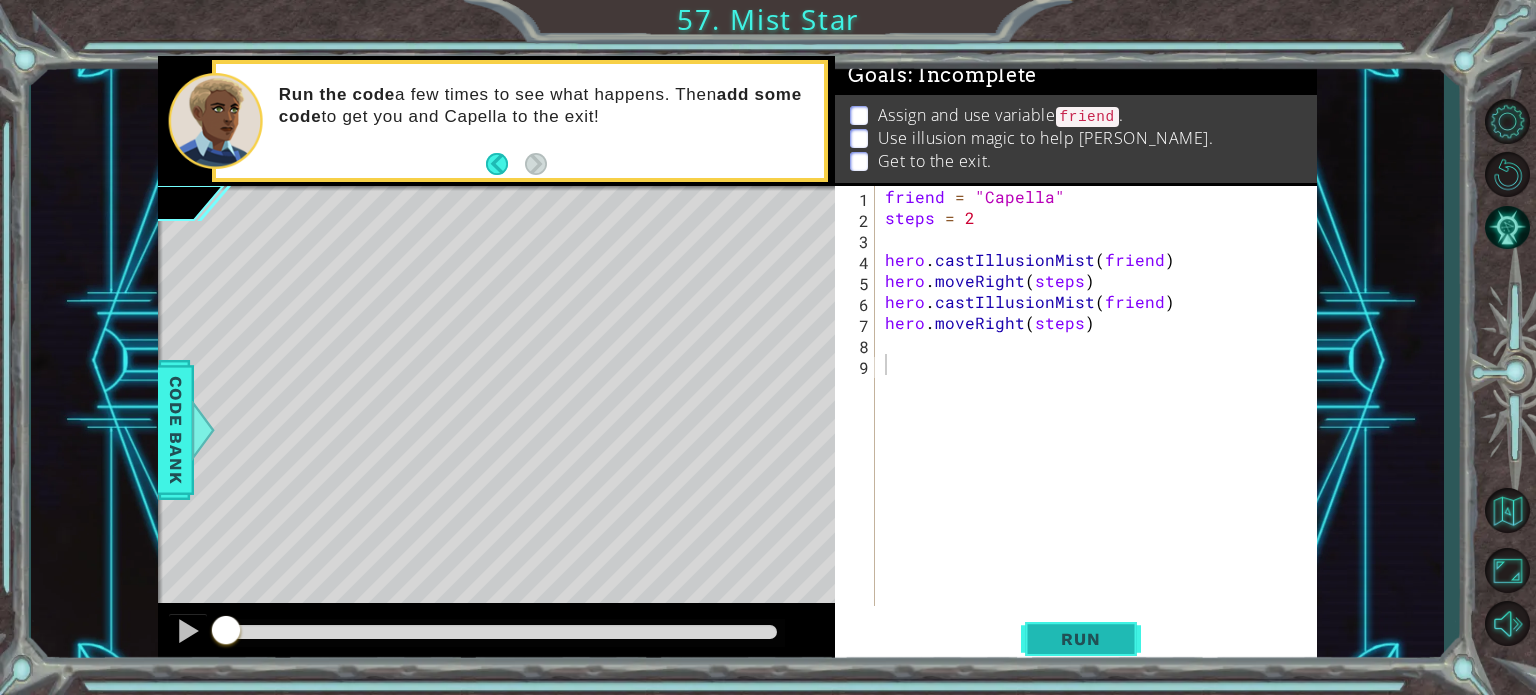 click on "Run" at bounding box center [1081, 639] 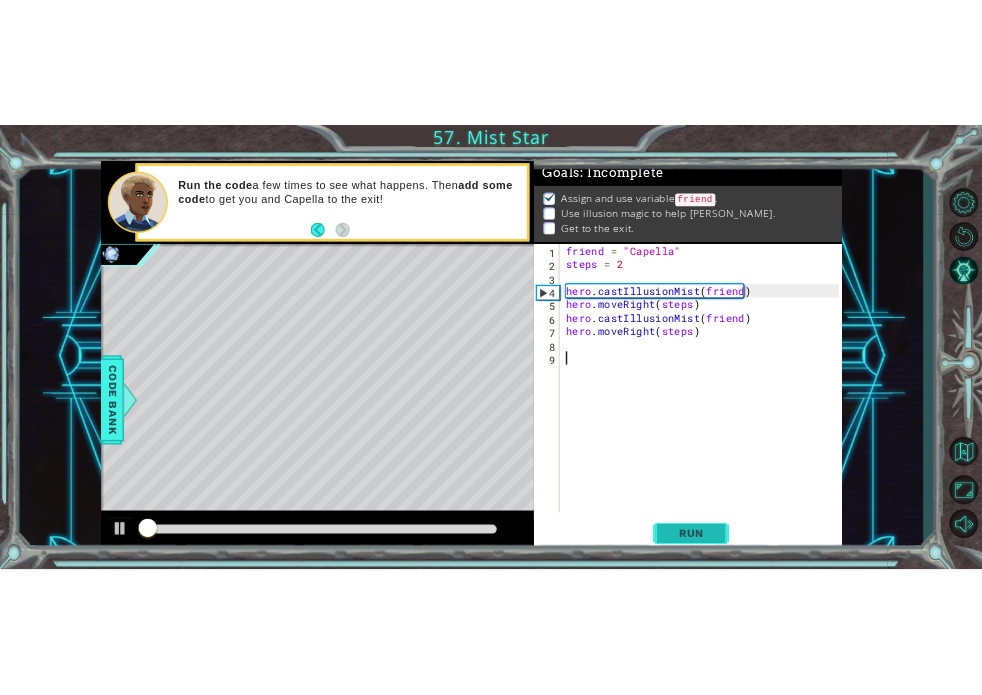 scroll, scrollTop: 11, scrollLeft: 0, axis: vertical 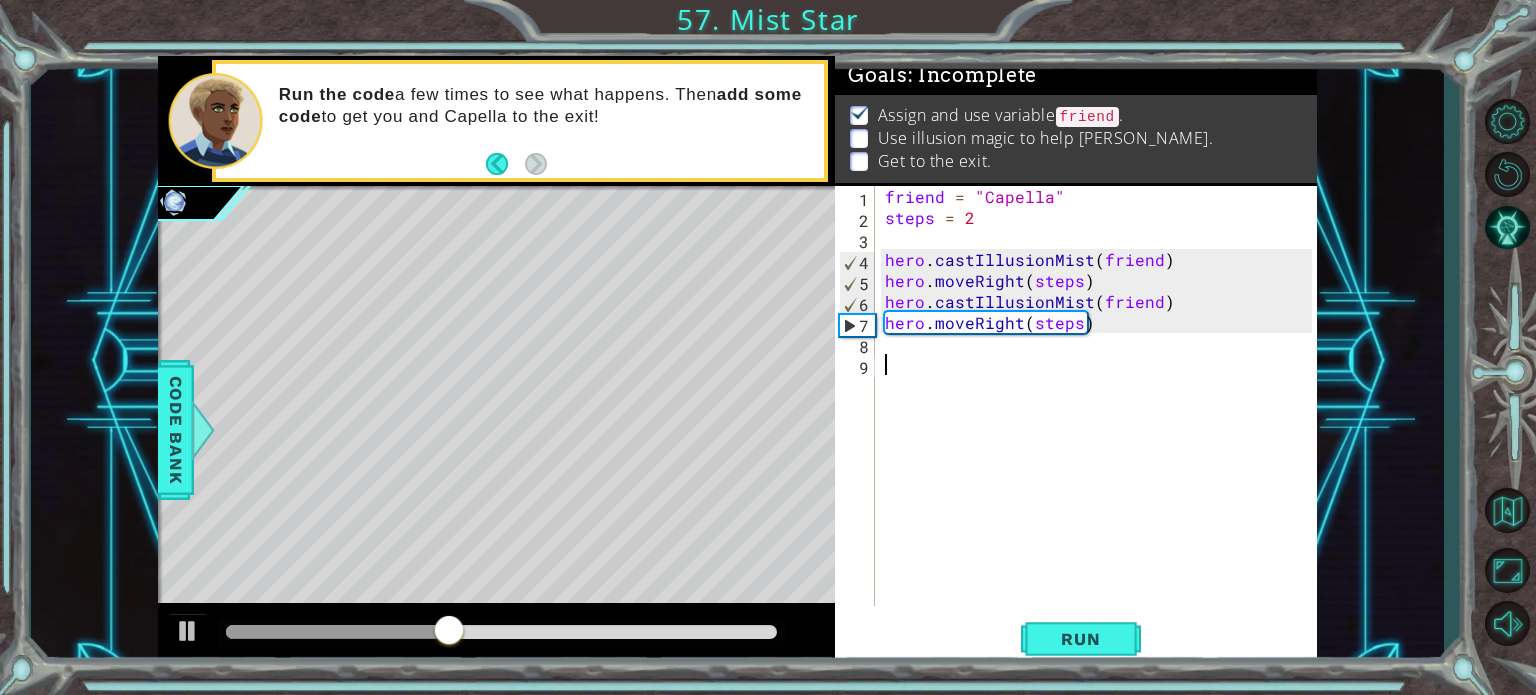 click on "friend   =   "Capella" steps   =   2 hero . castIllusionMist ( friend ) hero . moveRight ( steps ) hero . castIllusionMist ( friend ) hero . moveRight ( steps )" at bounding box center (1101, 417) 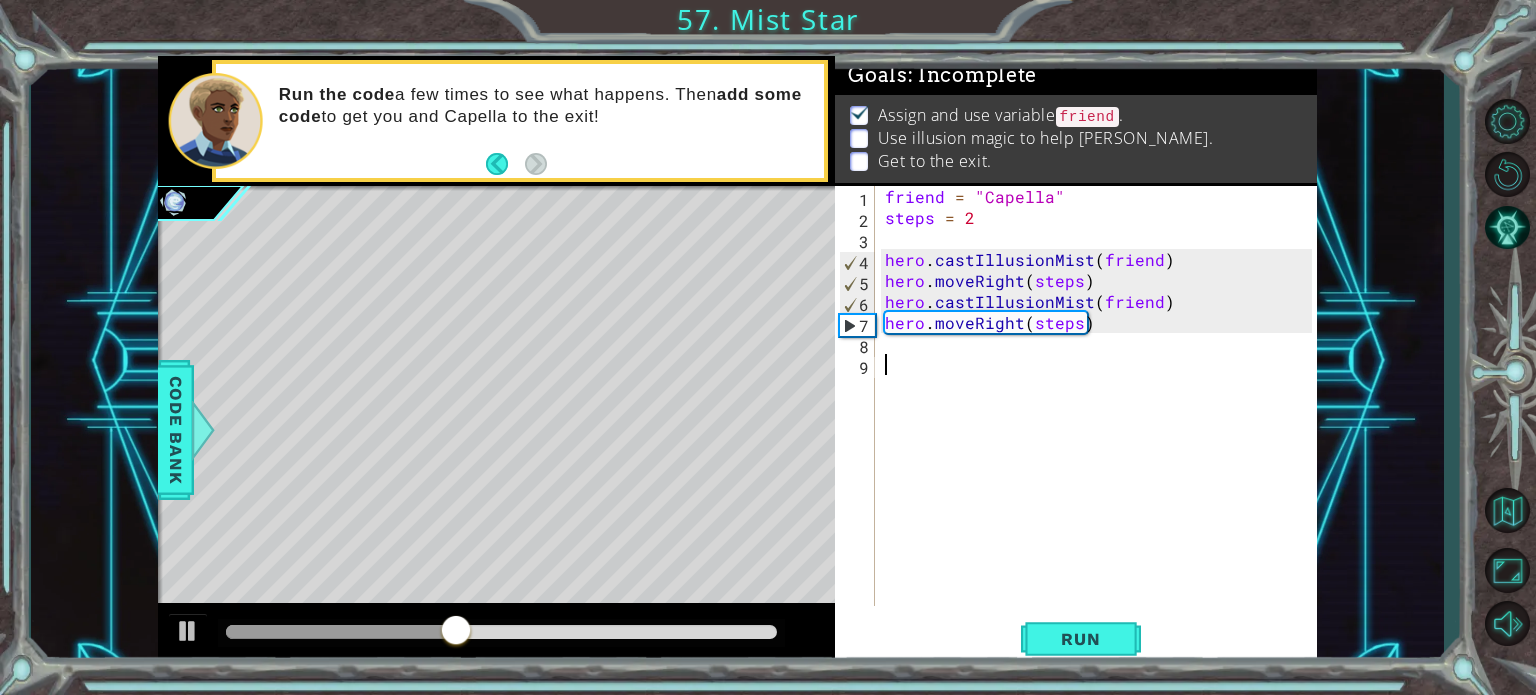 click on "friend   =   "Capella" steps   =   2 hero . castIllusionMist ( friend ) hero . moveRight ( steps ) hero . castIllusionMist ( friend ) hero . moveRight ( steps )" at bounding box center (1101, 417) 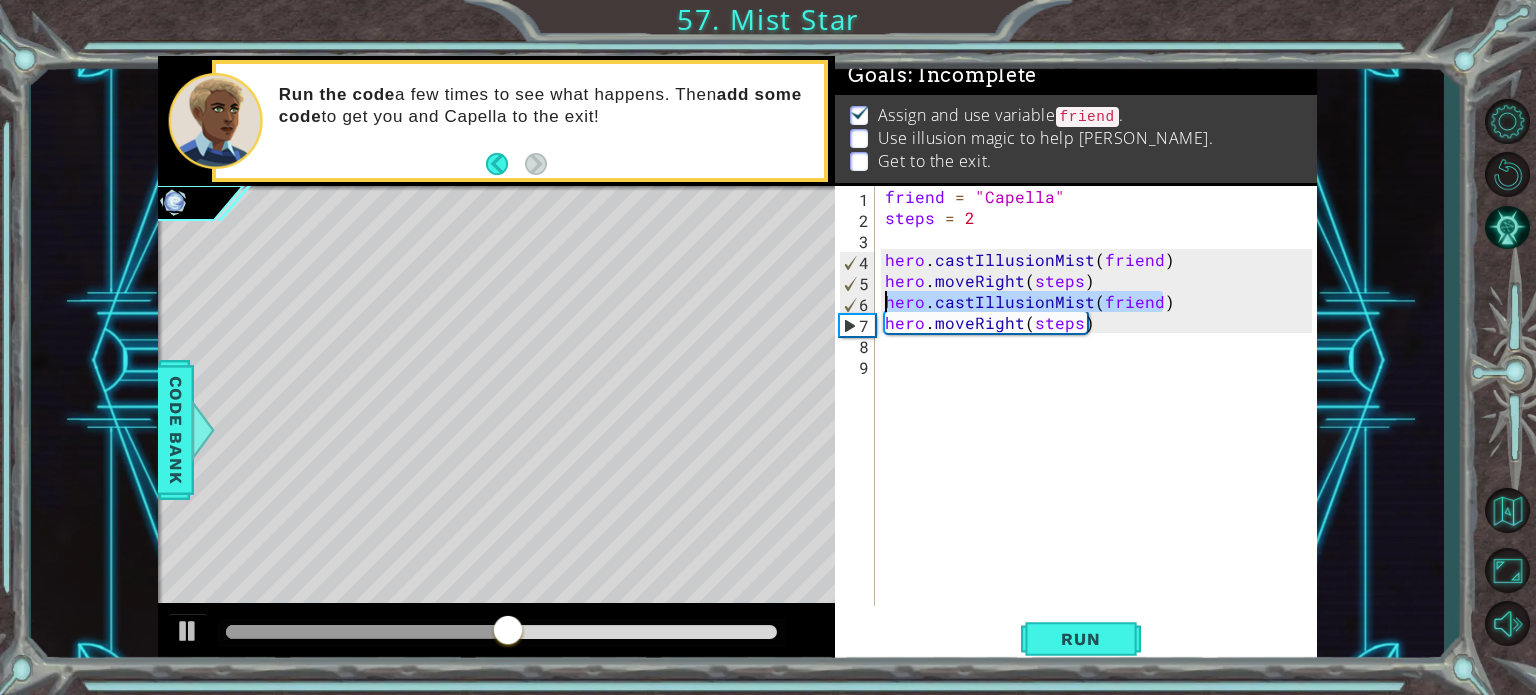 drag, startPoint x: 1161, startPoint y: 302, endPoint x: 852, endPoint y: 309, distance: 309.07928 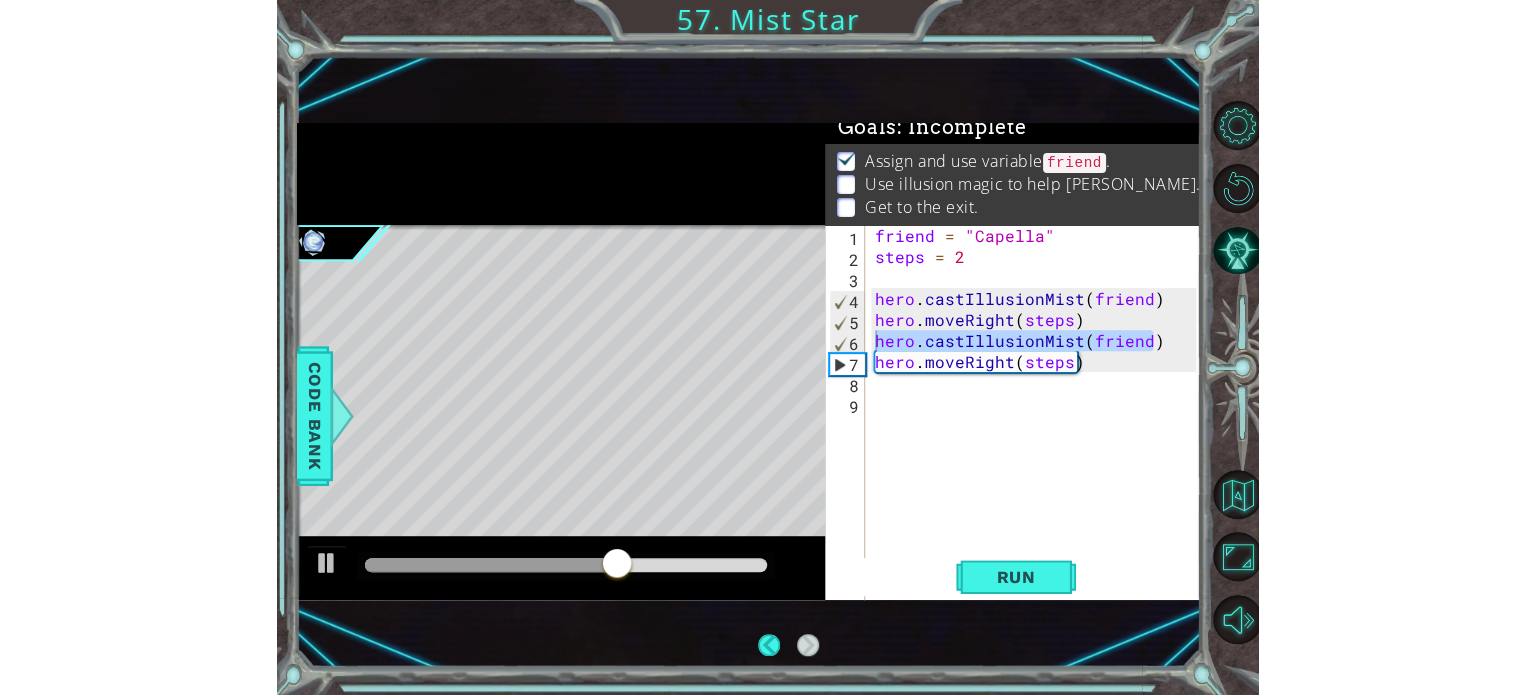 scroll, scrollTop: 7, scrollLeft: 0, axis: vertical 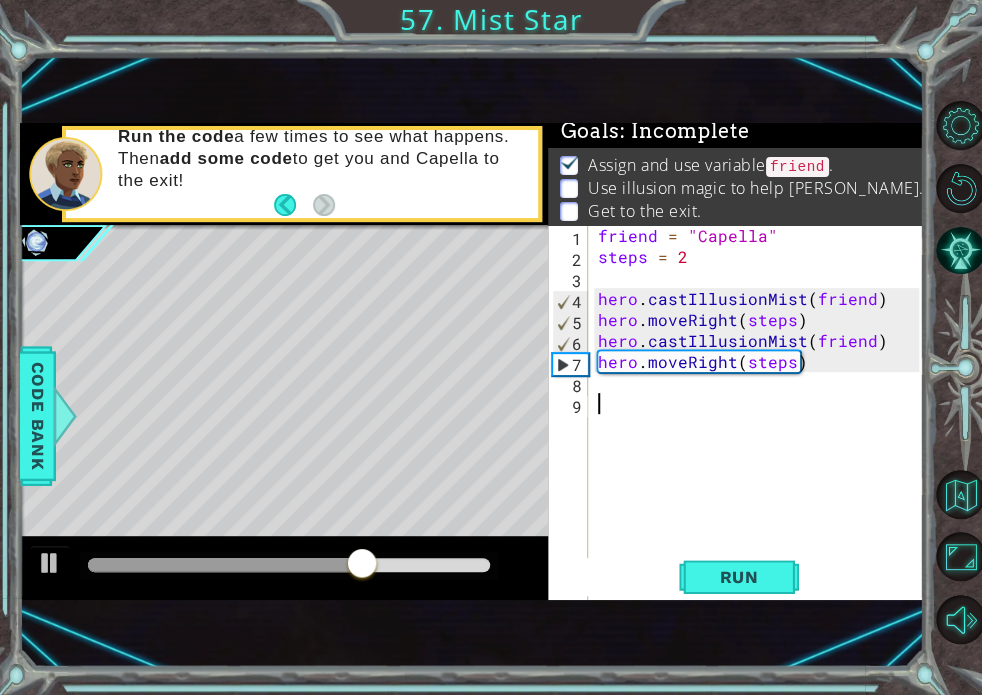 click on "friend   =   "Capella" steps   =   2 hero . castIllusionMist ( friend ) hero . moveRight ( steps ) hero . castIllusionMist ( friend ) hero . moveRight ( steps )" at bounding box center [761, 456] 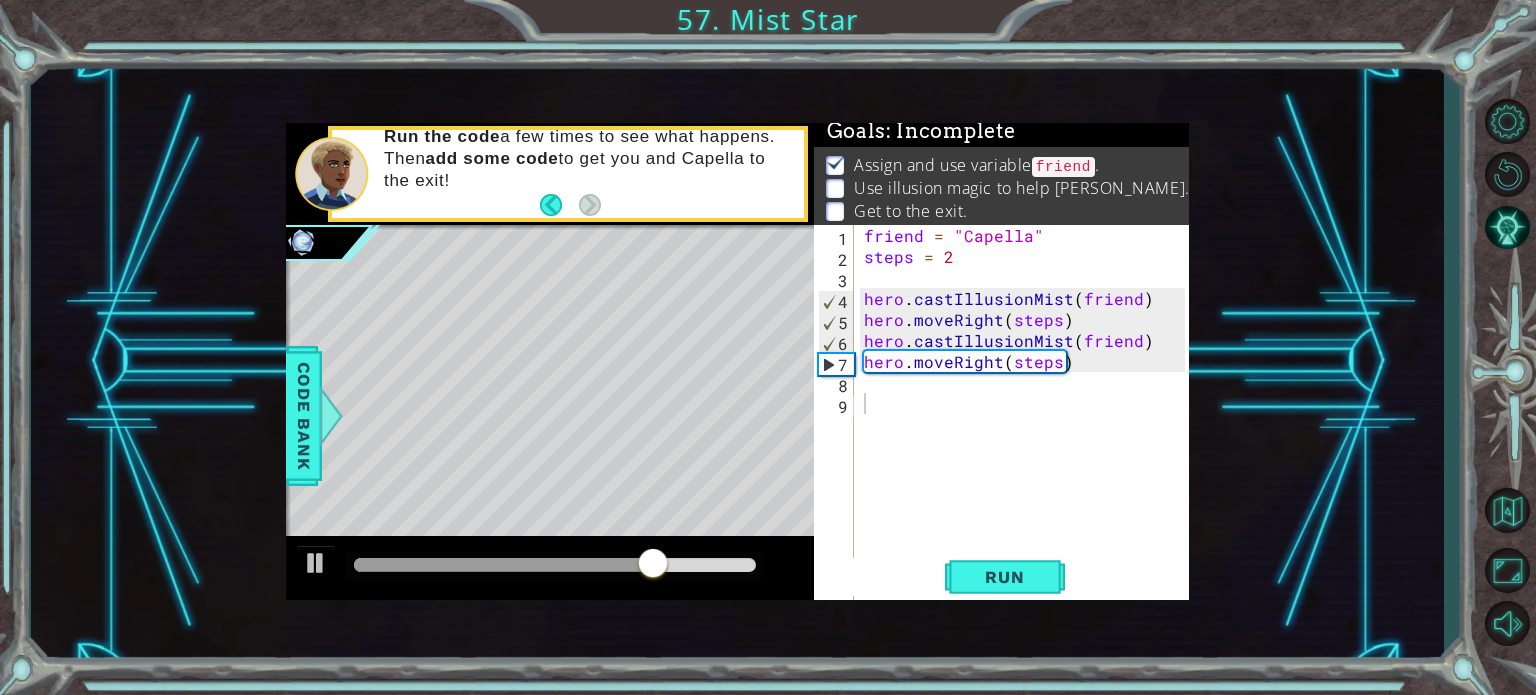 scroll, scrollTop: 11, scrollLeft: 0, axis: vertical 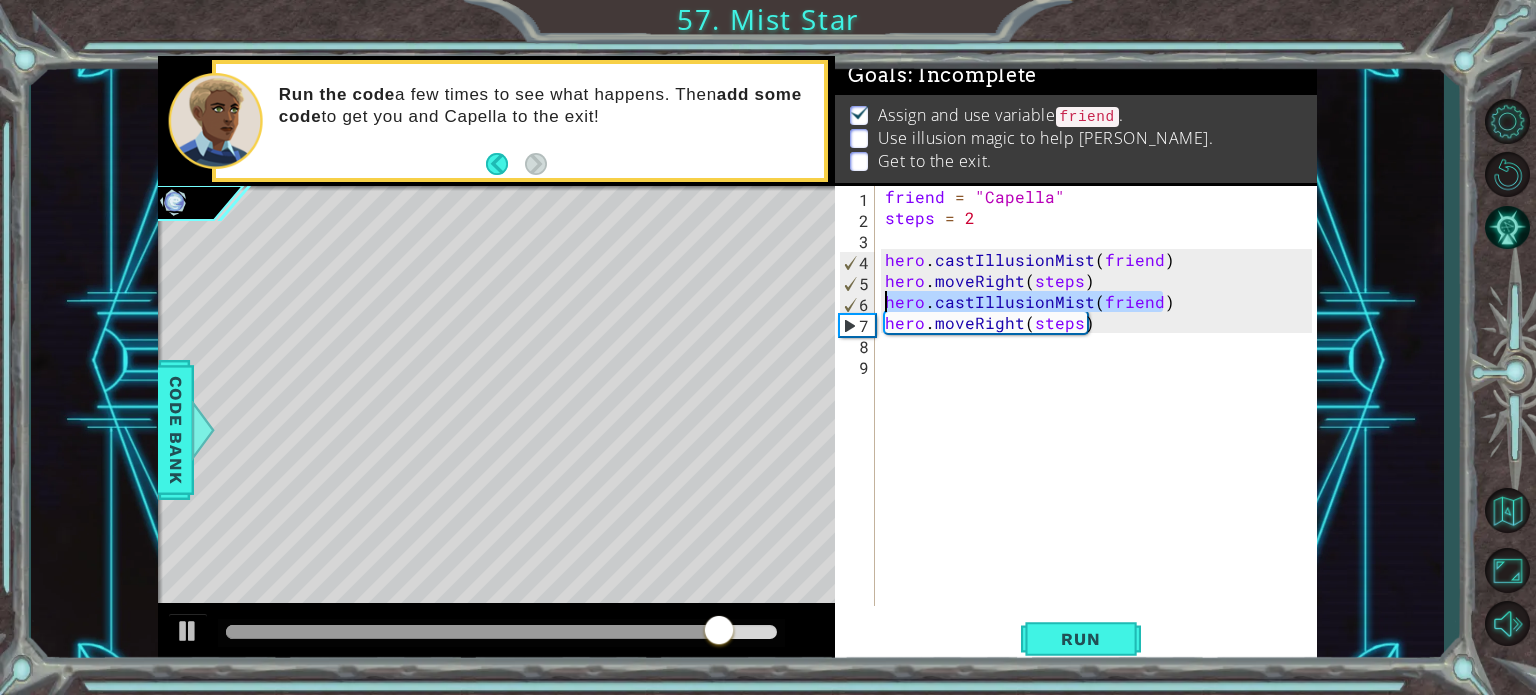 drag, startPoint x: 1165, startPoint y: 296, endPoint x: 888, endPoint y: 305, distance: 277.14618 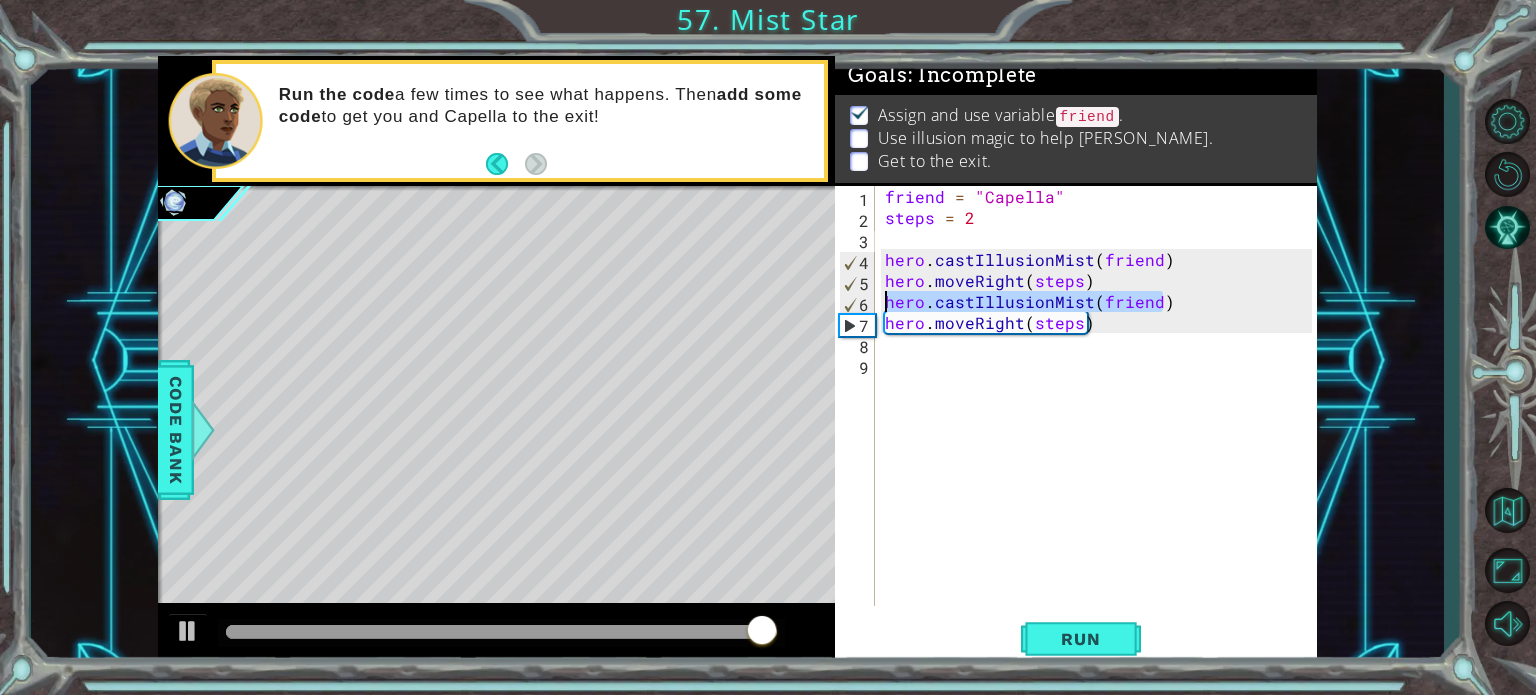 click on "friend   =   "Capella" steps   =   2 hero . castIllusionMist ( friend ) hero . moveRight ( steps ) hero . castIllusionMist ( friend ) hero . moveRight ( steps )" at bounding box center (1101, 417) 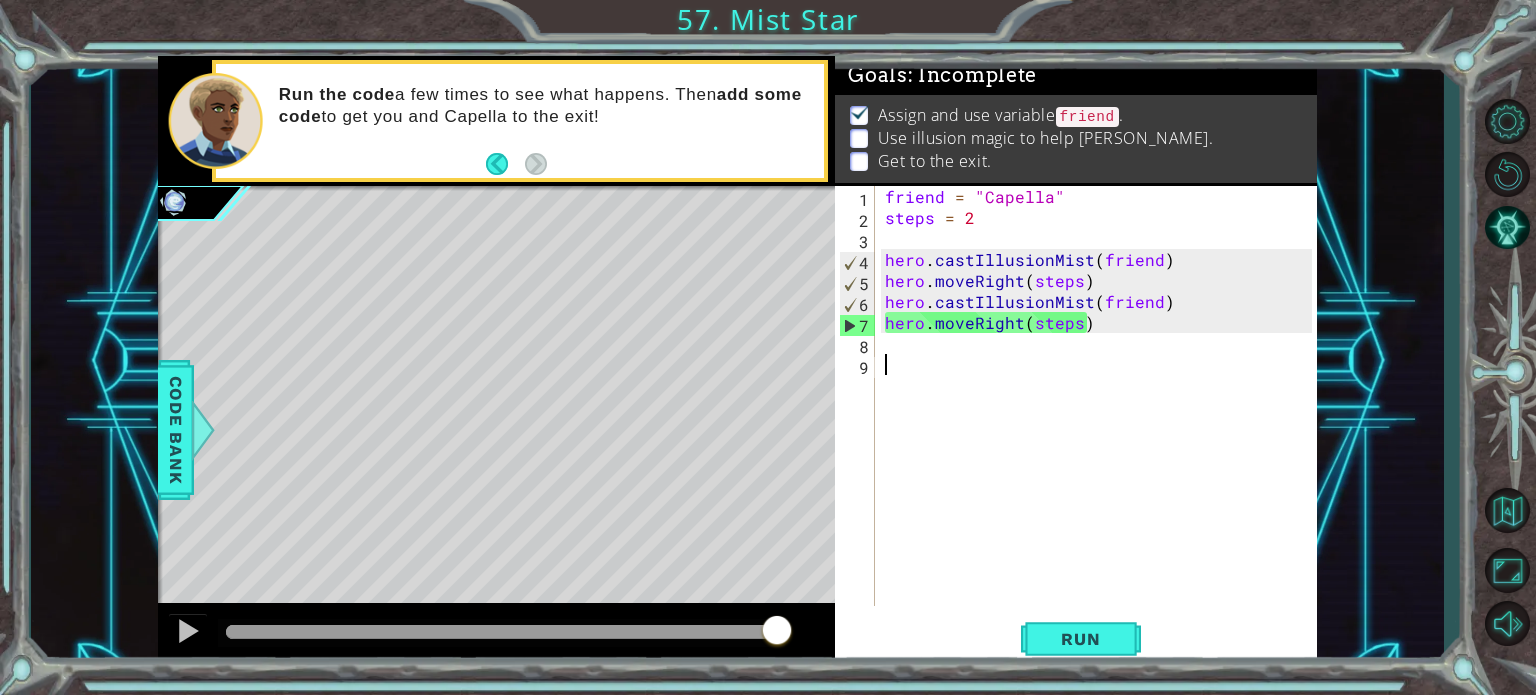 click on "friend   =   "Capella" steps   =   2 hero . castIllusionMist ( friend ) hero . moveRight ( steps ) hero . castIllusionMist ( friend ) hero . moveRight ( steps )" at bounding box center [1101, 417] 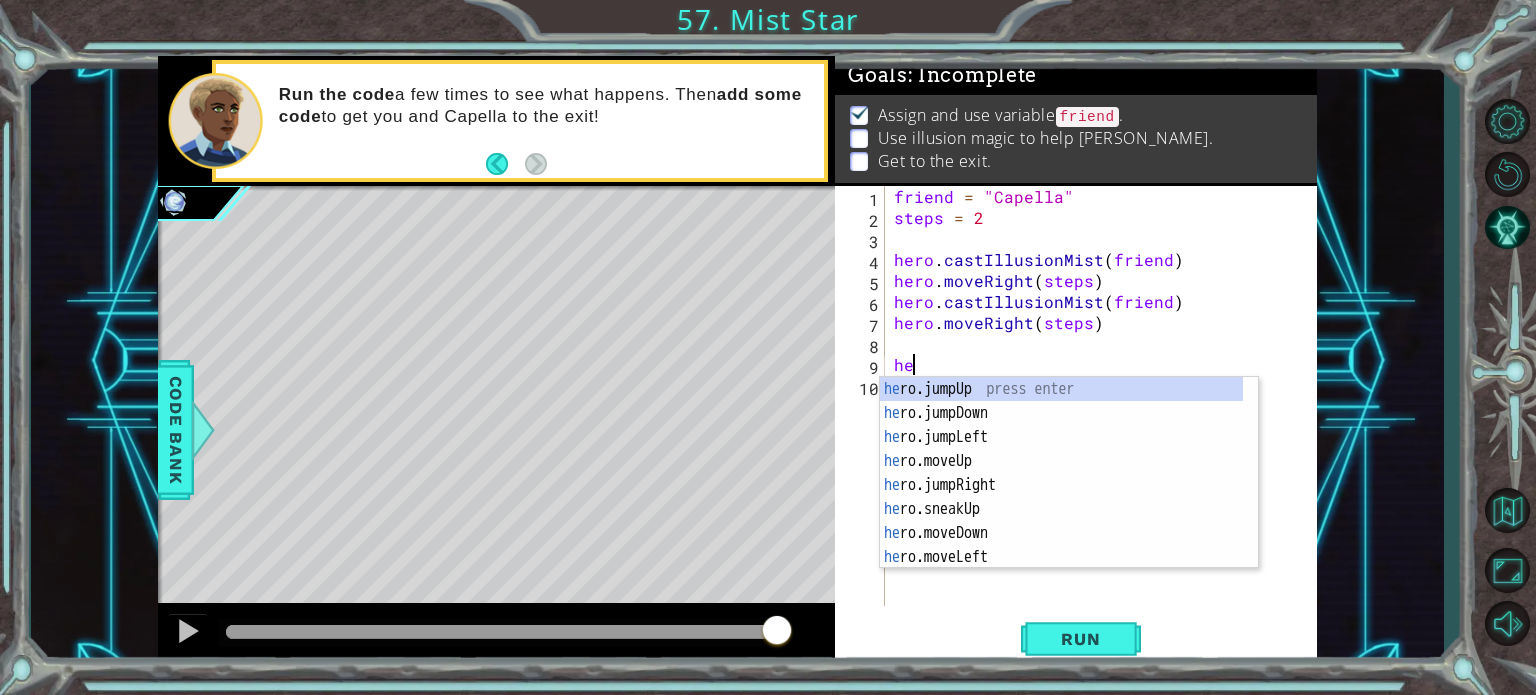 type on "h" 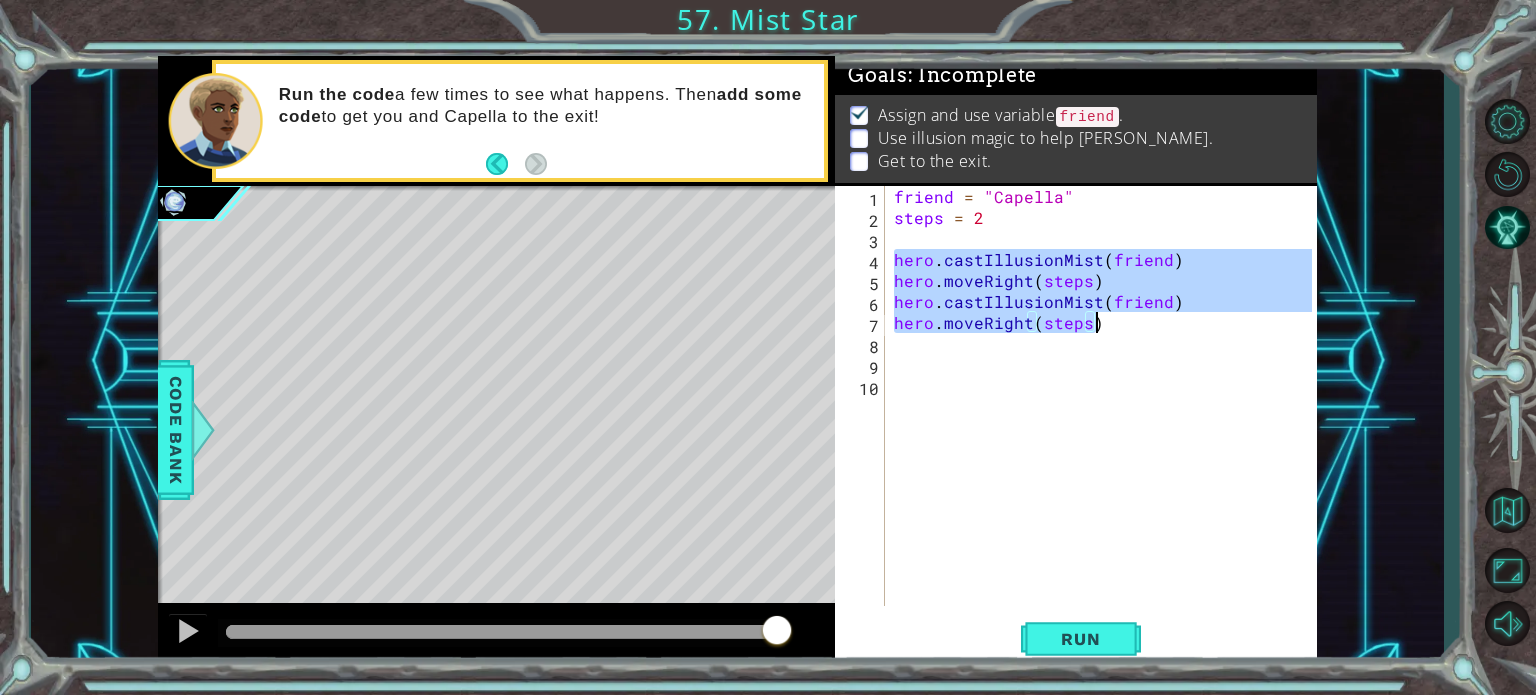 drag, startPoint x: 892, startPoint y: 252, endPoint x: 1093, endPoint y: 327, distance: 214.53671 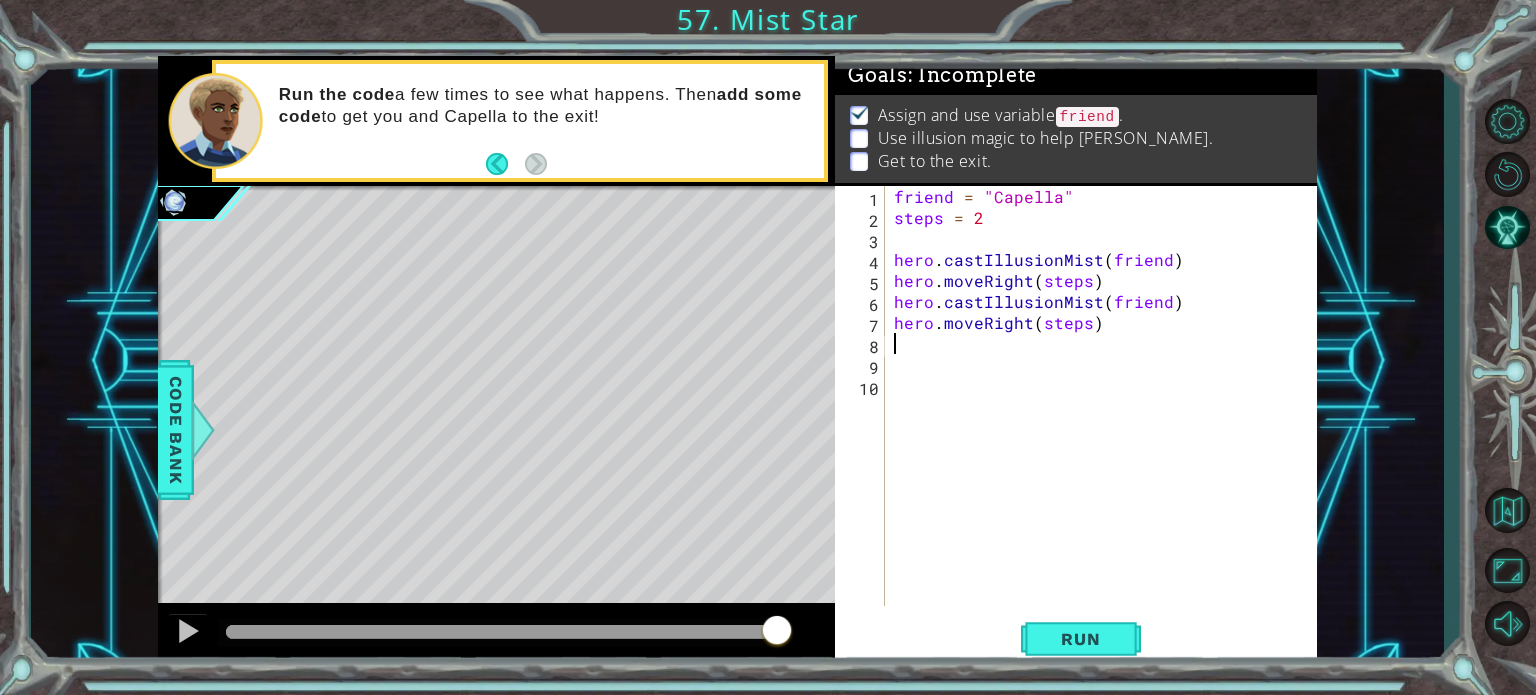click on "friend   =   "Capella" steps   =   2 hero . castIllusionMist ( friend ) hero . moveRight ( steps ) hero . castIllusionMist ( friend ) hero . moveRight ( steps )" at bounding box center (1106, 417) 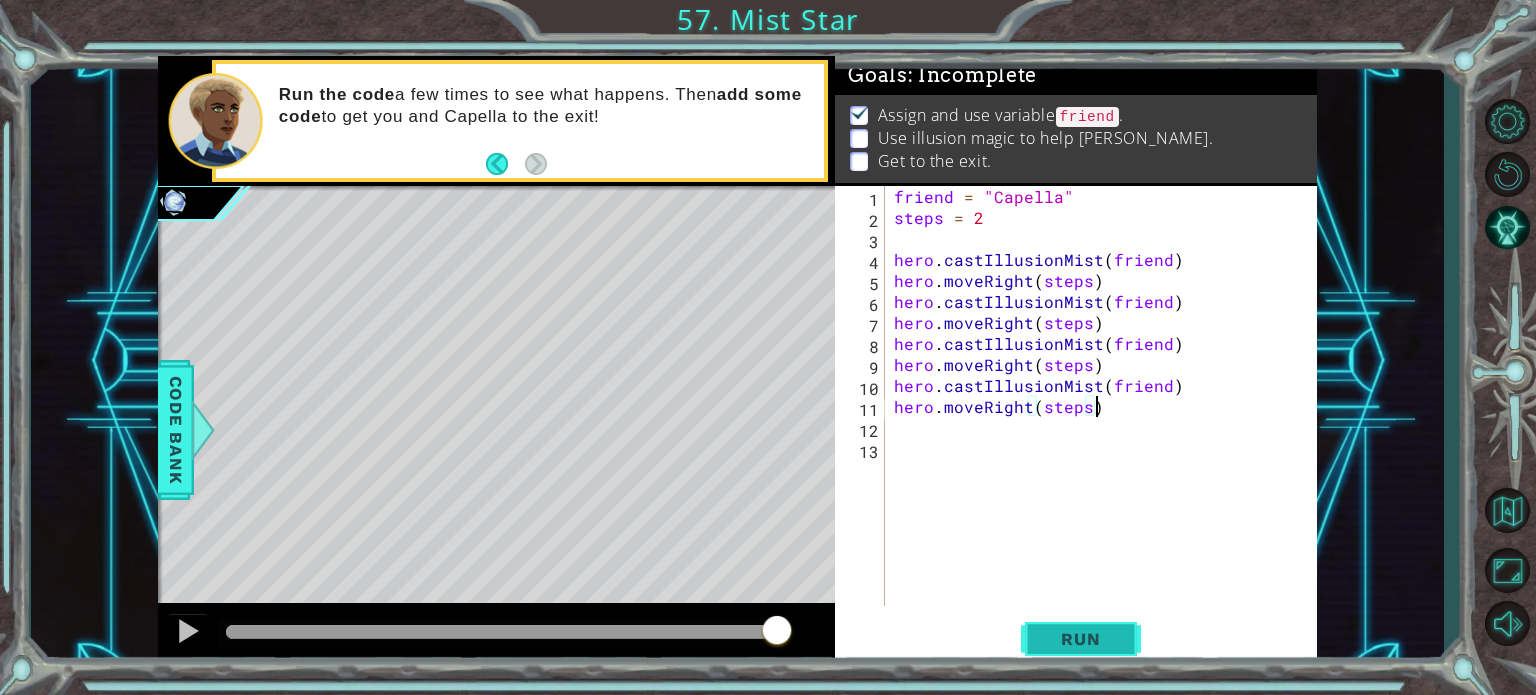click on "Run" at bounding box center [1081, 639] 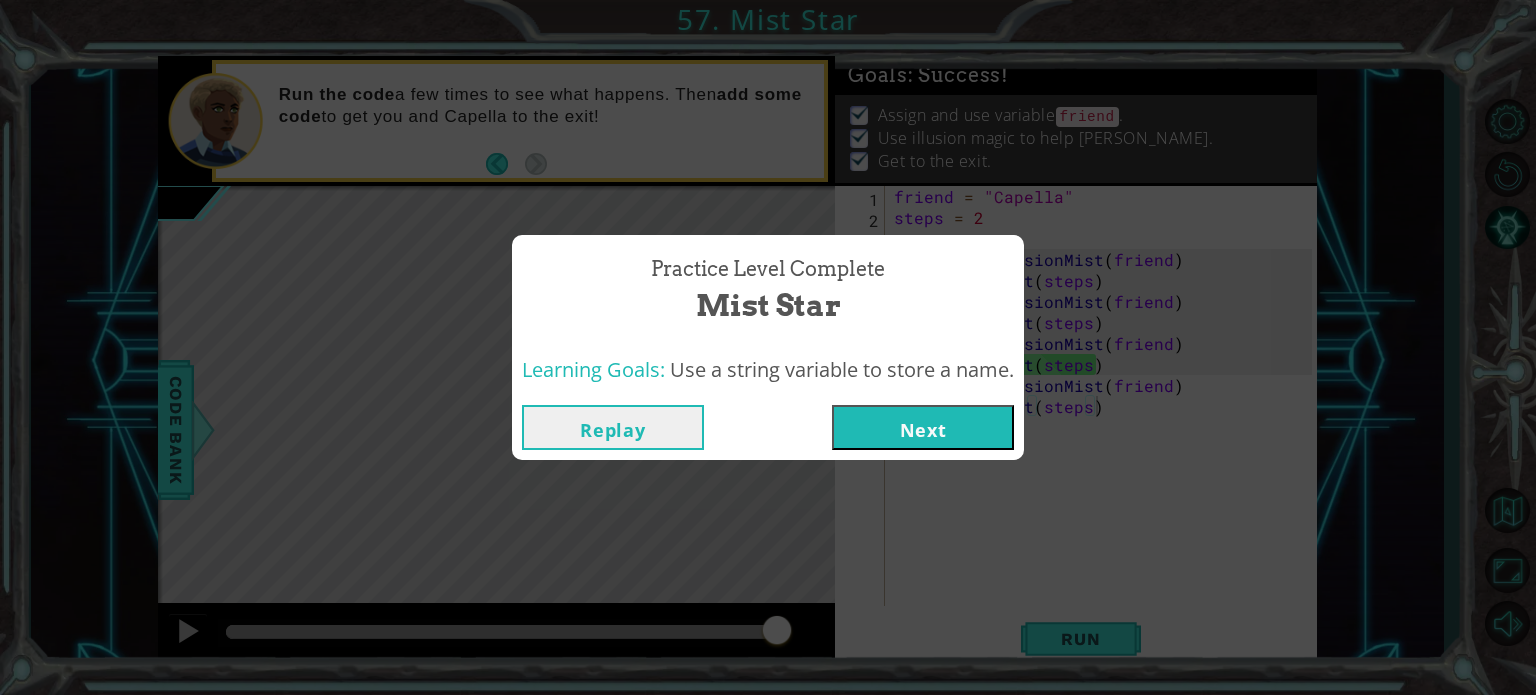 click on "Next" at bounding box center (923, 427) 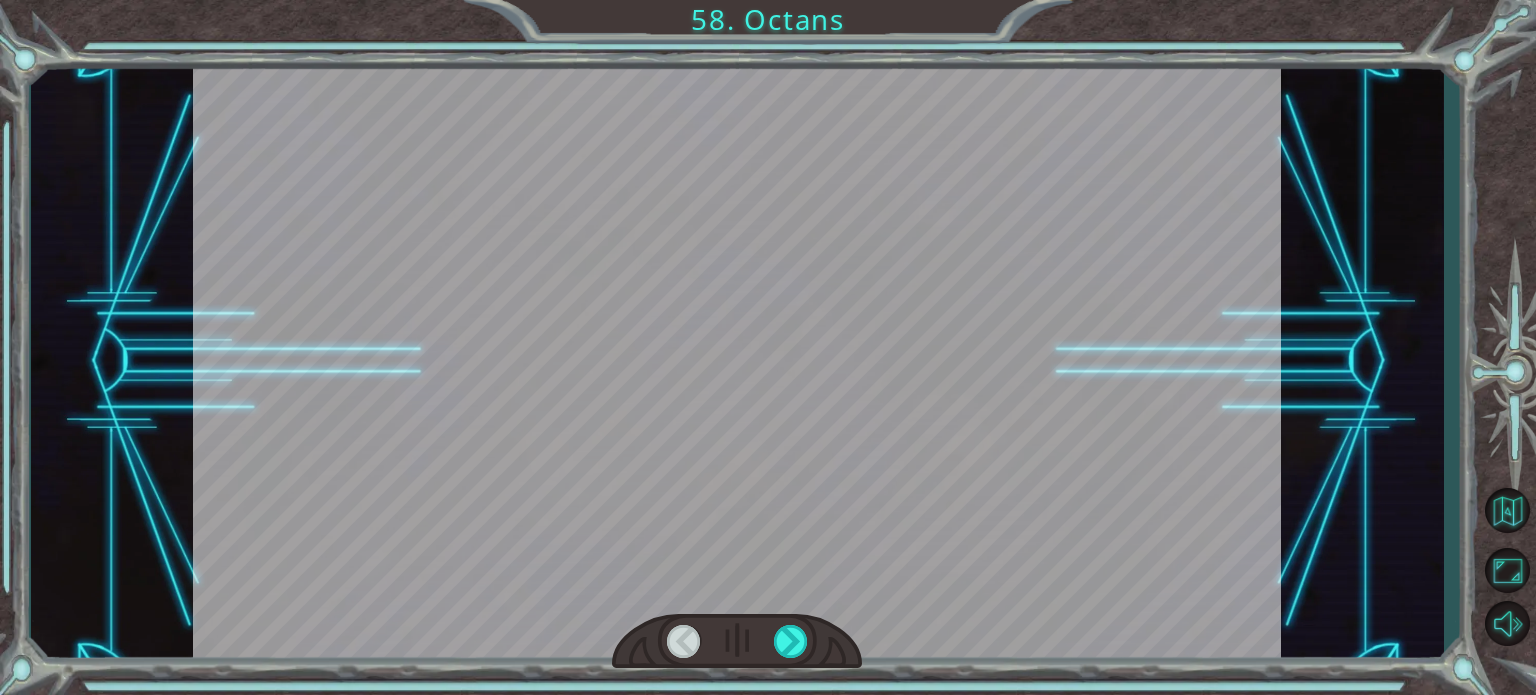 click at bounding box center (737, 362) 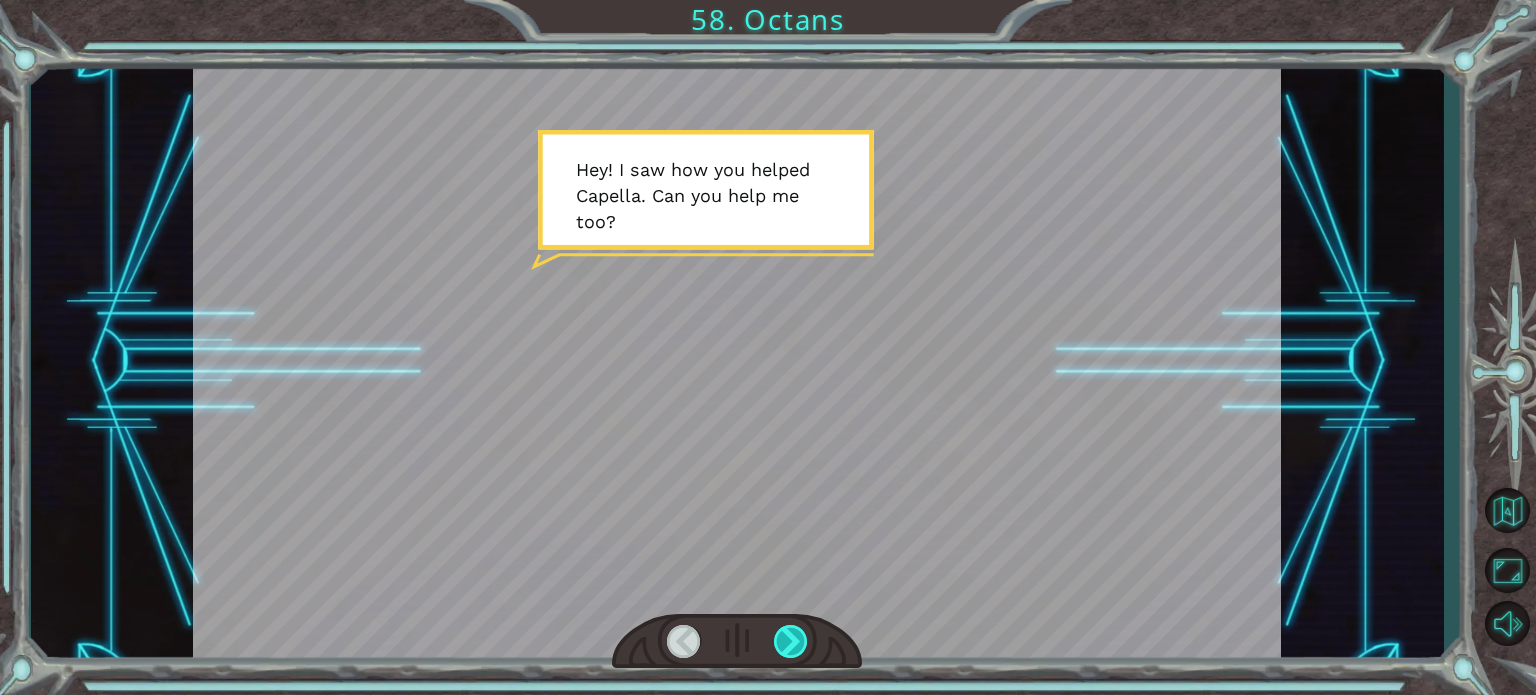 drag, startPoint x: 793, startPoint y: 675, endPoint x: 794, endPoint y: 655, distance: 20.024984 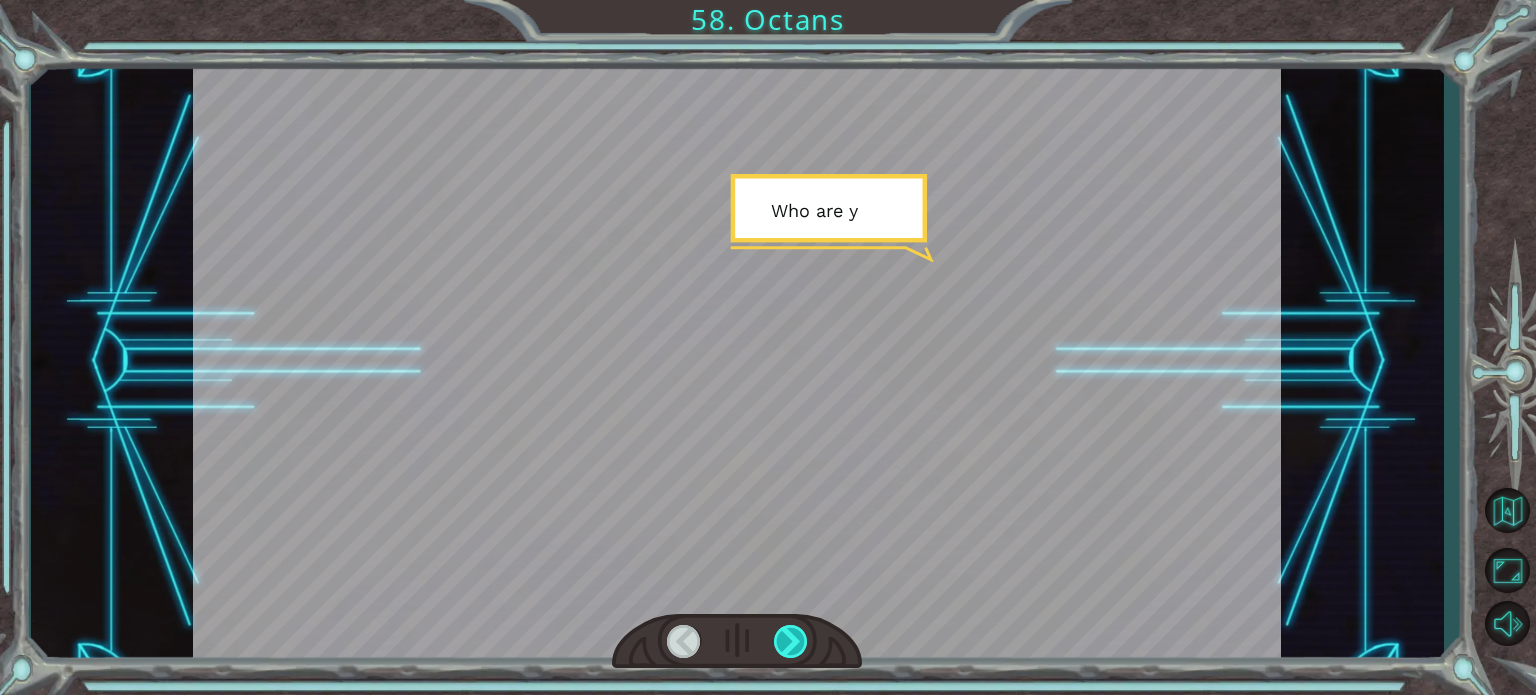 click at bounding box center [791, 641] 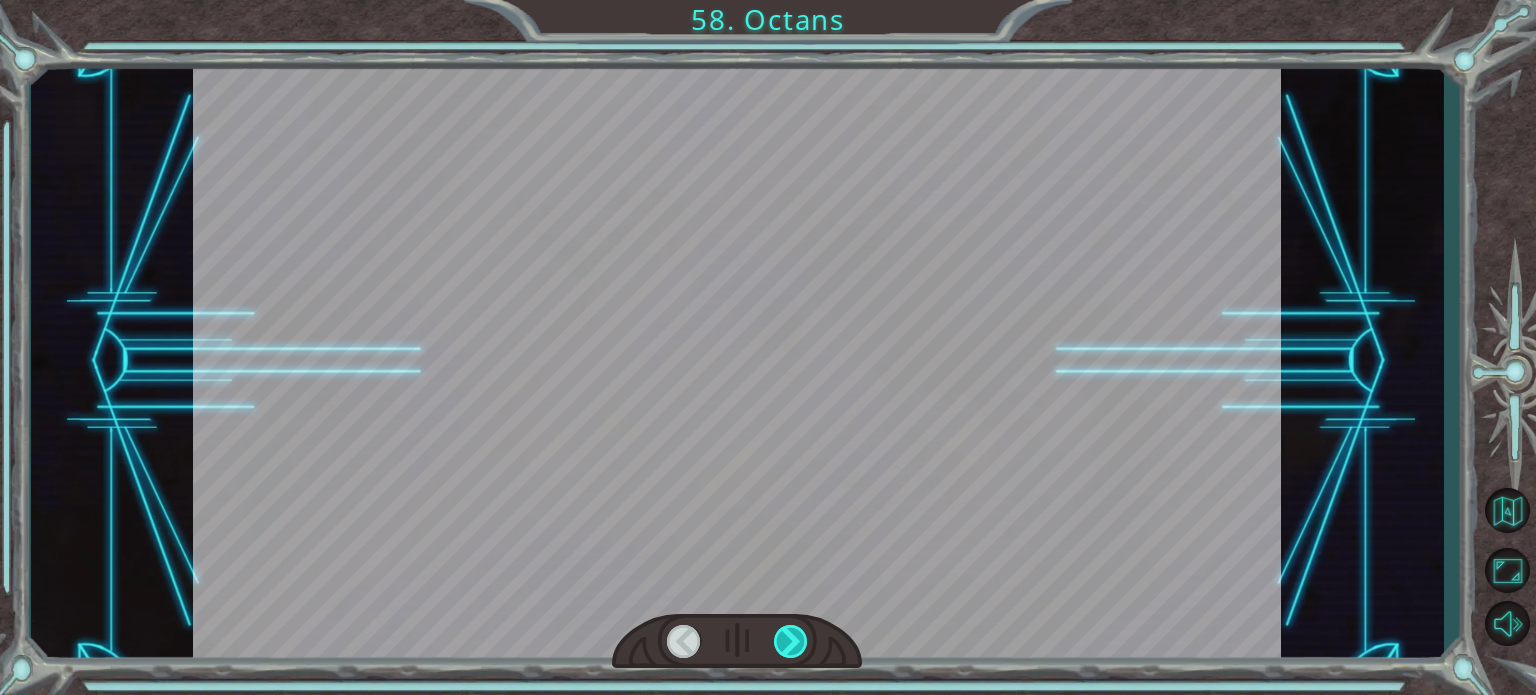 click at bounding box center (791, 641) 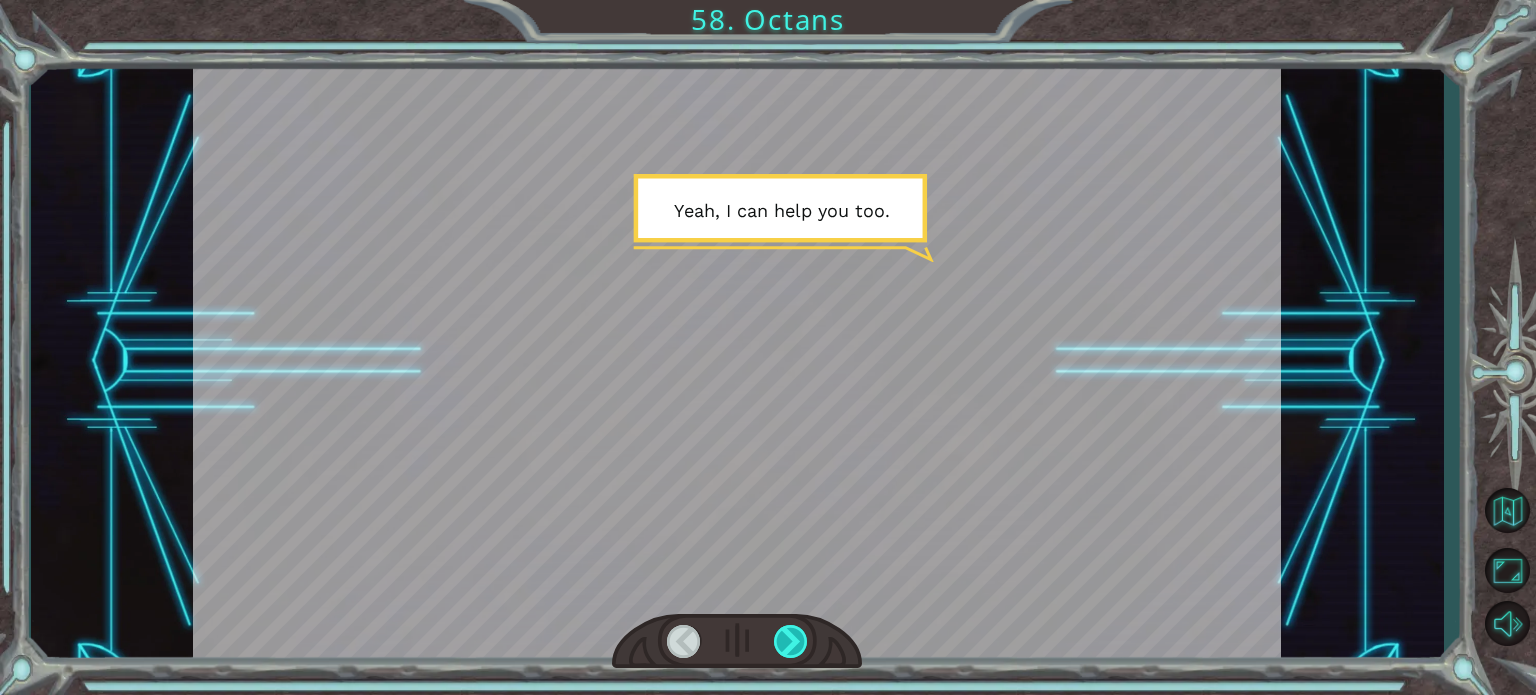 click at bounding box center (791, 641) 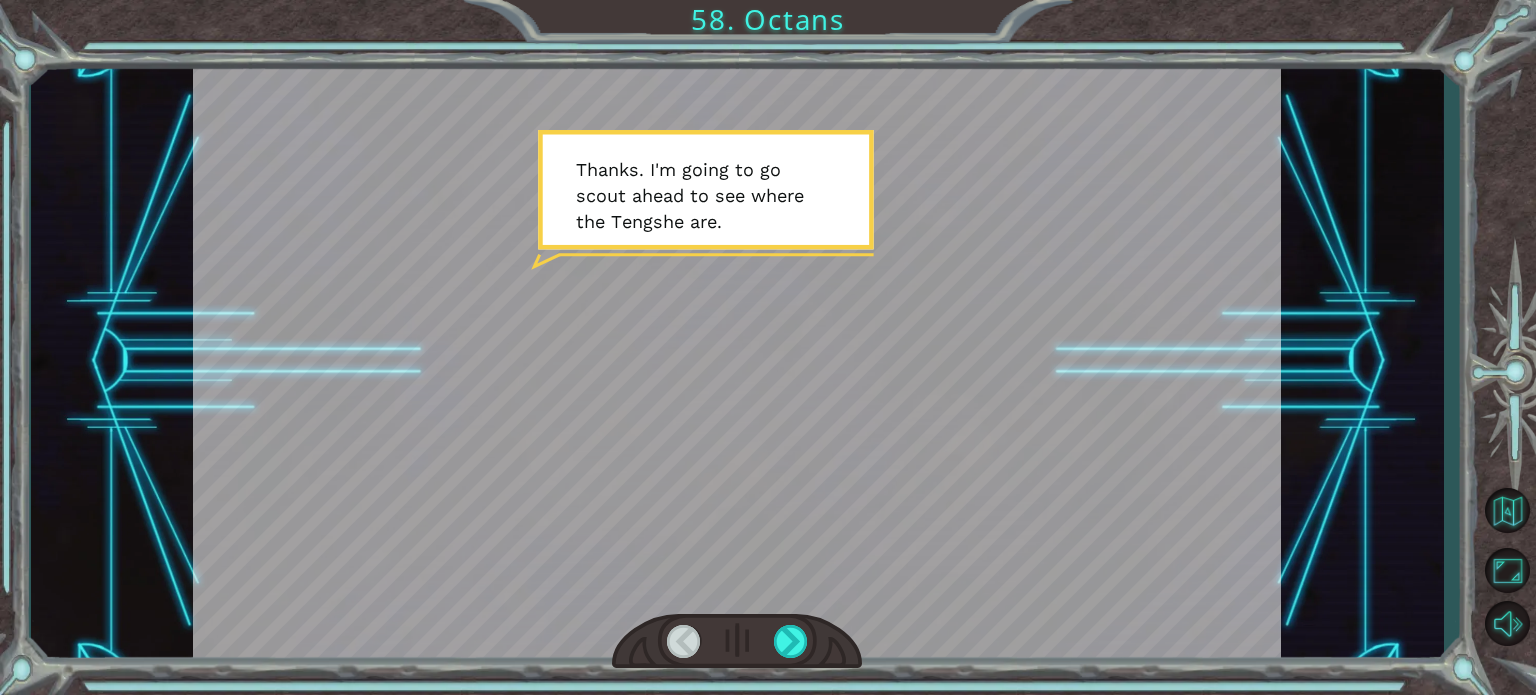 click at bounding box center (684, 641) 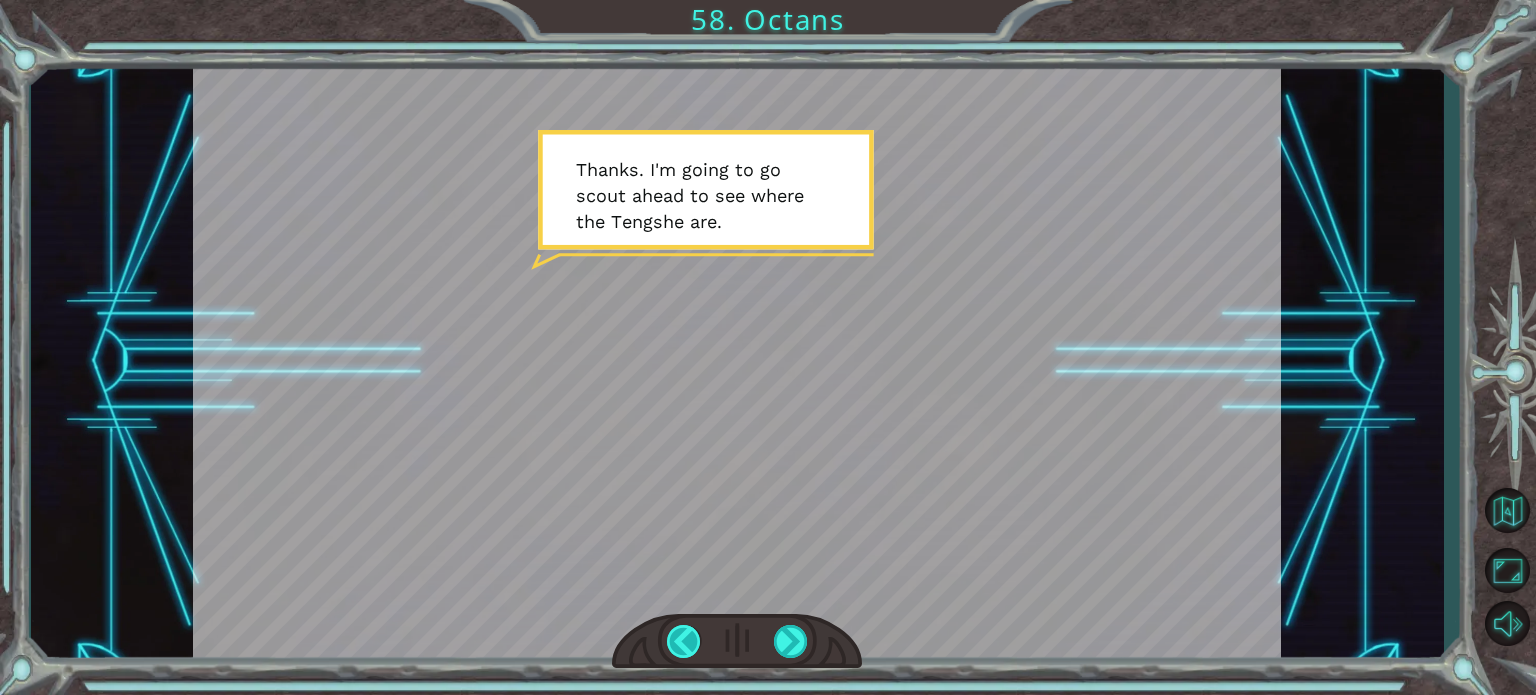 click at bounding box center [684, 641] 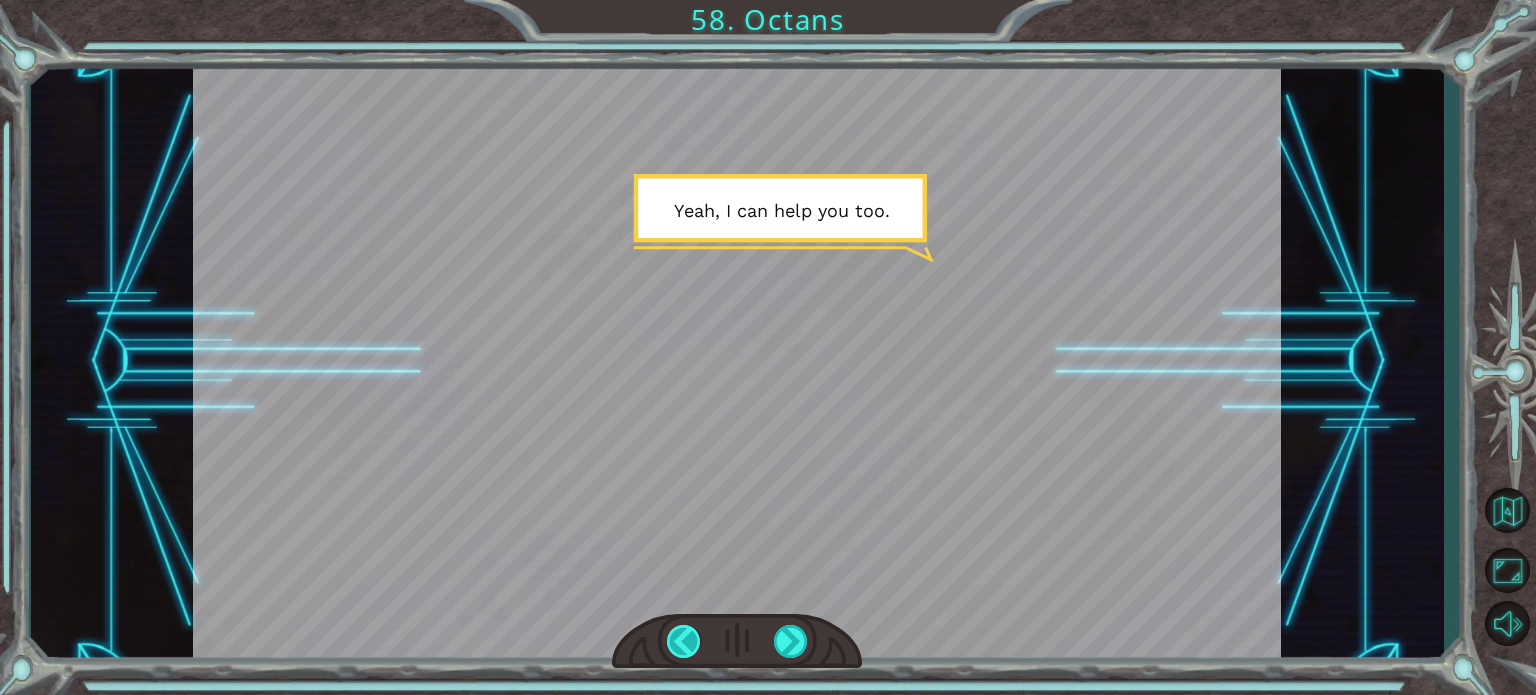 click at bounding box center [684, 641] 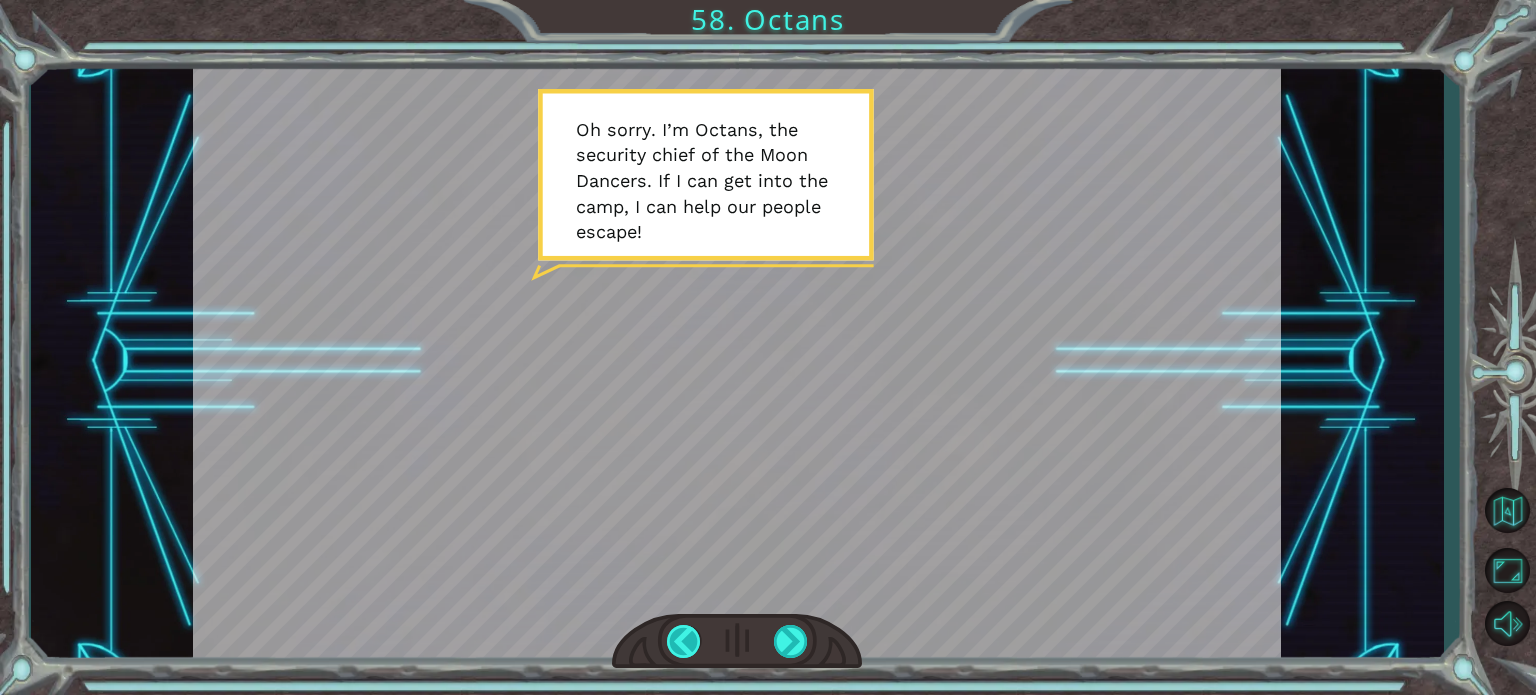 click at bounding box center [684, 641] 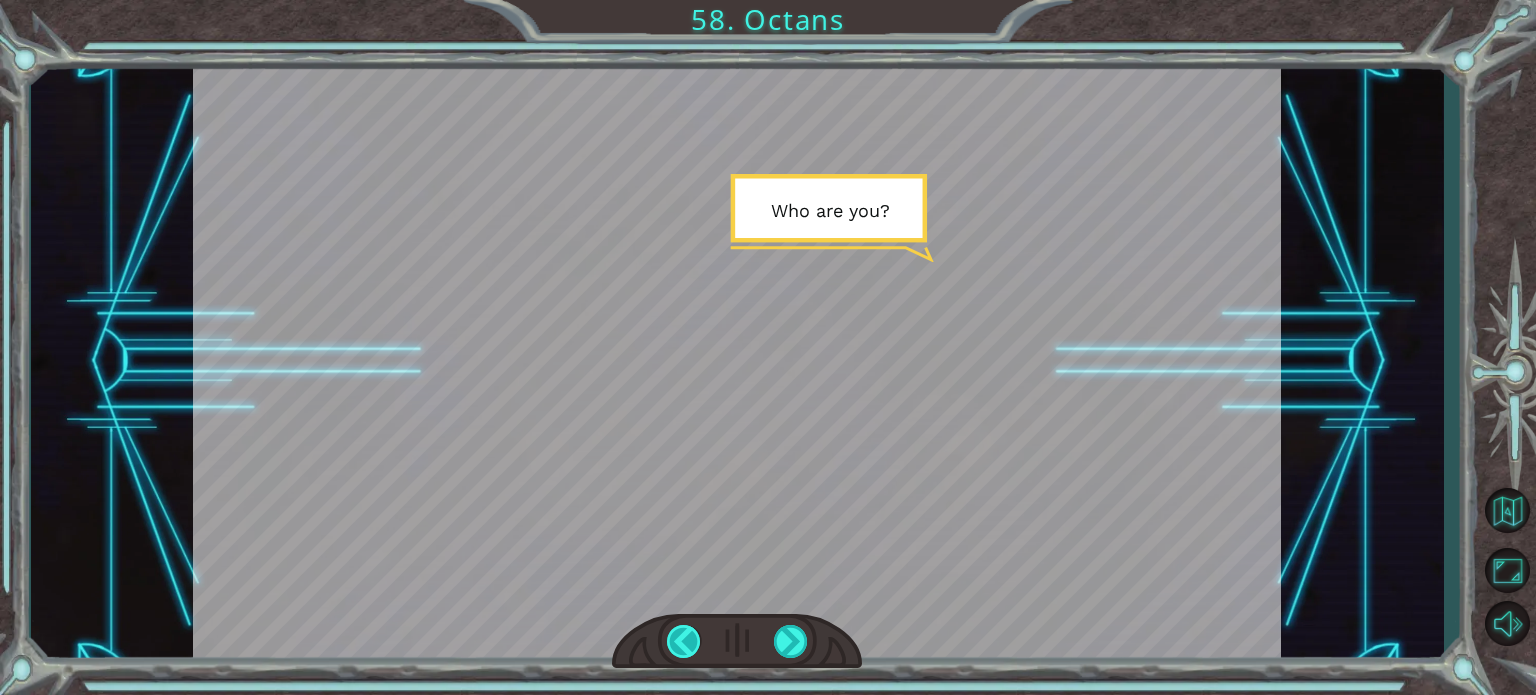 click at bounding box center [684, 641] 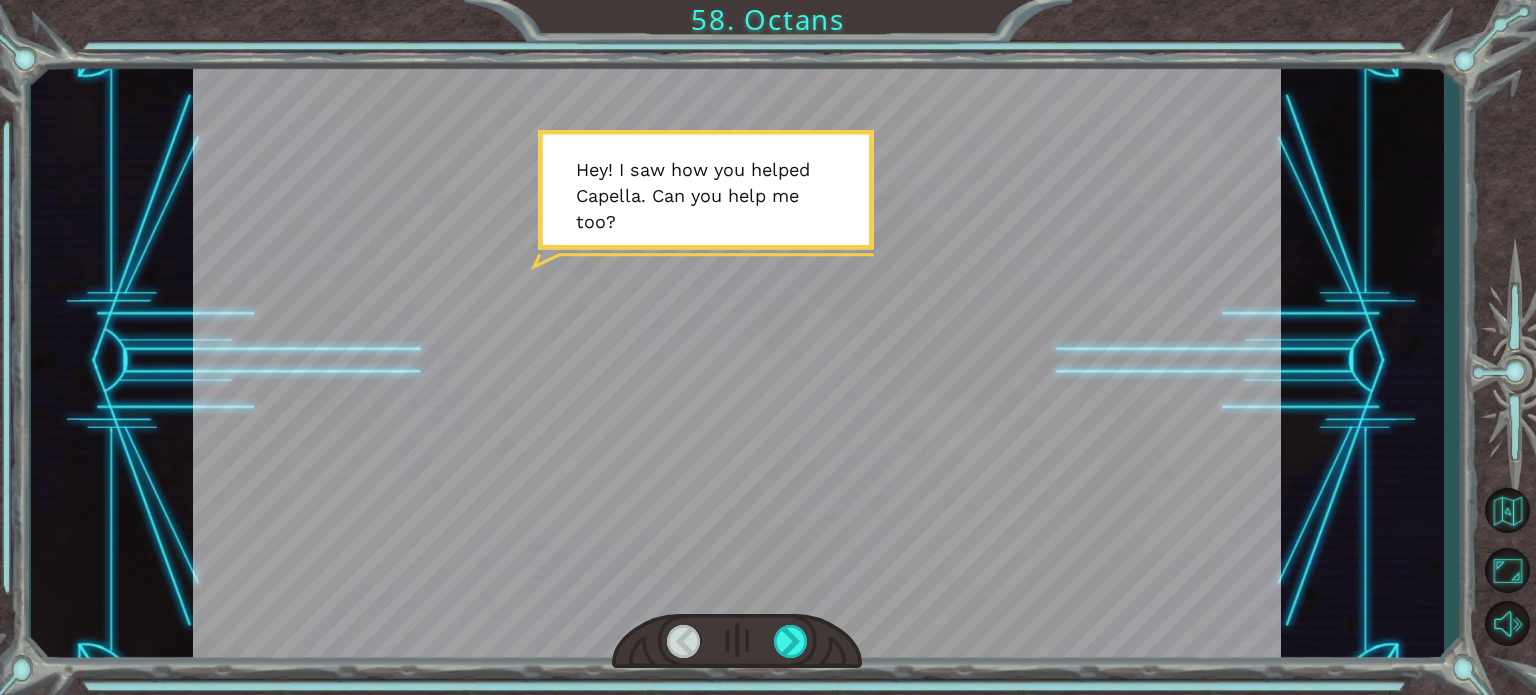 click at bounding box center (684, 641) 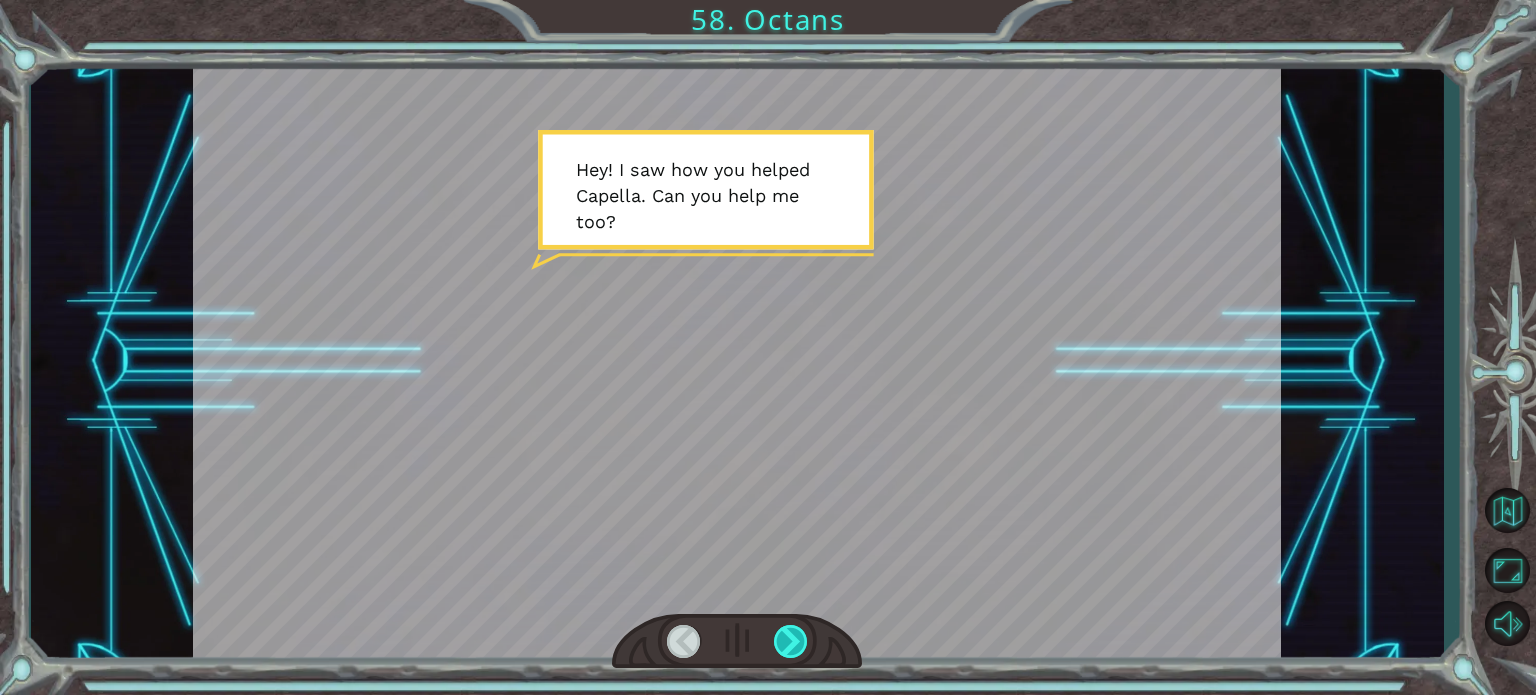click at bounding box center [791, 641] 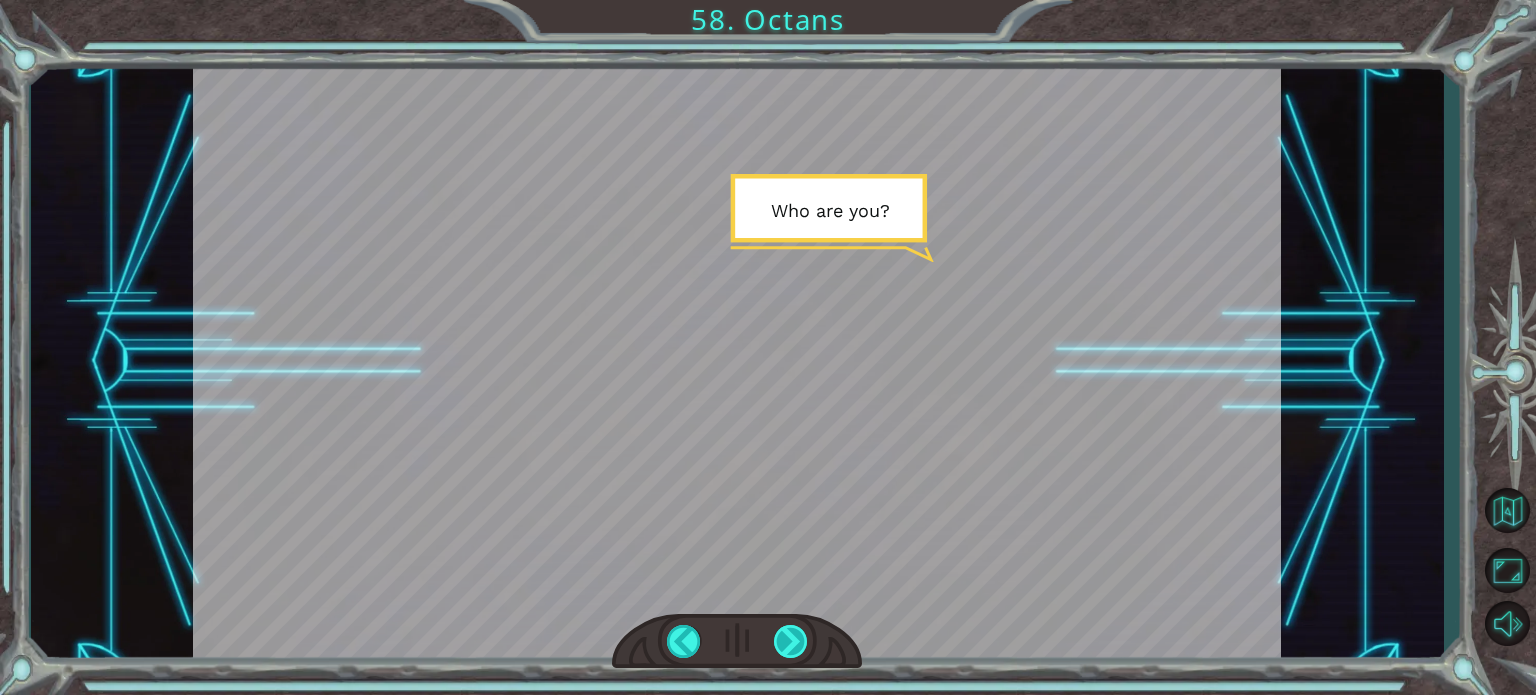 click at bounding box center [791, 641] 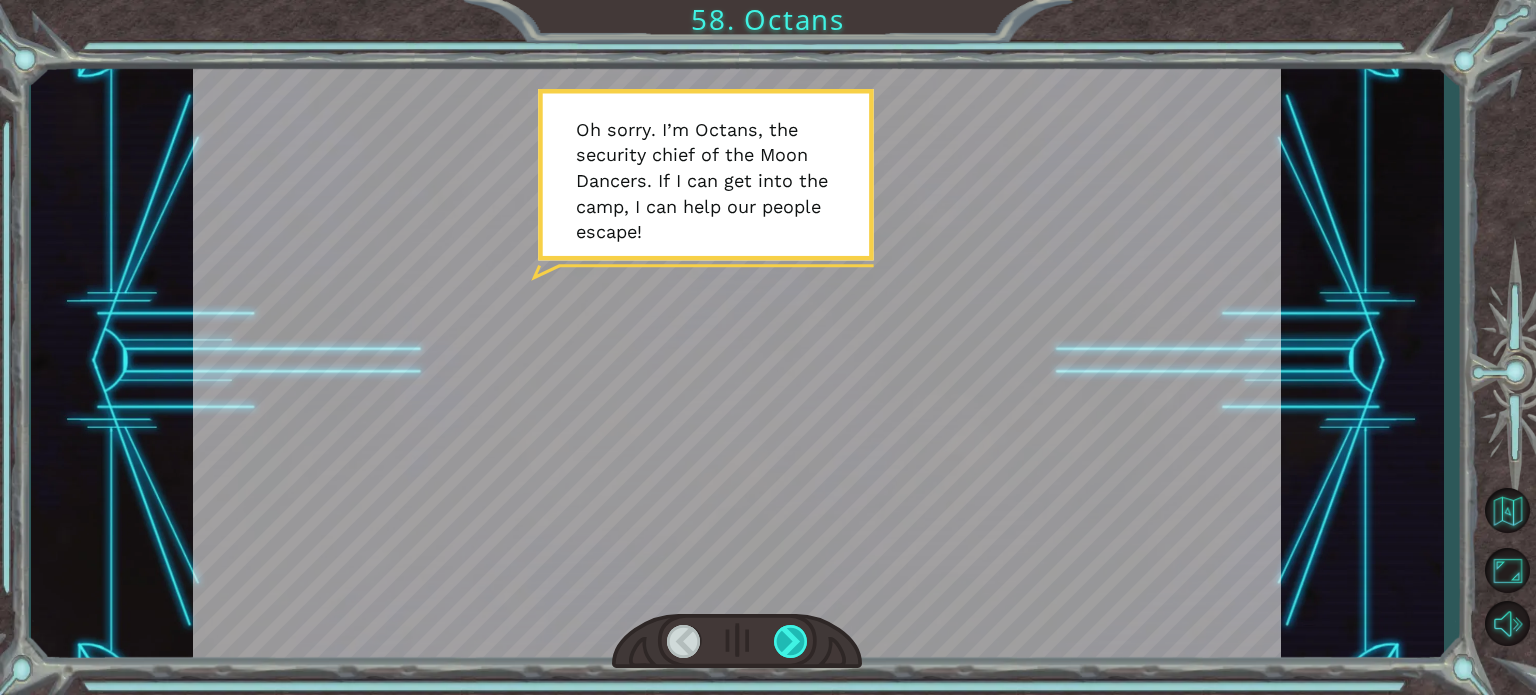 click at bounding box center (791, 641) 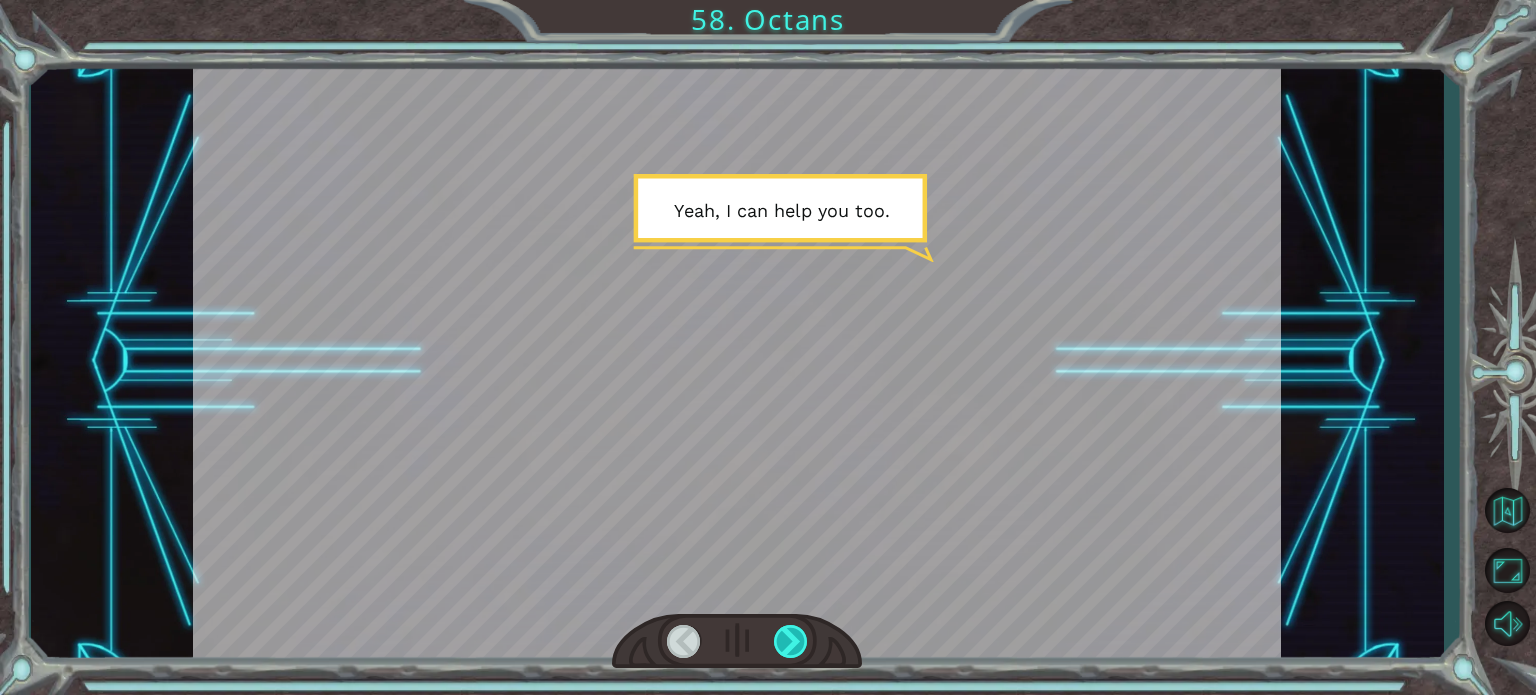 click at bounding box center [791, 641] 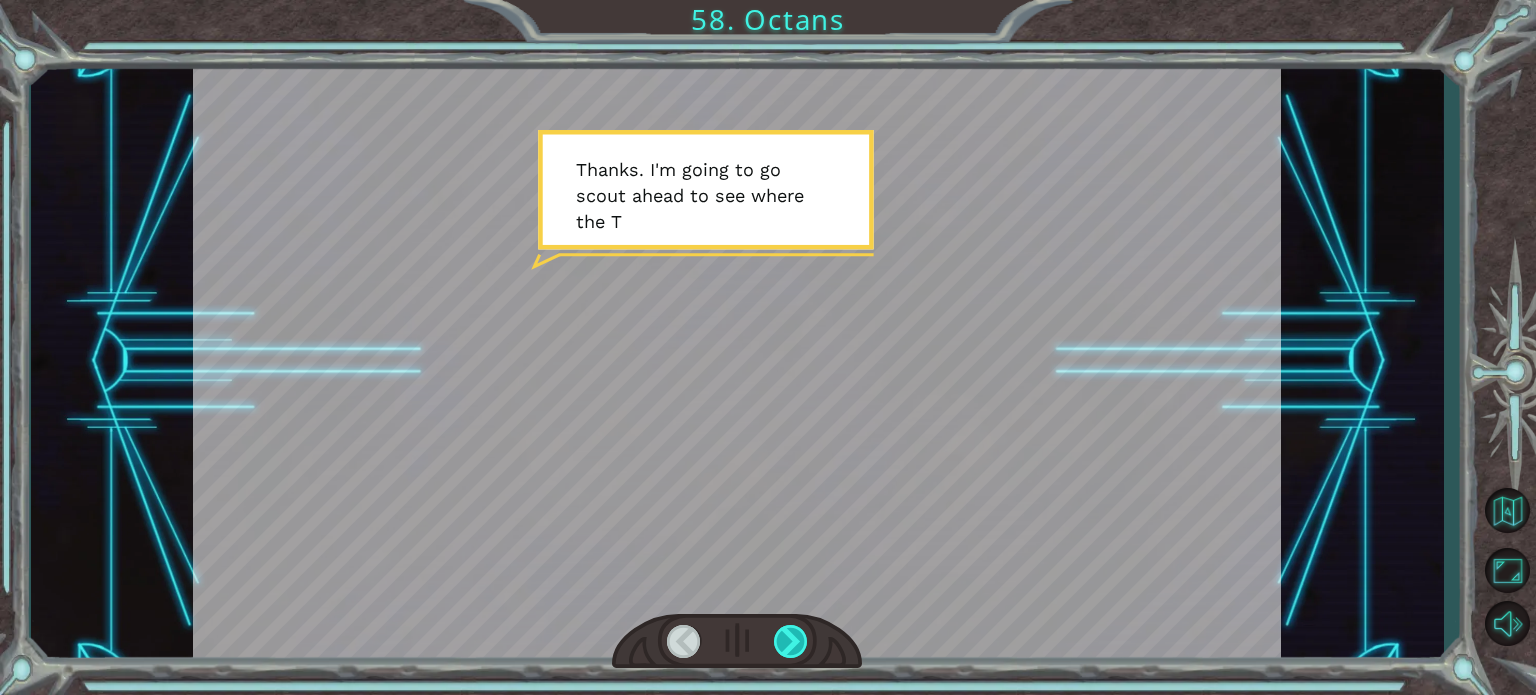 click at bounding box center (791, 641) 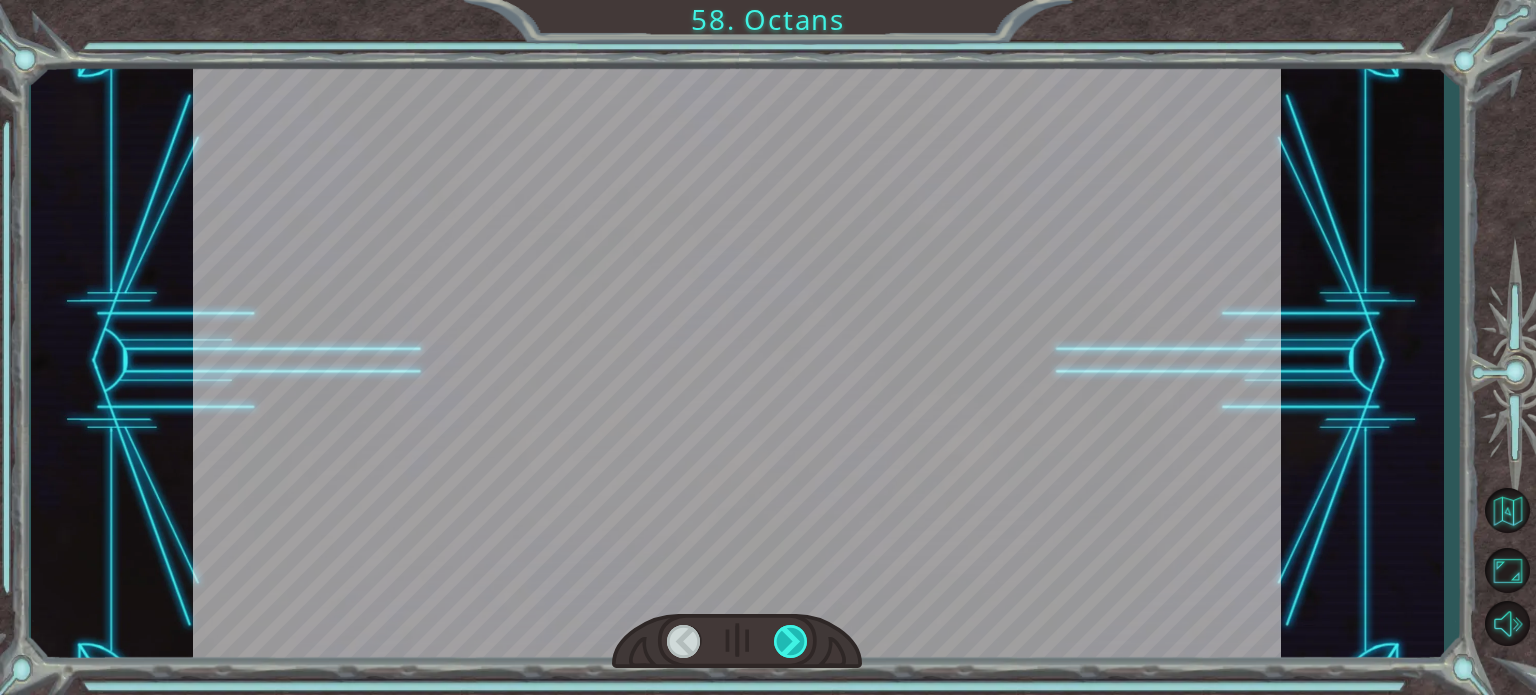 click at bounding box center [791, 641] 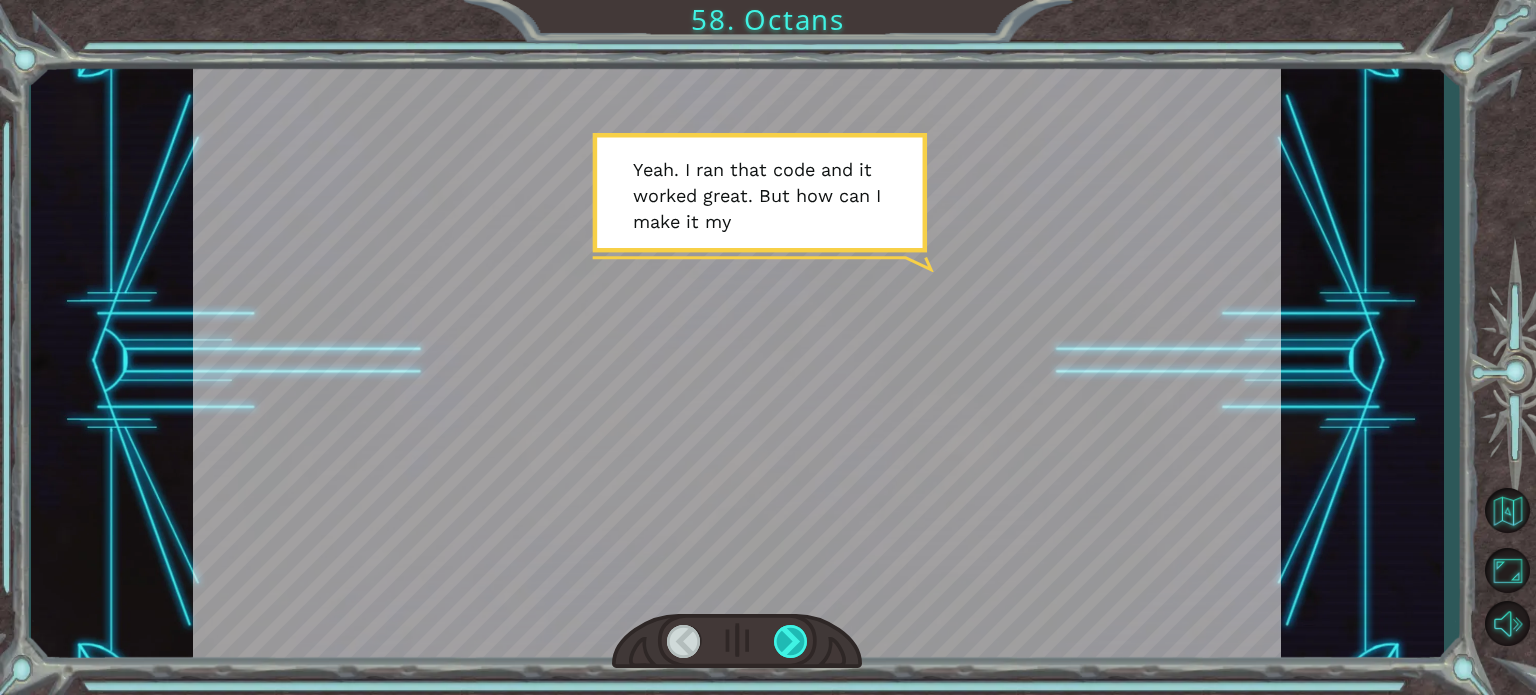 click at bounding box center (791, 641) 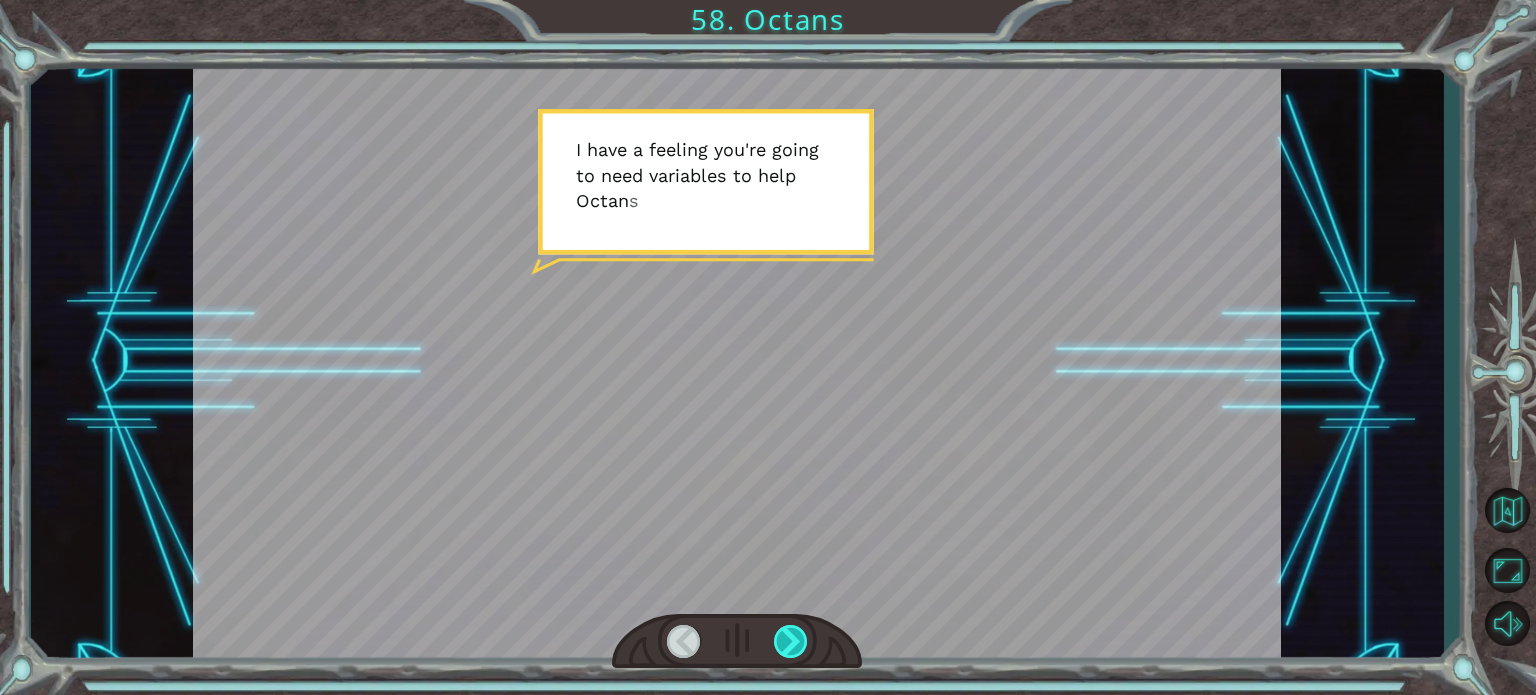 click at bounding box center (791, 641) 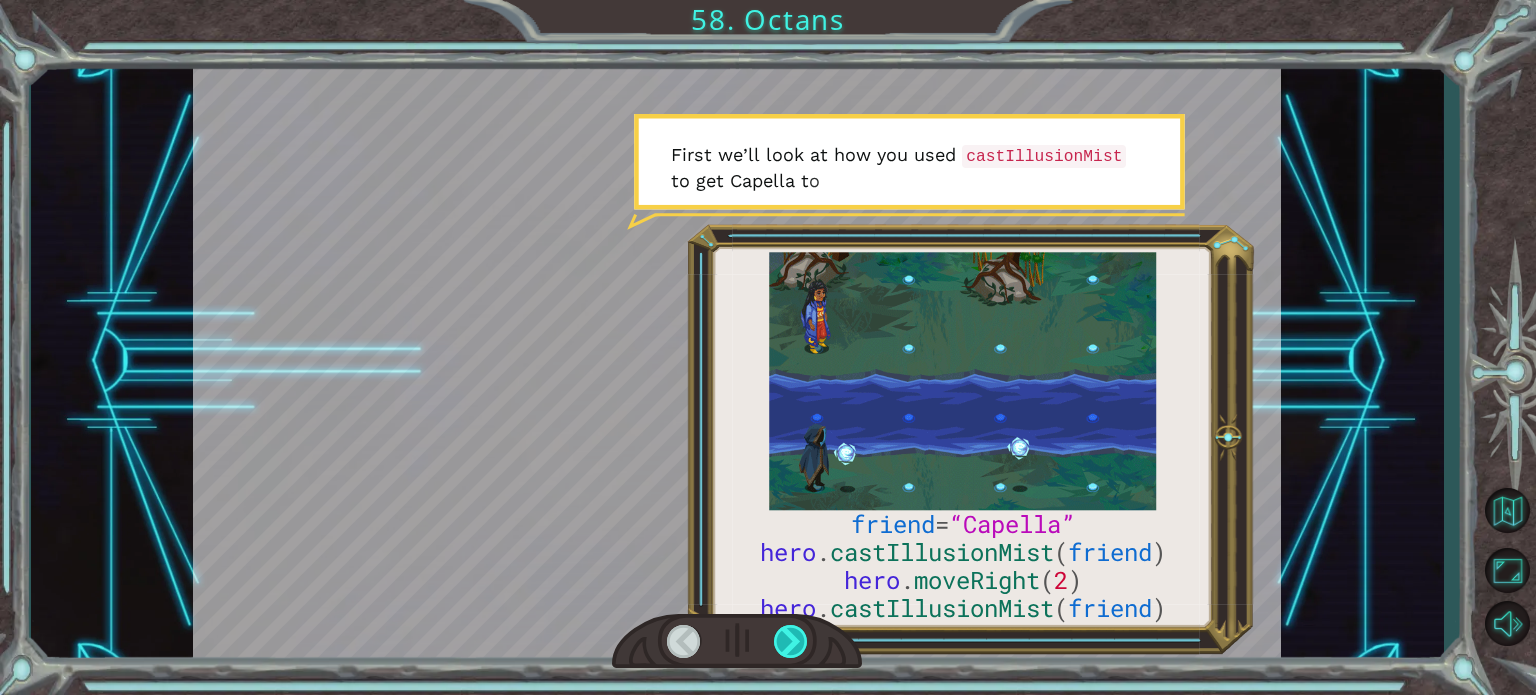 click at bounding box center (791, 641) 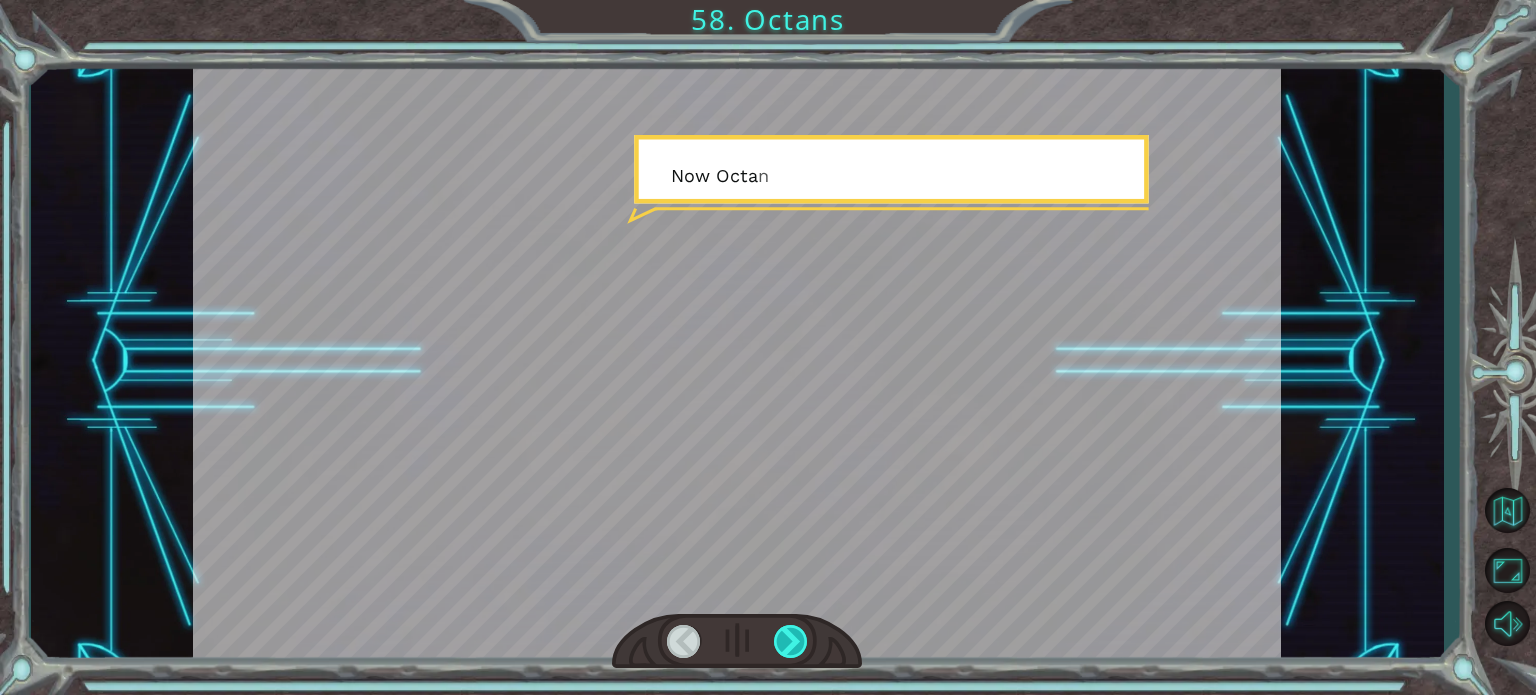 click at bounding box center [791, 641] 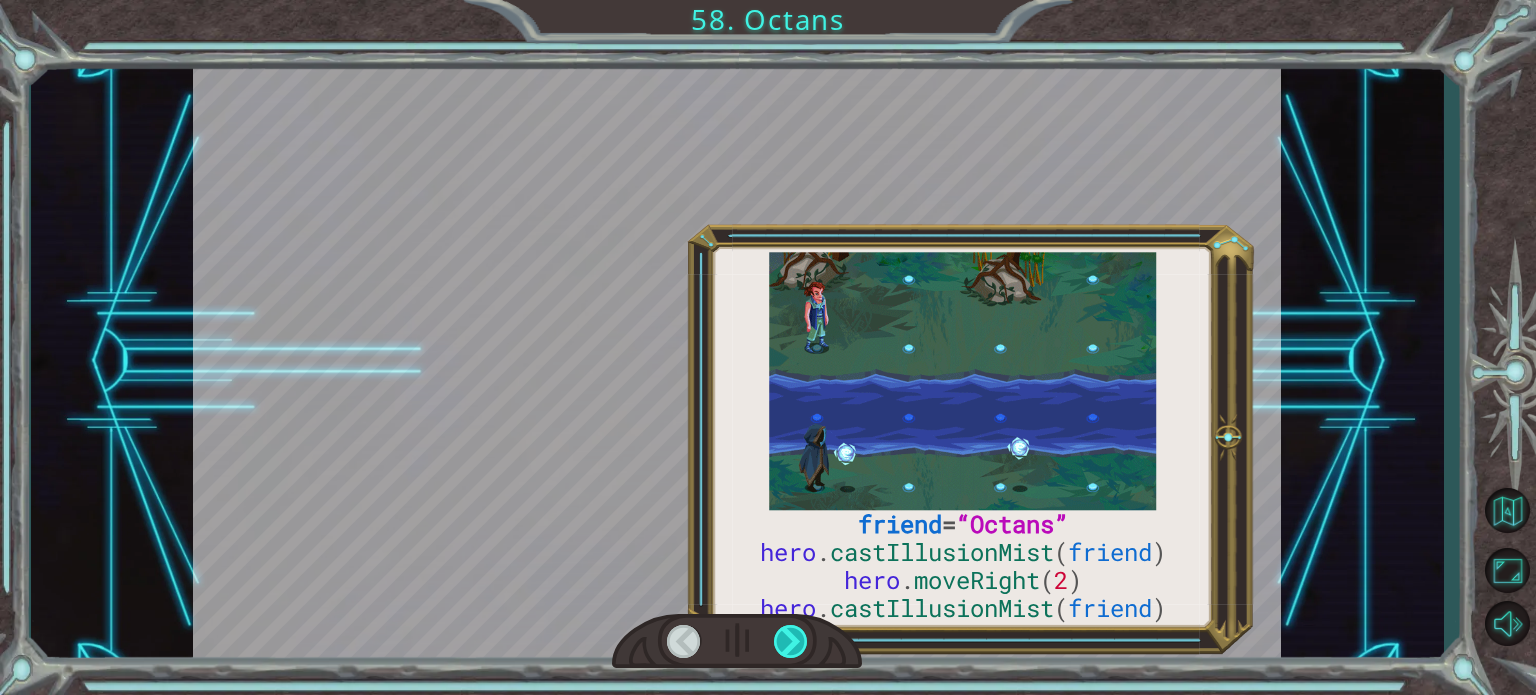 click at bounding box center [791, 641] 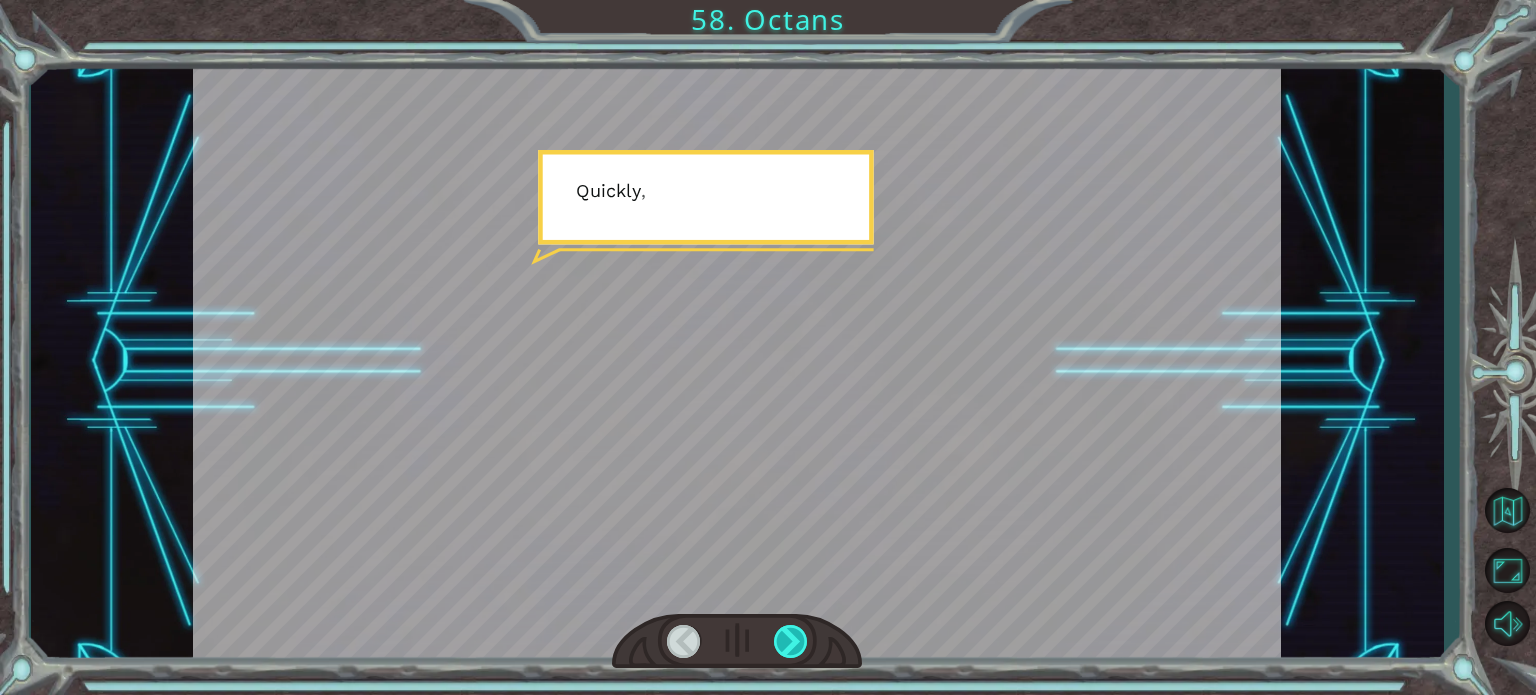 click at bounding box center (791, 641) 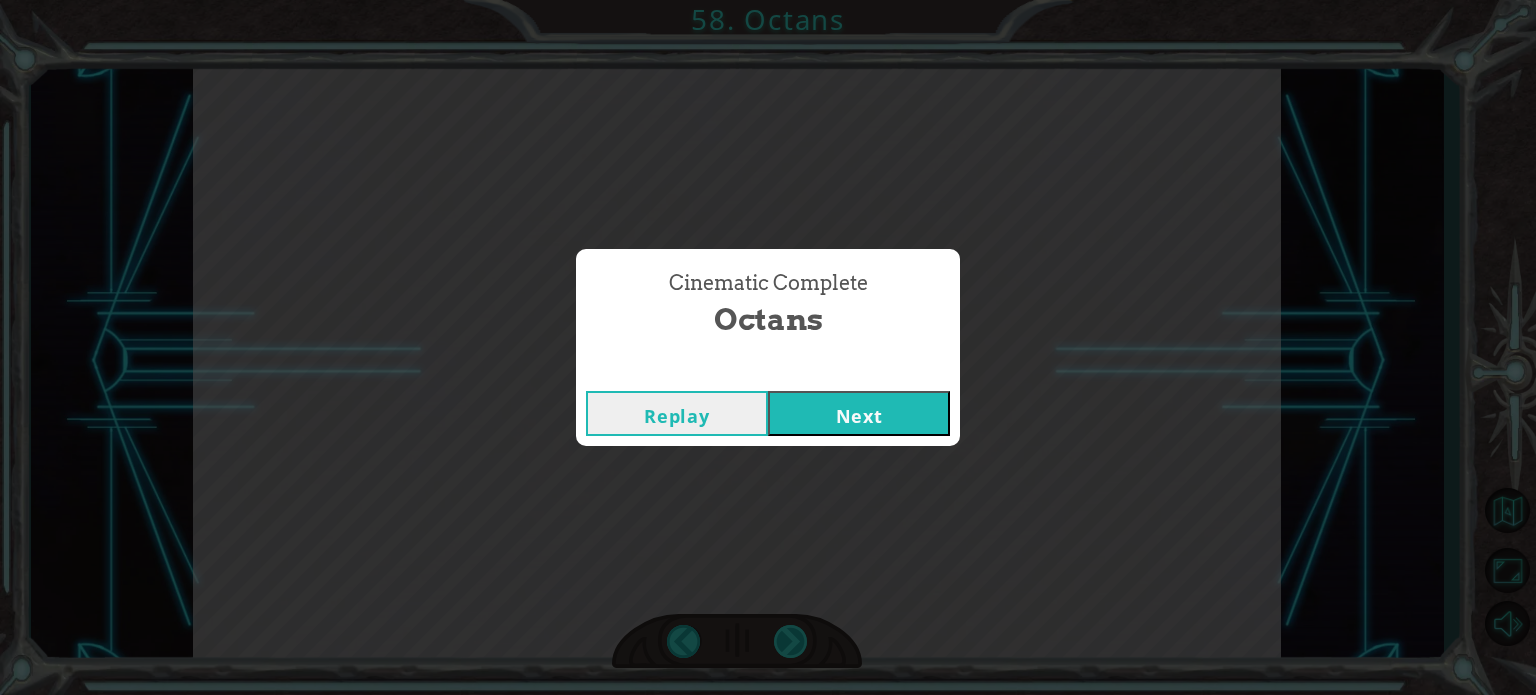 click on "Cinematic Complete     Octans
Replay
Next" at bounding box center [768, 347] 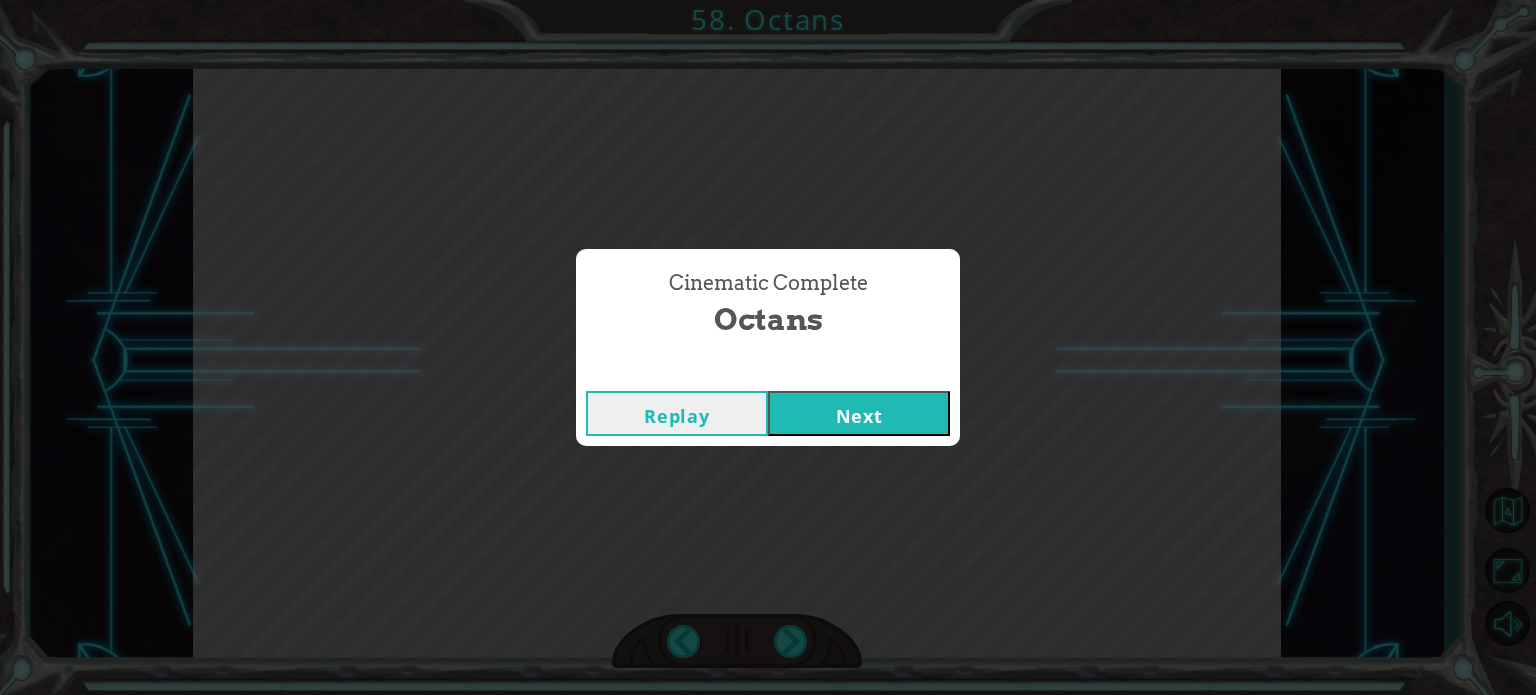 click on "Next" at bounding box center (859, 413) 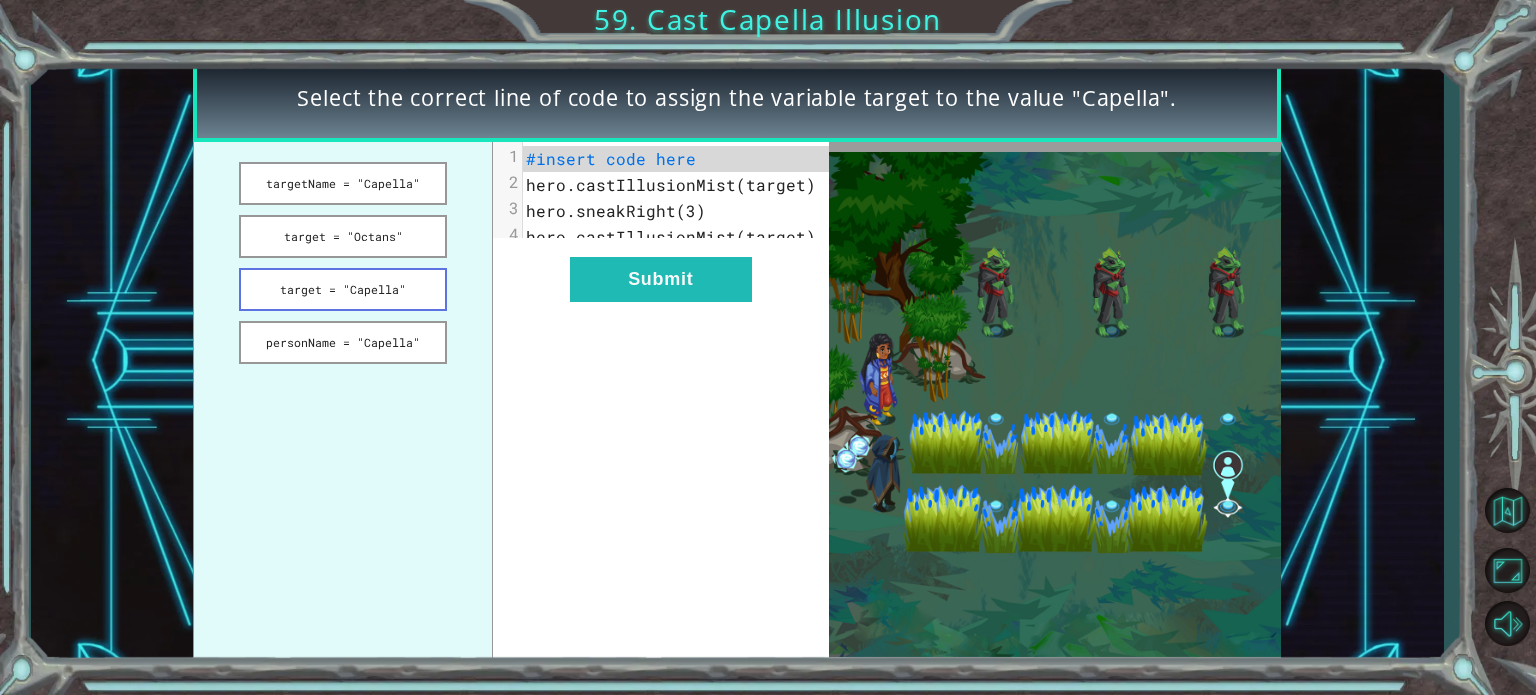 click on "target = "Capella"" at bounding box center [343, 289] 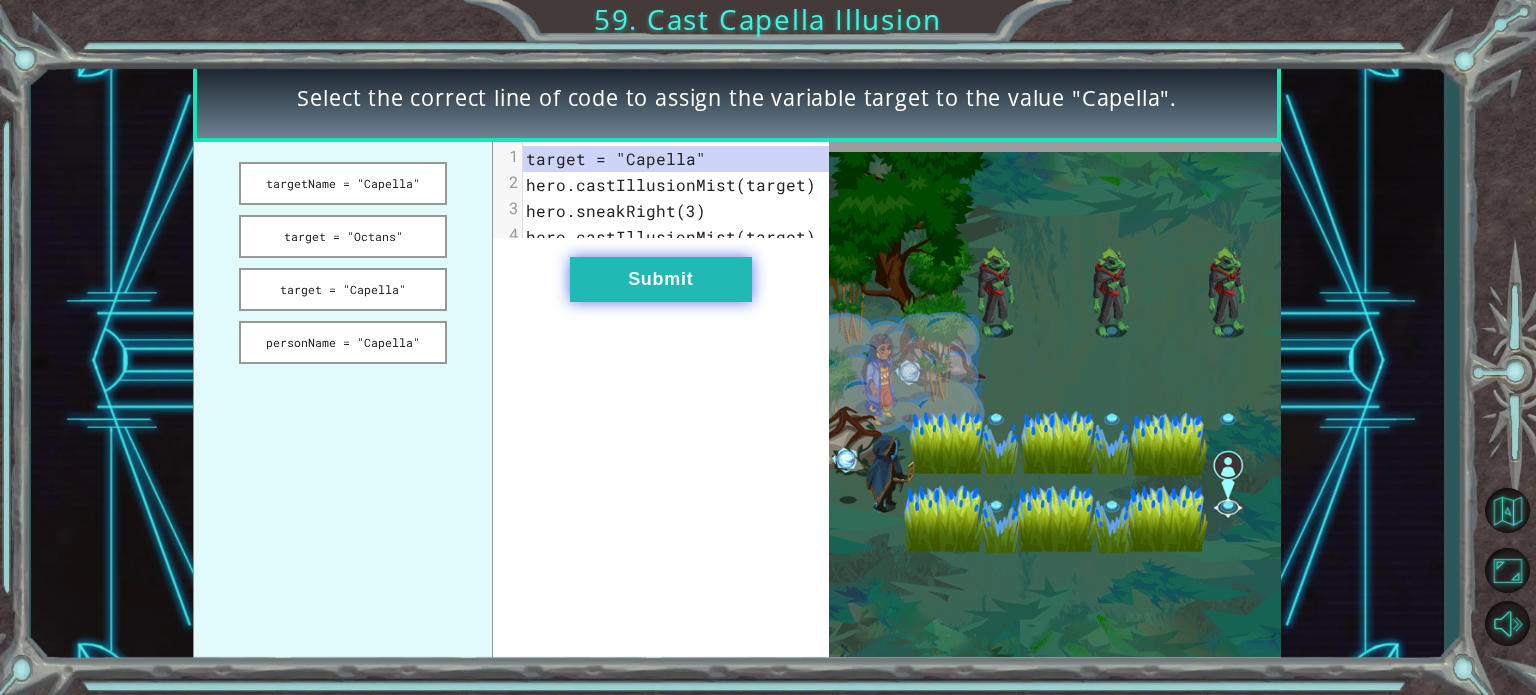 click on "Submit" at bounding box center (661, 279) 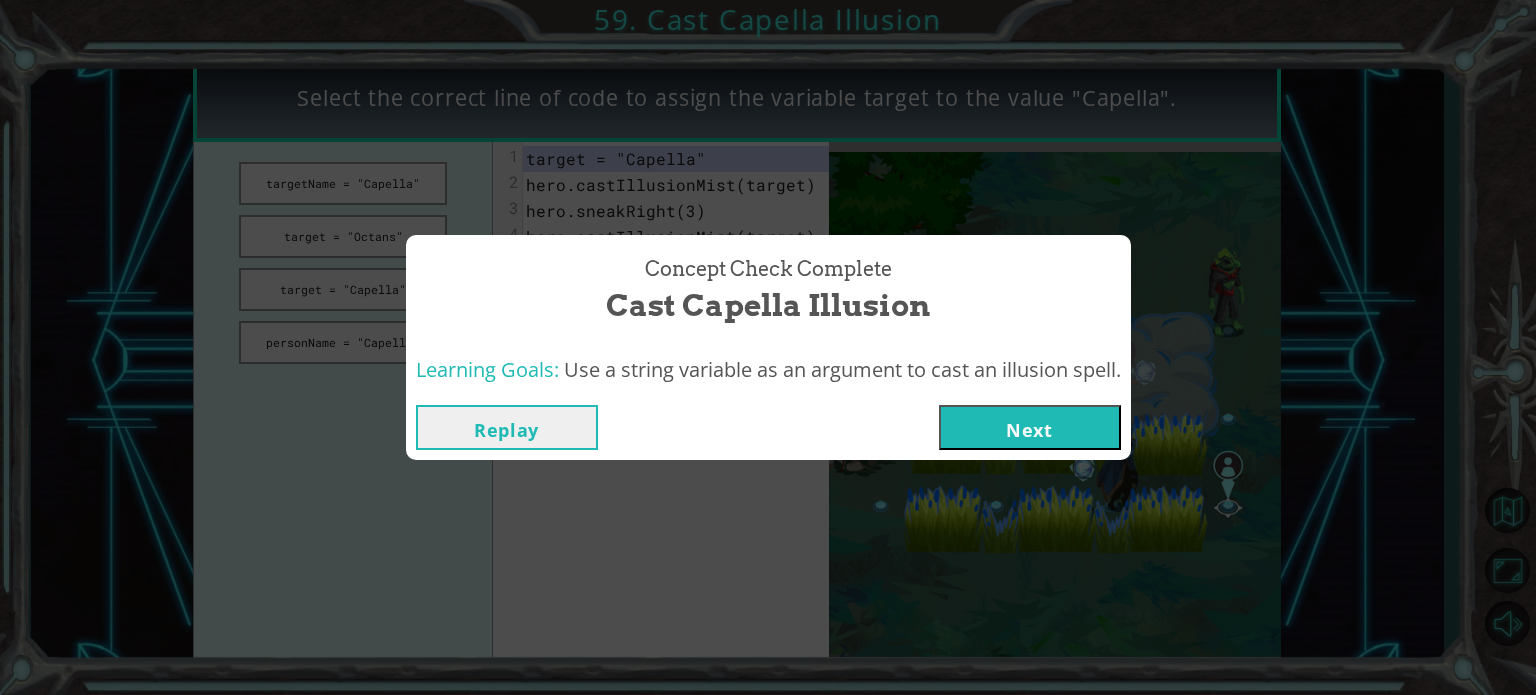 click on "Next" at bounding box center (1030, 427) 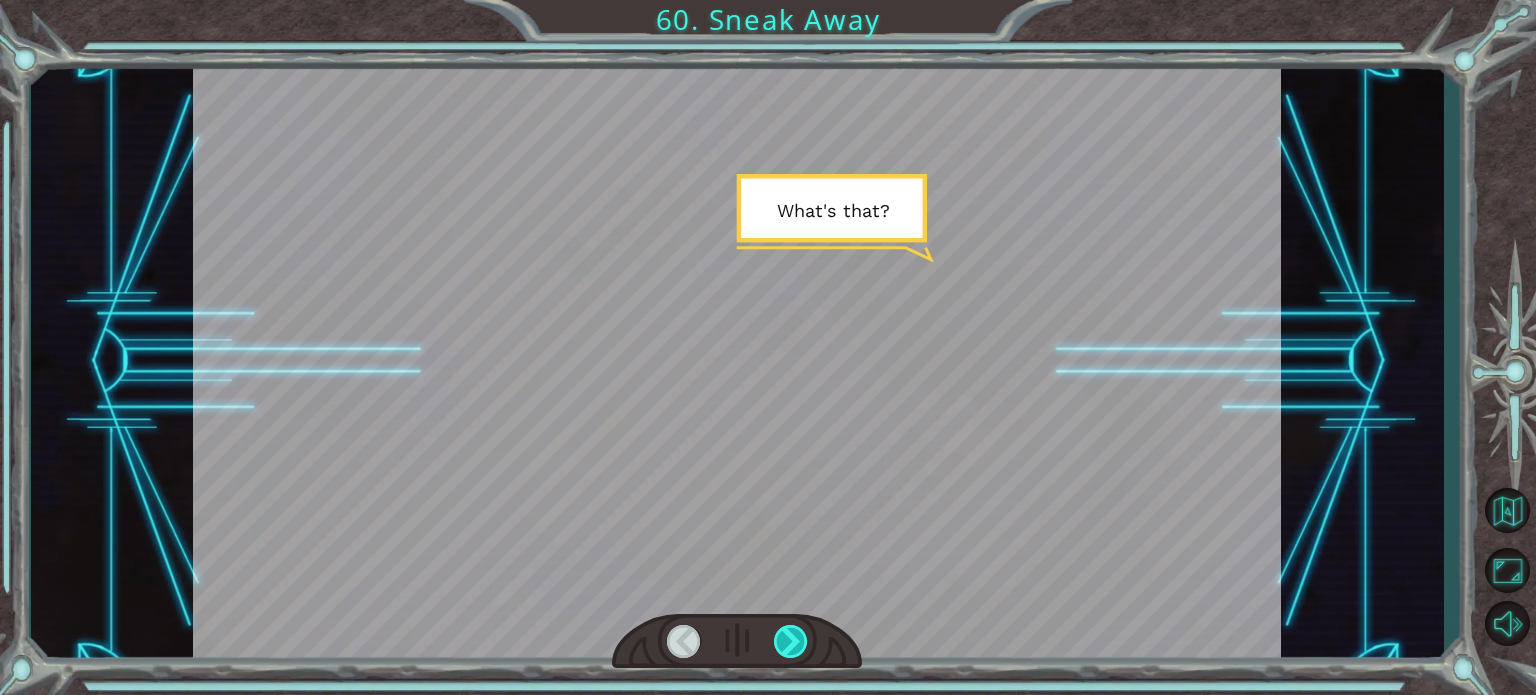 click at bounding box center (791, 641) 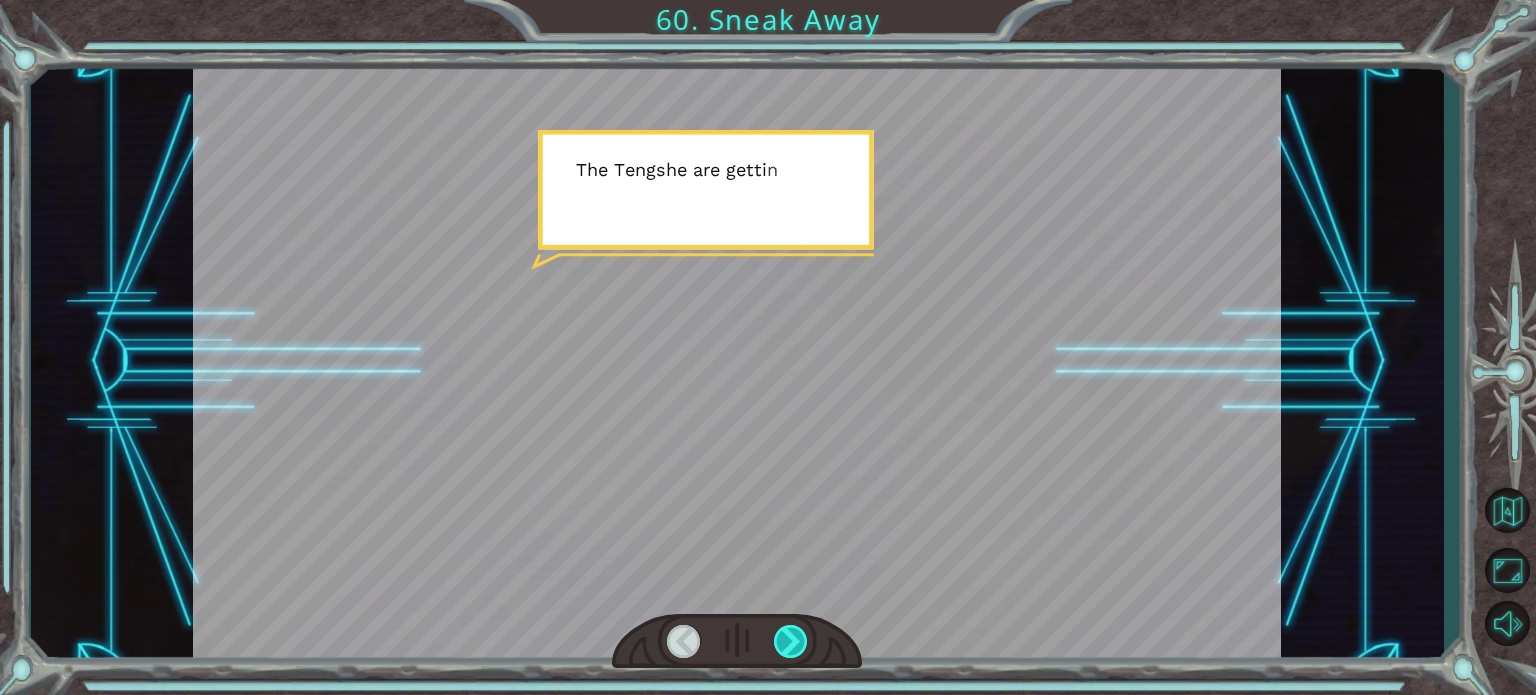 click at bounding box center [737, 641] 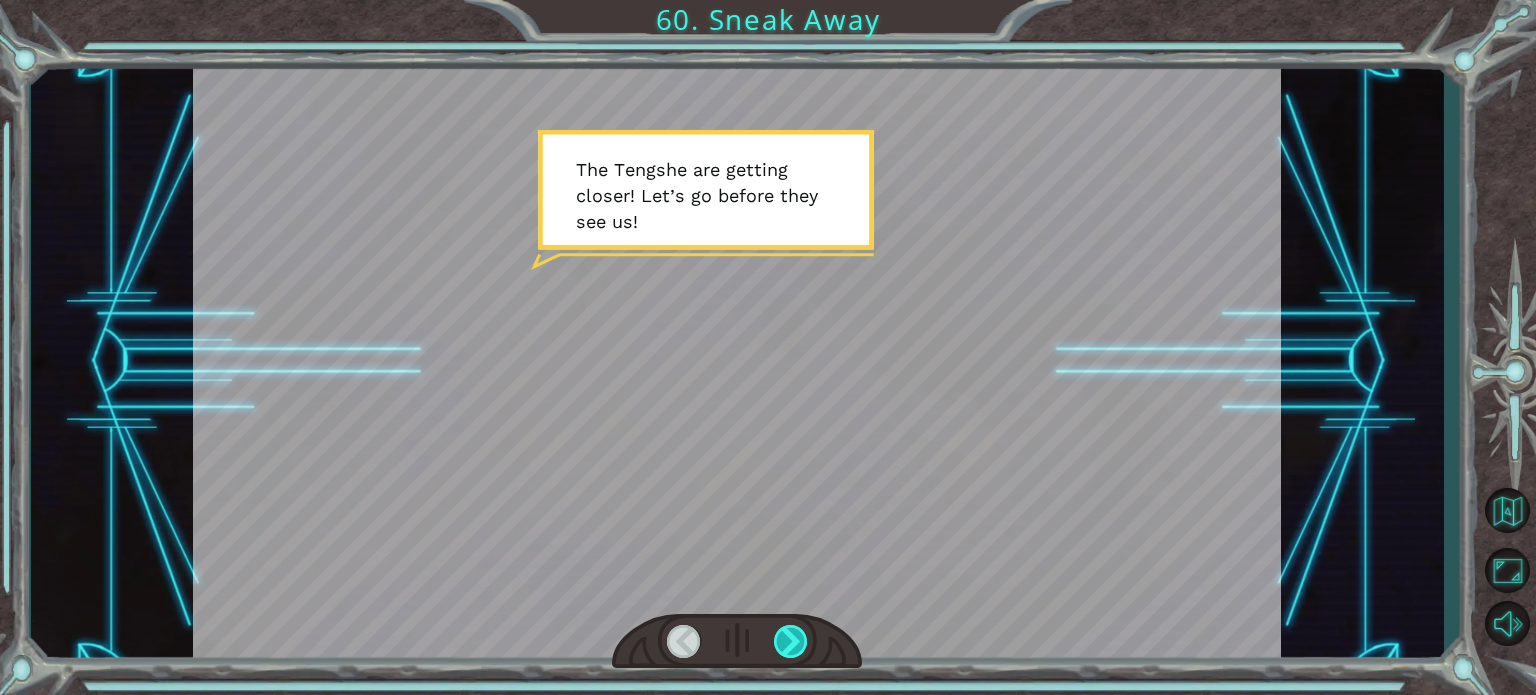 click at bounding box center (791, 641) 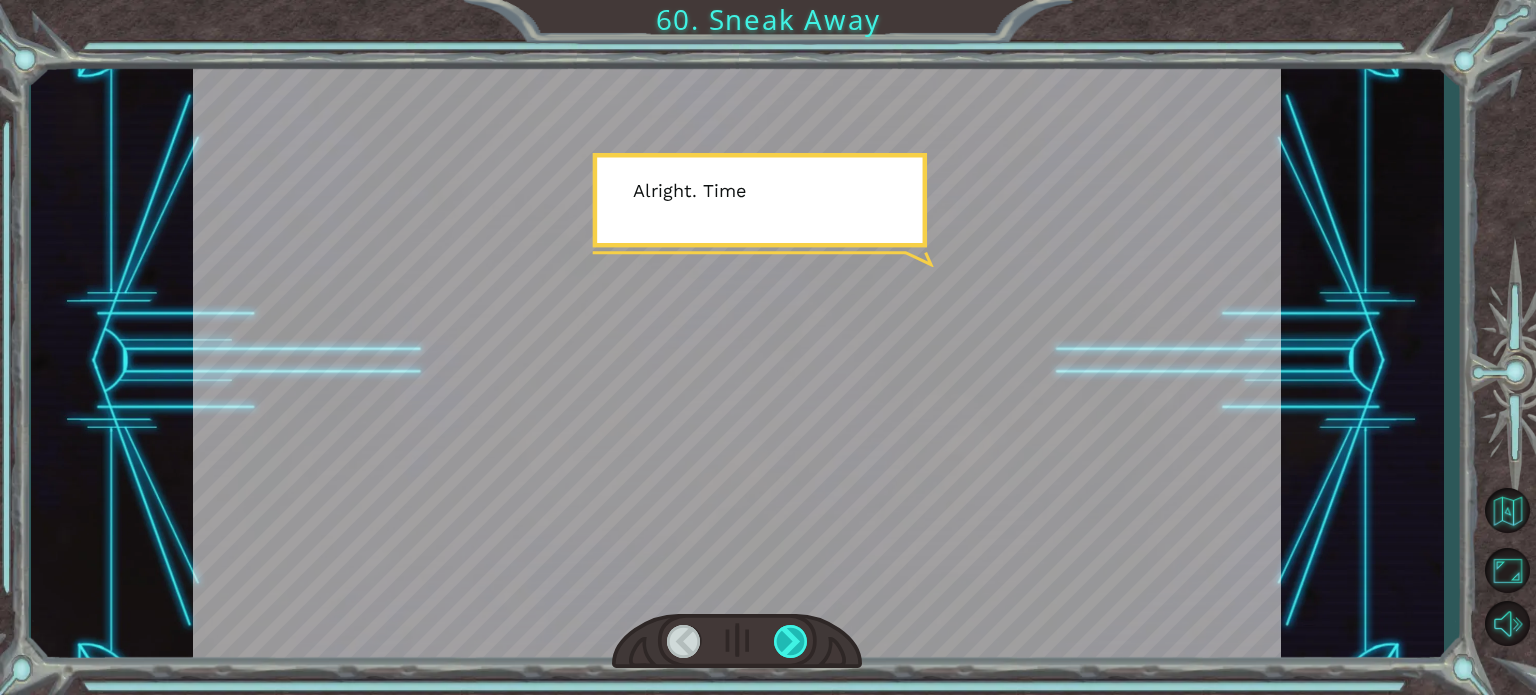 click at bounding box center [791, 641] 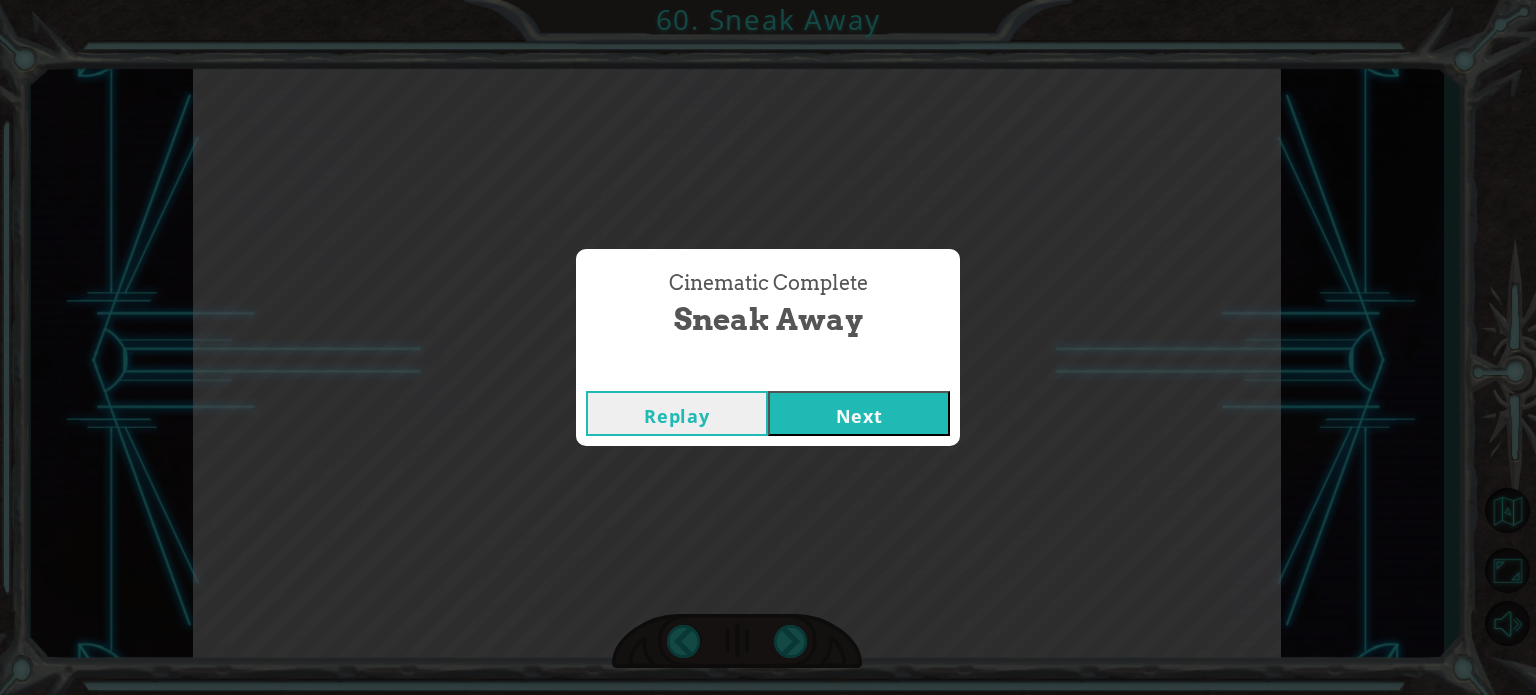click on "Next" at bounding box center [859, 413] 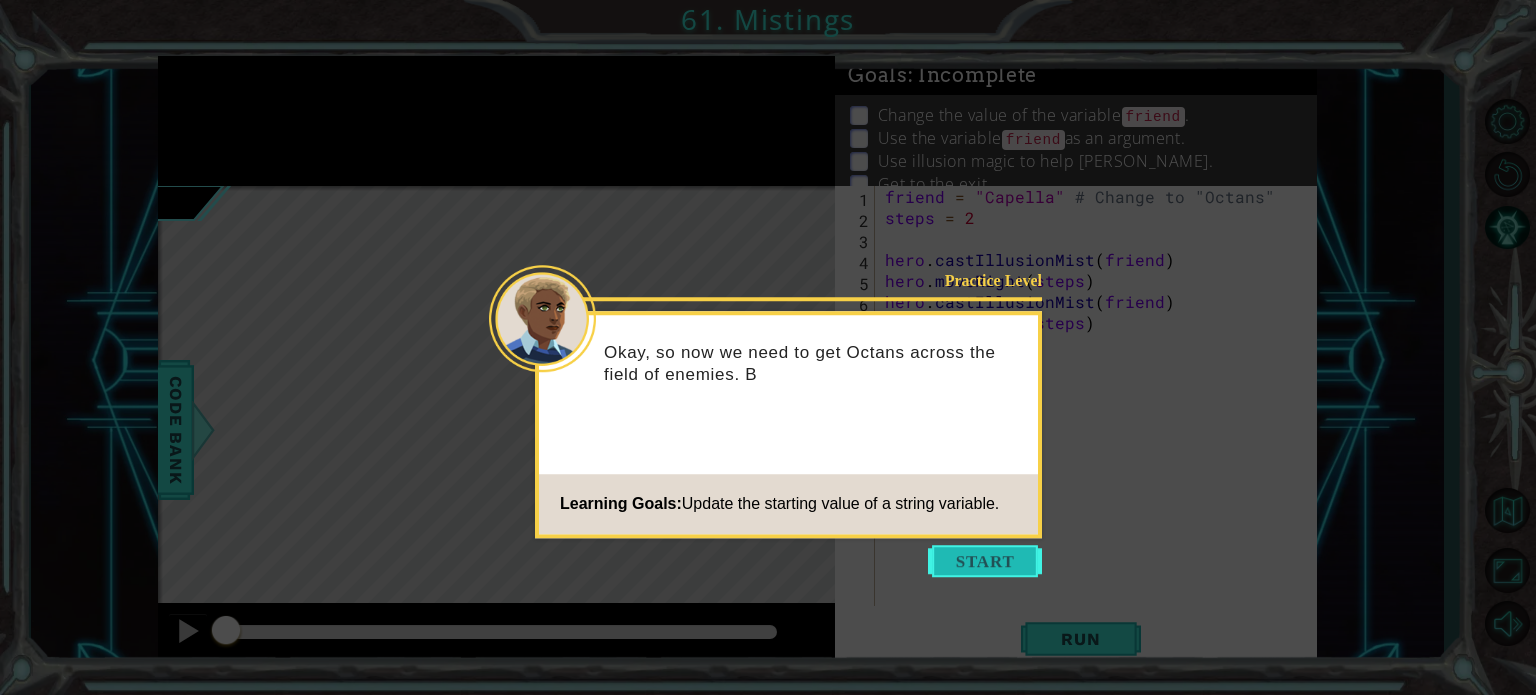 click at bounding box center (985, 561) 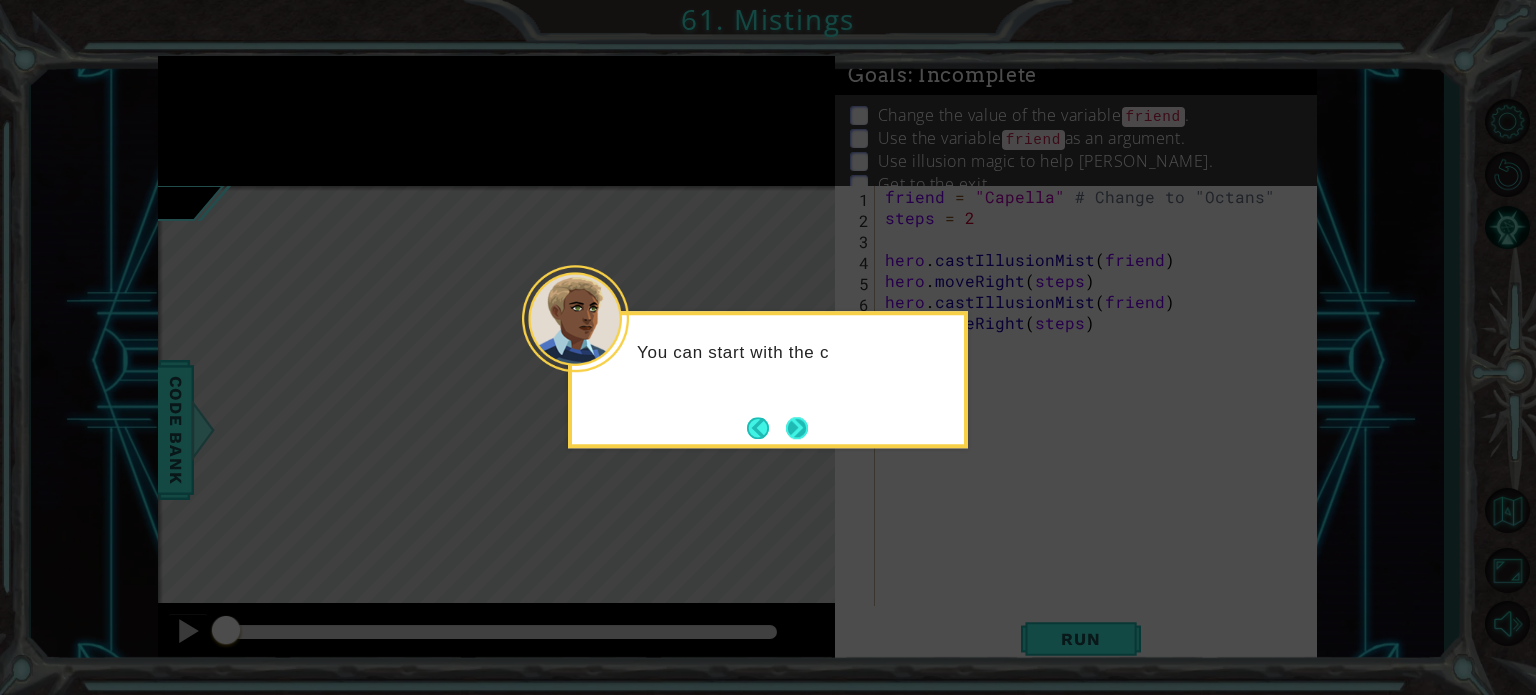 click at bounding box center [797, 428] 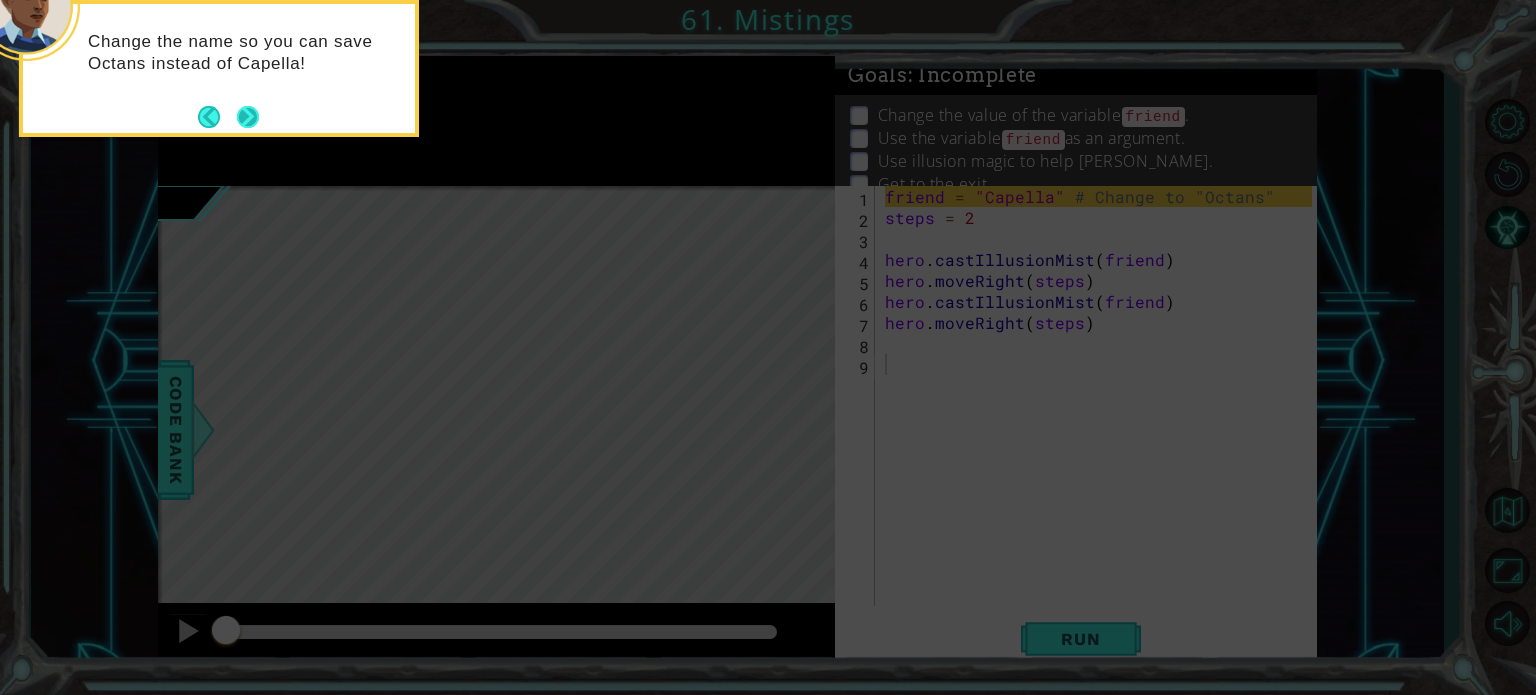 click at bounding box center (248, 117) 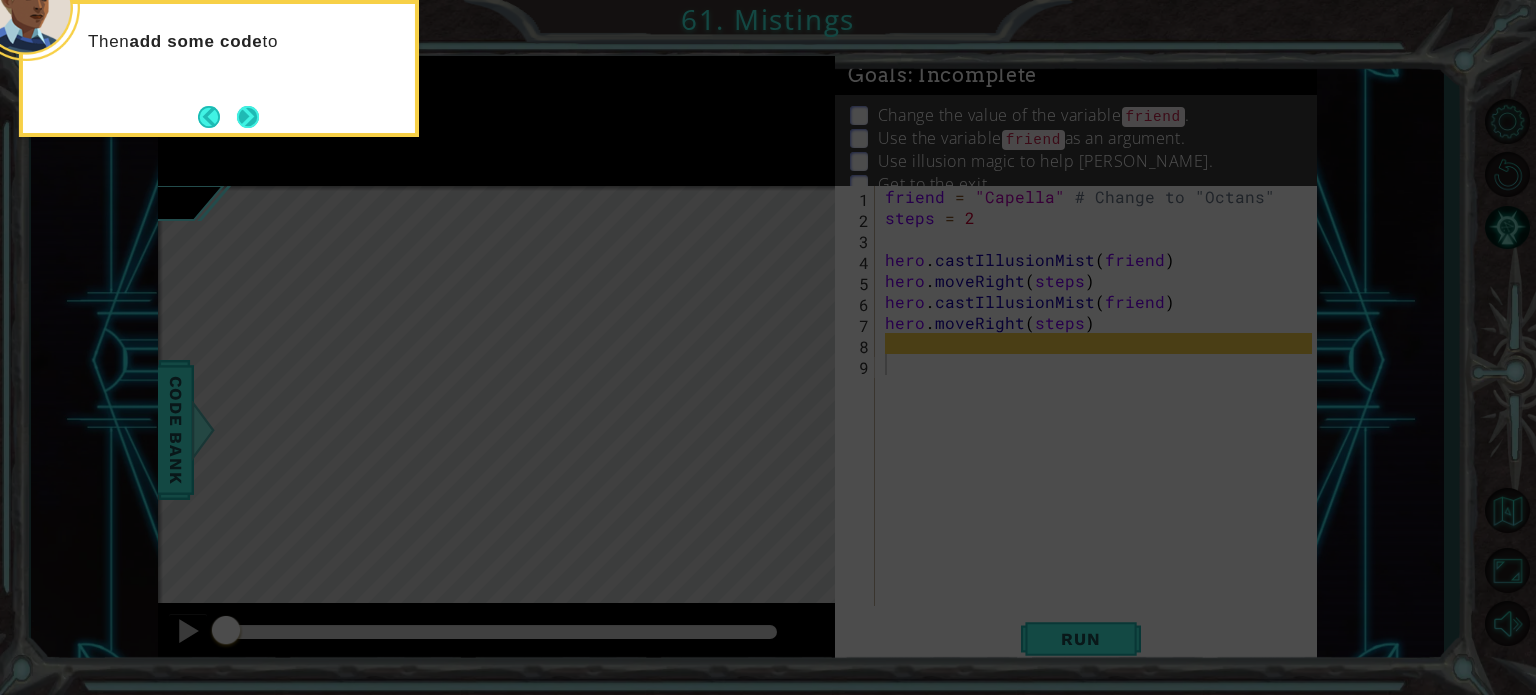 click at bounding box center [248, 117] 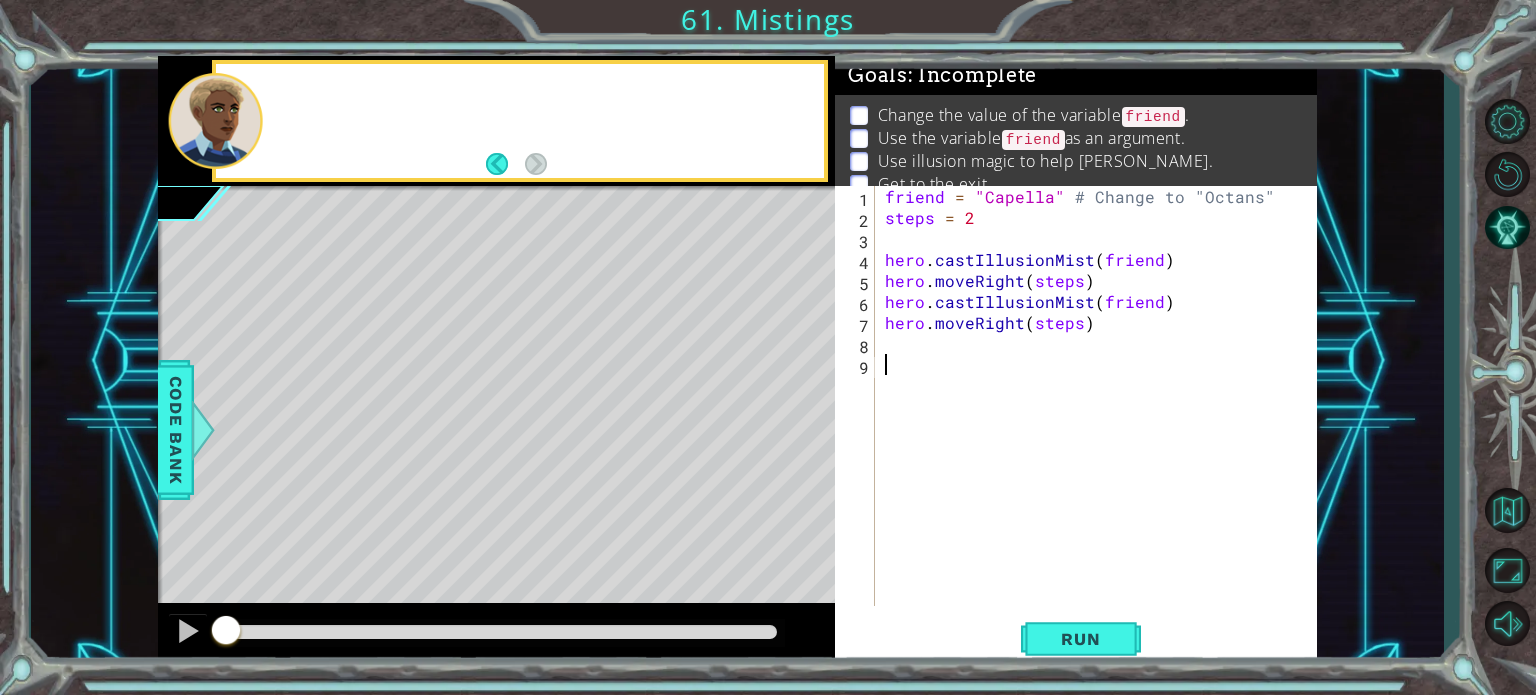 click at bounding box center (215, 121) 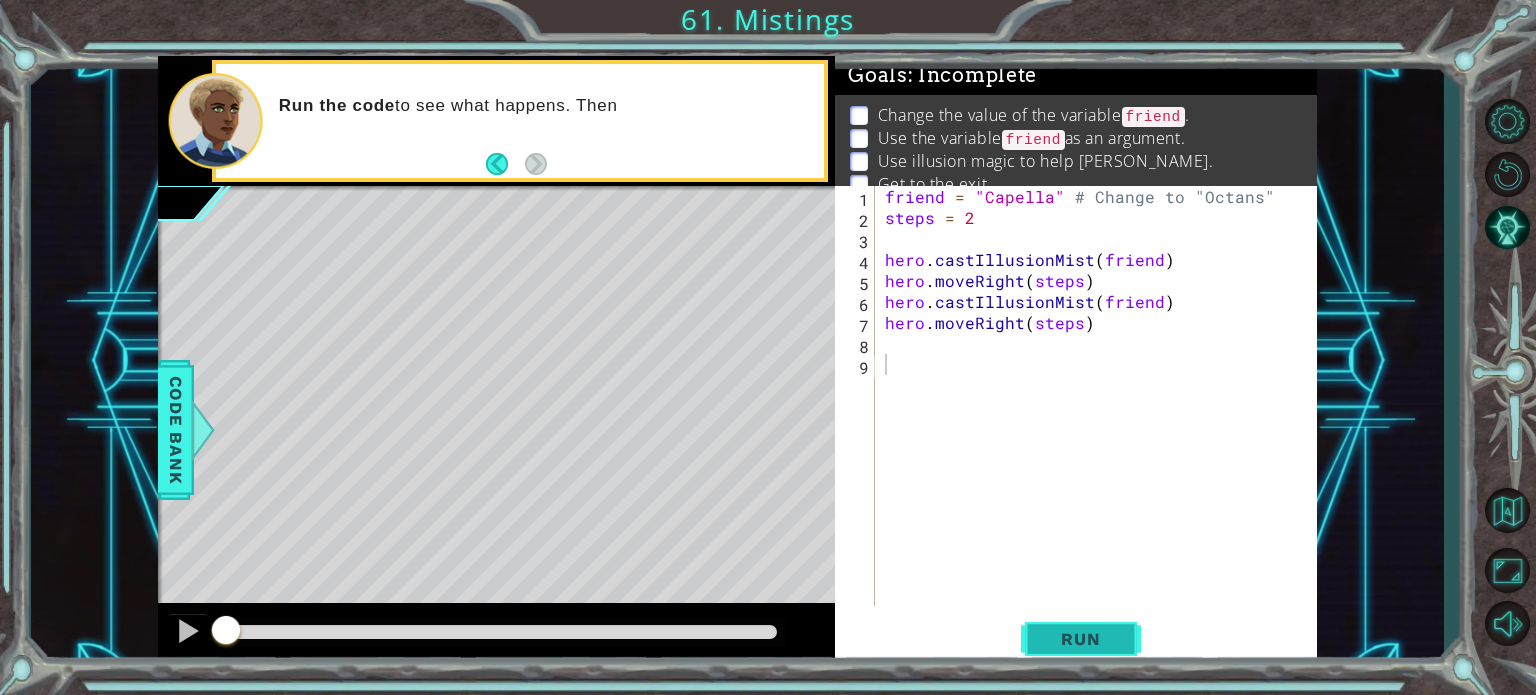 click on "Run" at bounding box center (1080, 639) 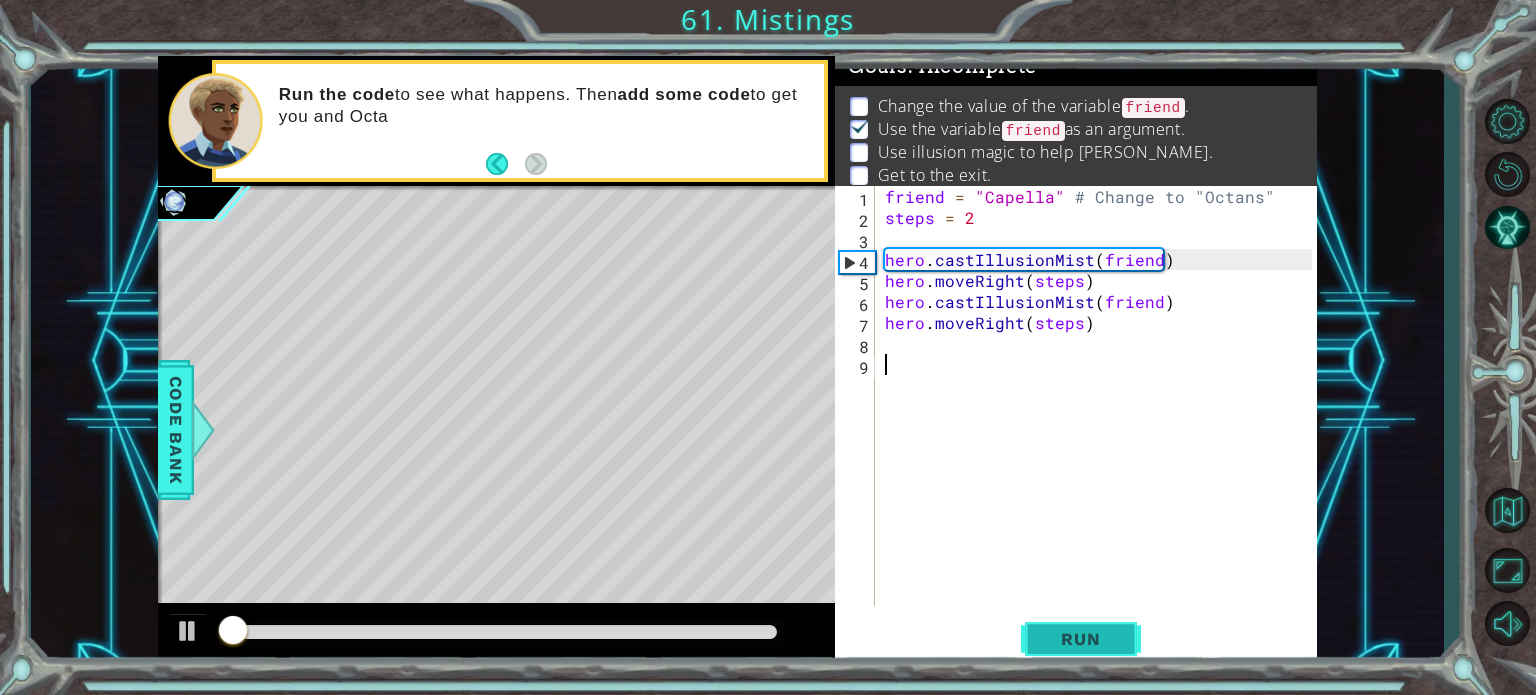 scroll, scrollTop: 23, scrollLeft: 0, axis: vertical 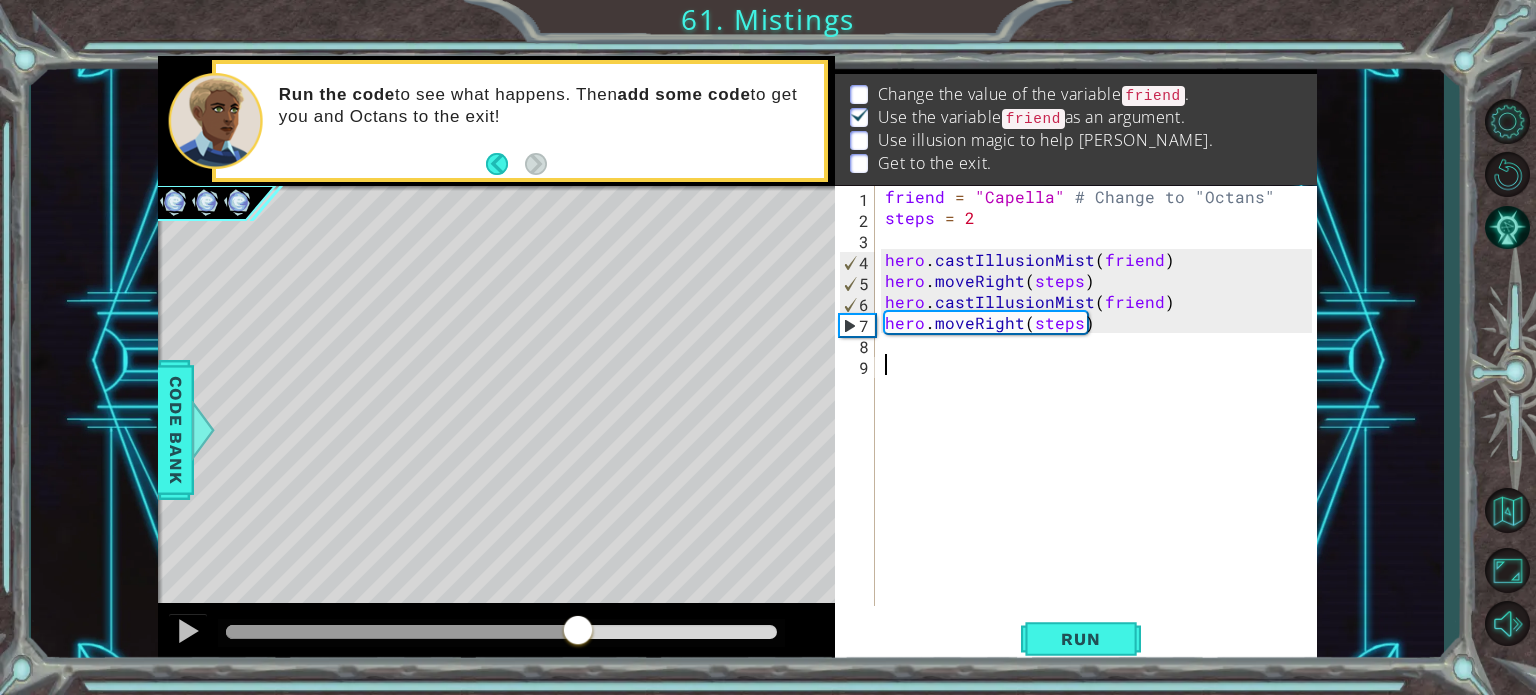drag, startPoint x: 425, startPoint y: 629, endPoint x: 642, endPoint y: 625, distance: 217.03687 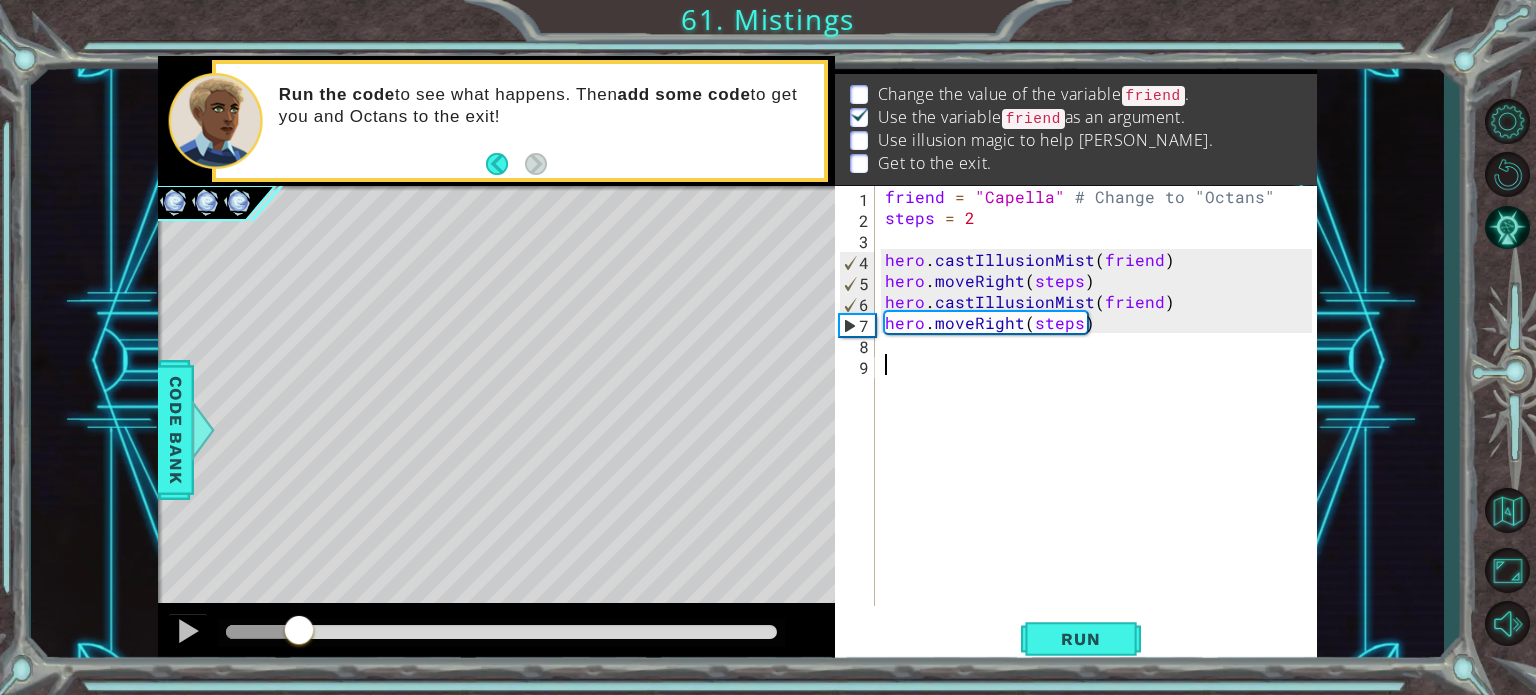 click on "methods   hero     use(thing) moveUp(steps) moveDown(steps) moveLeft(steps) moveRight(steps) sneakUp(steps) sneakDown(steps) sneakRight(steps) sneakLeft(steps) jumpUp() jumpDown() jumpLeft() jumpRight() castIllusionMist(target) tools   variables     assignment reassignment Code Bank       Run the code  to see what happens. Then  add some code  to get you and Octans to the exit!
Continue" at bounding box center [737, 362] 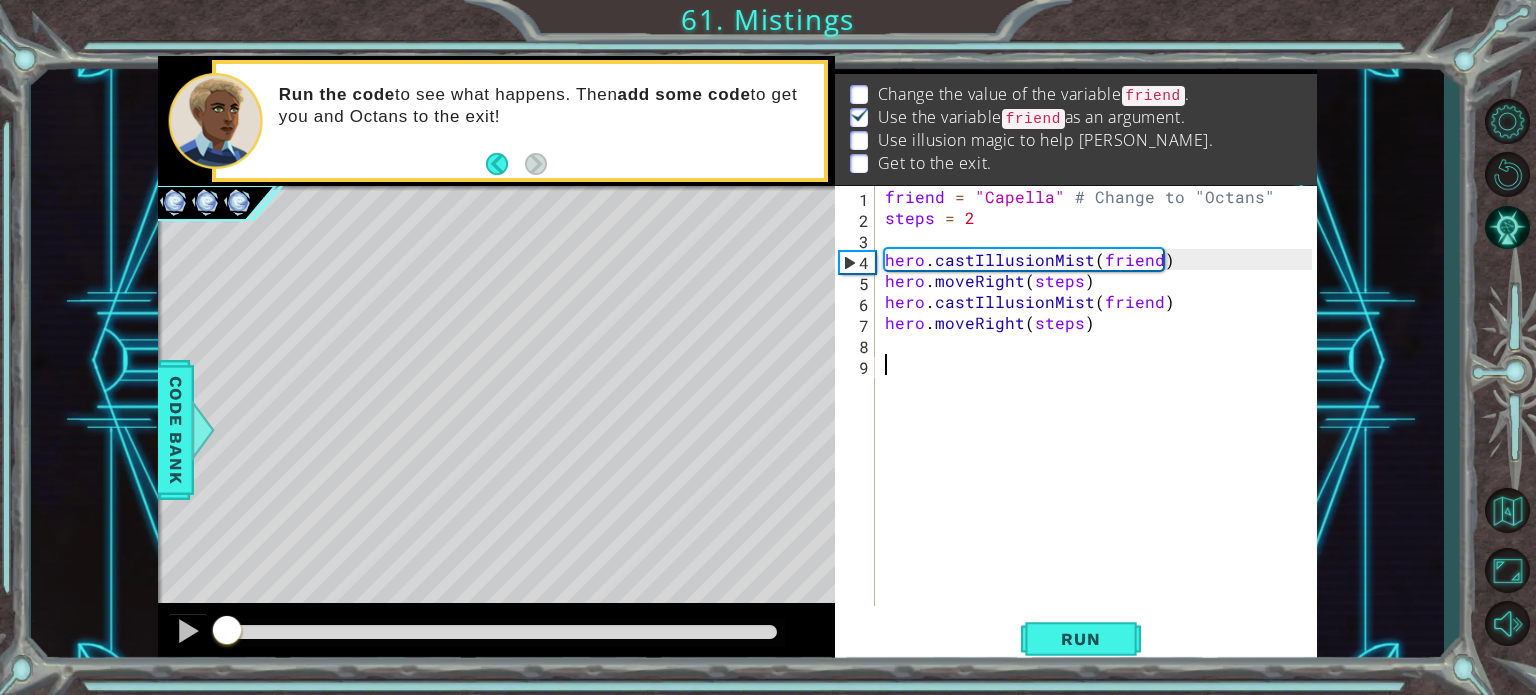 drag, startPoint x: 409, startPoint y: 633, endPoint x: 191, endPoint y: 677, distance: 222.39604 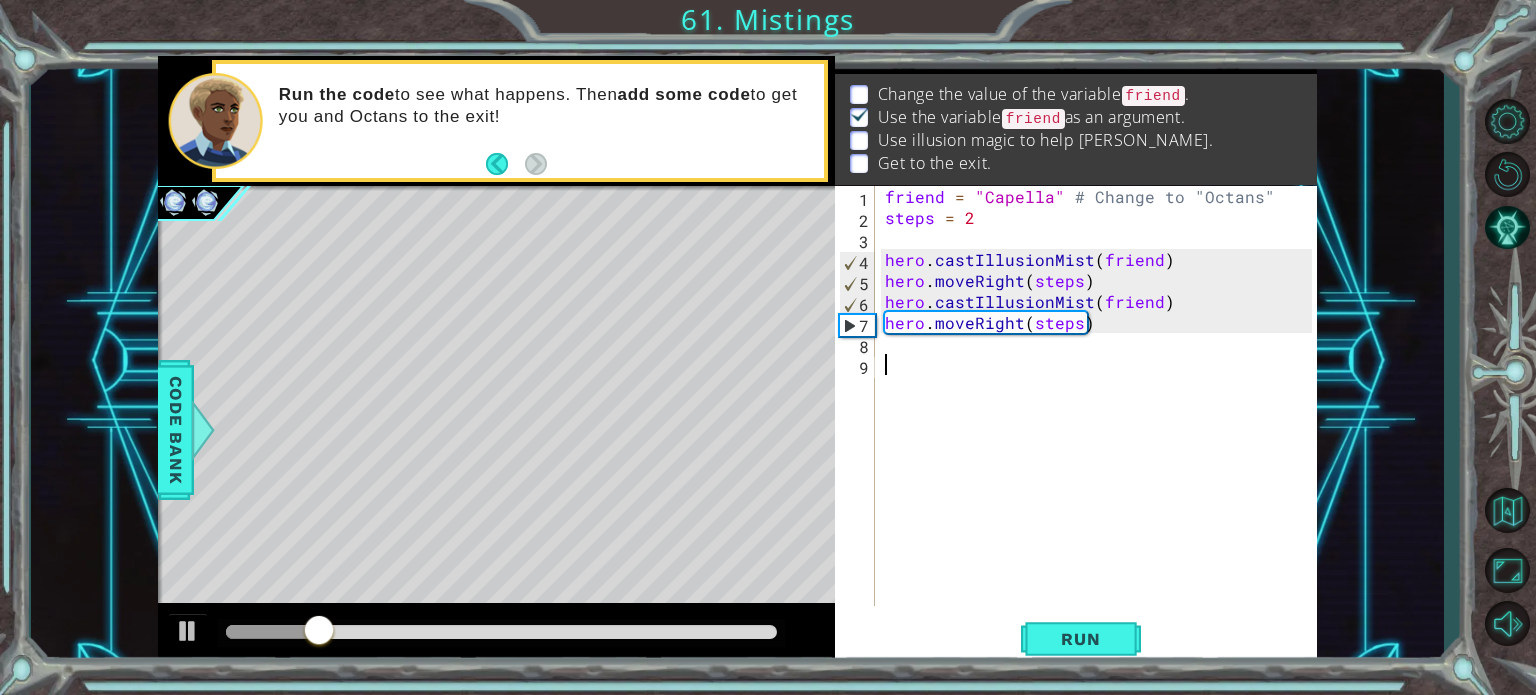click on "1     הההההההההההההההההההההההההההההההההההההההההההההההההההההההההההההההההההההההההההההההההההההההההההההההההההההההההההההההההההההההההההההההההההההההההההההההההההההההההההההההההההההההההההההההההההההההההההההההההההההההההההההההההההההההההההההההההההההההההההההההההההההההההההההההה XXXXXXXXXXXXXXXXXXXXXXXXXXXXXXXXXXXXXXXXXXXXXXXXXXXXXXXXXXXXXXXXXXXXXXXXXXXXXXXXXXXXXXXXXXXXXXXXXXXXXXXXXXXXXXXXXXXXXXXXXXXXXXXXXXXXXXXXXXXXXXXXXXXXXXXXXXXXXXXXXXXXXXXXXXXXXXXXXXXXXXXXXXXXXXXXXXXXXXXXXXXXXXXXXXXXXXXXXXXXXXXXXXXXXXXXXXXXXXXXXXXXXXXXXXXXXXXX Solution × Goals : Incomplete       Change the value of the variable  friend .
Use the variable  friend  as an argument.
Use illusion magic to help [PERSON_NAME].
Get to the exit.
1 2 3 4 5 6 7 8 9 friend   =   "Capella"   steps" at bounding box center (768, 347) 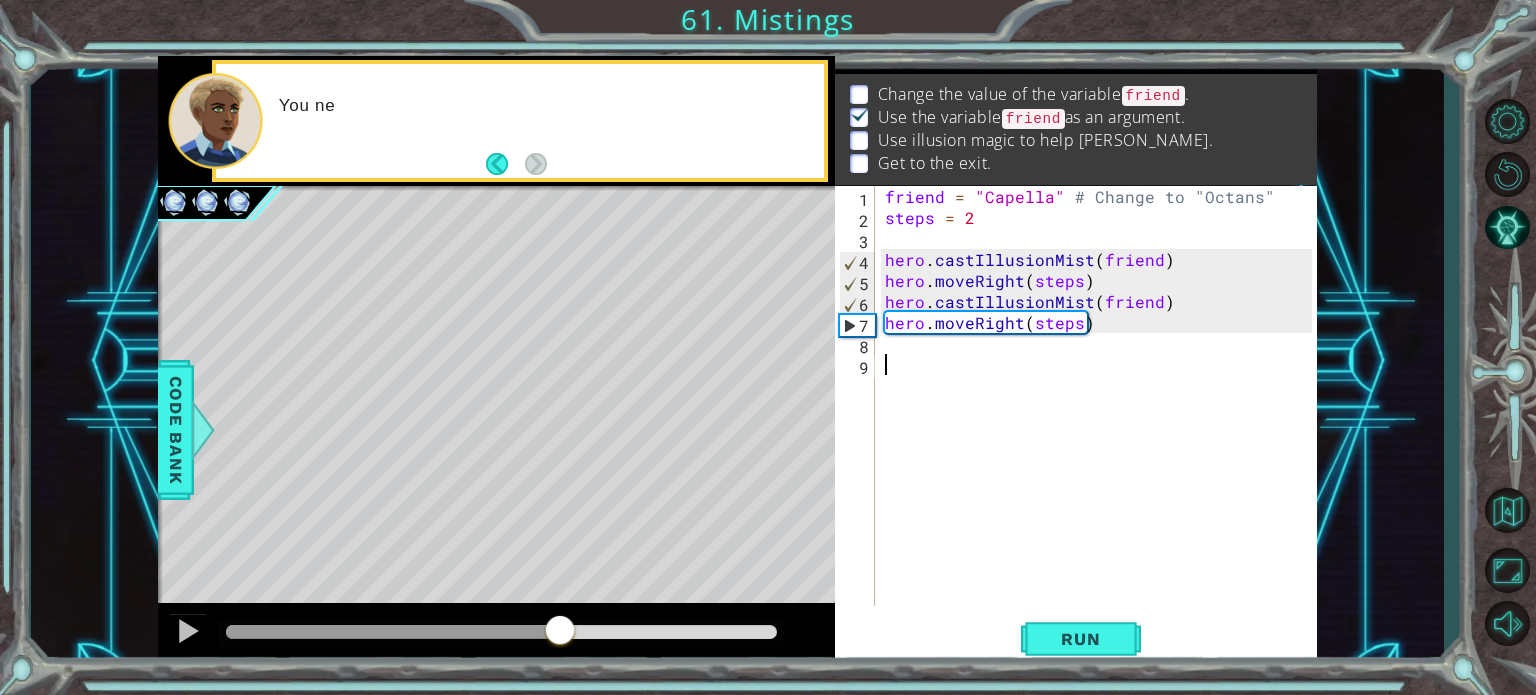 click at bounding box center (502, 632) 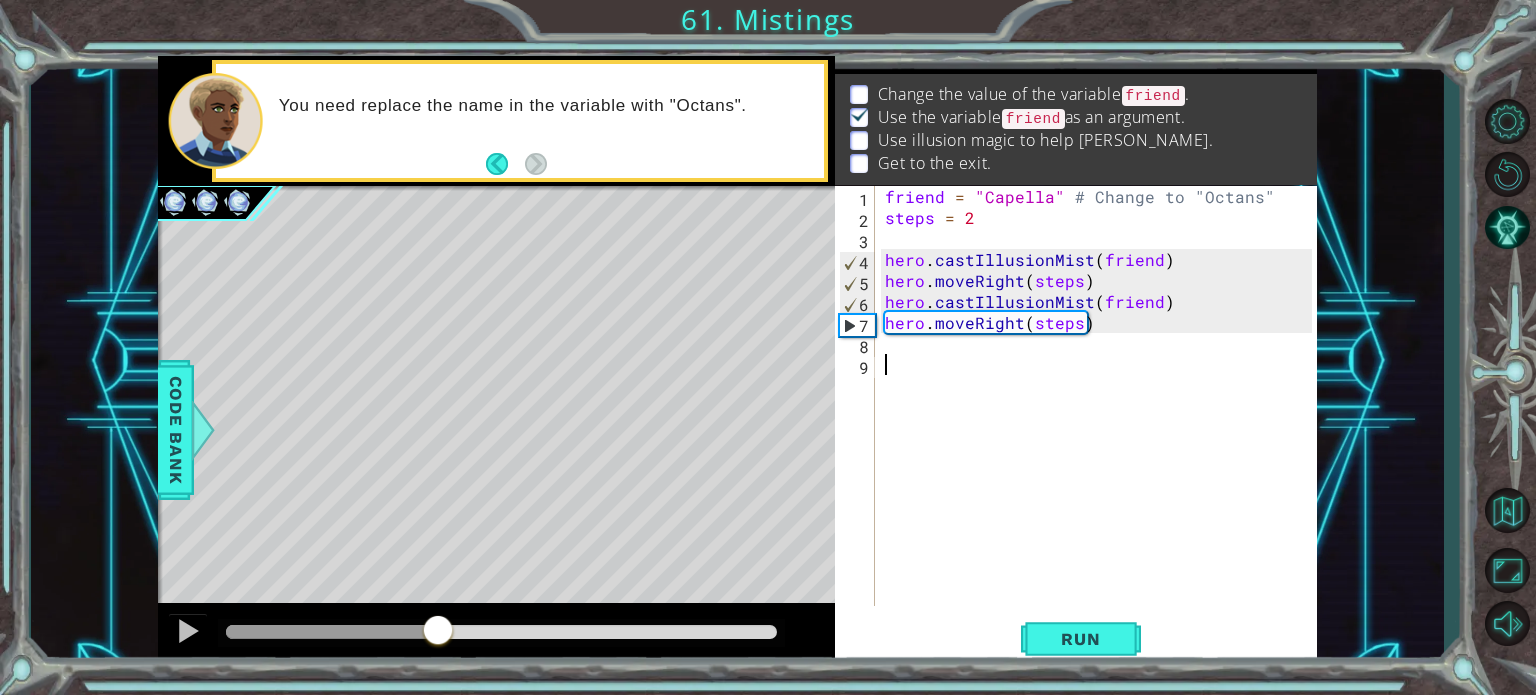 drag, startPoint x: 559, startPoint y: 626, endPoint x: 118, endPoint y: 577, distance: 443.71387 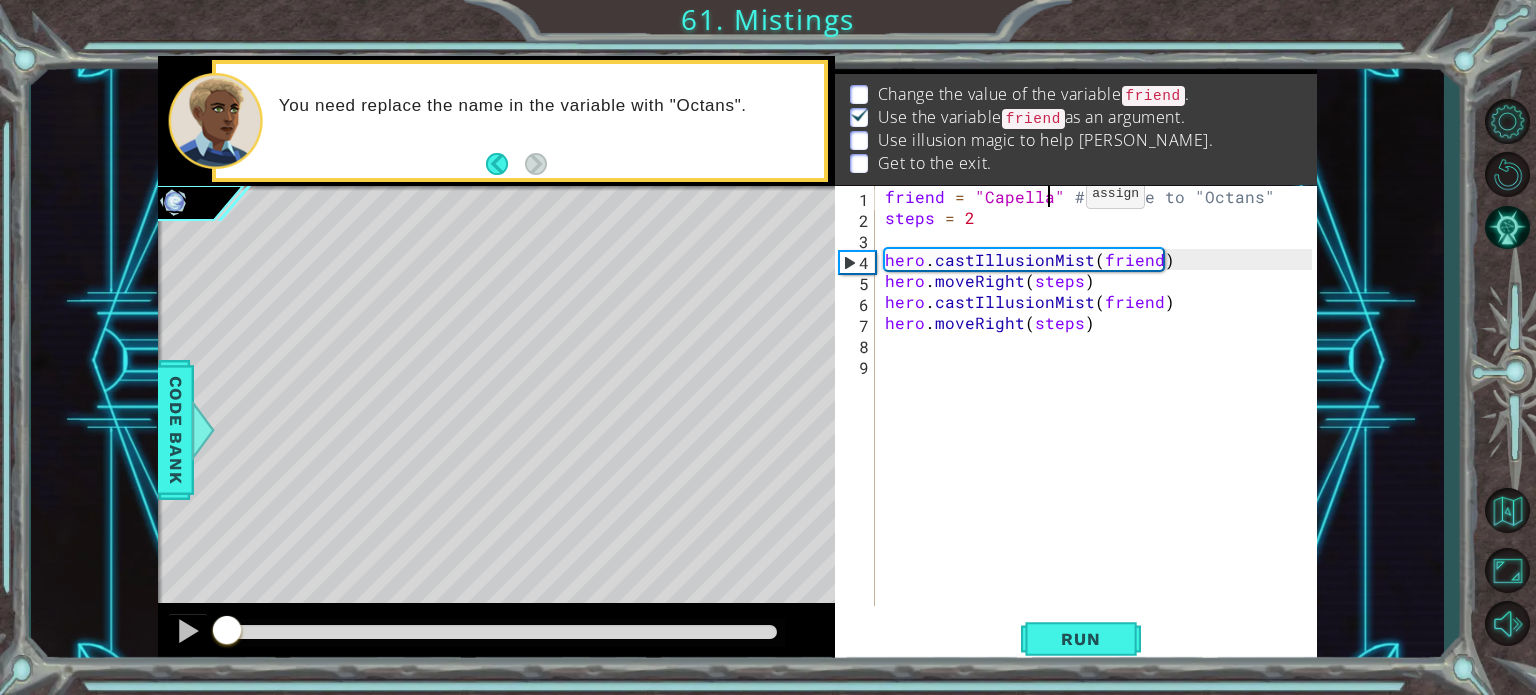 click on "friend   =   "Capella"   # Change to "Octans" steps   =   2 hero . castIllusionMist ( friend ) hero . moveRight ( steps ) hero . castIllusionMist ( friend ) hero . moveRight ( steps )" at bounding box center (1101, 417) 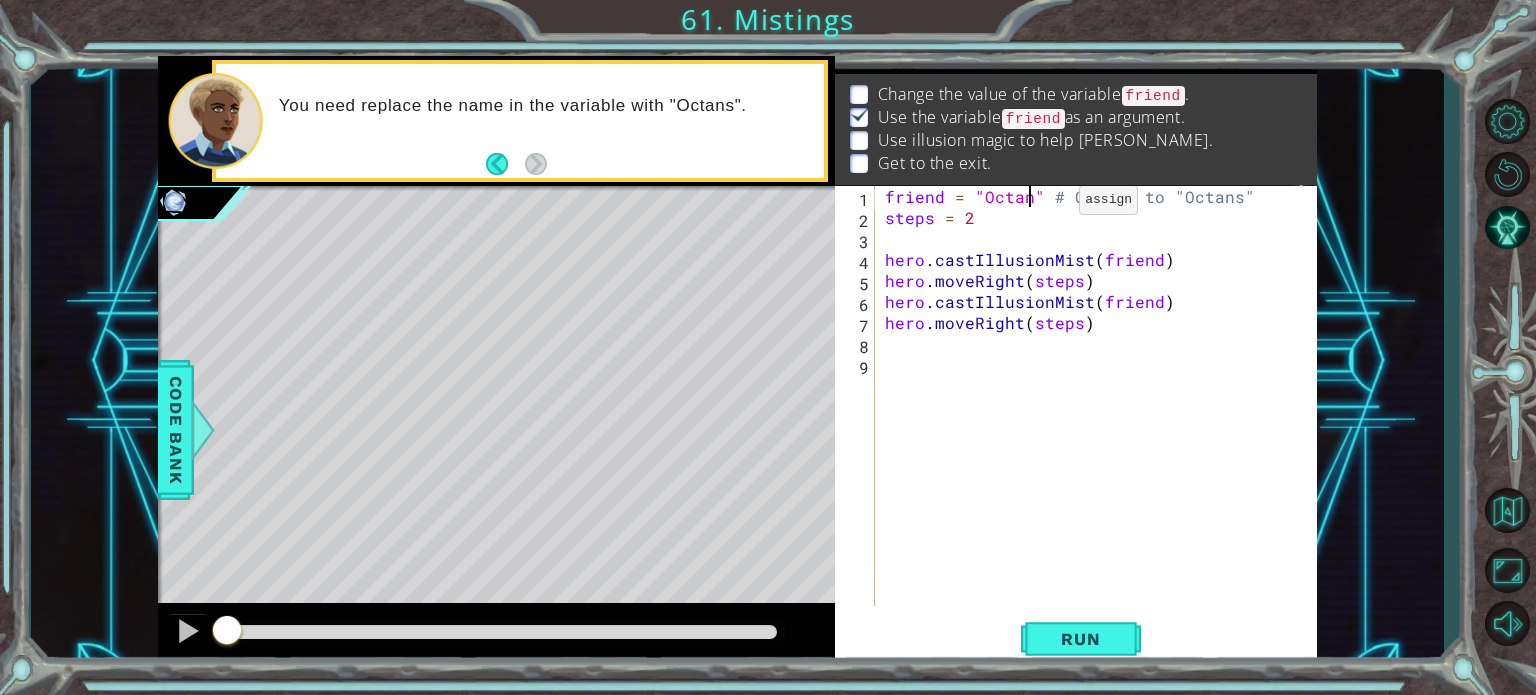 scroll, scrollTop: 0, scrollLeft: 9, axis: horizontal 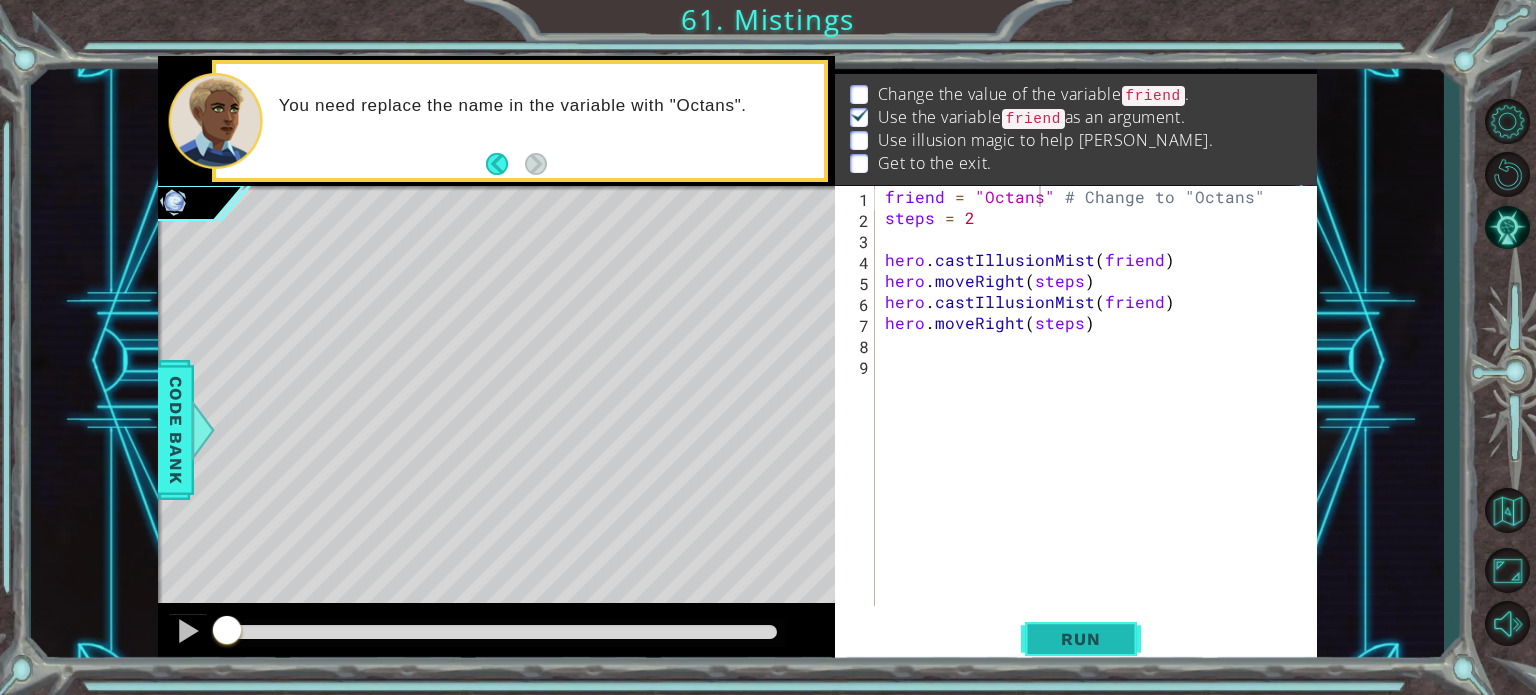 click on "Run" at bounding box center [1080, 639] 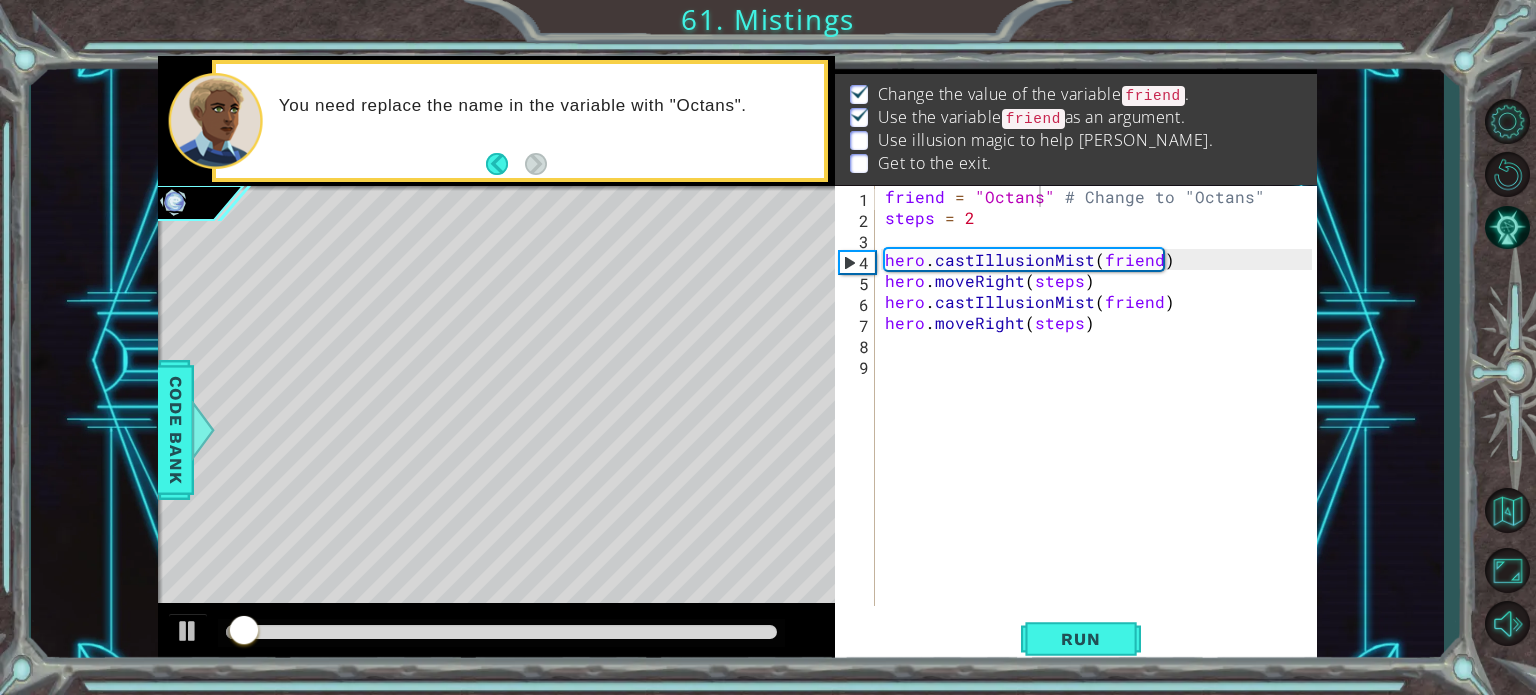 drag, startPoint x: 669, startPoint y: 624, endPoint x: 678, endPoint y: 637, distance: 15.811388 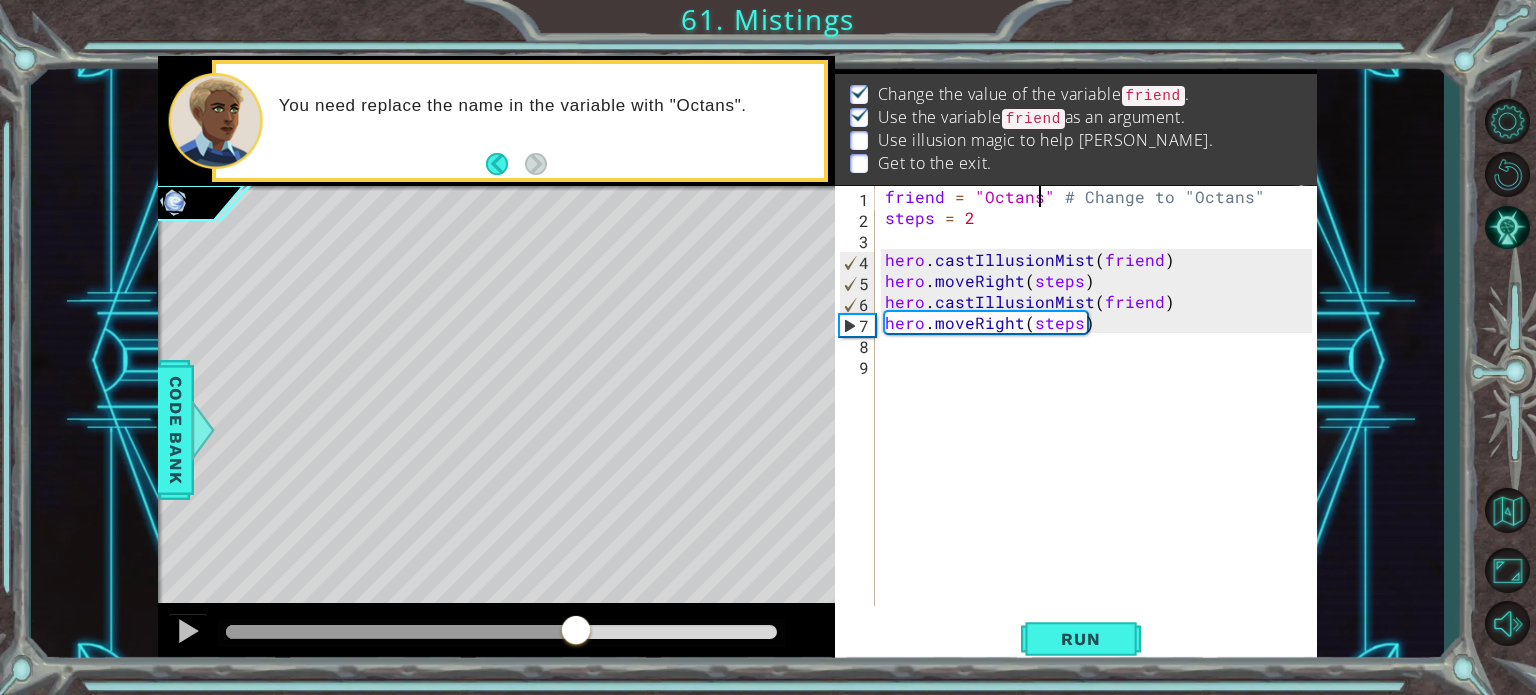 click at bounding box center [502, 632] 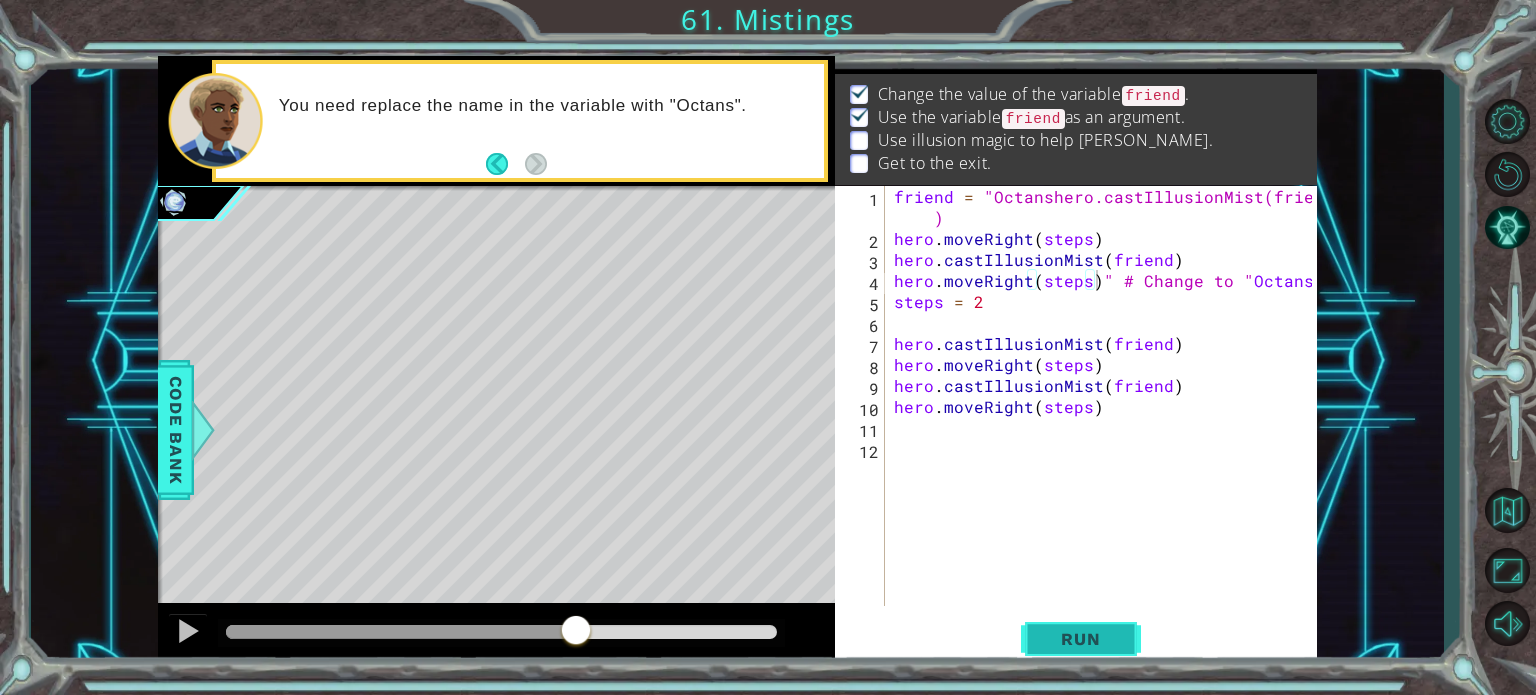 click on "Run" at bounding box center [1080, 639] 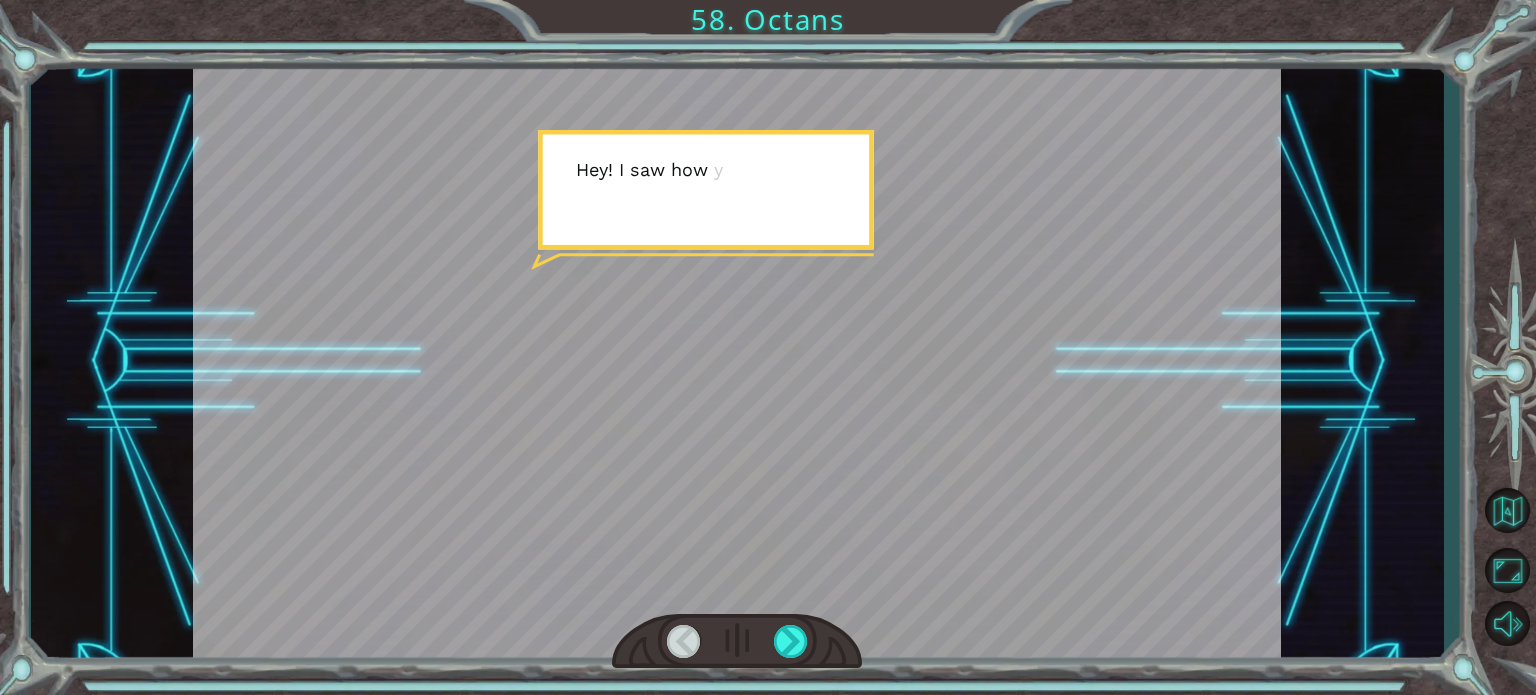 click at bounding box center [737, 641] 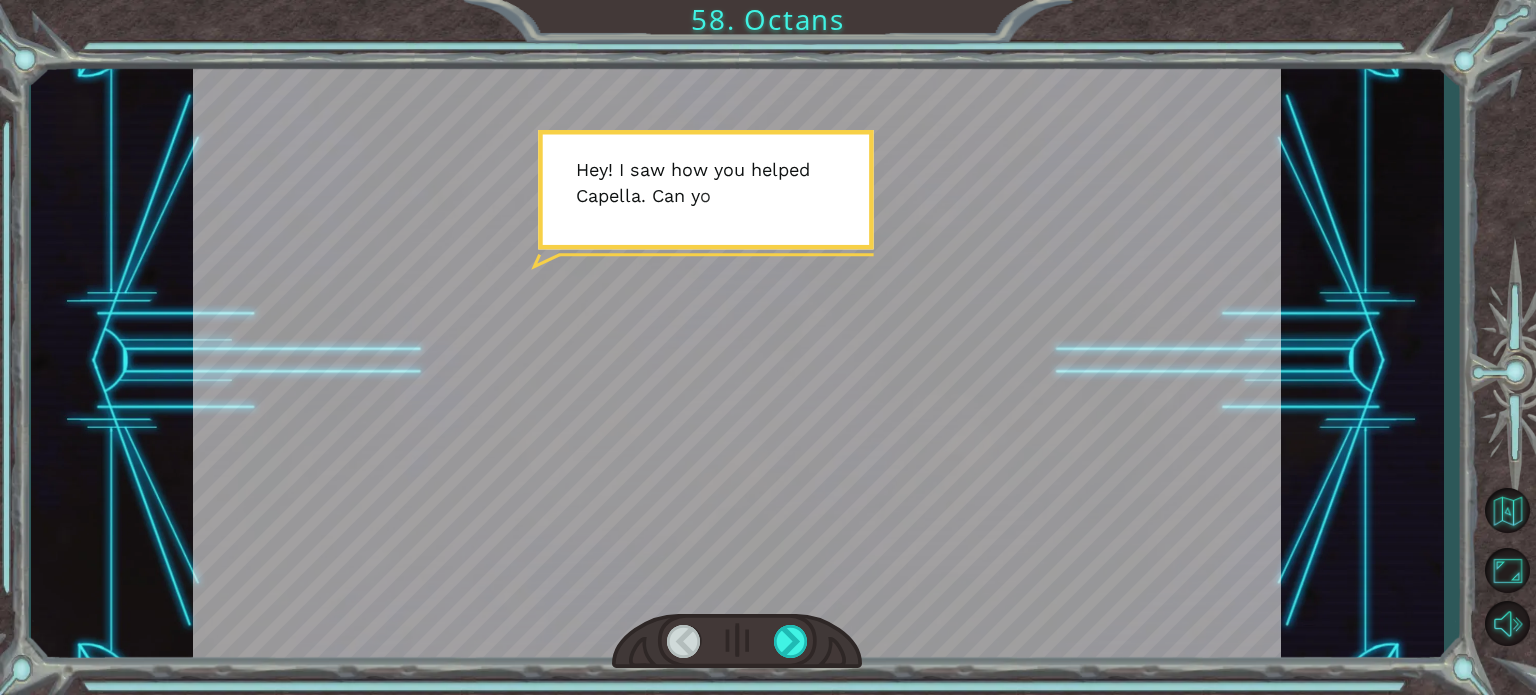 click at bounding box center (737, 641) 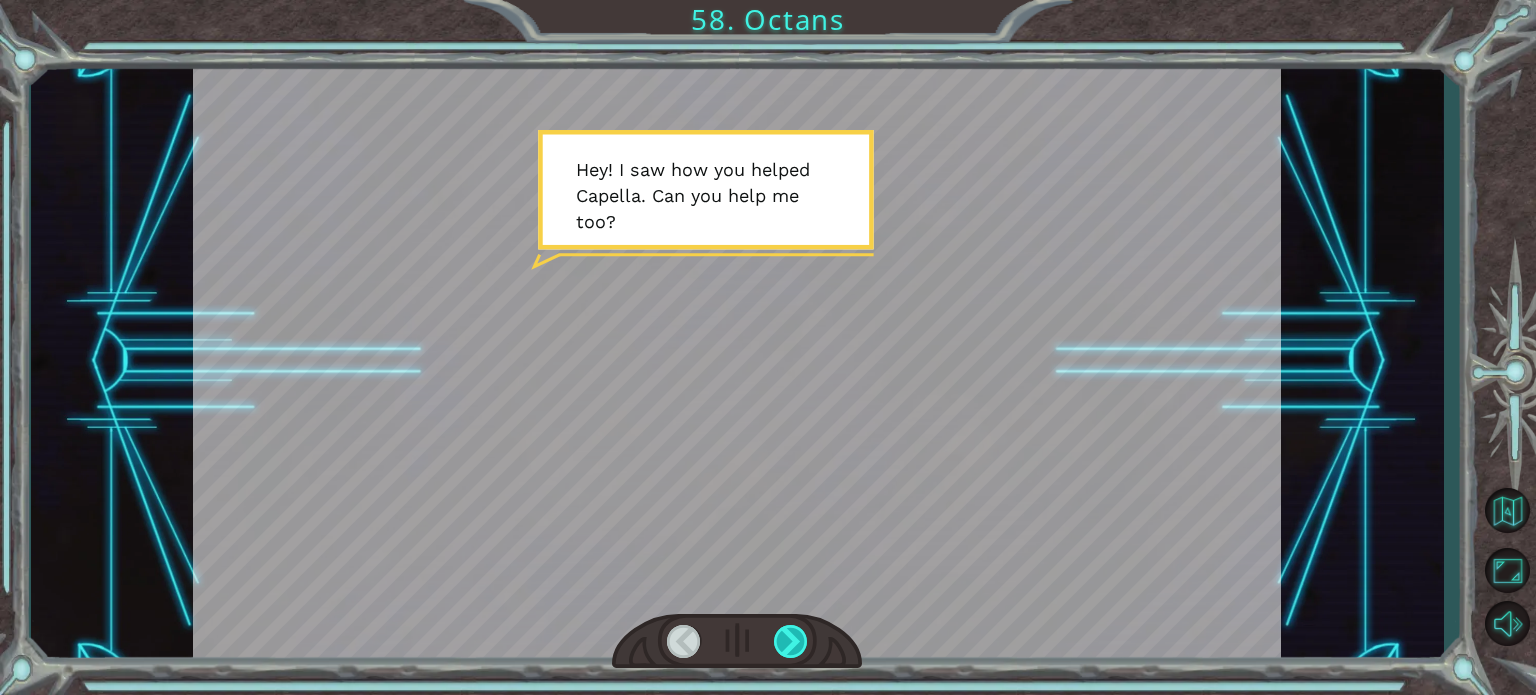 click at bounding box center (791, 641) 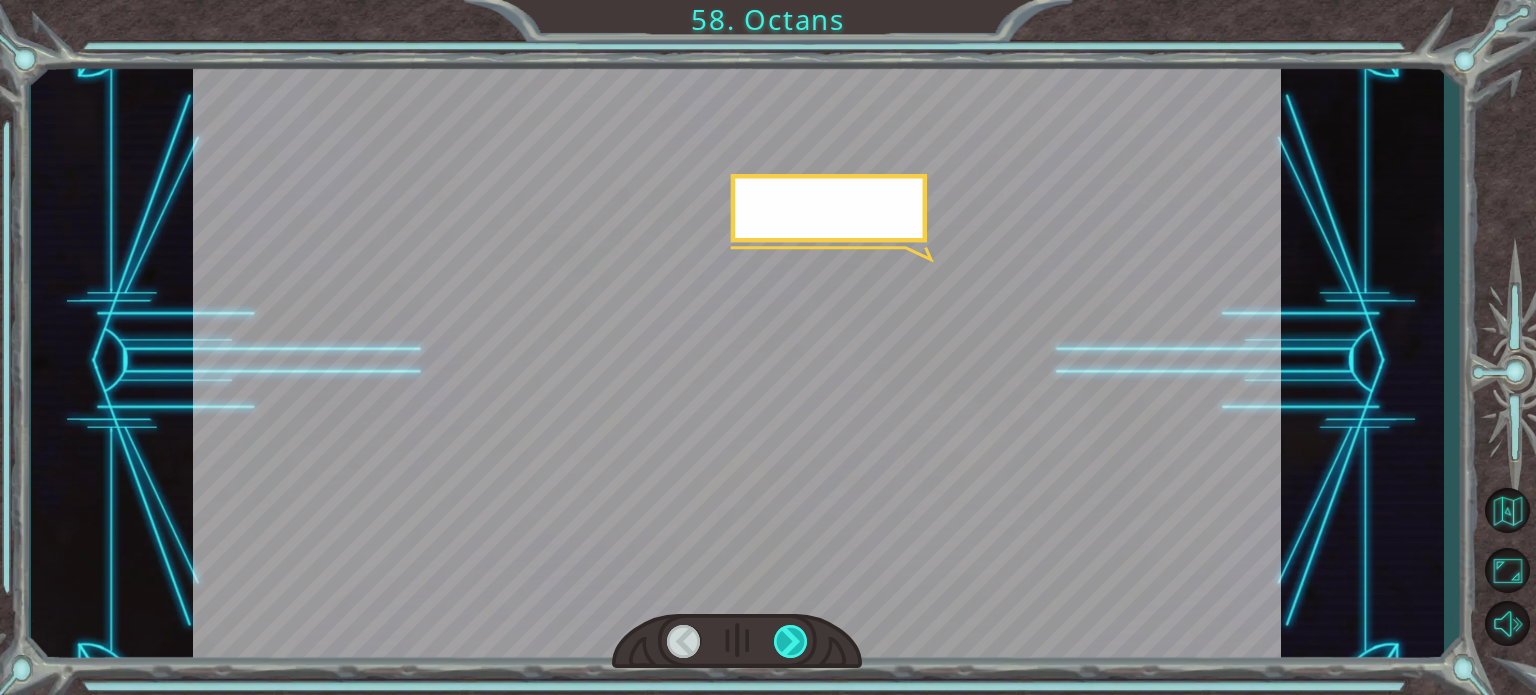 click at bounding box center [791, 641] 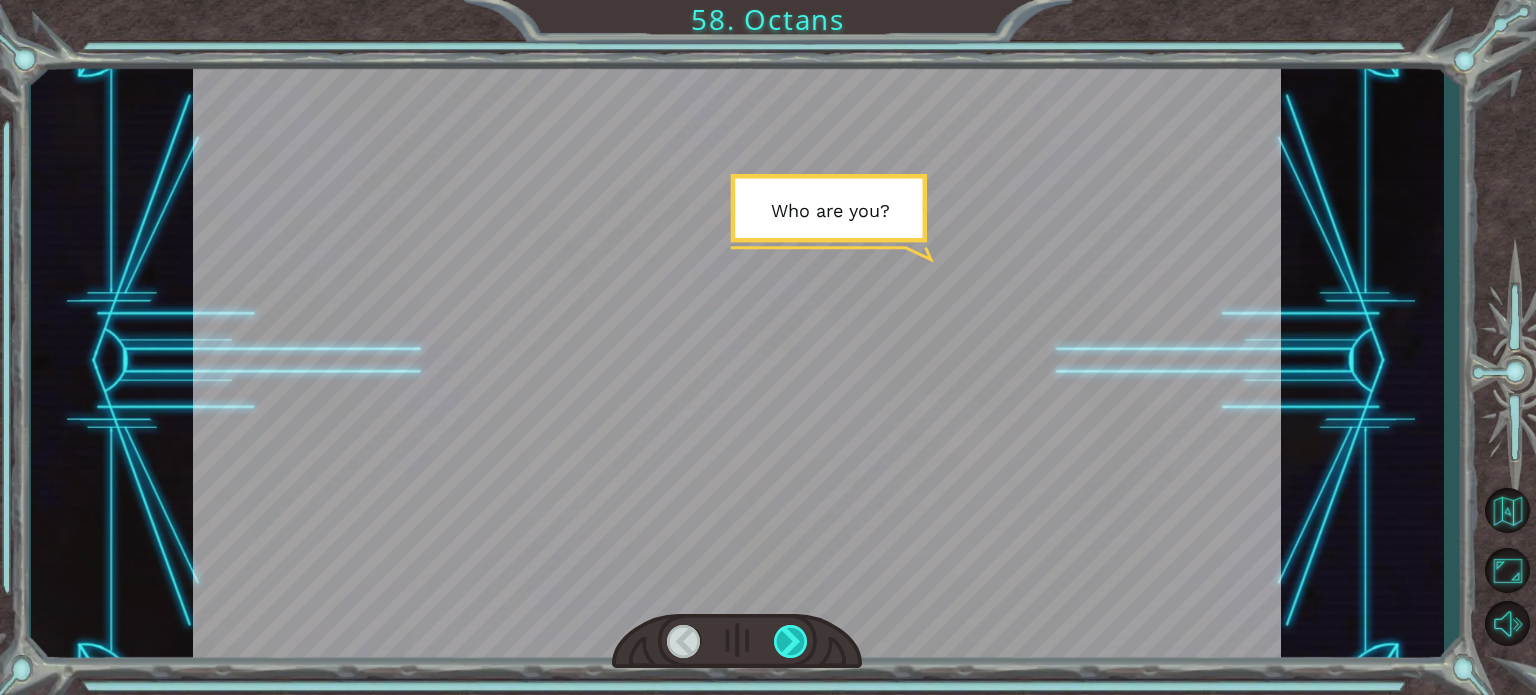 click at bounding box center (791, 641) 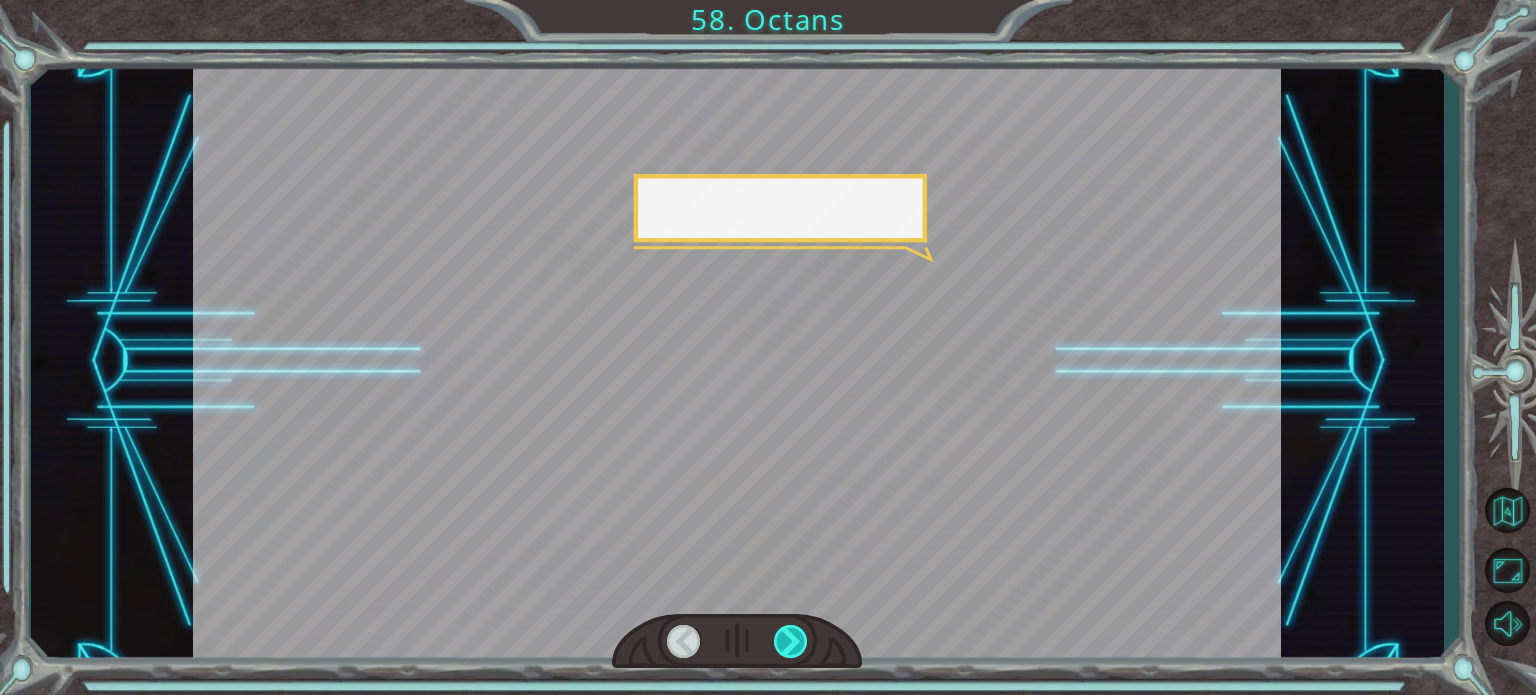 click at bounding box center [791, 641] 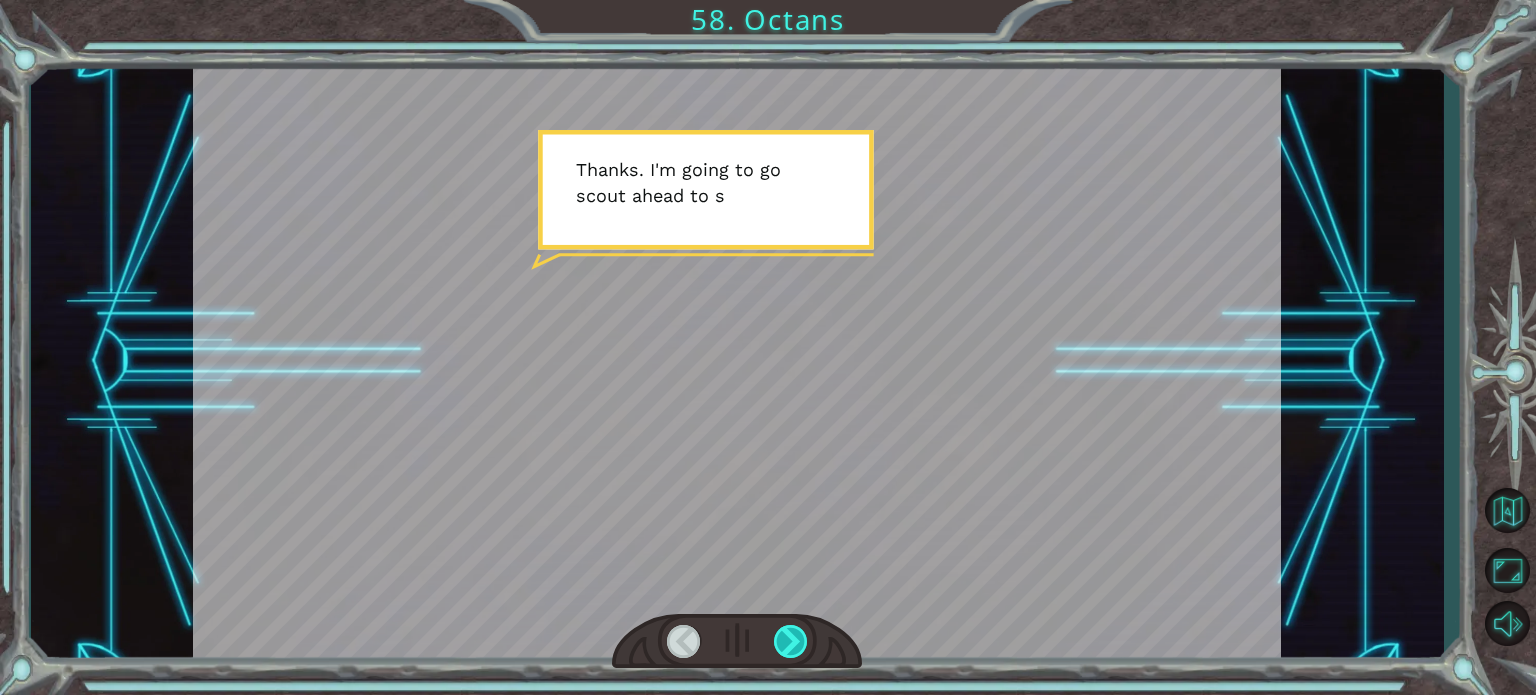 click at bounding box center [791, 641] 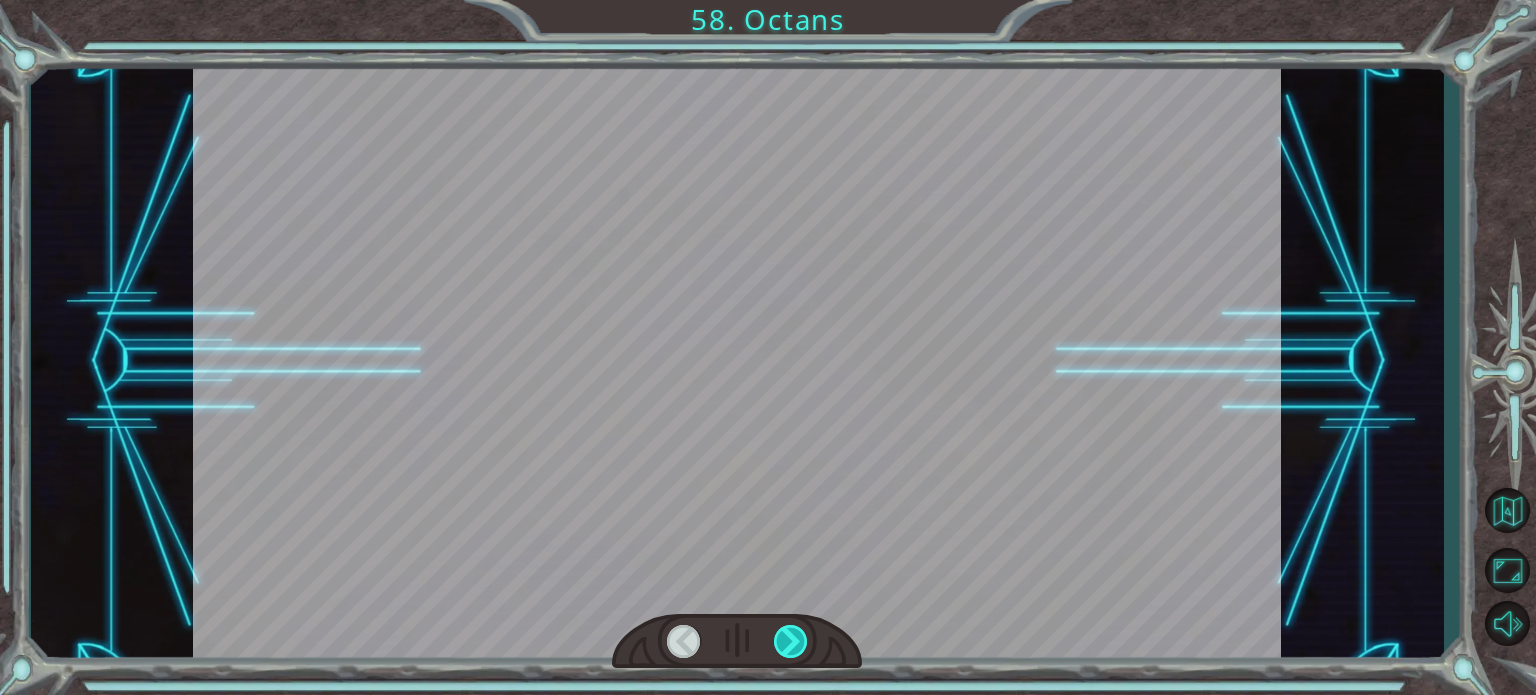 click at bounding box center (791, 641) 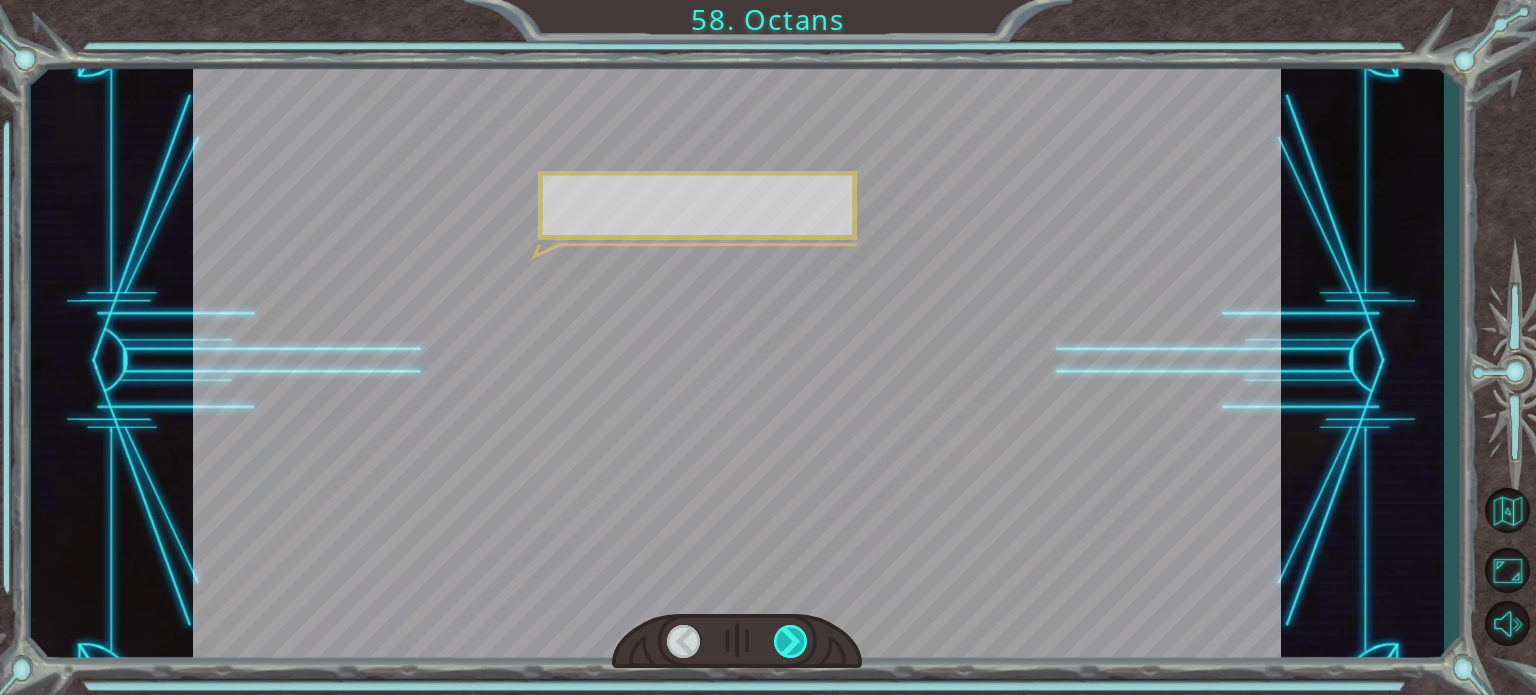 click at bounding box center (791, 641) 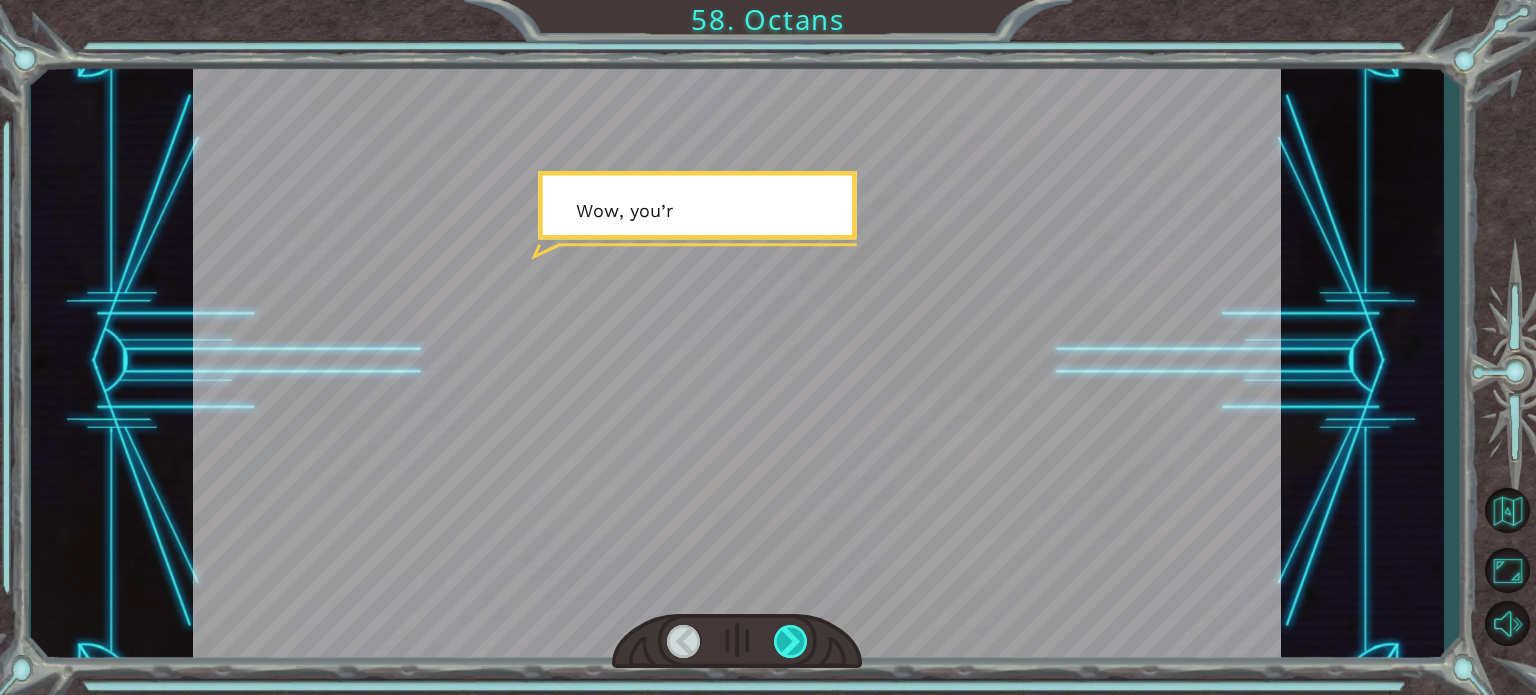 click at bounding box center (791, 641) 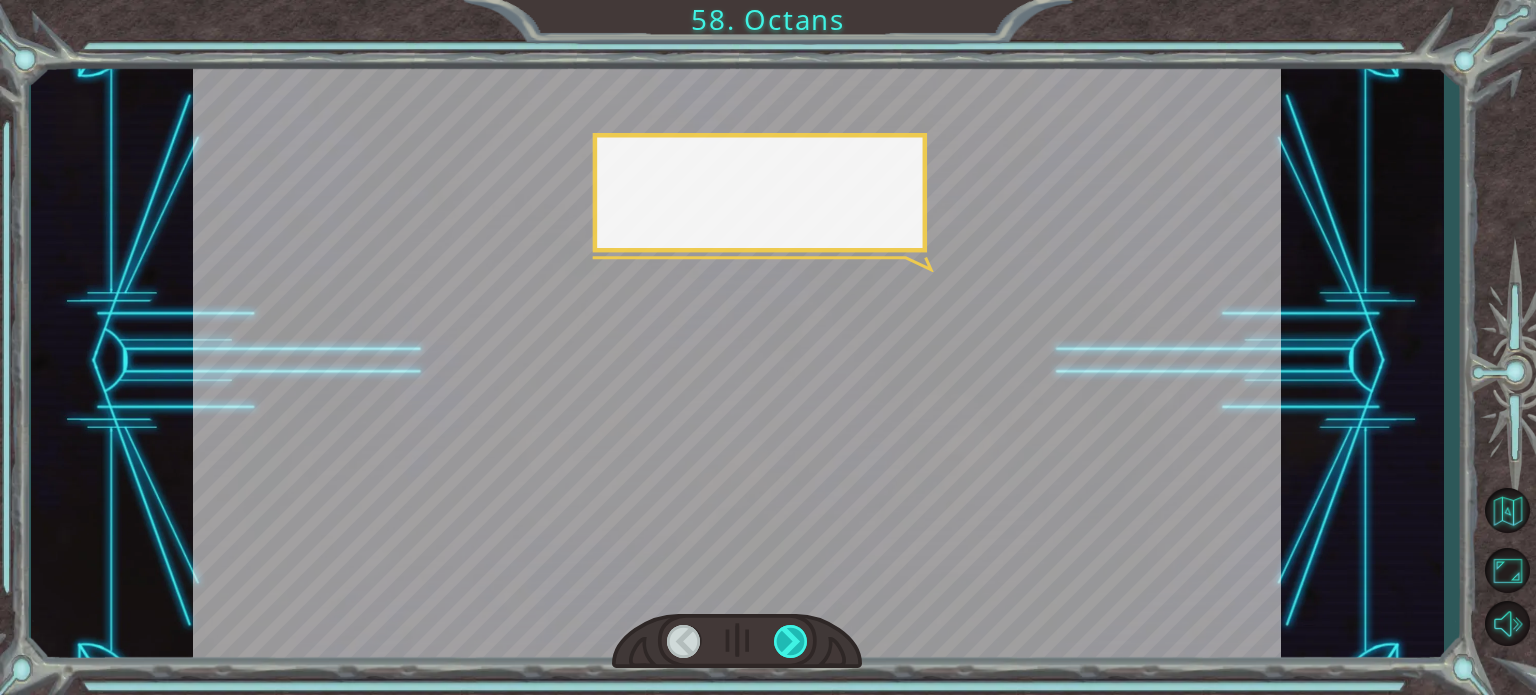 click at bounding box center (791, 641) 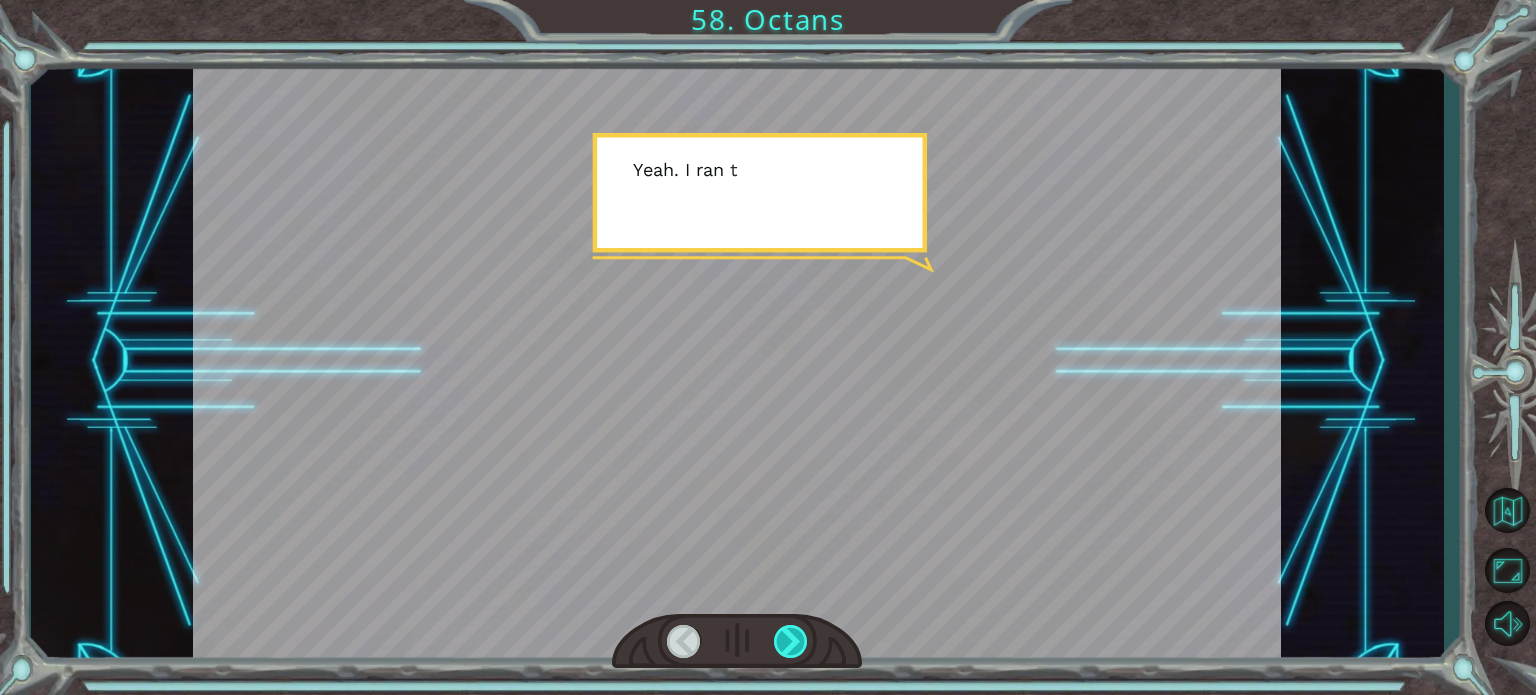 click at bounding box center (791, 641) 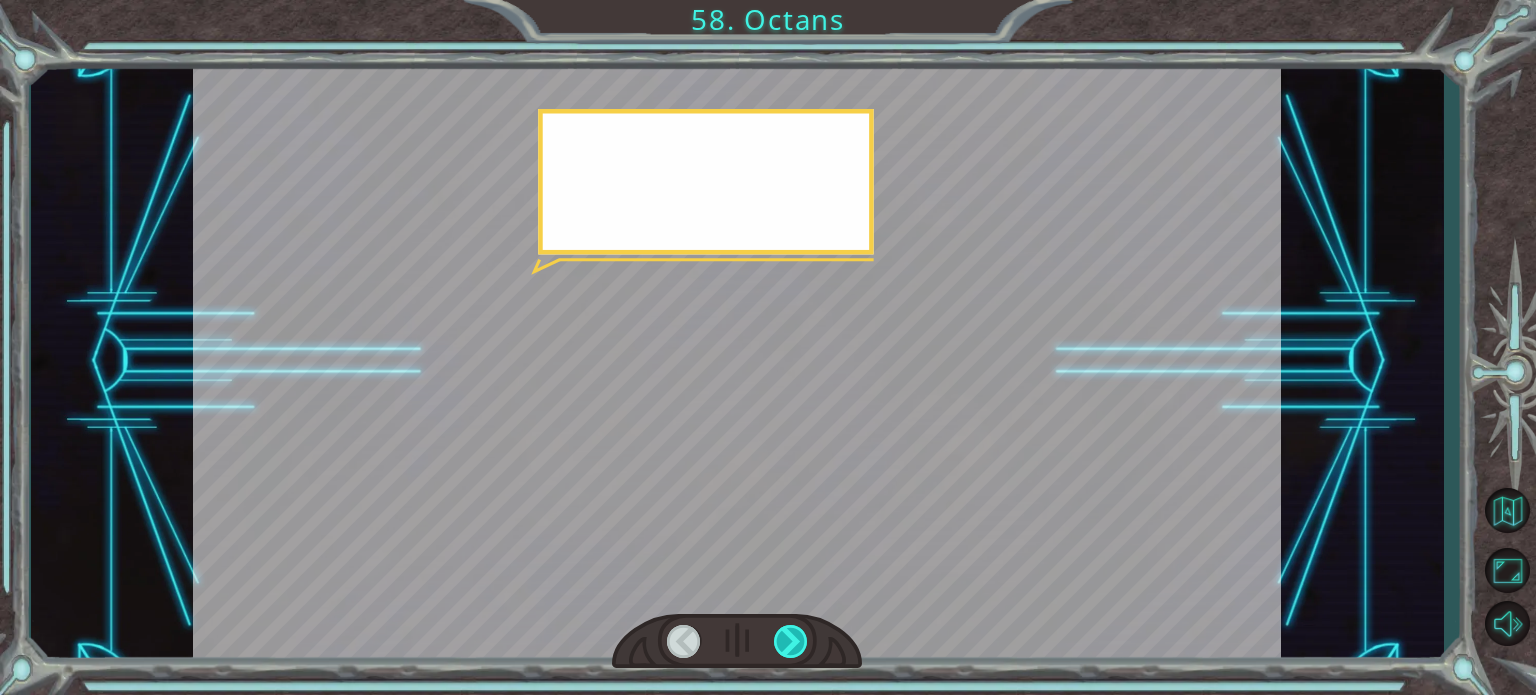 click at bounding box center (791, 641) 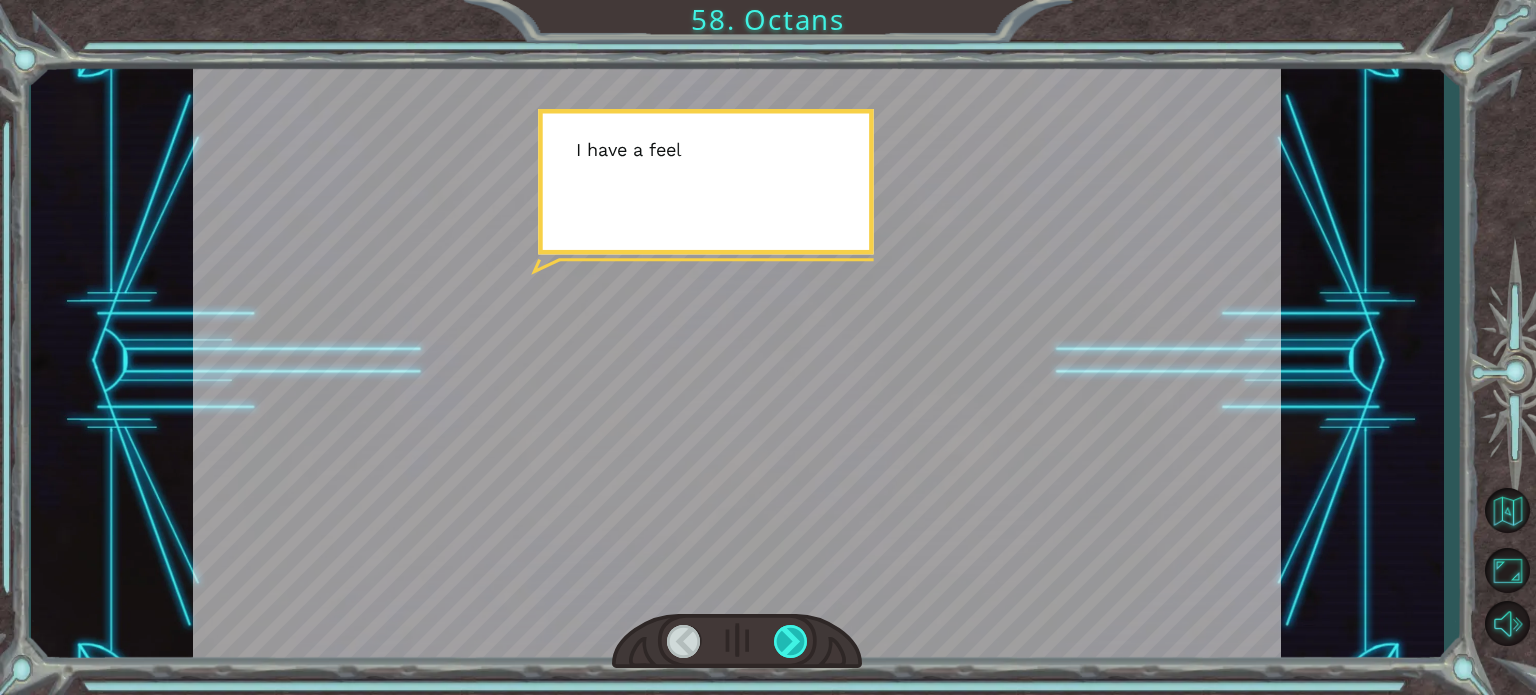 click at bounding box center [791, 641] 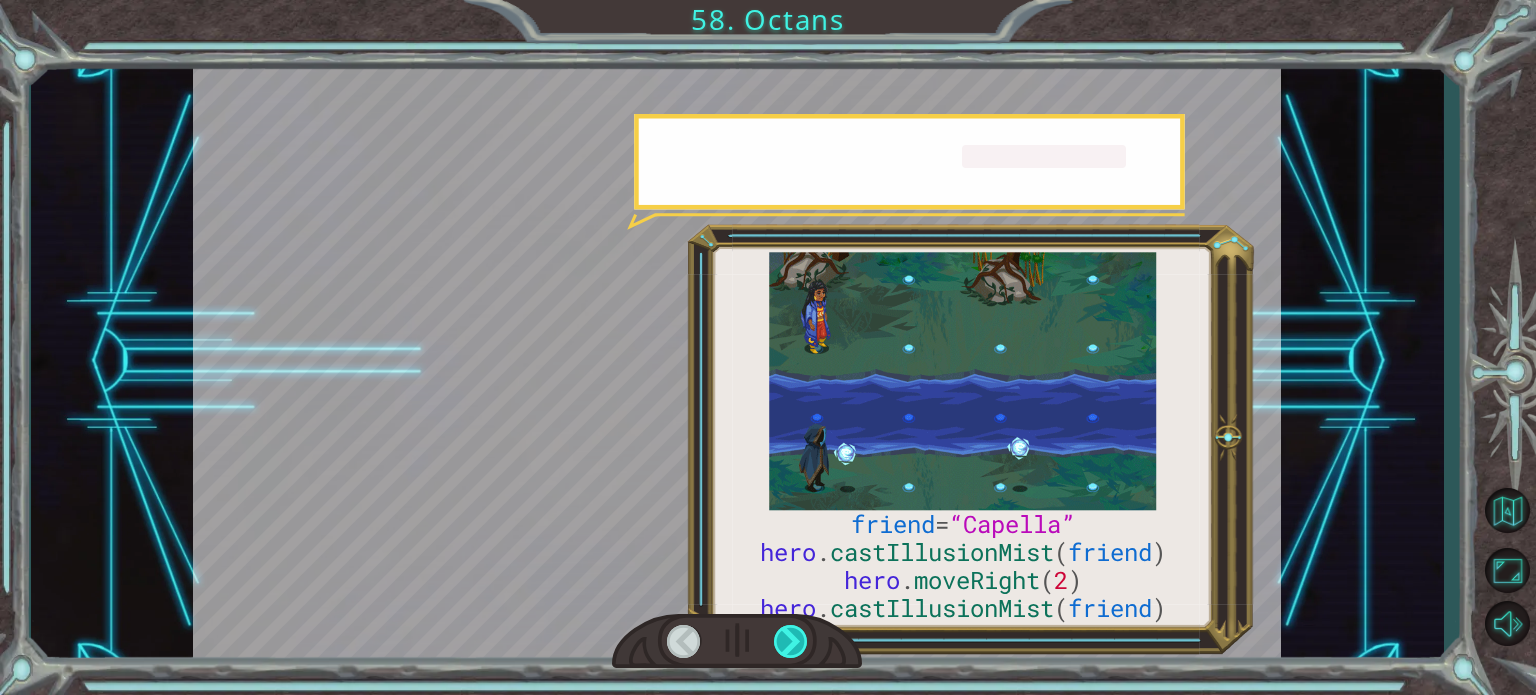 click at bounding box center (791, 641) 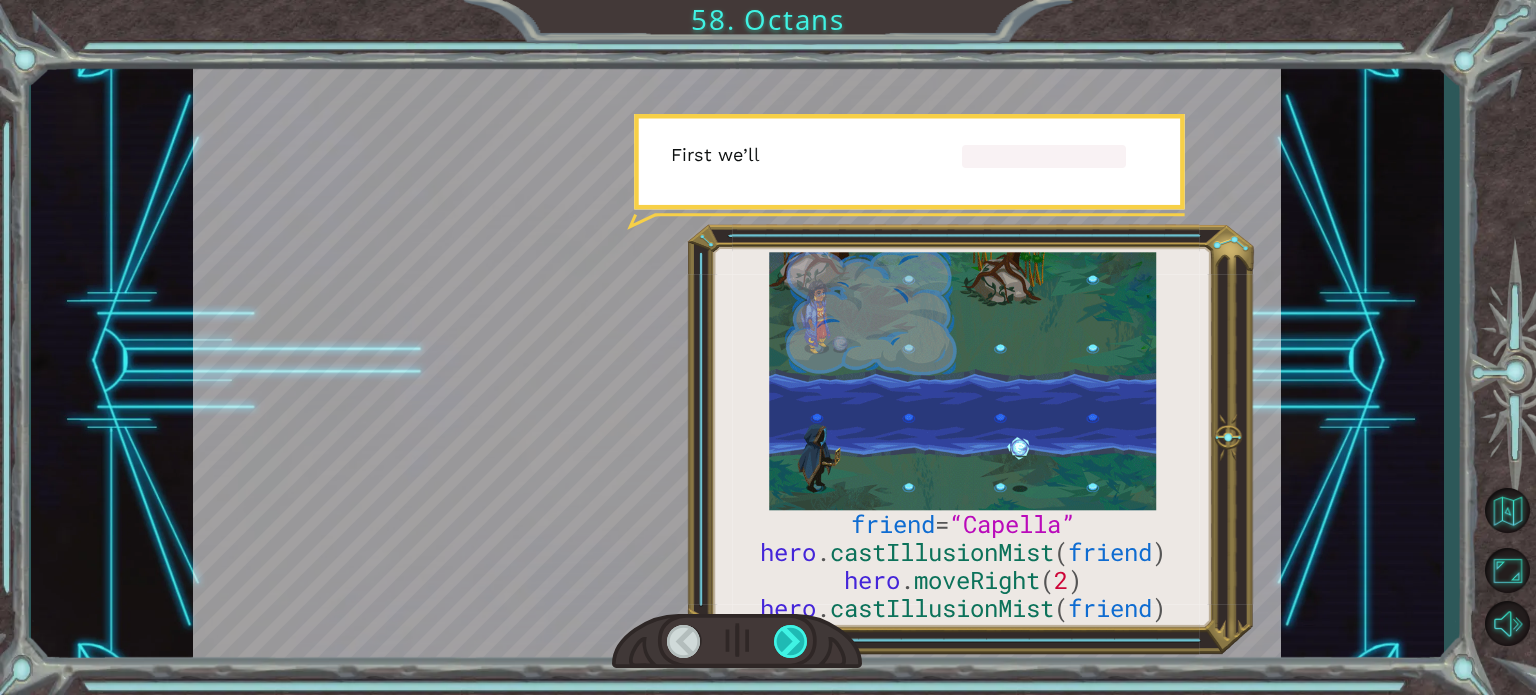 click at bounding box center (791, 641) 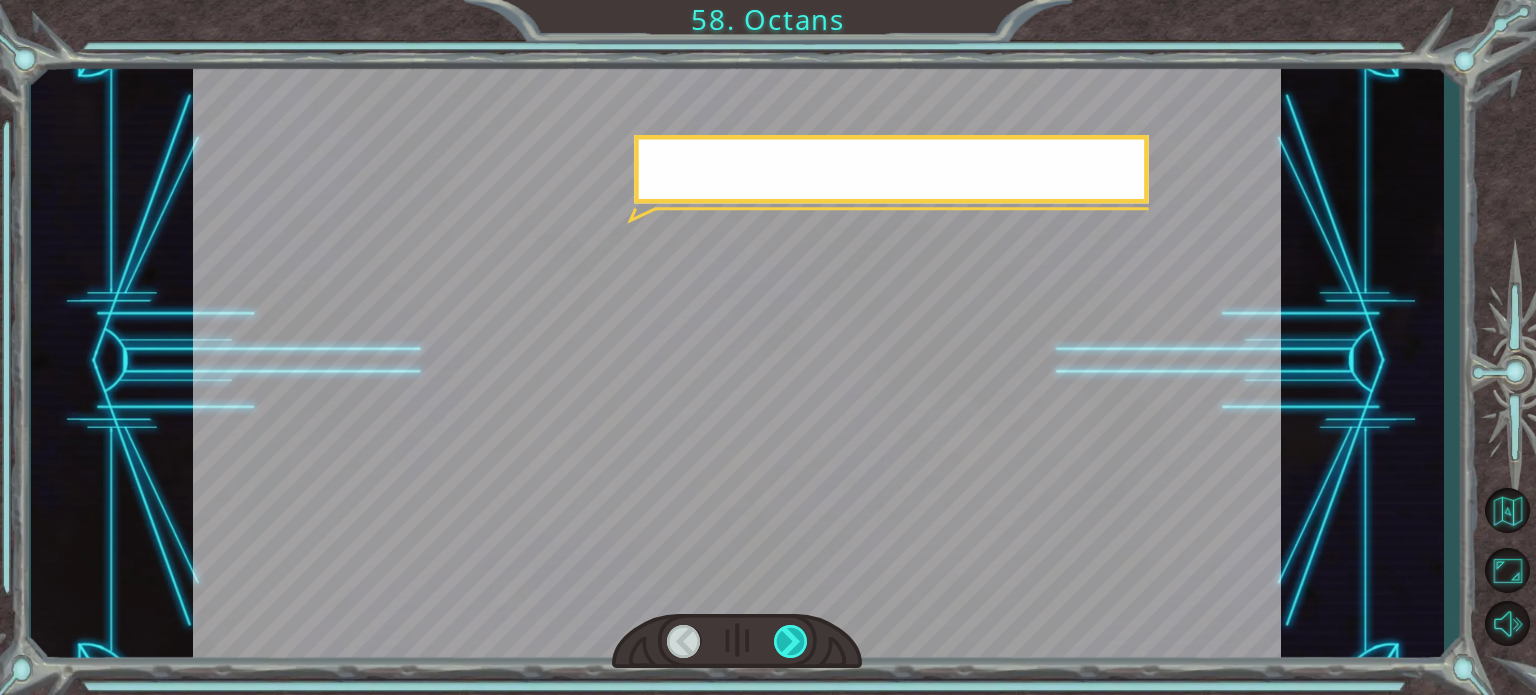 click at bounding box center (791, 641) 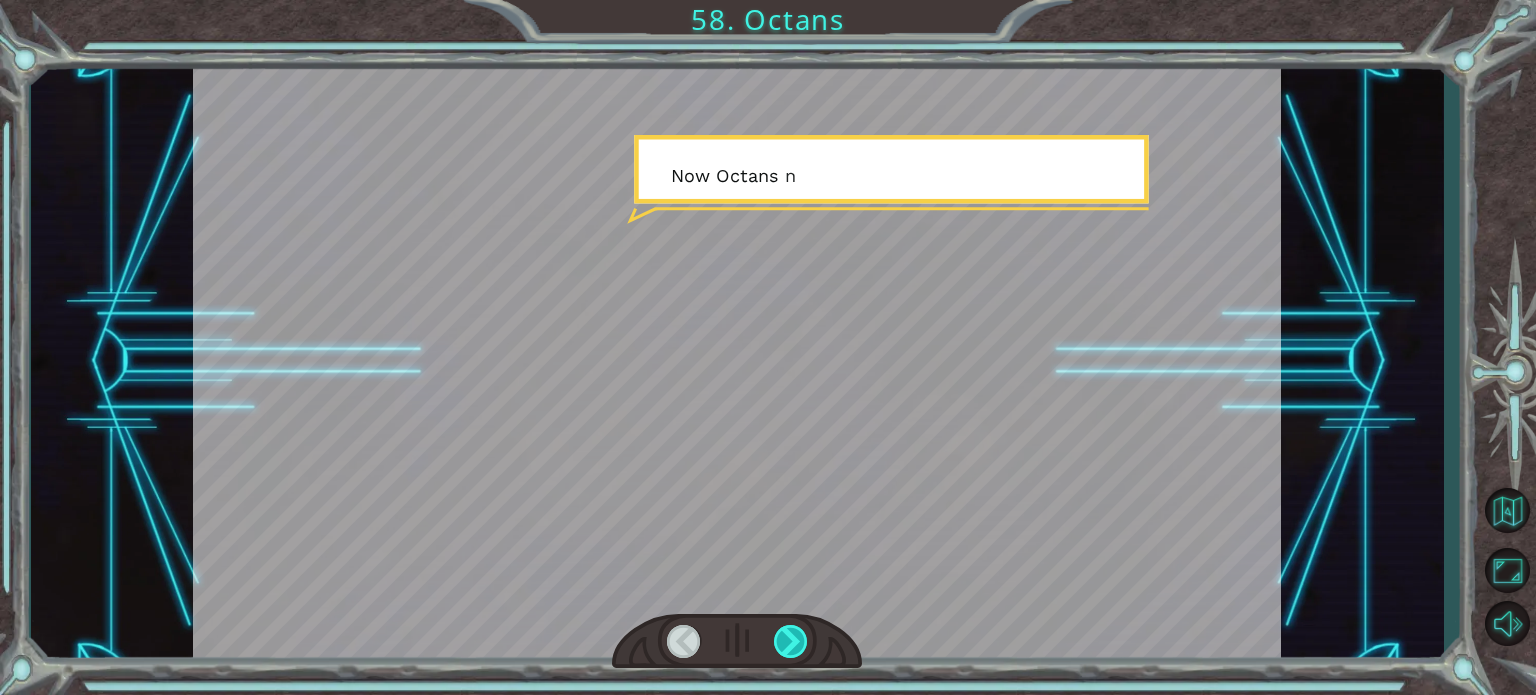click at bounding box center (791, 641) 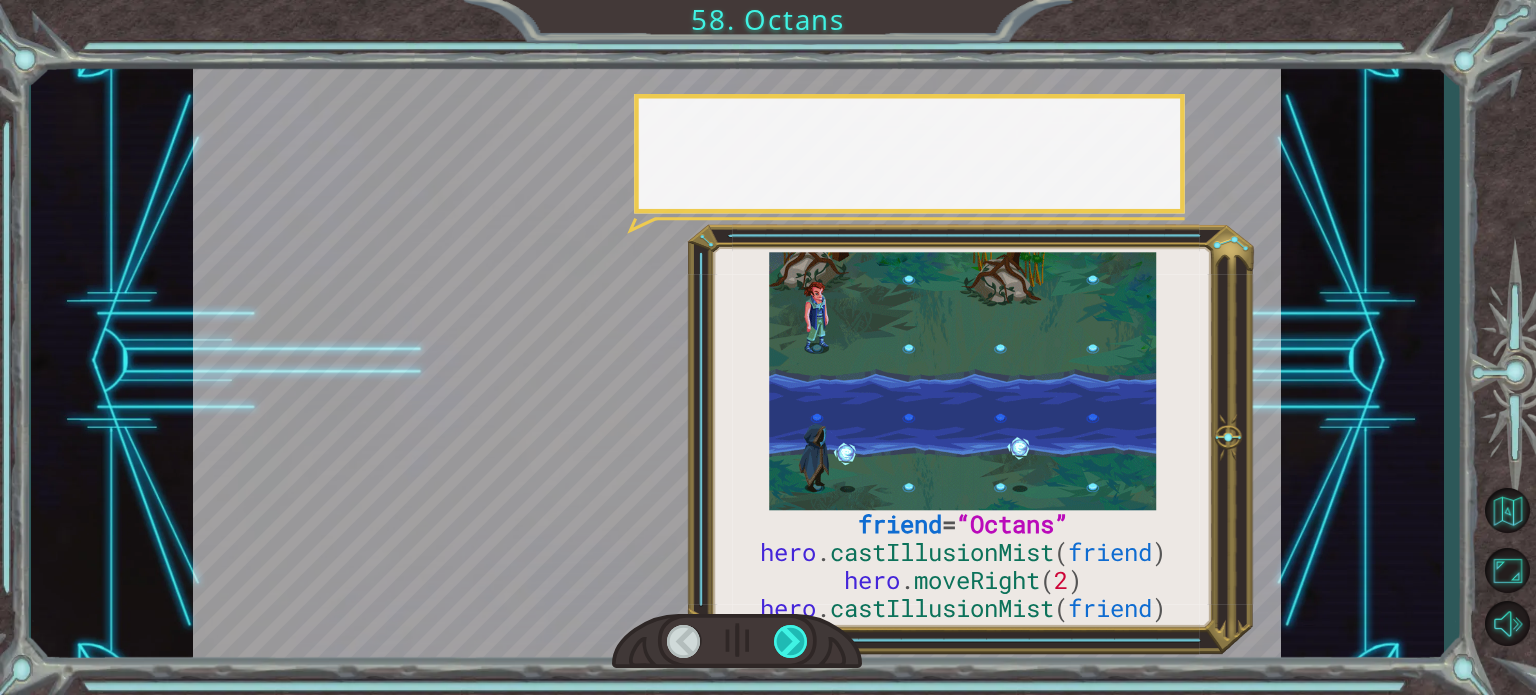 click at bounding box center (791, 641) 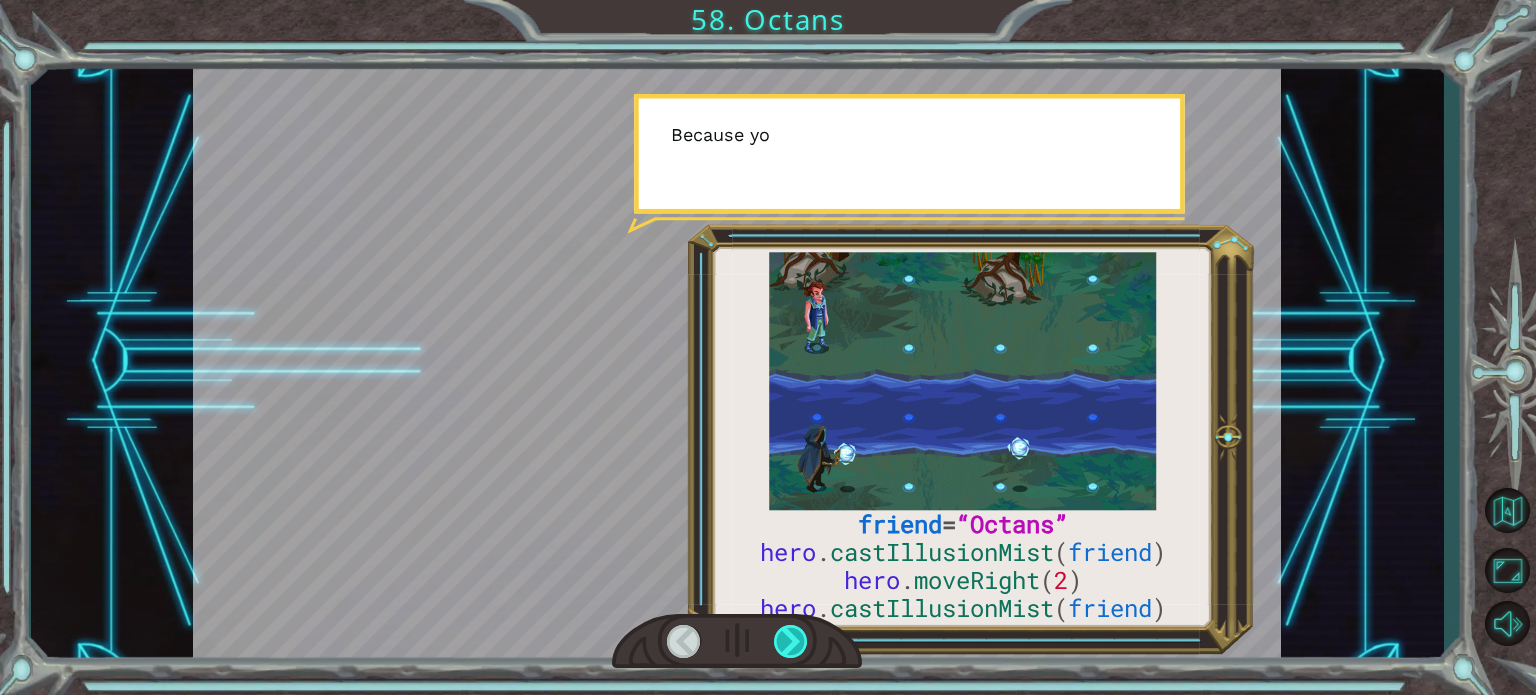 click at bounding box center [791, 641] 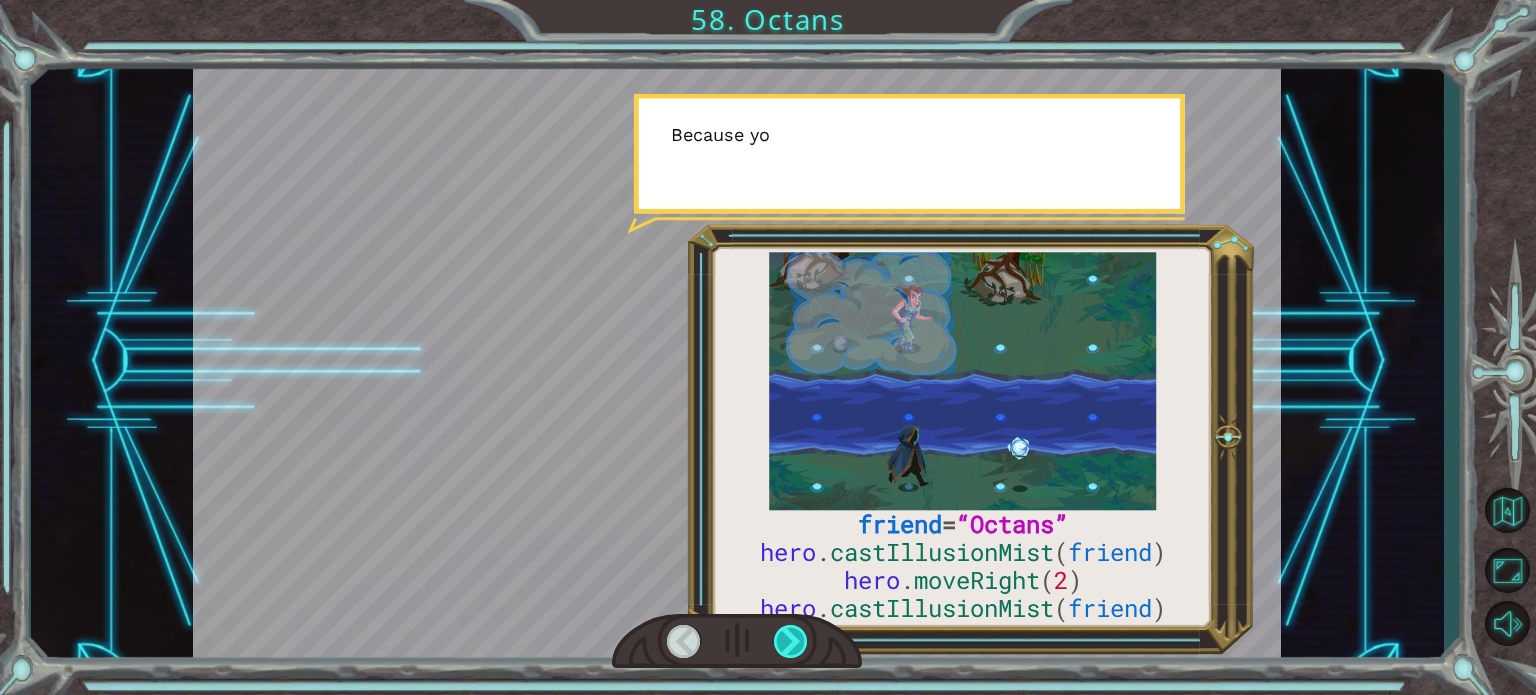 click at bounding box center (791, 641) 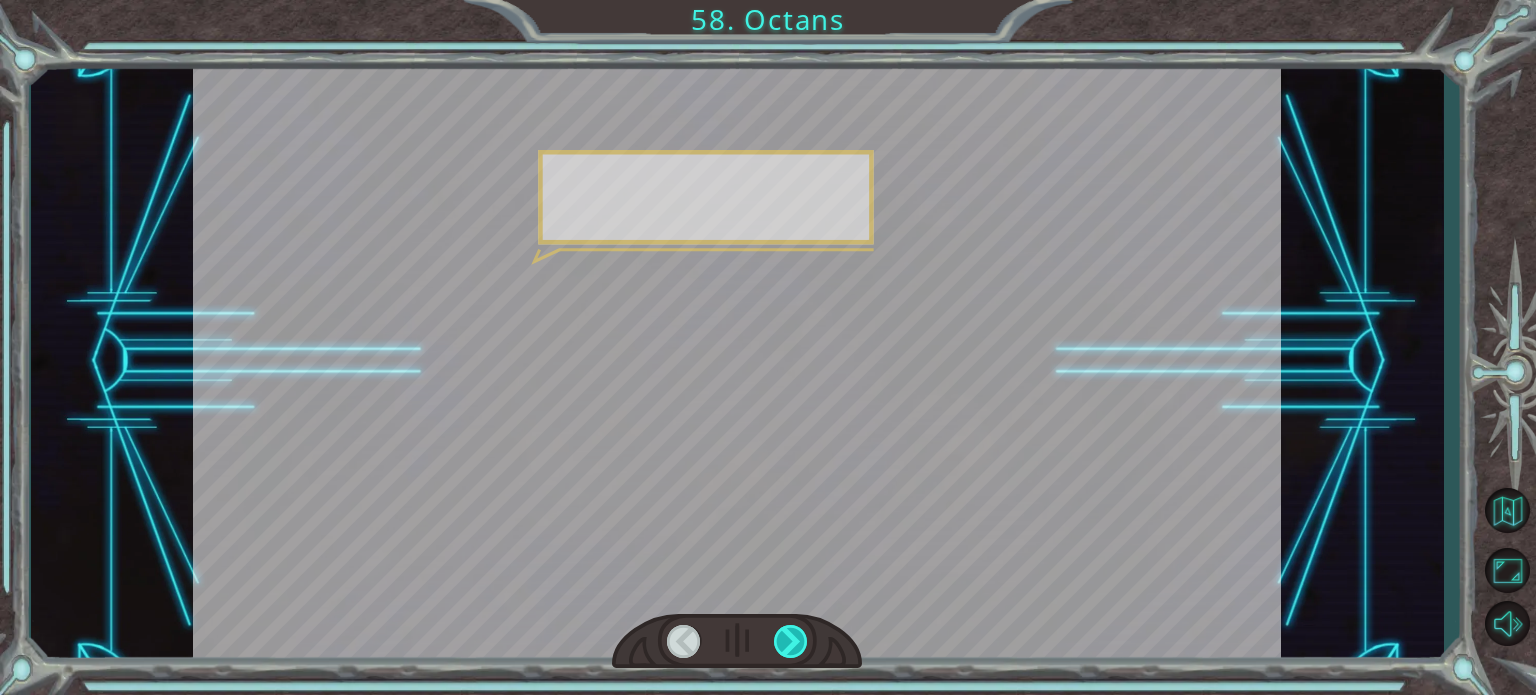 click at bounding box center (791, 641) 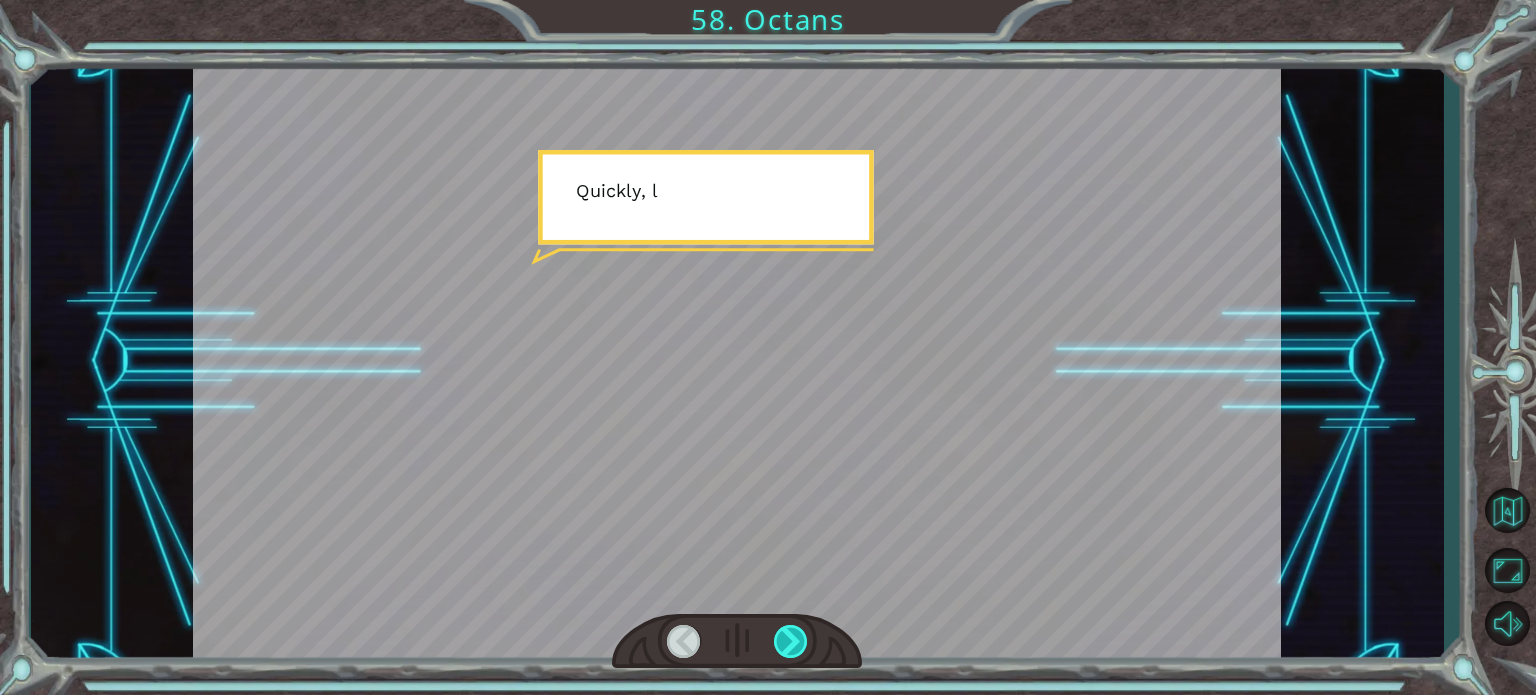click at bounding box center (791, 641) 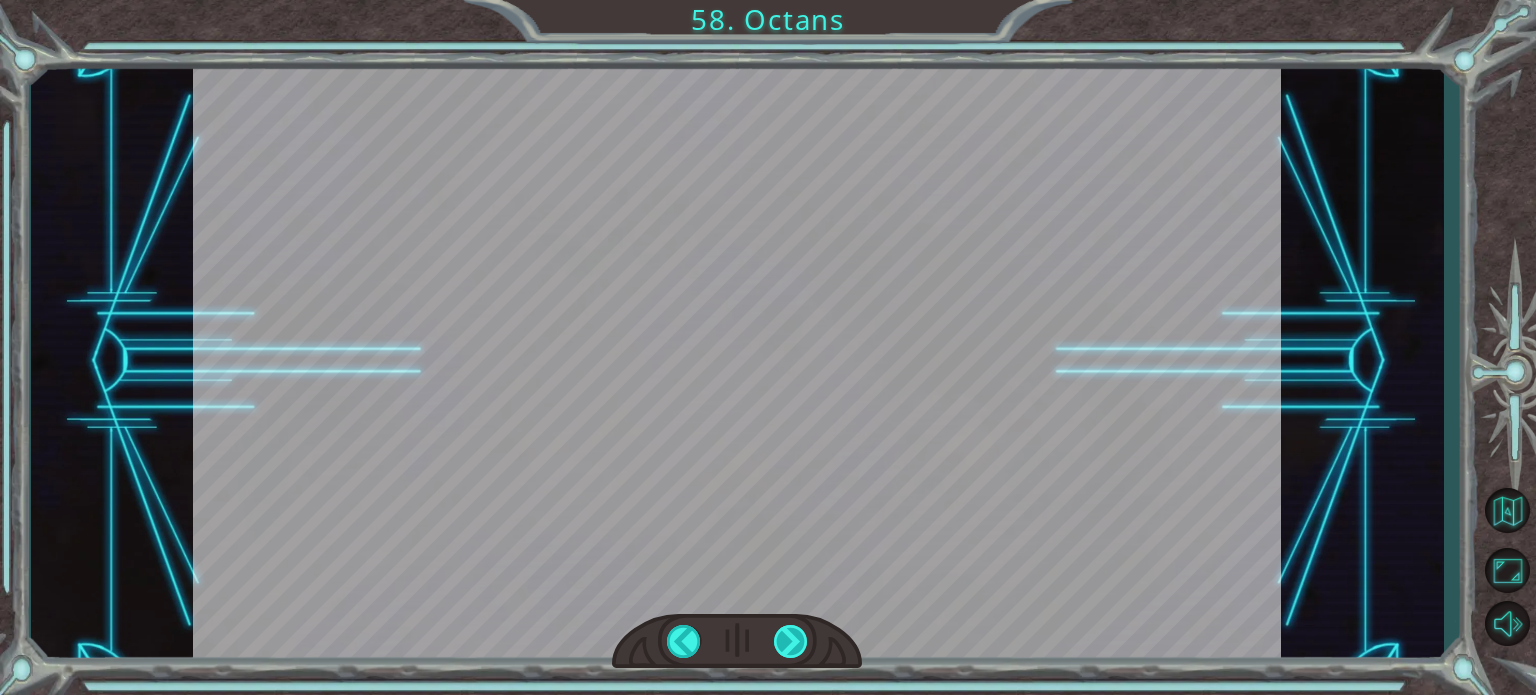 click on "friend  =  “Octans” hero . castIllusionMist ( friend ) hero . moveRight ( 2 ) hero . castIllusionMist ( friend )
H e y !   I   s a w   h o w   y o u   h e l p e d   C a p e l l a .   C a n   y o u   h e l p   m e   t o o ? W h o   a r e   y o u ? O h   s o r r y .   I ’ m   O c t a n s ,   t h e   s e c u r i t y   c h i e f   o f   t h e   M o o n   D a n c e r s .   I f   I   c a n   g e t   i n t o   t h e   c a m p ,   I   c a n   h e l p   o u r   p e o p l e   e s c a p e ! Y e a h ,   I   c a n   h e l p   y o u   t o o .   T [PERSON_NAME] .   I ' m   g o i n g   t o   g o   s c o u t   a h e a d   t o   s e e   w h e r e   t h e   T e n g s h e   a r e . W o w ,   y o u ’ r e   p o p u l a r   t o d a y .   Y e a h .   I   r a n   t h a t   c o d e   a n d   i t   w o r k e d   g r e a t .   B u t   h o w   c a n   I   m a k e   i t   m y   o w n ? I   h a v e   a   f e e l i n g   y o u ' r e   g o i n g   t o   n e e d   v a r i a b l e s   t o   h e l p   O c t a n s ." at bounding box center (768, 0) 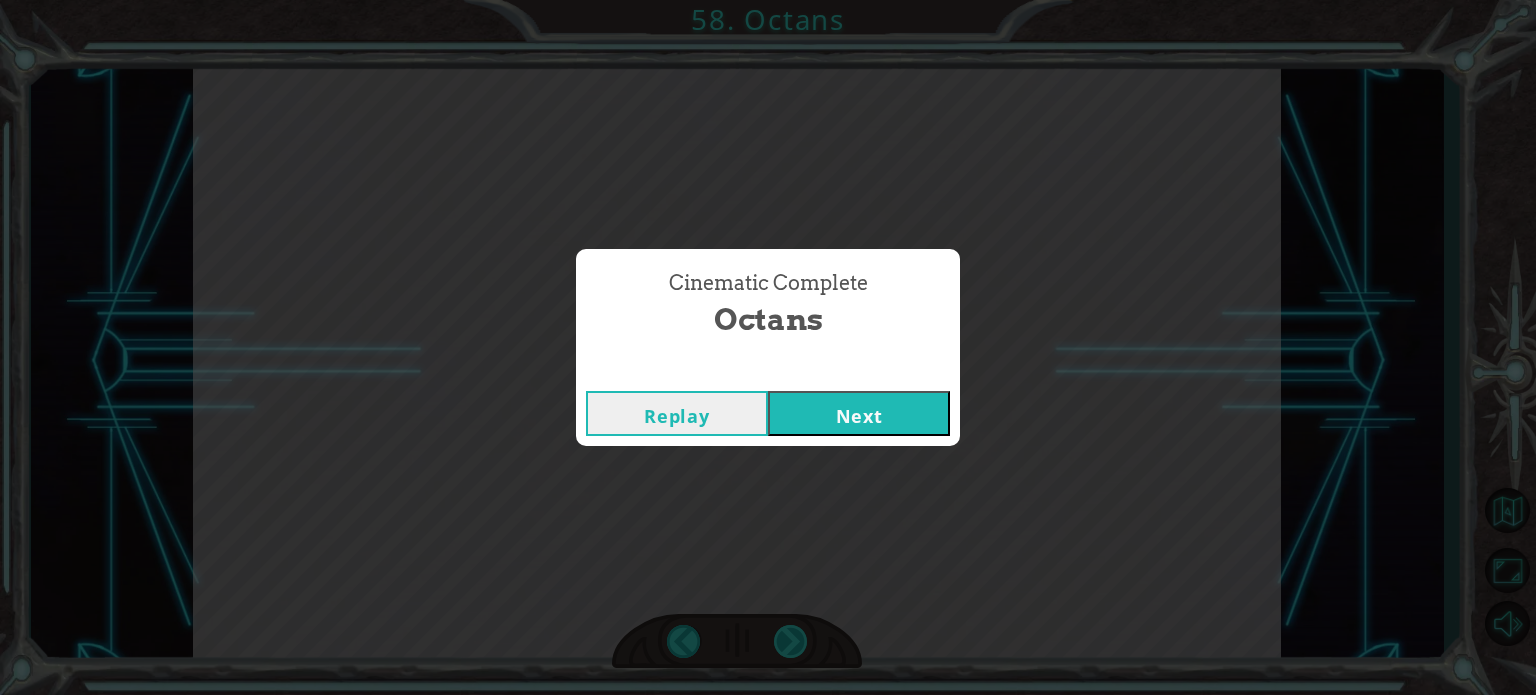 click on "Cinematic Complete     Octans
Replay
Next" at bounding box center [768, 347] 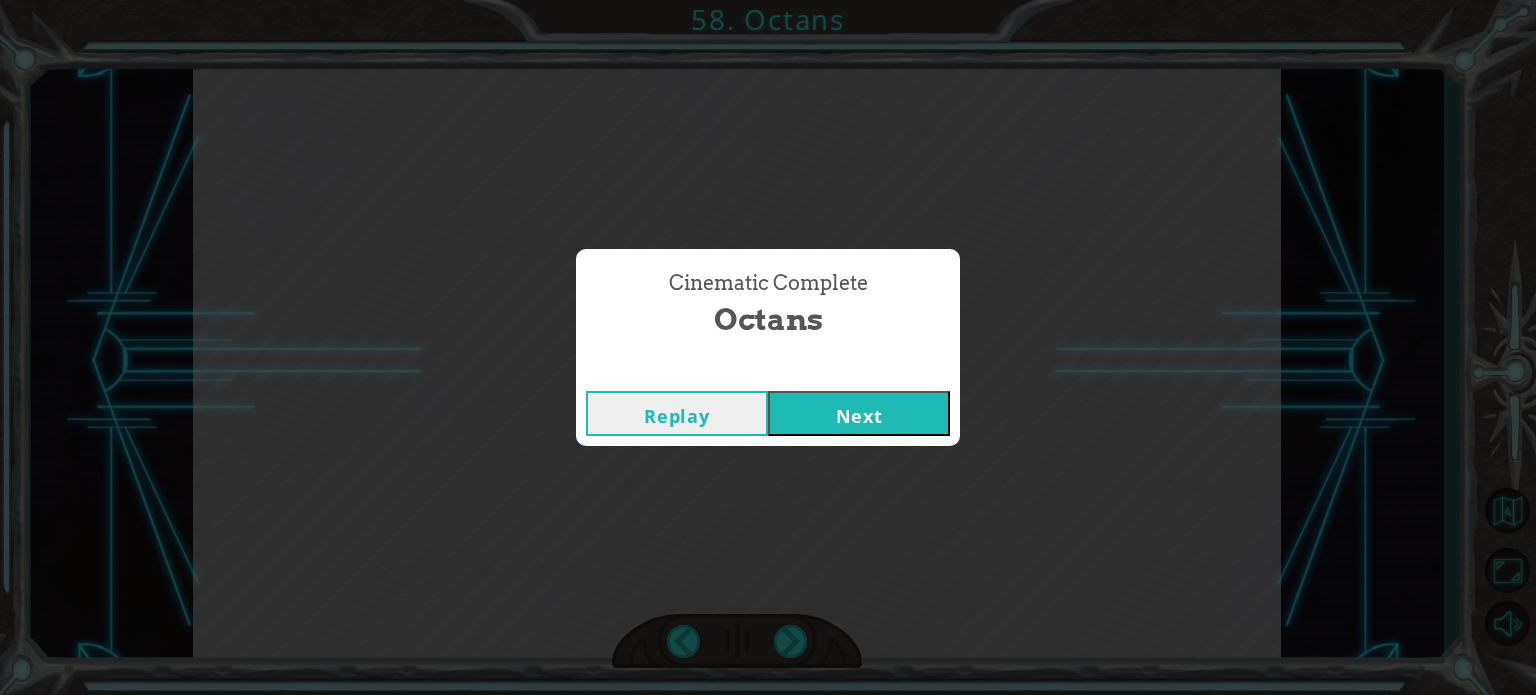 click on "Next" at bounding box center [859, 413] 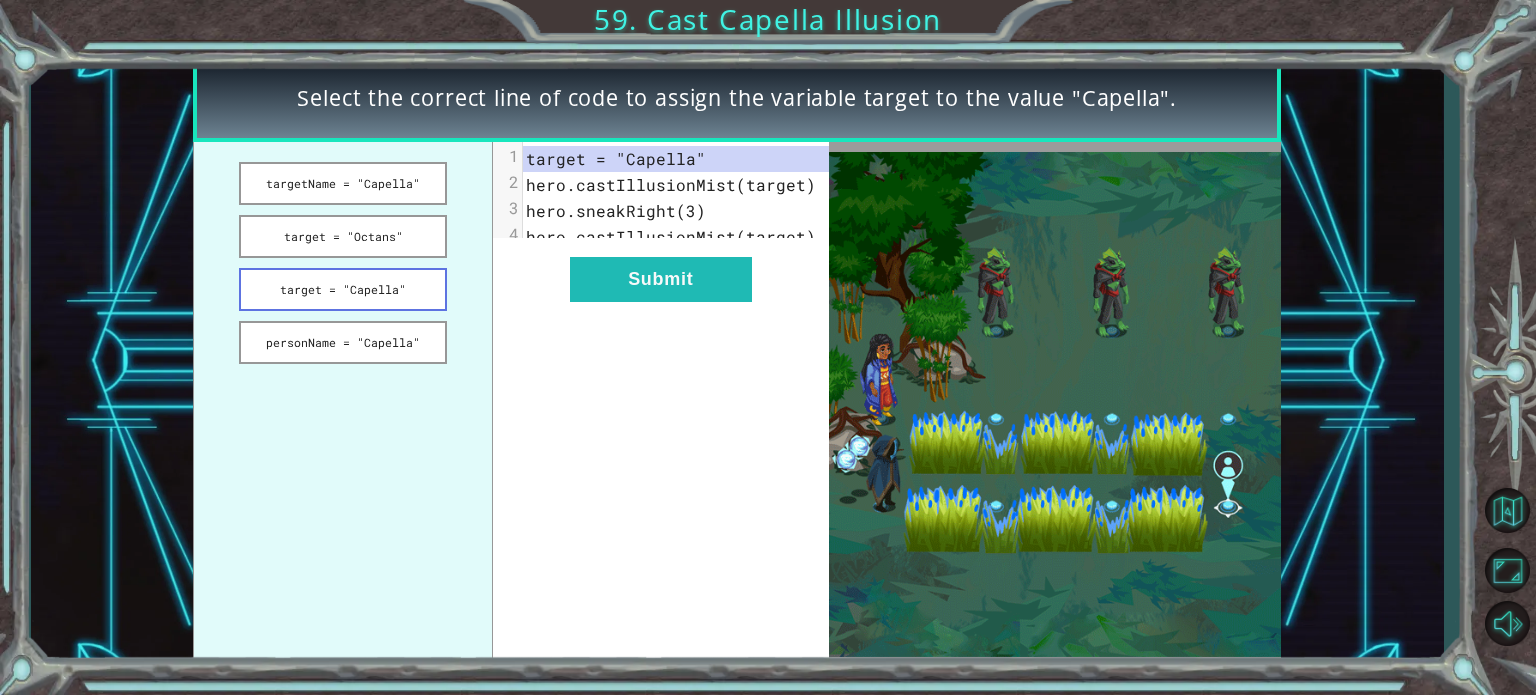 click on "target = "Capella"" at bounding box center (343, 289) 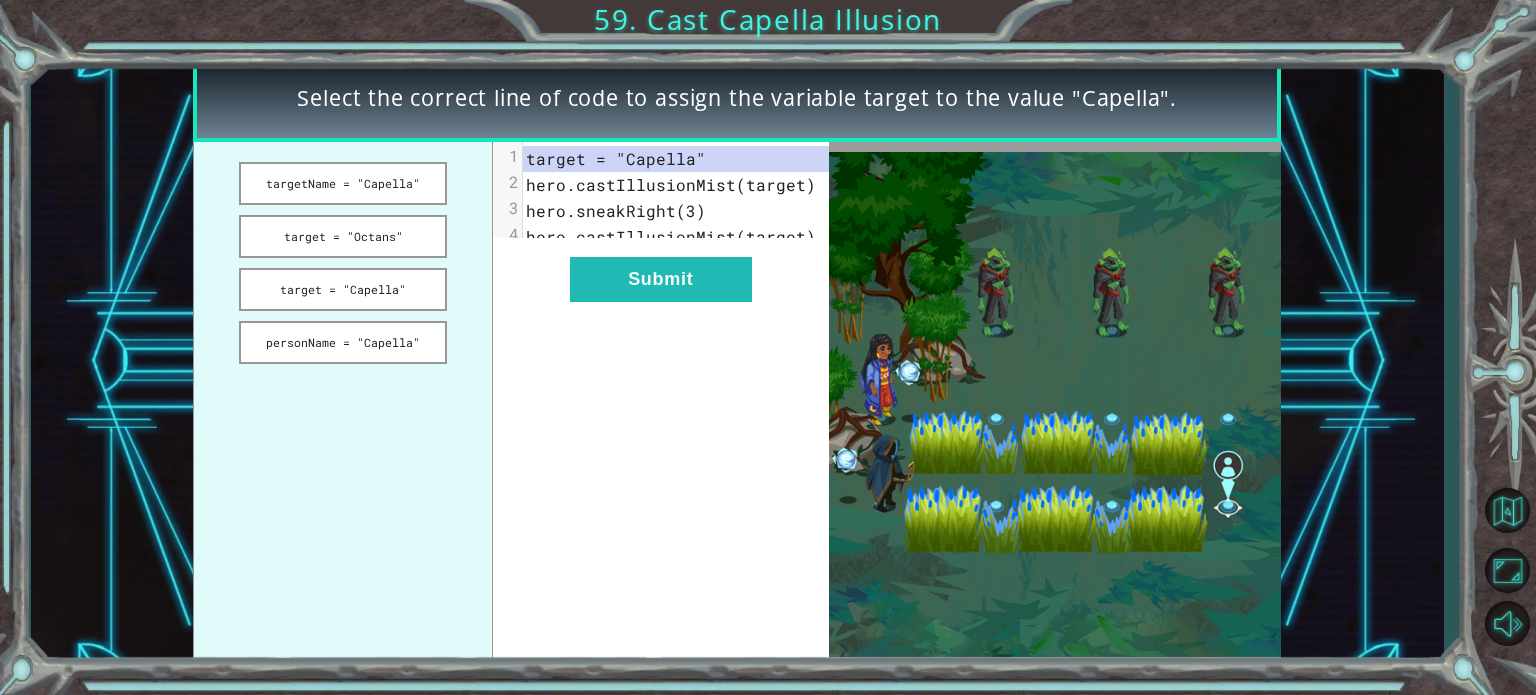 click on "xxxxxxxxxx 4   1 target = "Capella" 2 hero.castIllusionMist(target) 3 hero.sneakRight(3) 4 hero.castIllusionMist(target)
Submit" at bounding box center [661, 404] 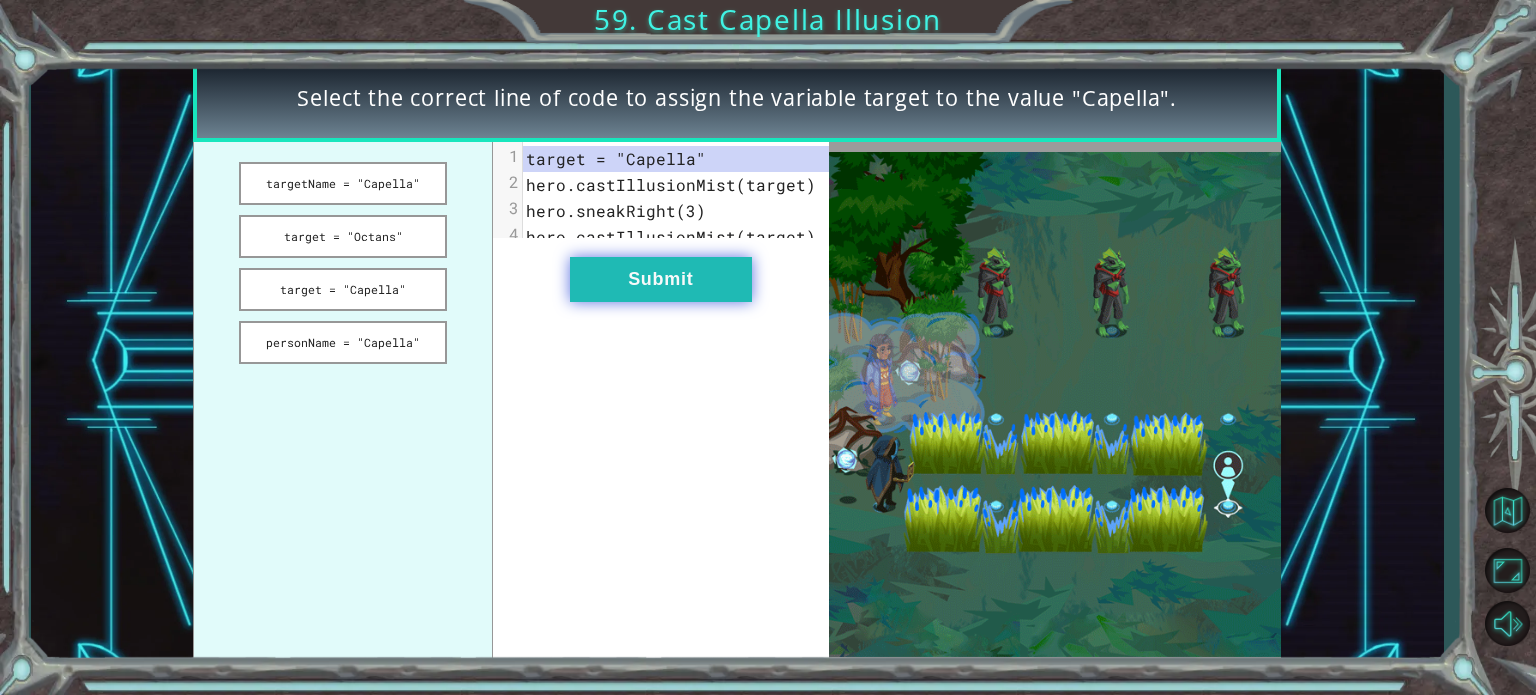 click on "Submit" at bounding box center (661, 279) 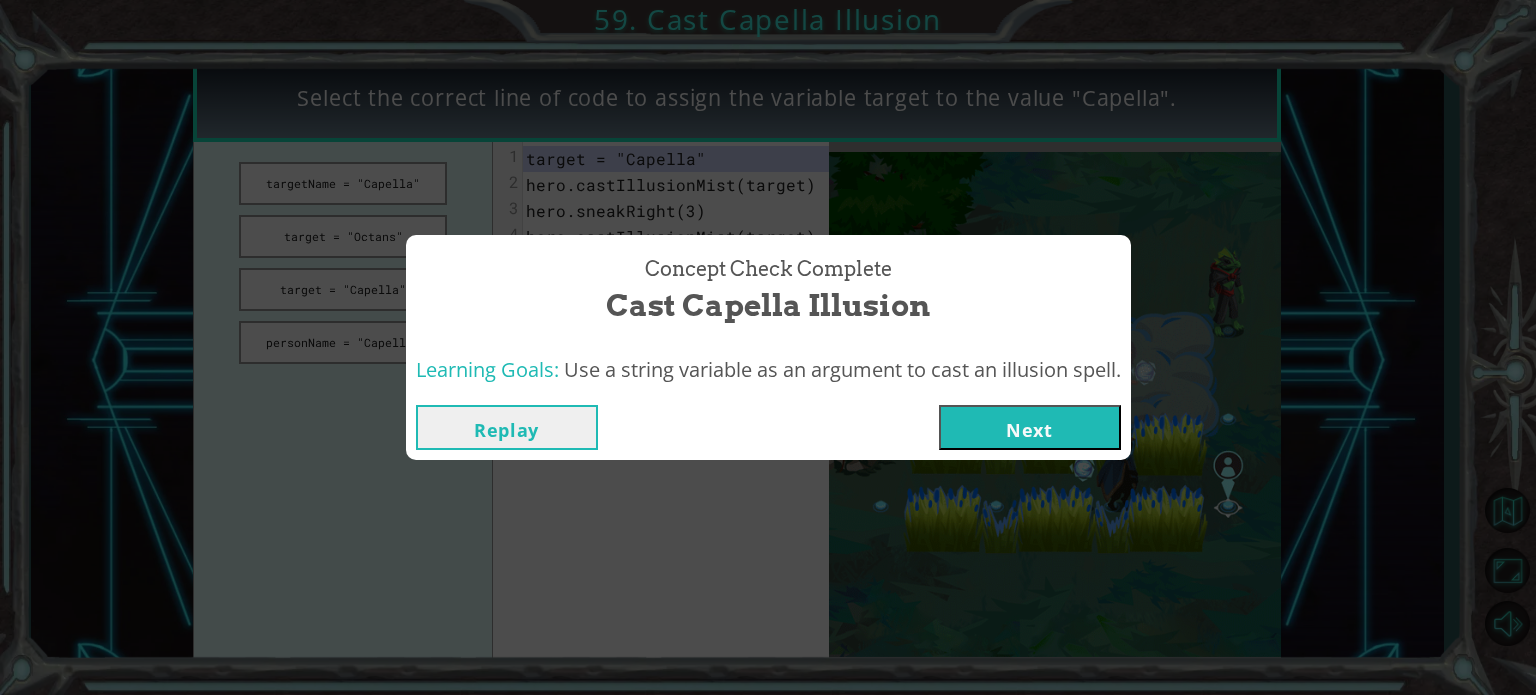 drag, startPoint x: 984, startPoint y: 454, endPoint x: 987, endPoint y: 443, distance: 11.401754 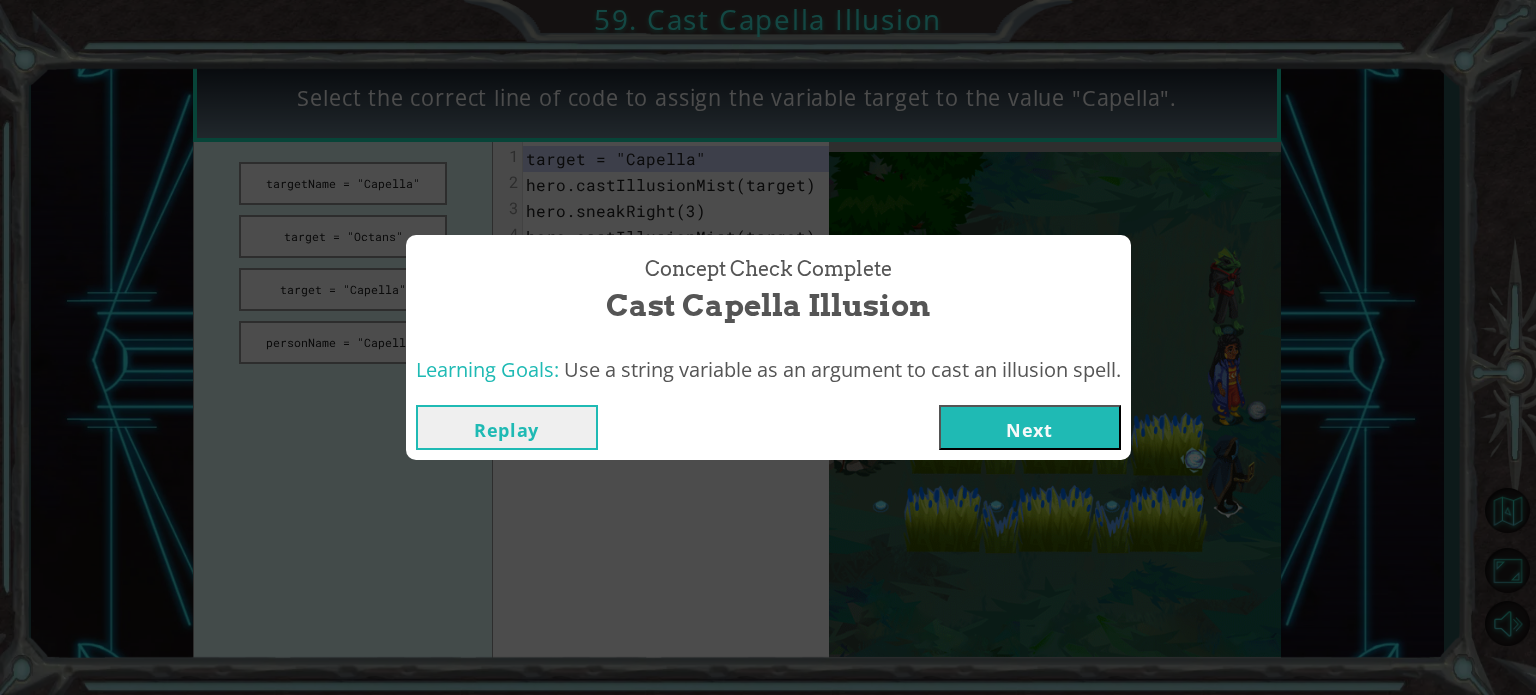 click on "Replay
Next" at bounding box center (768, 427) 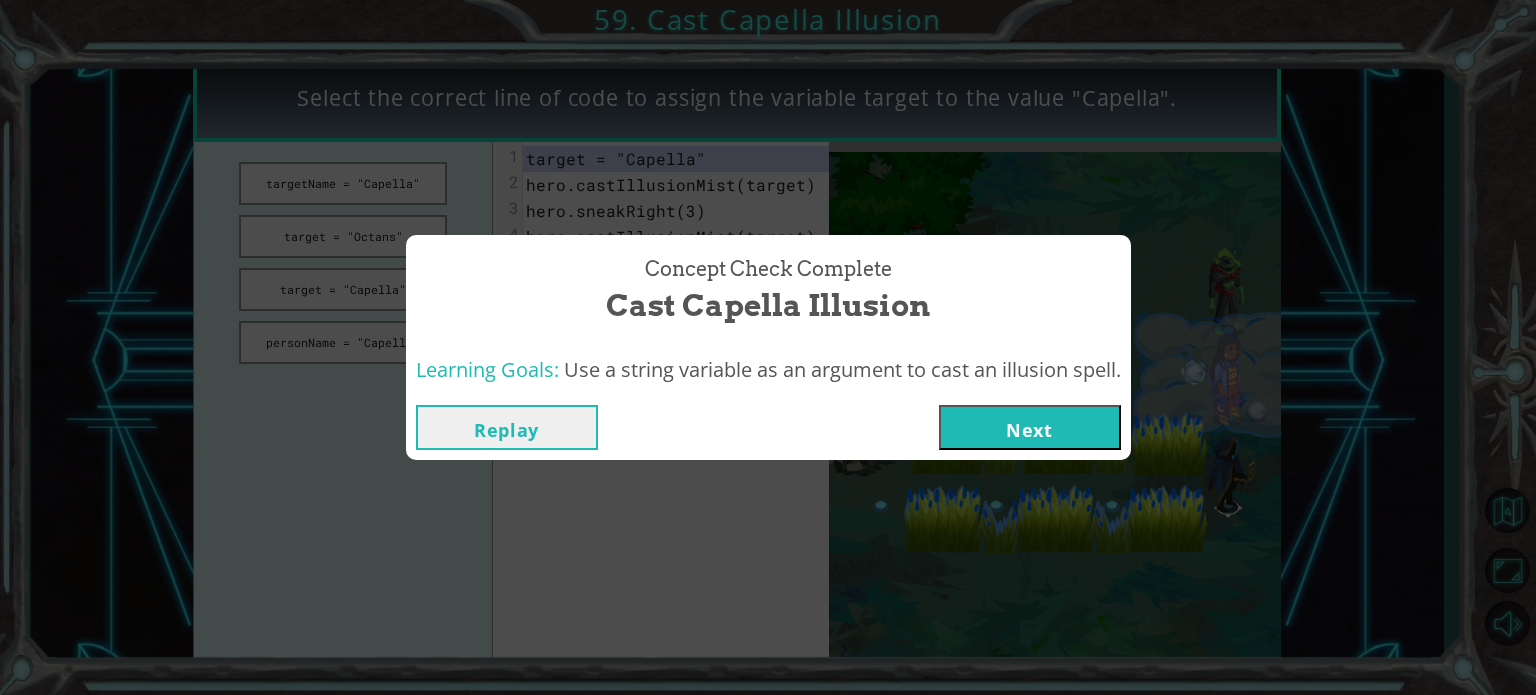 drag, startPoint x: 978, startPoint y: 427, endPoint x: 983, endPoint y: 409, distance: 18.681541 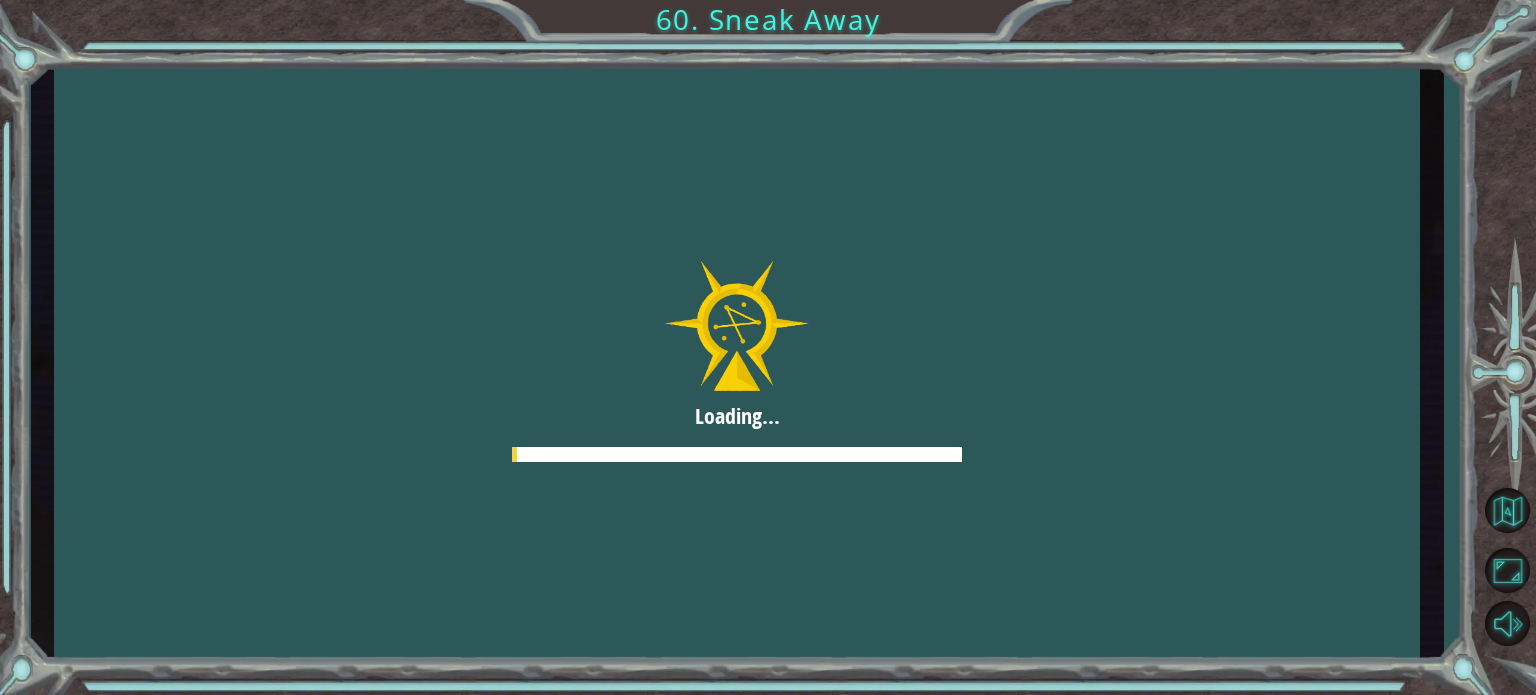 click on "Next" at bounding box center (1030, 427) 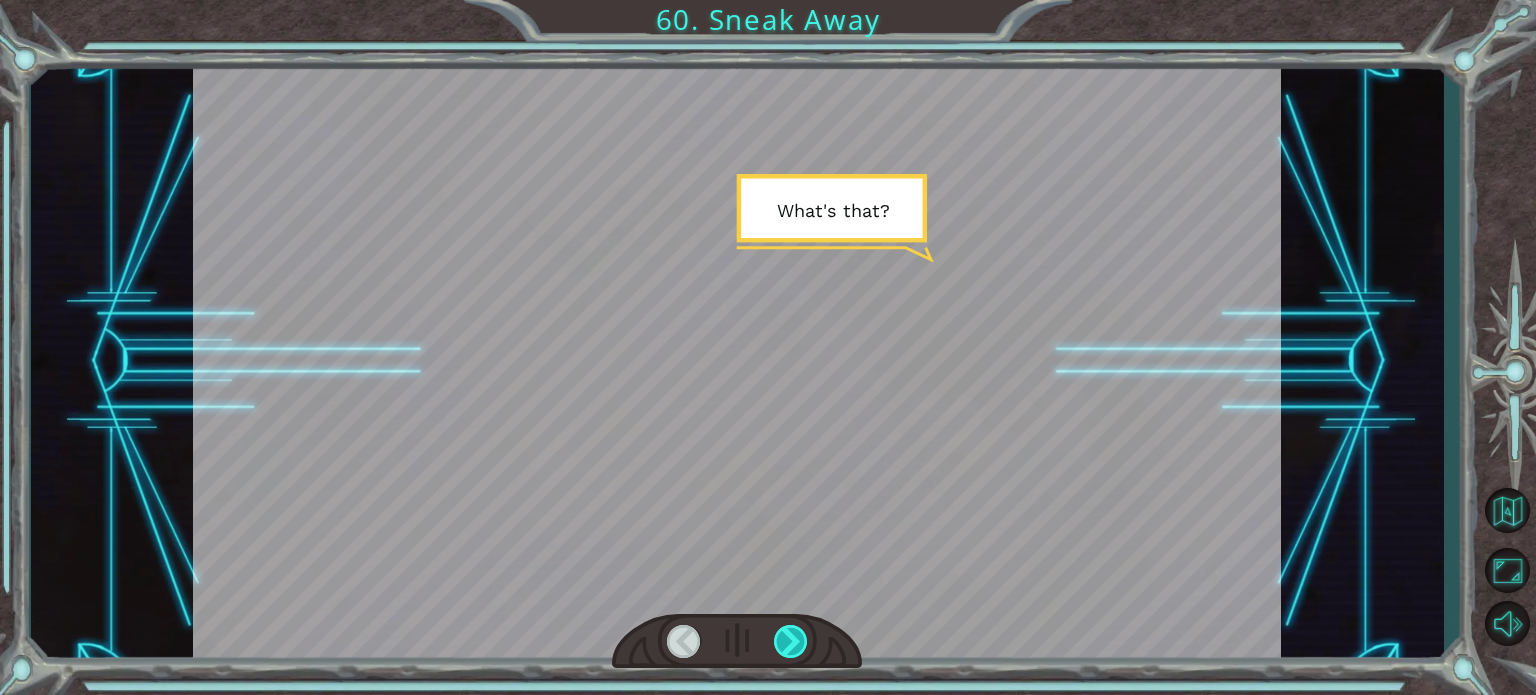 click at bounding box center (791, 641) 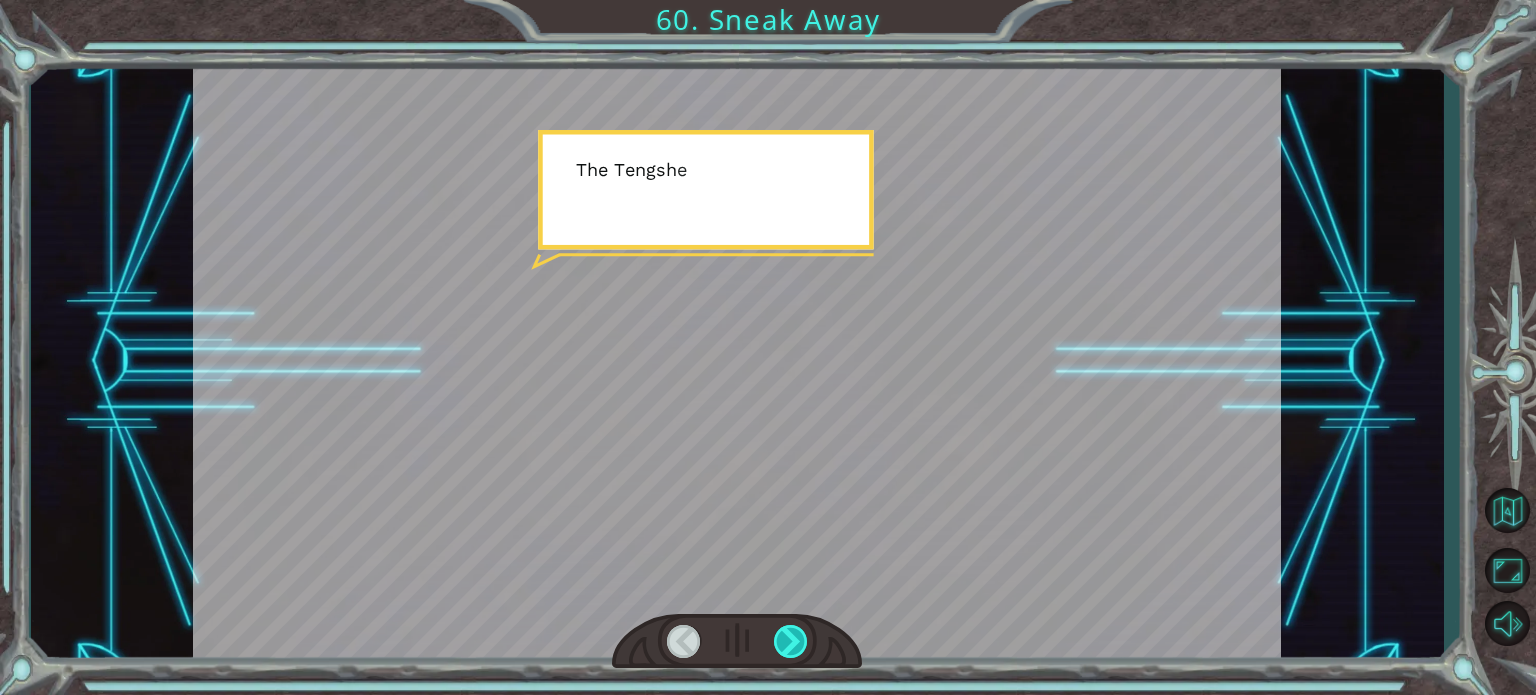 click at bounding box center (791, 641) 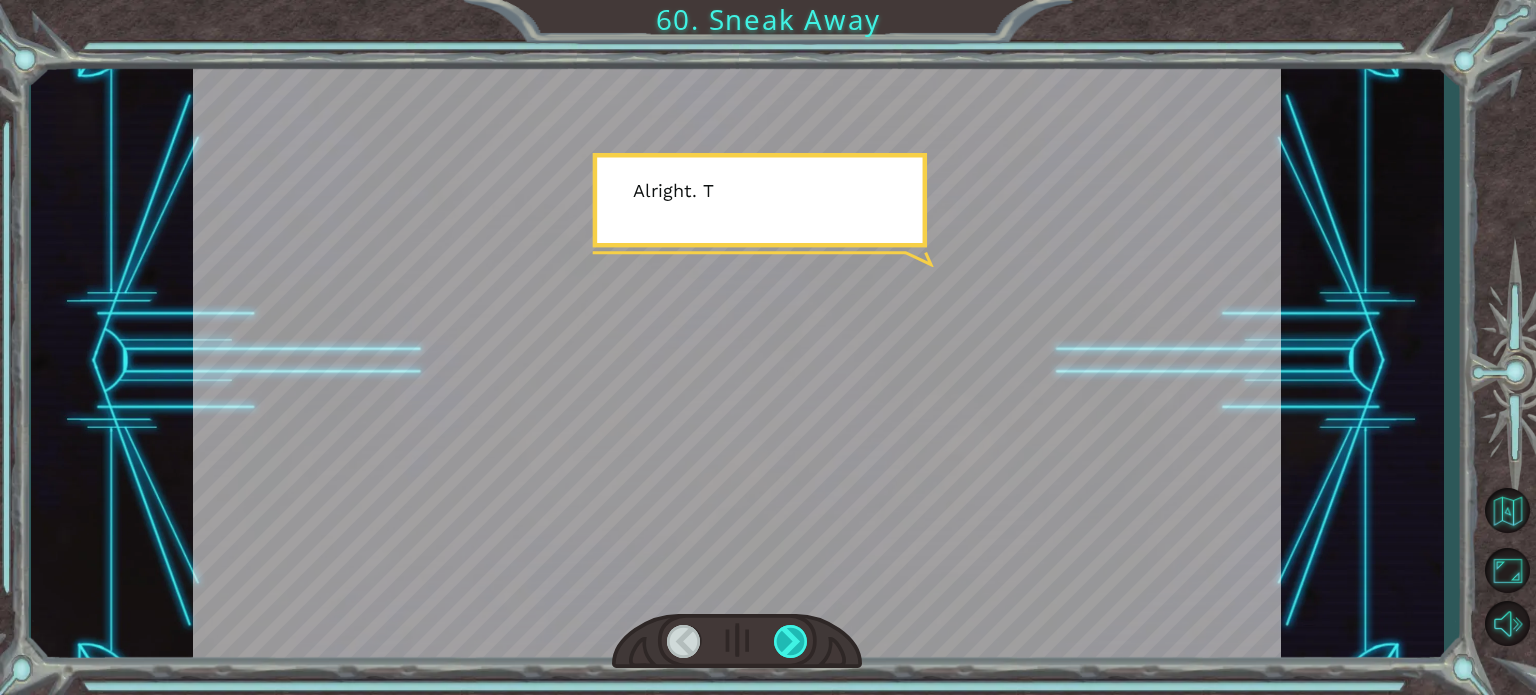 click at bounding box center [791, 641] 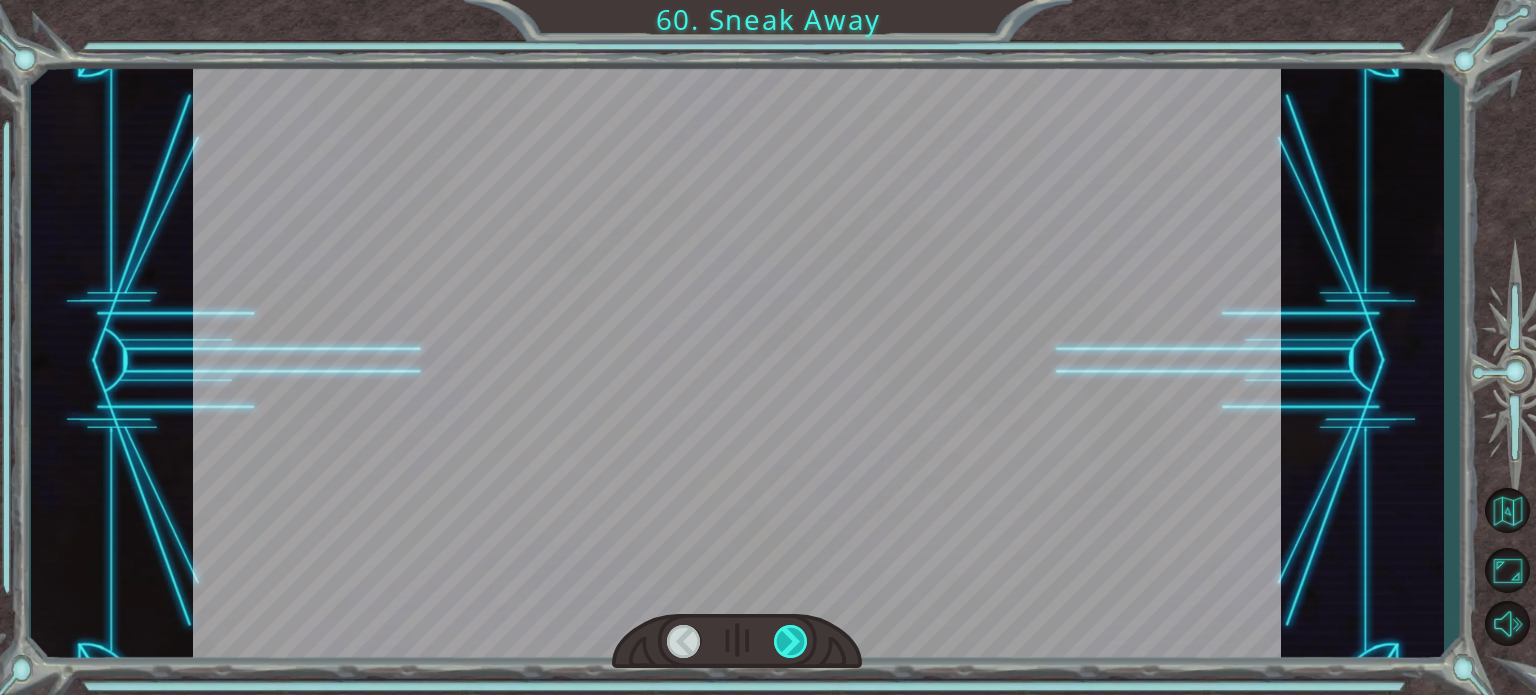 click at bounding box center [791, 641] 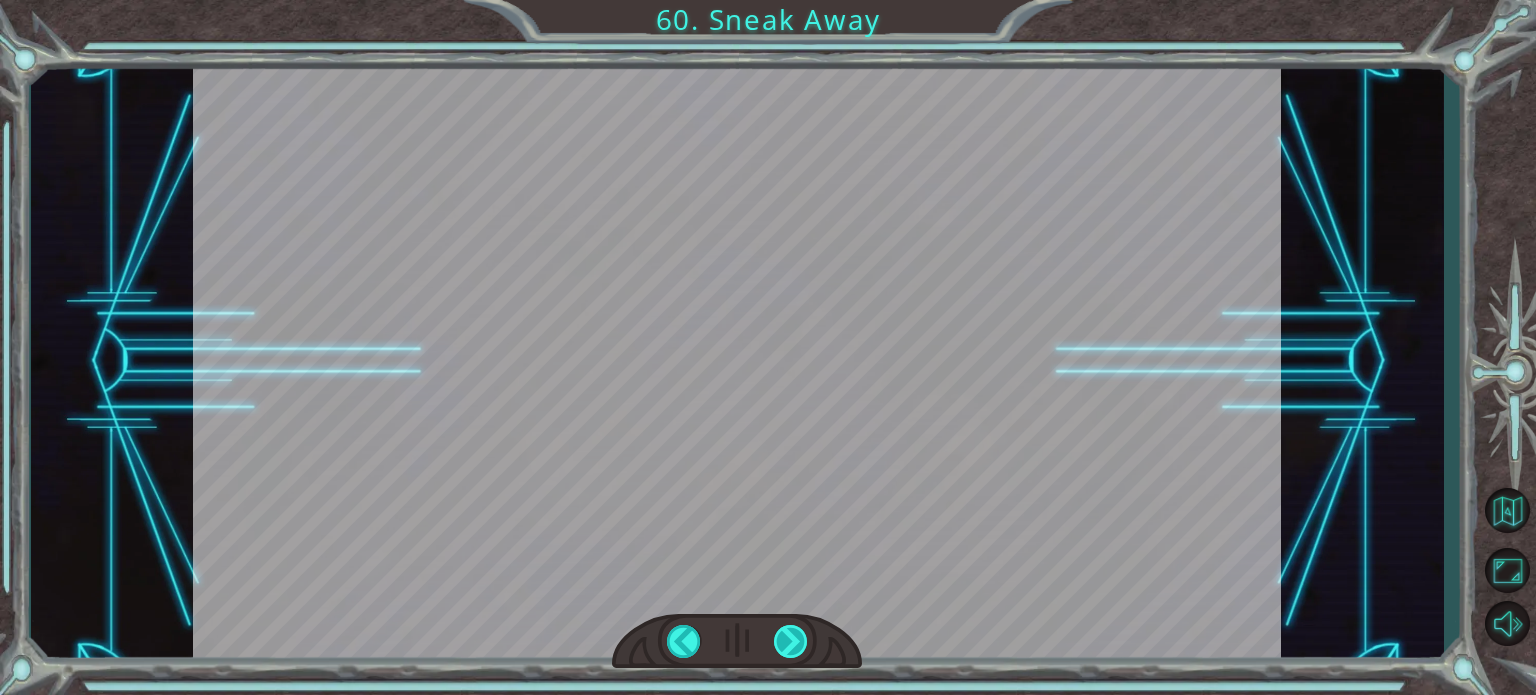 click at bounding box center [791, 641] 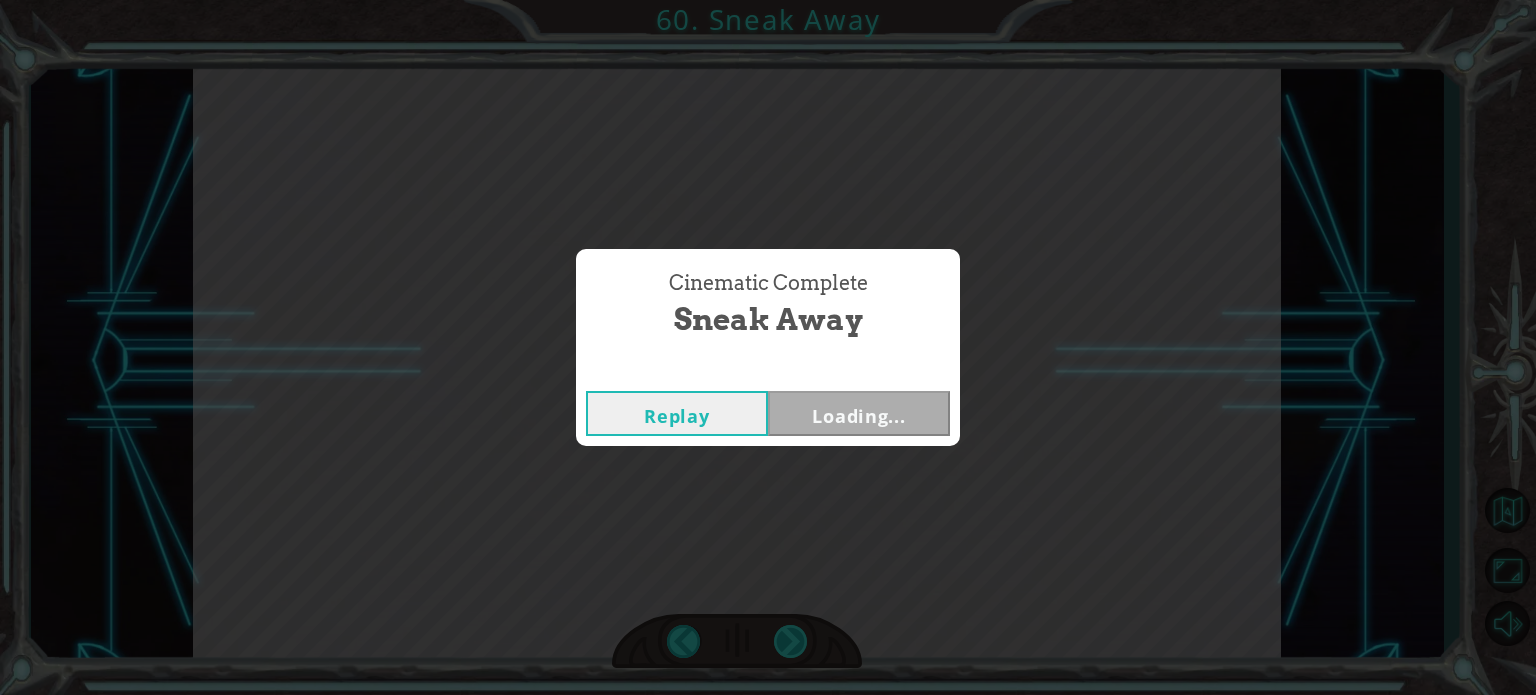 click on "Cinematic Complete     Sneak Away
Replay
Loading..." at bounding box center [768, 347] 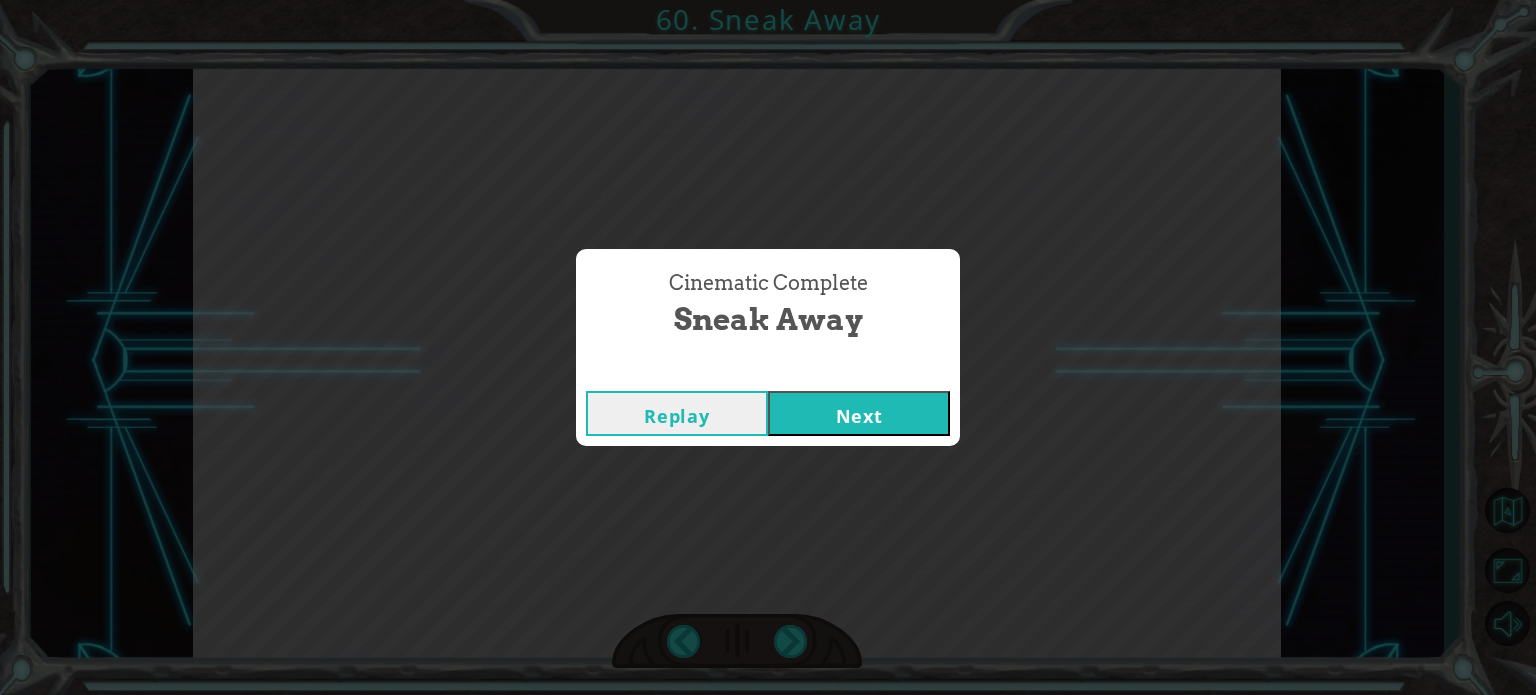 drag, startPoint x: 810, startPoint y: 455, endPoint x: 811, endPoint y: 444, distance: 11.045361 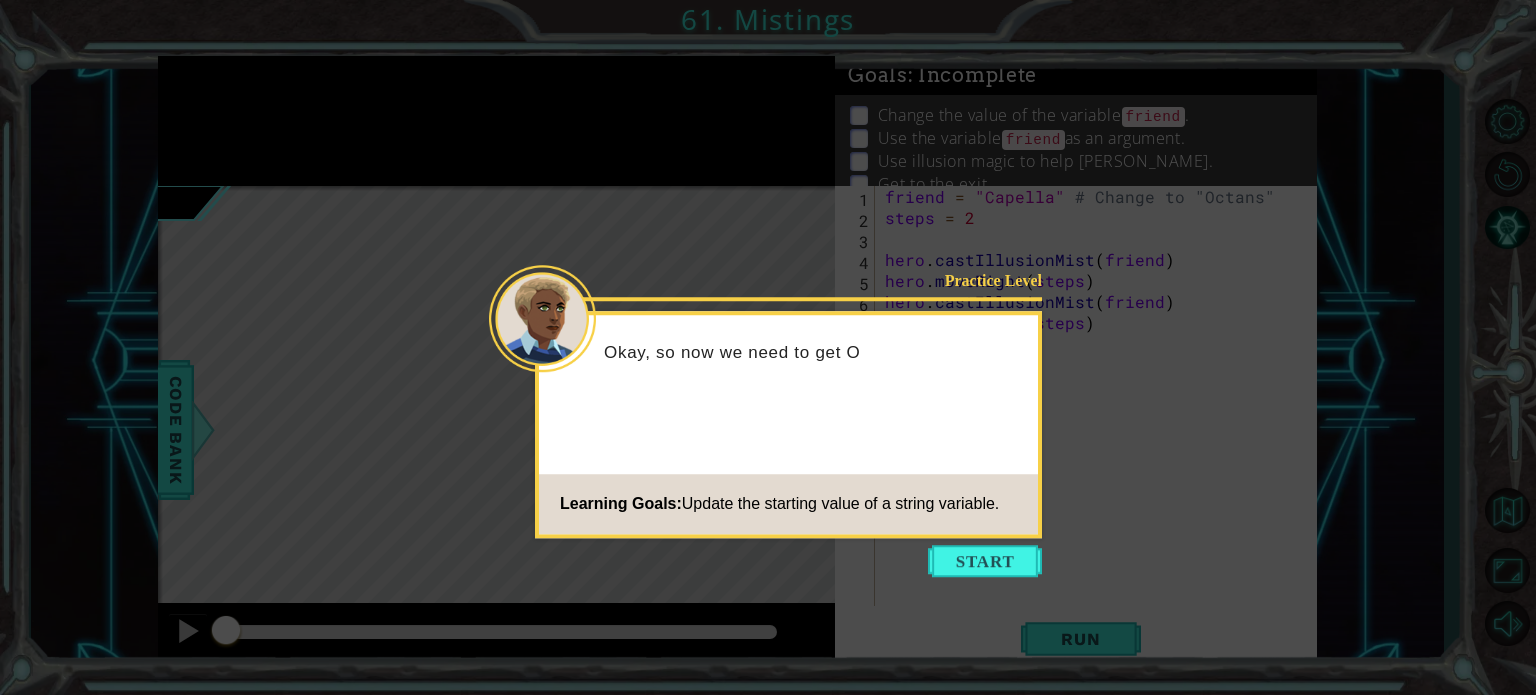 drag, startPoint x: 992, startPoint y: 561, endPoint x: 1112, endPoint y: 406, distance: 196.02296 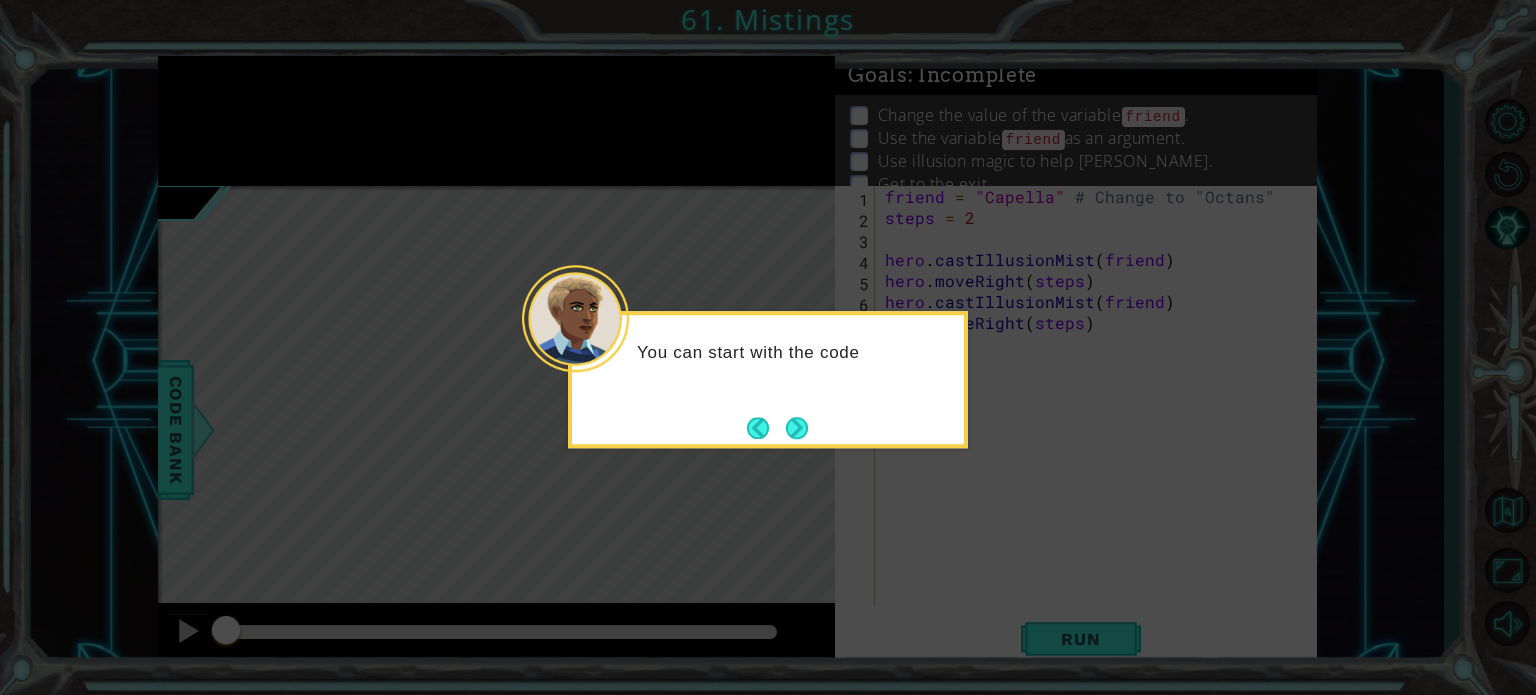click at bounding box center (797, 428) 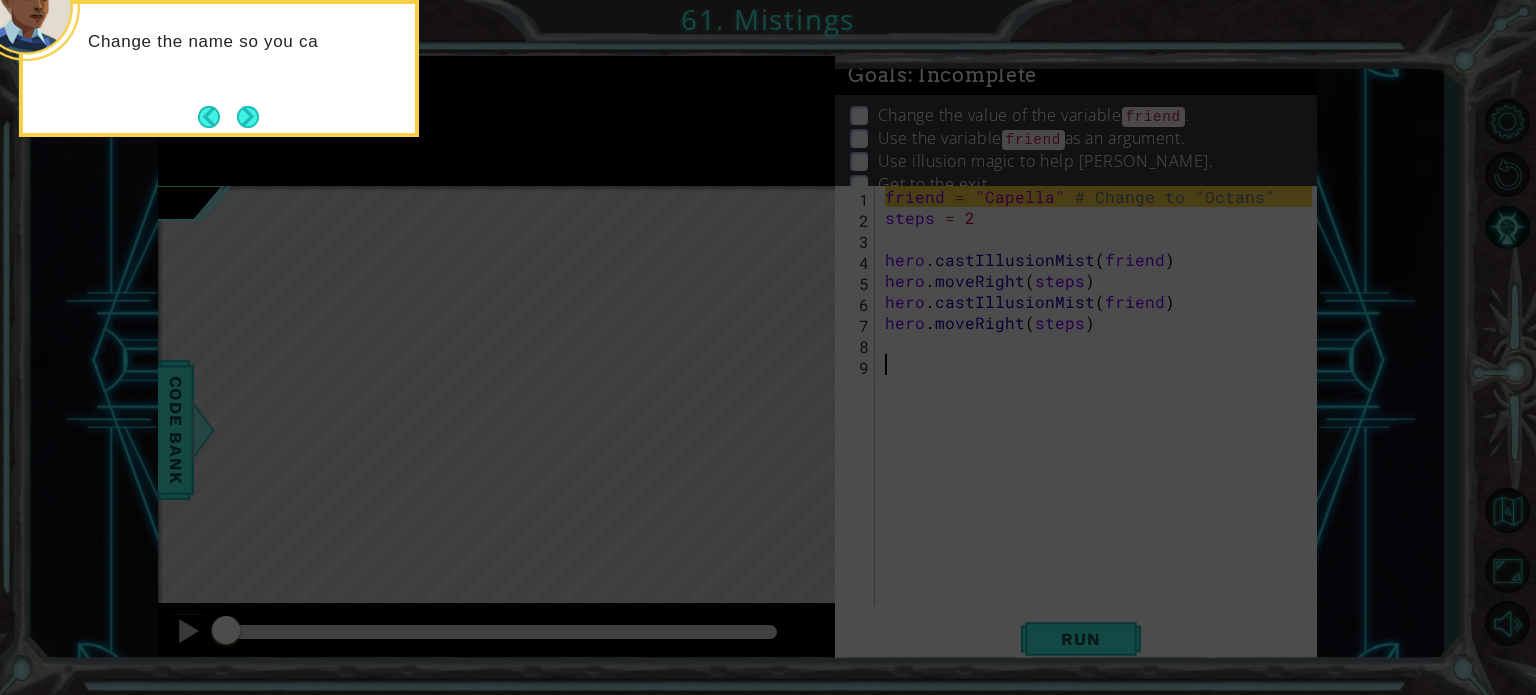 click 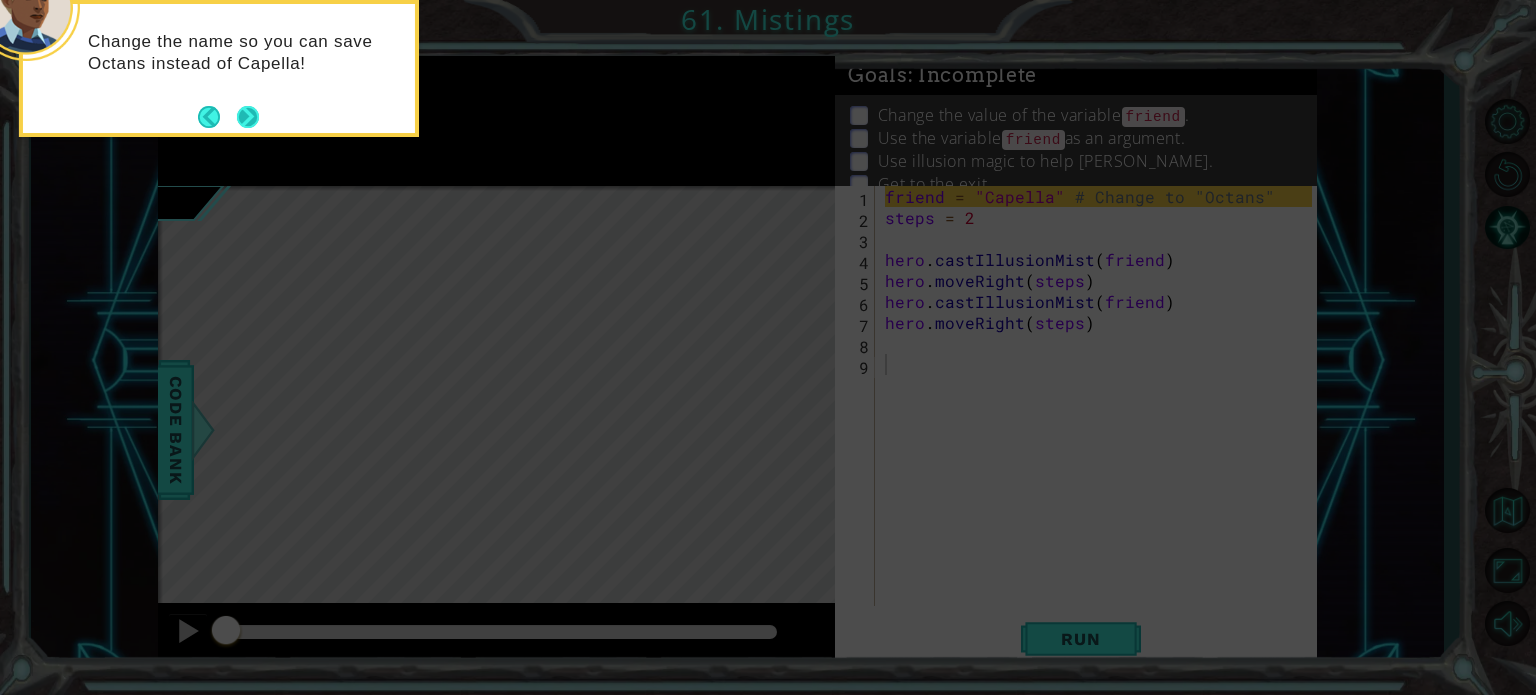 click at bounding box center [248, 117] 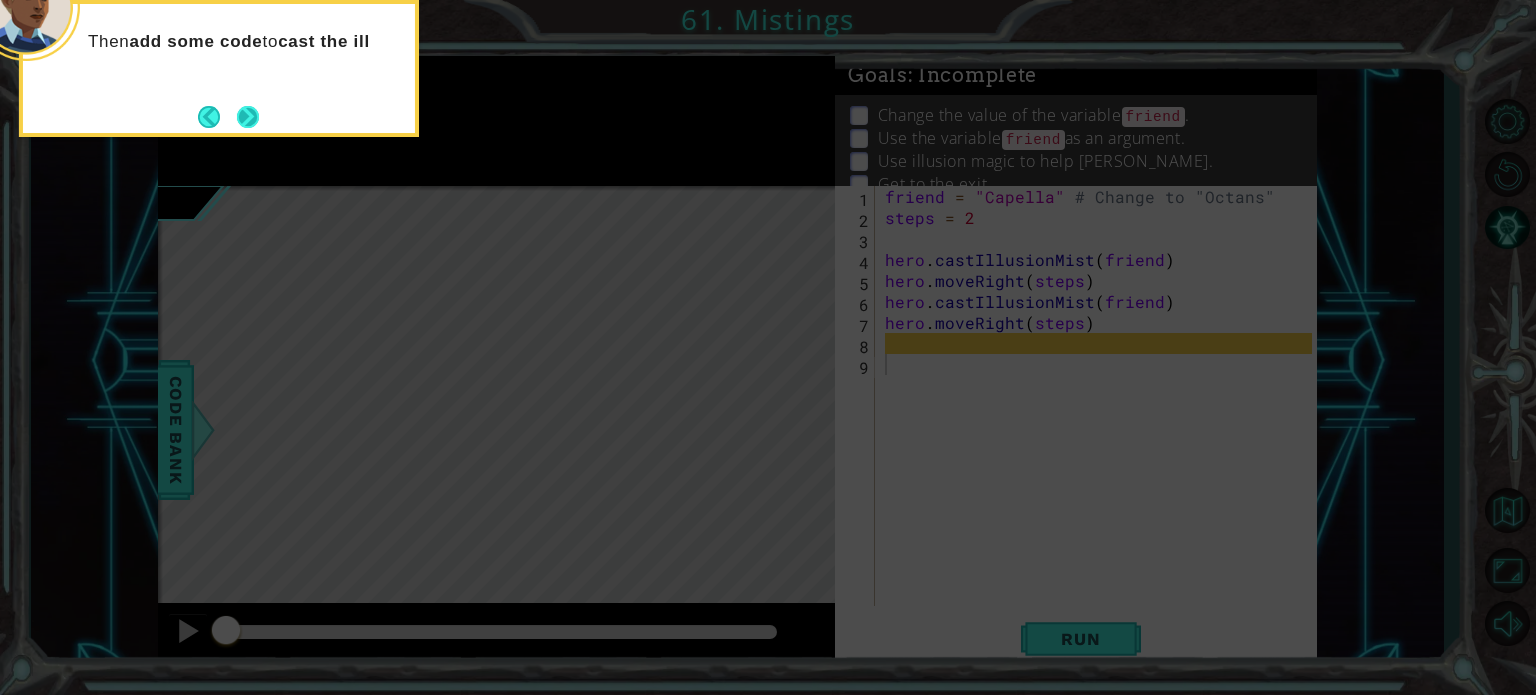 click at bounding box center [248, 117] 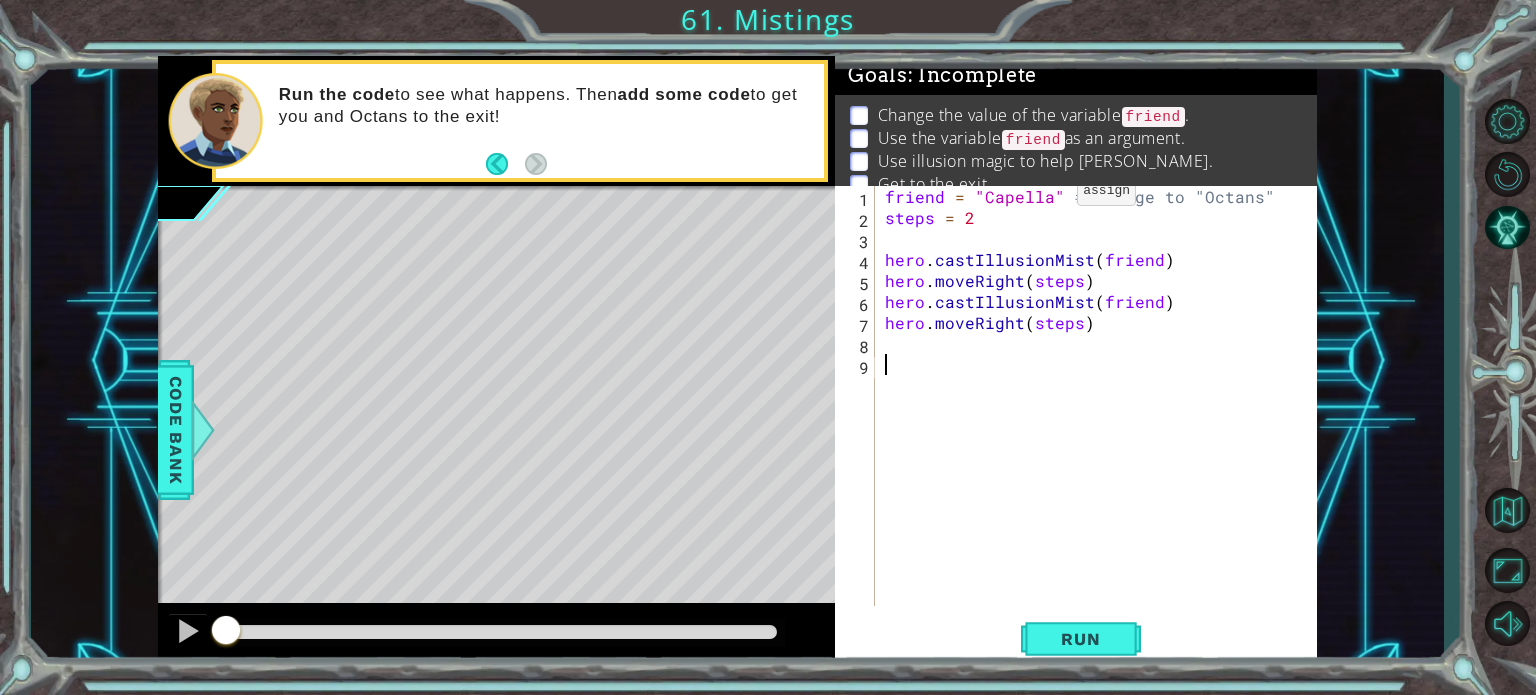 click on "friend   =   "Capella"   # Change to "Octans" steps   =   2 hero . castIllusionMist ( friend ) hero . moveRight ( steps ) hero . castIllusionMist ( friend ) hero . moveRight ( steps )" at bounding box center (1101, 417) 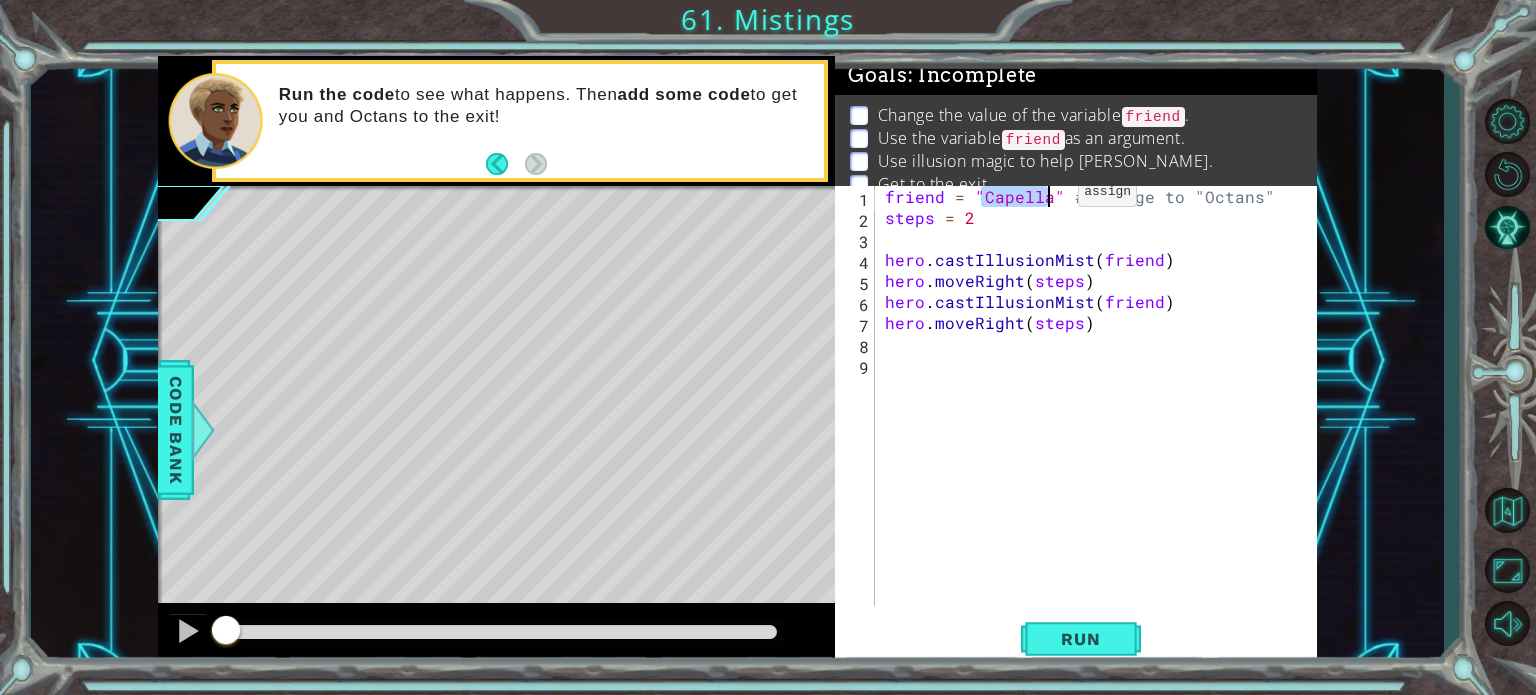 click on "friend   =   "Capella"   # Change to "Octans" steps   =   2 hero . castIllusionMist ( friend ) hero . moveRight ( steps ) hero . castIllusionMist ( friend ) hero . moveRight ( steps )" at bounding box center (1101, 417) 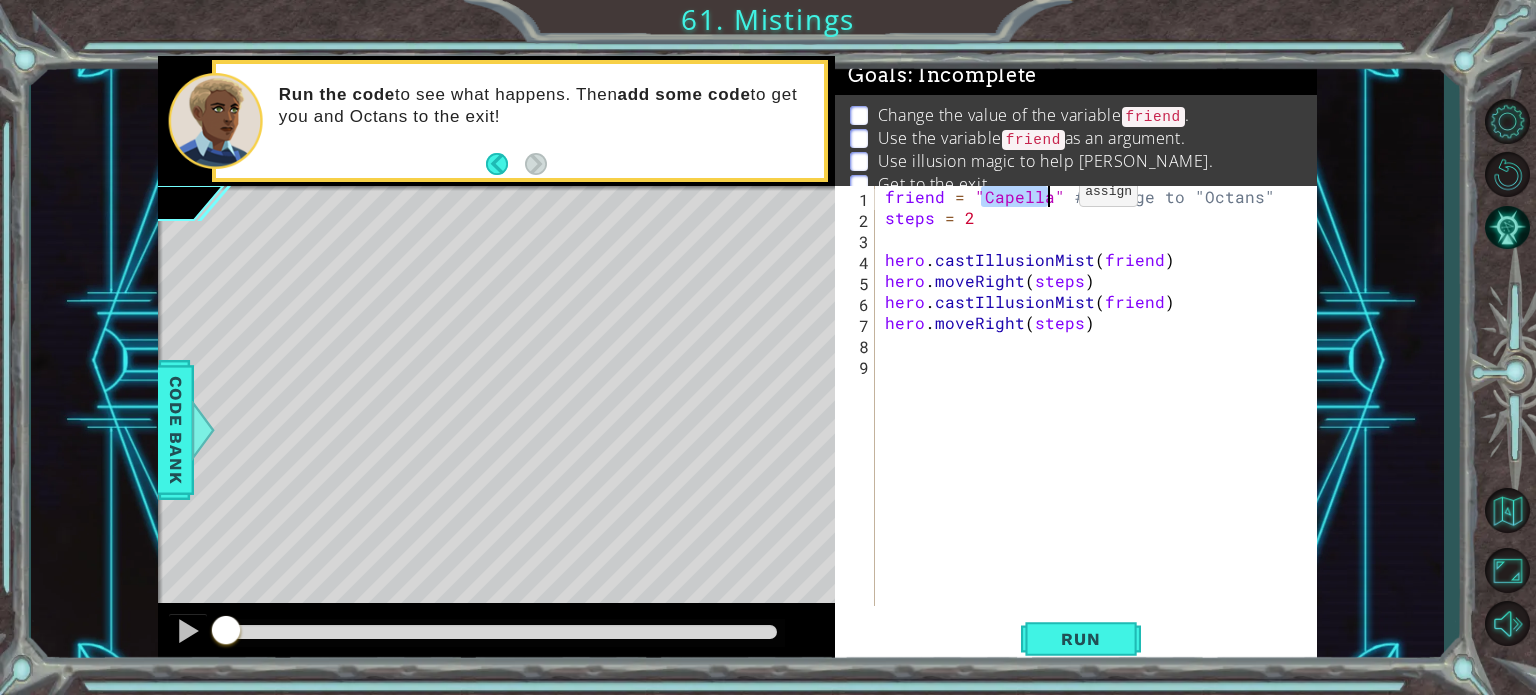 click on "friend   =   "Capella"   # Change to "Octans" steps   =   2 hero . castIllusionMist ( friend ) hero . moveRight ( steps ) hero . castIllusionMist ( friend ) hero . moveRight ( steps )" at bounding box center [1096, 396] 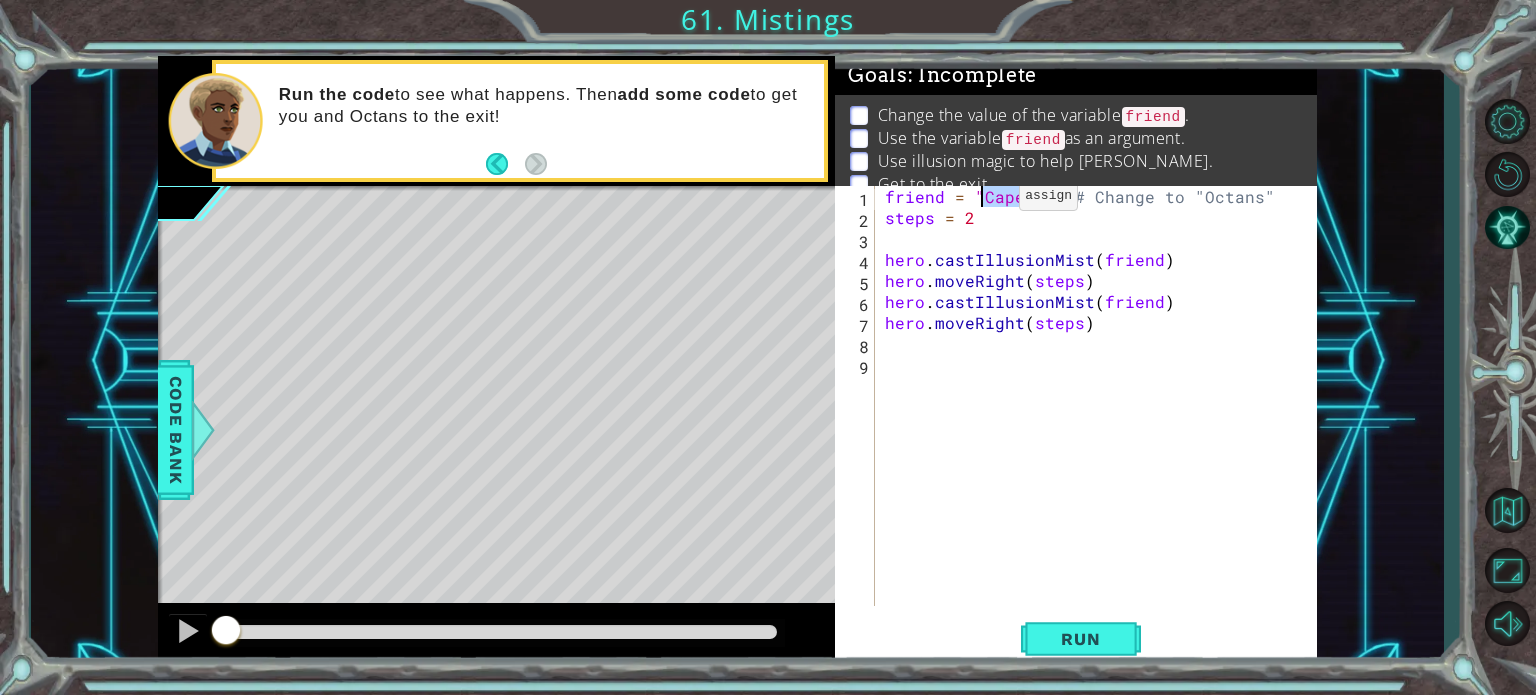 drag, startPoint x: 1044, startPoint y: 195, endPoint x: 984, endPoint y: 201, distance: 60.299255 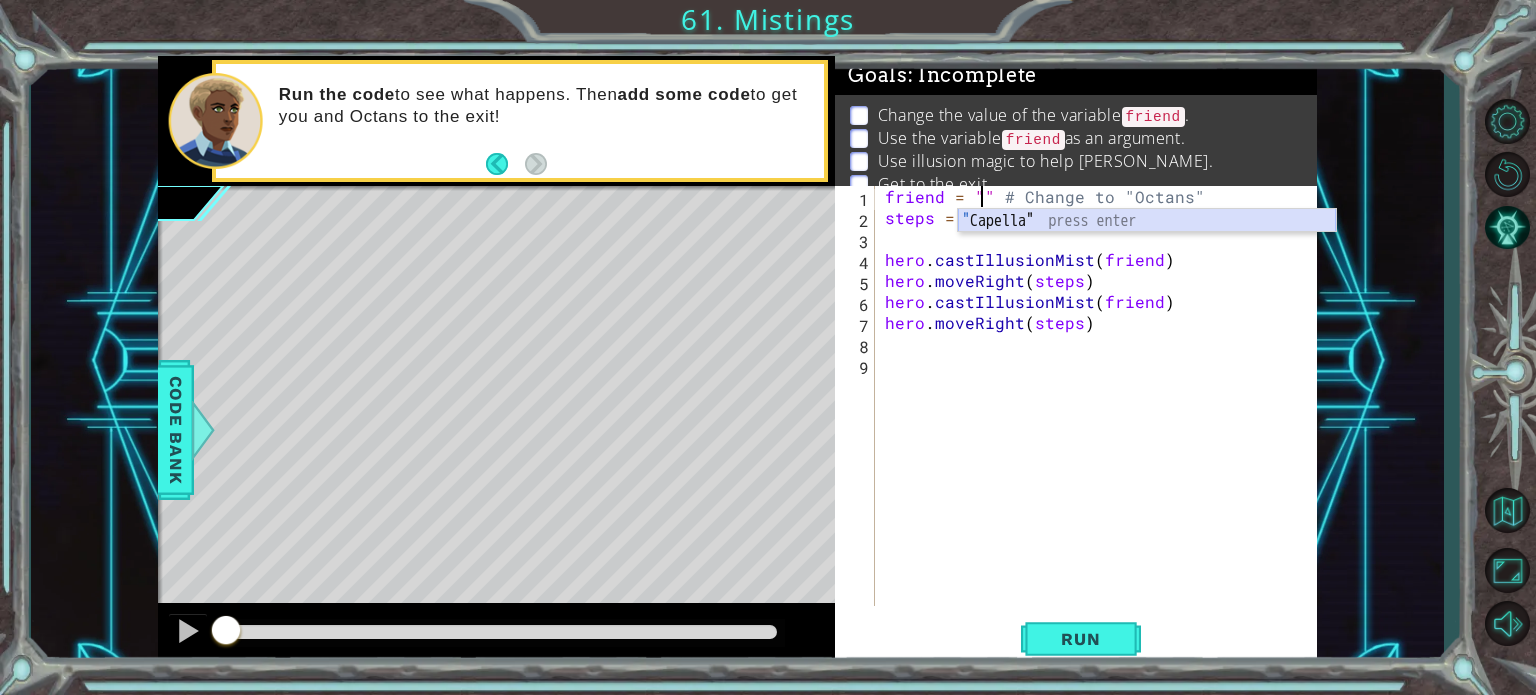 click on "" Capella" press enter" at bounding box center (1147, 245) 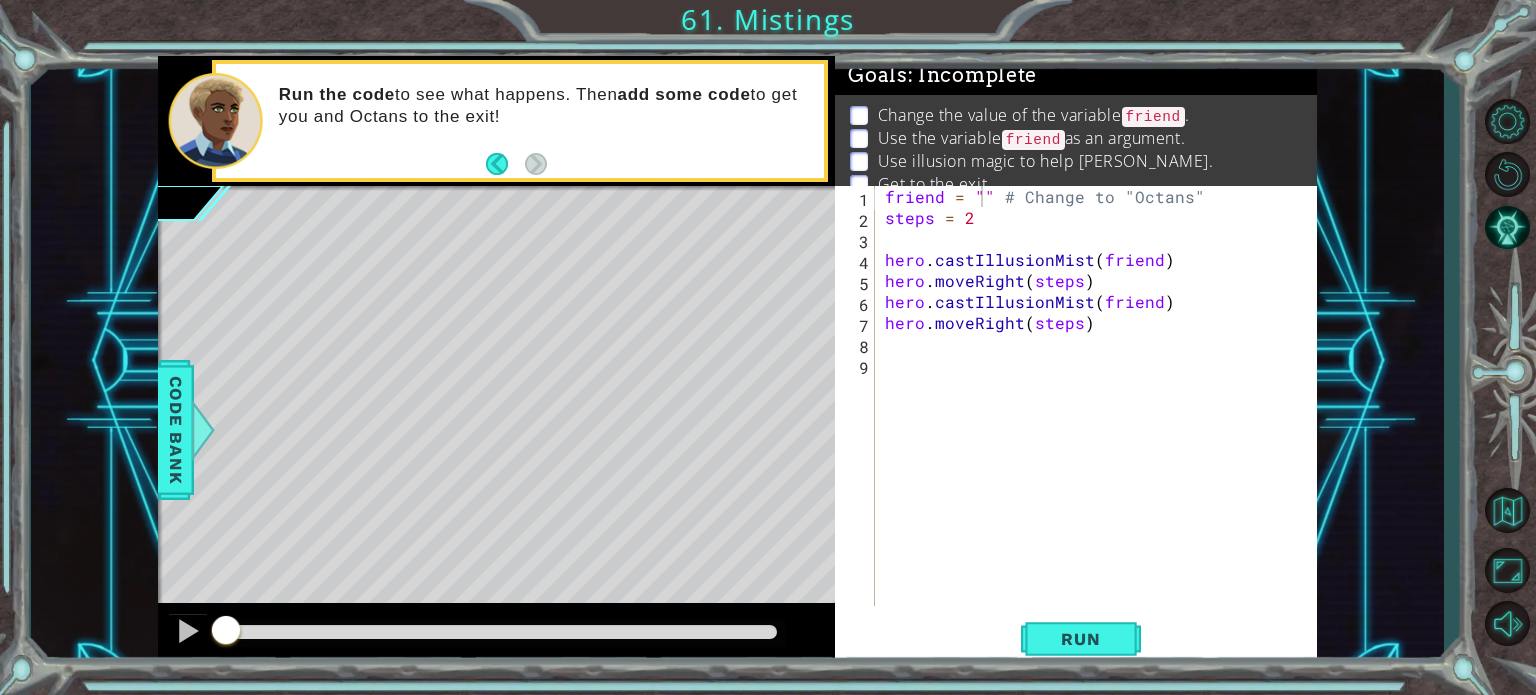drag, startPoint x: 228, startPoint y: 427, endPoint x: 245, endPoint y: 442, distance: 22.671568 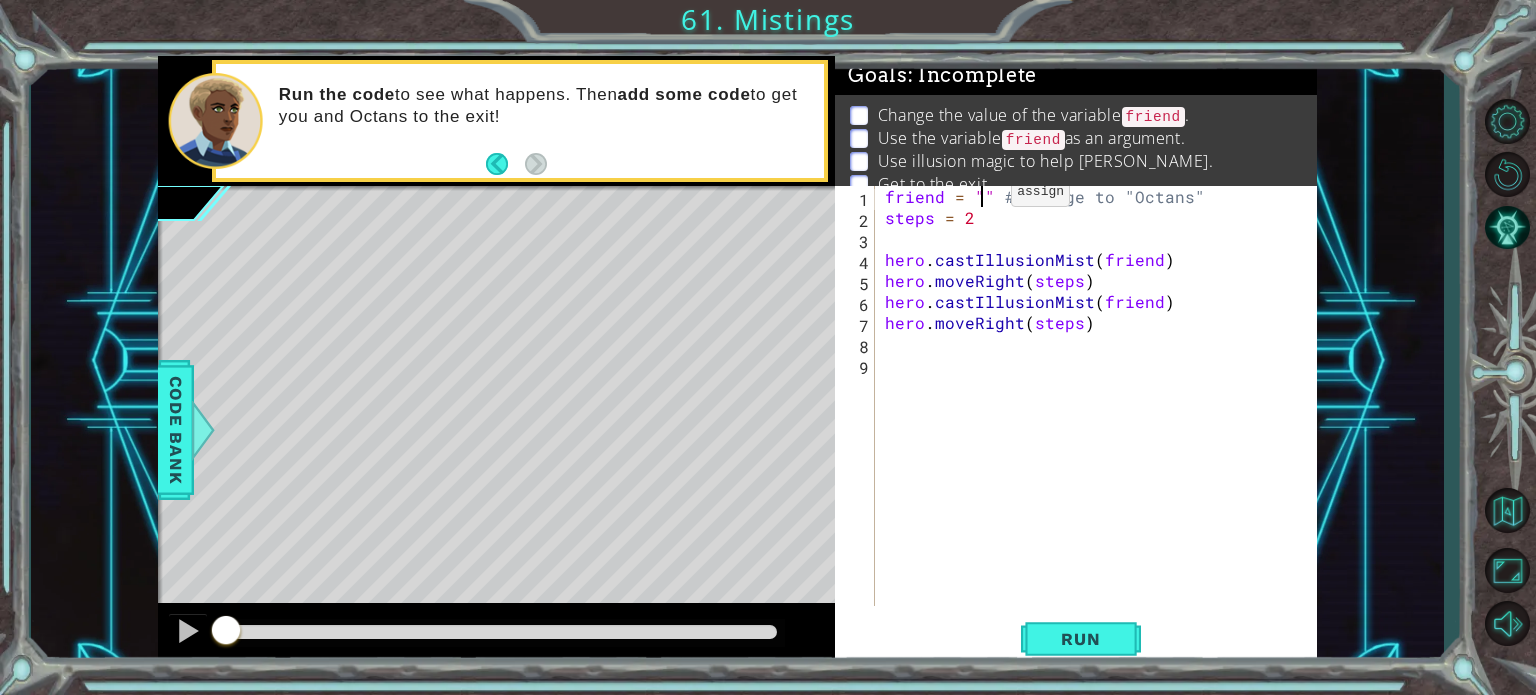 click on "friend   =   ""   # Change to "Octans" steps   =   2 hero . castIllusionMist ( friend ) hero . moveRight ( steps ) hero . castIllusionMist ( friend ) hero . moveRight ( steps )" at bounding box center (1101, 417) 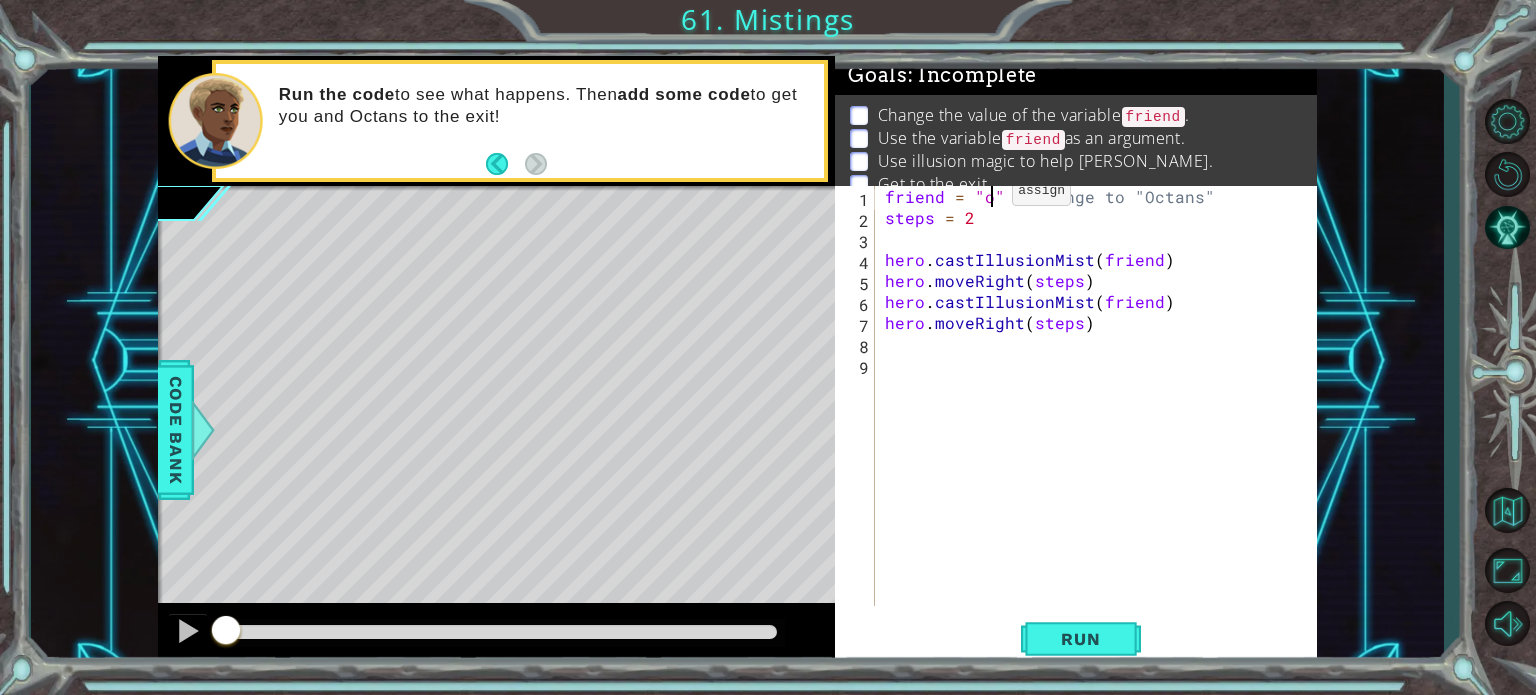 scroll, scrollTop: 0, scrollLeft: 7, axis: horizontal 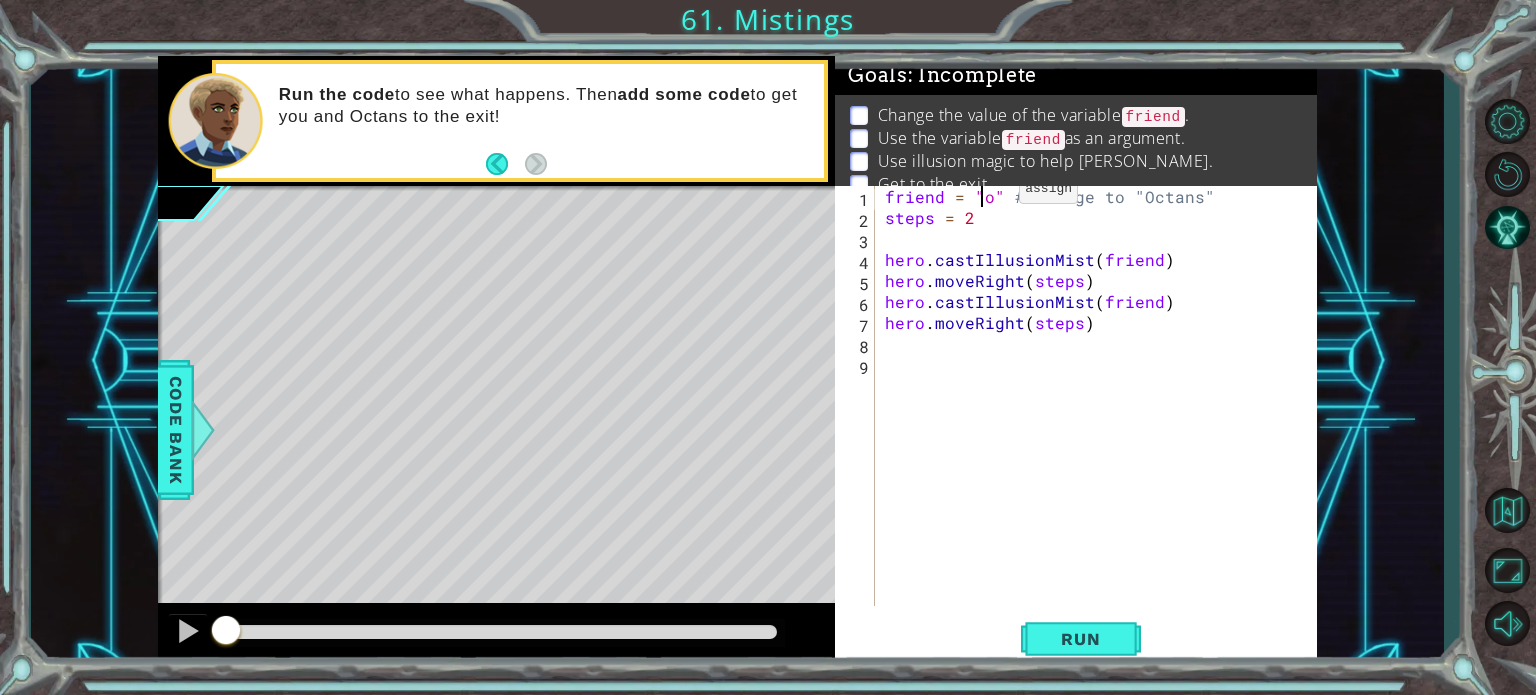 click on "friend   =   "o"   # Change to "Octans" steps   =   2 hero . castIllusionMist ( friend ) hero . moveRight ( steps ) hero . castIllusionMist ( friend ) hero . moveRight ( steps )" at bounding box center (1101, 417) 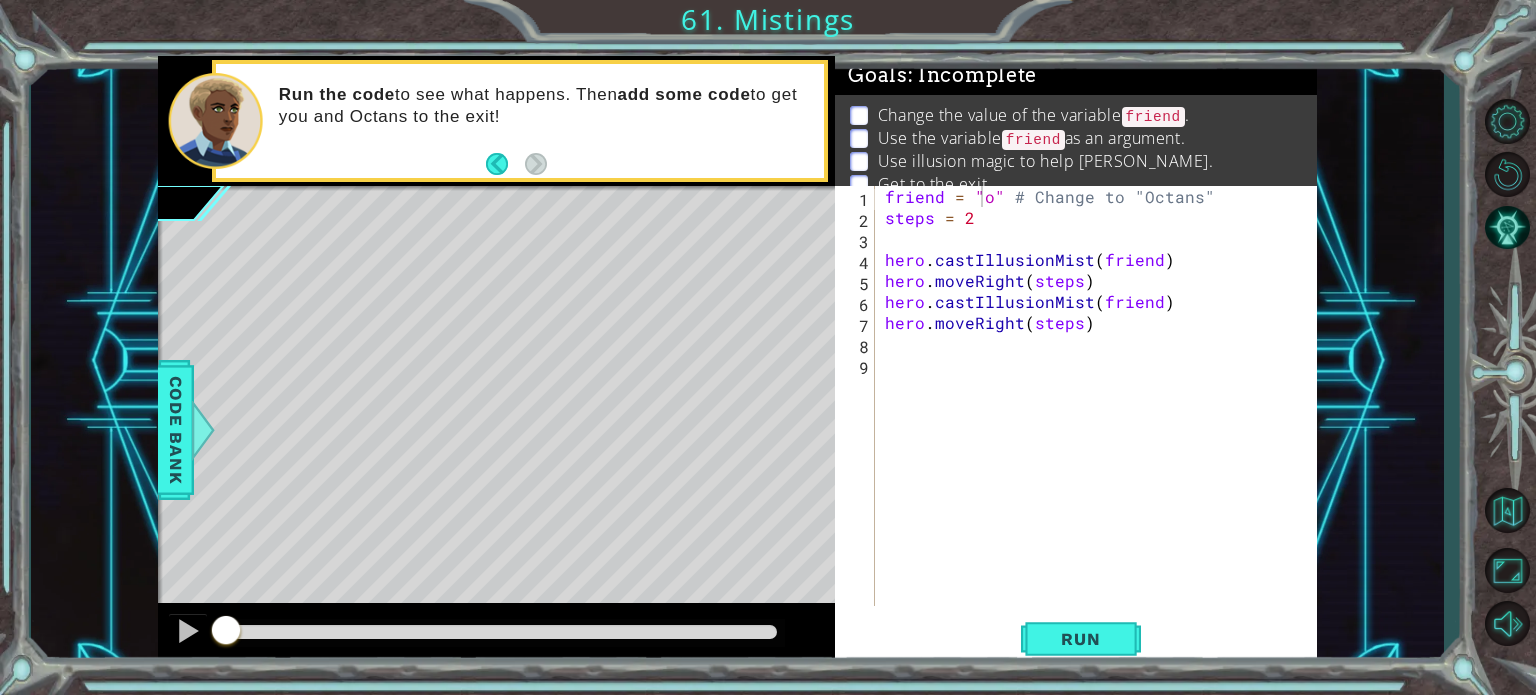 click at bounding box center [620, 480] 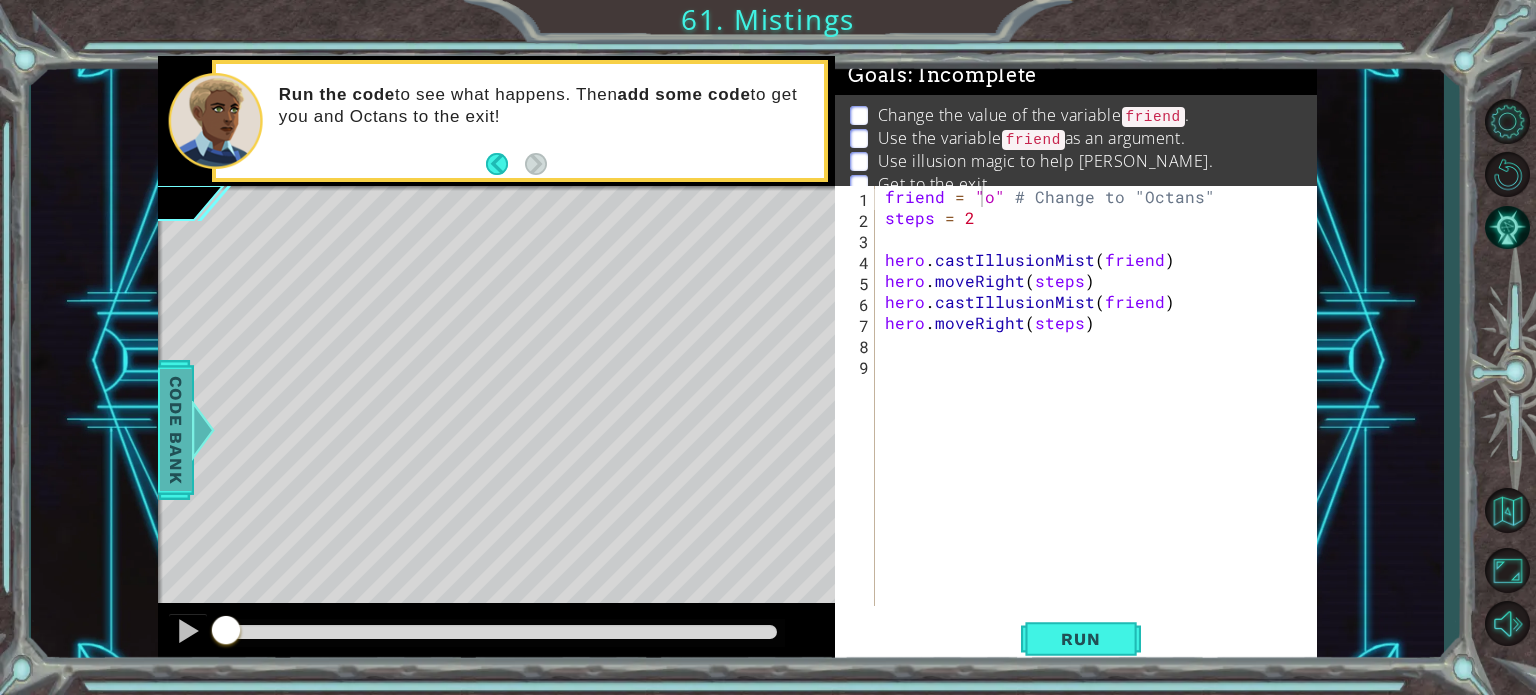 drag, startPoint x: 239, startPoint y: 417, endPoint x: 197, endPoint y: 407, distance: 43.174065 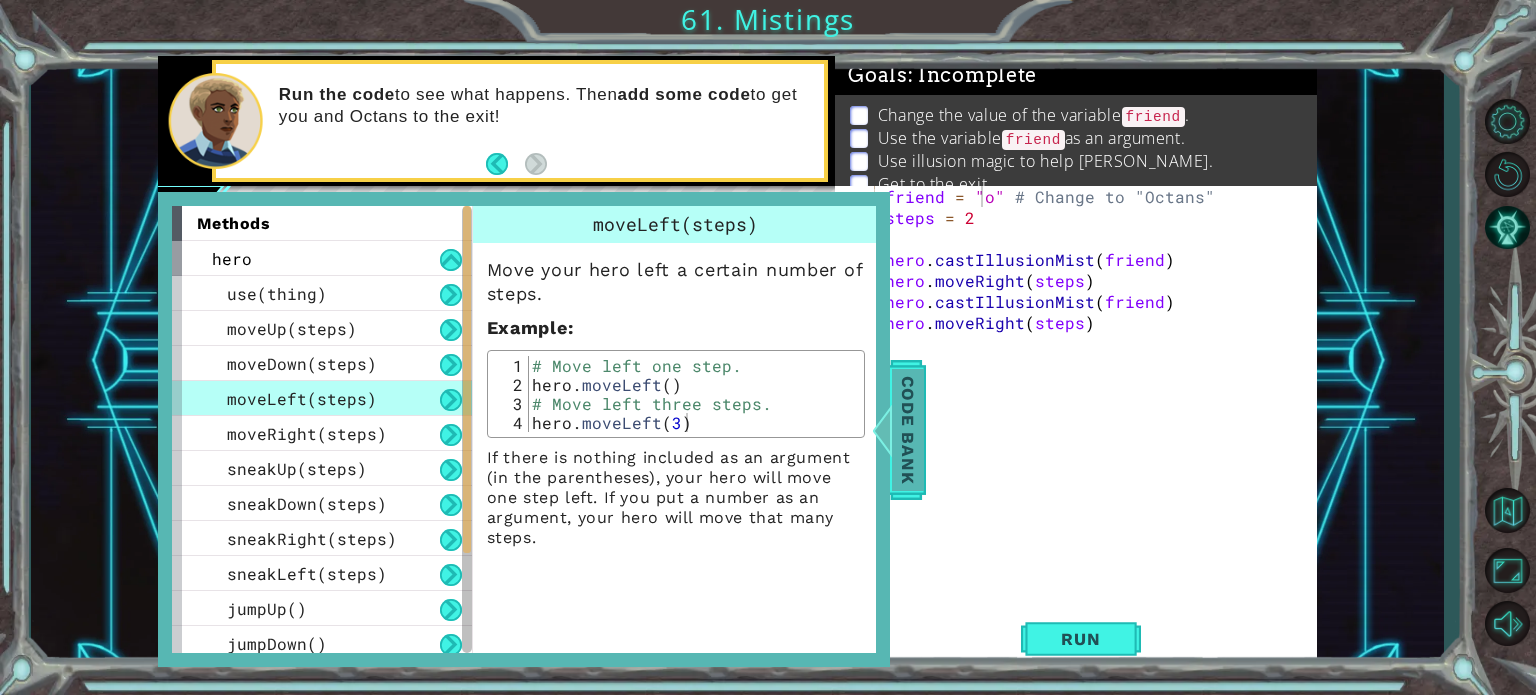 click on "Code Bank" at bounding box center (908, 429) 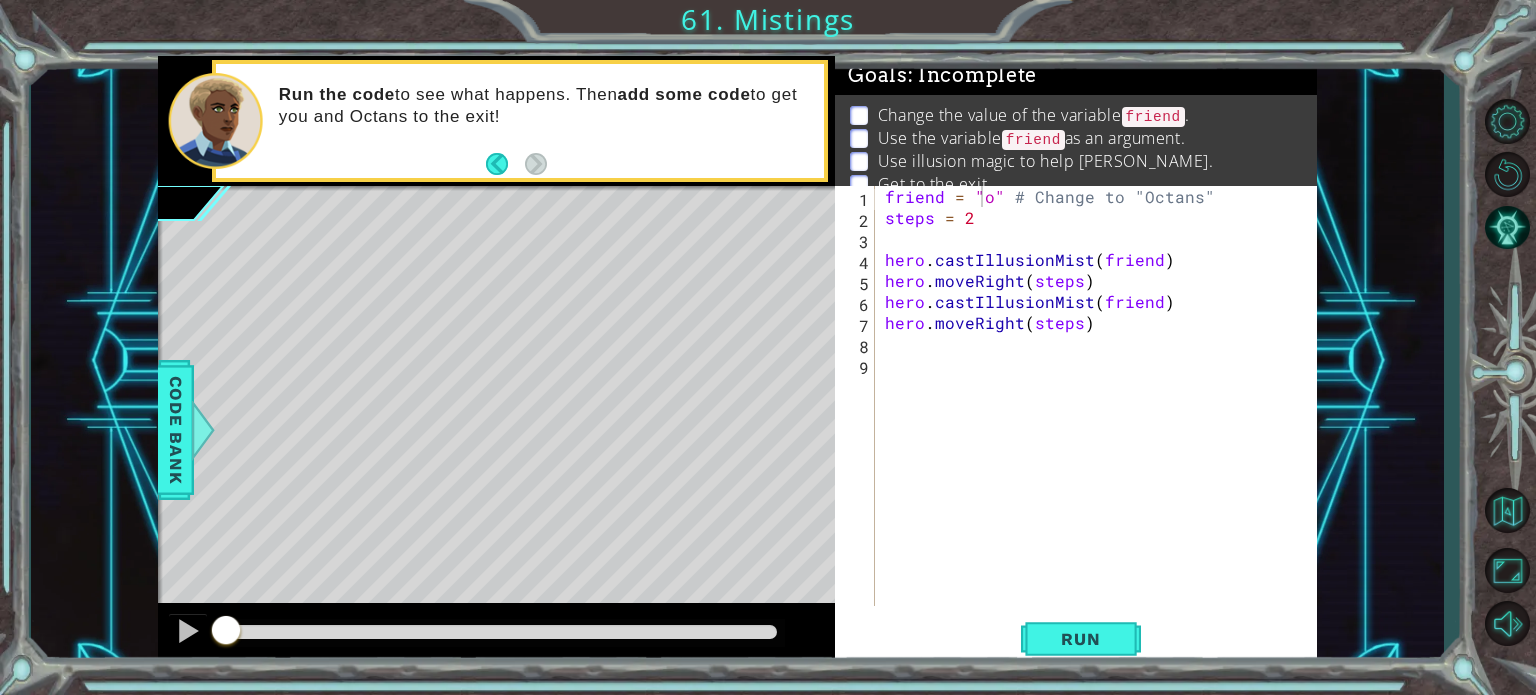 click at bounding box center (620, 480) 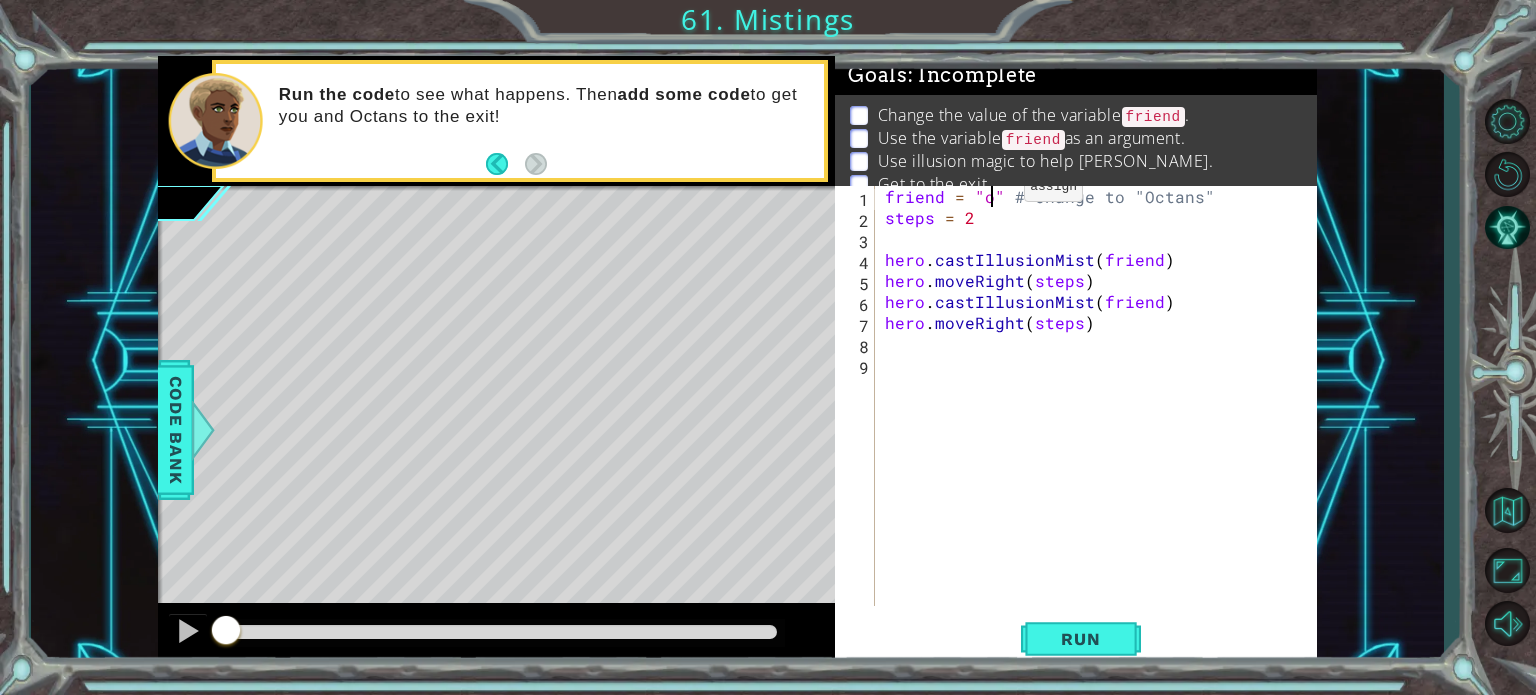 click on "friend   =   "o"   # Change to "Octans" steps   =   2 hero . castIllusionMist ( friend ) hero . moveRight ( steps ) hero . castIllusionMist ( friend ) hero . moveRight ( steps )" at bounding box center (1101, 417) 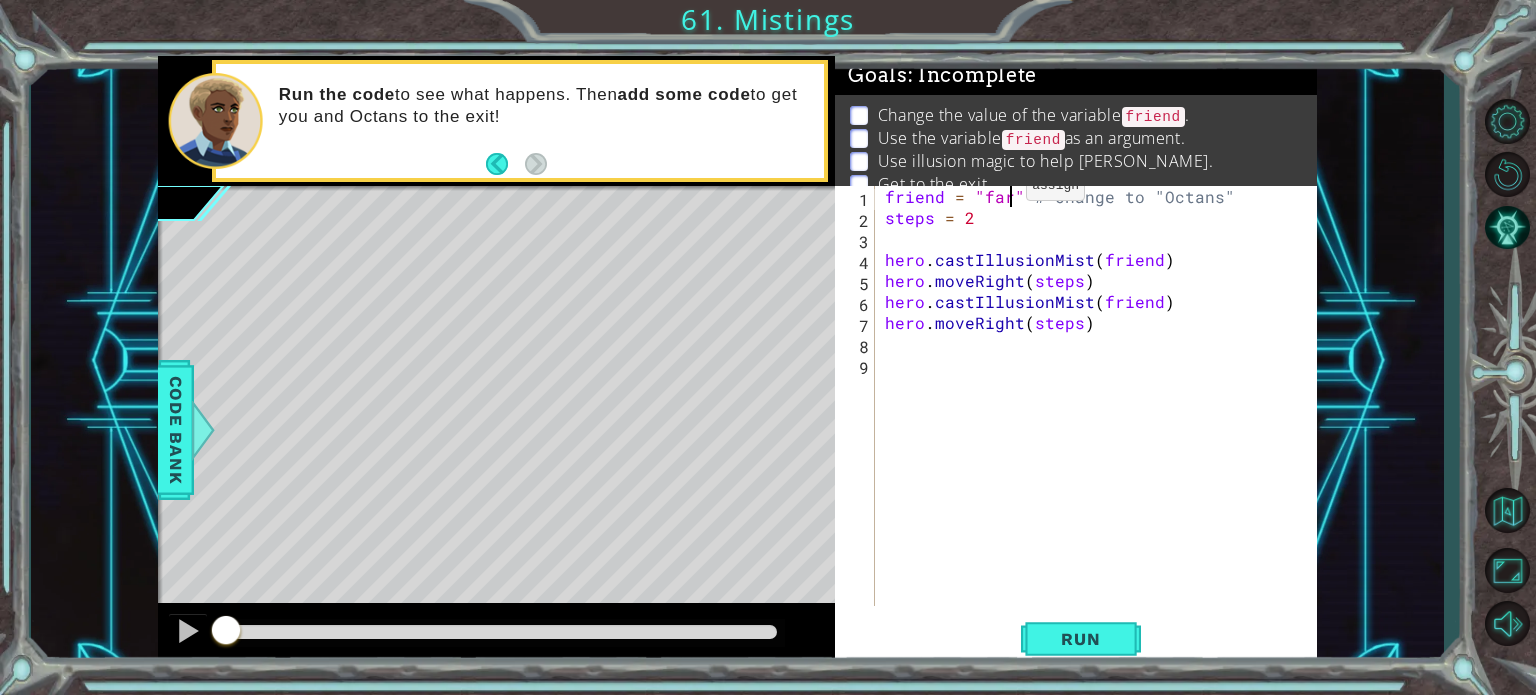 scroll, scrollTop: 0, scrollLeft: 8, axis: horizontal 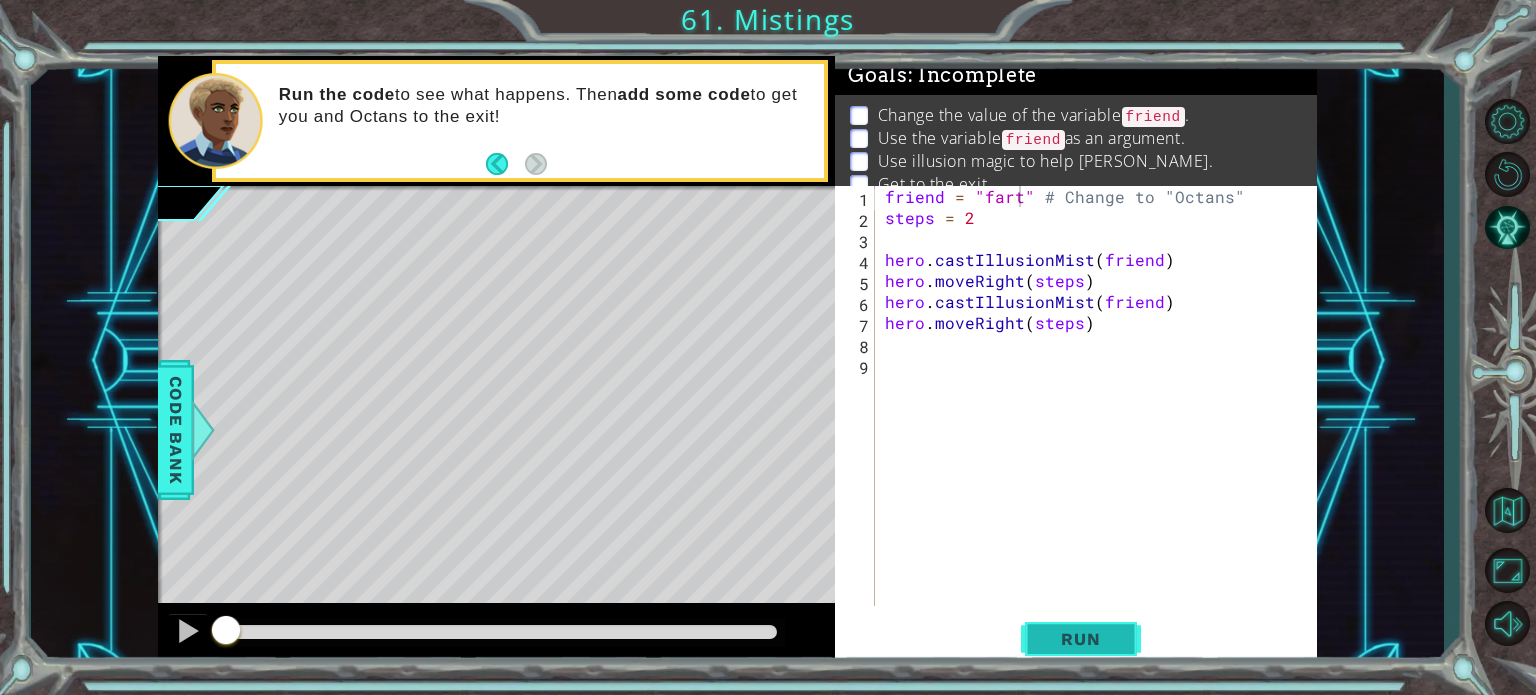 click on "Run" at bounding box center (1080, 639) 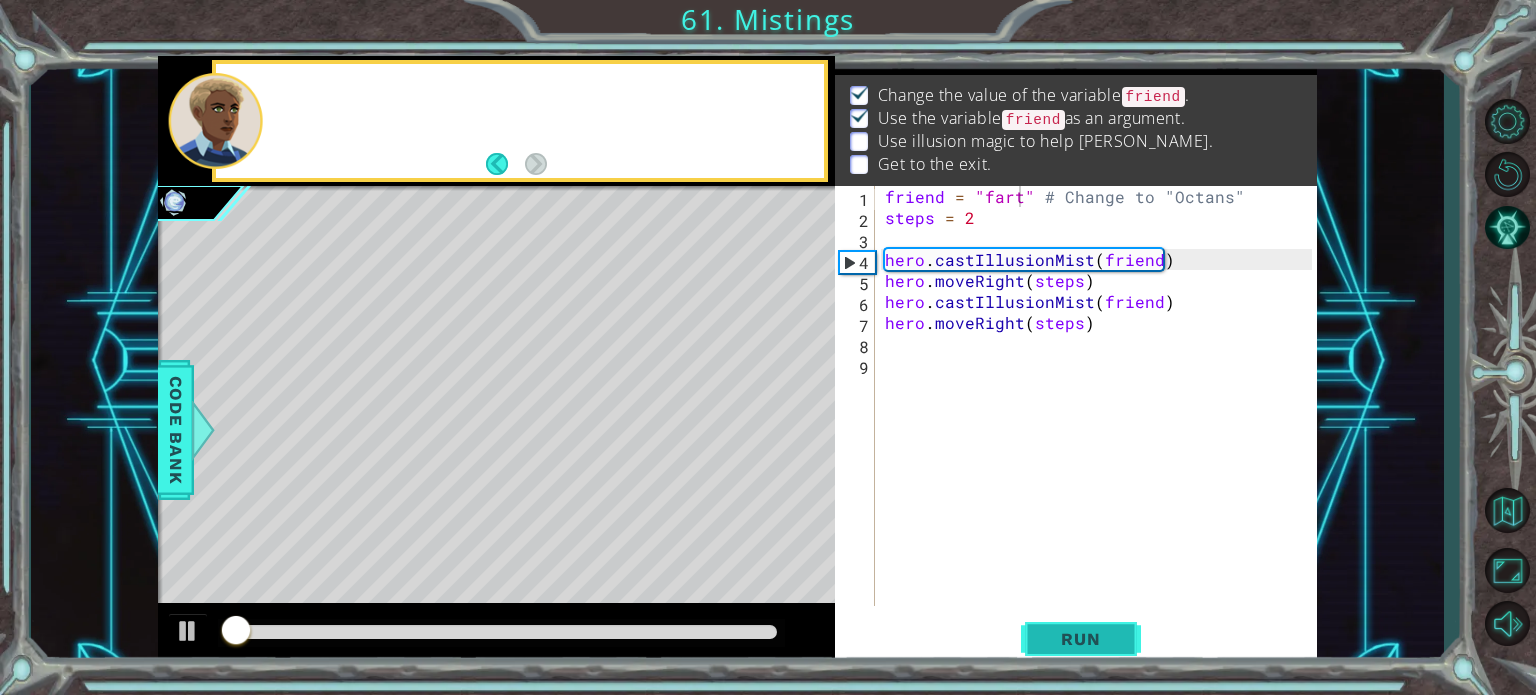 scroll, scrollTop: 23, scrollLeft: 0, axis: vertical 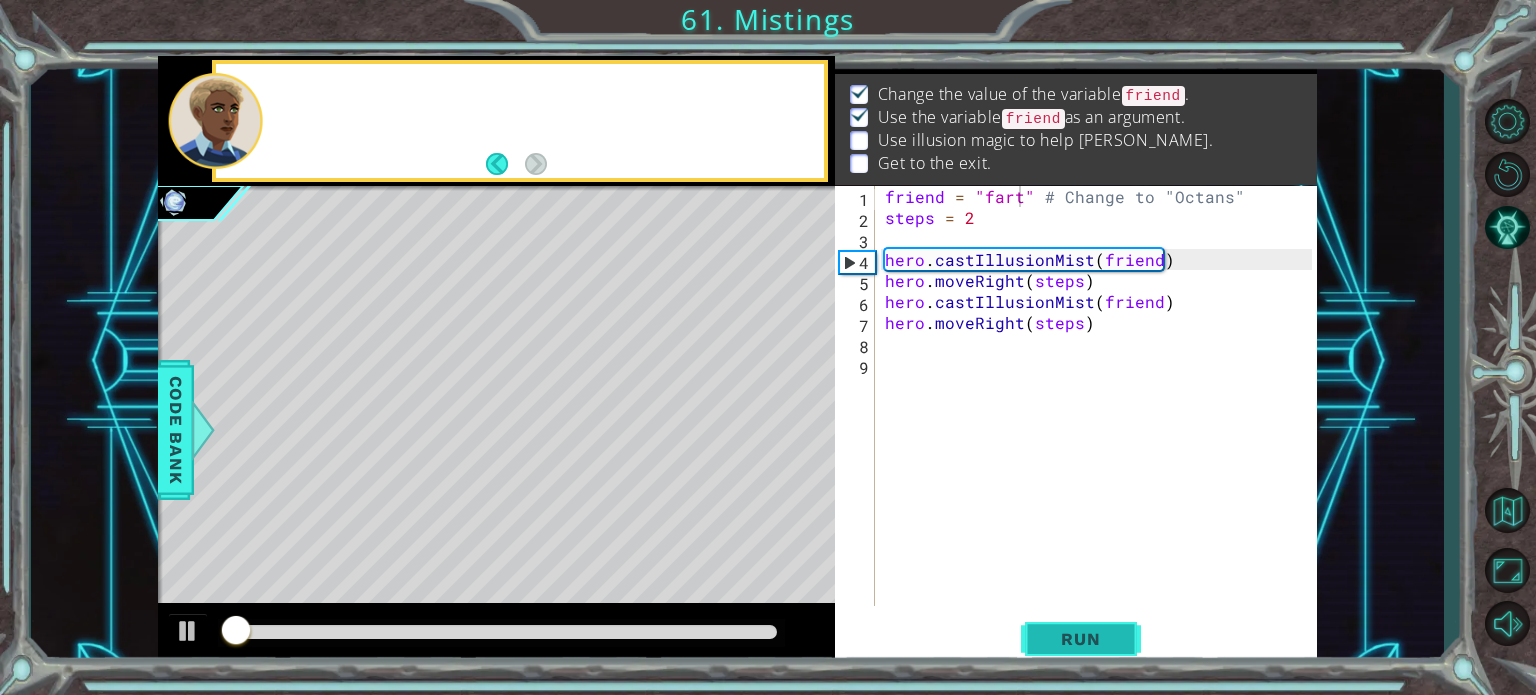 click on "Run" at bounding box center [1081, 639] 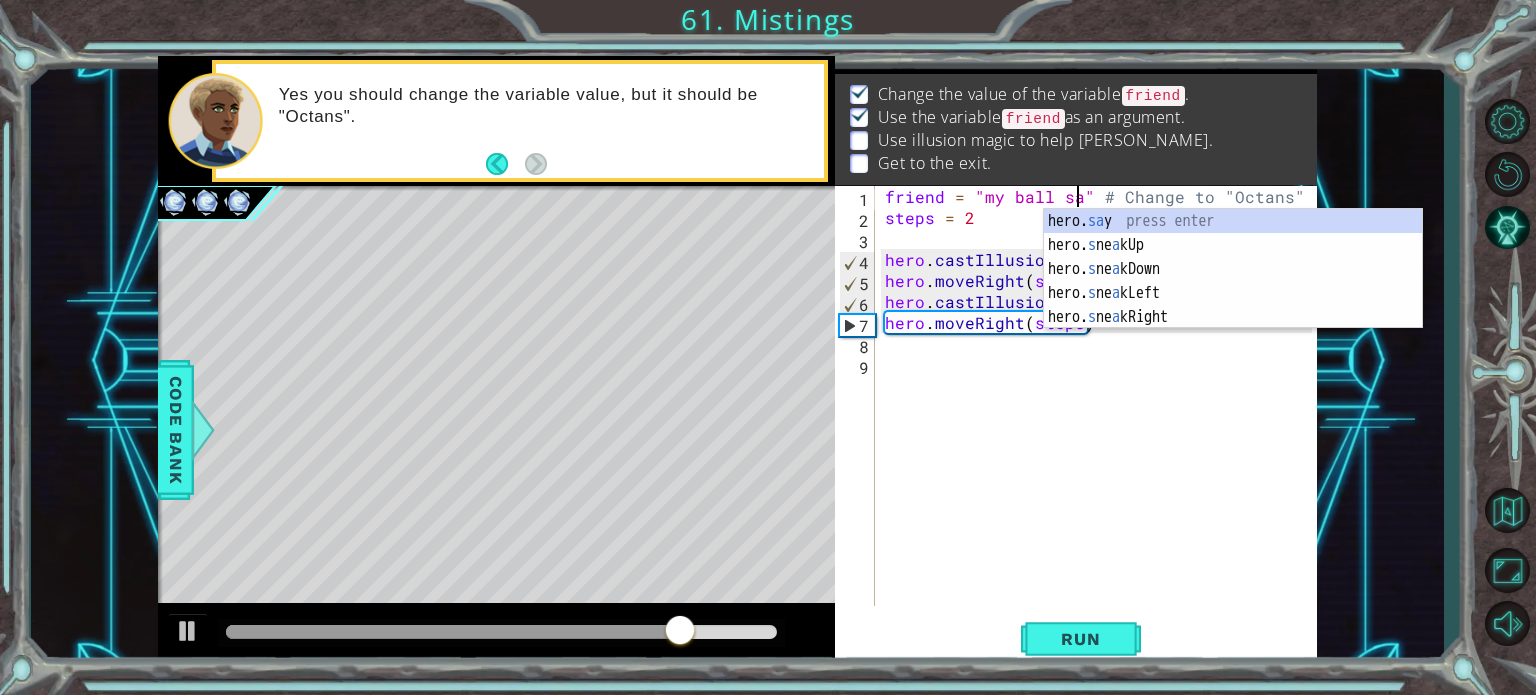 scroll, scrollTop: 0, scrollLeft: 12, axis: horizontal 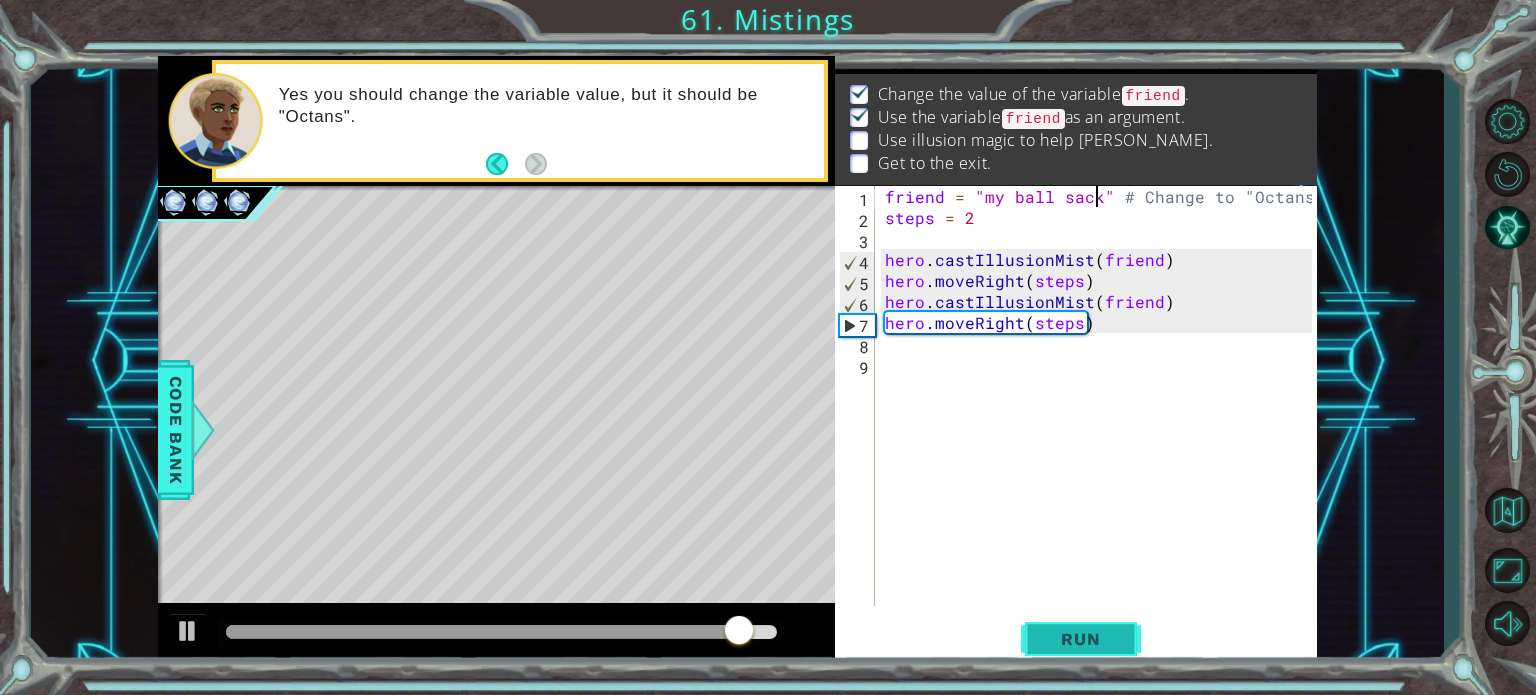 click on "Run" at bounding box center [1080, 639] 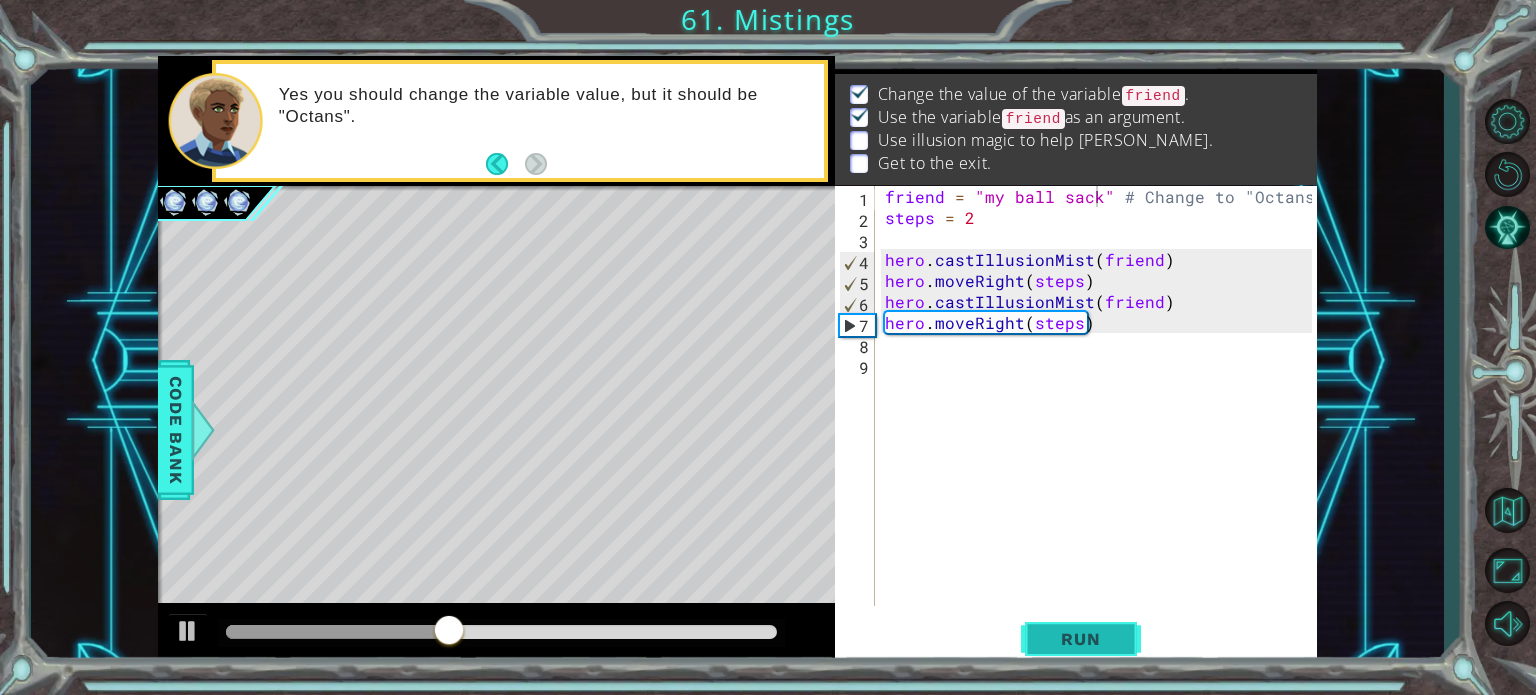 click on "Run" at bounding box center (1080, 639) 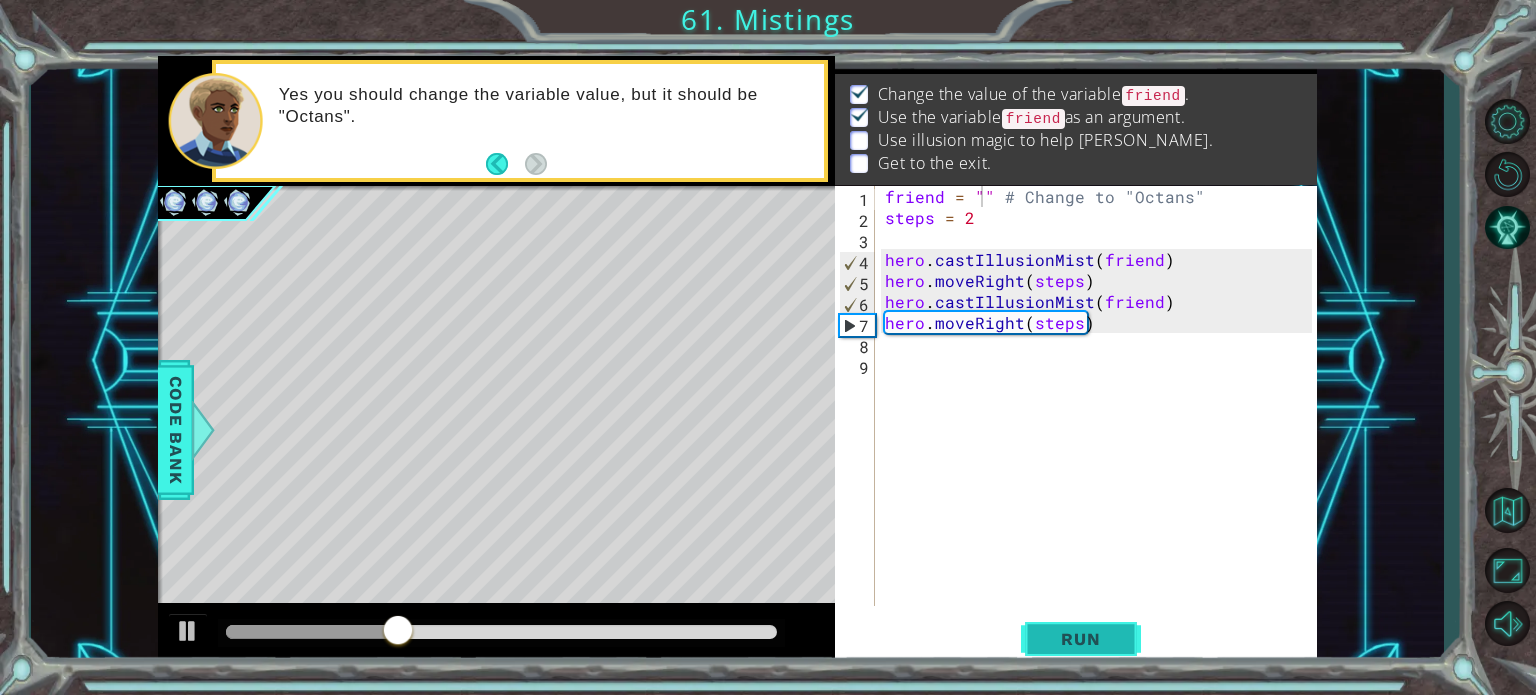 click on "Run" at bounding box center (1080, 639) 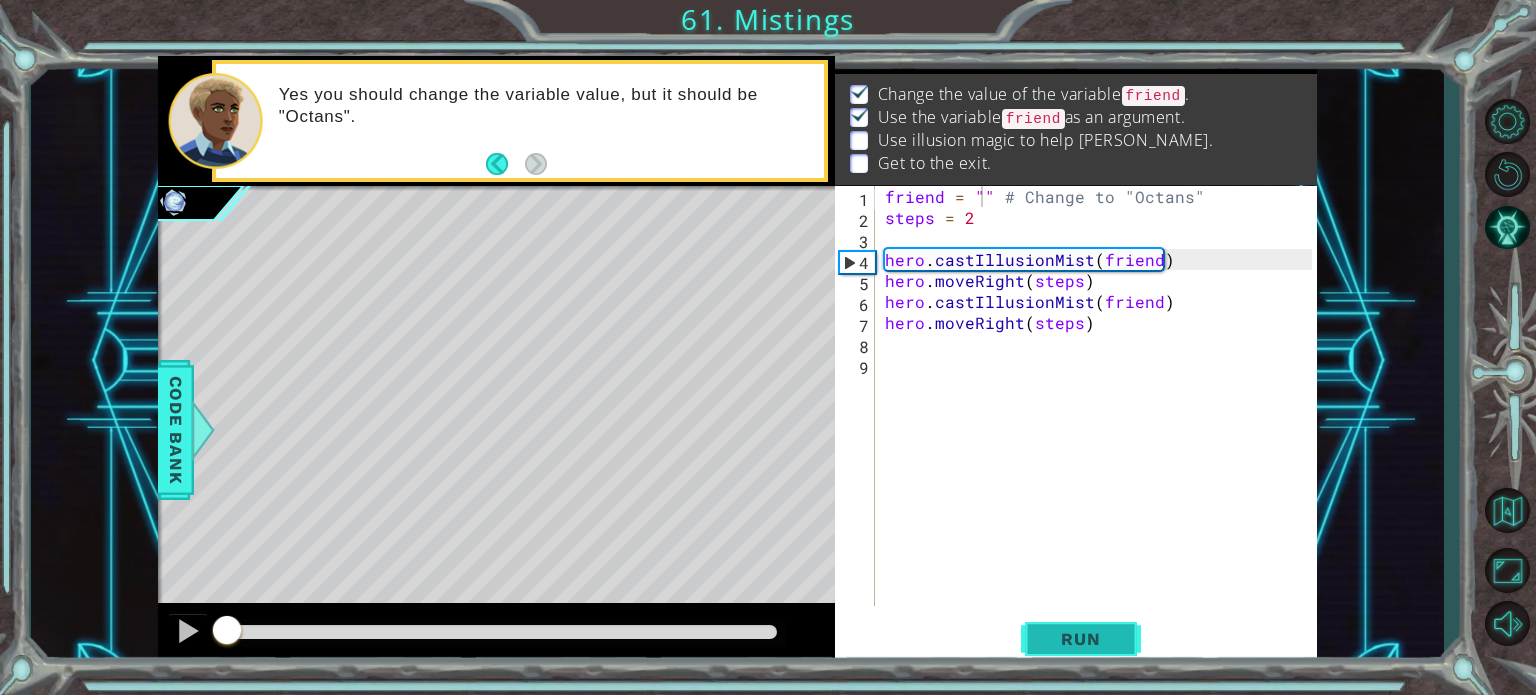 click on "Run" at bounding box center (1080, 639) 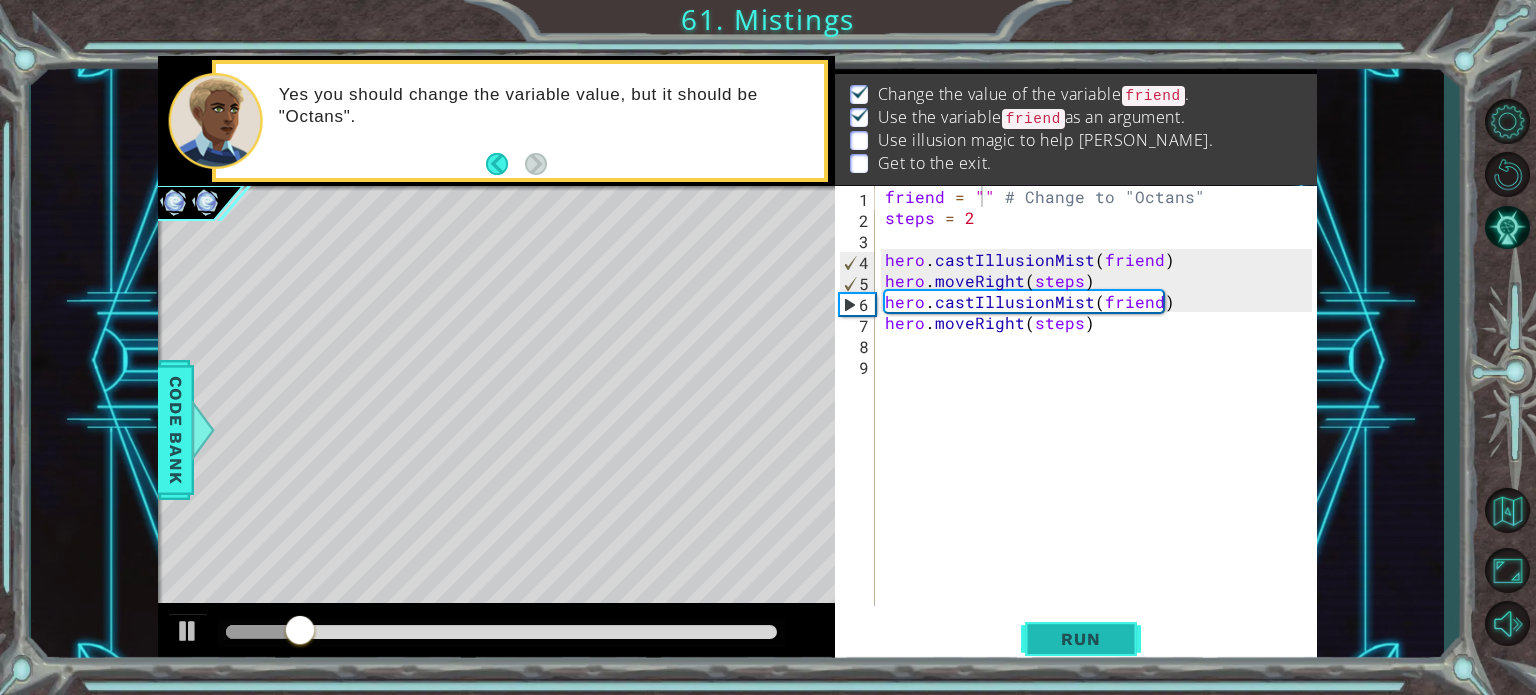 click on "Run" at bounding box center (1080, 639) 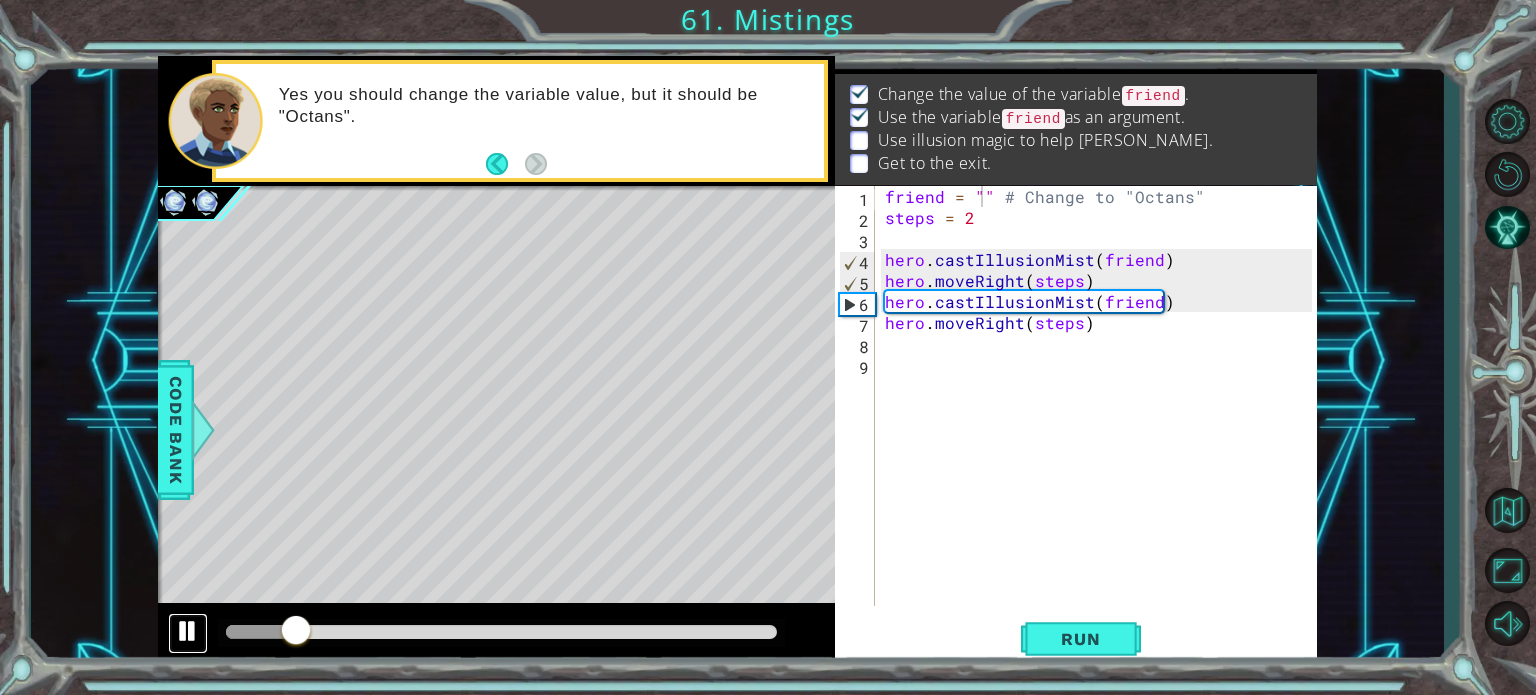 click at bounding box center (188, 631) 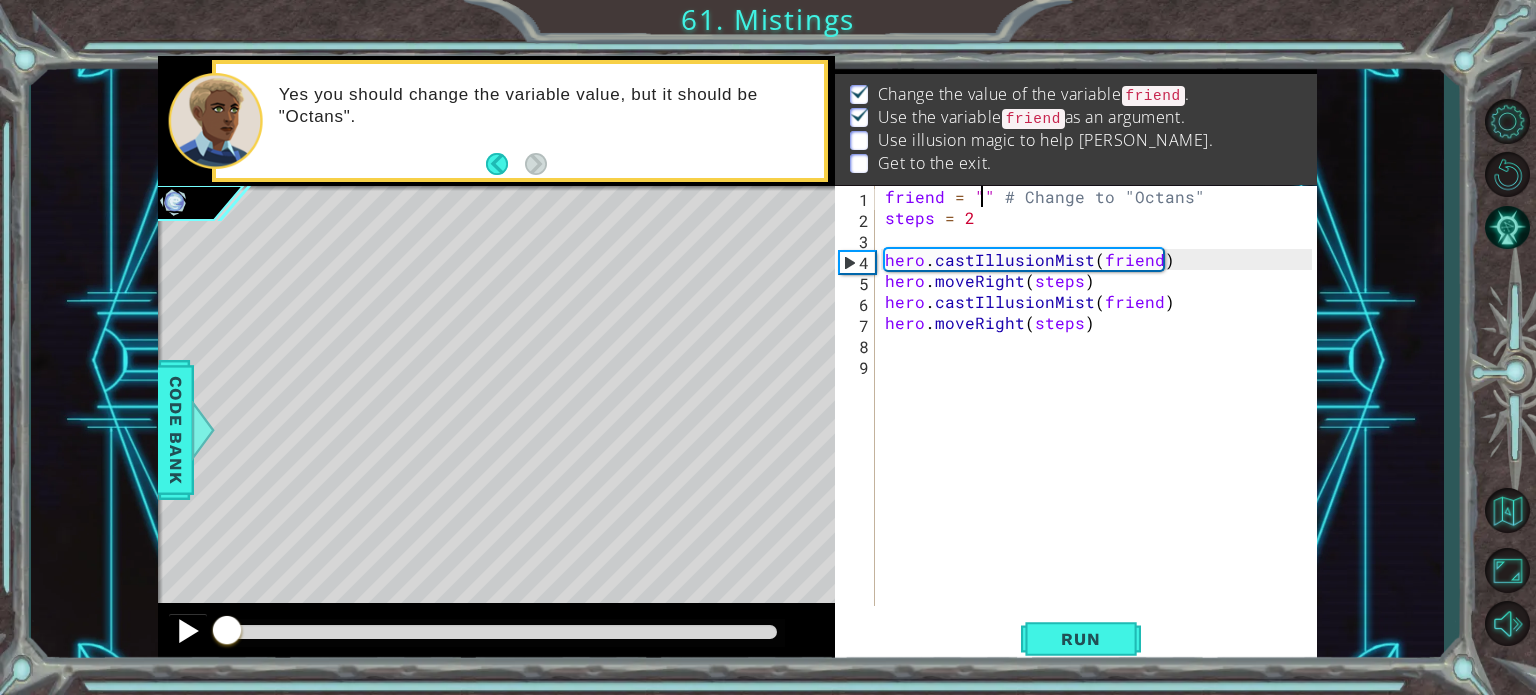 drag, startPoint x: 300, startPoint y: 625, endPoint x: 181, endPoint y: 652, distance: 122.02459 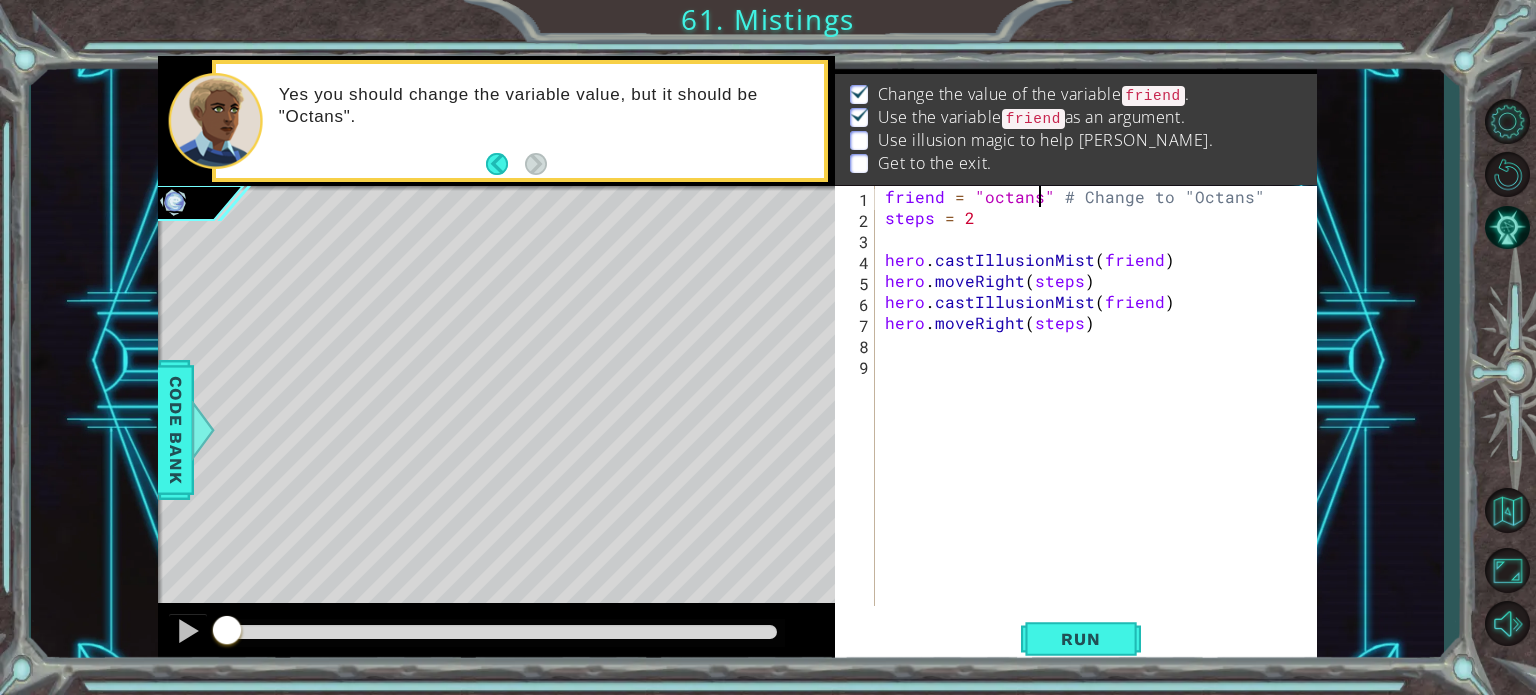 scroll, scrollTop: 0, scrollLeft: 9, axis: horizontal 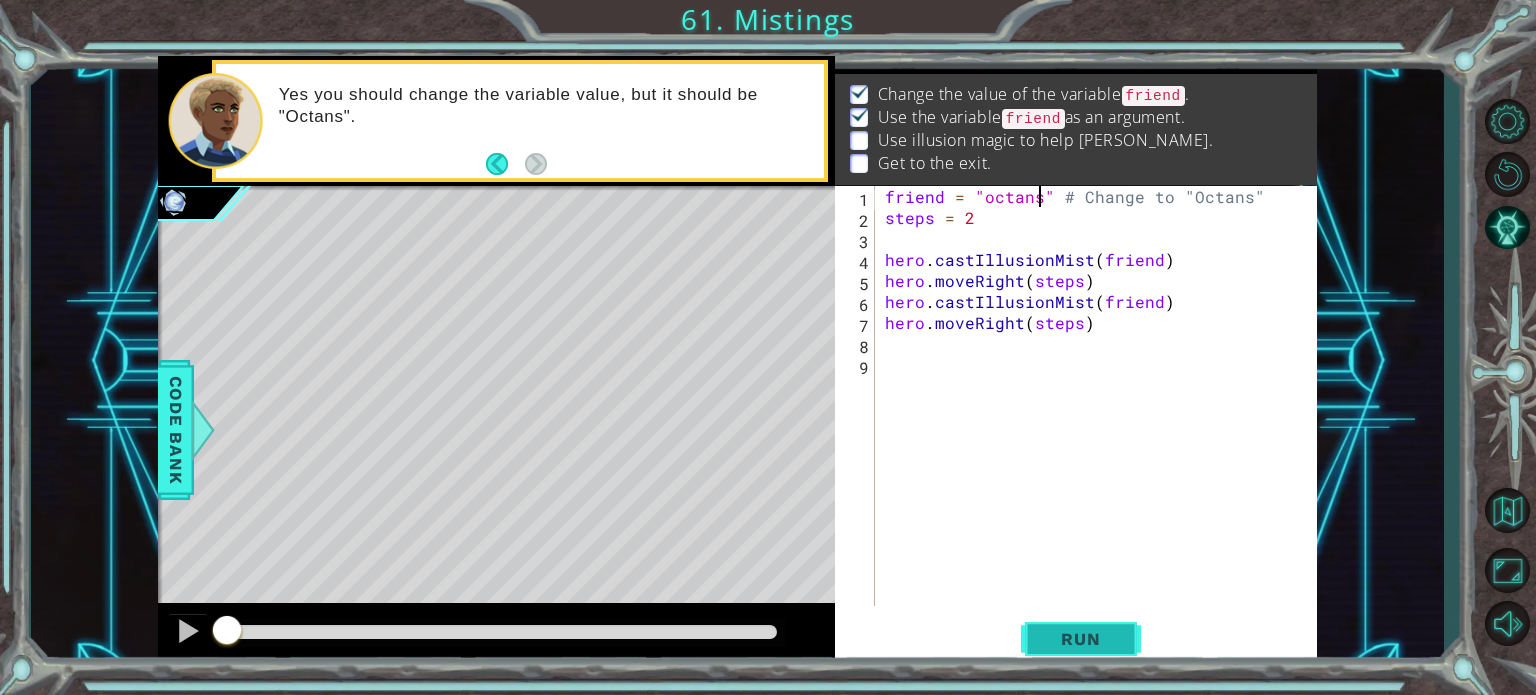drag, startPoint x: 1044, startPoint y: 615, endPoint x: 1046, endPoint y: 630, distance: 15.132746 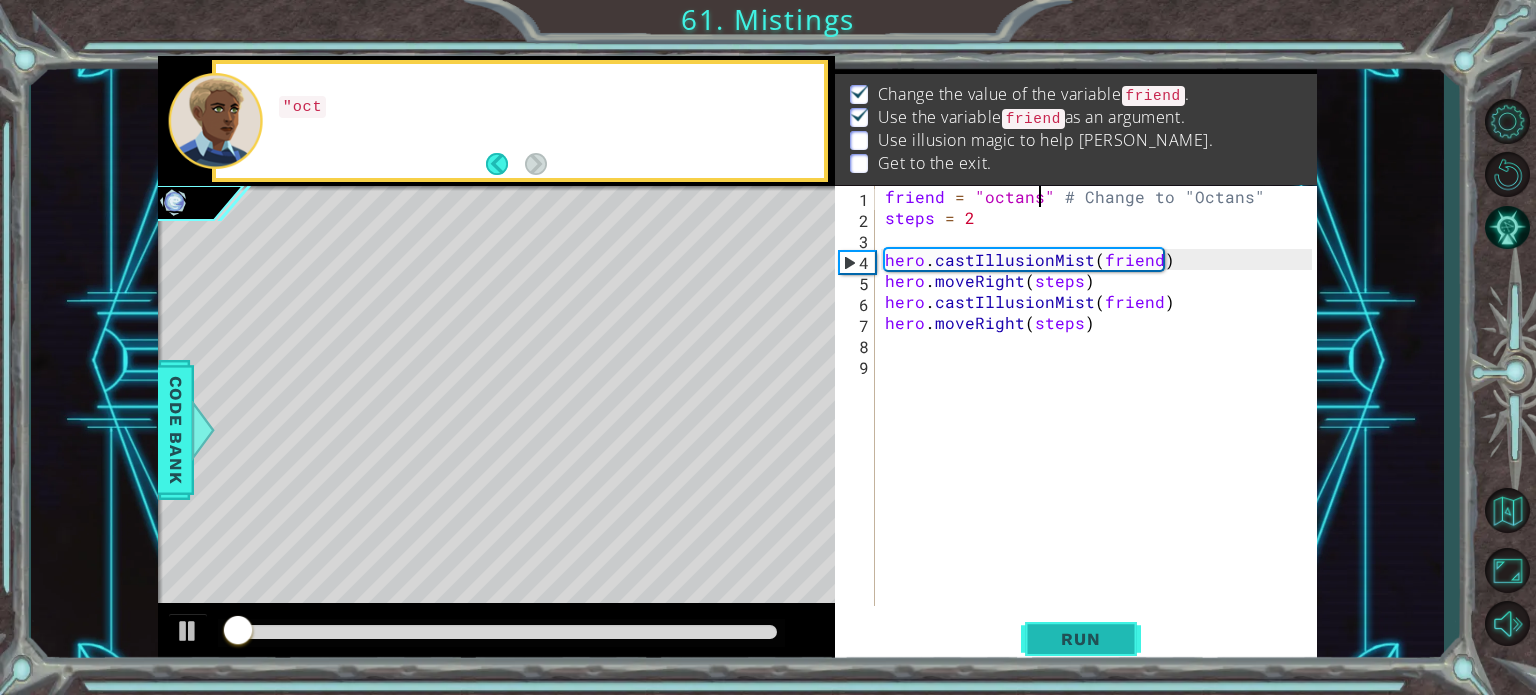 click on "Run" at bounding box center (1080, 639) 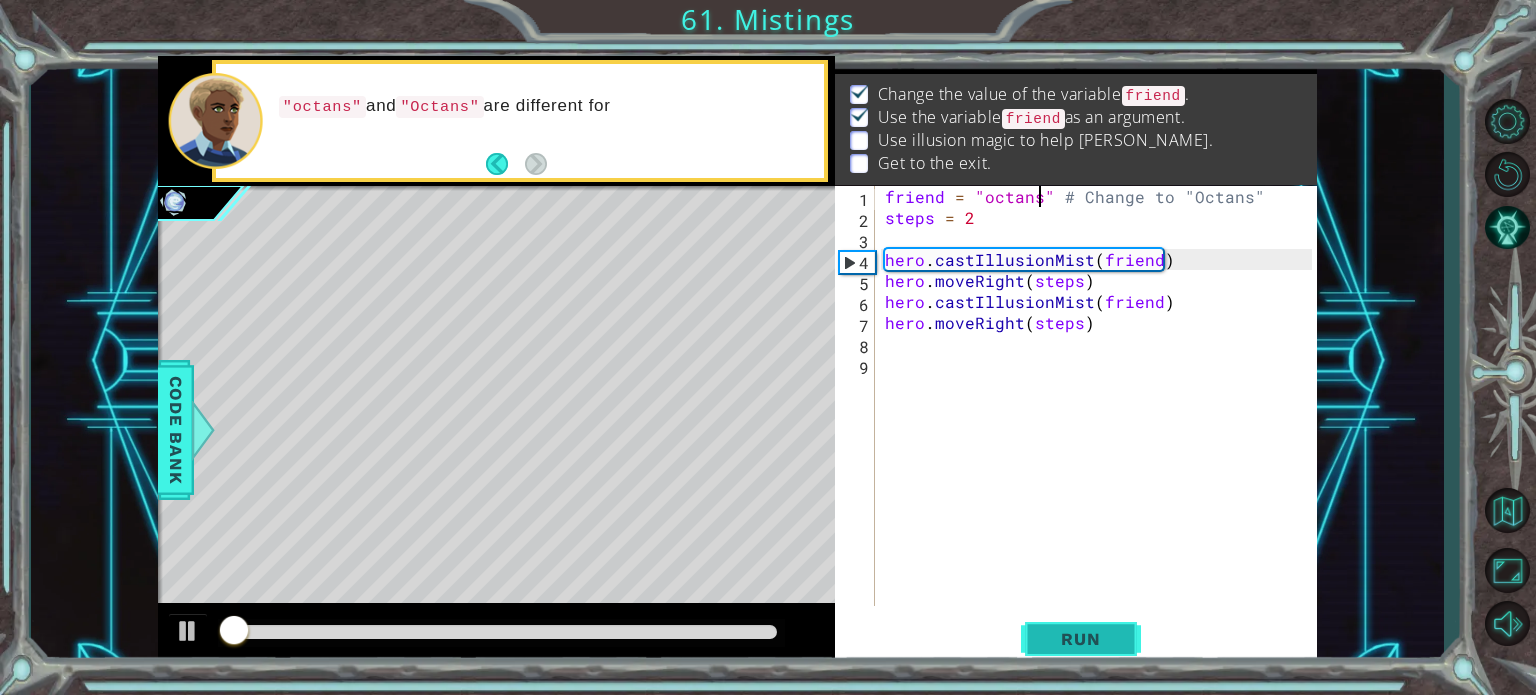 click on "Run" at bounding box center (1081, 639) 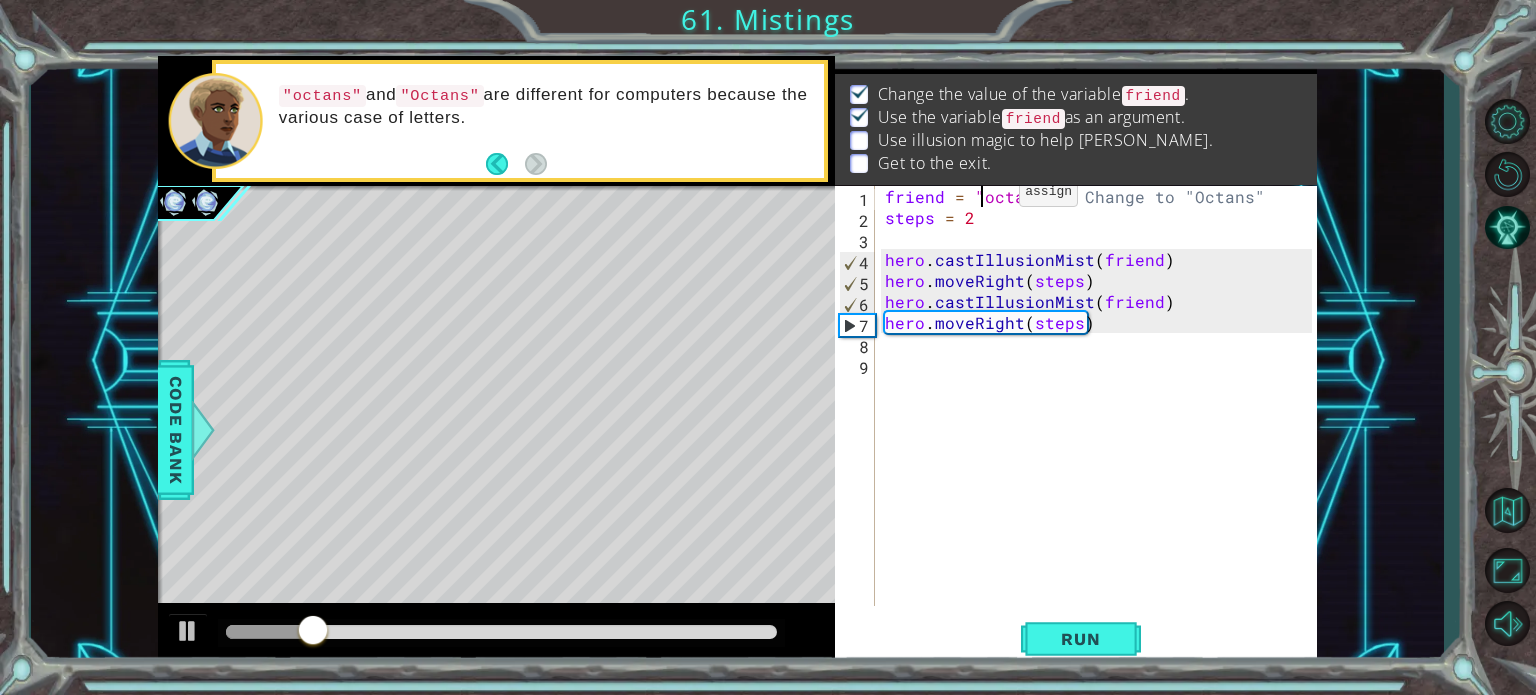 click on "friend   =   "octans"   # Change to "Octans" steps   =   2 hero . castIllusionMist ( friend ) hero . moveRight ( steps ) hero . castIllusionMist ( friend ) hero . moveRight ( steps )" at bounding box center (1101, 417) 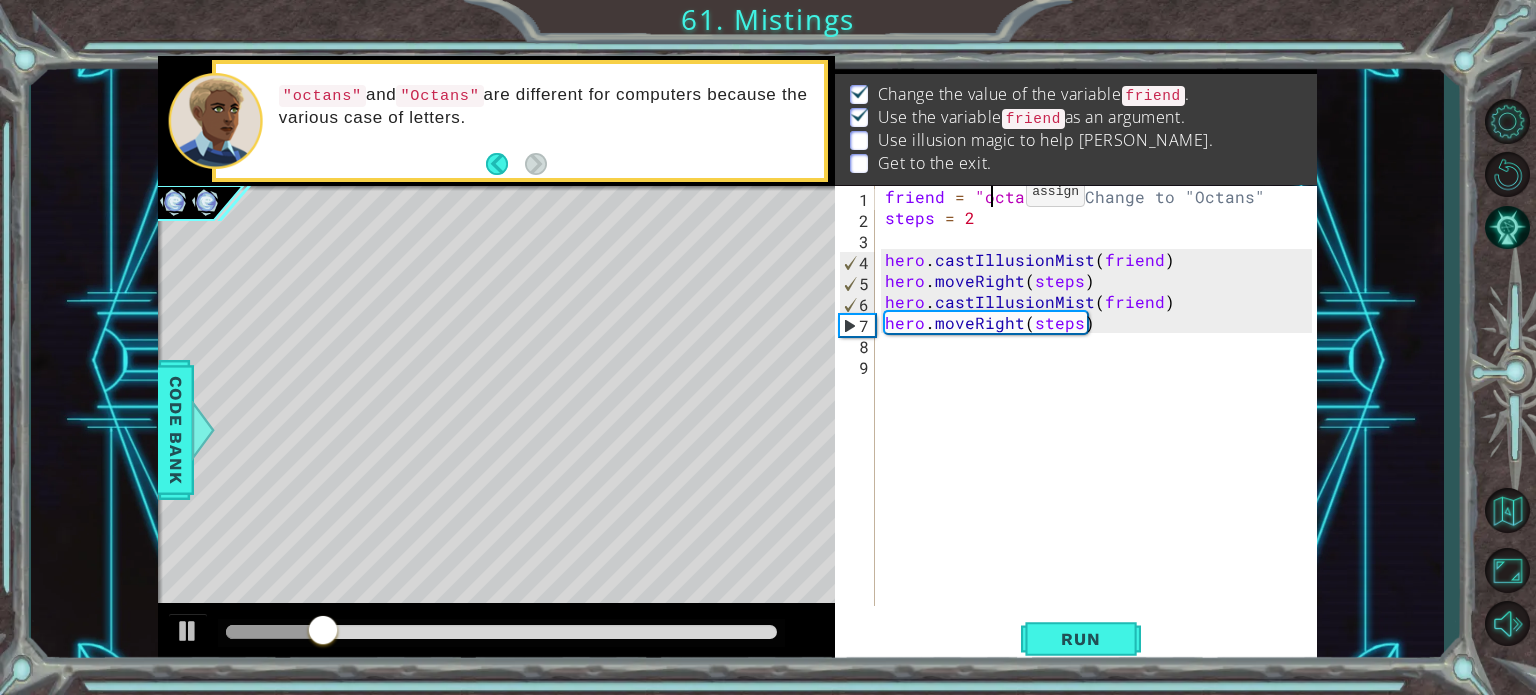 click on "friend   =   "octans"   # Change to "Octans" steps   =   2 hero . castIllusionMist ( friend ) hero . moveRight ( steps ) hero . castIllusionMist ( friend ) hero . moveRight ( steps )" at bounding box center (1101, 417) 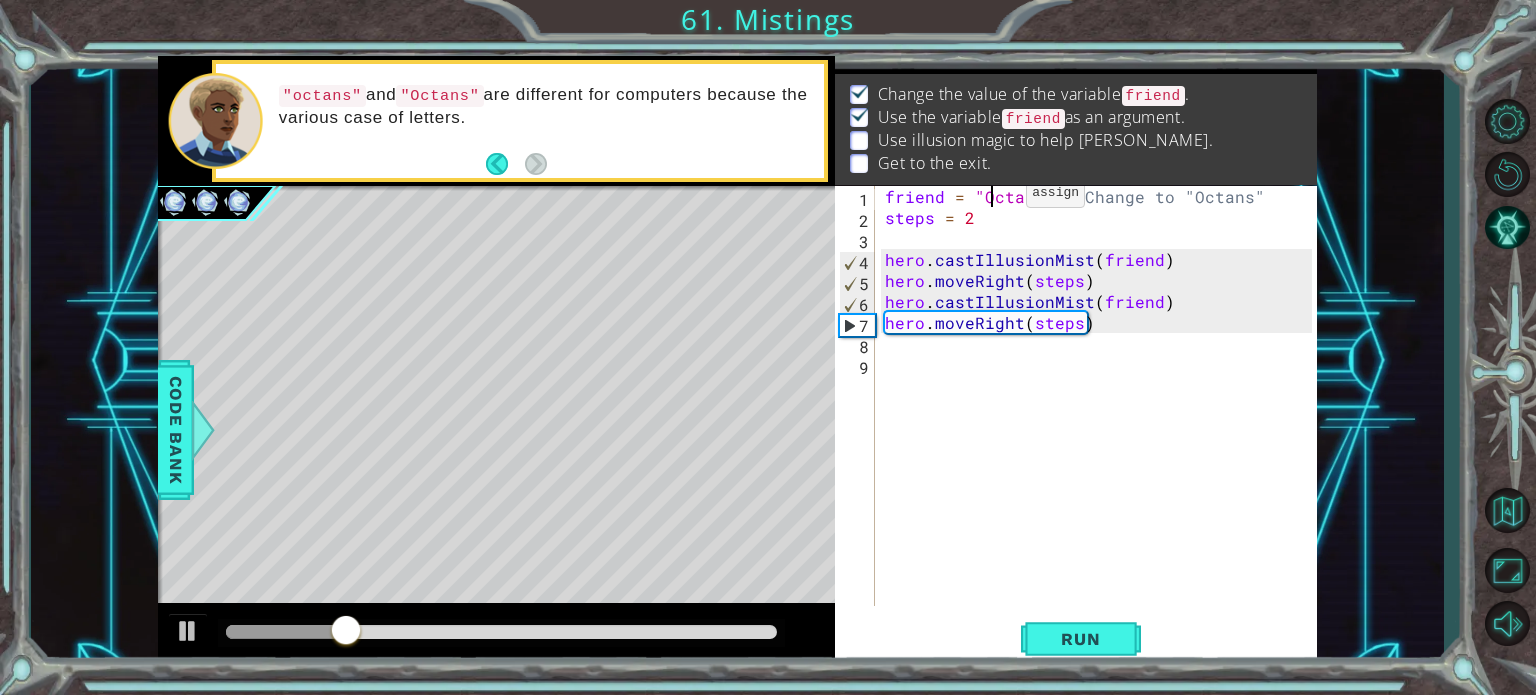 scroll, scrollTop: 0, scrollLeft: 7, axis: horizontal 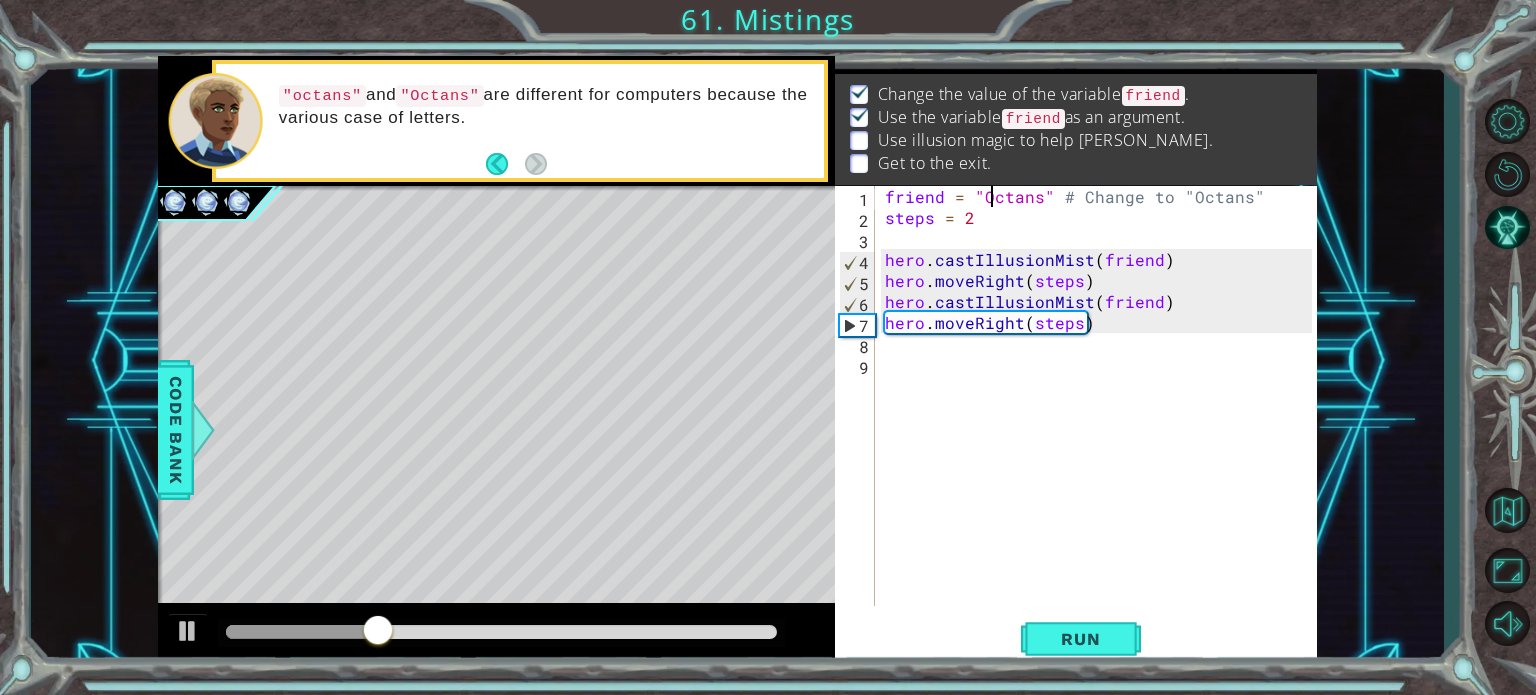 click on "friend   =   "Octans"   # Change to "Octans" steps   =   2 hero . castIllusionMist ( friend ) hero . moveRight ( steps ) hero . castIllusionMist ( friend ) hero . moveRight ( steps )" at bounding box center [1101, 417] 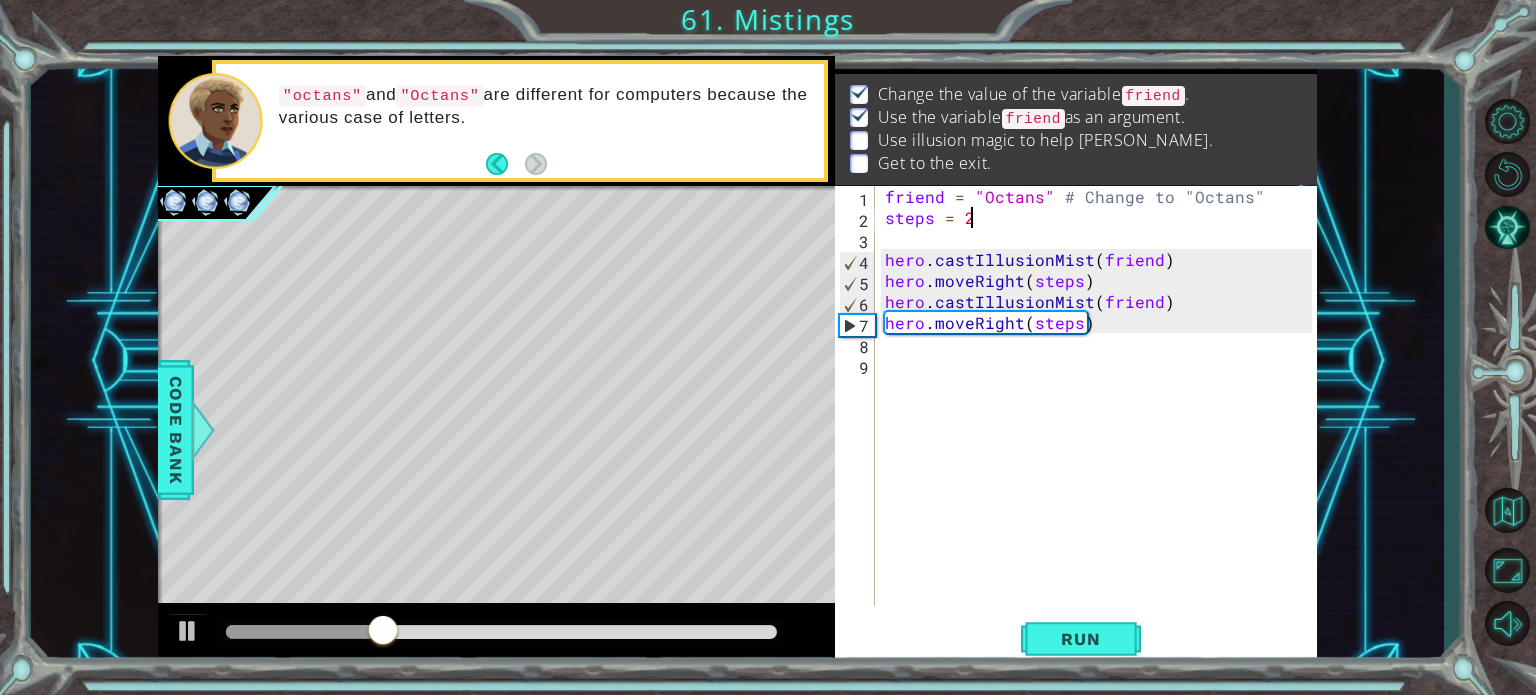 scroll, scrollTop: 0, scrollLeft: 4, axis: horizontal 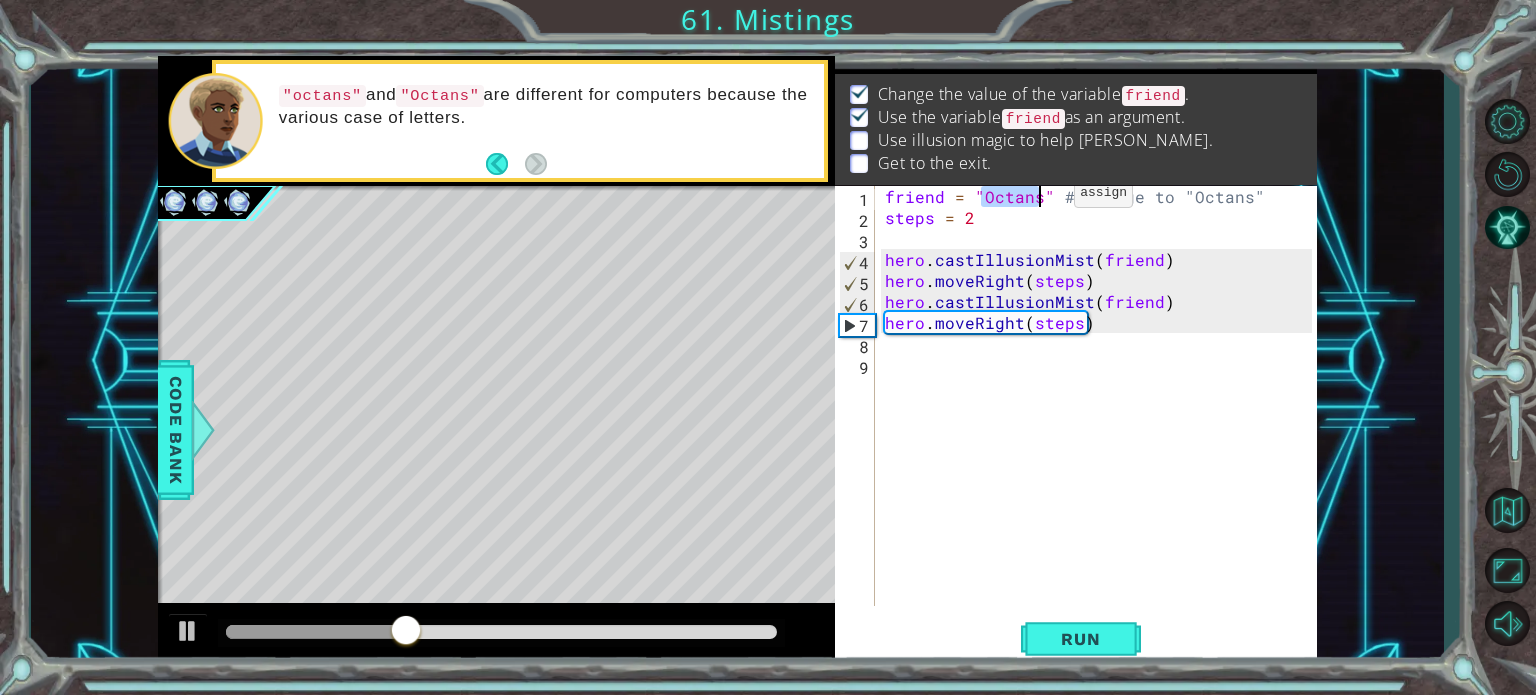 drag, startPoint x: 979, startPoint y: 200, endPoint x: 1040, endPoint y: 198, distance: 61.03278 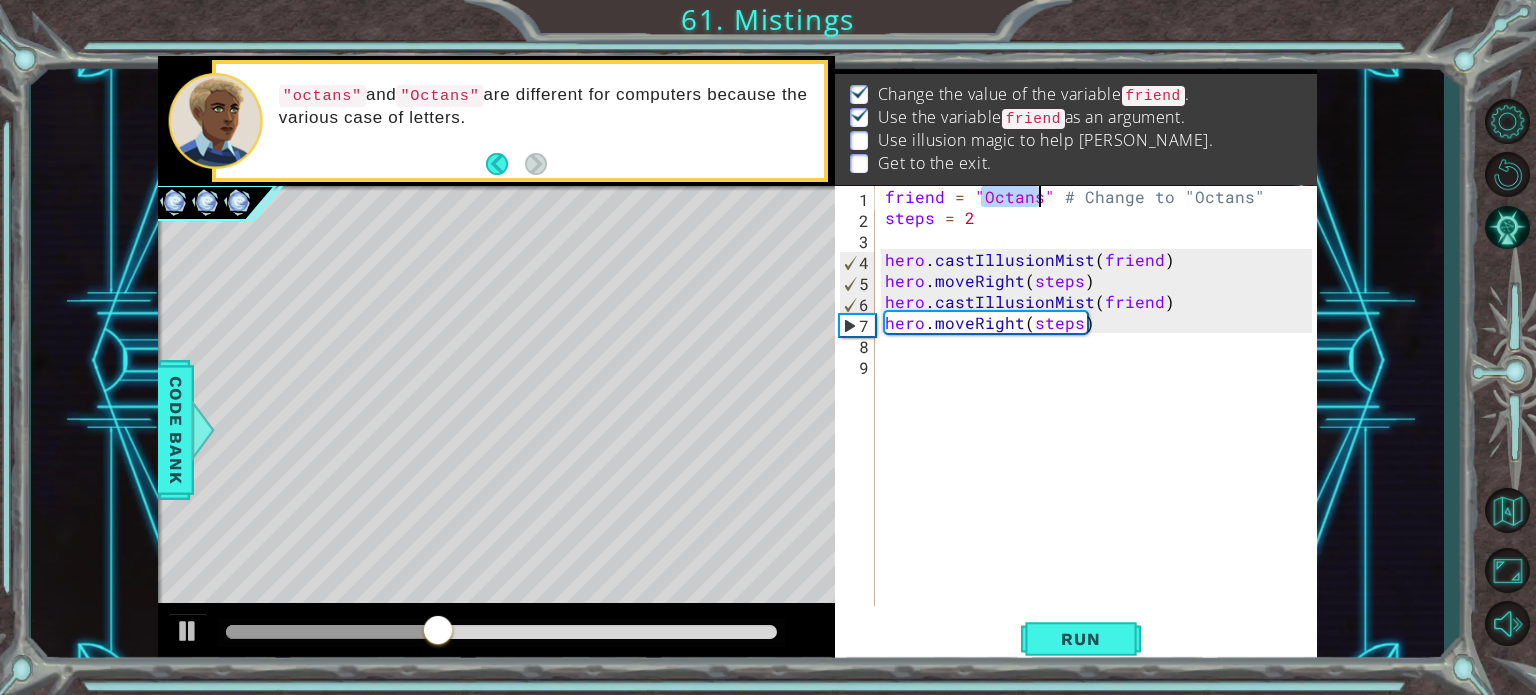 scroll, scrollTop: 0, scrollLeft: 6, axis: horizontal 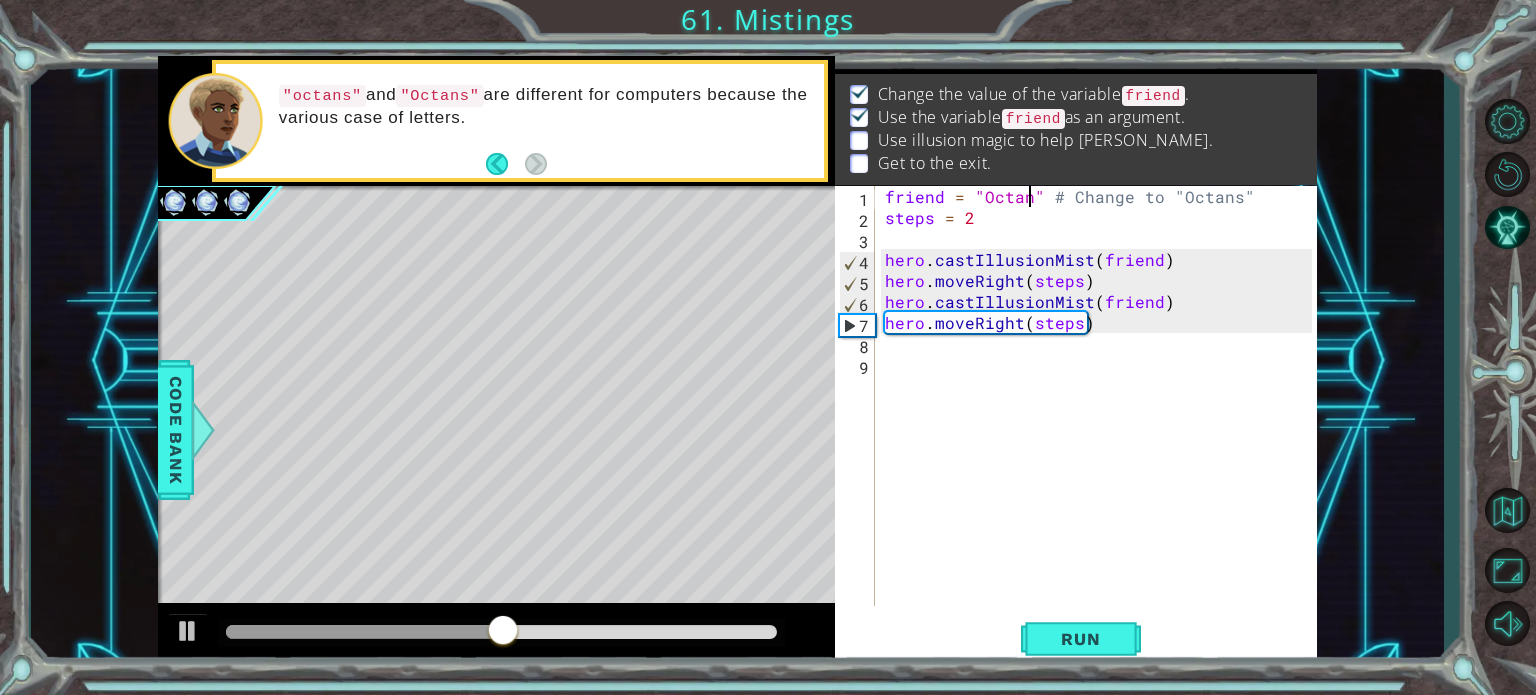 type on "friend = "Octans" # Change to "Octans"" 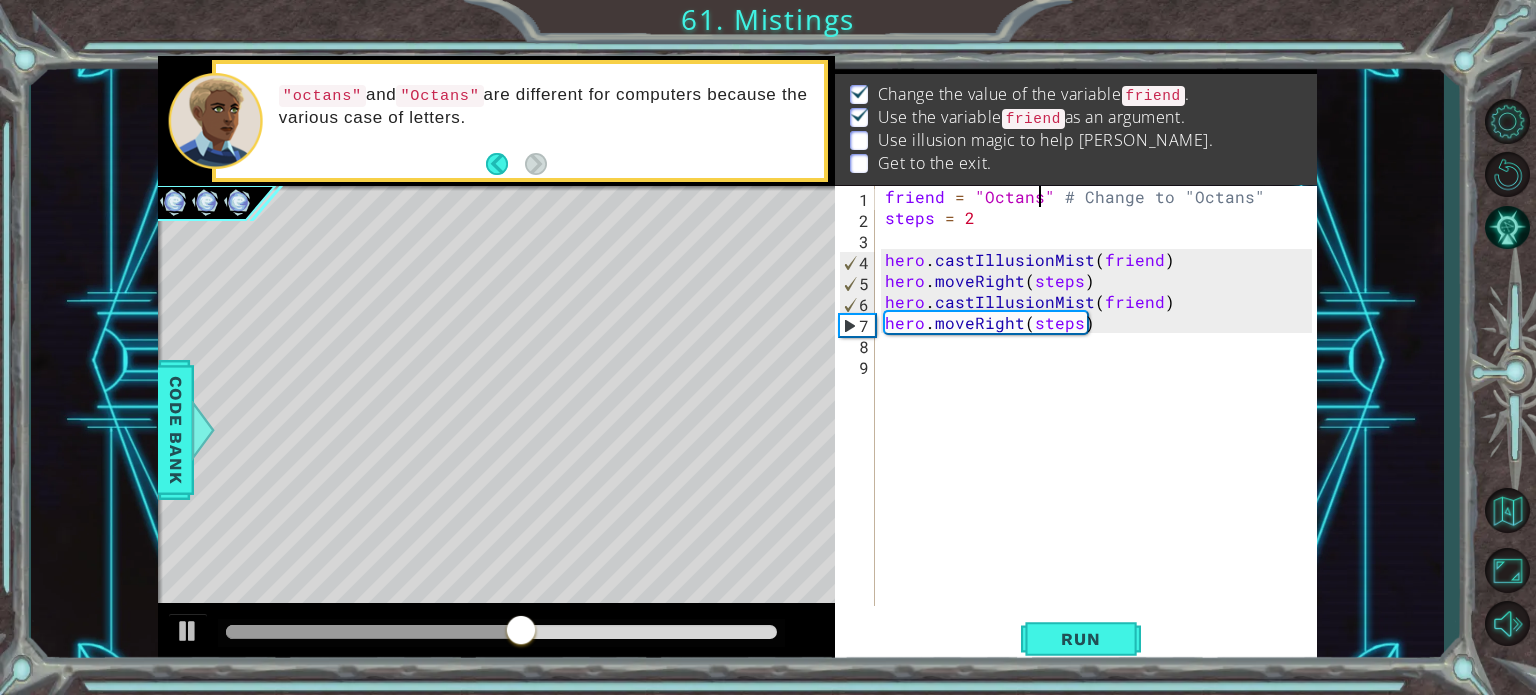 click on "friend   =   "Octans"   # Change to "Octans" steps   =   2 hero . castIllusionMist ( friend ) hero . moveRight ( steps ) hero . castIllusionMist ( friend ) hero . moveRight ( steps )" at bounding box center [1101, 417] 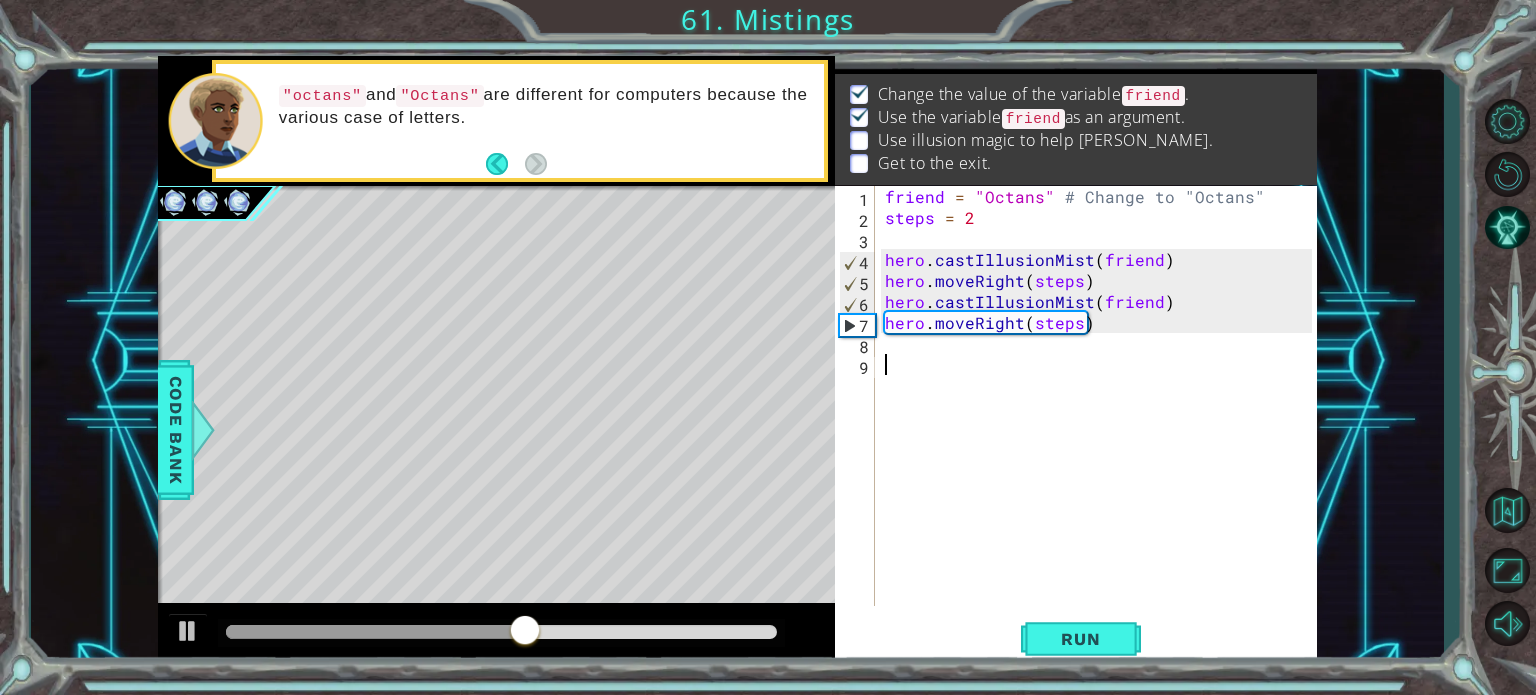 scroll, scrollTop: 0, scrollLeft: 0, axis: both 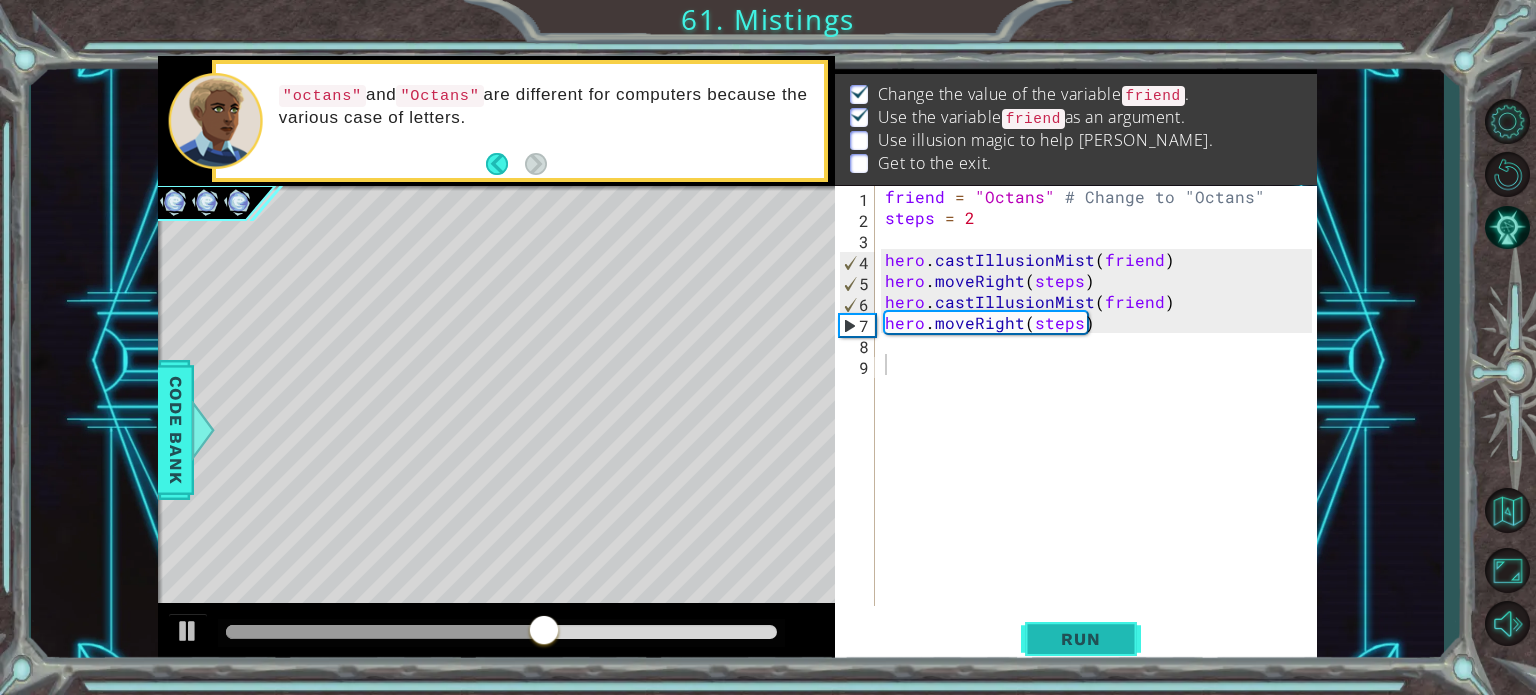 click on "Run" at bounding box center (1080, 639) 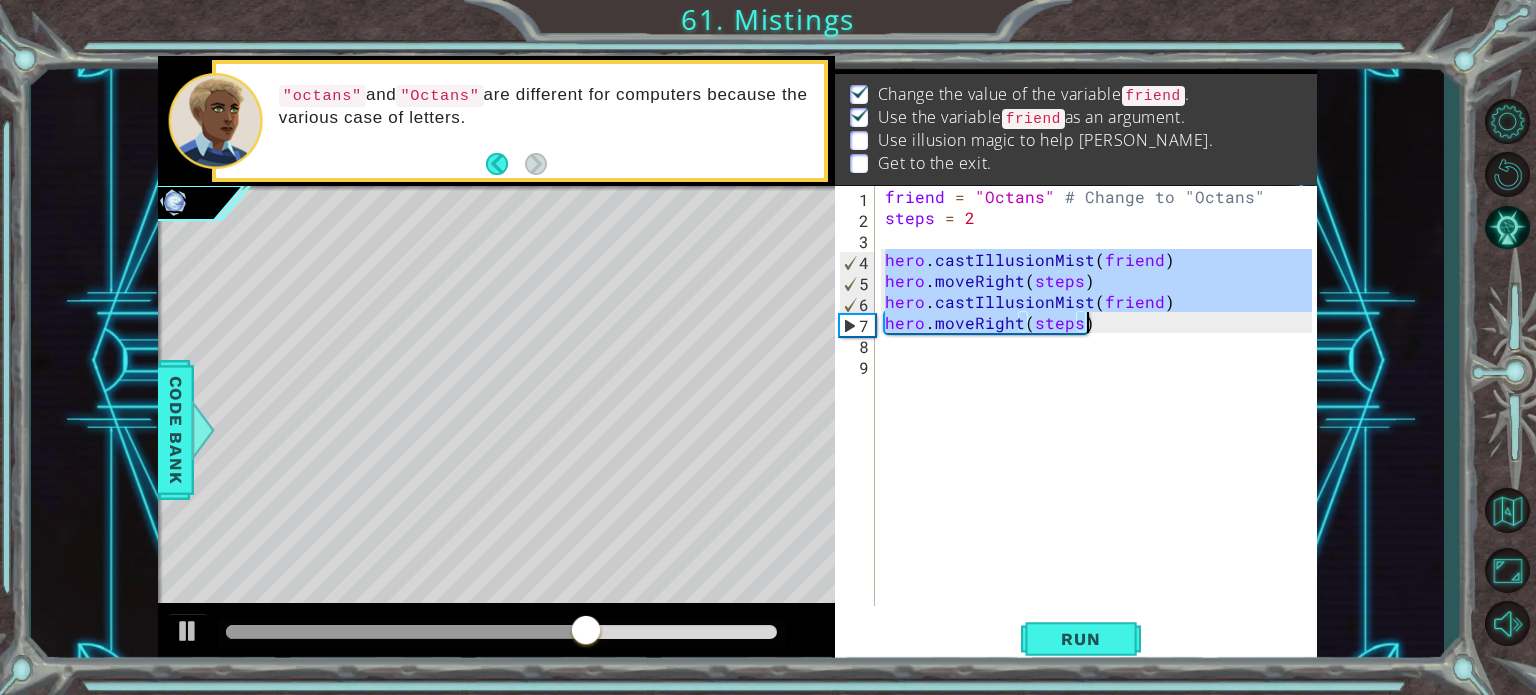 drag, startPoint x: 888, startPoint y: 260, endPoint x: 1084, endPoint y: 318, distance: 204.40157 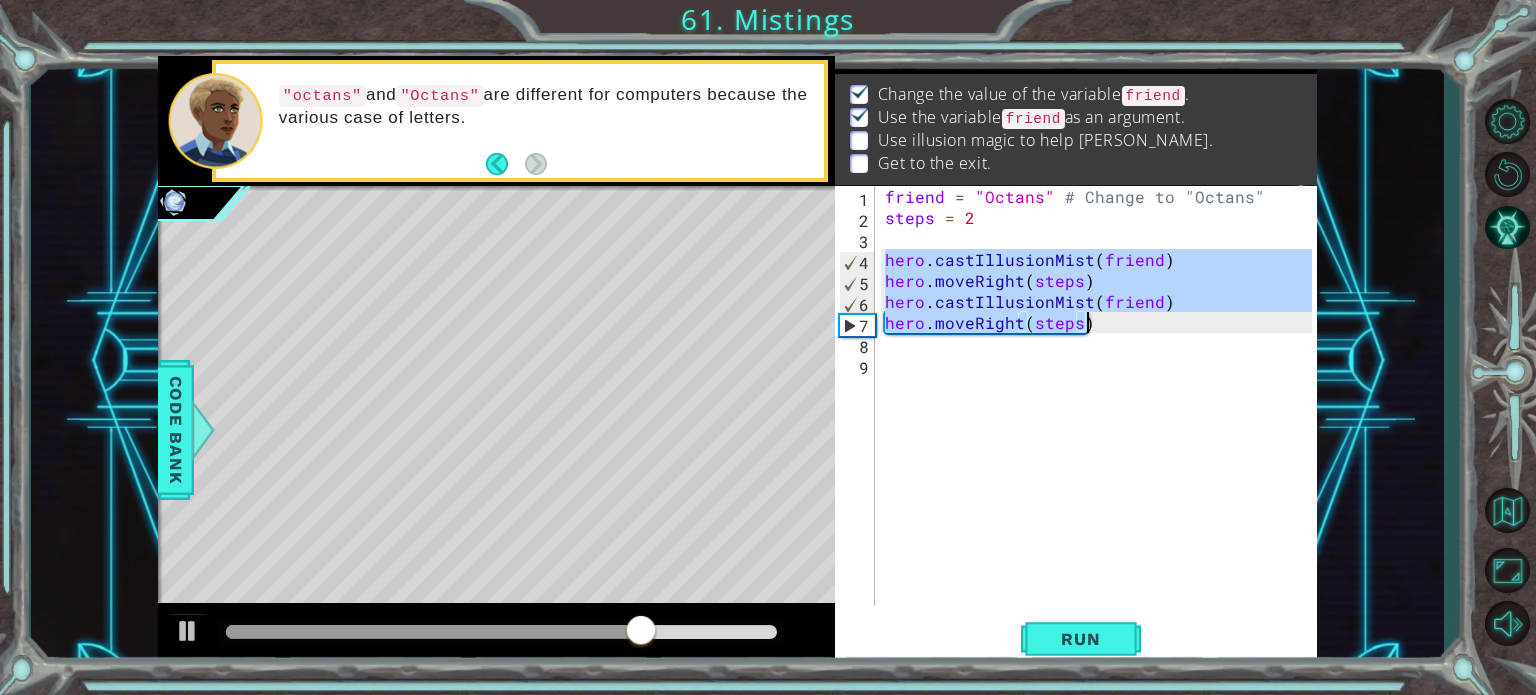 paste 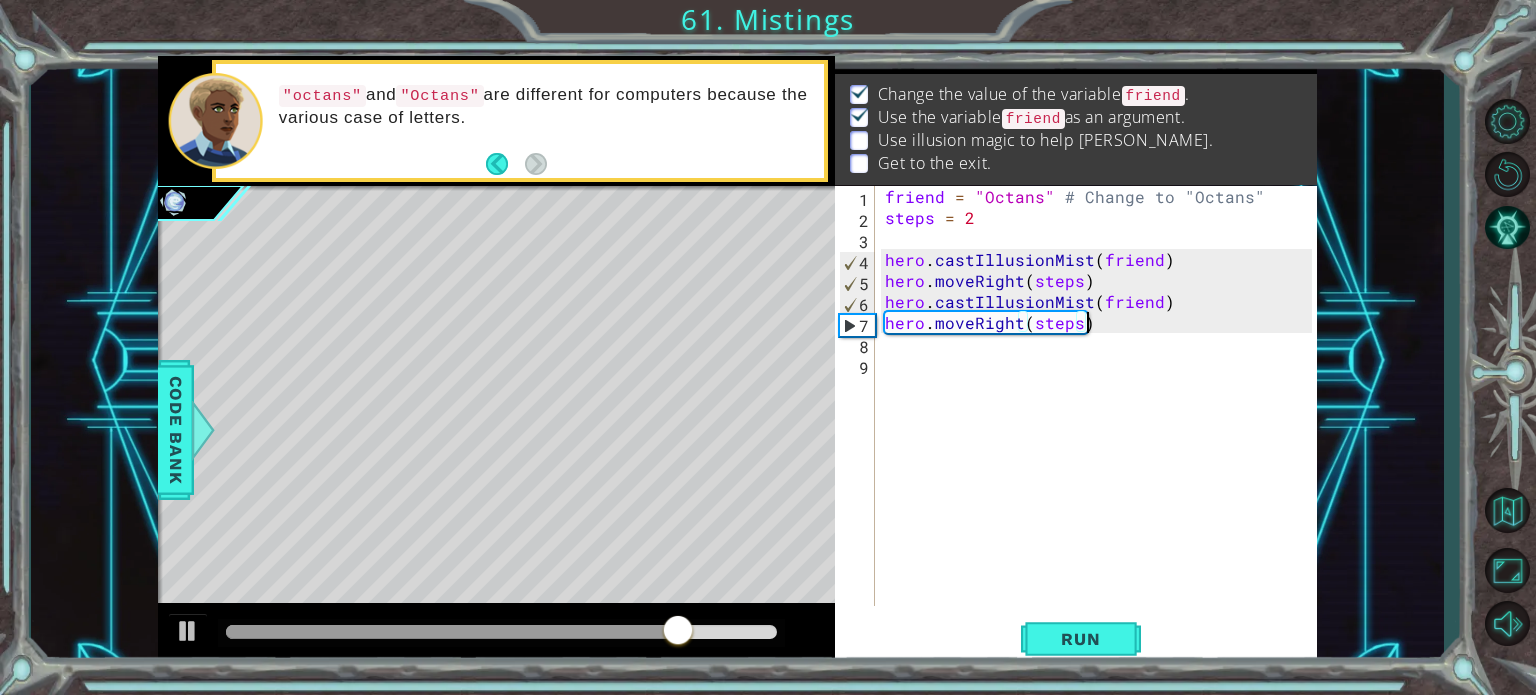 click on "friend   =   "Octans"   # Change to "Octans" steps   =   2 hero . castIllusionMist ( friend ) hero . moveRight ( steps ) hero . castIllusionMist ( friend ) hero . moveRight ( steps )" at bounding box center [1101, 417] 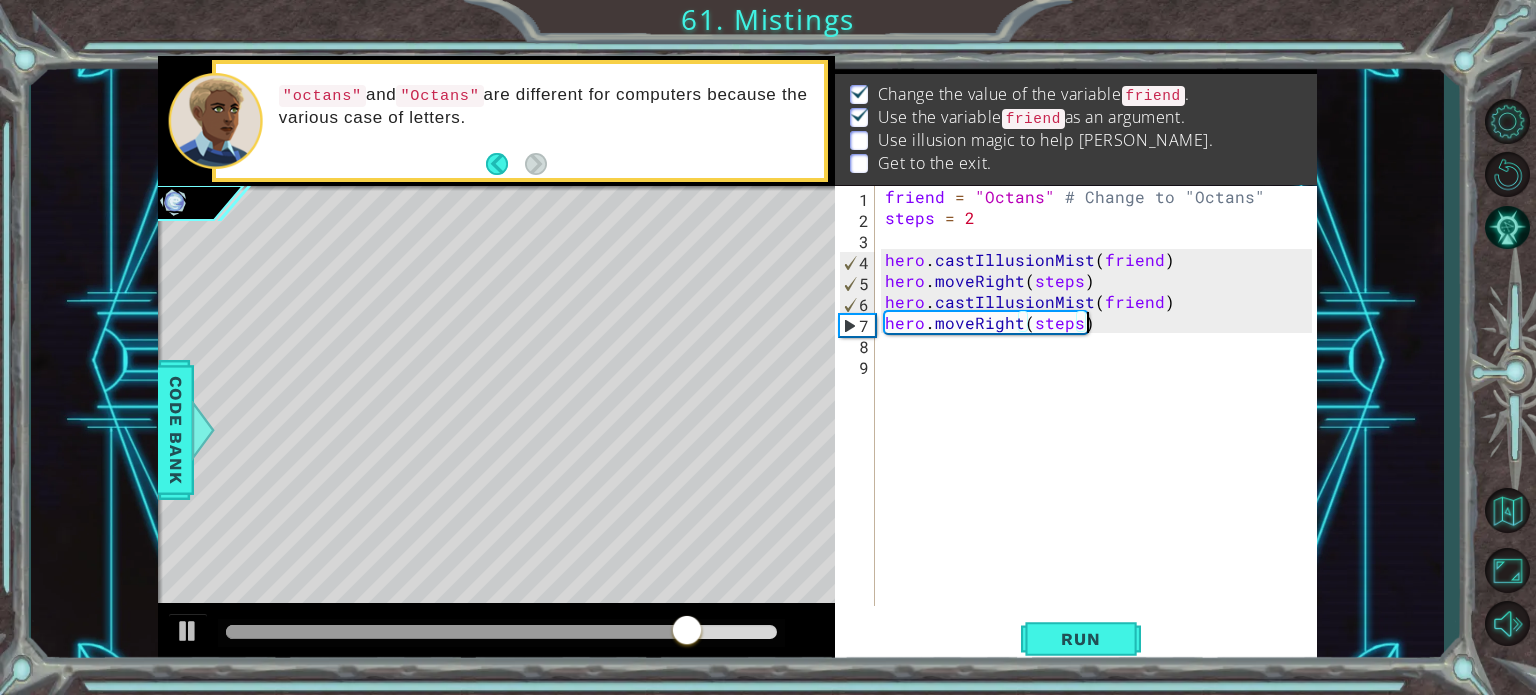 click on "friend   =   "Octans"   # Change to "Octans" steps   =   2 hero . castIllusionMist ( friend ) hero . moveRight ( steps ) hero . castIllusionMist ( friend ) hero . moveRight ( steps )" at bounding box center (1101, 417) 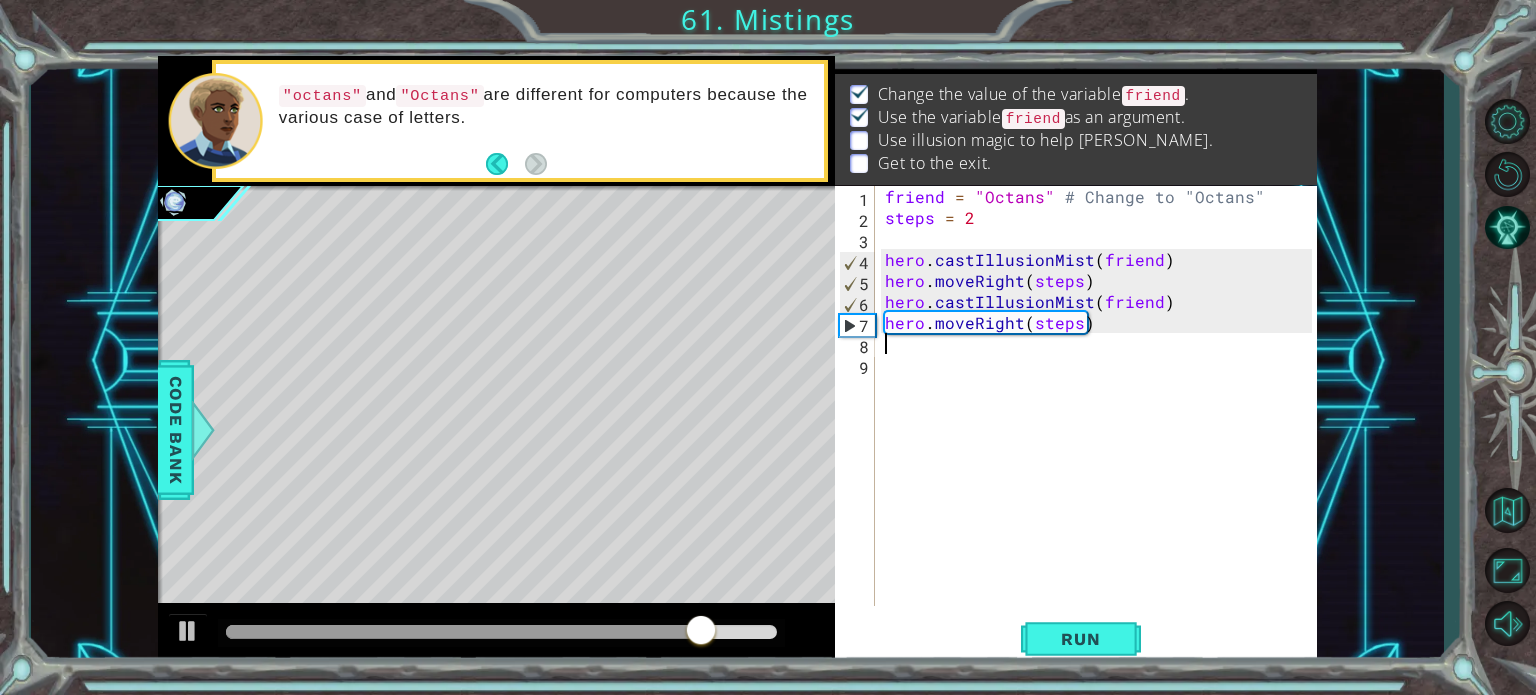 click on "friend   =   "Octans"   # Change to "Octans" steps   =   2 hero . castIllusionMist ( friend ) hero . moveRight ( steps ) hero . castIllusionMist ( friend ) hero . moveRight ( steps )" at bounding box center [1101, 417] 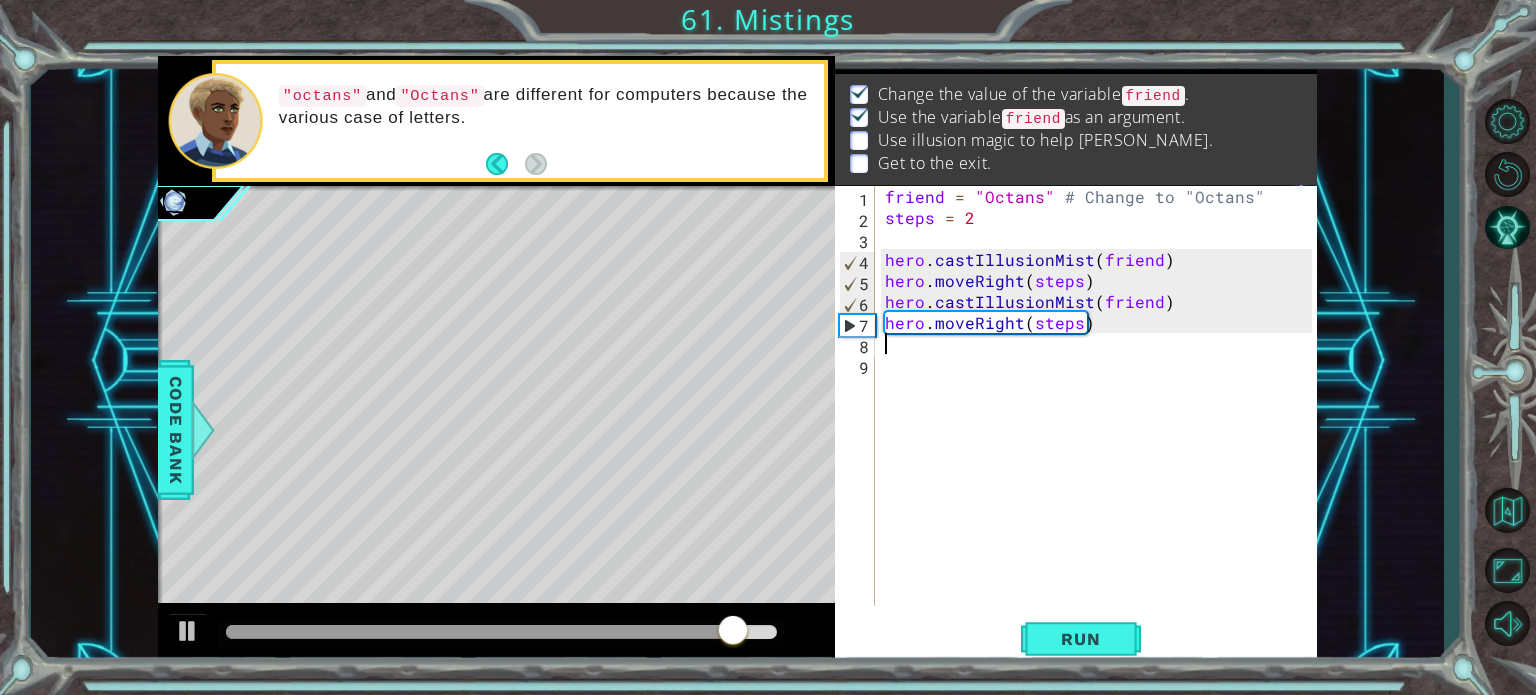 paste on "hero.moveRight(steps)" 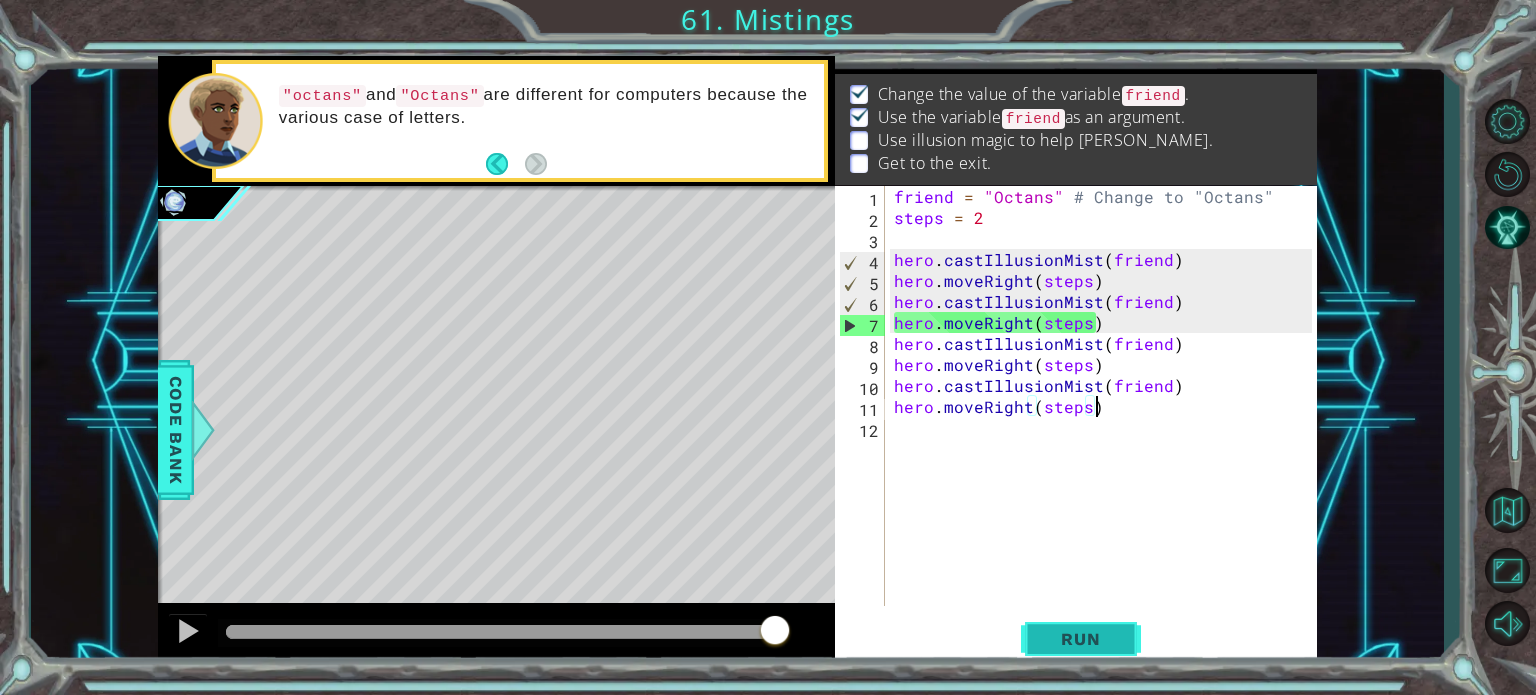 click on "Run" at bounding box center [1081, 639] 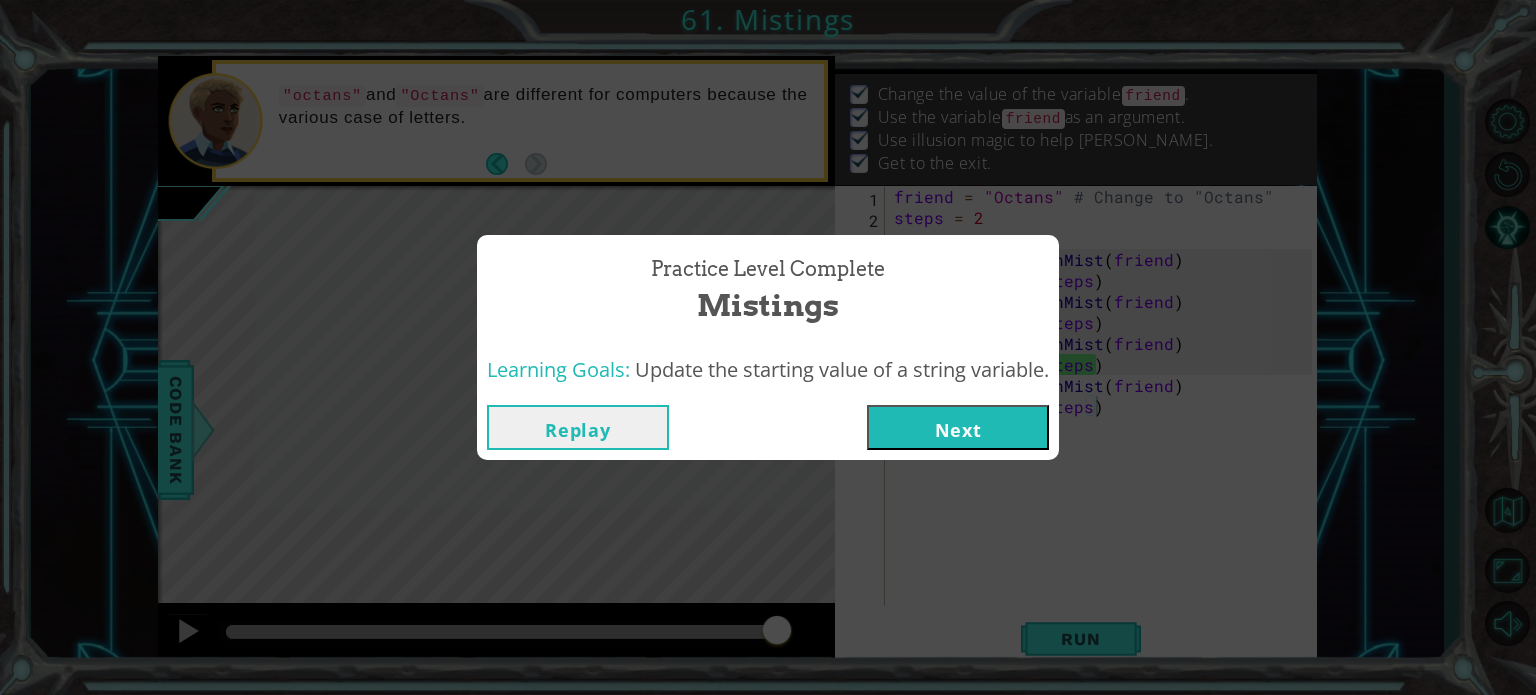 drag, startPoint x: 428, startPoint y: 635, endPoint x: 1144, endPoint y: 566, distance: 719.317 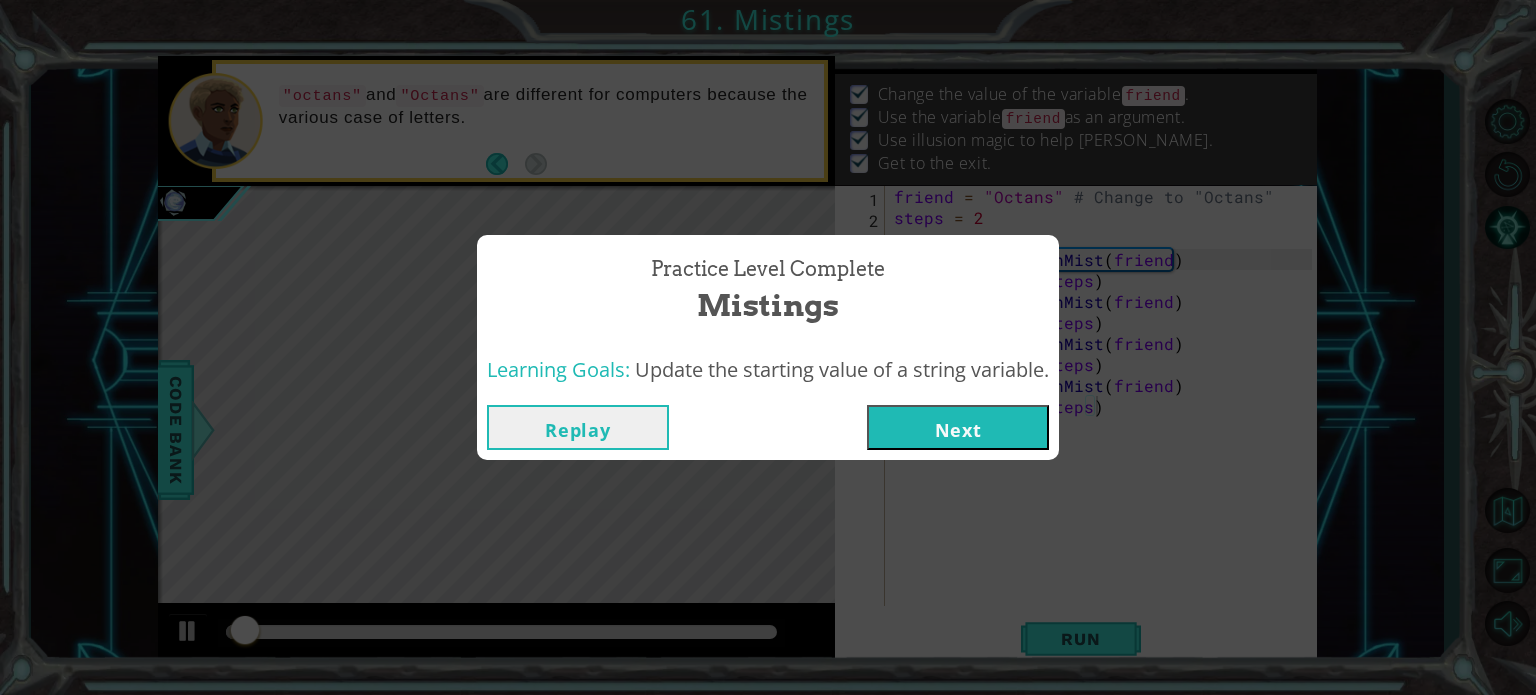 click on "Next" at bounding box center [958, 427] 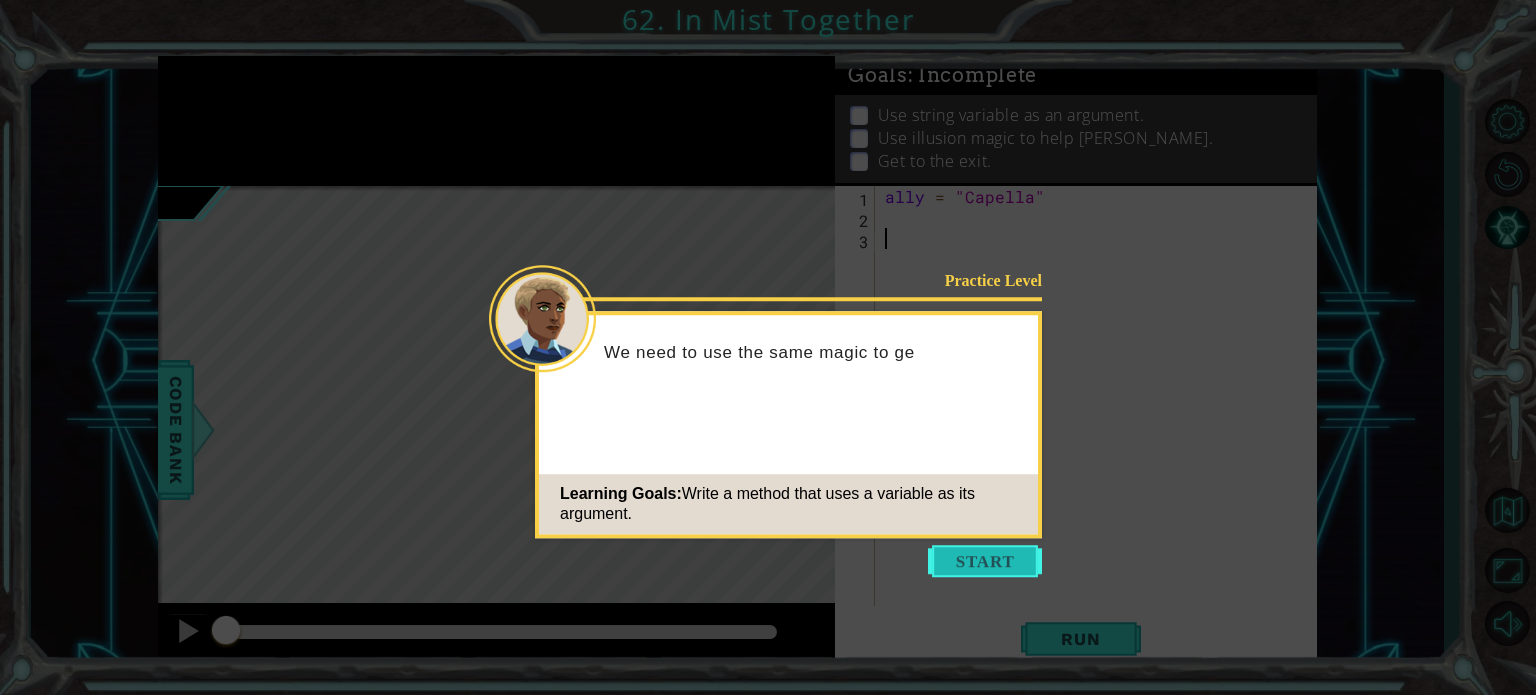 click at bounding box center (985, 561) 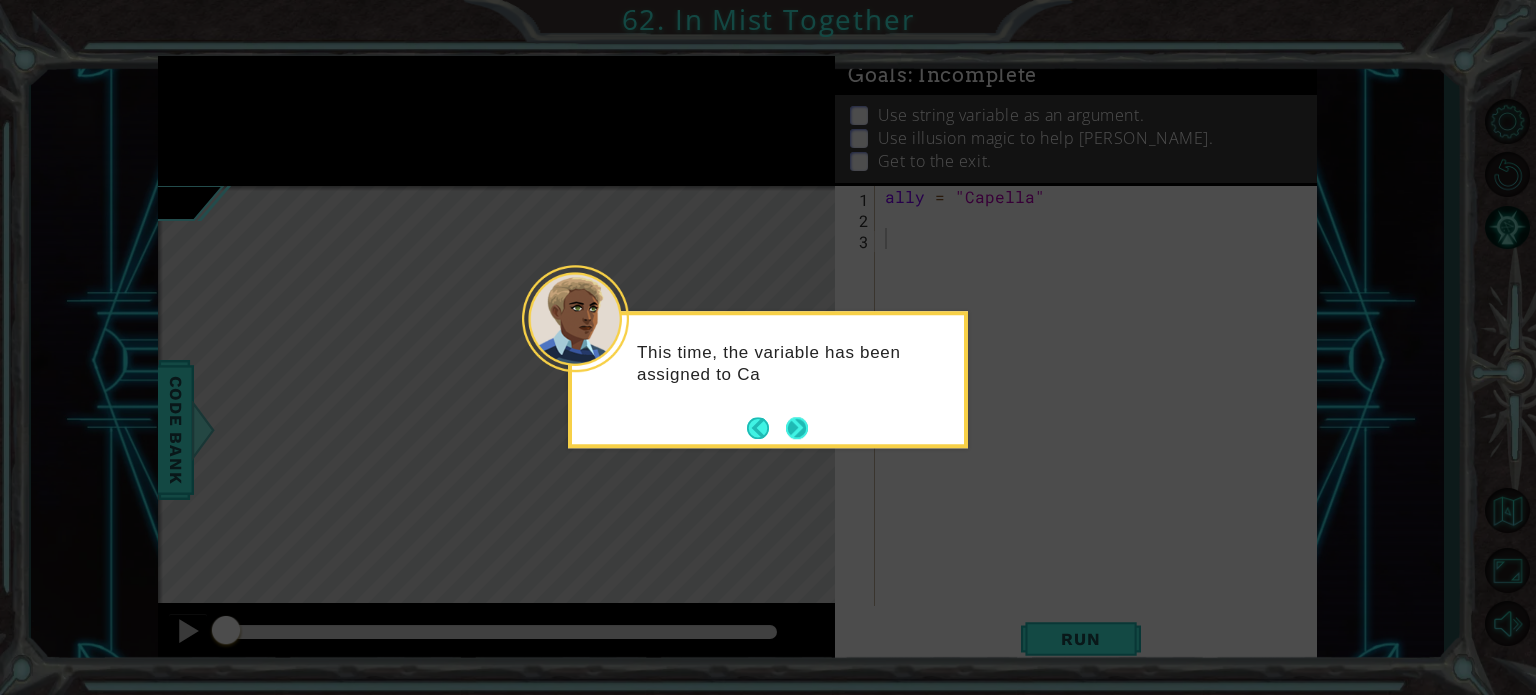 click at bounding box center [797, 428] 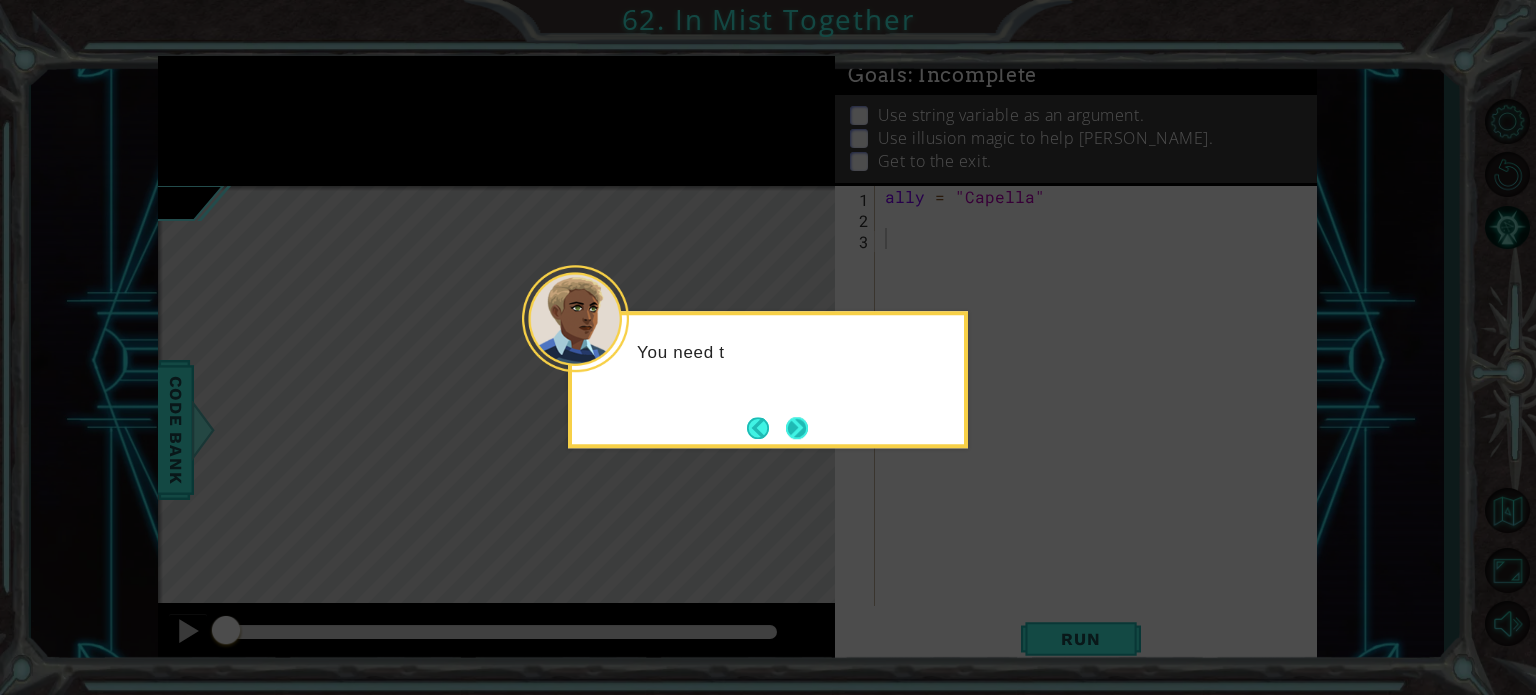 click at bounding box center (797, 428) 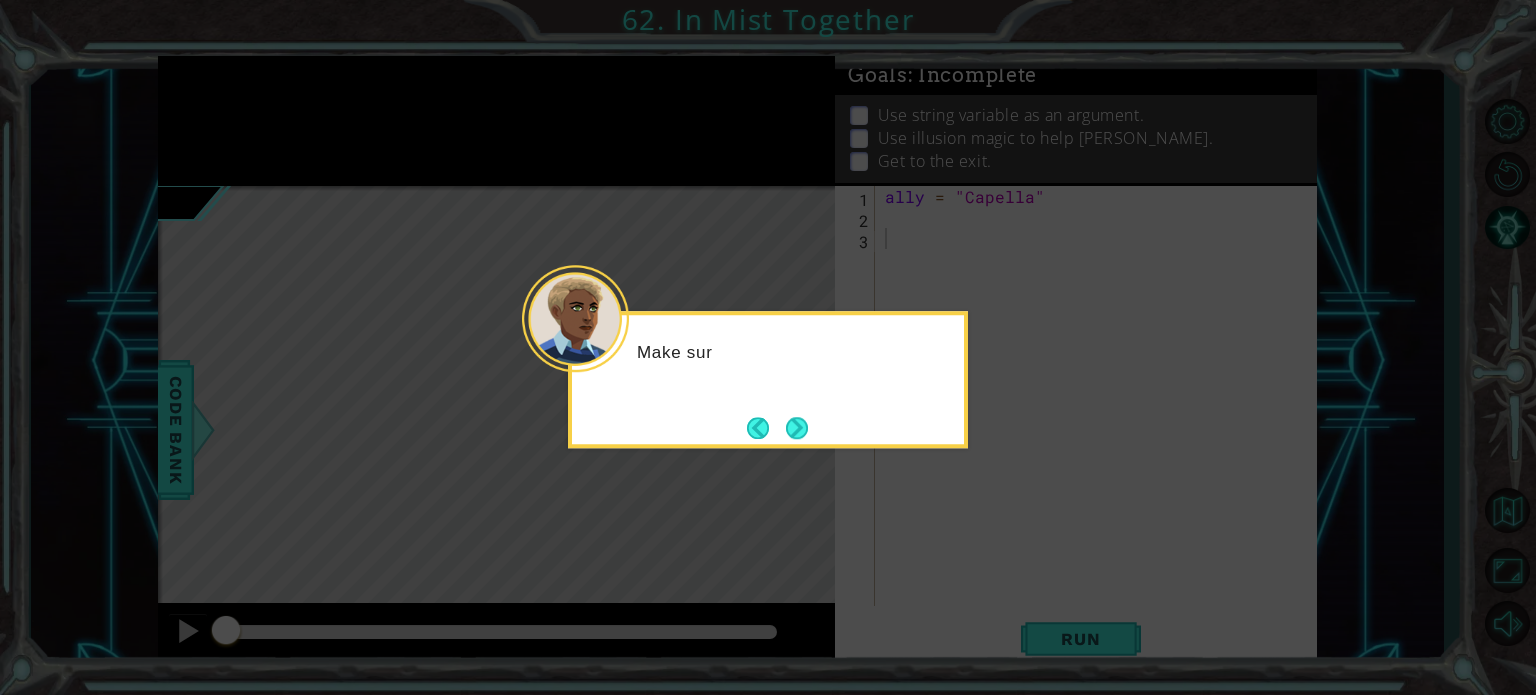 click at bounding box center [797, 428] 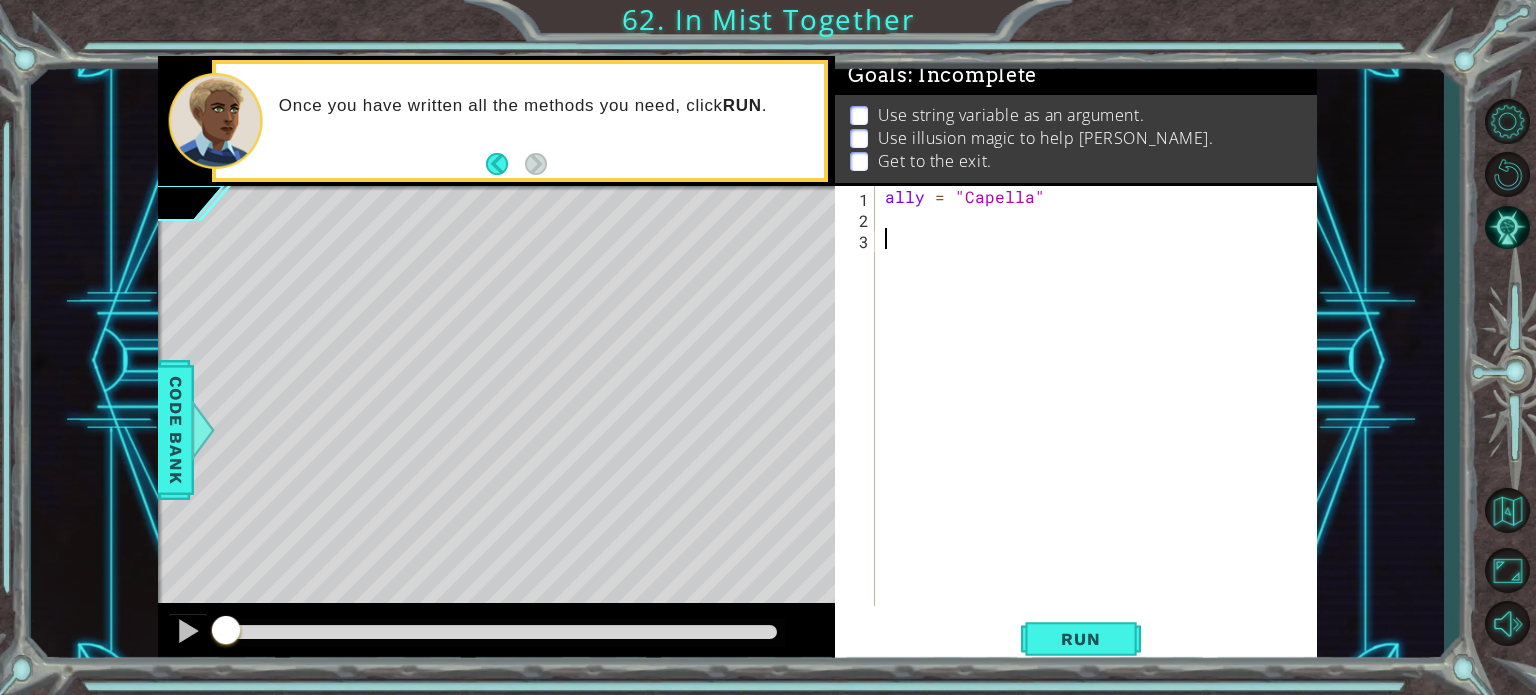 click on "ally   =   "Capella"" at bounding box center (1101, 417) 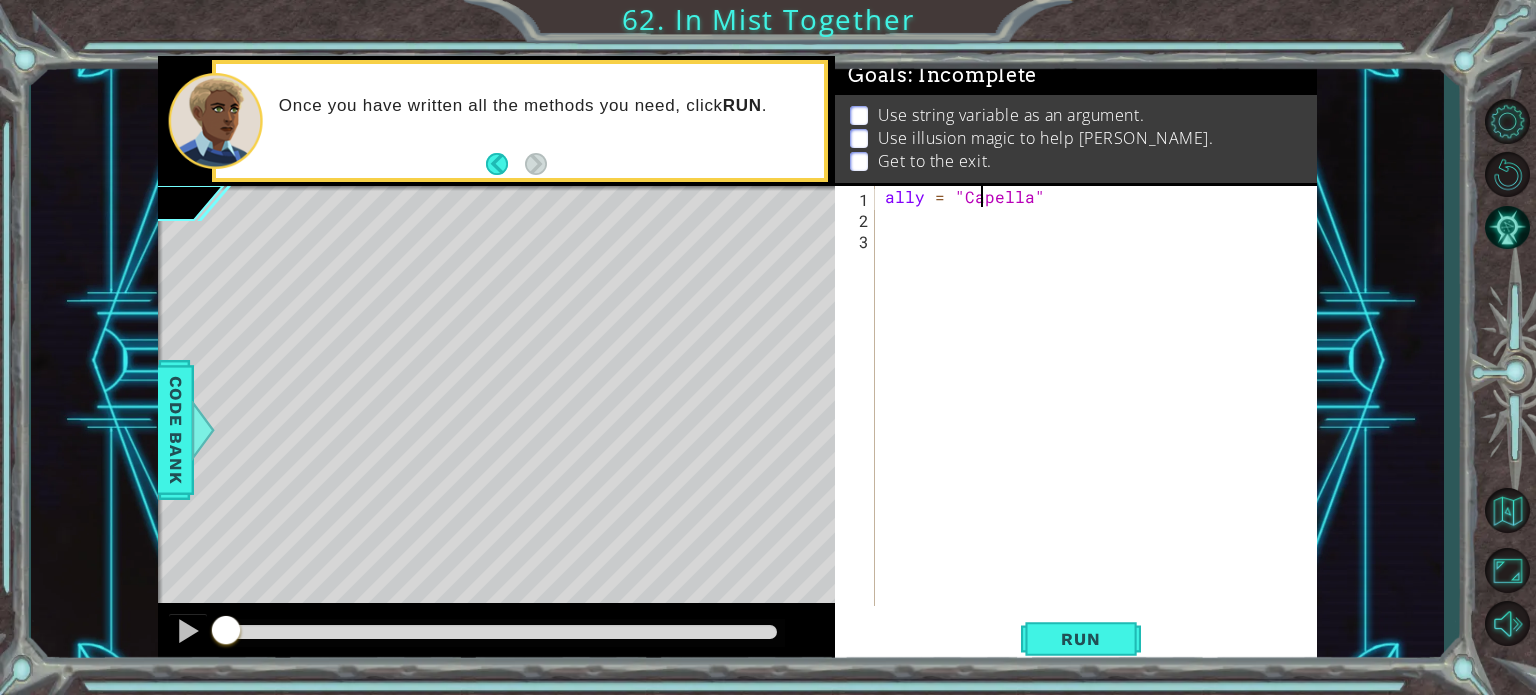 drag, startPoint x: 984, startPoint y: 188, endPoint x: 981, endPoint y: 202, distance: 14.3178215 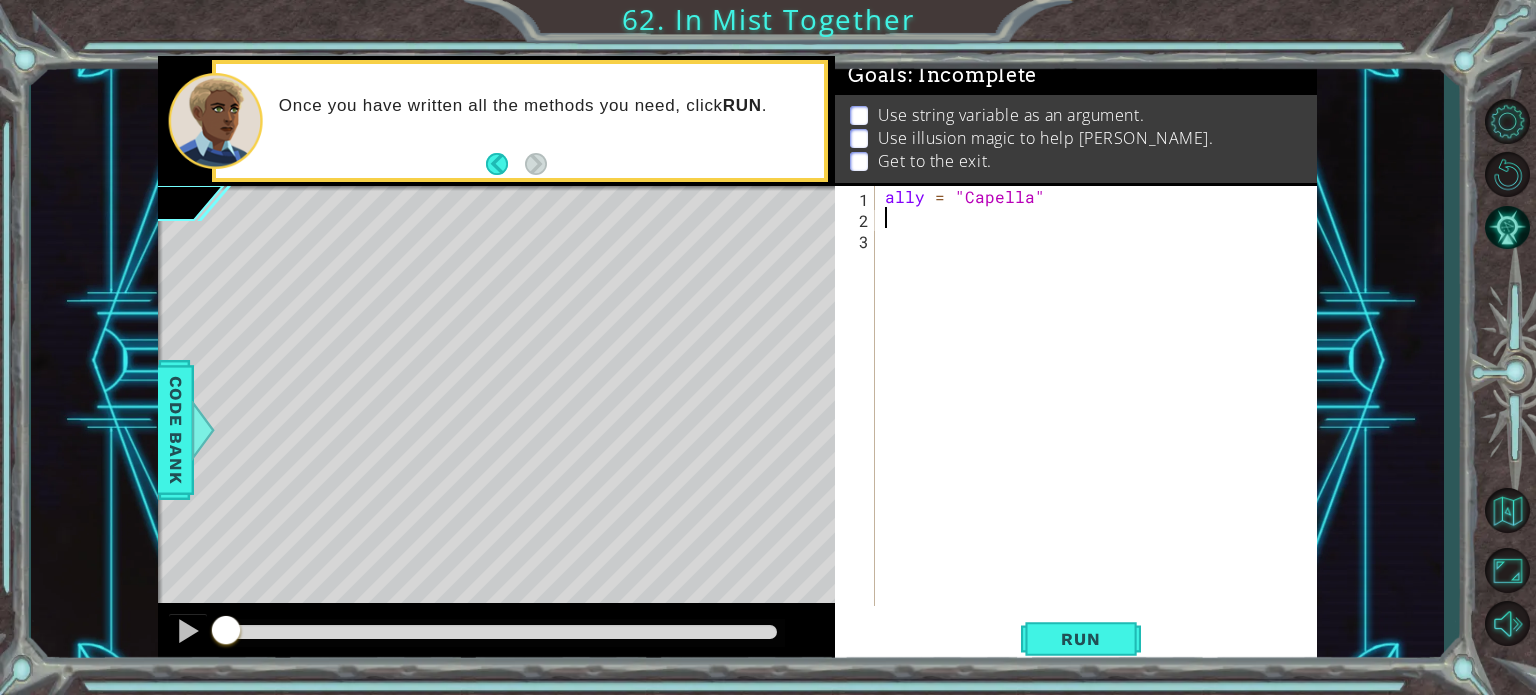 scroll, scrollTop: 0, scrollLeft: 0, axis: both 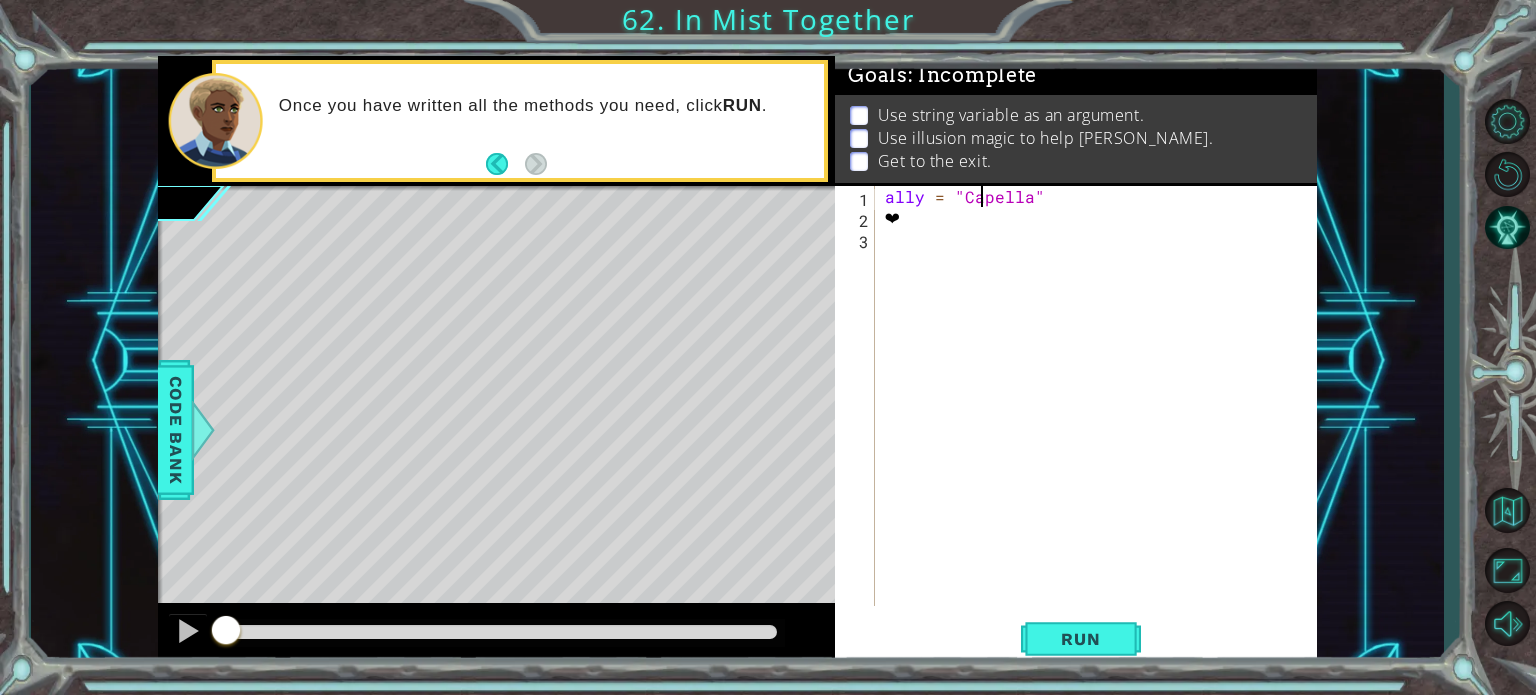 drag, startPoint x: 980, startPoint y: 191, endPoint x: 961, endPoint y: 223, distance: 37.215588 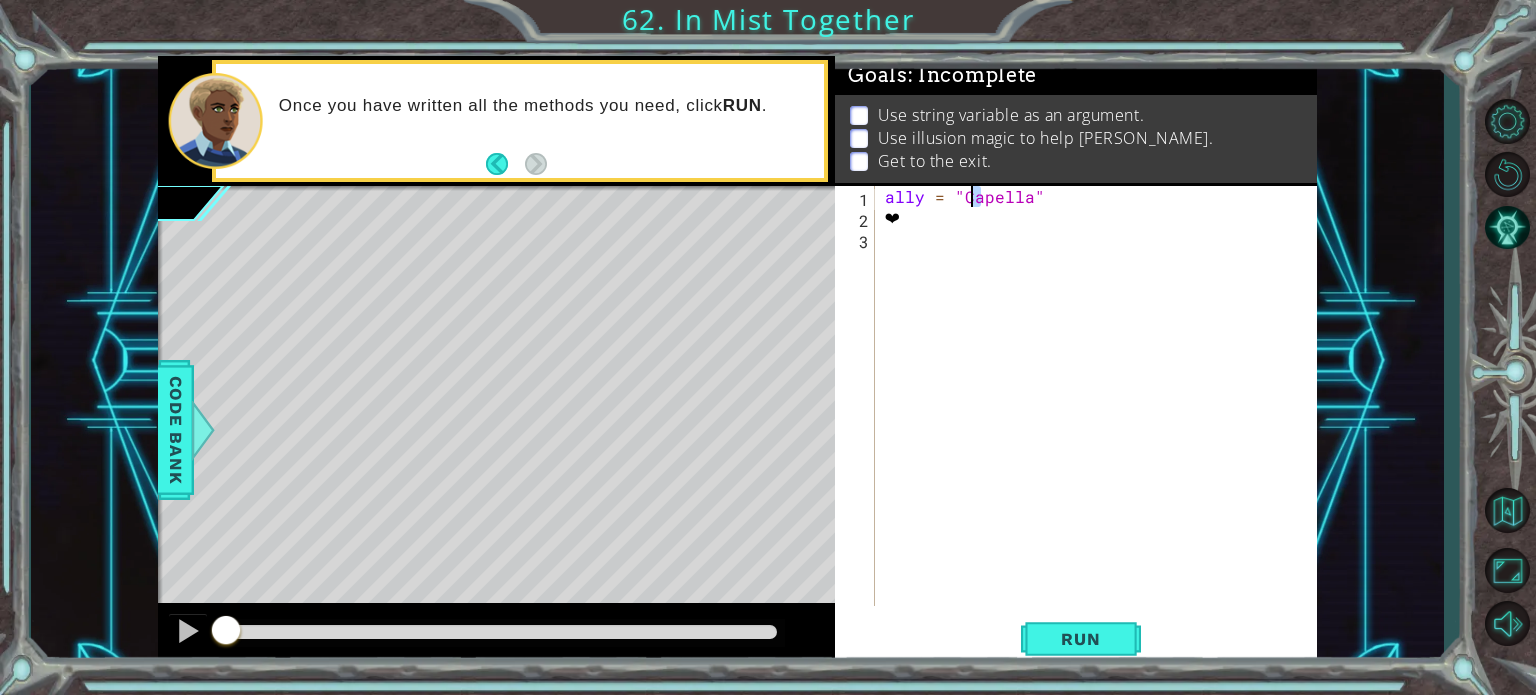 click on "ally   =   "Capella" ❤" at bounding box center [1101, 417] 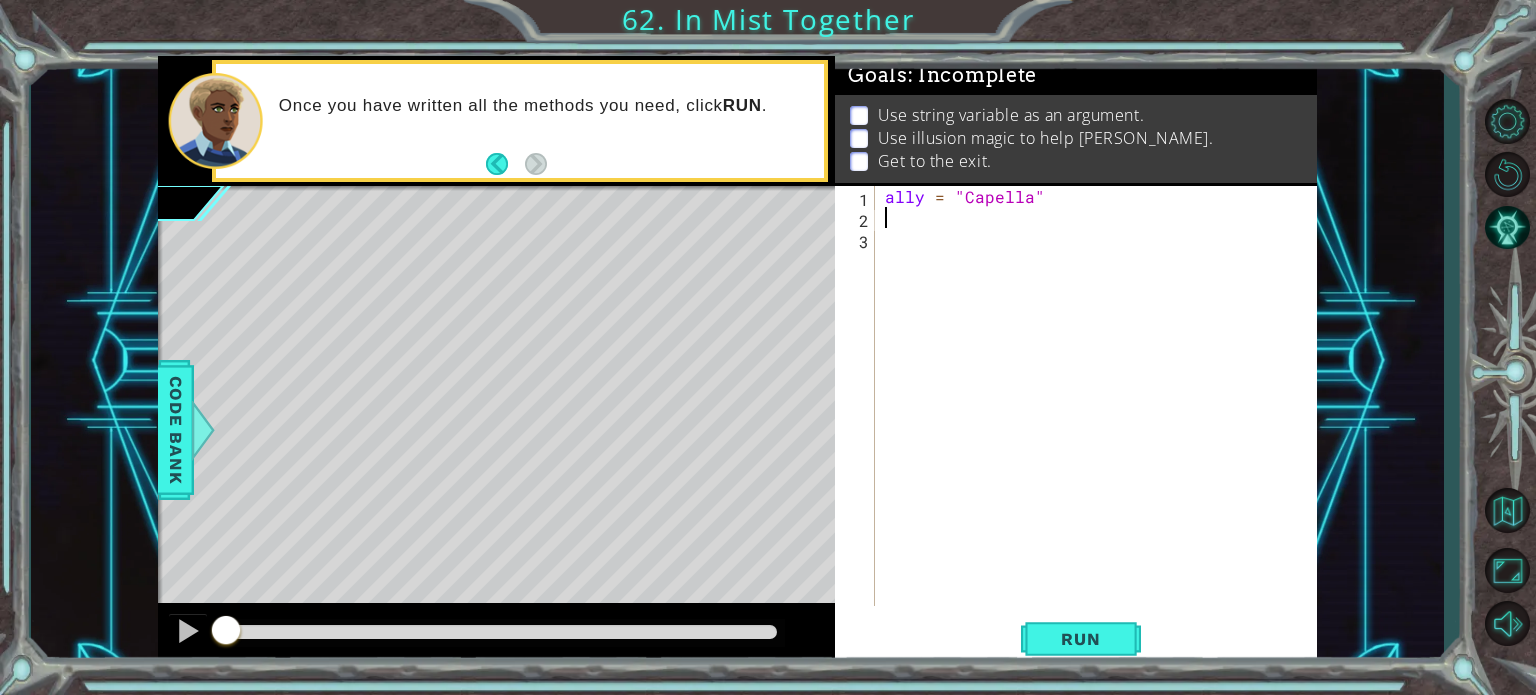 paste on "hero.moveRight(steps)" 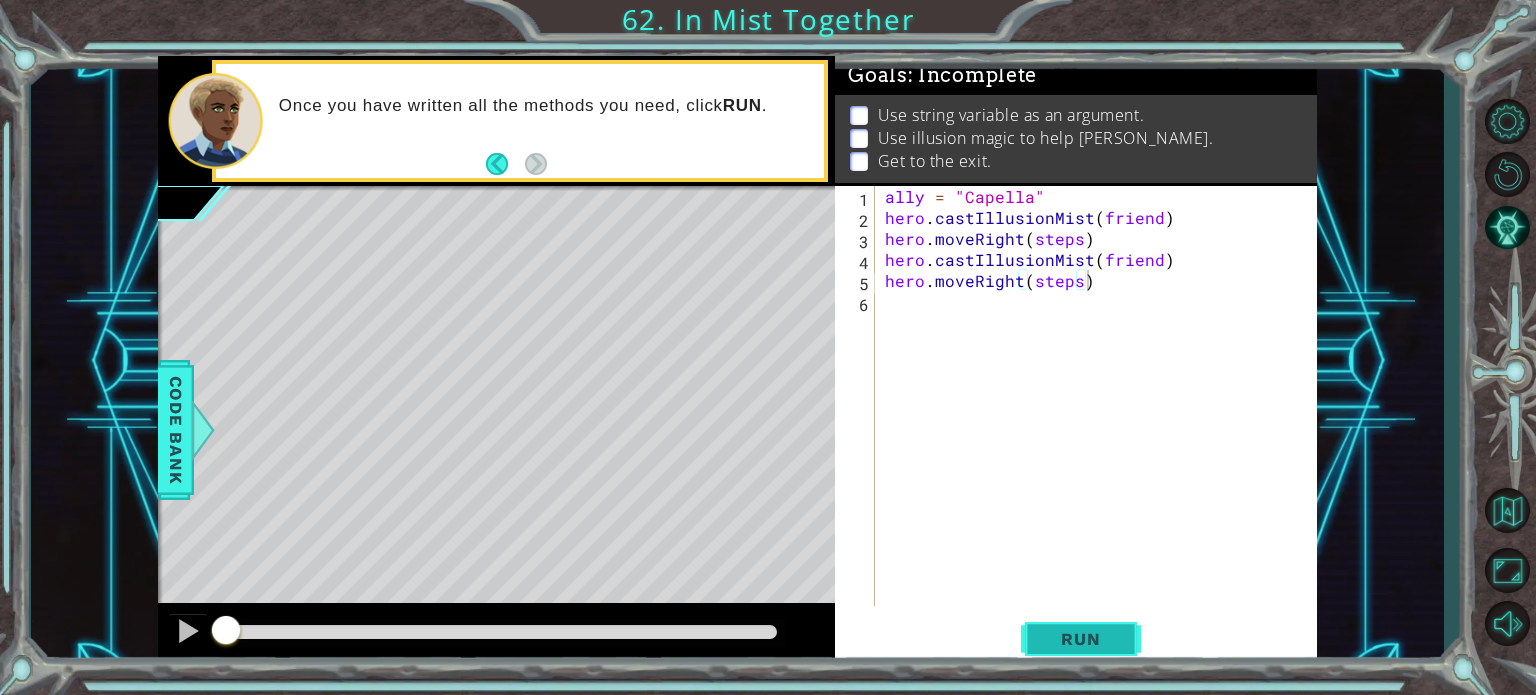 drag, startPoint x: 1138, startPoint y: 645, endPoint x: 1113, endPoint y: 632, distance: 28.178005 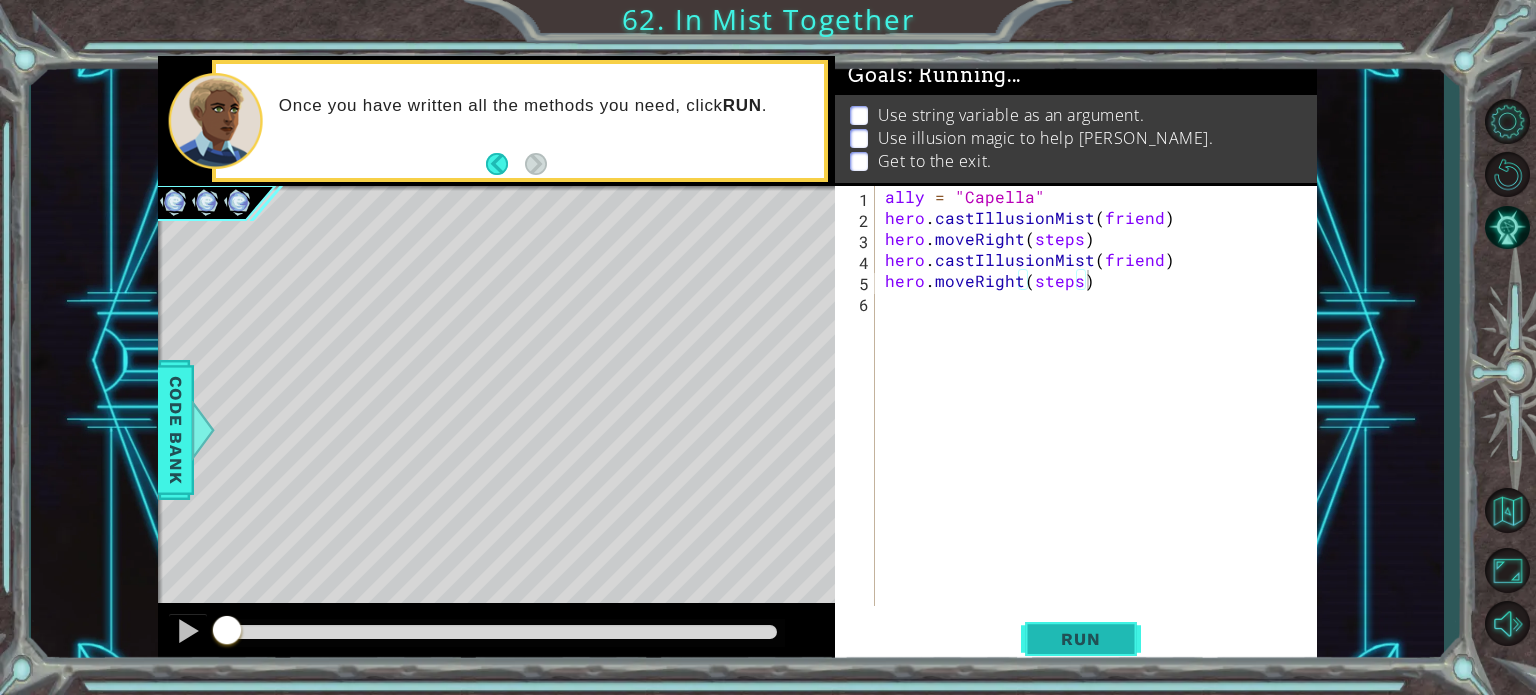 click on "Run" at bounding box center (1080, 639) 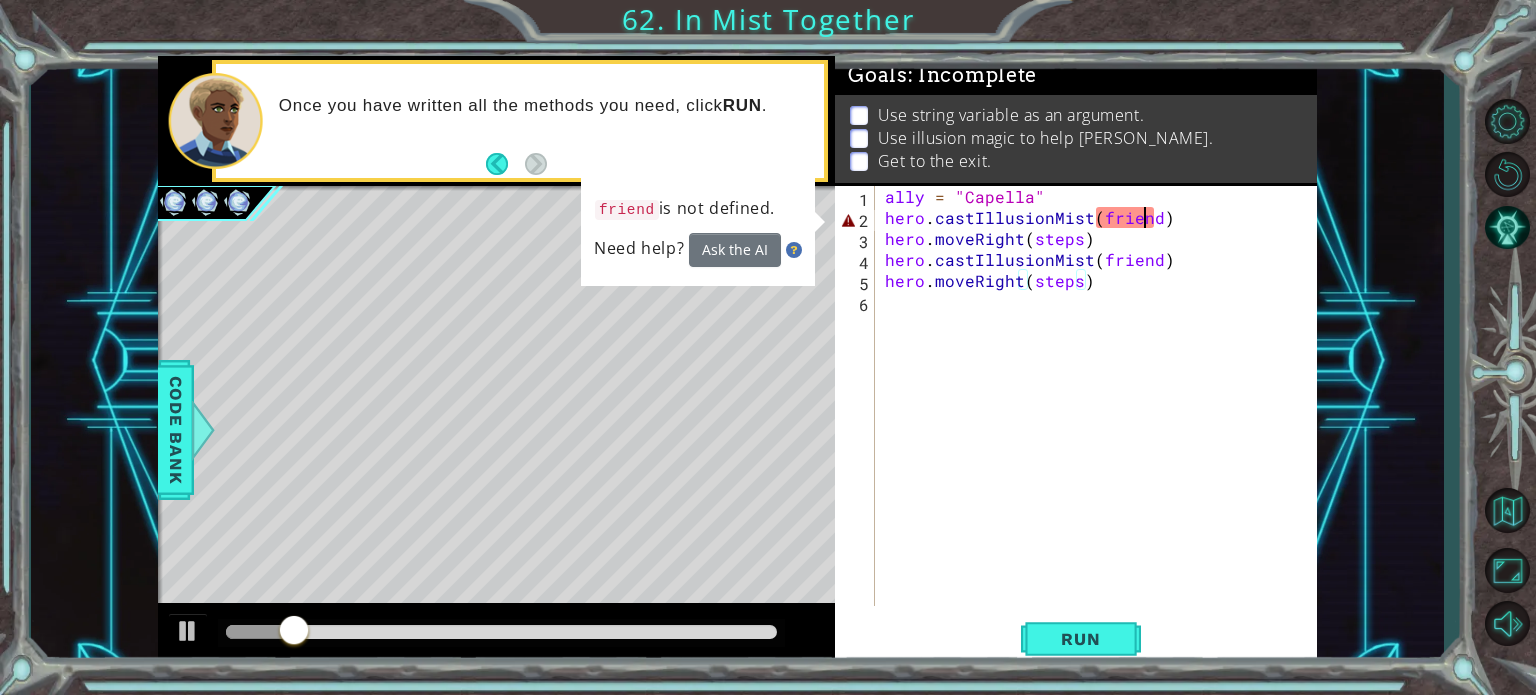 click on "ally   =   "Capella" hero . castIllusionMist ( friend ) hero . moveRight ( steps ) hero . castIllusionMist ( friend ) hero . moveRight ( steps )" at bounding box center [1101, 417] 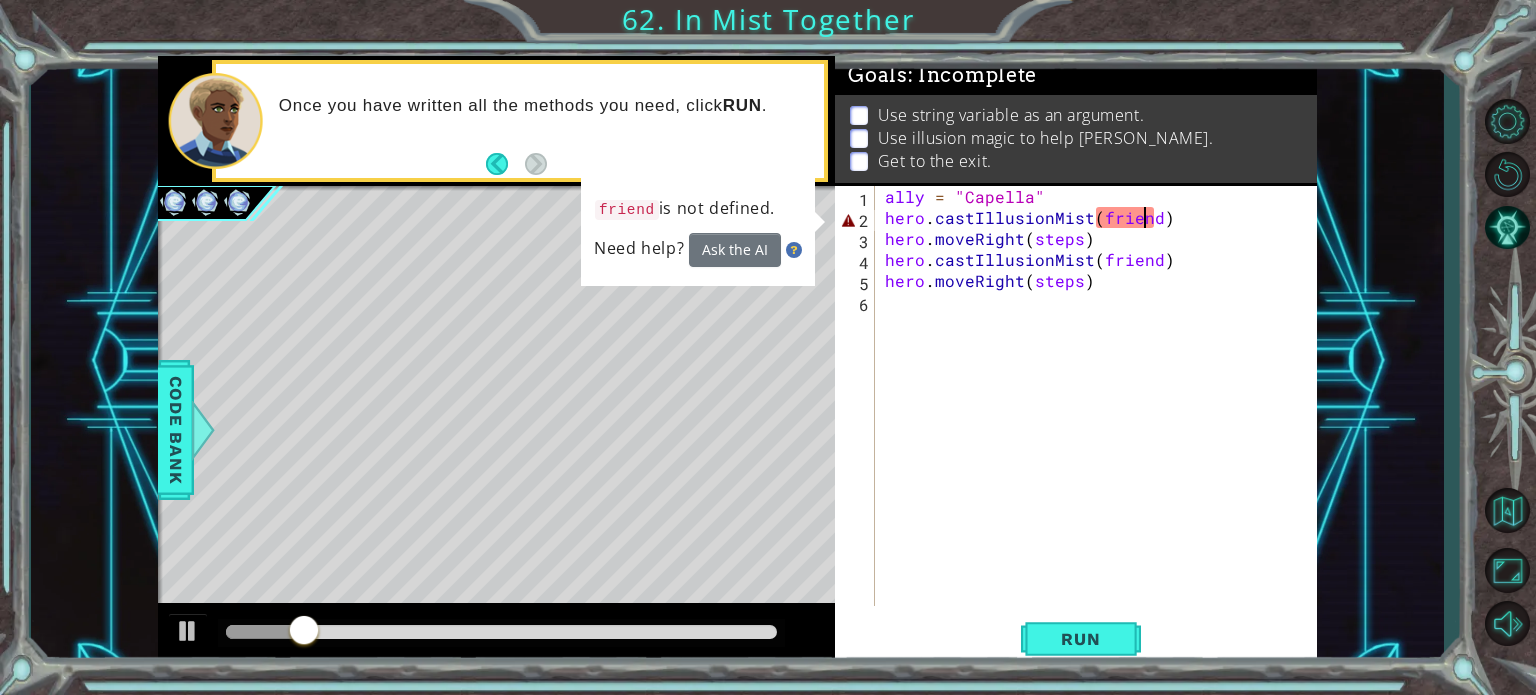 click on "ally   =   "Capella" hero . castIllusionMist ( friend ) hero . moveRight ( steps ) hero . castIllusionMist ( friend ) hero . moveRight ( steps )" at bounding box center (1101, 417) 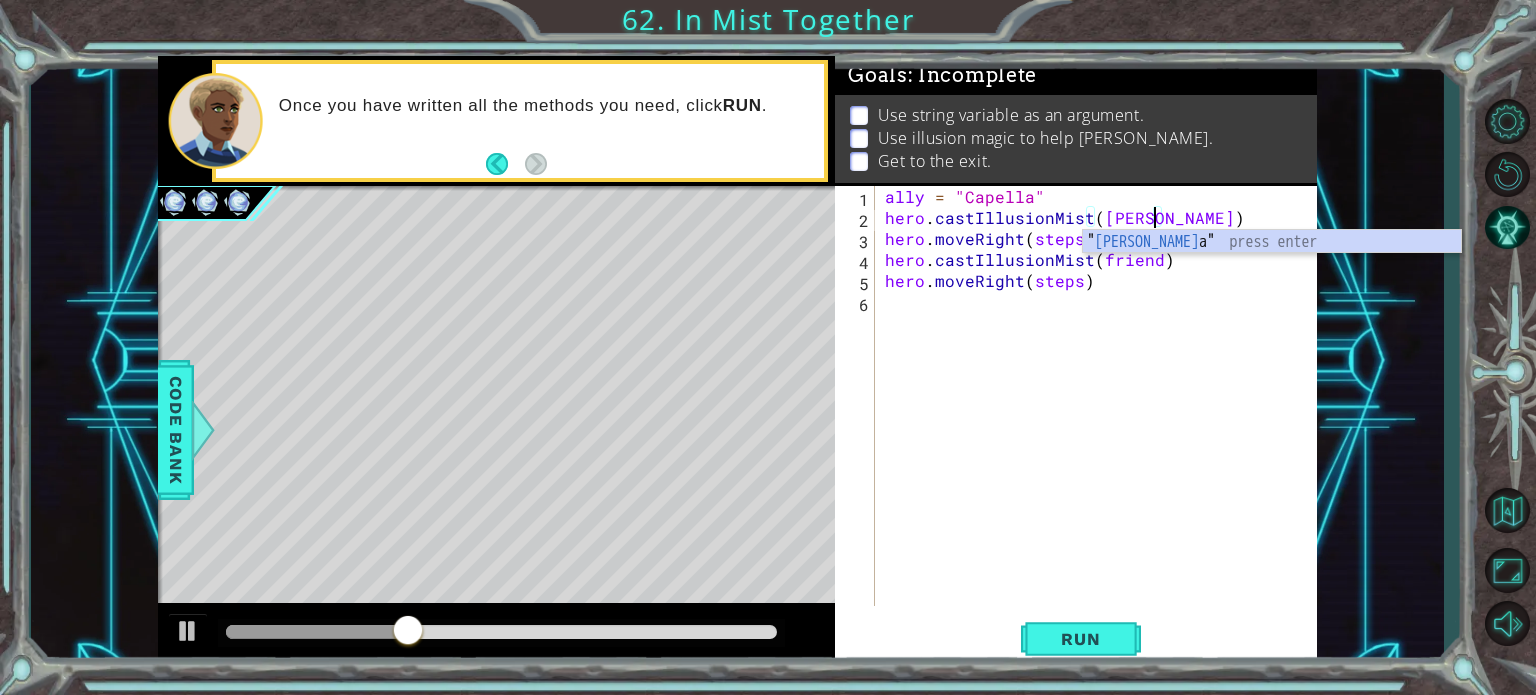 scroll, scrollTop: 0, scrollLeft: 16, axis: horizontal 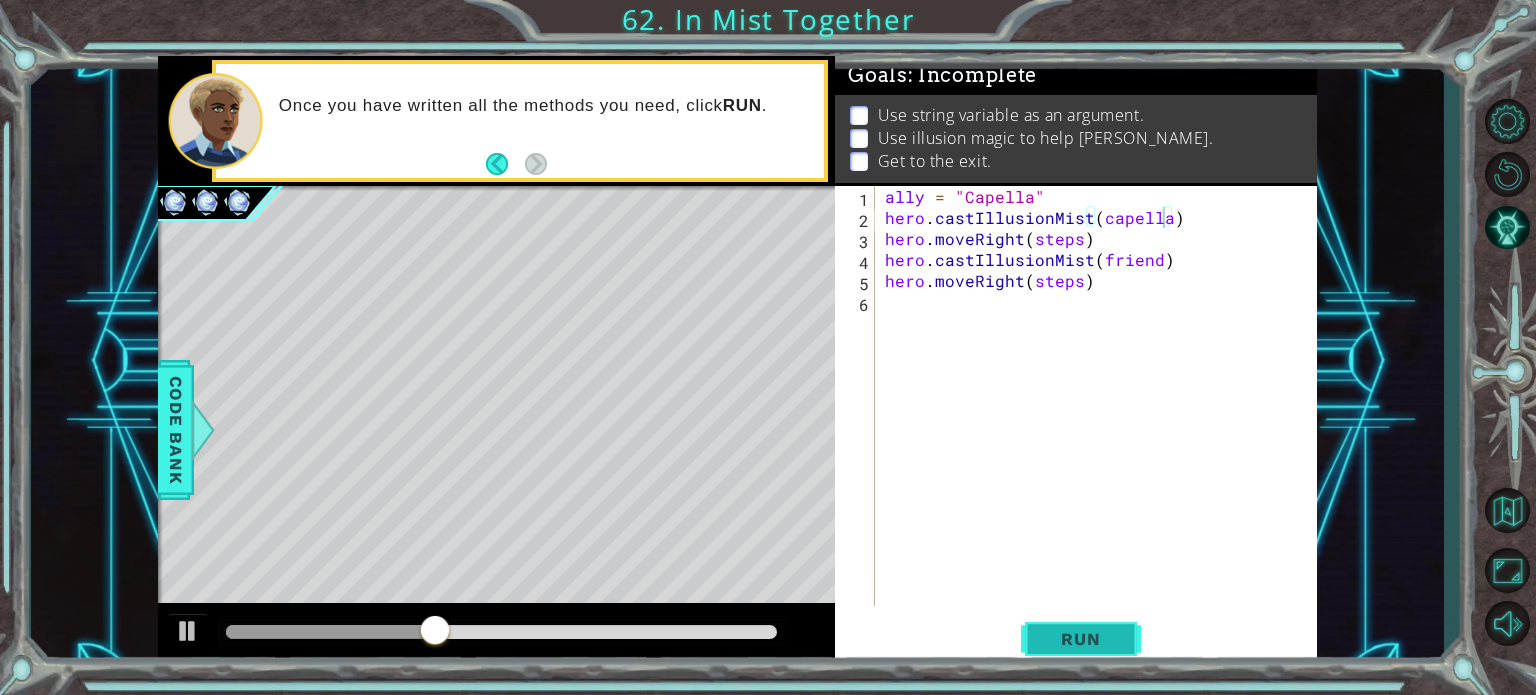 click on "Run" at bounding box center (1081, 639) 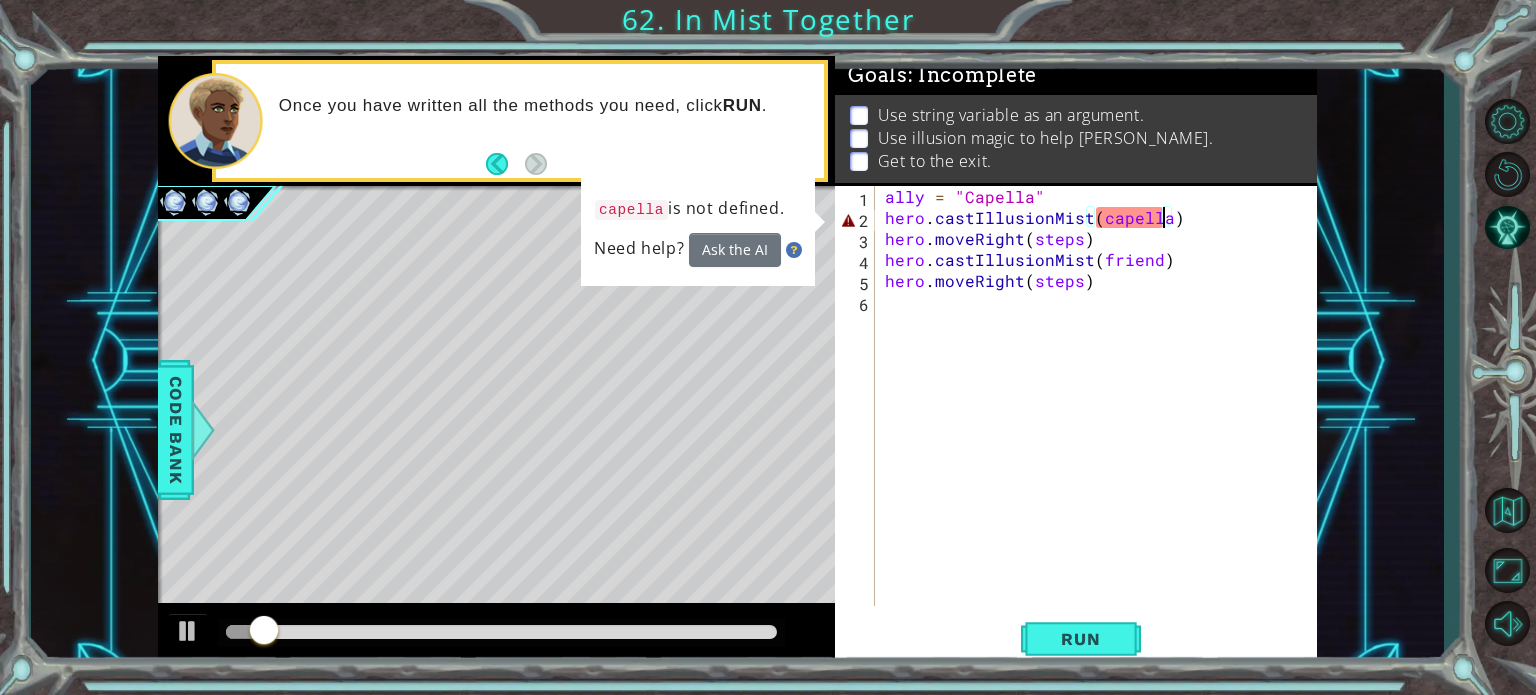 click on "ally   =   "Capella" hero . castIllusionMist ( capella ) hero . moveRight ( steps ) hero . castIllusionMist ( friend ) hero . moveRight ( steps )" at bounding box center [1101, 417] 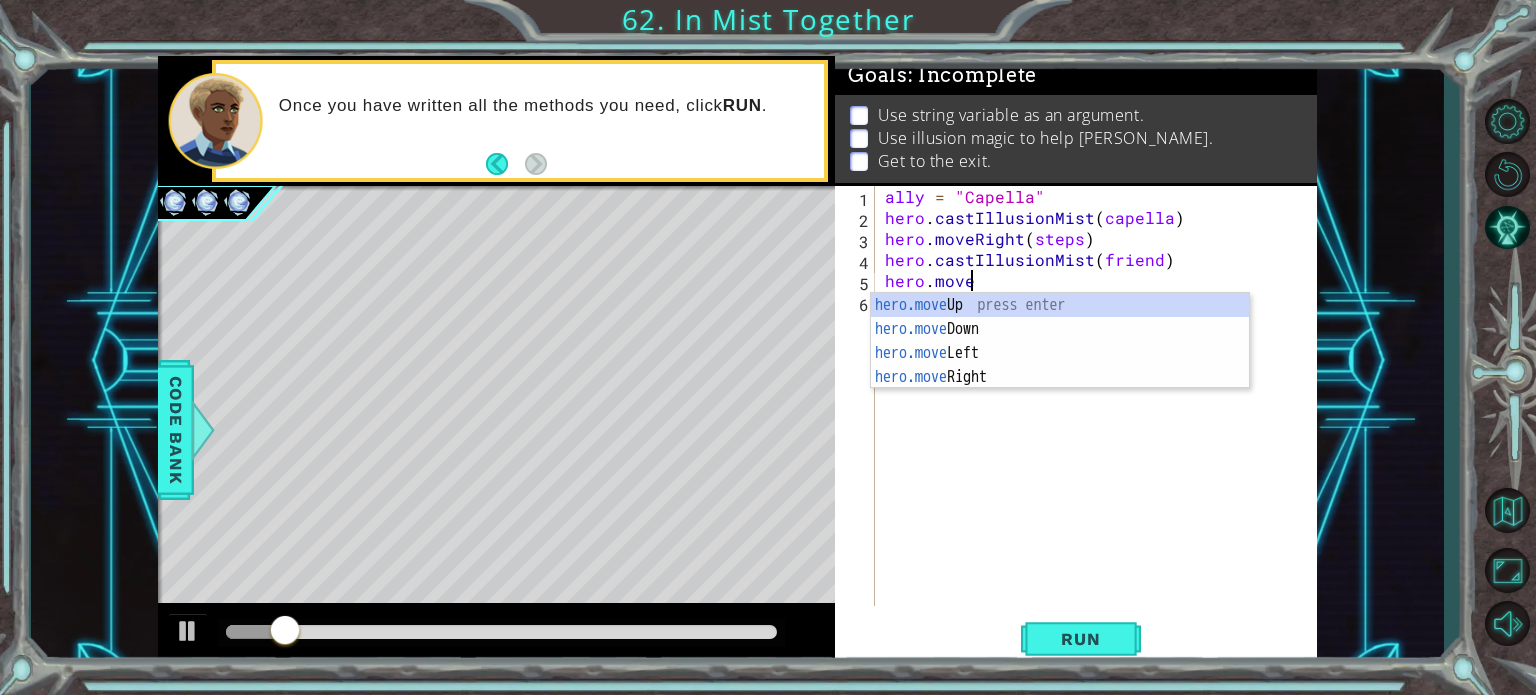 scroll, scrollTop: 0, scrollLeft: 0, axis: both 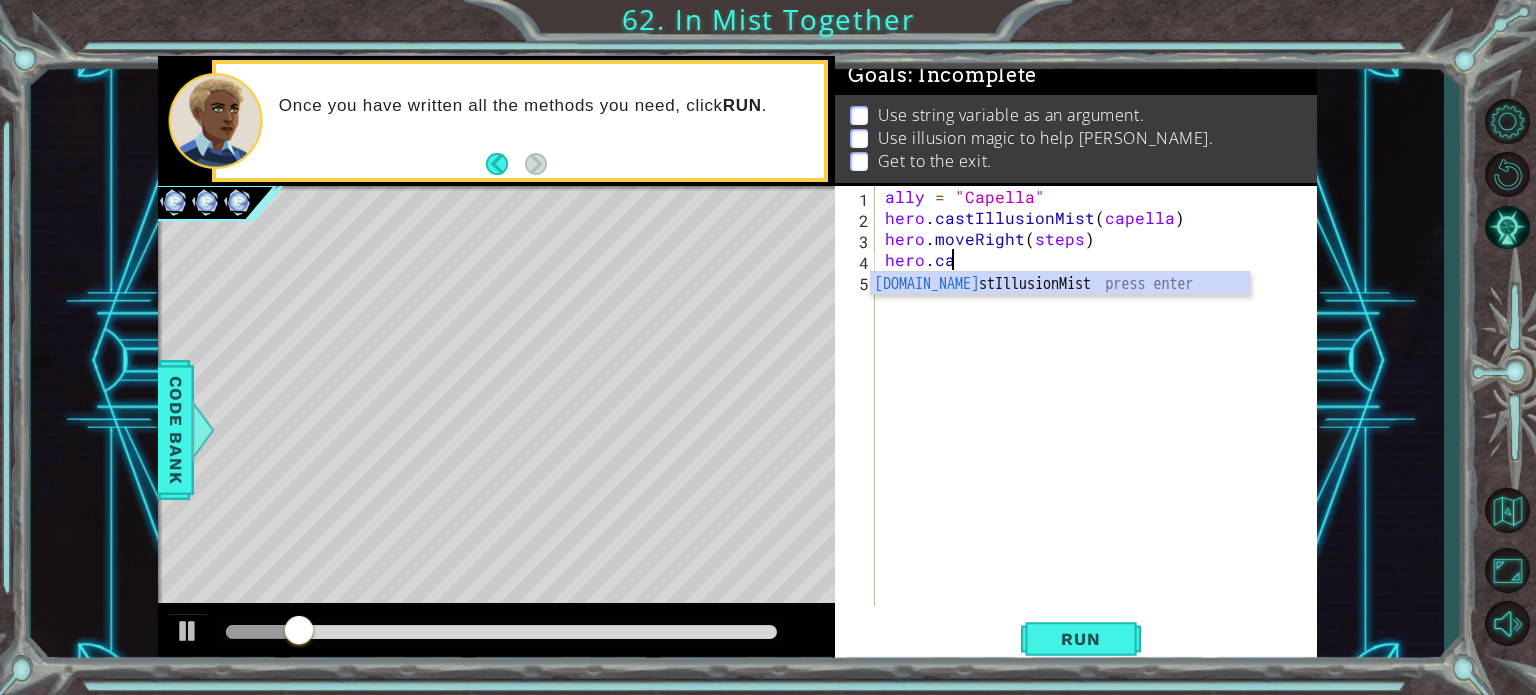 type on "h" 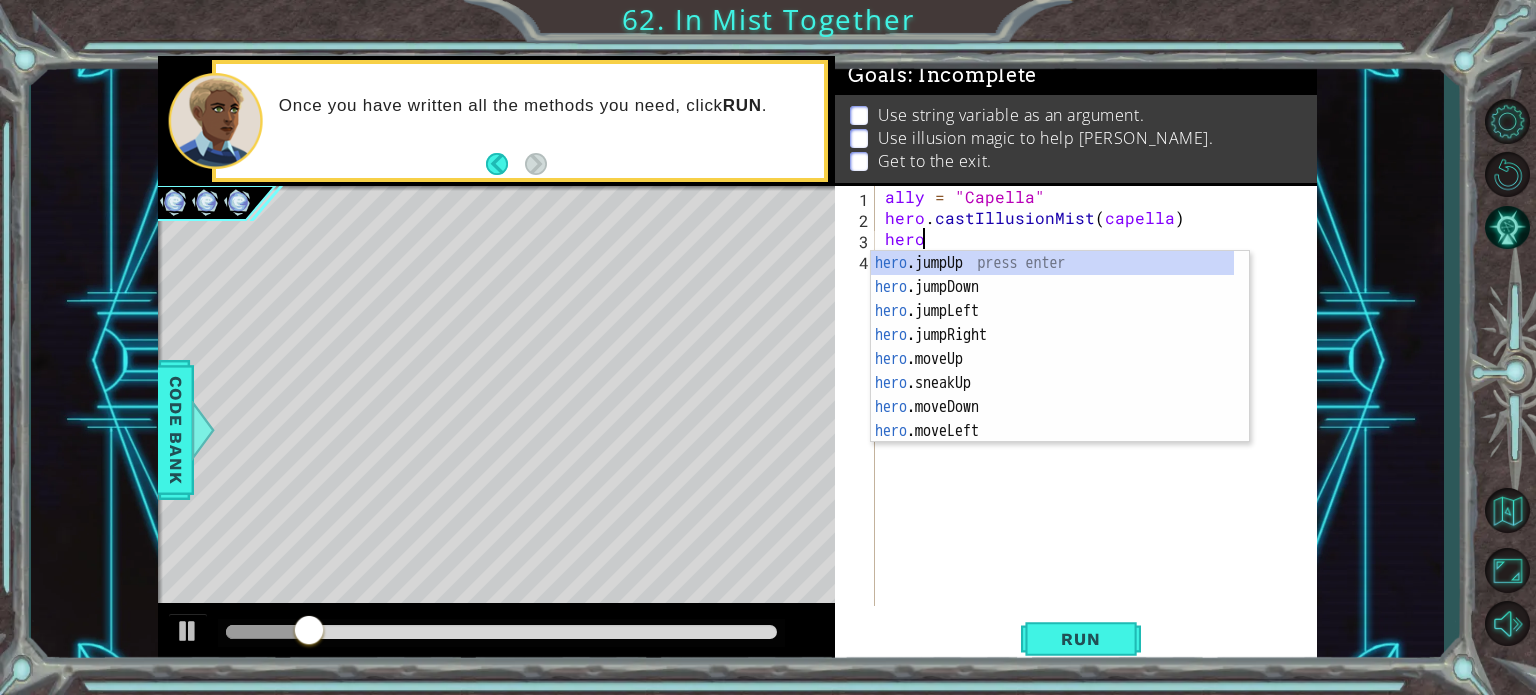 type on "h" 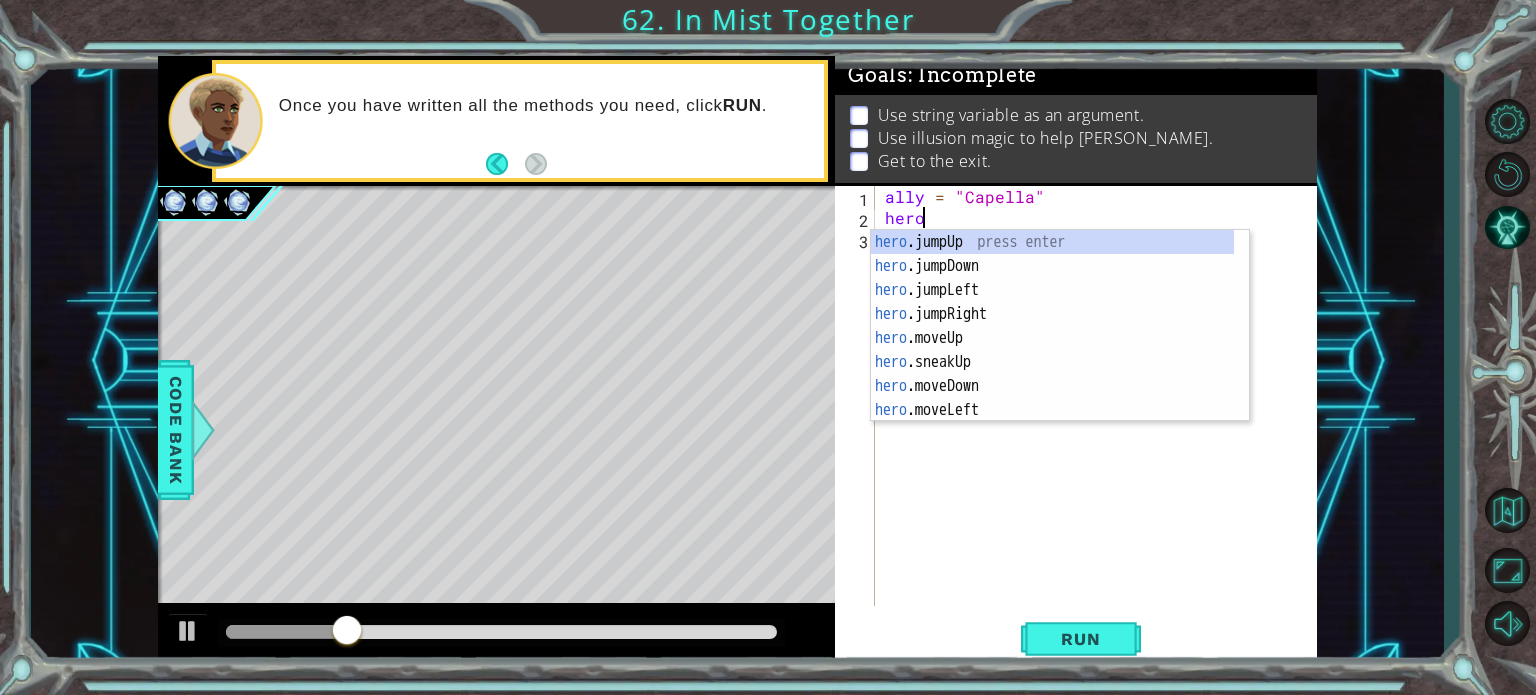 scroll, scrollTop: 0, scrollLeft: 0, axis: both 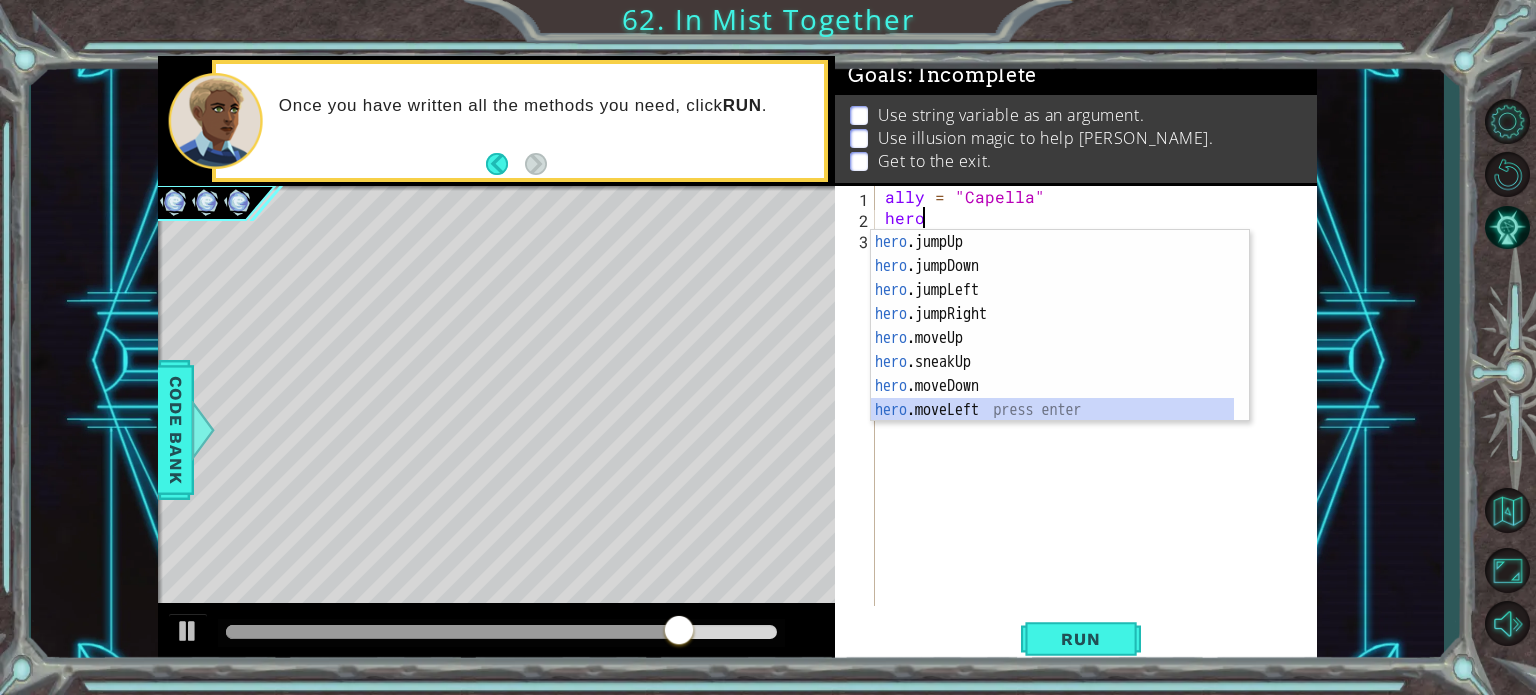 drag, startPoint x: 1078, startPoint y: 418, endPoint x: 1254, endPoint y: 485, distance: 188.32153 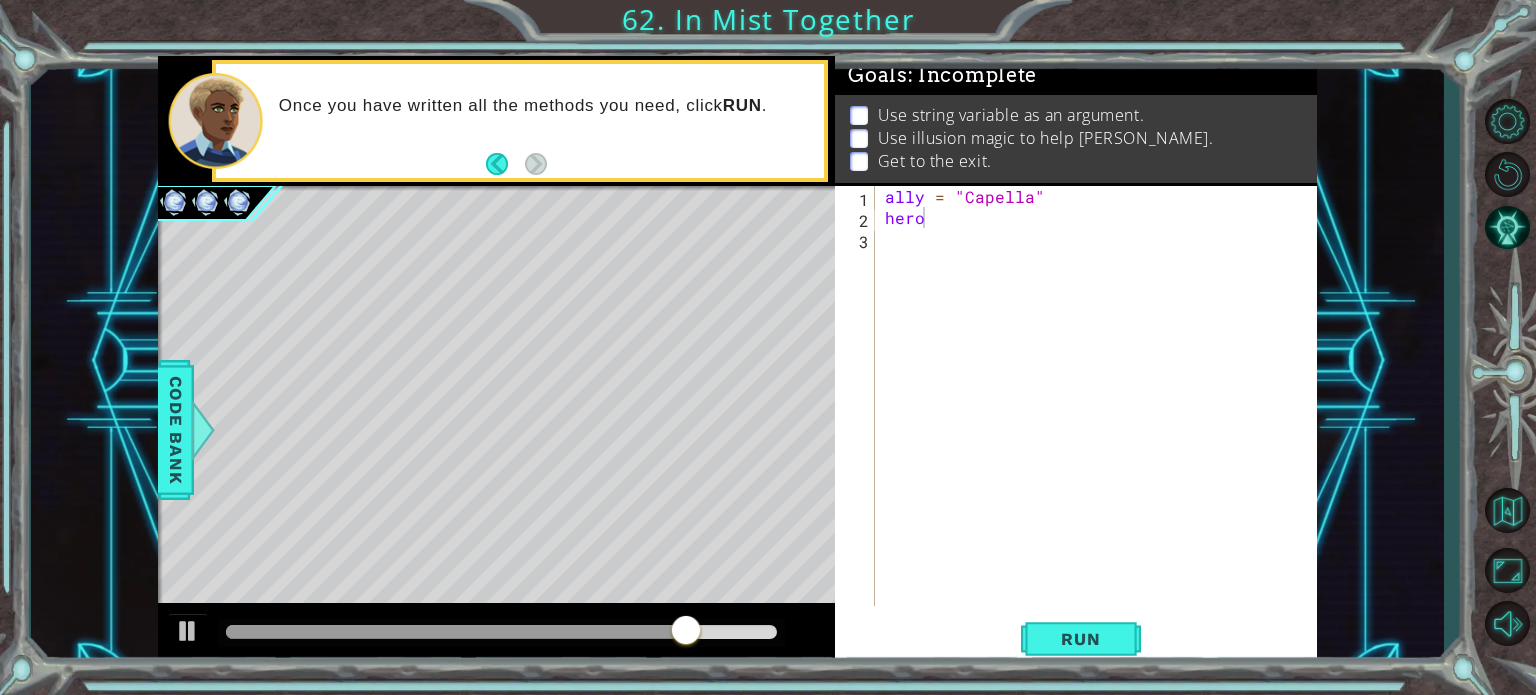 drag, startPoint x: 1435, startPoint y: 578, endPoint x: 1434, endPoint y: 742, distance: 164.00305 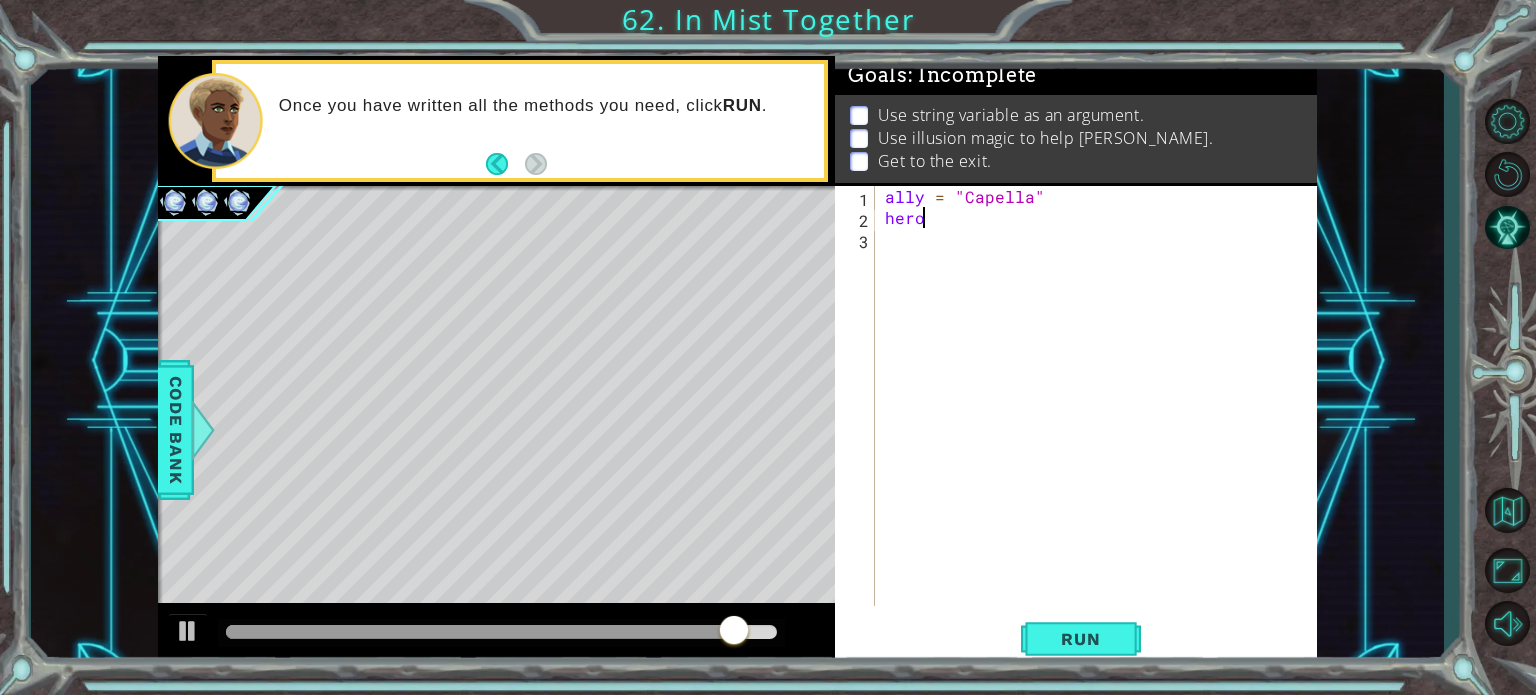 click on "ally   =   "Capella" hero" at bounding box center [1101, 417] 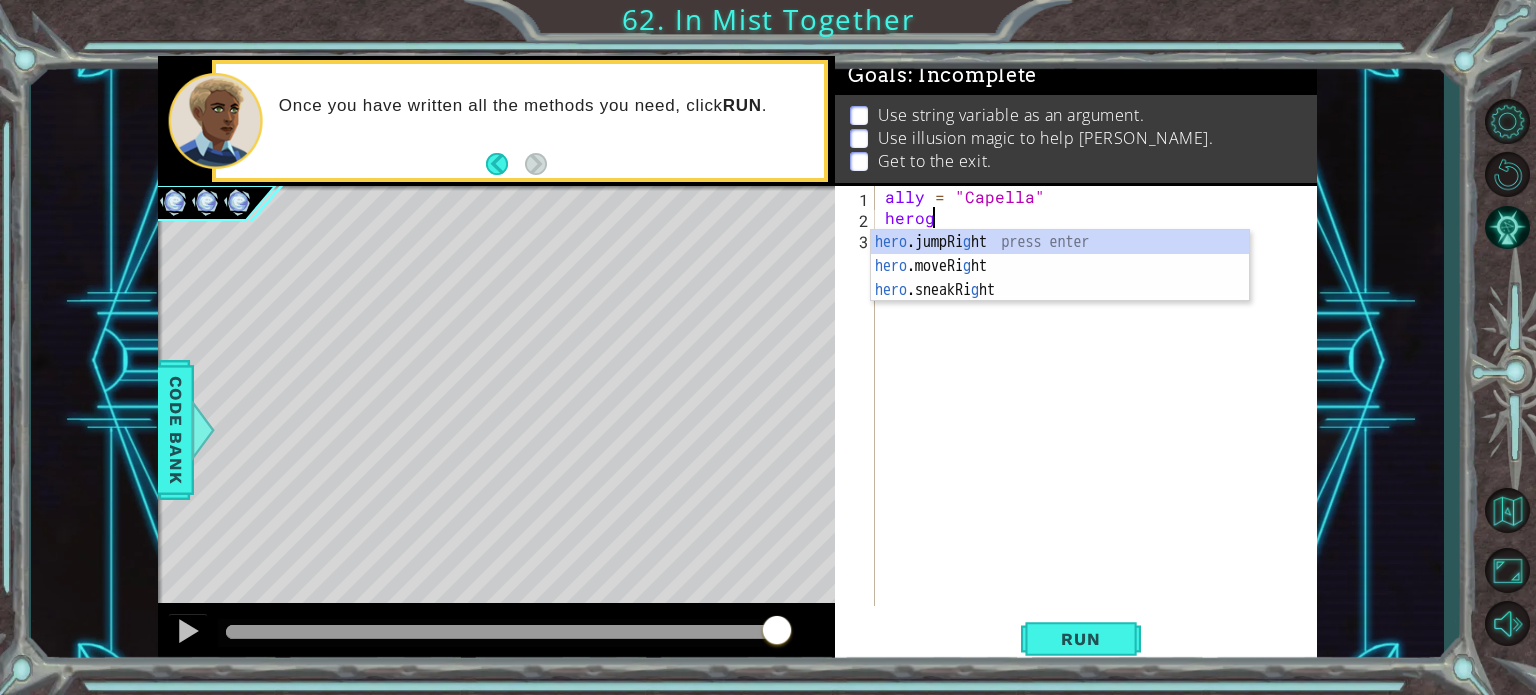 scroll, scrollTop: 0, scrollLeft: 1, axis: horizontal 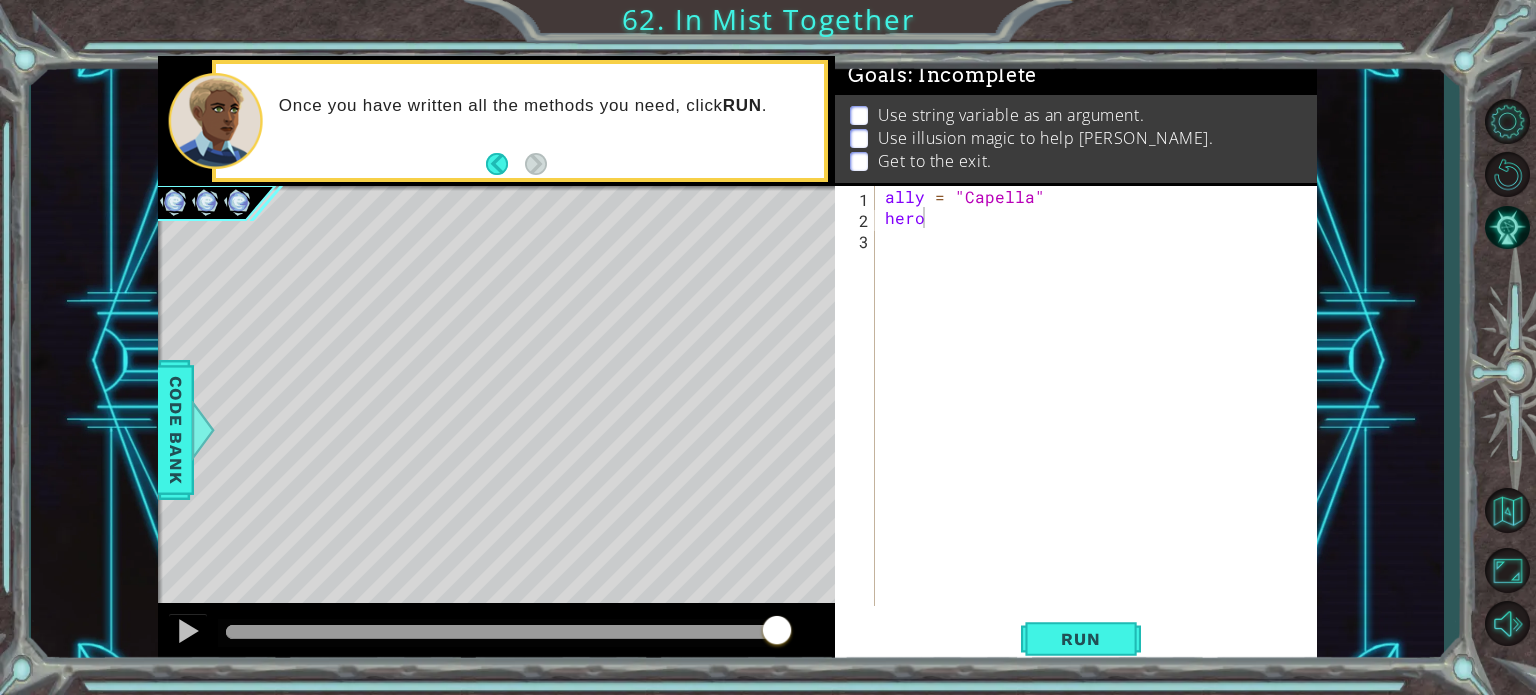 drag, startPoint x: 0, startPoint y: 742, endPoint x: 121, endPoint y: 202, distance: 553.39044 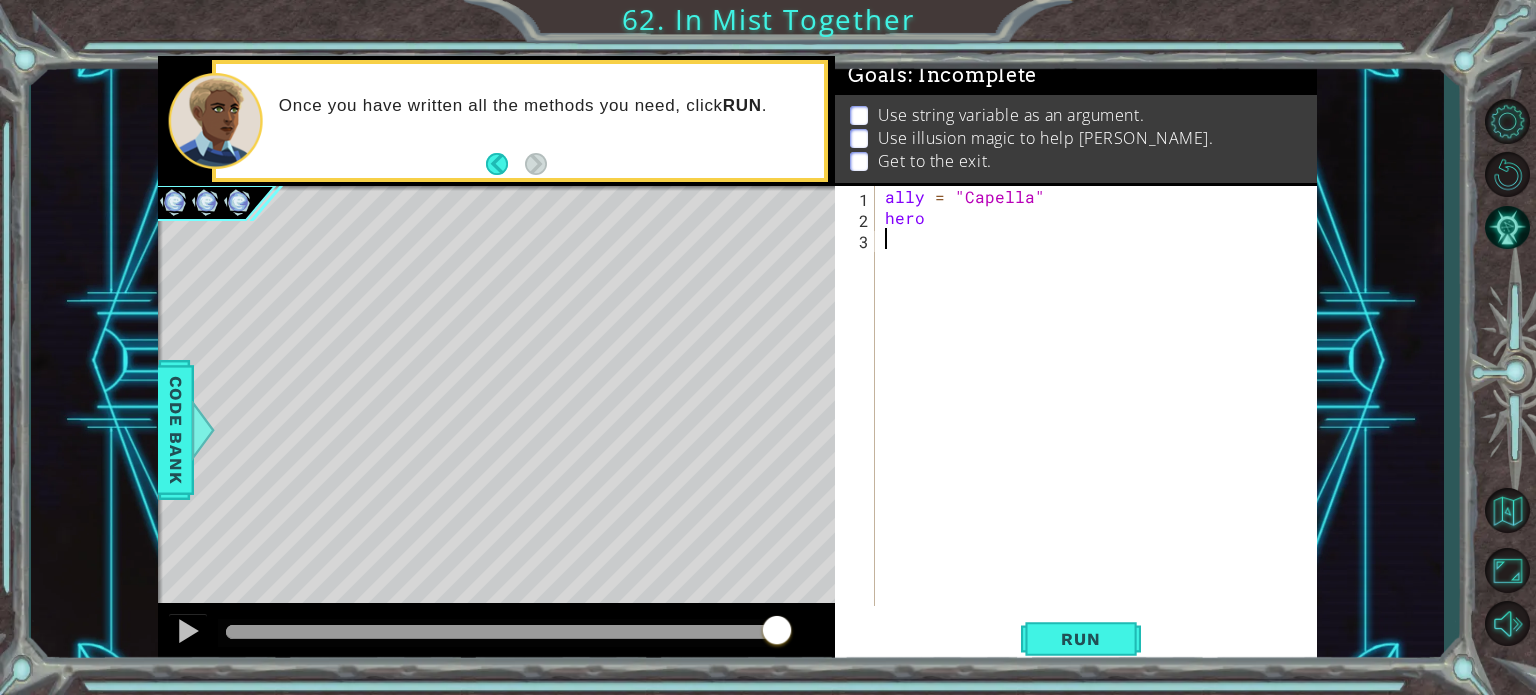 scroll, scrollTop: 0, scrollLeft: 0, axis: both 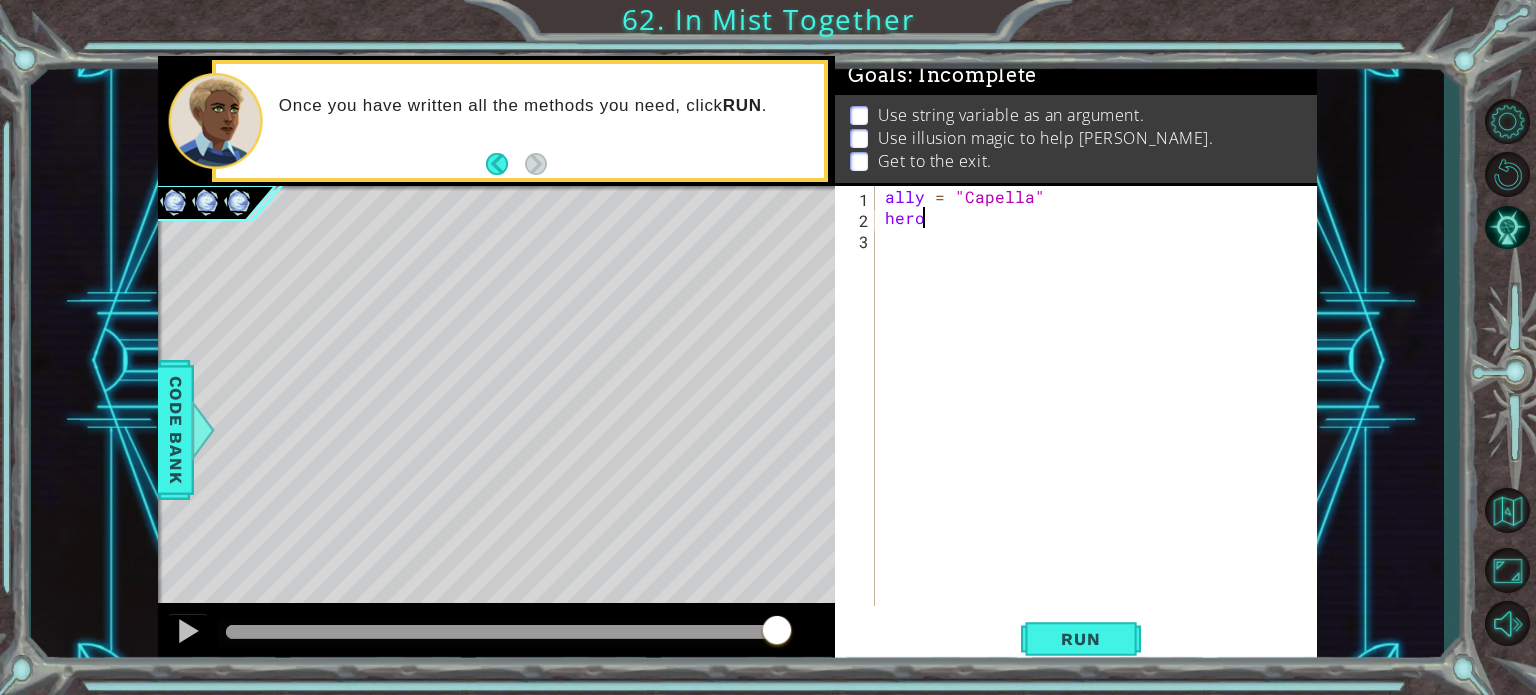 click on "ally   =   "Capella" hero" at bounding box center (1101, 417) 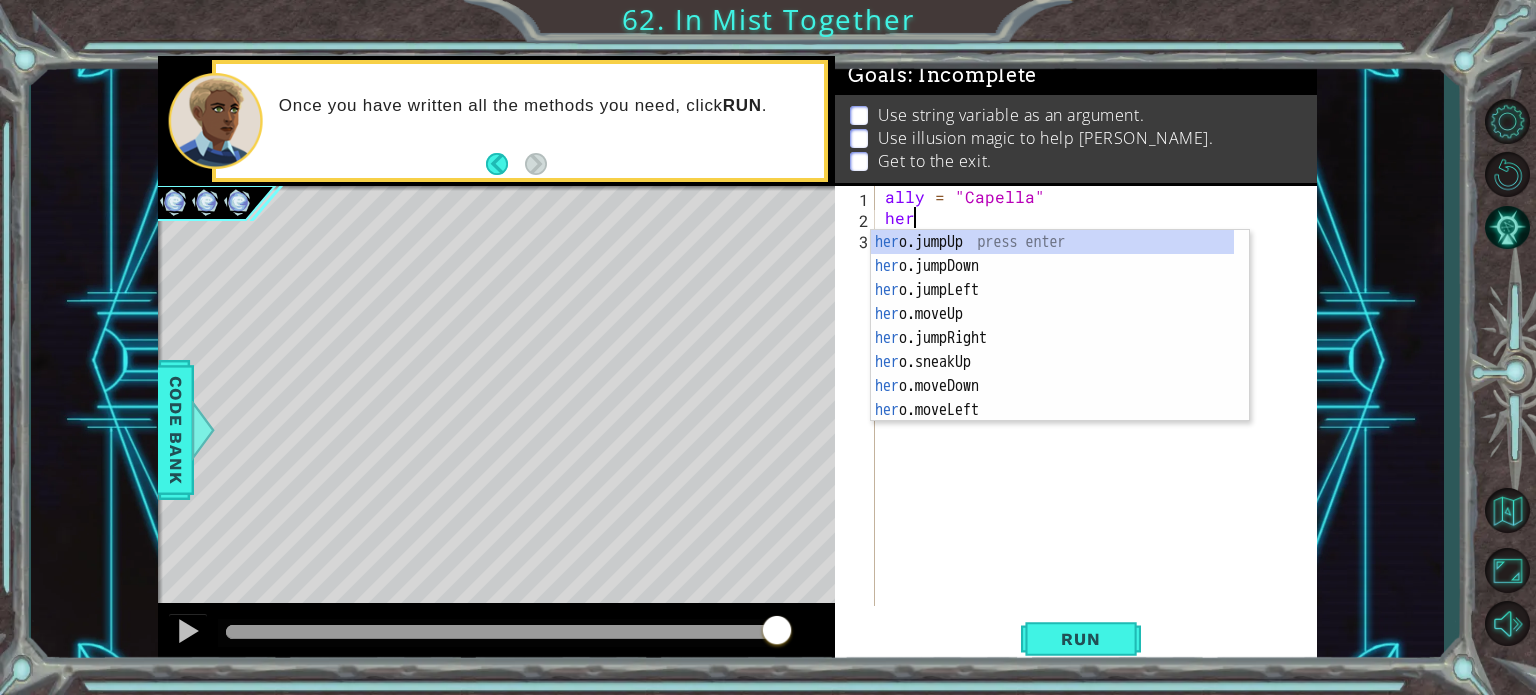 type on "h" 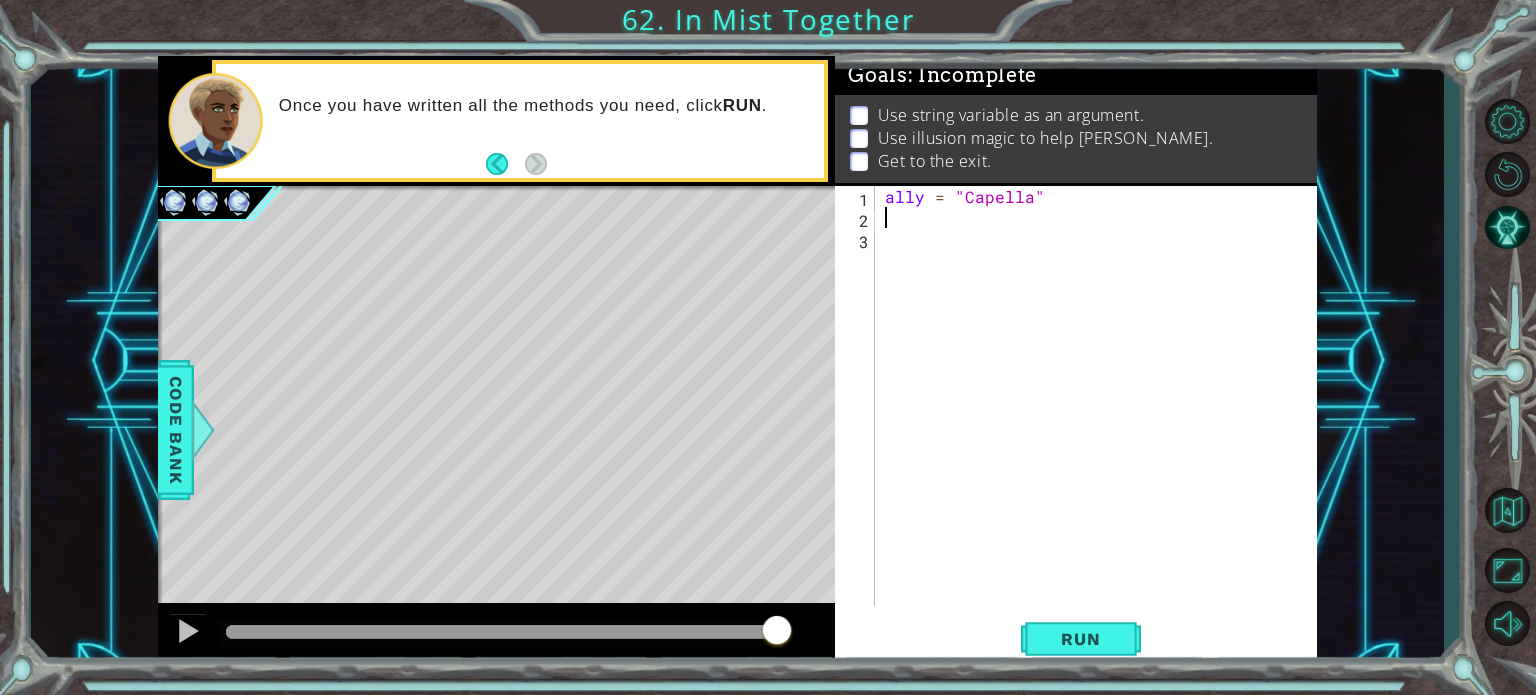 paste on "hero.moveRight(steps)" 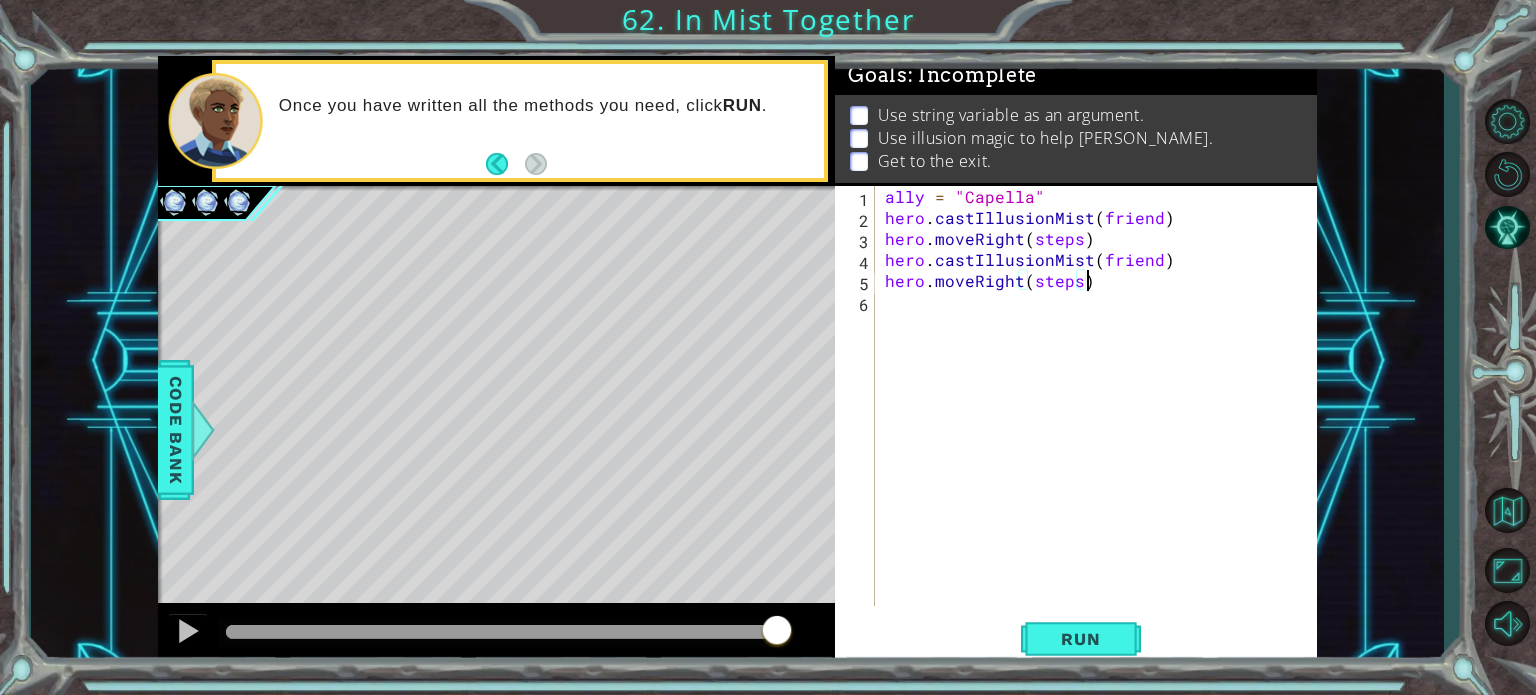 paste on "ally = "Capella"" 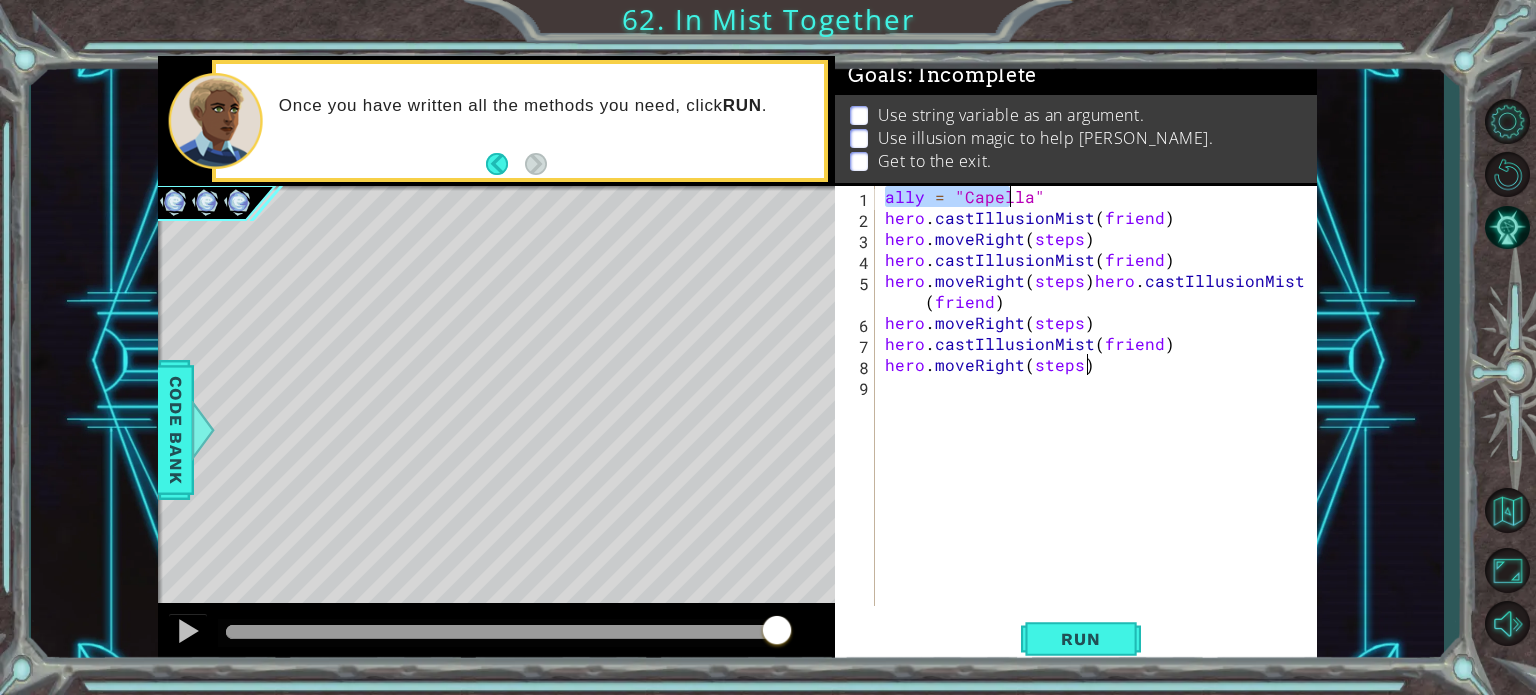 paste on "hero.moveRight(steps)" 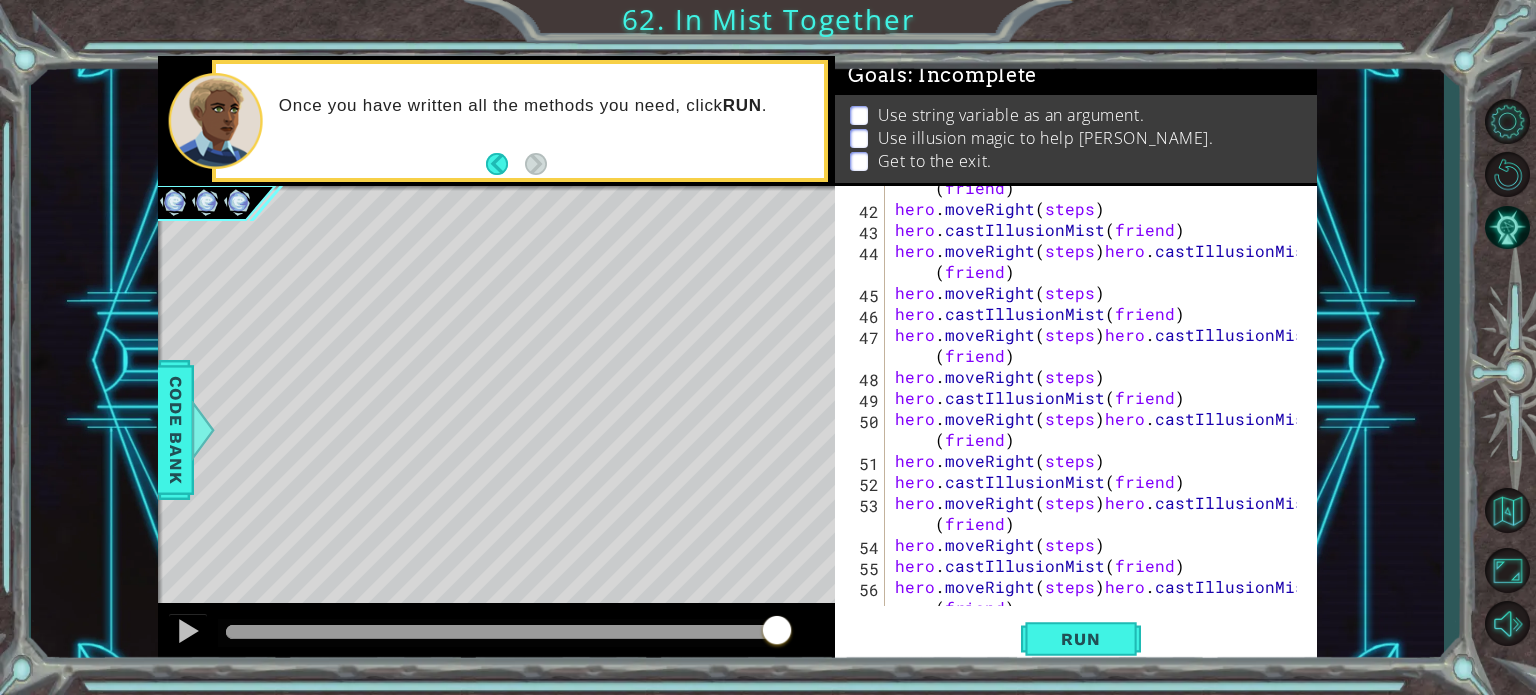 scroll, scrollTop: 1100, scrollLeft: 0, axis: vertical 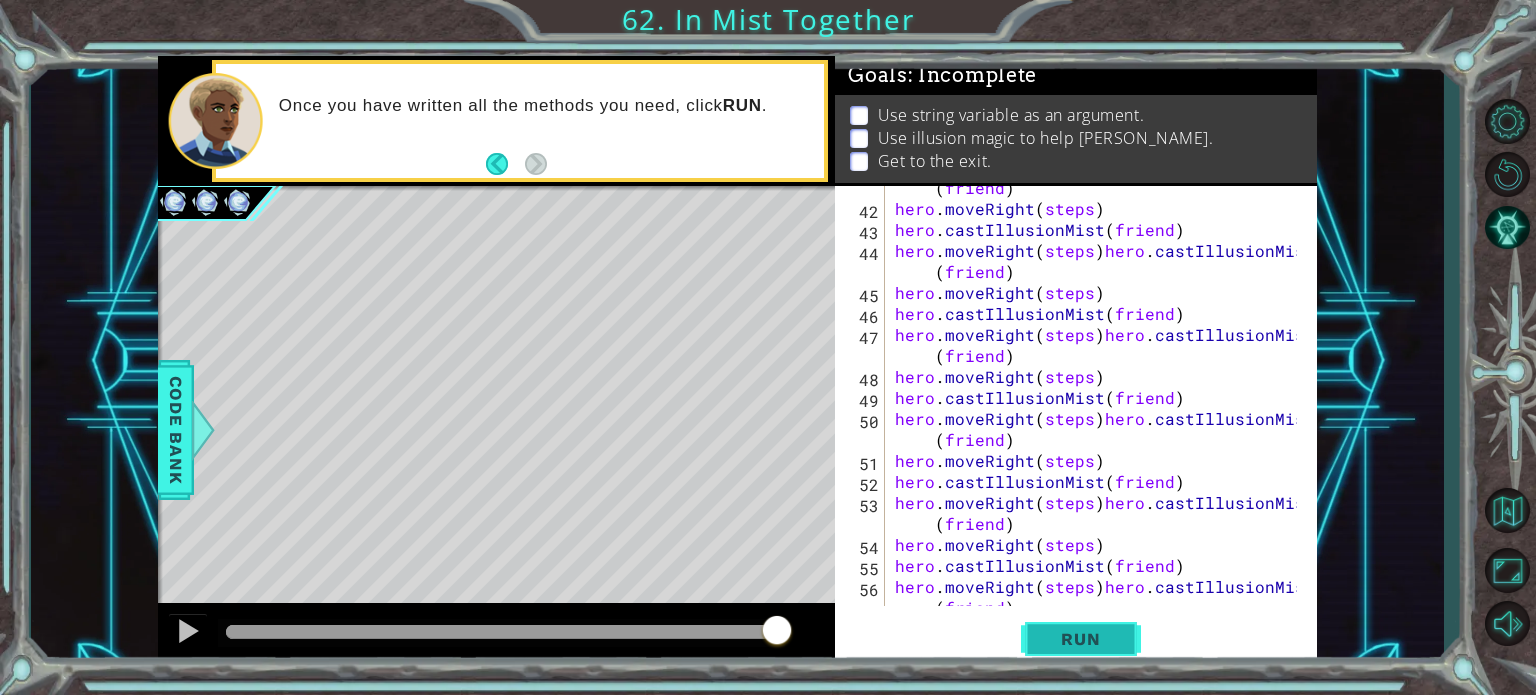 click on "Run" at bounding box center [1080, 639] 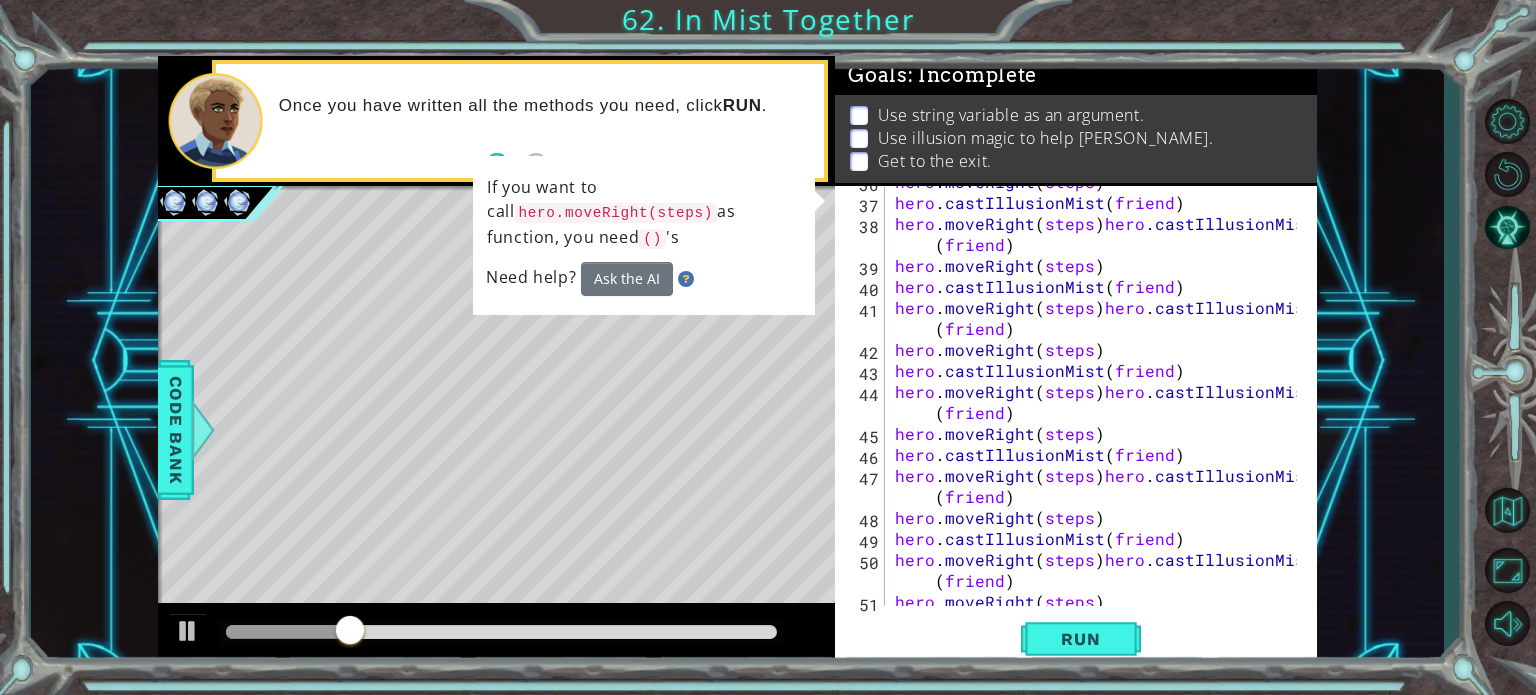 scroll, scrollTop: 1280, scrollLeft: 0, axis: vertical 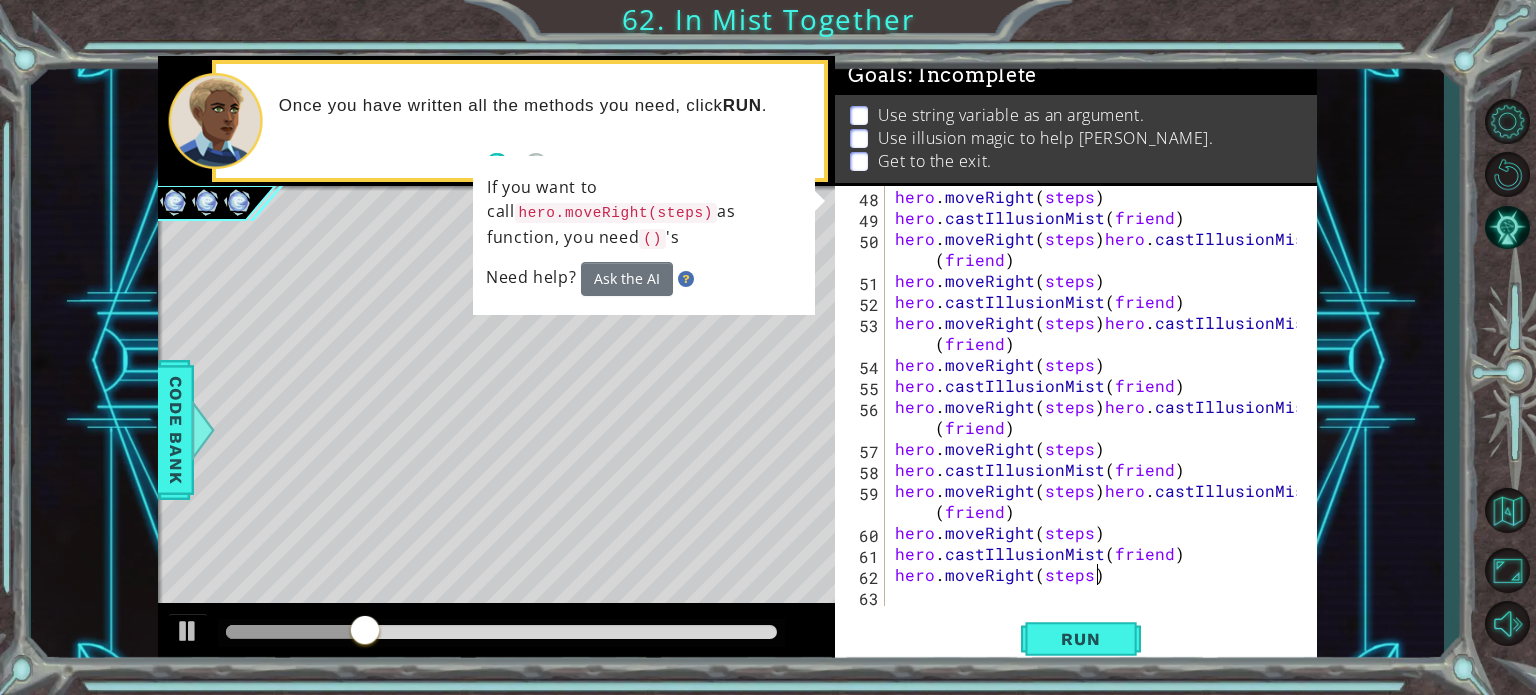 drag, startPoint x: 1115, startPoint y: 522, endPoint x: 1118, endPoint y: 549, distance: 27.166155 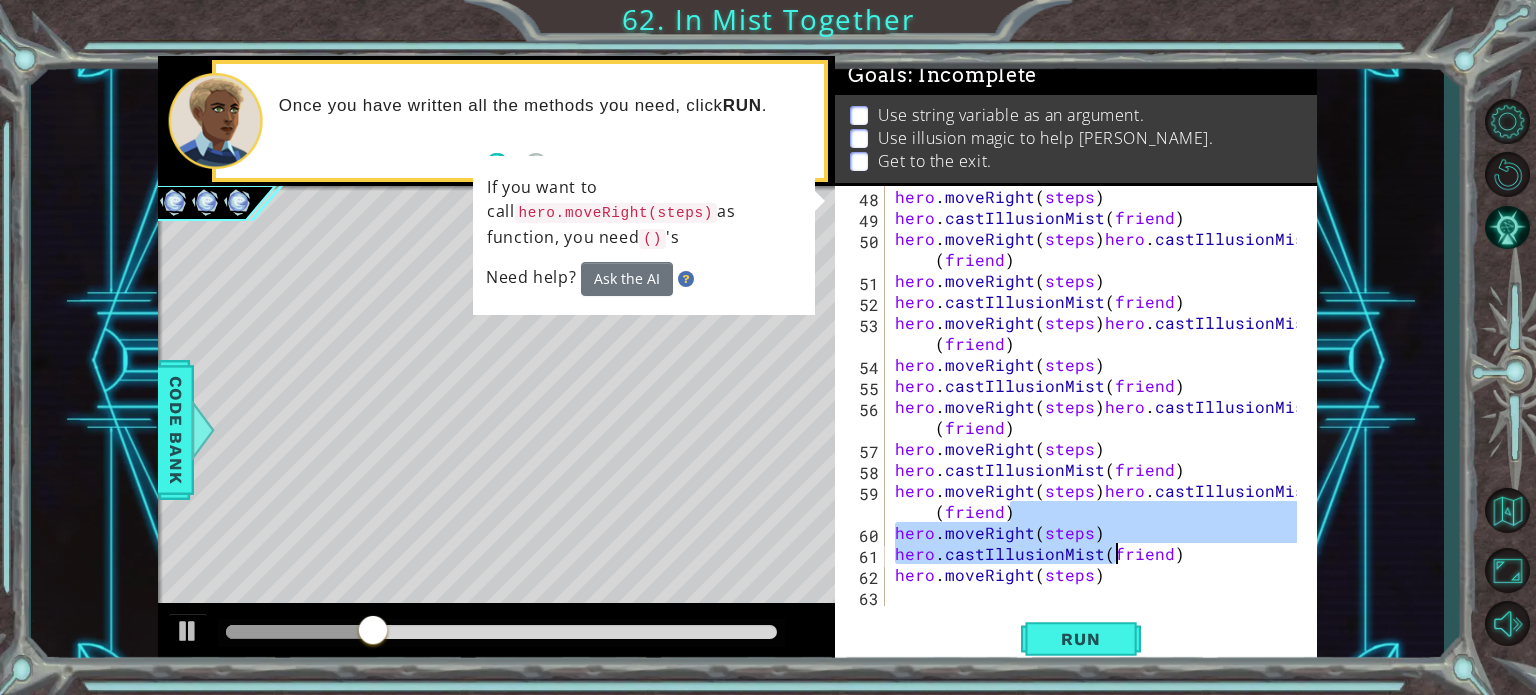 type on "hero.moveRight(steps)" 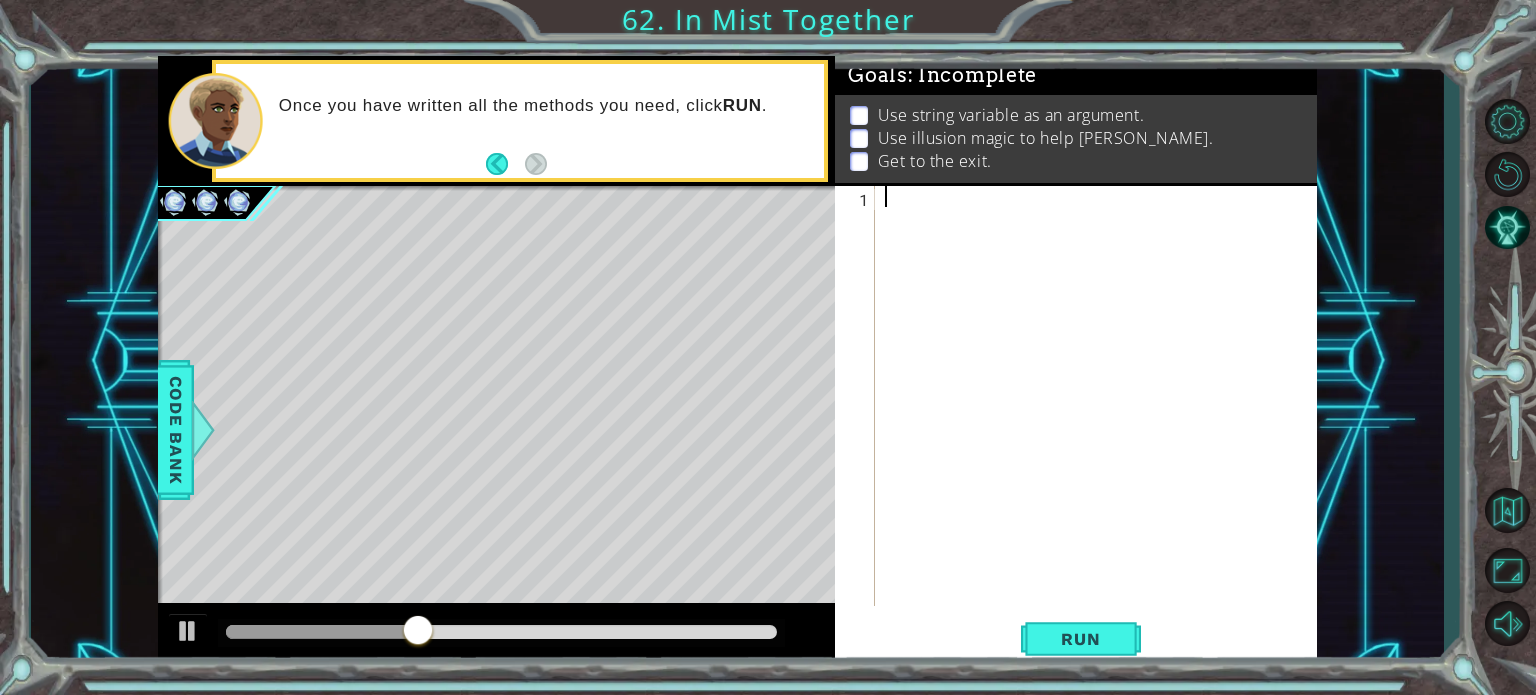 type on "hero.moveRight(steps)" 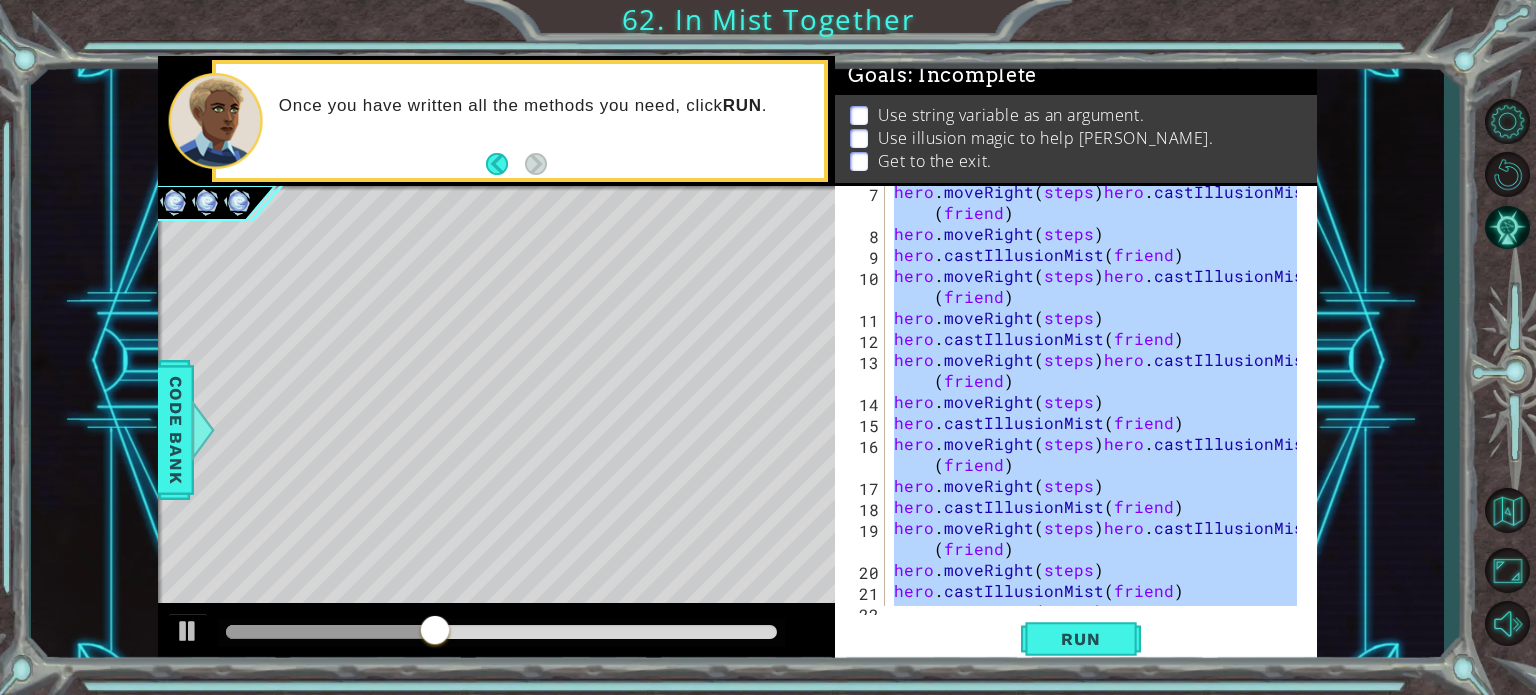 scroll, scrollTop: 0, scrollLeft: 0, axis: both 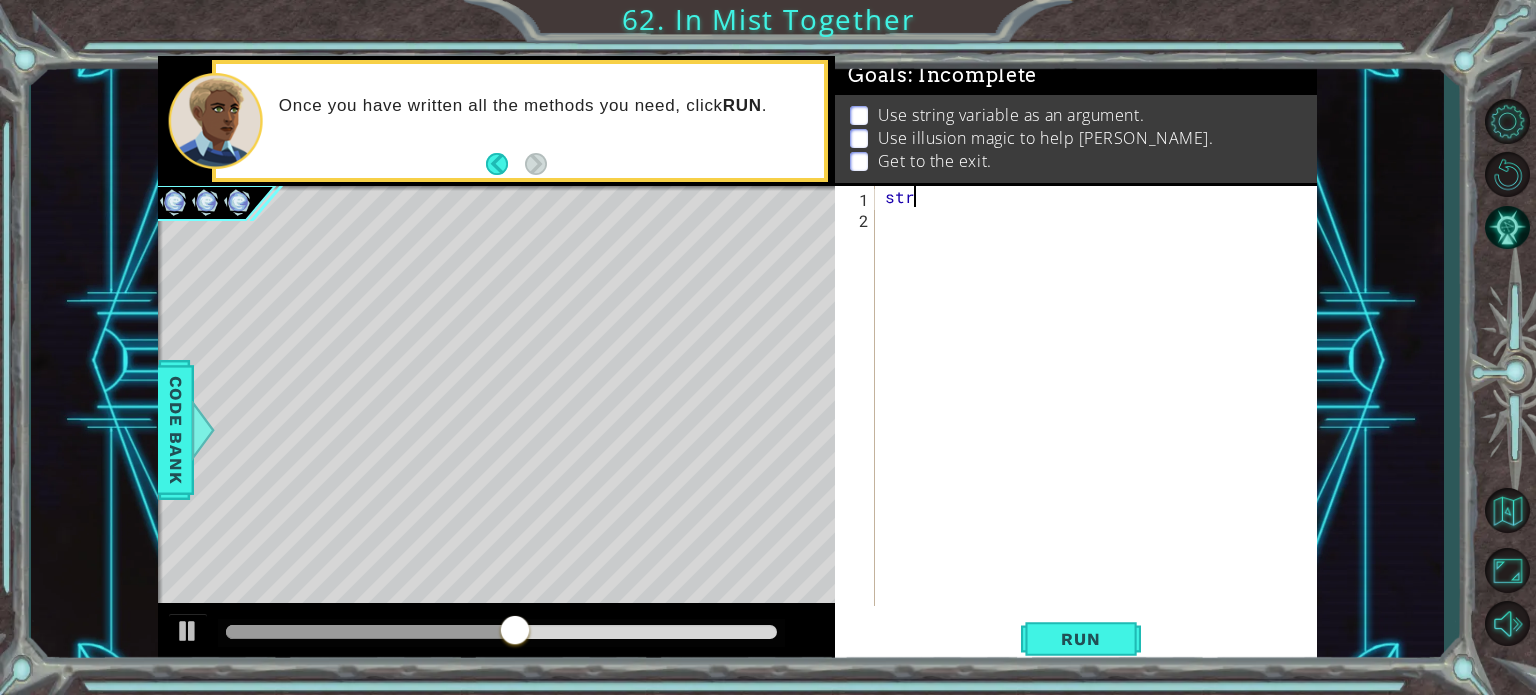 type on "s" 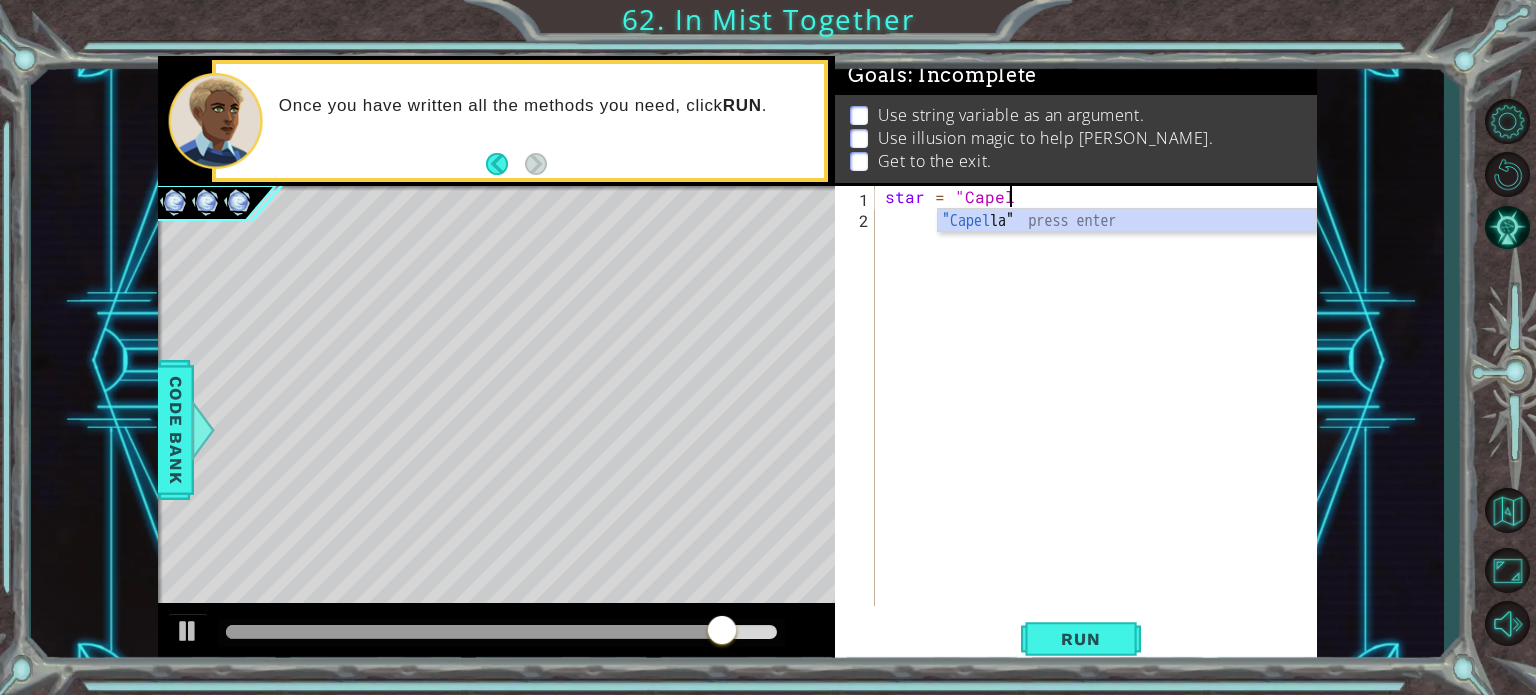 scroll, scrollTop: 0, scrollLeft: 8, axis: horizontal 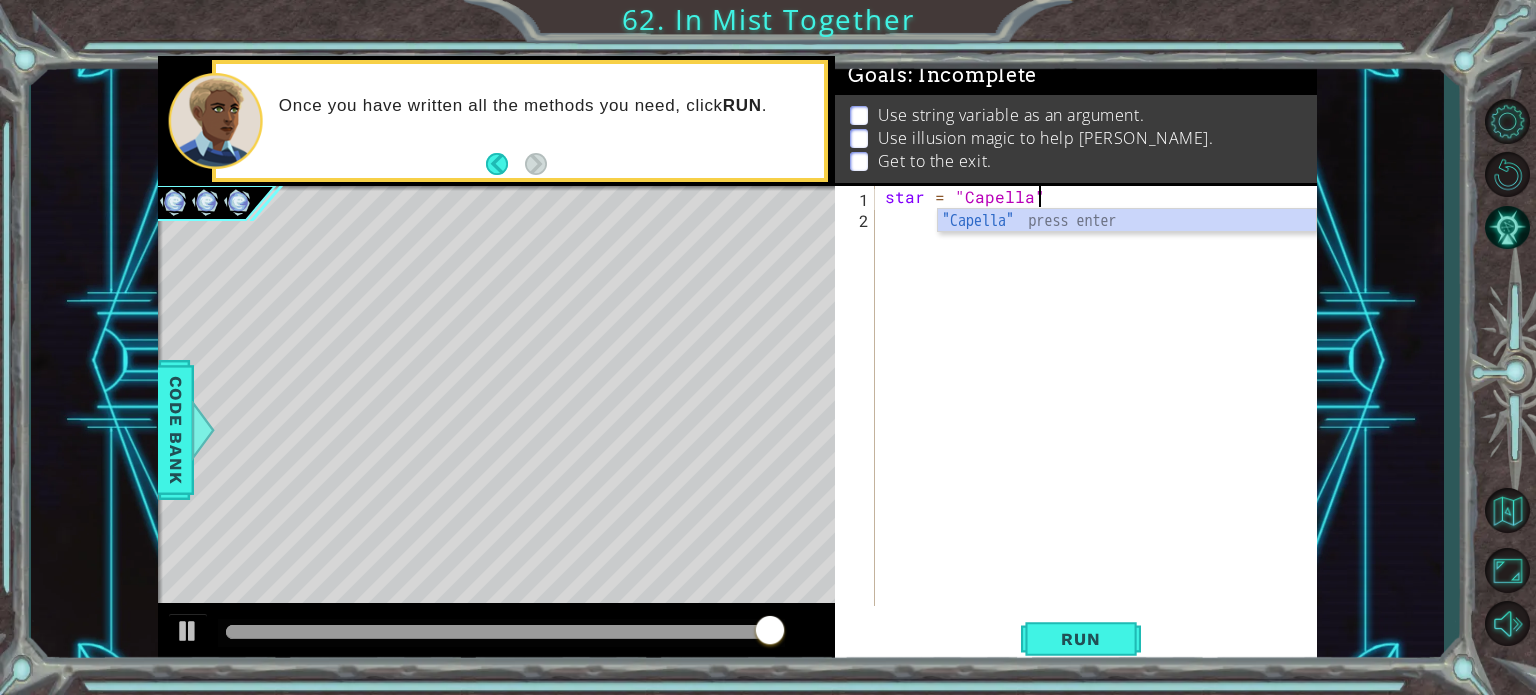 type on "star = "Capella" 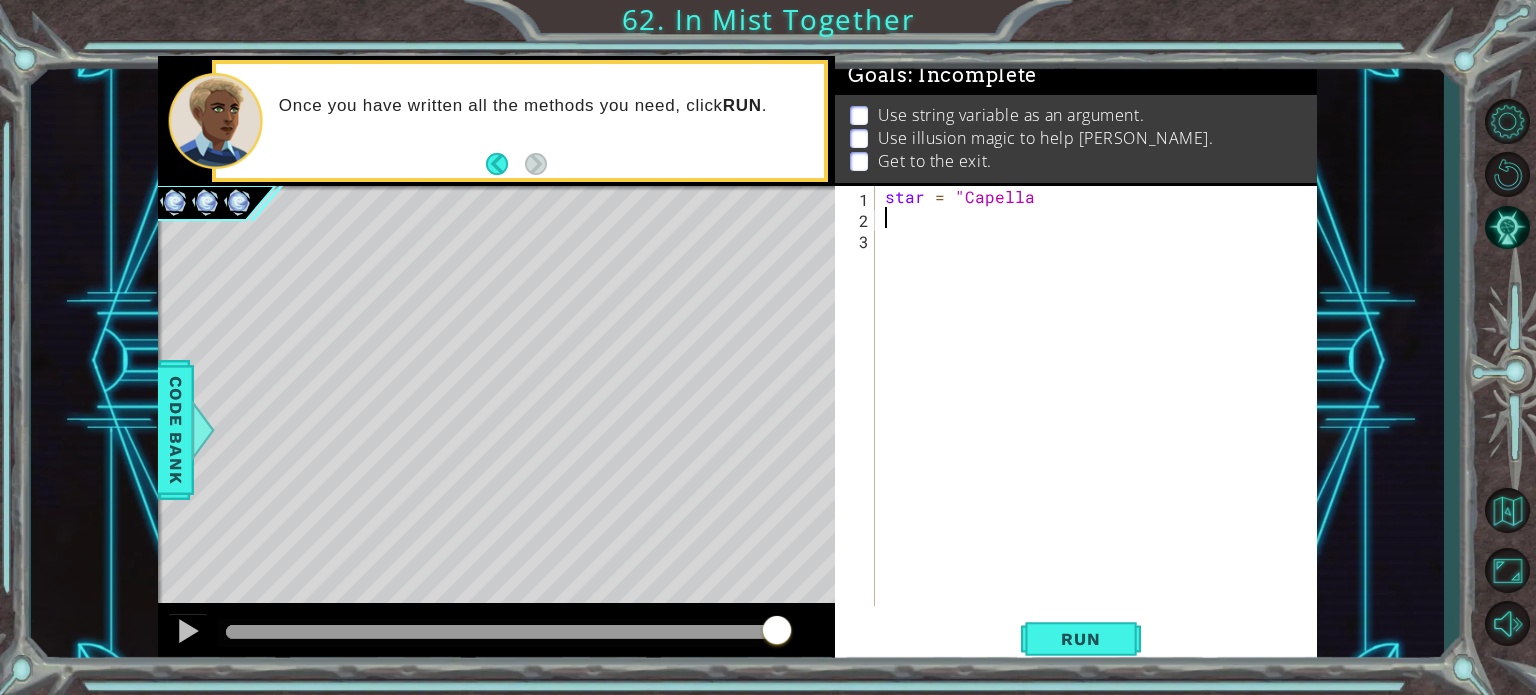 scroll, scrollTop: 0, scrollLeft: 0, axis: both 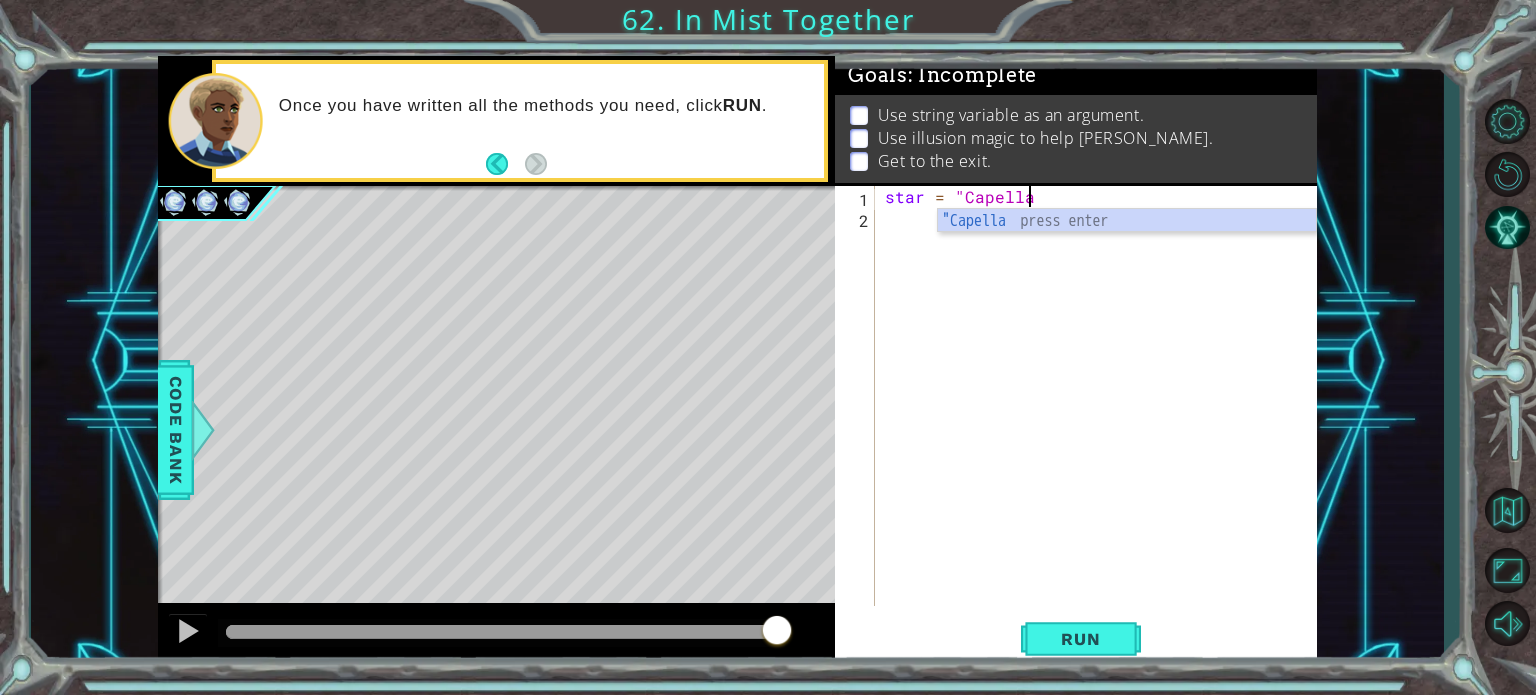 type on "star = "Capella"" 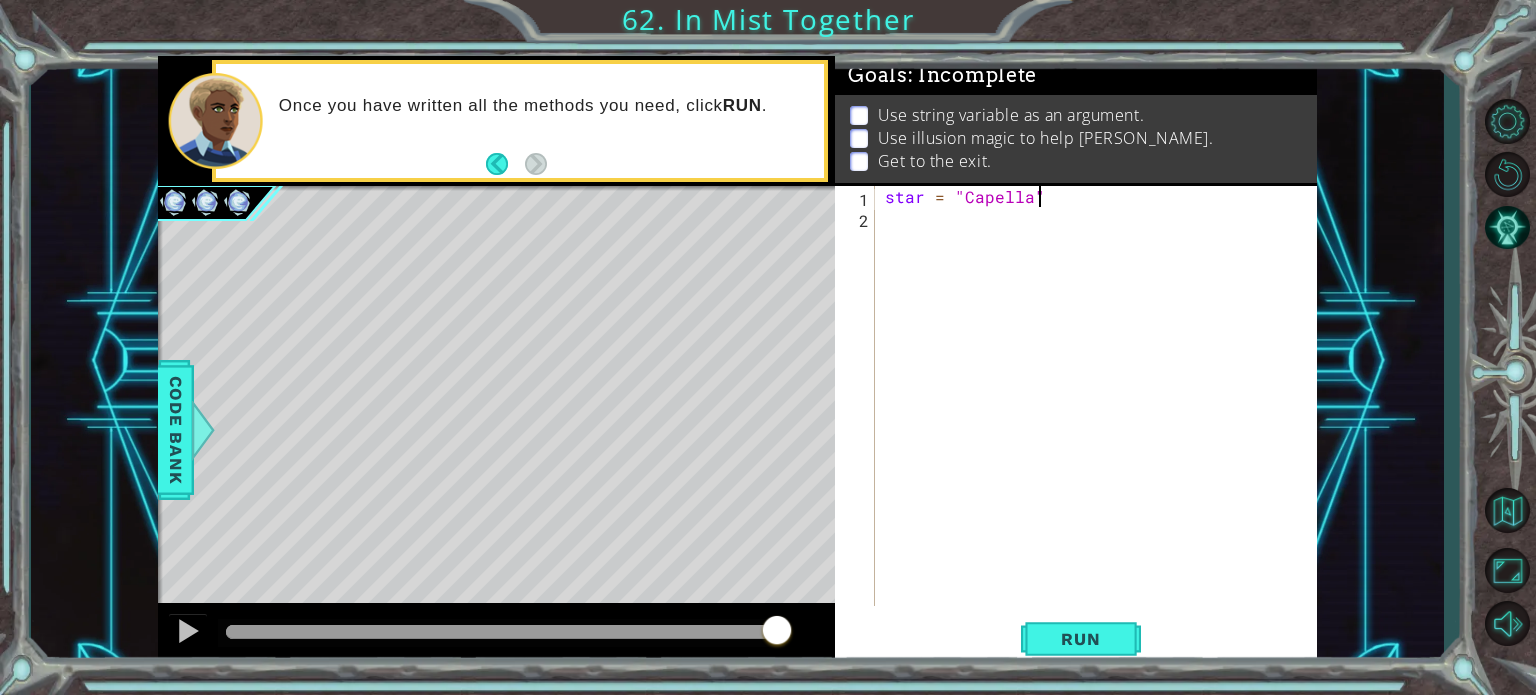 scroll, scrollTop: 0, scrollLeft: 0, axis: both 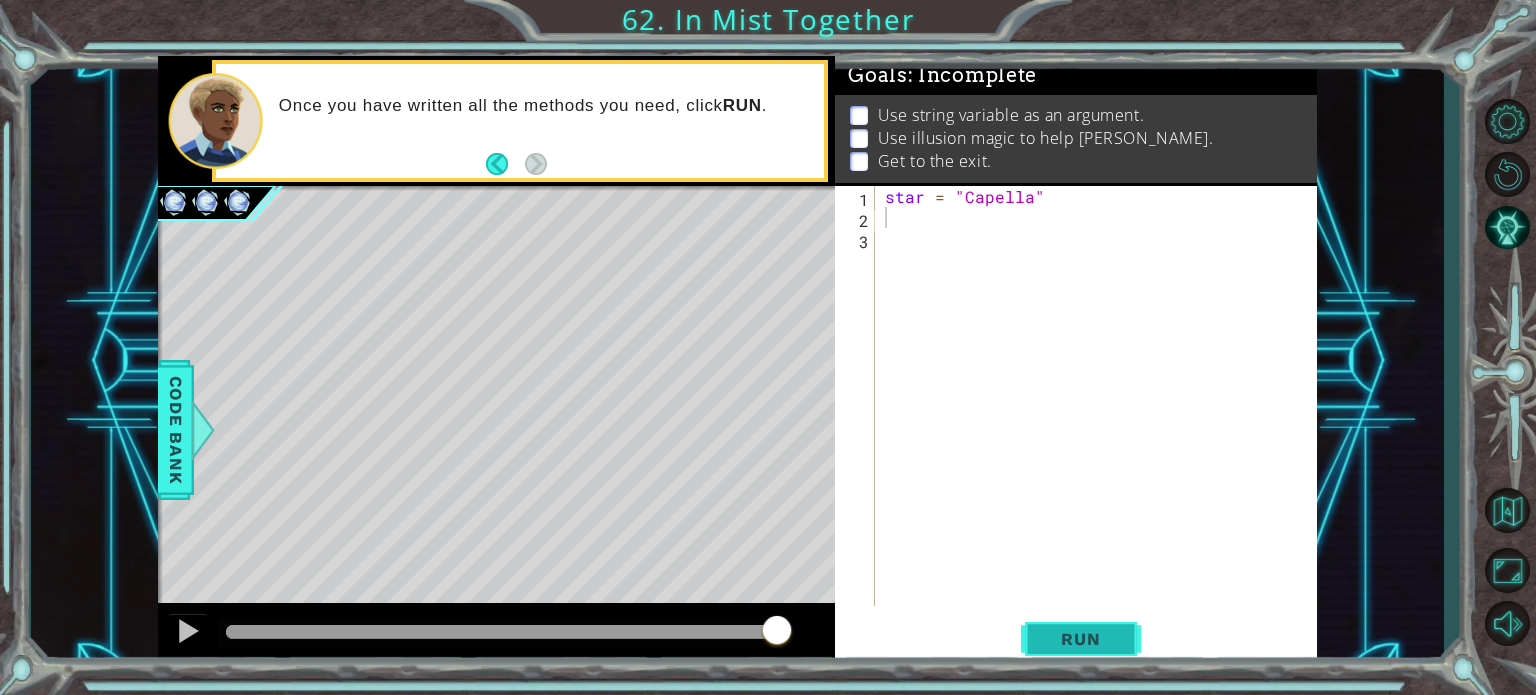 click on "Run" at bounding box center [1080, 639] 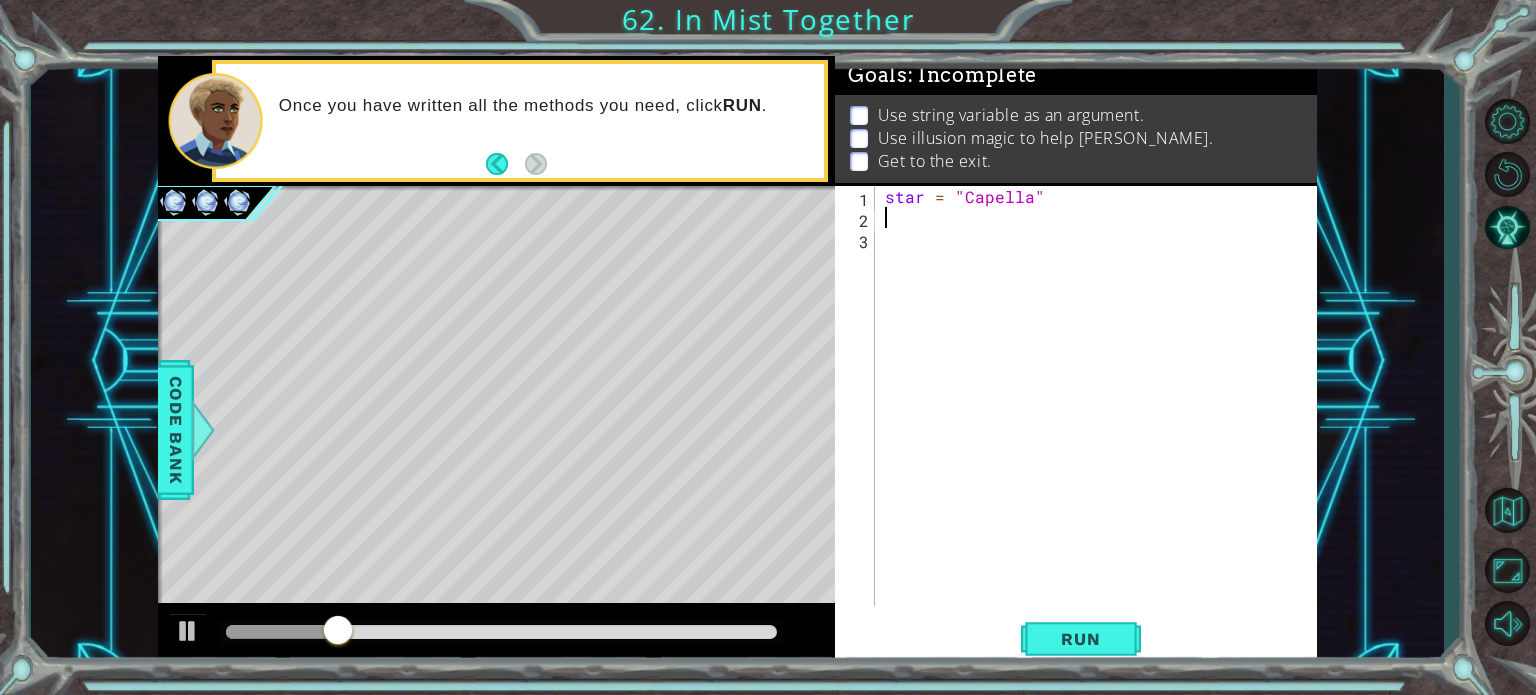 paste on "hero.moveRight(steps)" 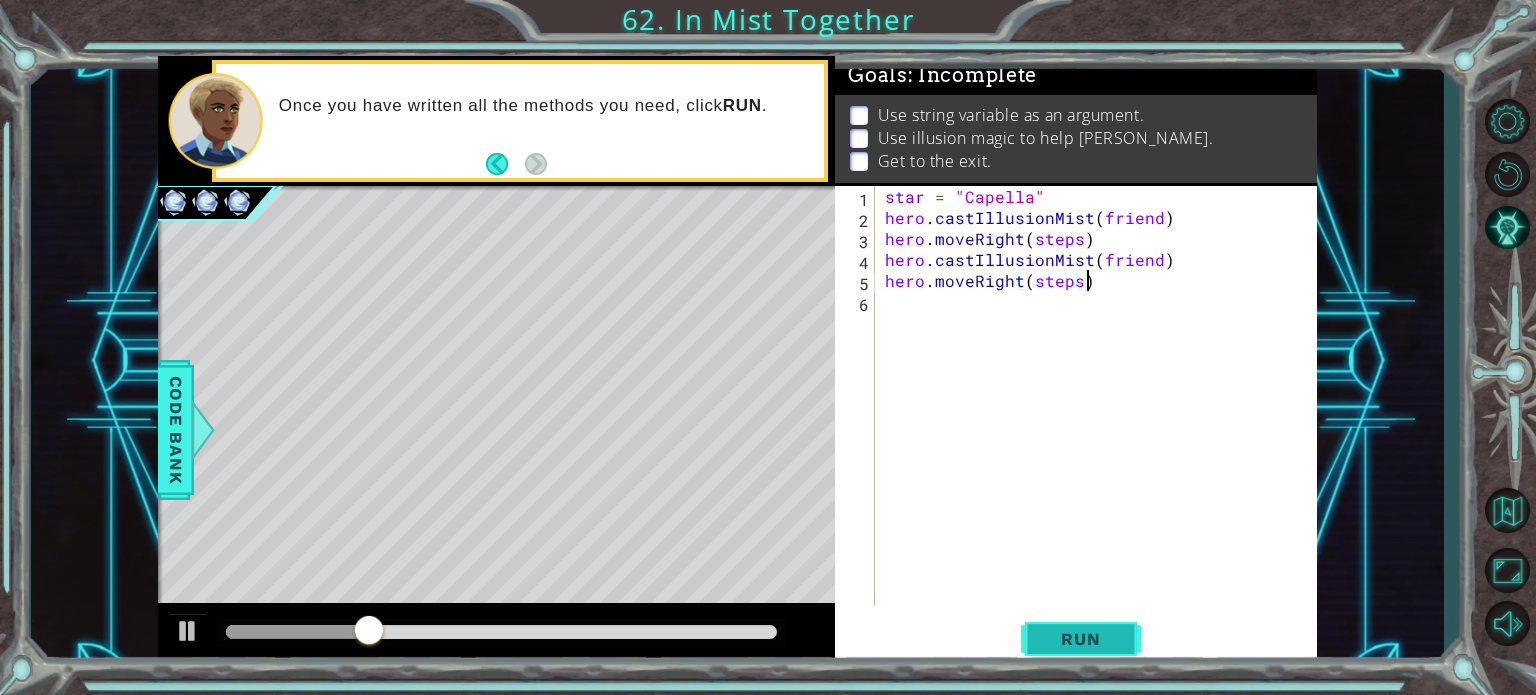 click on "Run" at bounding box center [1080, 639] 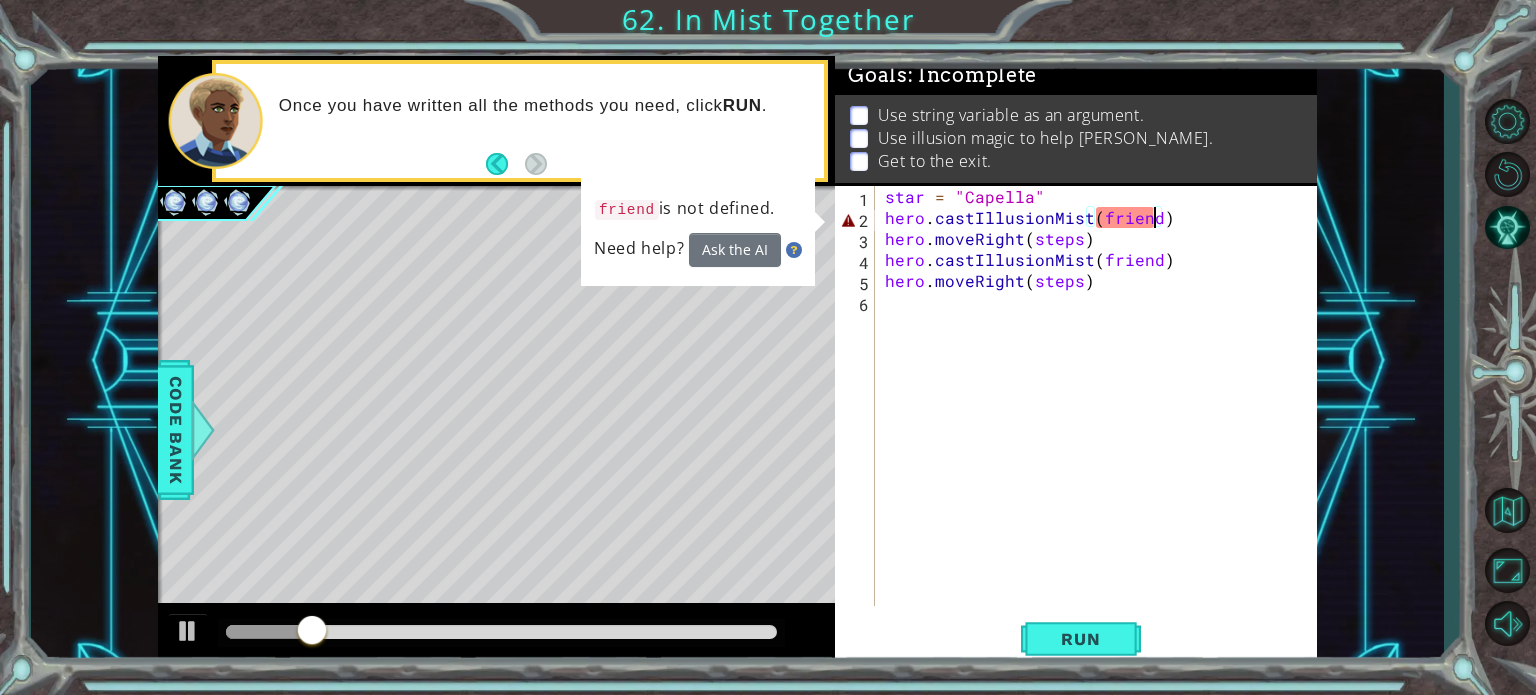 click on "star   =   "Capella" hero . castIllusionMist ( friend ) hero . moveRight ( steps ) hero . castIllusionMist ( friend ) hero . moveRight ( steps )" at bounding box center (1101, 417) 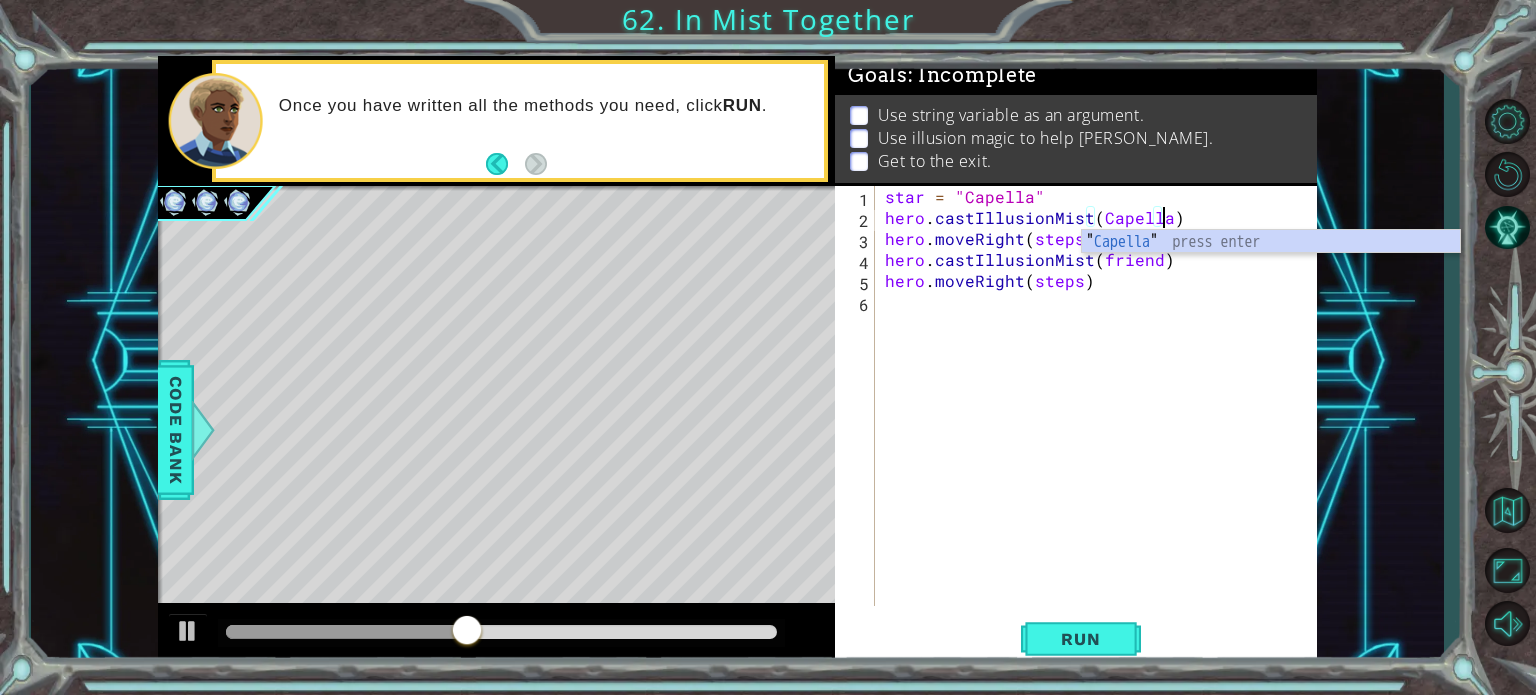 scroll, scrollTop: 0, scrollLeft: 16, axis: horizontal 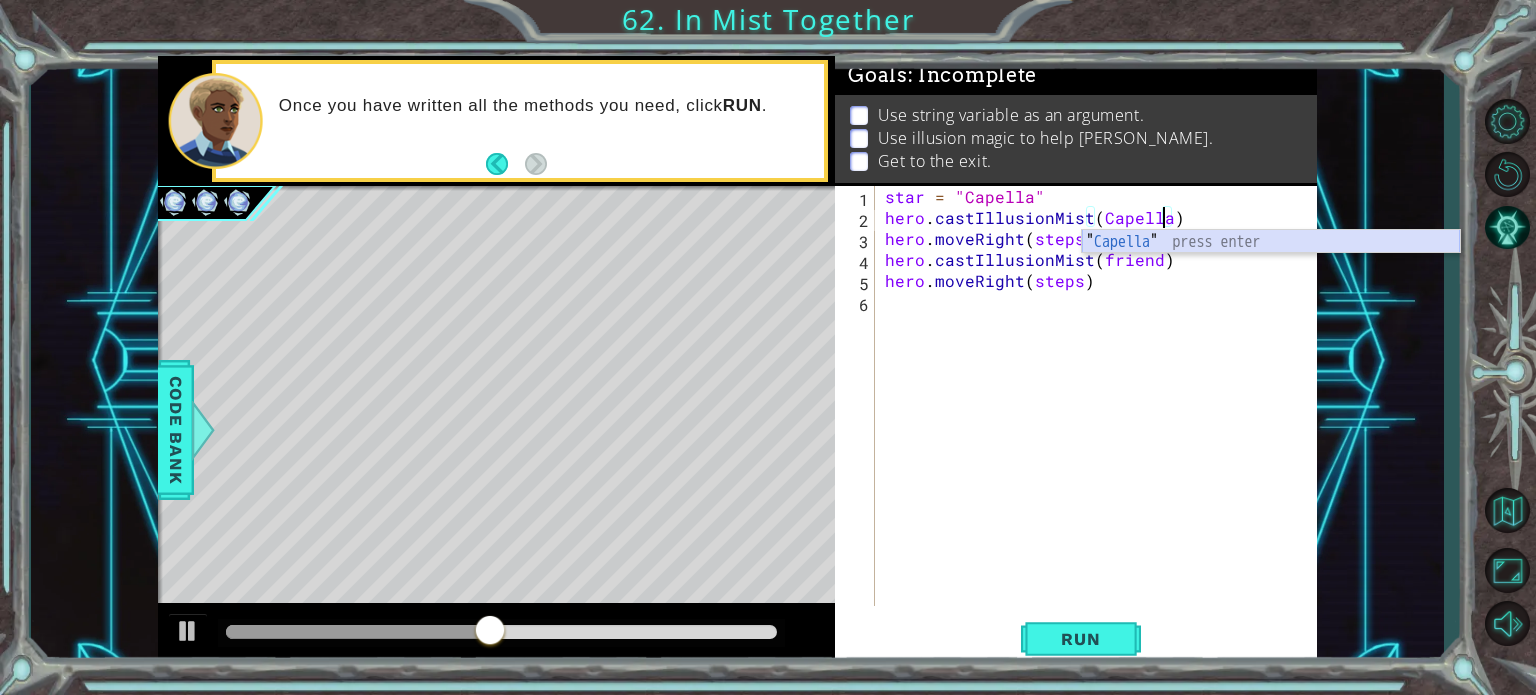 click on "" Capella " press enter" at bounding box center (1271, 266) 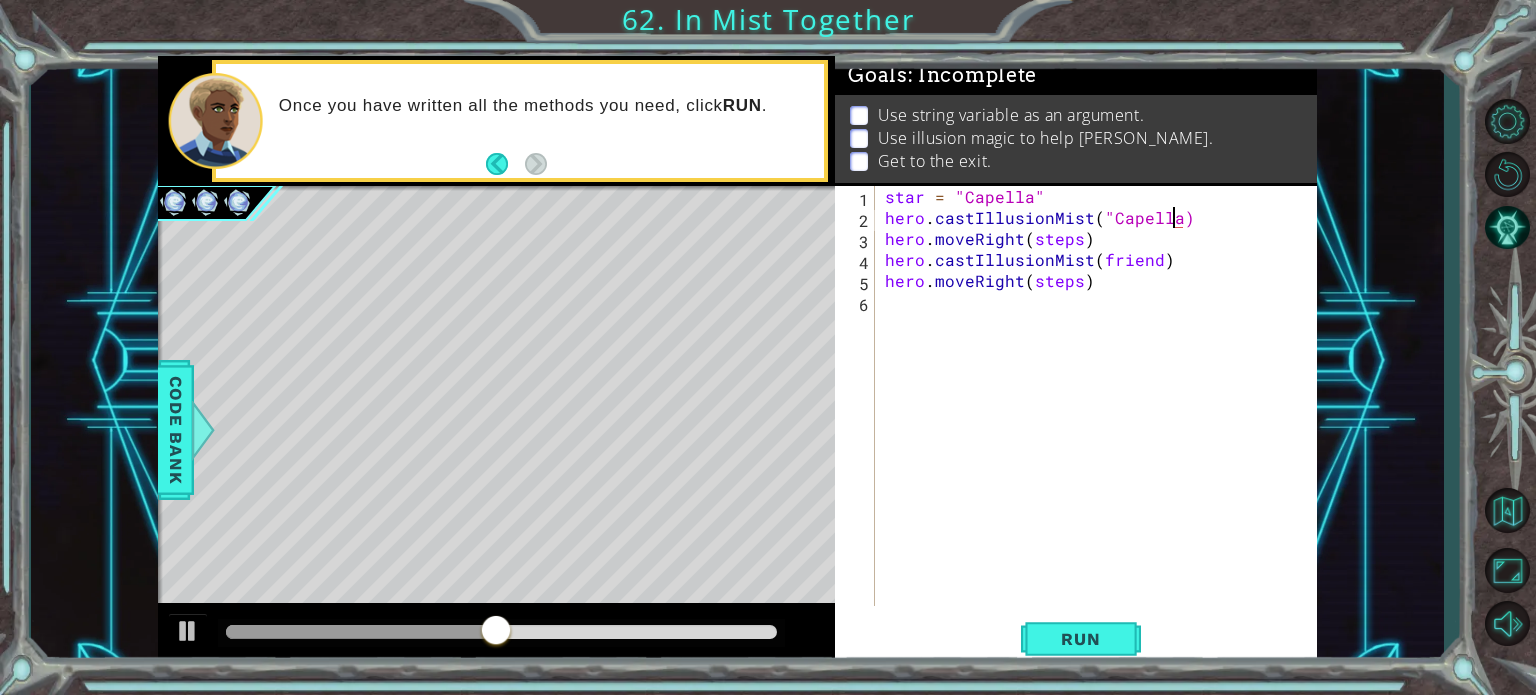 click on "star   =   "Capella" hero . castIllusionMist ( "Capella) hero . moveRight ( steps ) hero . castIllusionMist ( friend ) hero . moveRight ( steps )" at bounding box center (1101, 417) 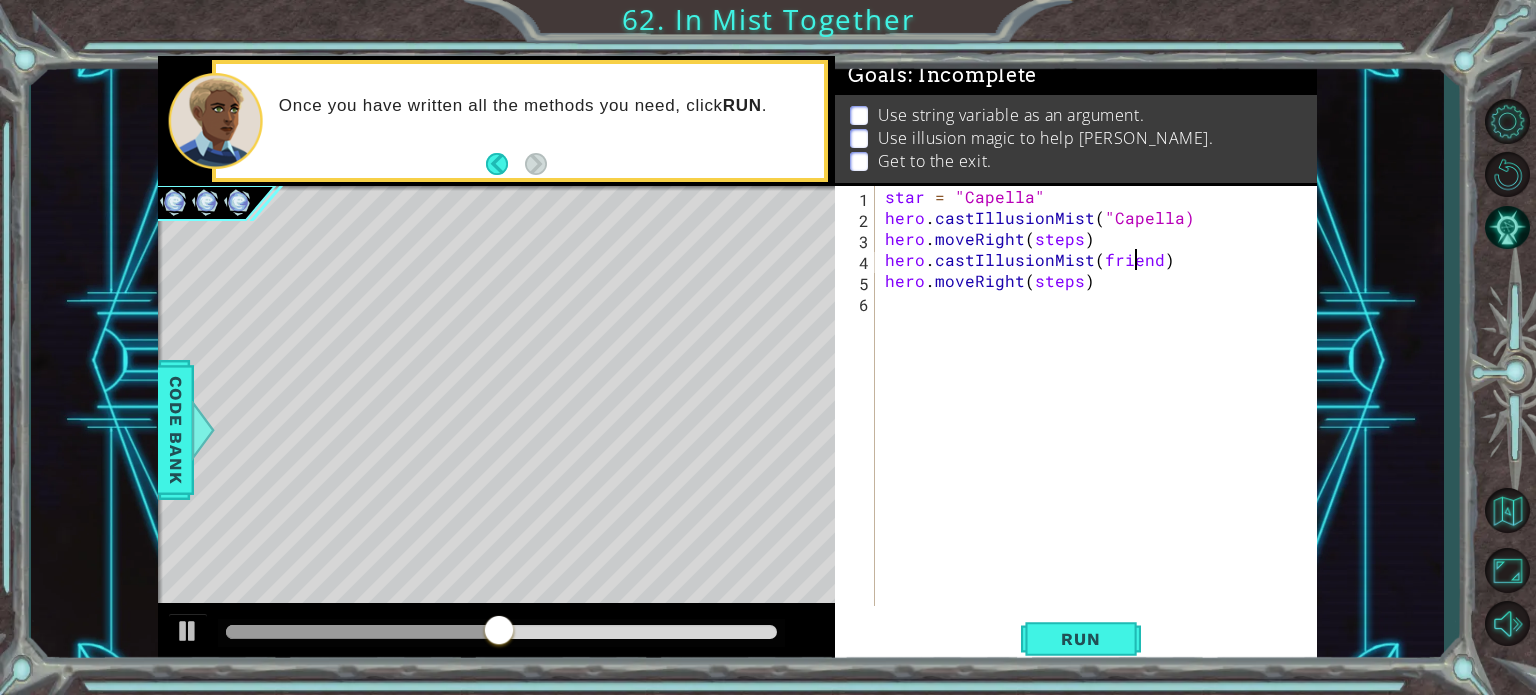 scroll, scrollTop: 0, scrollLeft: 16, axis: horizontal 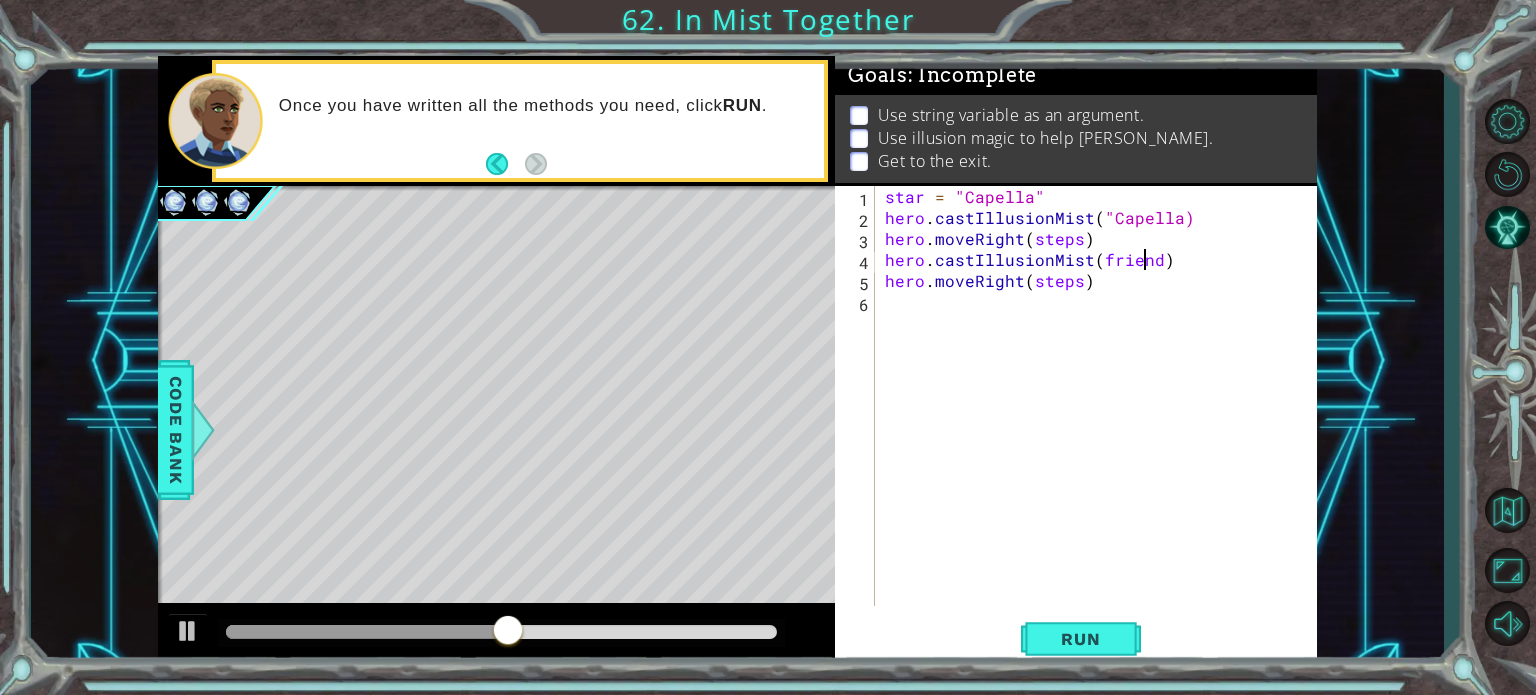 drag, startPoint x: 1148, startPoint y: 267, endPoint x: 1160, endPoint y: 255, distance: 16.970562 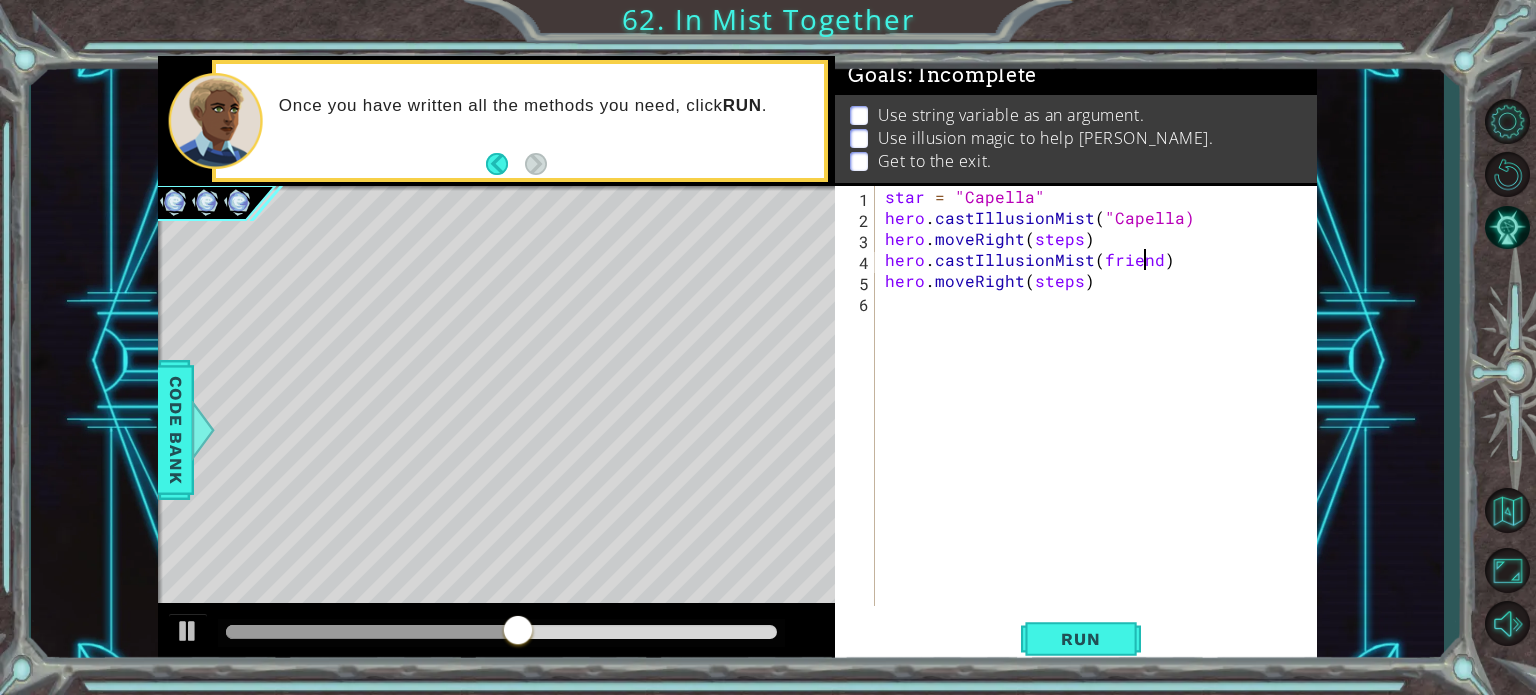 click on "star   =   "Capella" hero . castIllusionMist ( "Capella) hero . moveRight ( steps ) hero . castIllusionMist ( friend ) hero . moveRight ( steps )" at bounding box center (1101, 417) 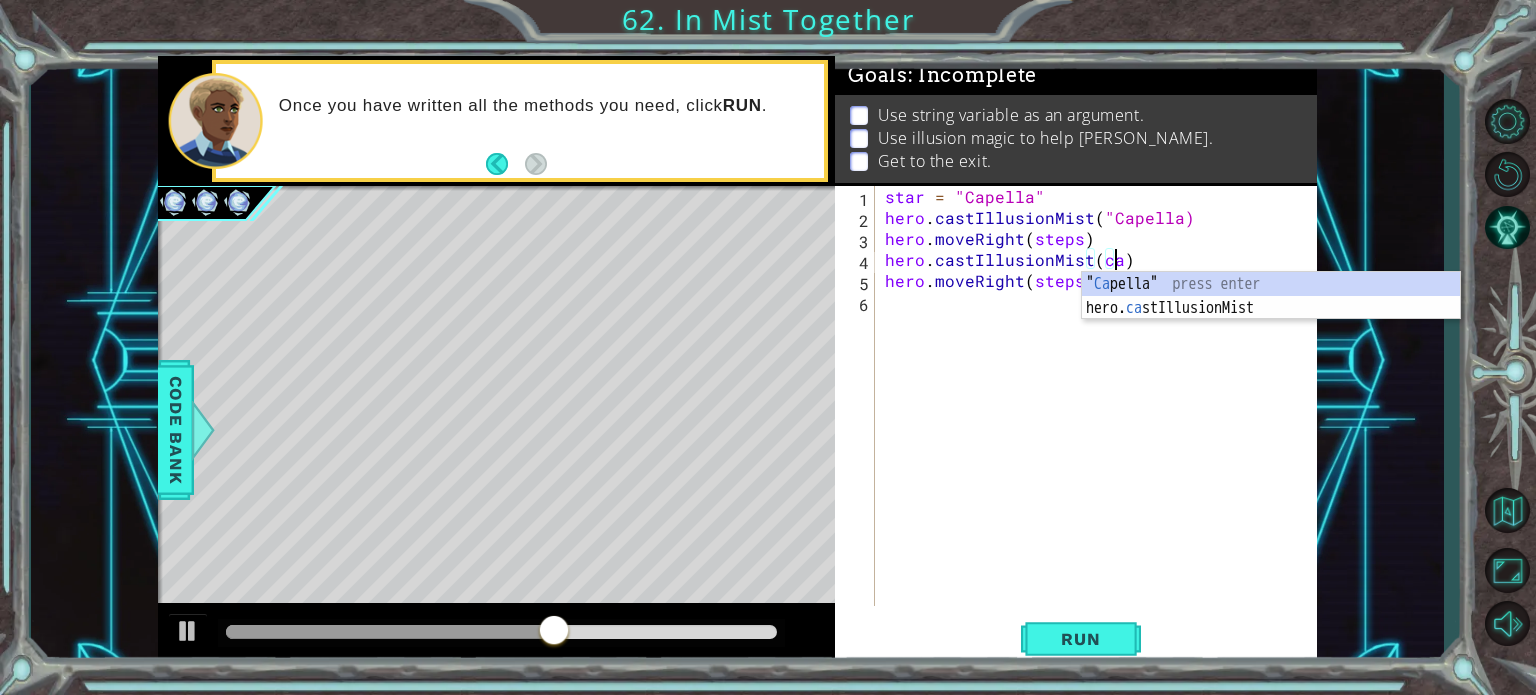 scroll, scrollTop: 0, scrollLeft: 13, axis: horizontal 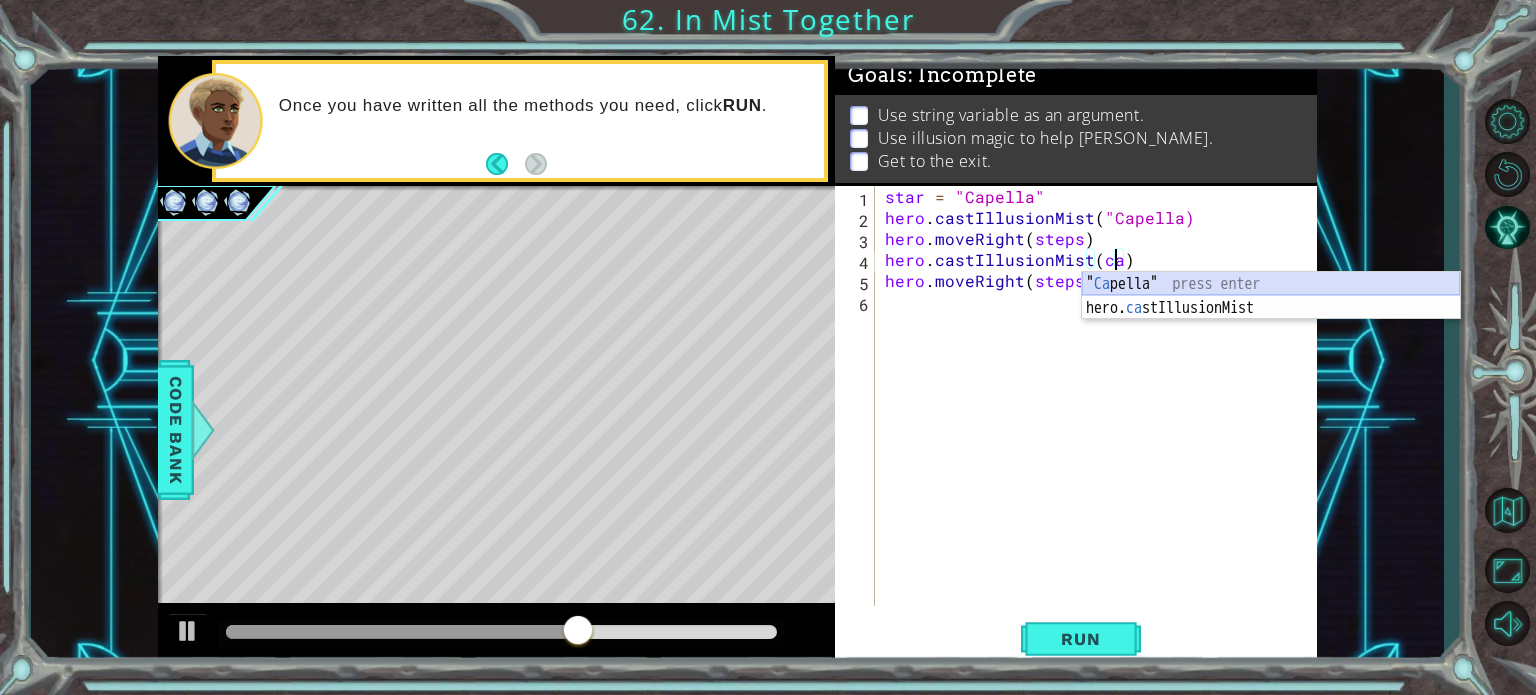 click on "" Ca pella" press enter hero. ca stIllusionMist press enter" at bounding box center (1271, 320) 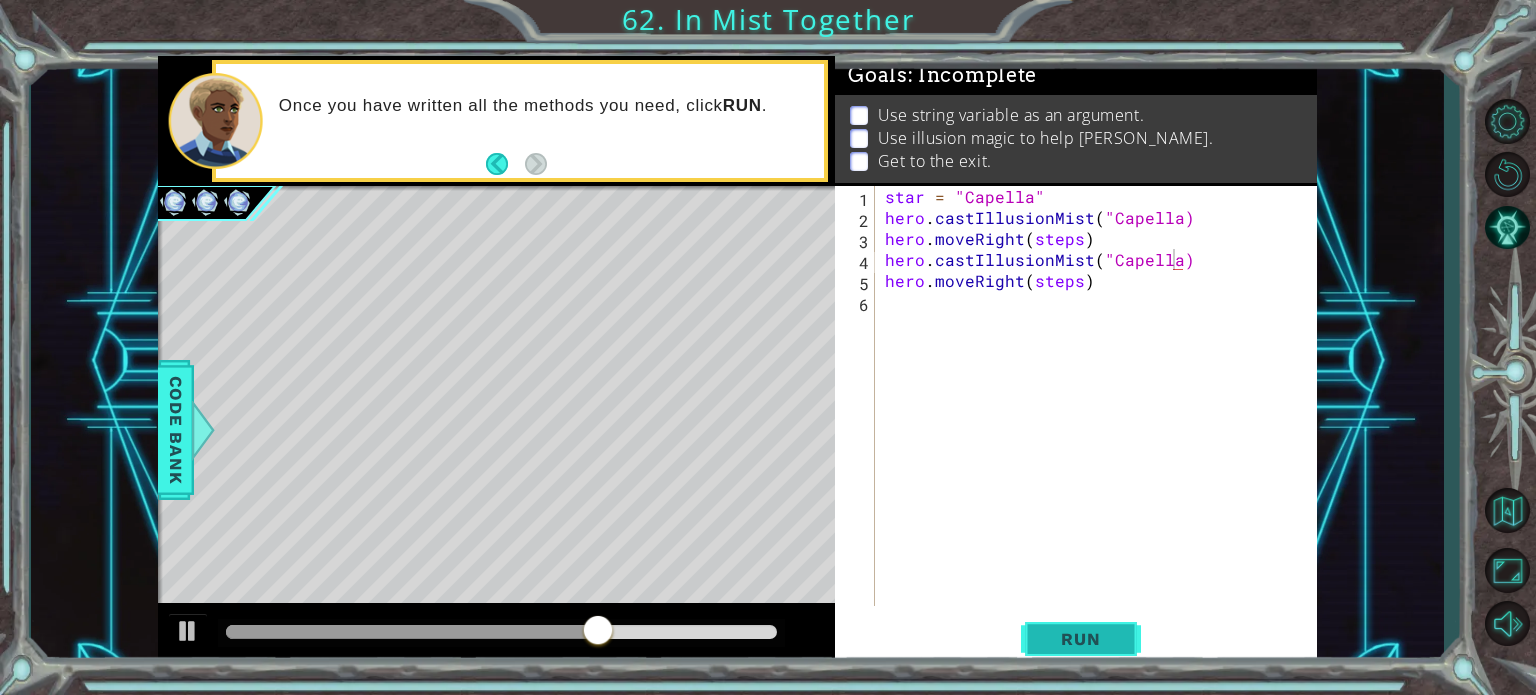 click on "Run" at bounding box center (1080, 639) 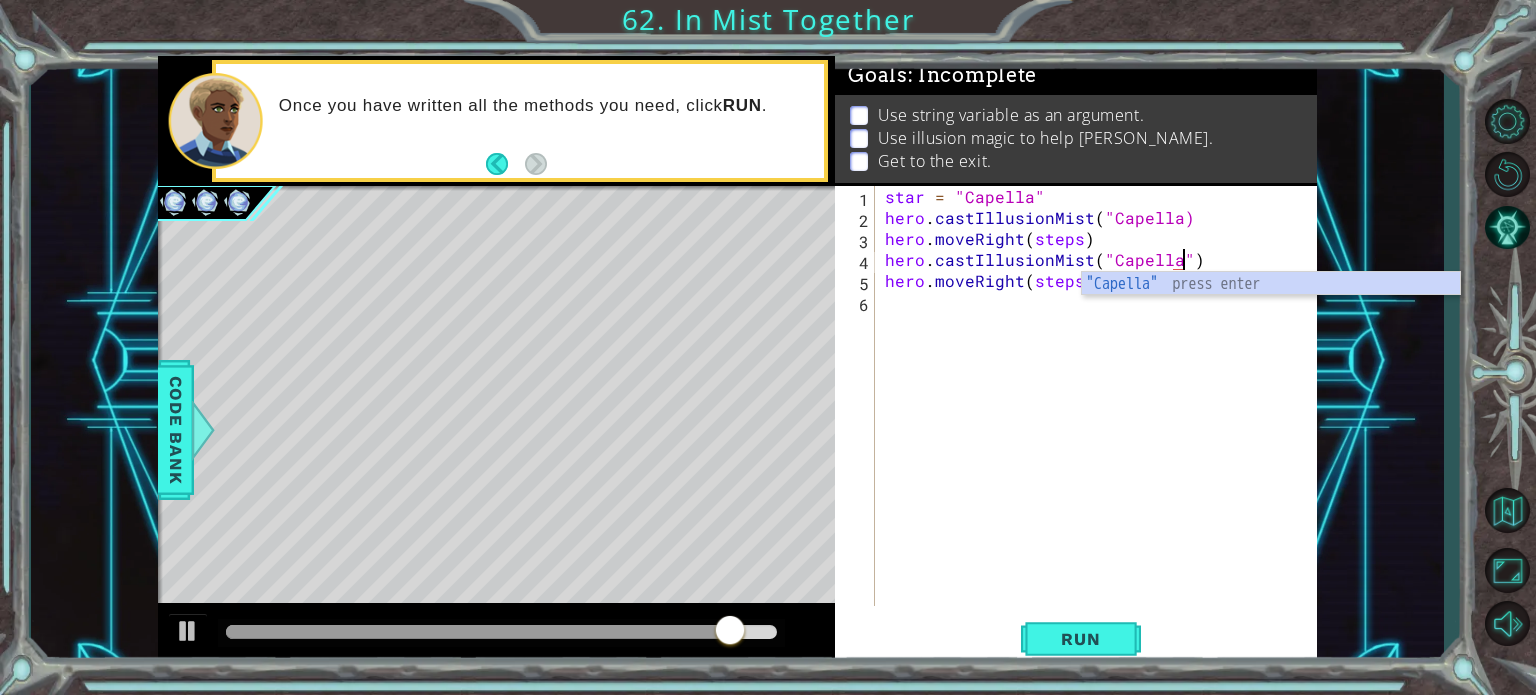 scroll, scrollTop: 0, scrollLeft: 17, axis: horizontal 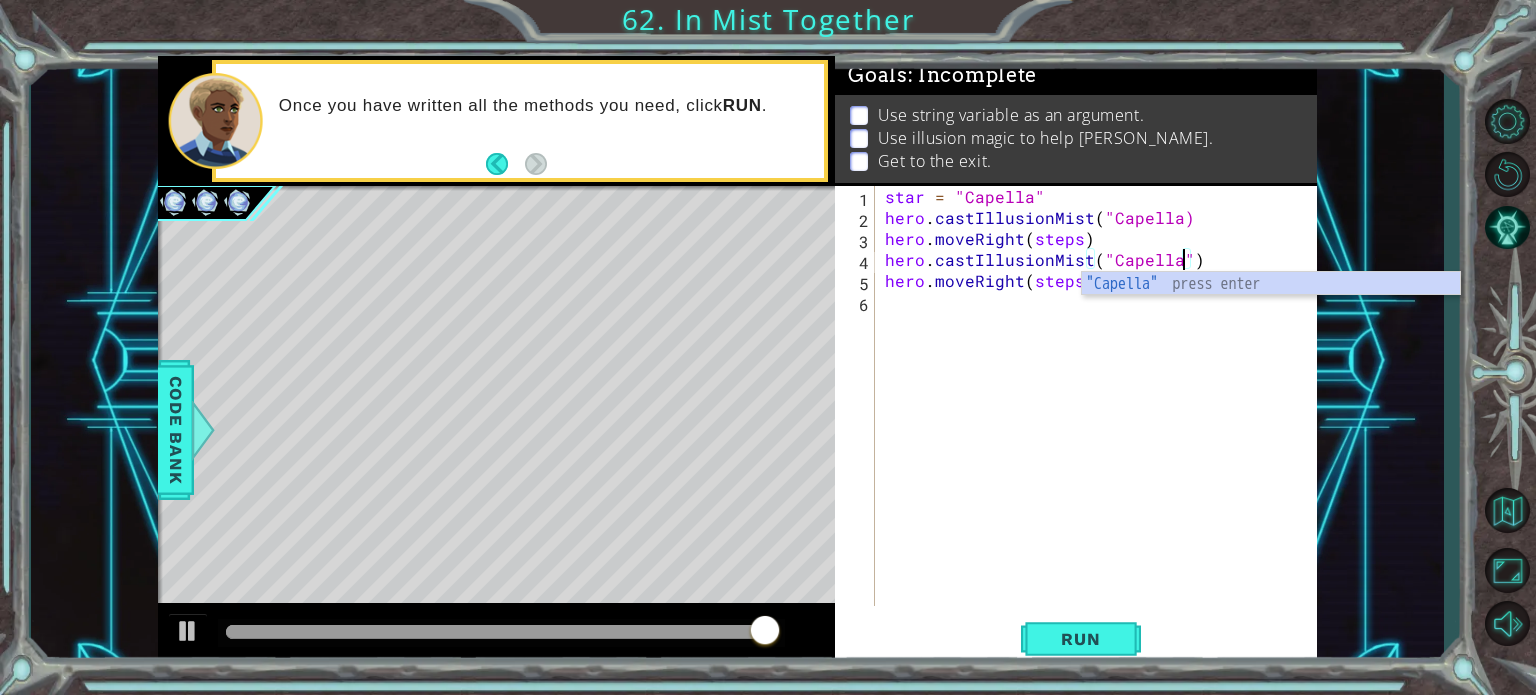 click on "star   =   "Capella" hero . castIllusionMist ( "Capella) hero . moveRight ( steps ) hero . castIllusionMist ( "Capella" ) hero . moveRight ( steps )" at bounding box center (1101, 417) 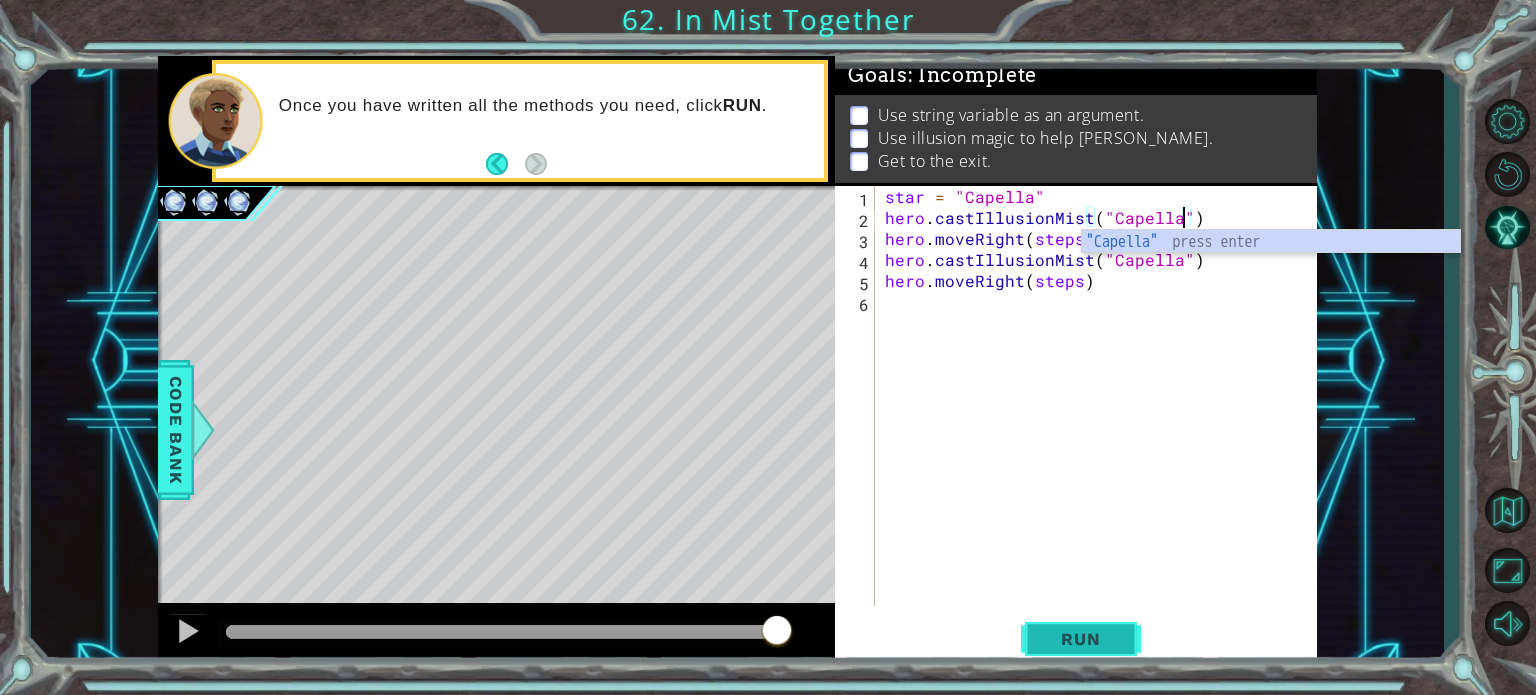 click on "Run" at bounding box center [1081, 639] 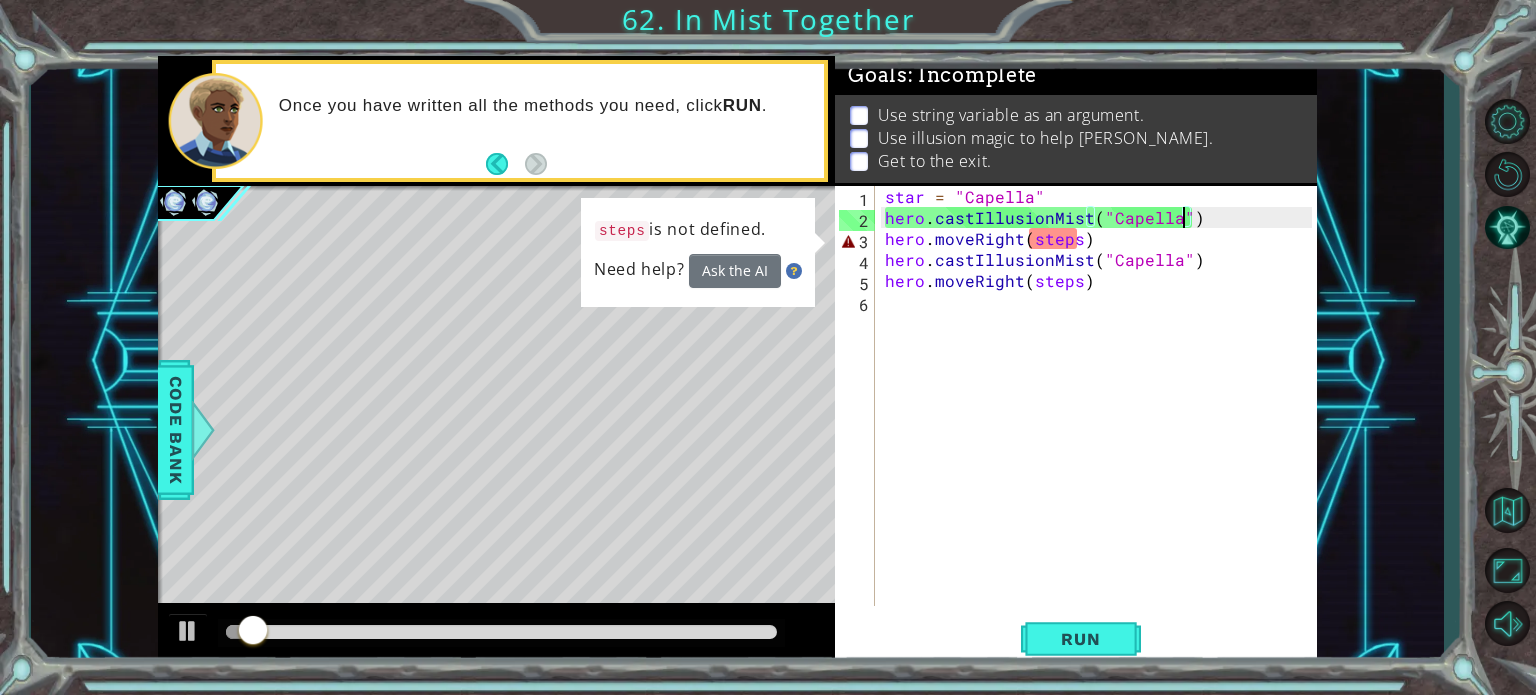 click on "star   =   "Capella" hero . castIllusionMist ( "Capella" ) hero . moveRight ( steps ) hero . castIllusionMist ( "Capella" ) hero . moveRight ( steps )" at bounding box center [1101, 417] 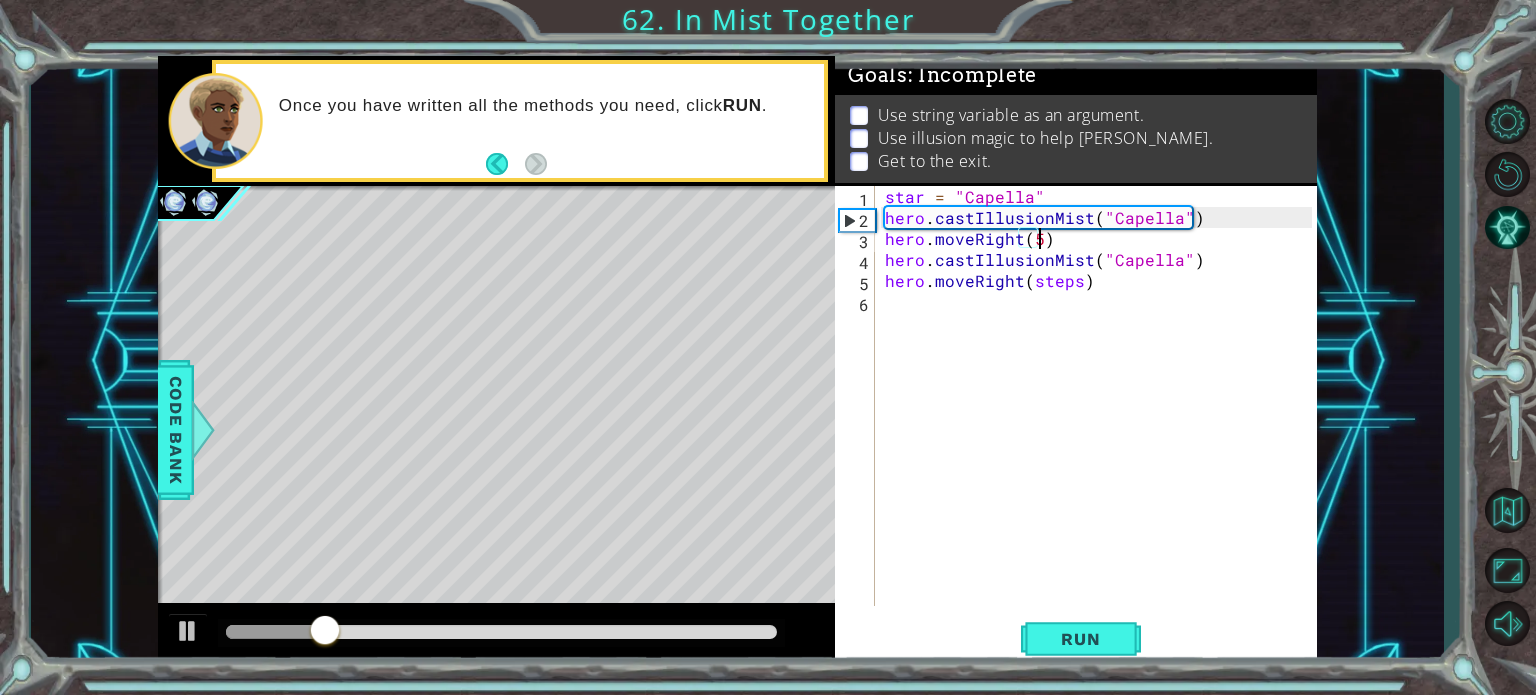 scroll, scrollTop: 0, scrollLeft: 8, axis: horizontal 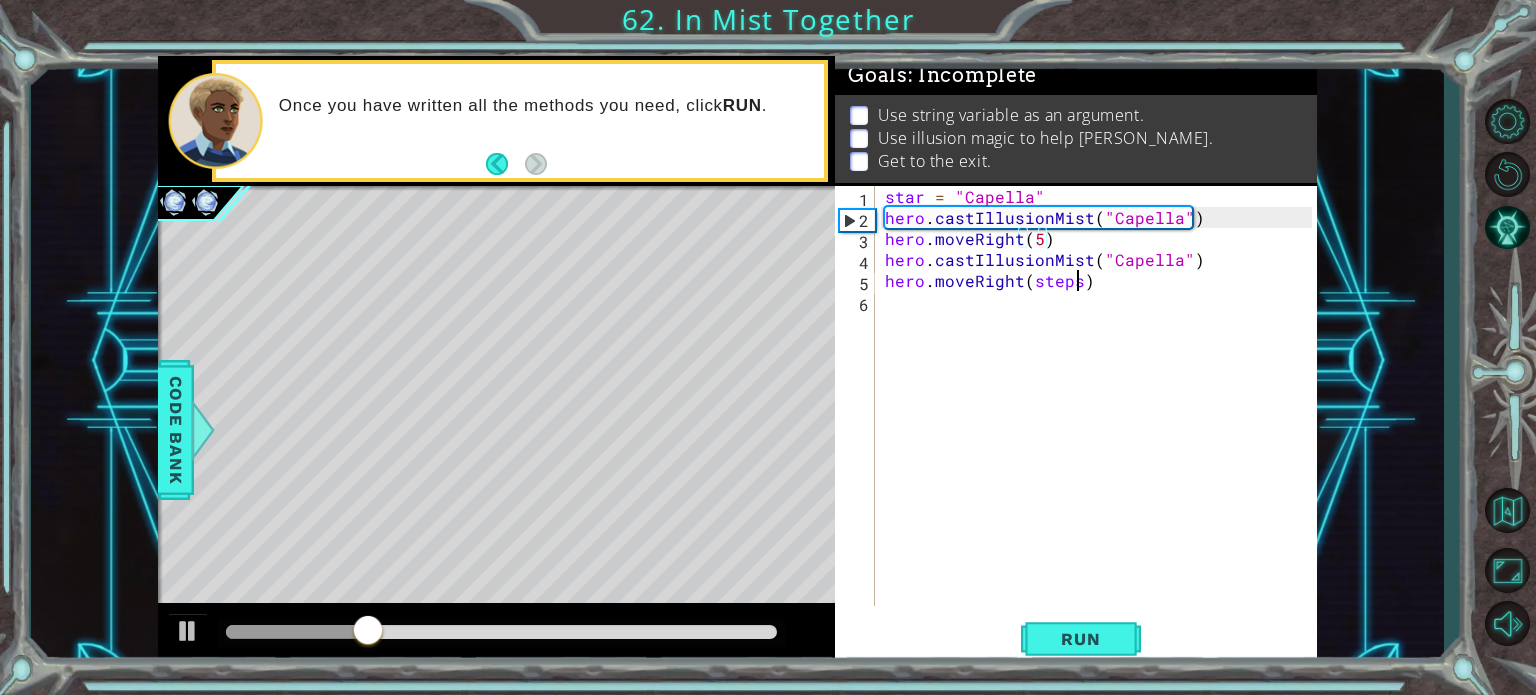 click on "star   =   "Capella" hero . castIllusionMist ( "Capella" ) hero . moveRight ( 5 ) hero . castIllusionMist ( "Capella" ) hero . moveRight ( steps )" at bounding box center (1101, 417) 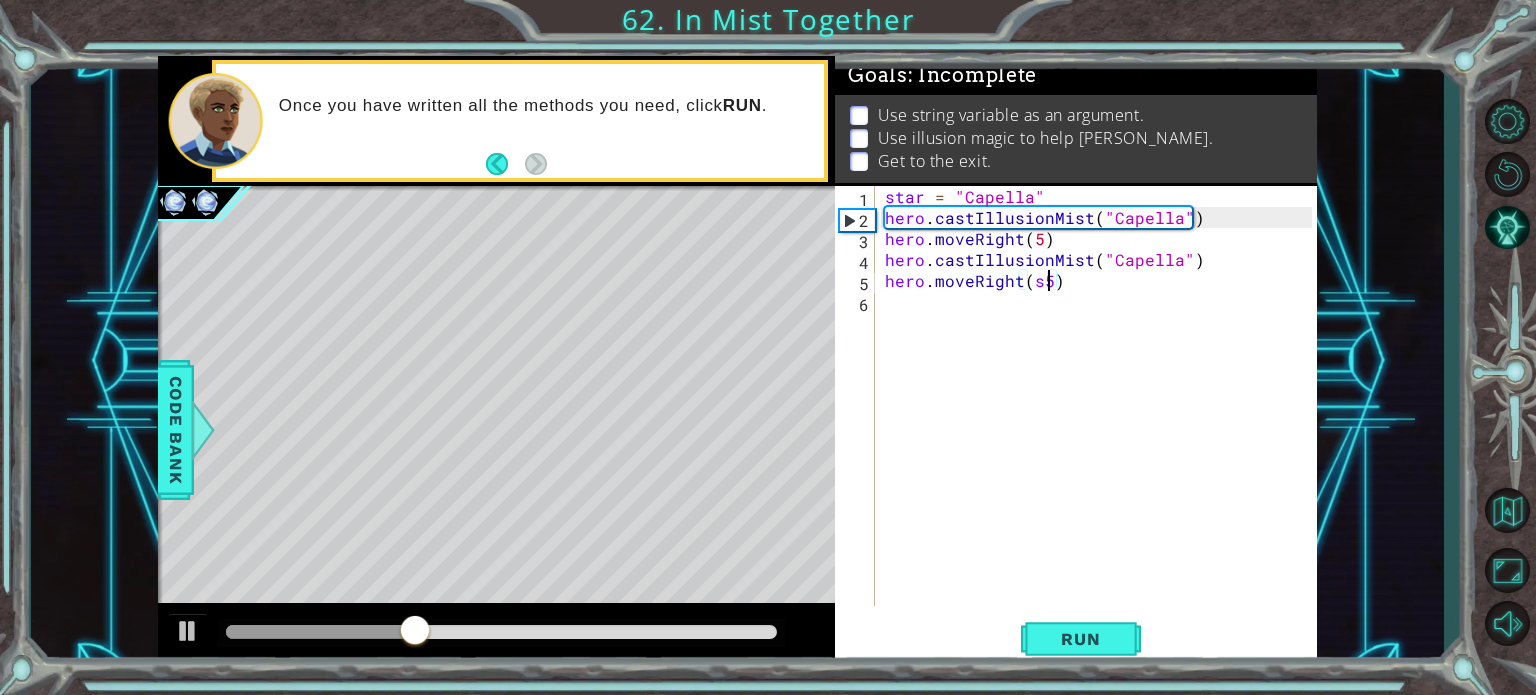 scroll, scrollTop: 0, scrollLeft: 9, axis: horizontal 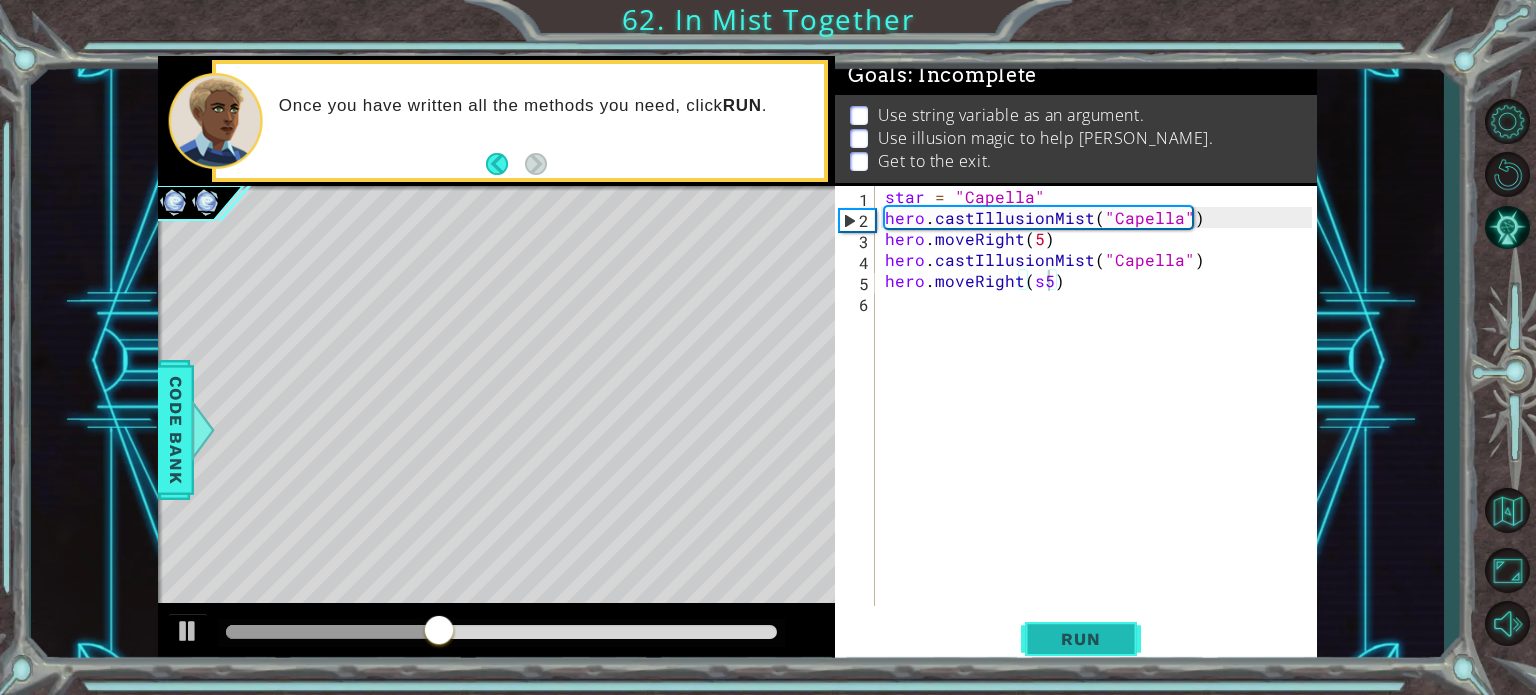 click on "Run" at bounding box center (1081, 639) 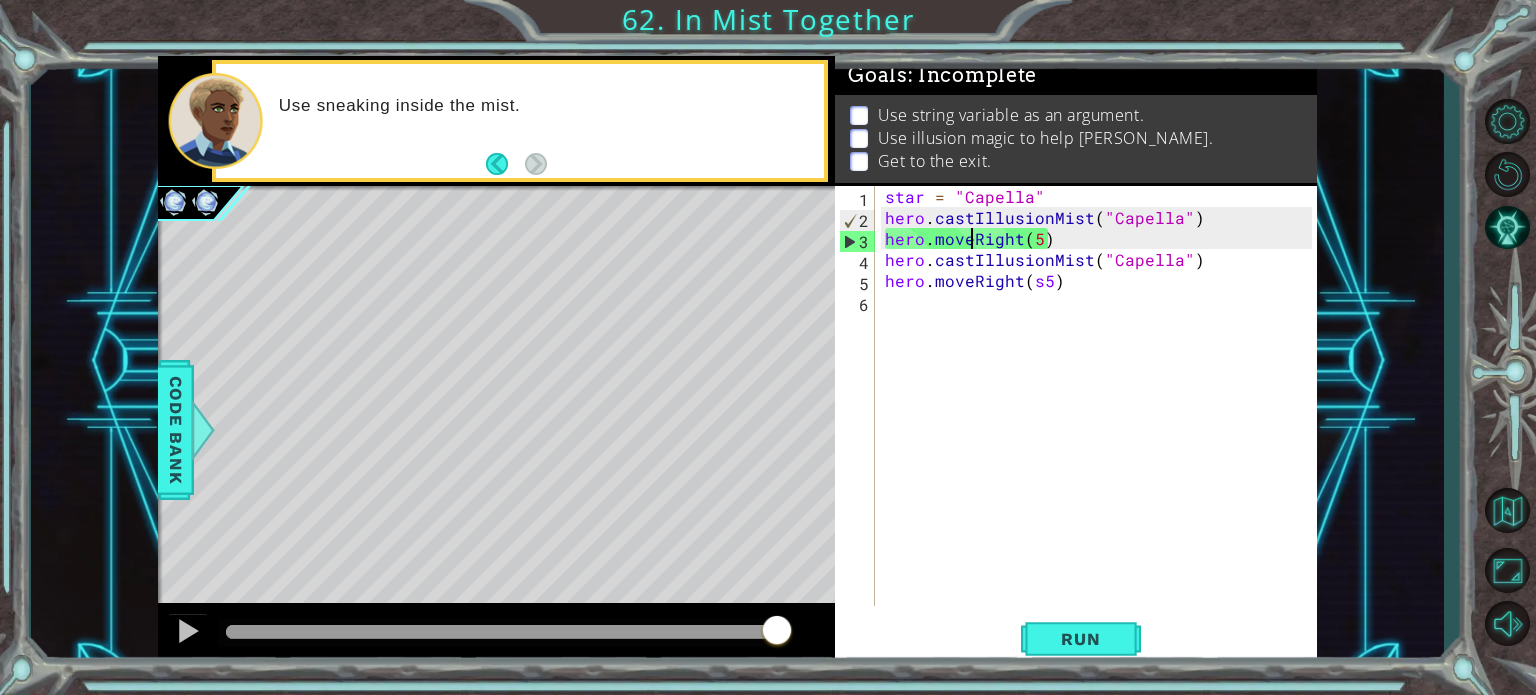 click on "star   =   "Capella" hero . castIllusionMist ( "Capella" ) hero . moveRight ( 5 ) hero . castIllusionMist ( "Capella" ) hero . moveRight ( s5 )" at bounding box center [1101, 417] 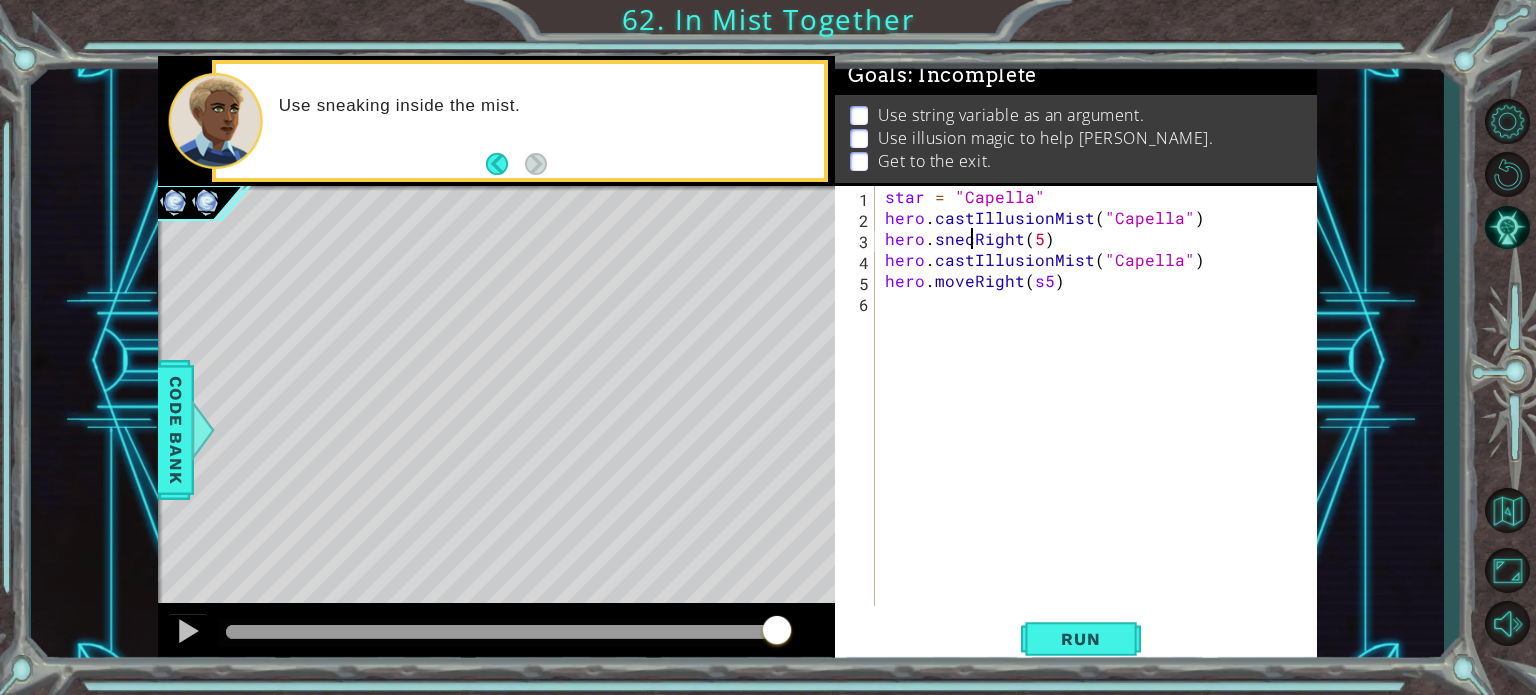 scroll, scrollTop: 0, scrollLeft: 5, axis: horizontal 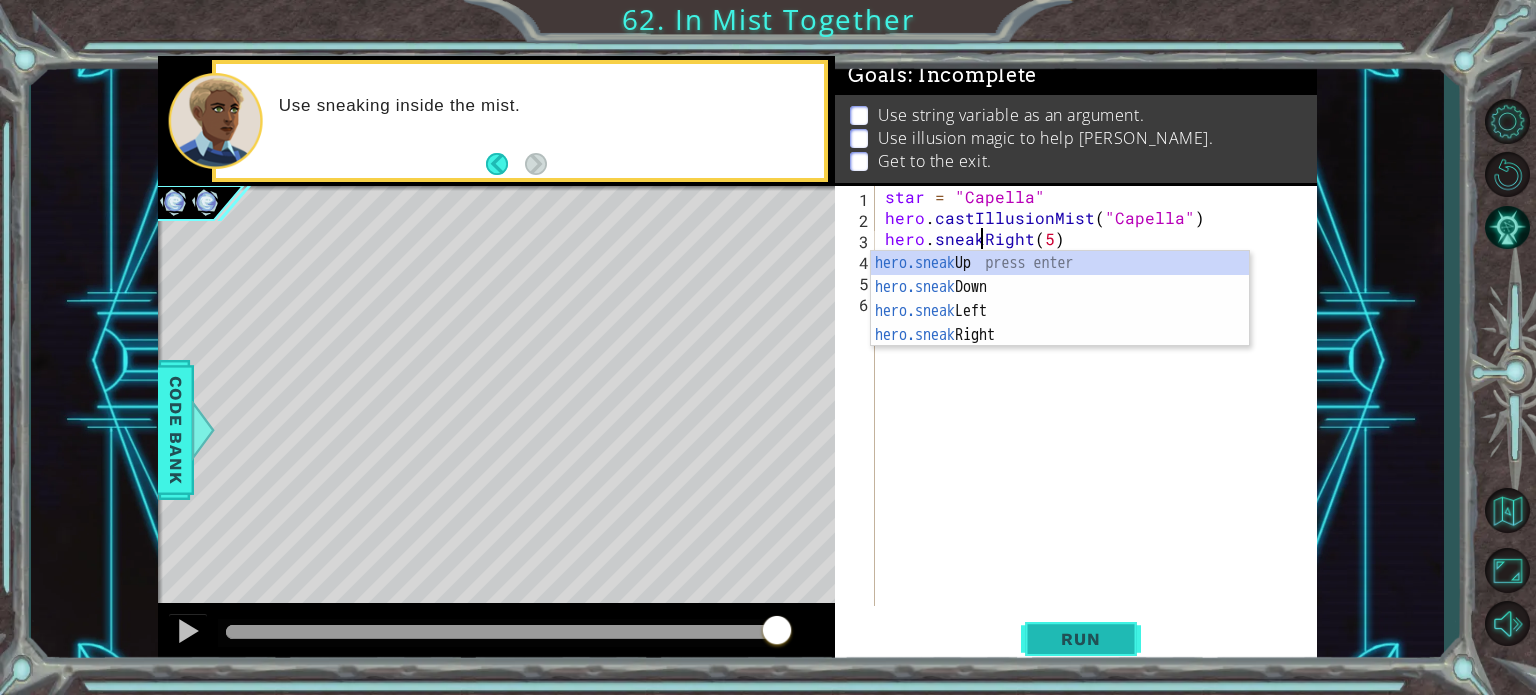 click on "Run" at bounding box center (1081, 639) 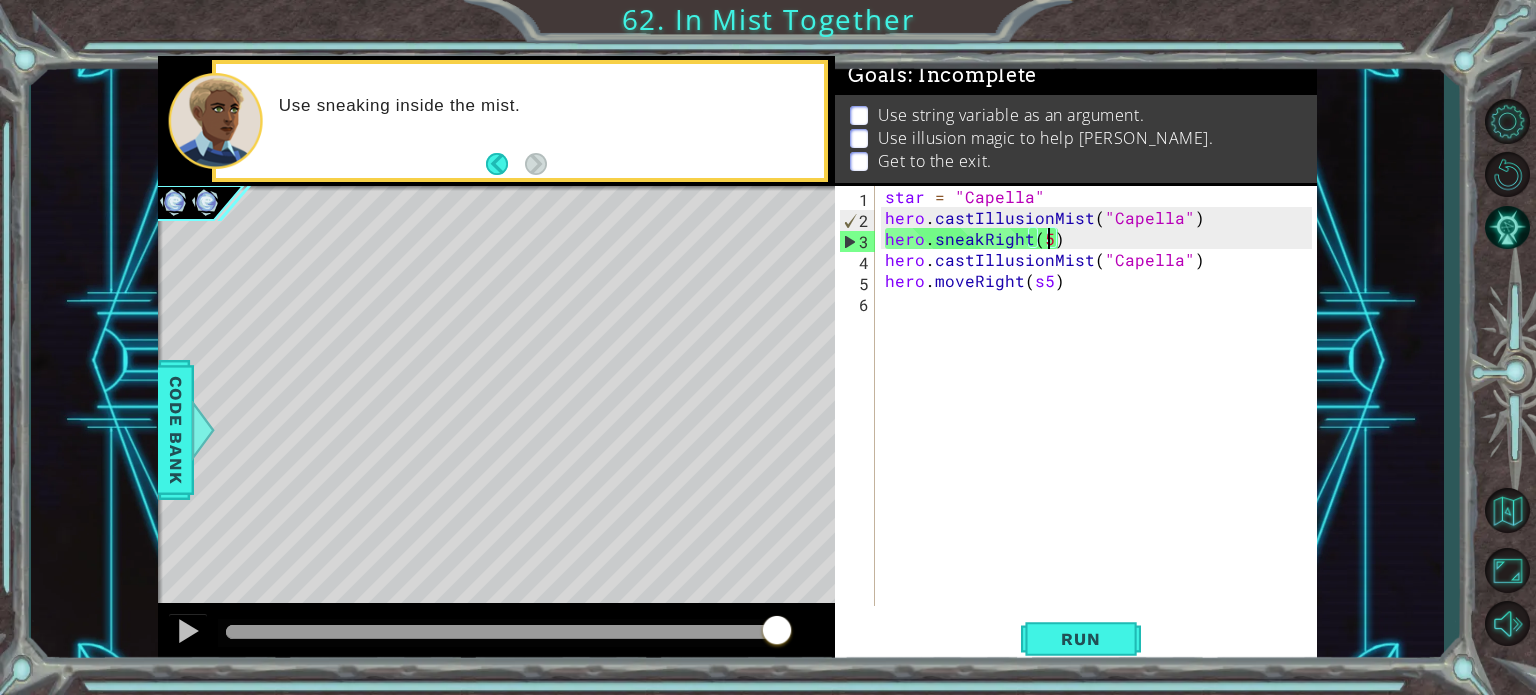 click on "star   =   "Capella" hero . castIllusionMist ( "Capella" ) hero . sneakRight ( 5 ) hero . castIllusionMist ( "Capella" ) hero . moveRight ( s5 )" at bounding box center (1101, 417) 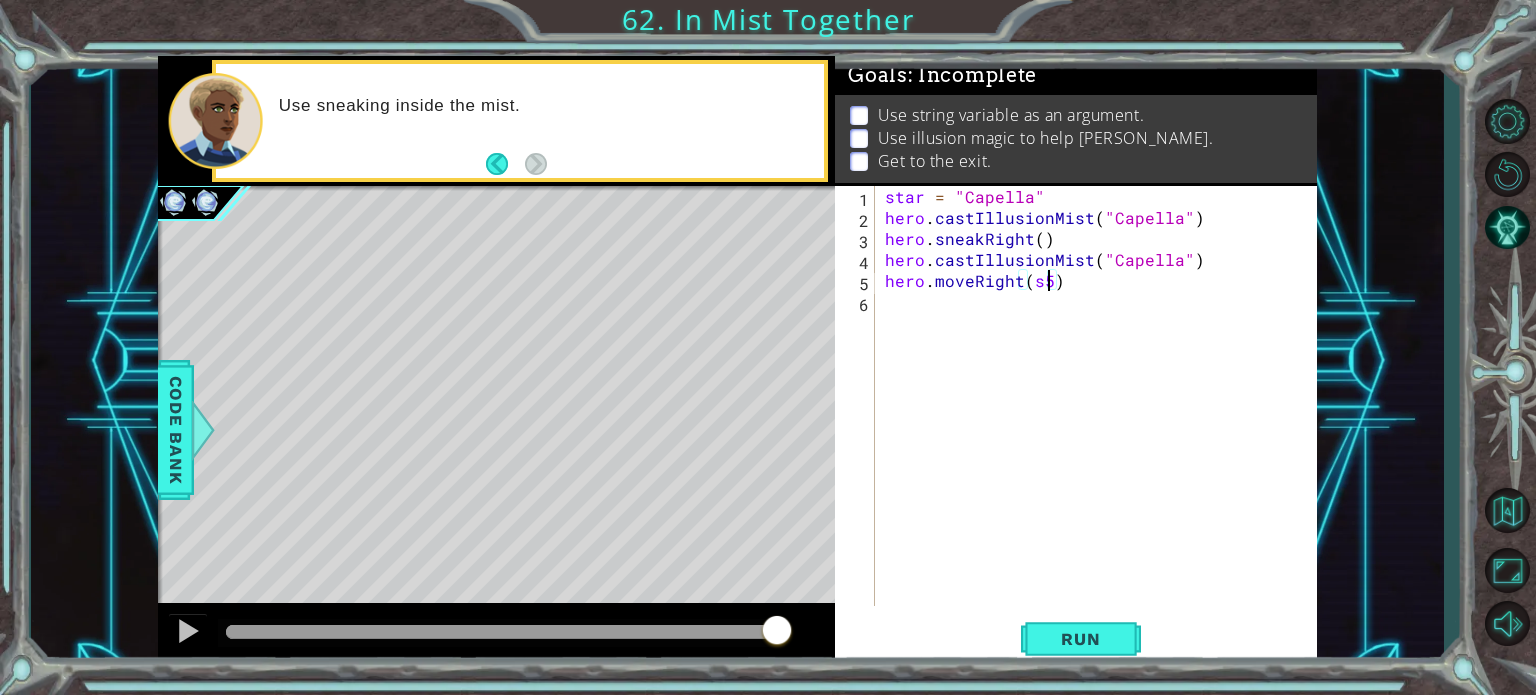 click on "star   =   "Capella" hero . castIllusionMist ( "Capella" ) hero . sneakRight ( ) hero . castIllusionMist ( "Capella" ) hero . moveRight ( s5 )" at bounding box center (1101, 417) 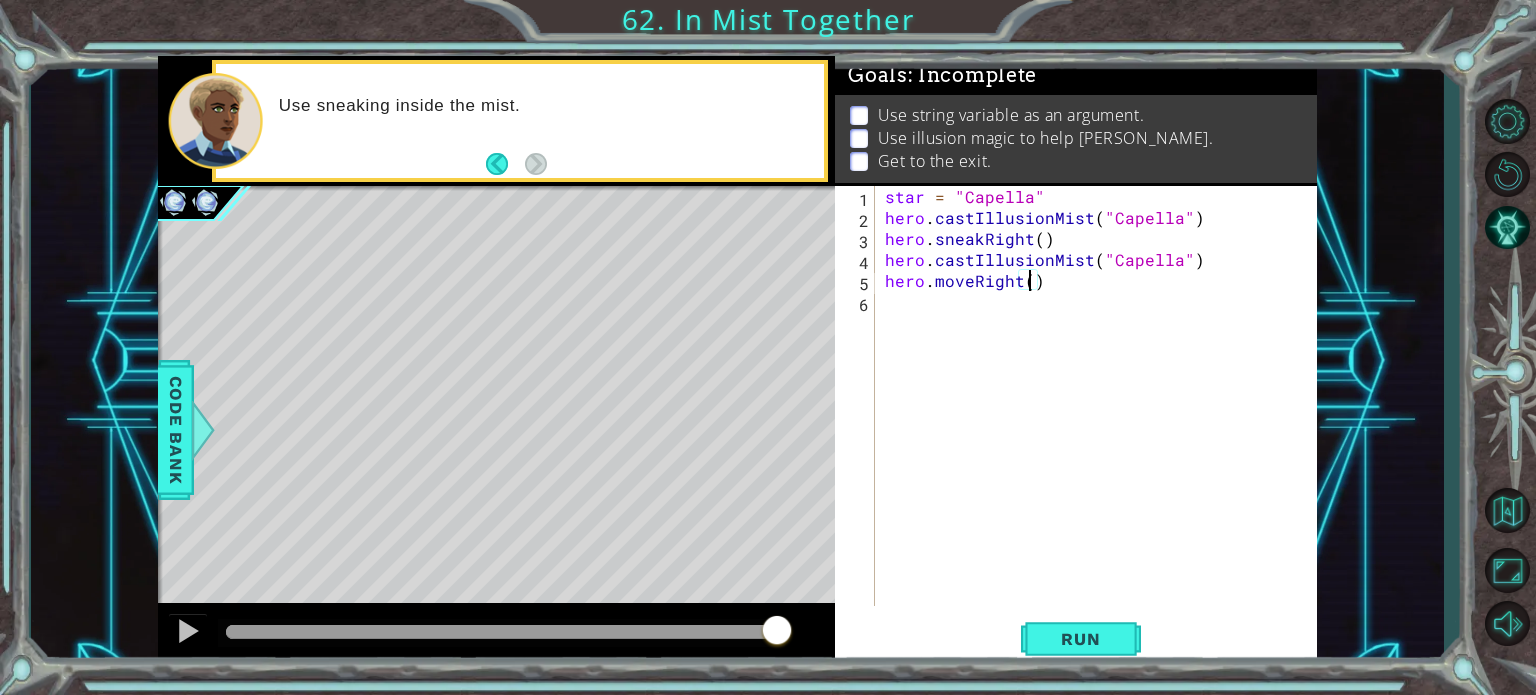 scroll, scrollTop: 0, scrollLeft: 8, axis: horizontal 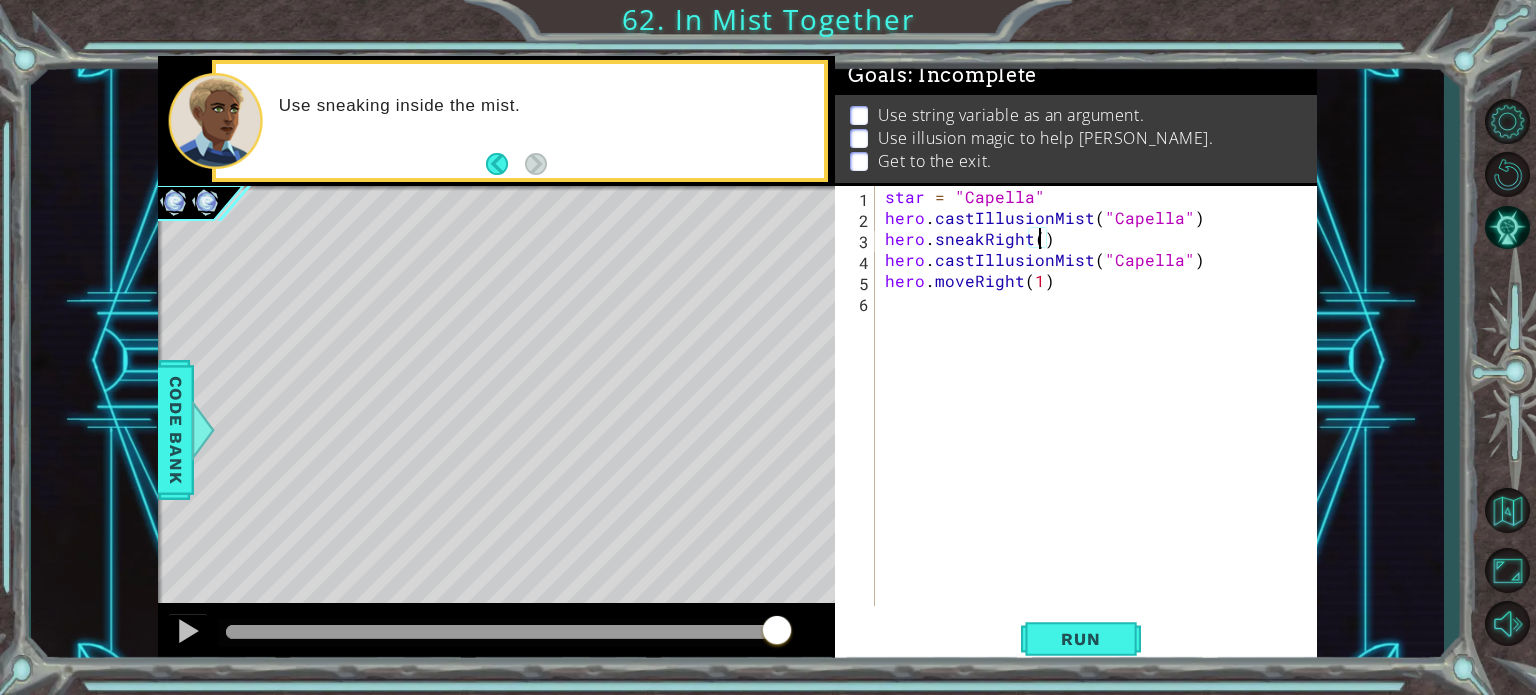 click on "star   =   "Capella" hero . castIllusionMist ( "Capella" ) hero . sneakRight ( ) hero . castIllusionMist ( "Capella" ) hero . moveRight ( 1 )" at bounding box center [1101, 417] 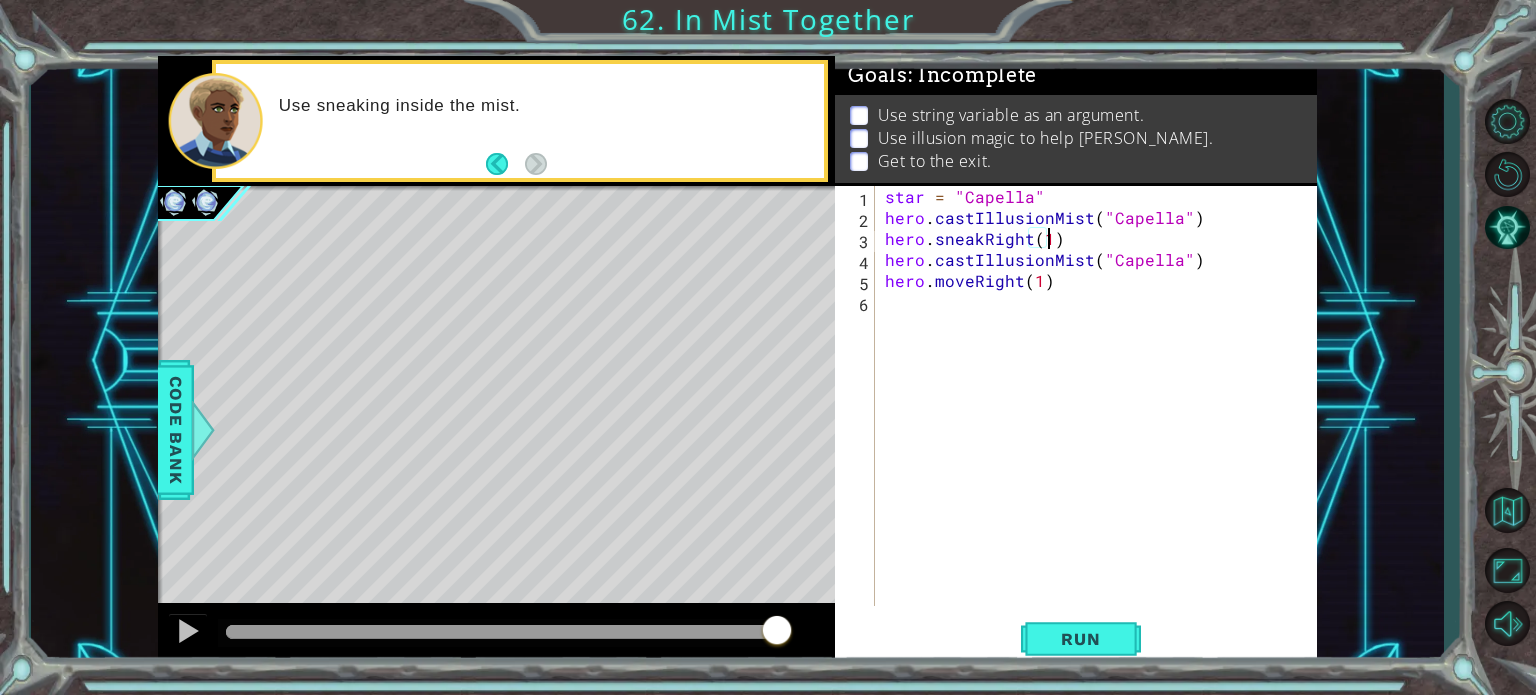 scroll, scrollTop: 0, scrollLeft: 9, axis: horizontal 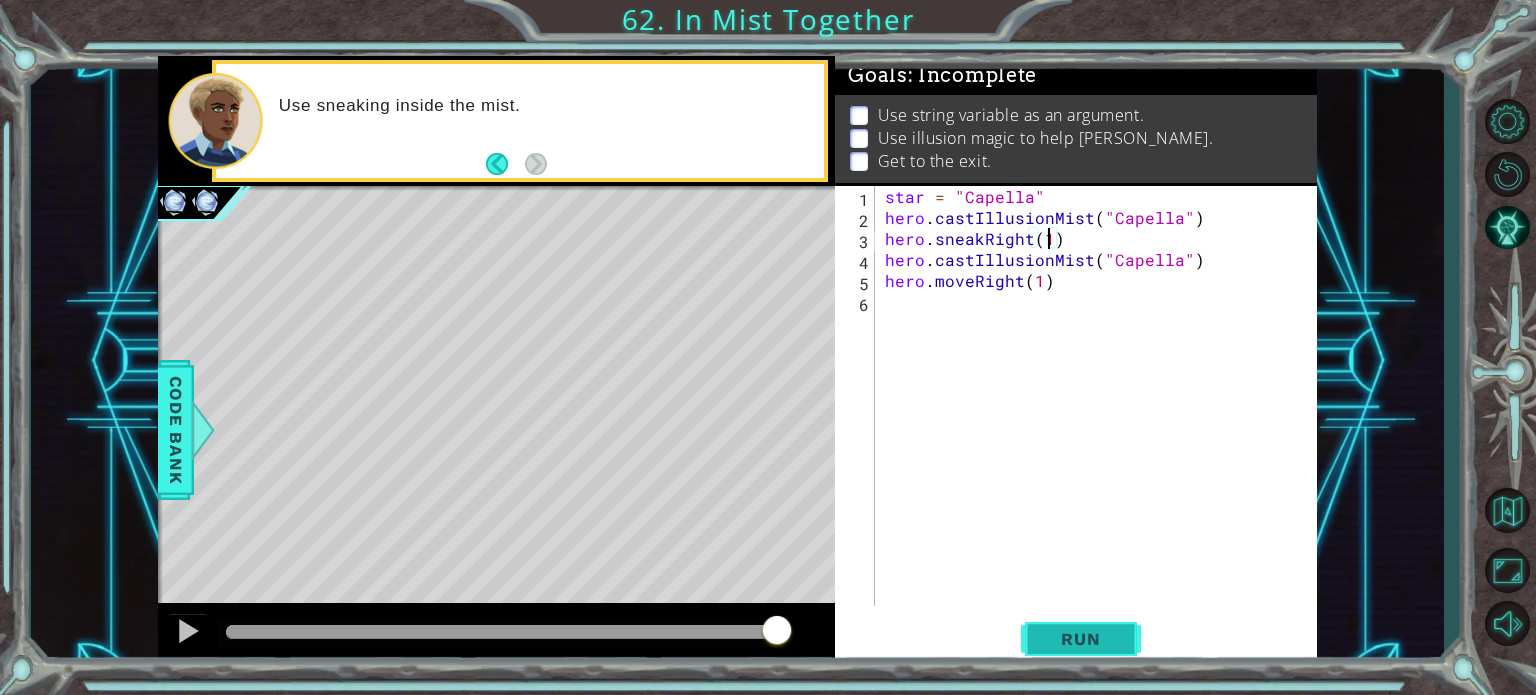 click on "Run" at bounding box center (1080, 639) 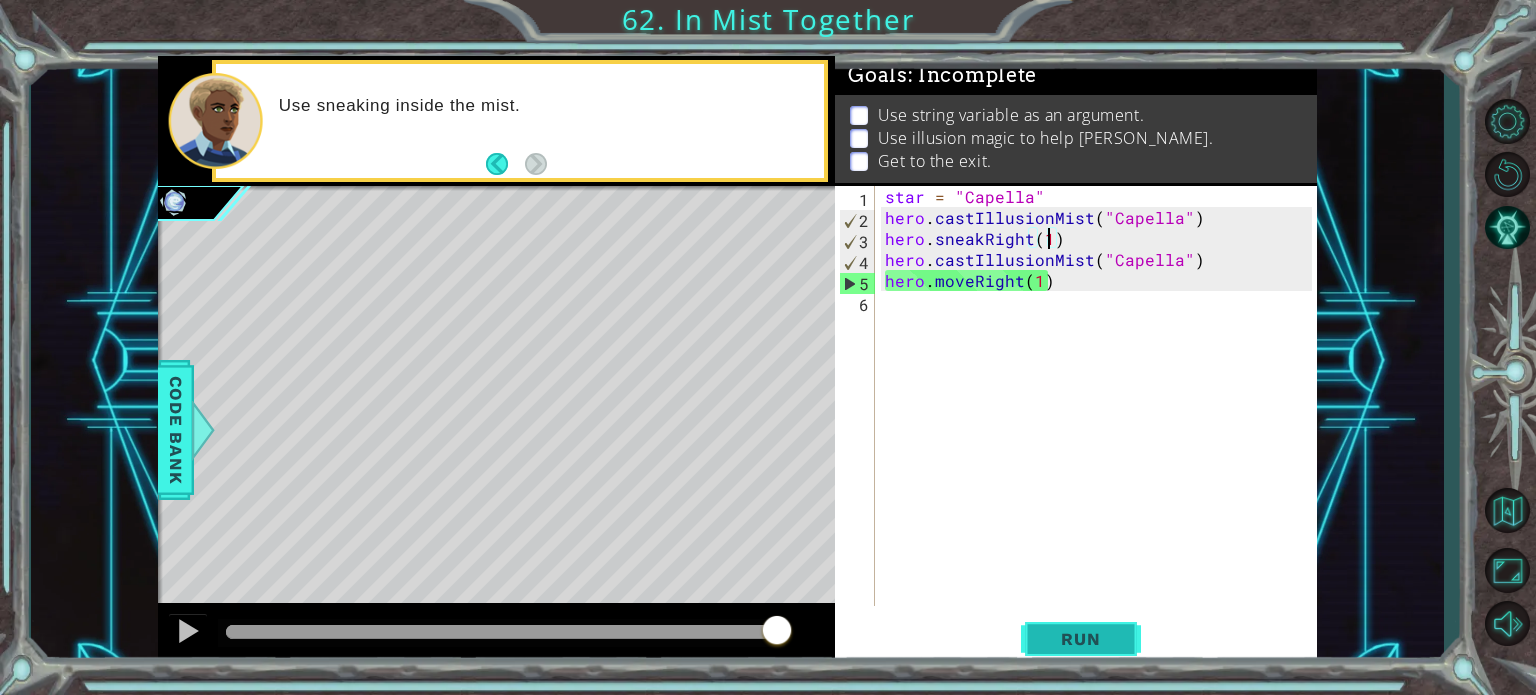 drag, startPoint x: 1074, startPoint y: 611, endPoint x: 1080, endPoint y: 654, distance: 43.416588 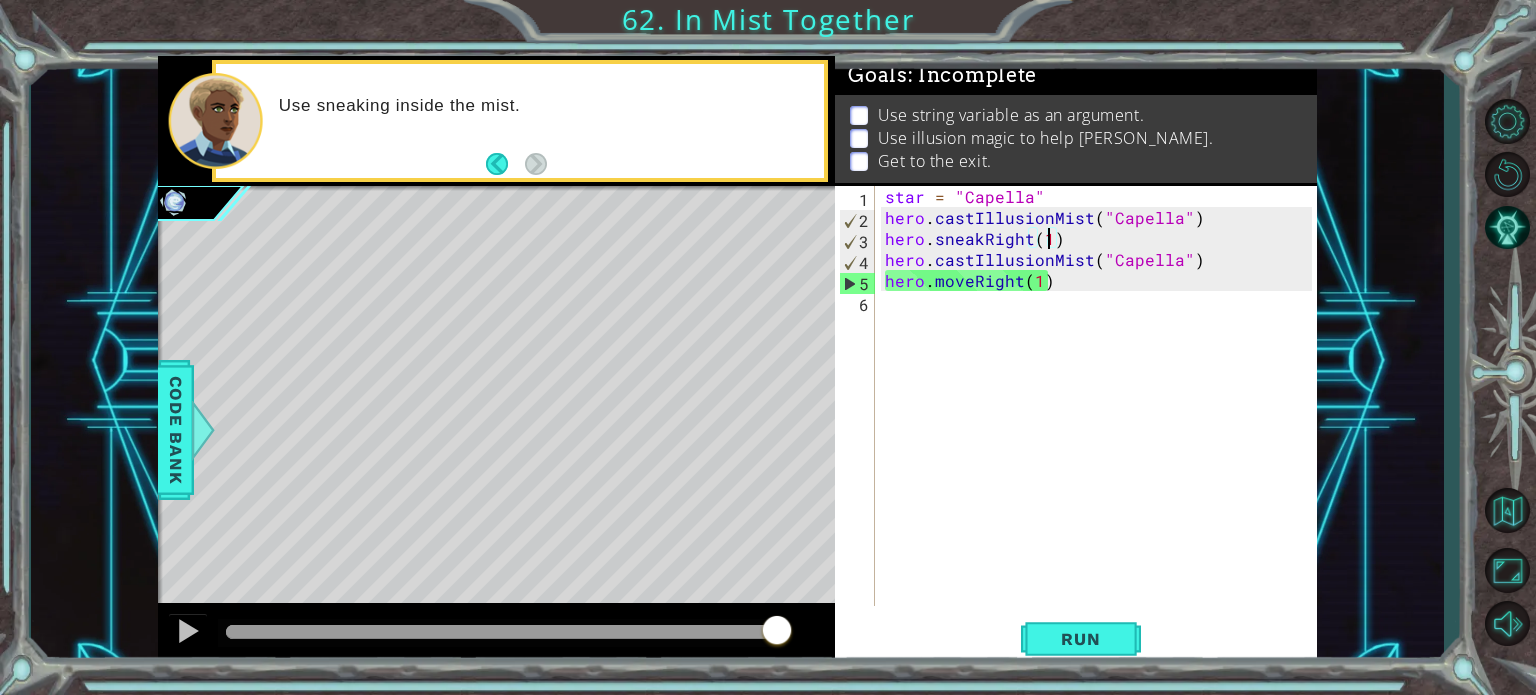 click on "star   =   "Capella" hero . castIllusionMist ( "Capella" ) hero . sneakRight ( 1 ) hero . castIllusionMist ( "Capella" ) hero . moveRight ( 1 )" at bounding box center (1101, 417) 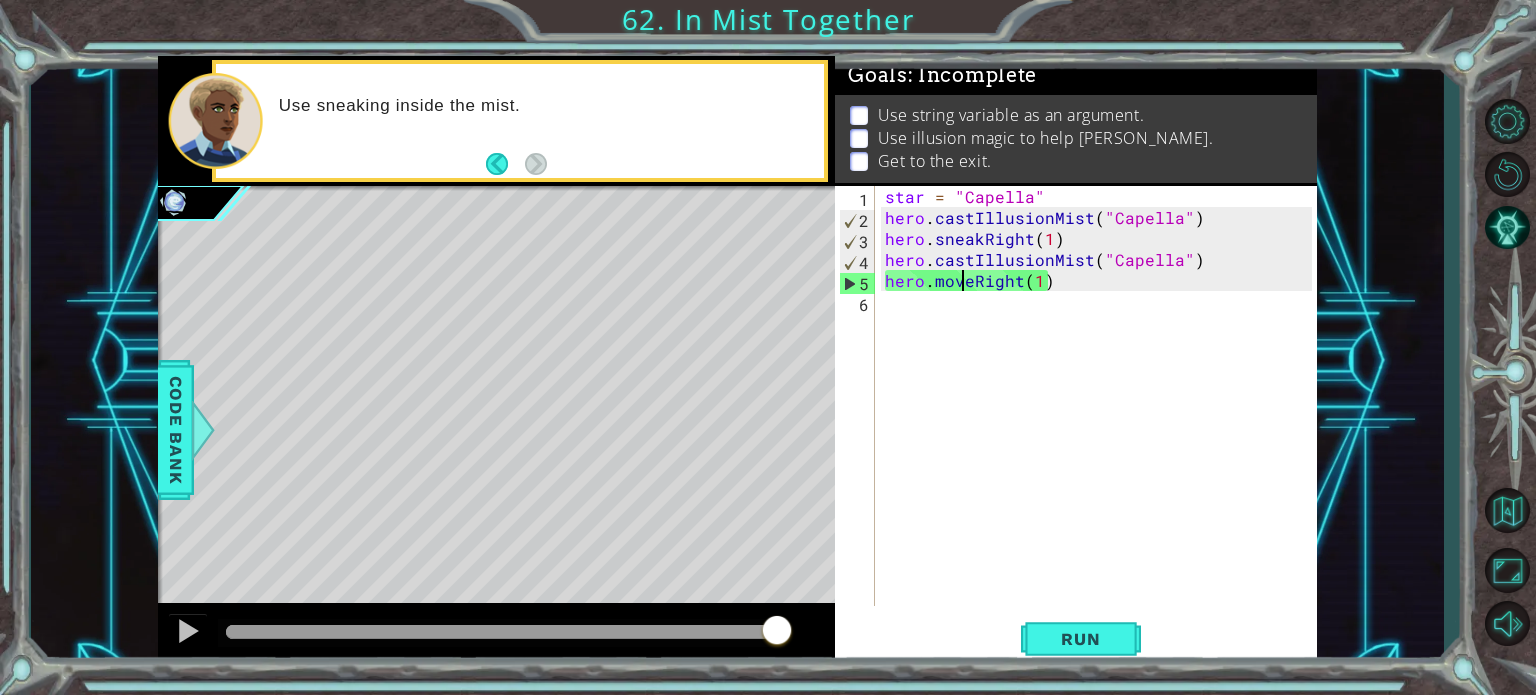 scroll, scrollTop: 0, scrollLeft: 8, axis: horizontal 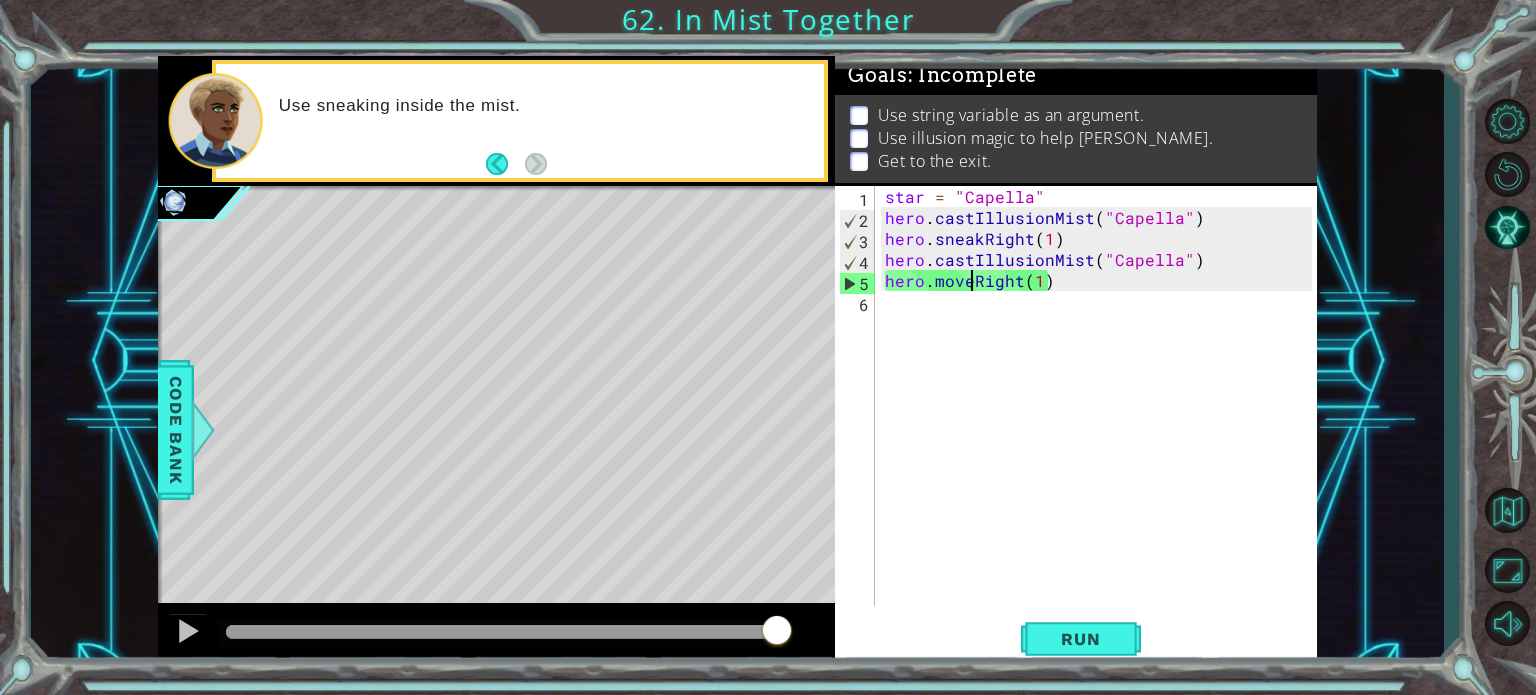 click on "star   =   "Capella" hero . castIllusionMist ( "Capella" ) hero . sneakRight ( 1 ) hero . castIllusionMist ( "Capella" ) hero . moveRight ( 1 )" at bounding box center (1101, 417) 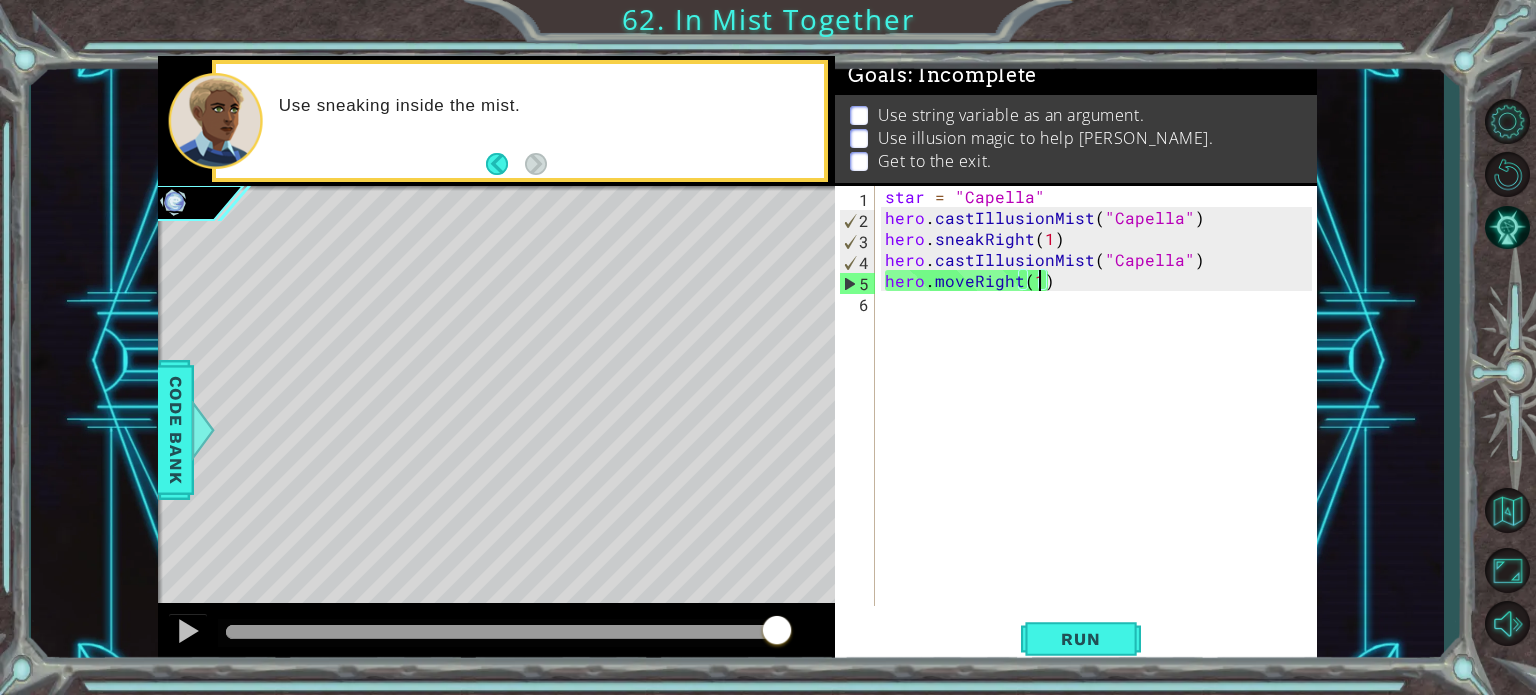 drag, startPoint x: 1035, startPoint y: 279, endPoint x: 1040, endPoint y: 267, distance: 13 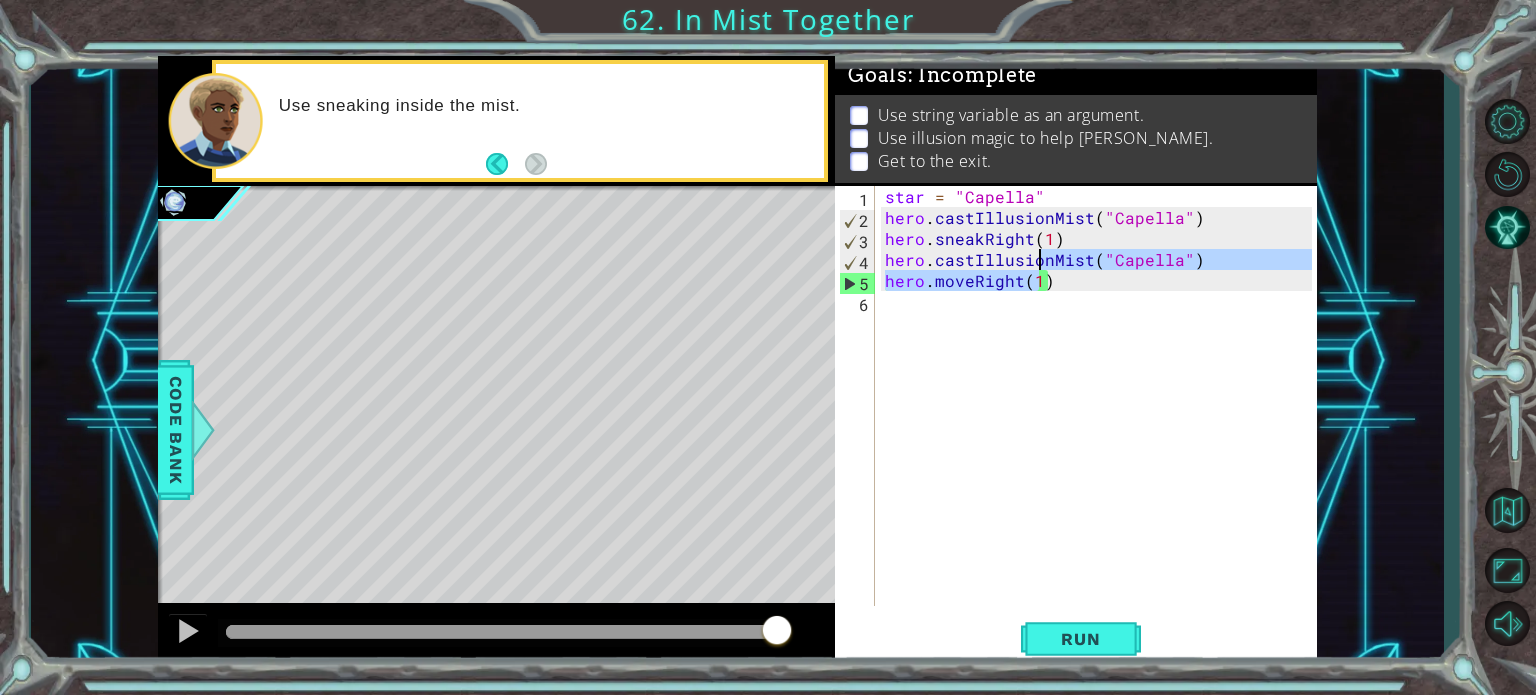 click on "star   =   "Capella" hero . castIllusionMist ( "Capella" ) hero . sneakRight ( 1 ) hero . castIllusionMist ( "Capella" ) hero . moveRight ( 1 )" at bounding box center (1096, 396) 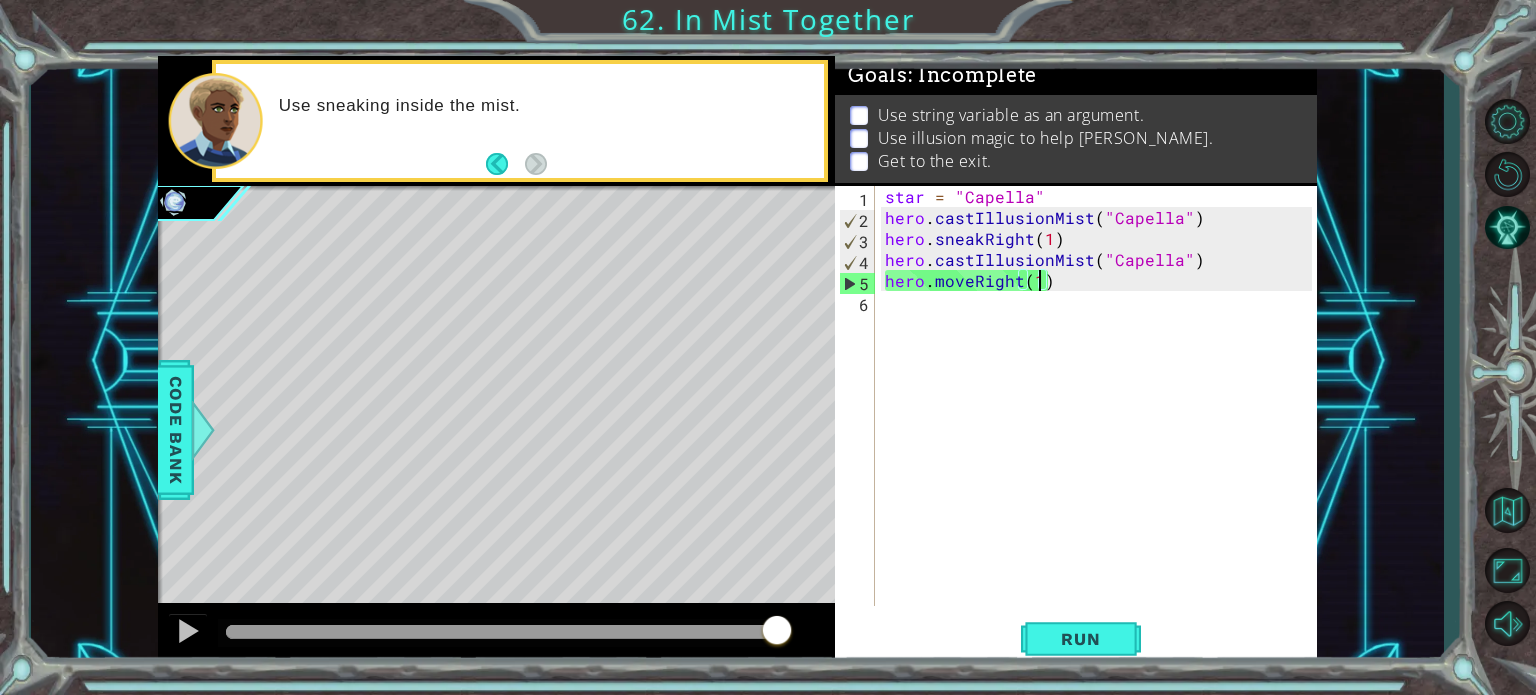 click on "star   =   "Capella" hero . castIllusionMist ( "Capella" ) hero . sneakRight ( 1 ) hero . castIllusionMist ( "Capella" ) hero . moveRight ( 1 )" at bounding box center (1101, 417) 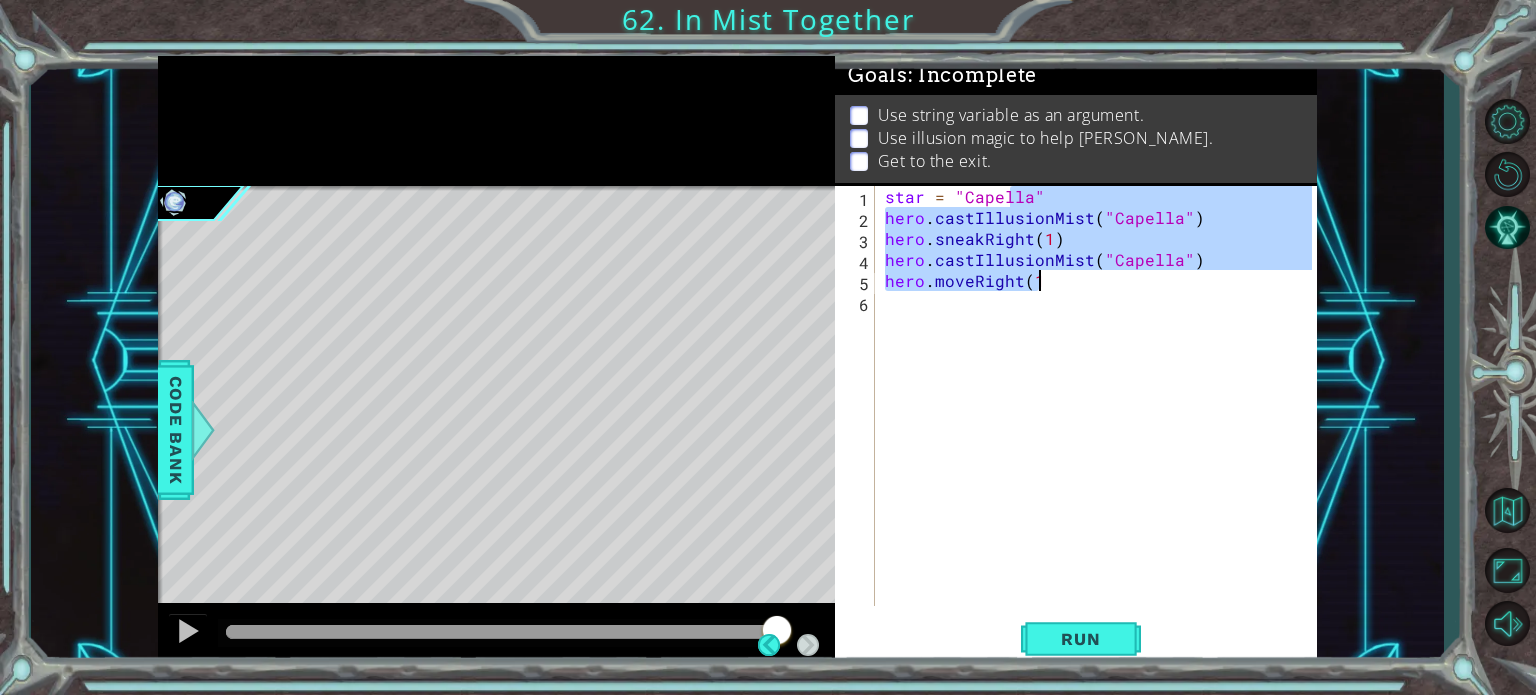 type on "hero.moveRight(12" 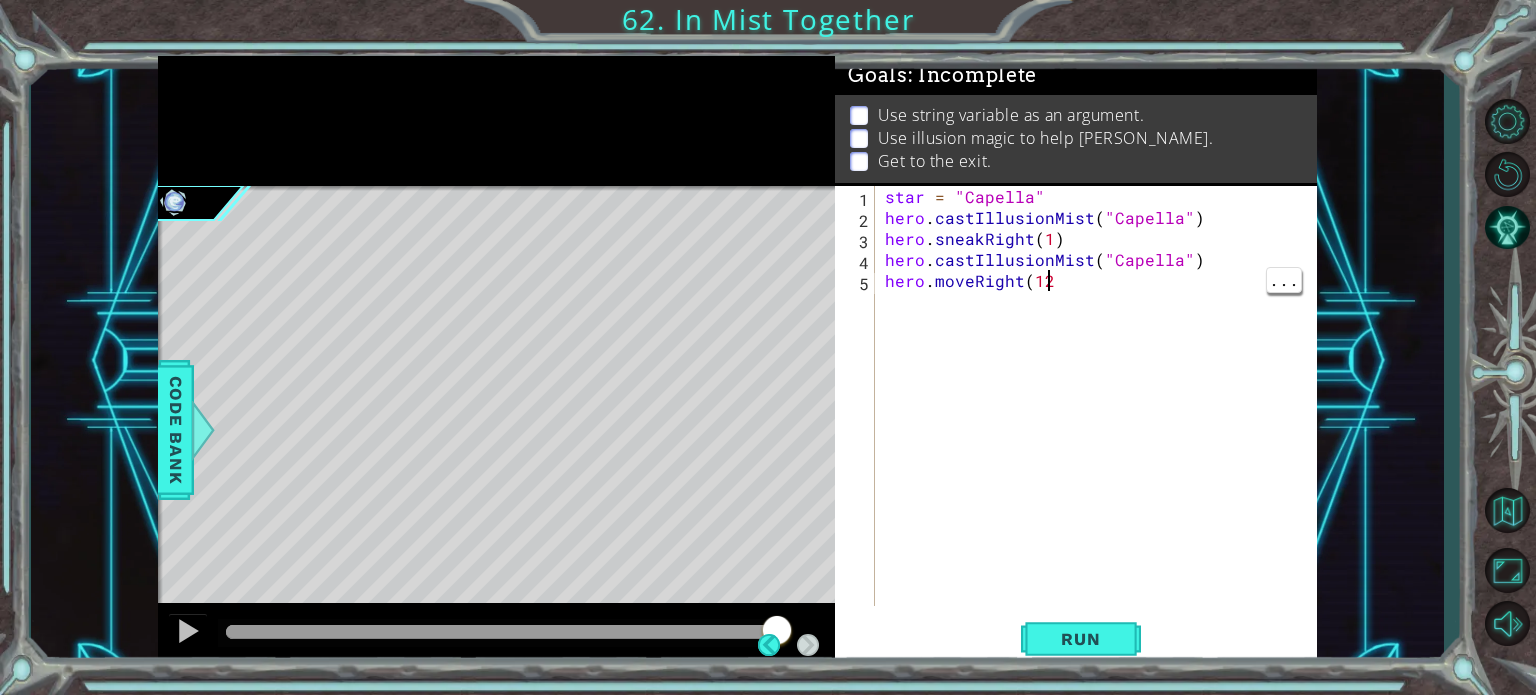 scroll, scrollTop: 0, scrollLeft: 8, axis: horizontal 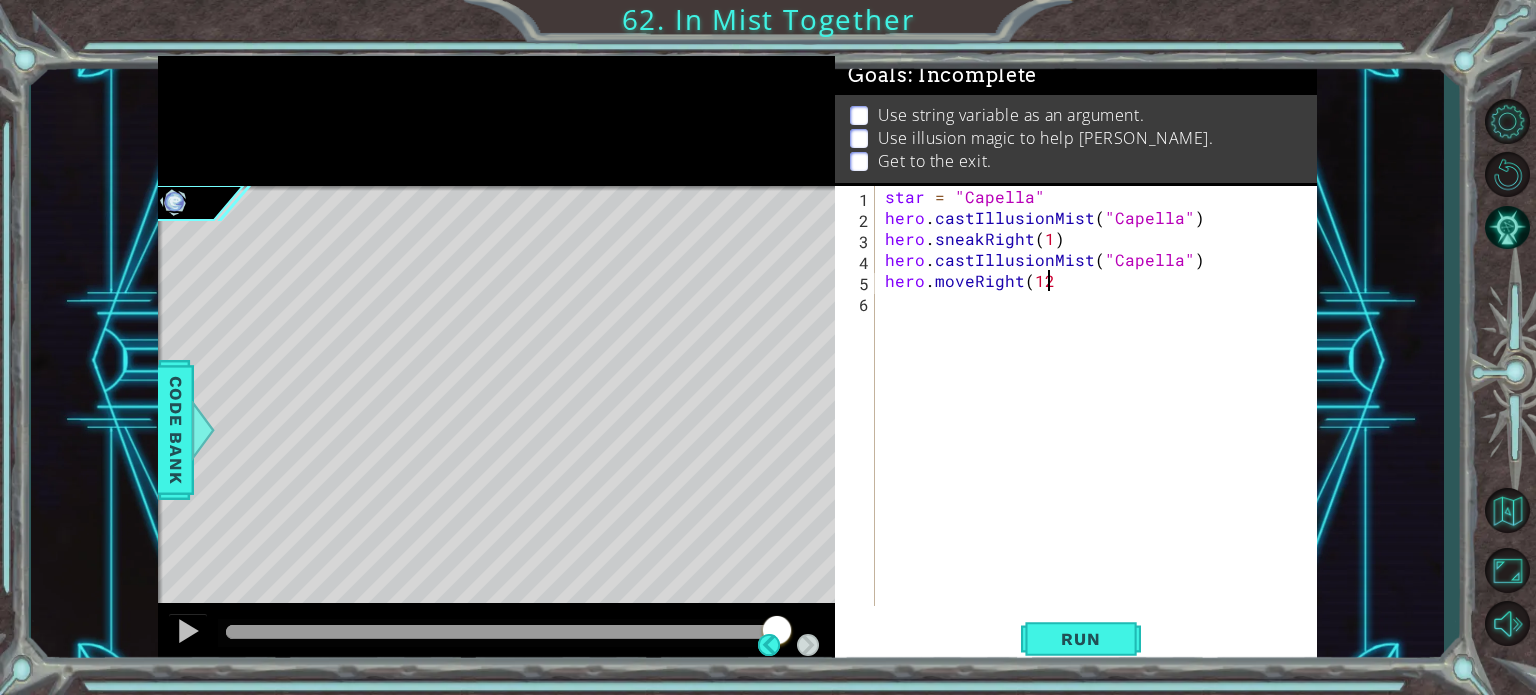 click on "star   =   "Capella" hero . castIllusionMist ( "Capella" ) hero . sneakRight ( 1 ) hero . castIllusionMist ( "Capella" ) hero . moveRight ( 12" at bounding box center [1101, 417] 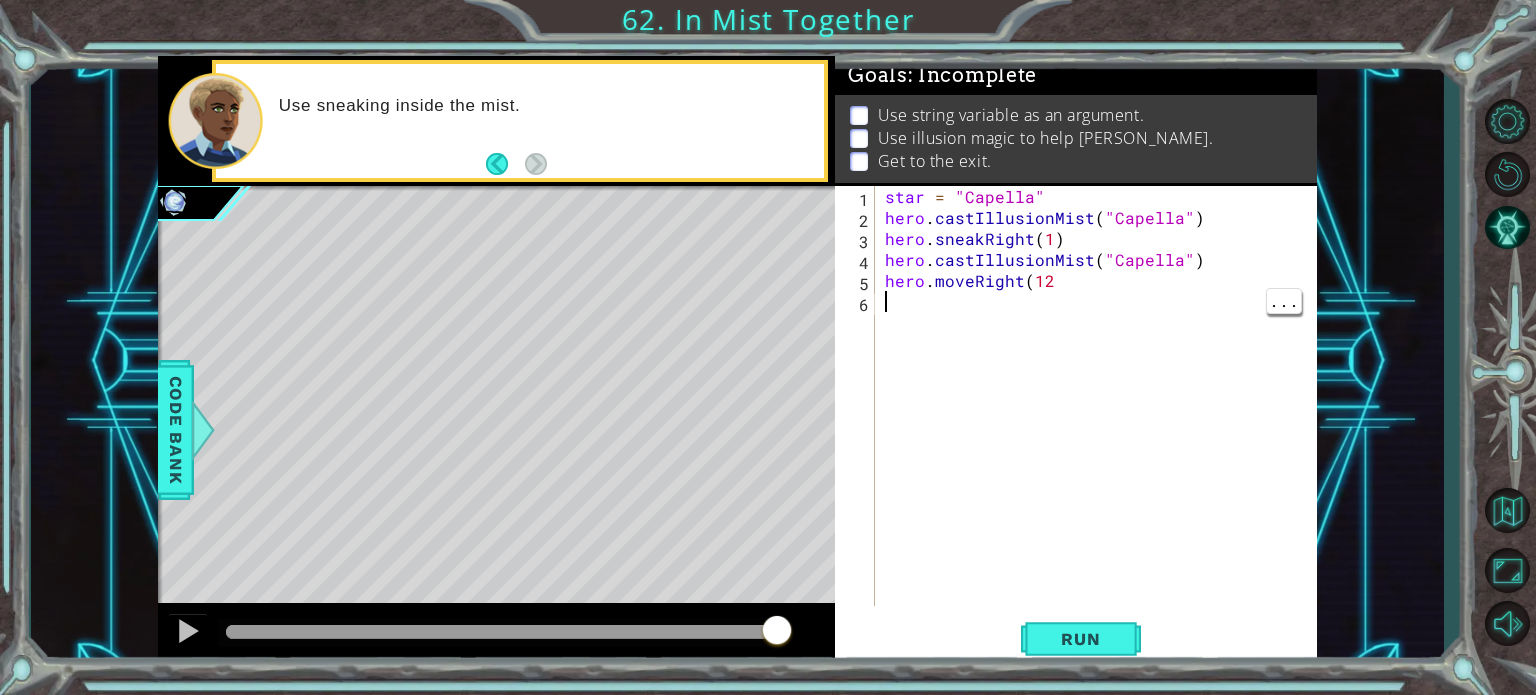 scroll, scrollTop: 0, scrollLeft: 0, axis: both 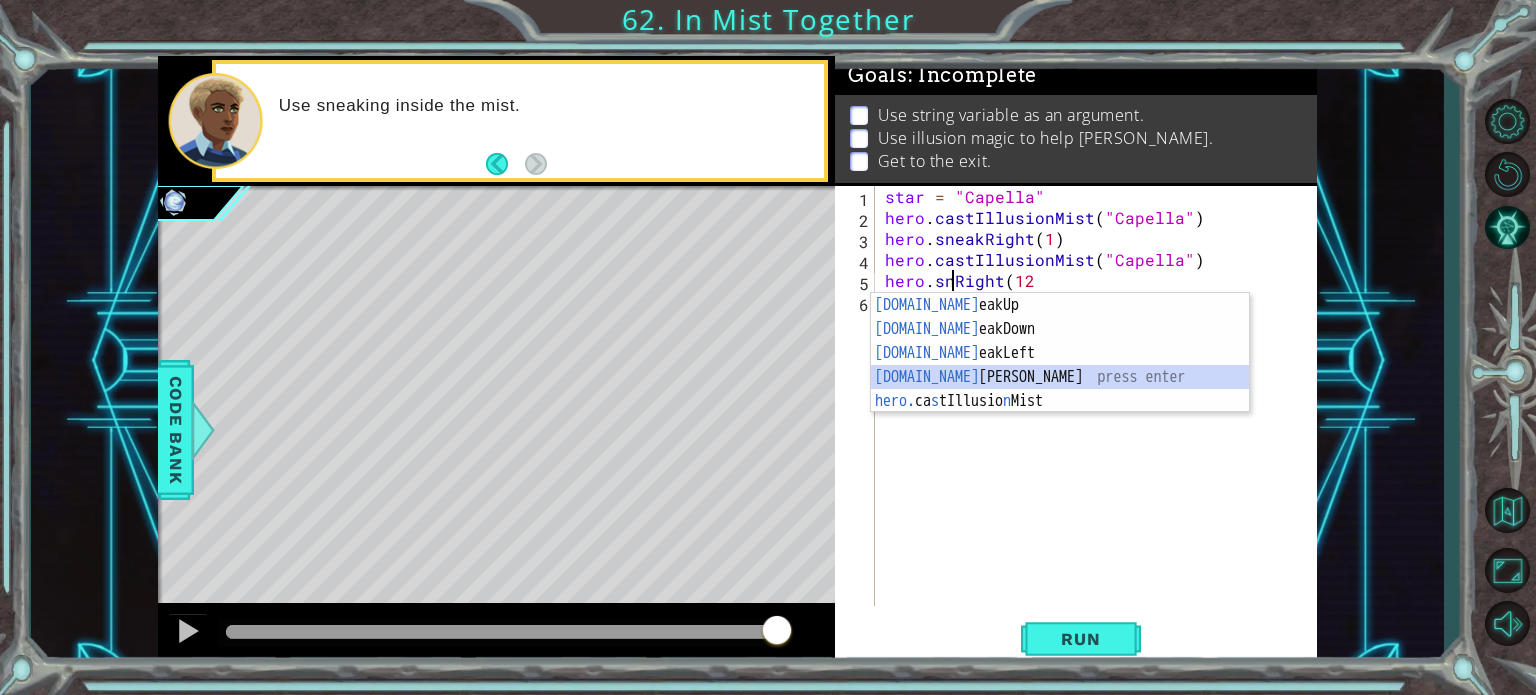 click on "[DOMAIN_NAME] eakUp press enter [DOMAIN_NAME] eakDown press enter [DOMAIN_NAME] eakLeft press enter [DOMAIN_NAME] eakRight press enter hero. ca s tIllusio n Mist press enter" at bounding box center [1060, 377] 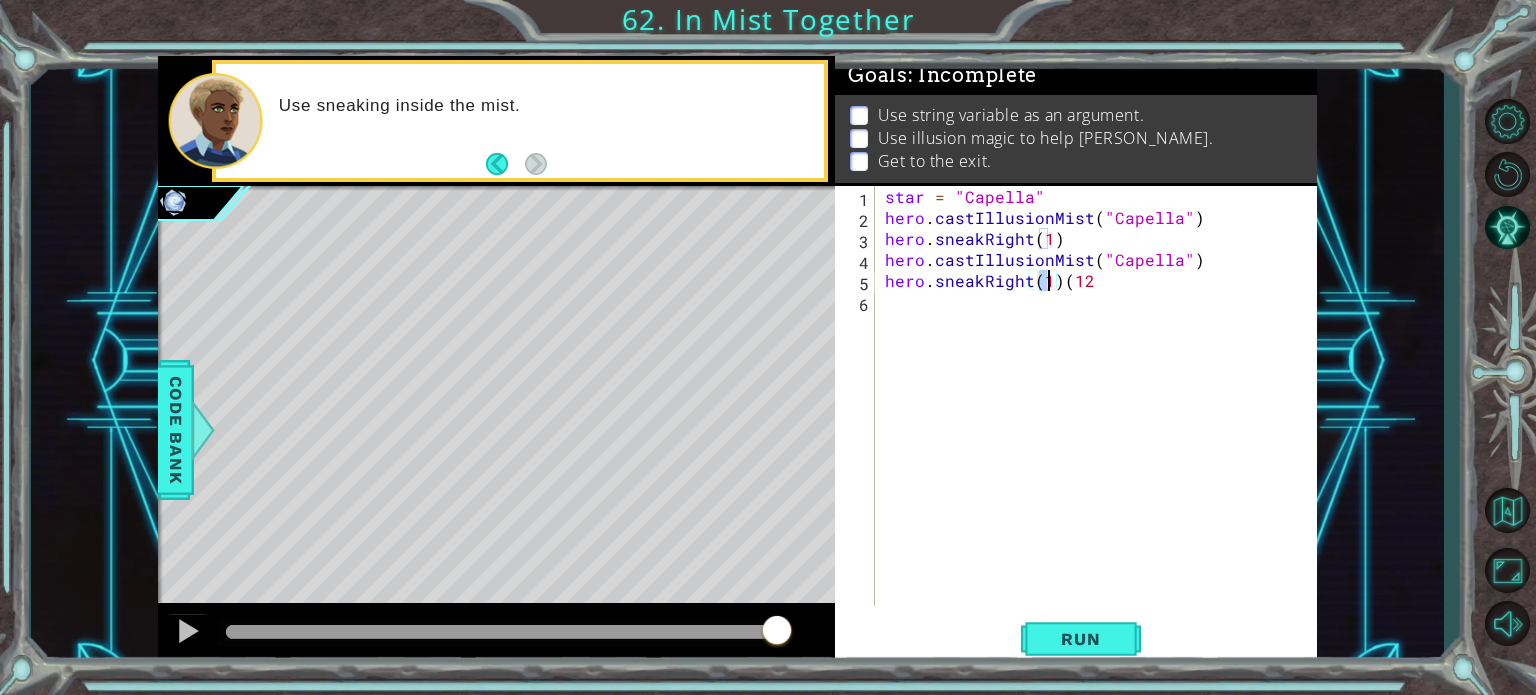 click on "star   =   "Capella" hero . castIllusionMist ( "Capella" ) hero . sneakRight ( 1 ) hero . castIllusionMist ( "Capella" ) hero . sneakRight ( 1 ) ( 12" at bounding box center [1101, 417] 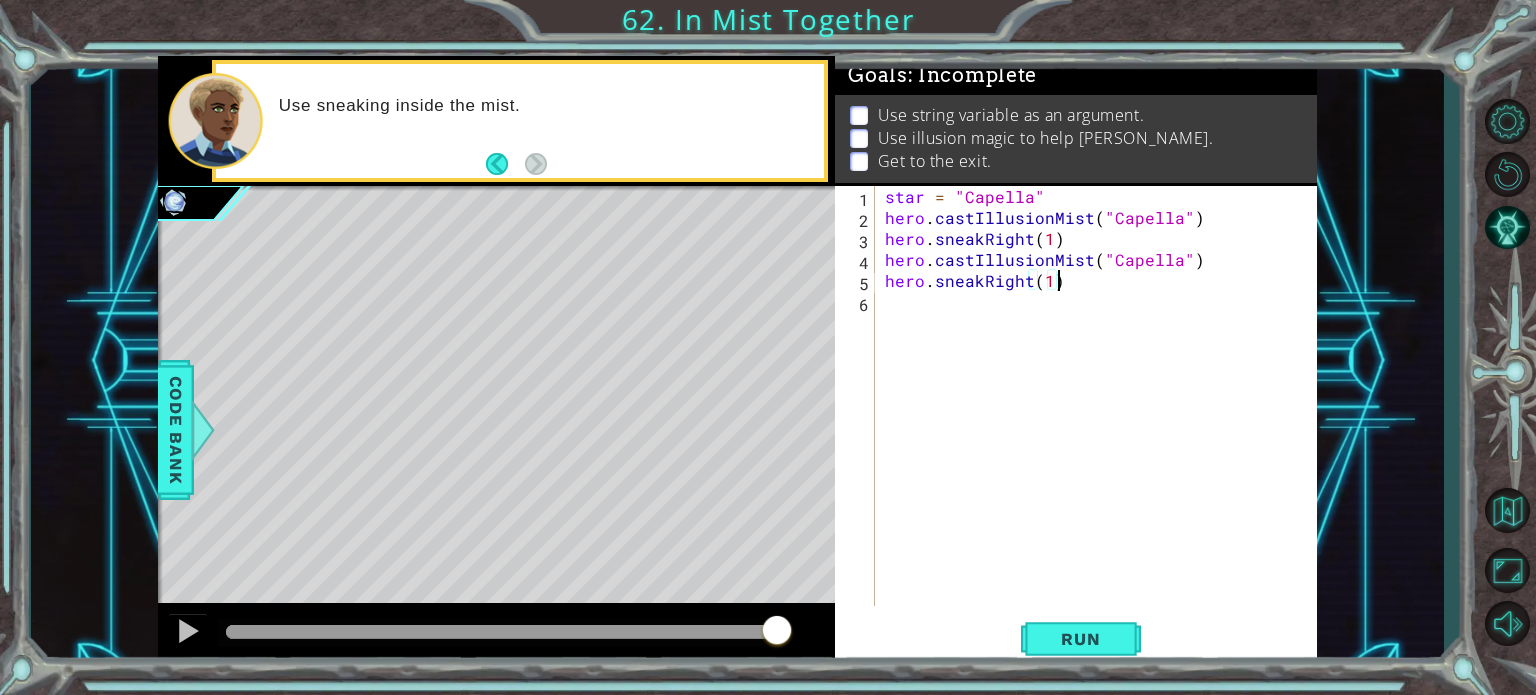 click on "star   =   "Capella" hero . castIllusionMist ( "Capella" ) hero . sneakRight ( 1 ) hero . castIllusionMist ( "Capella" ) hero . sneakRight ( 1 )" at bounding box center (1101, 417) 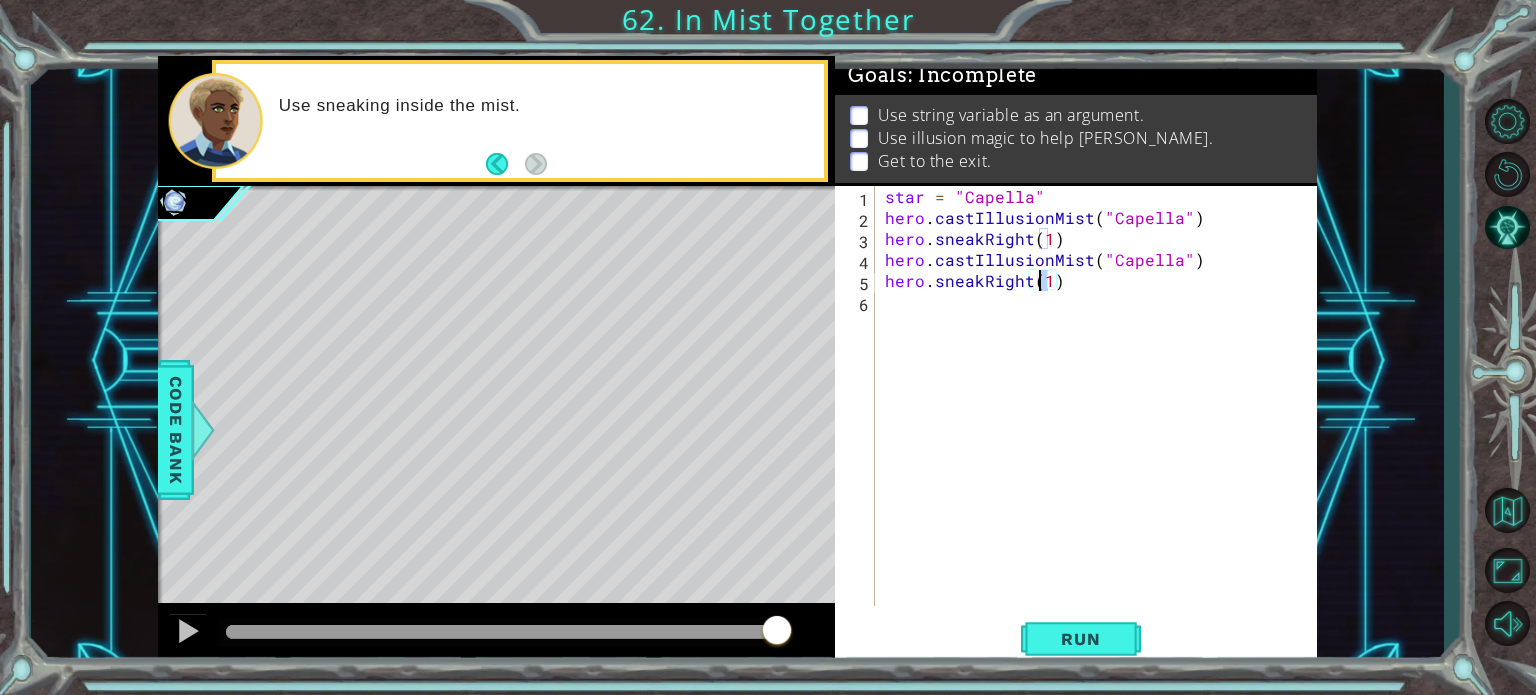 click on "star   =   "Capella" hero . castIllusionMist ( "Capella" ) hero . sneakRight ( 1 ) hero . castIllusionMist ( "Capella" ) hero . sneakRight ( 1 )" at bounding box center (1096, 396) 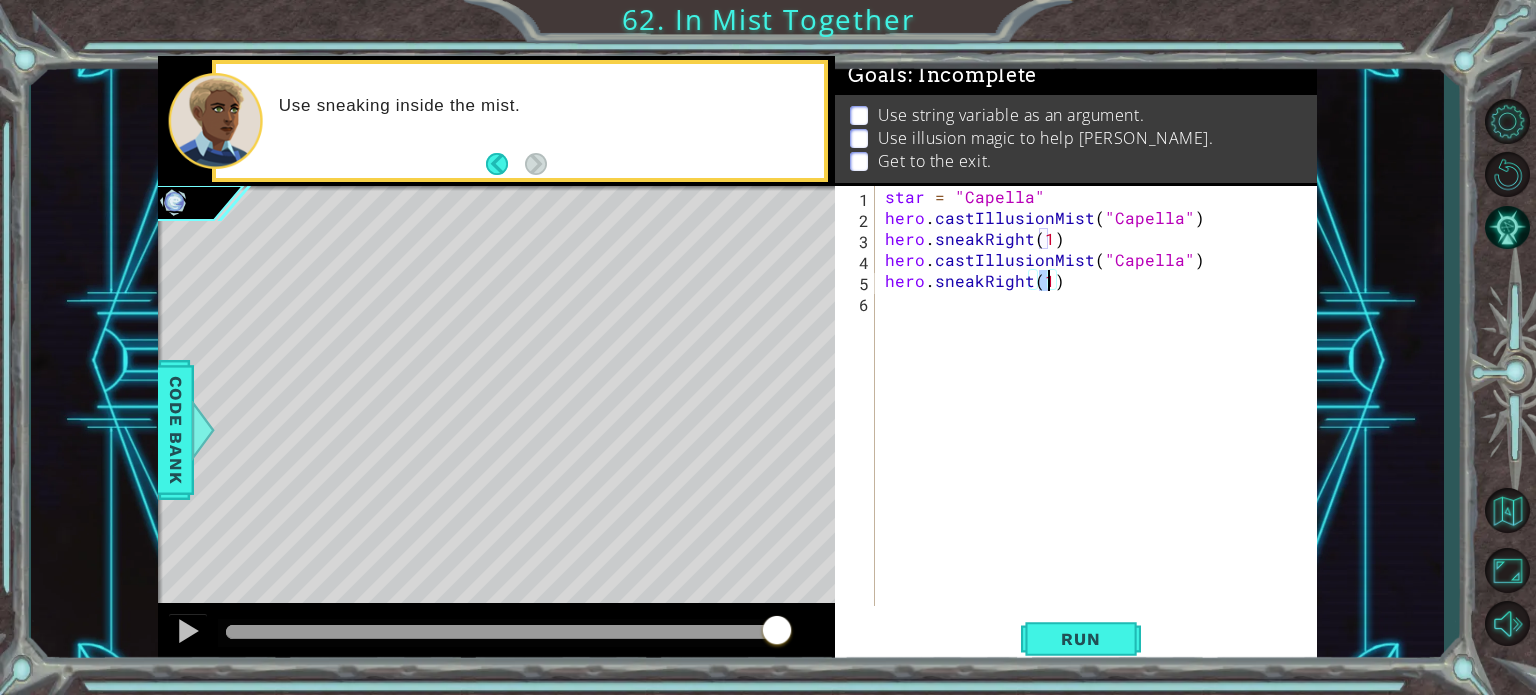 click on "star   =   "Capella" hero . castIllusionMist ( "Capella" ) hero . sneakRight ( 1 ) hero . castIllusionMist ( "Capella" ) hero . sneakRight ( 1 )" at bounding box center [1101, 417] 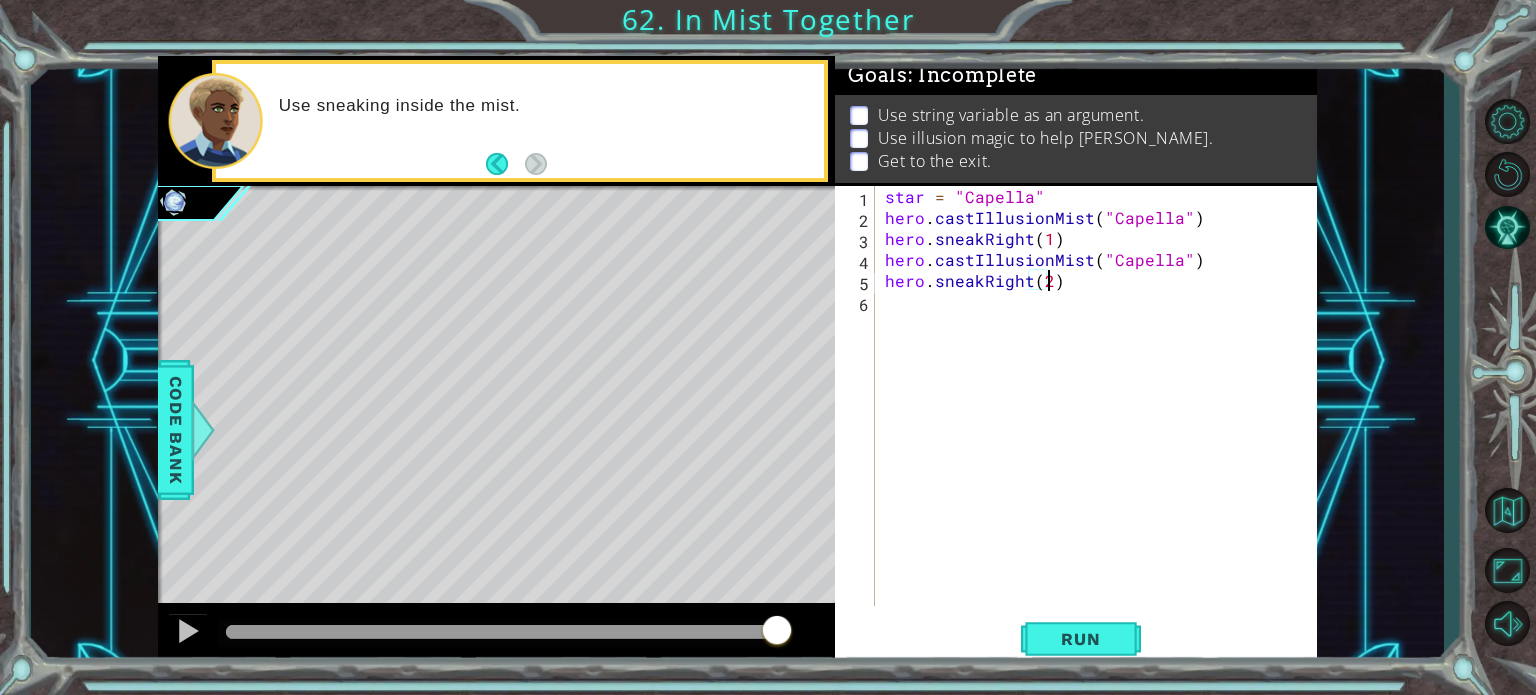 scroll, scrollTop: 0, scrollLeft: 9, axis: horizontal 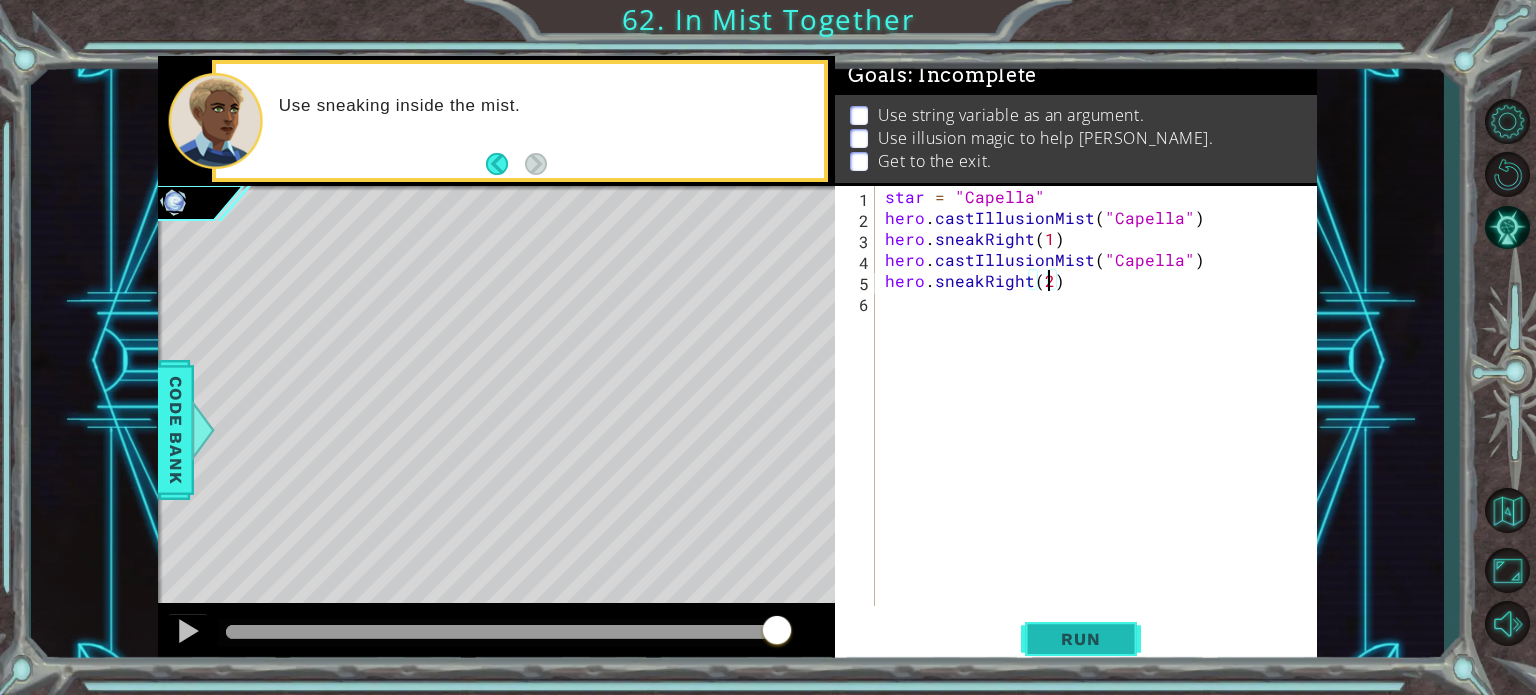 click on "Run" at bounding box center [1080, 639] 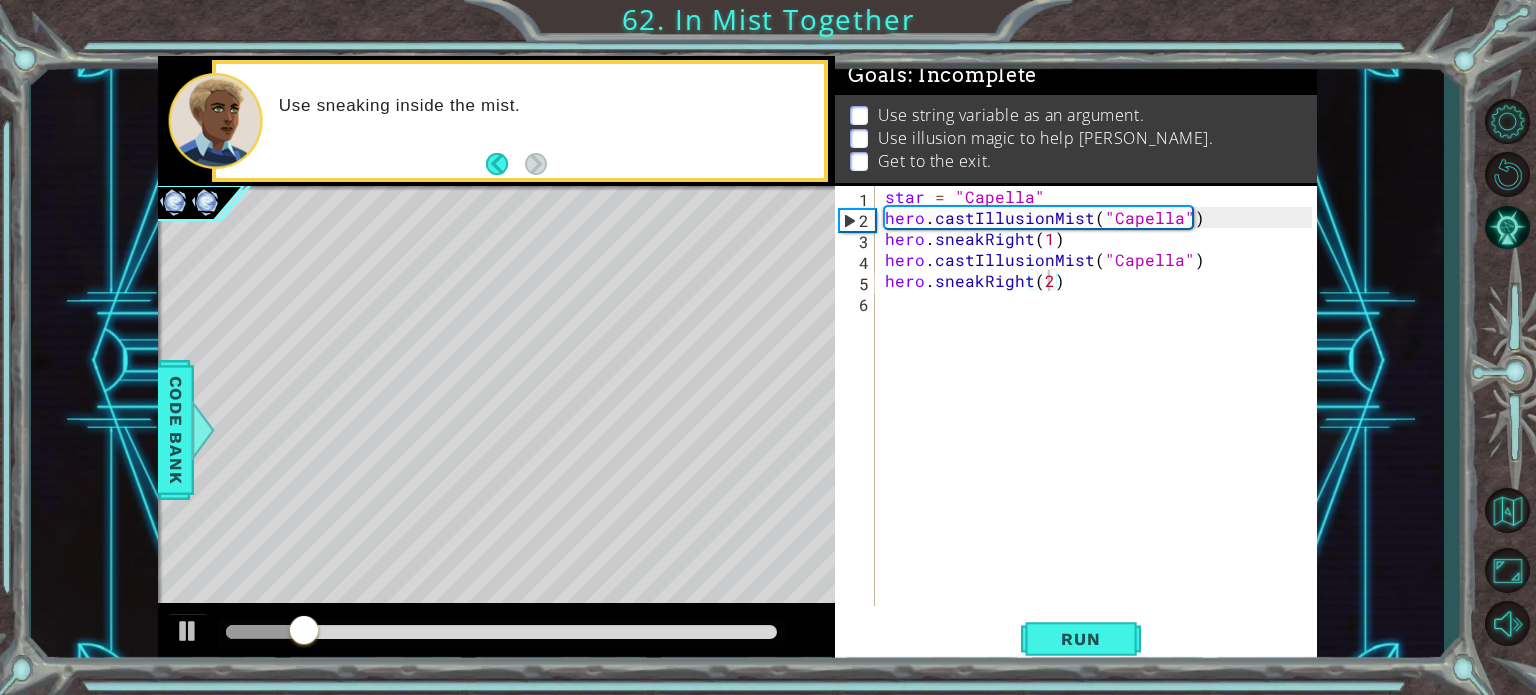click at bounding box center (502, 633) 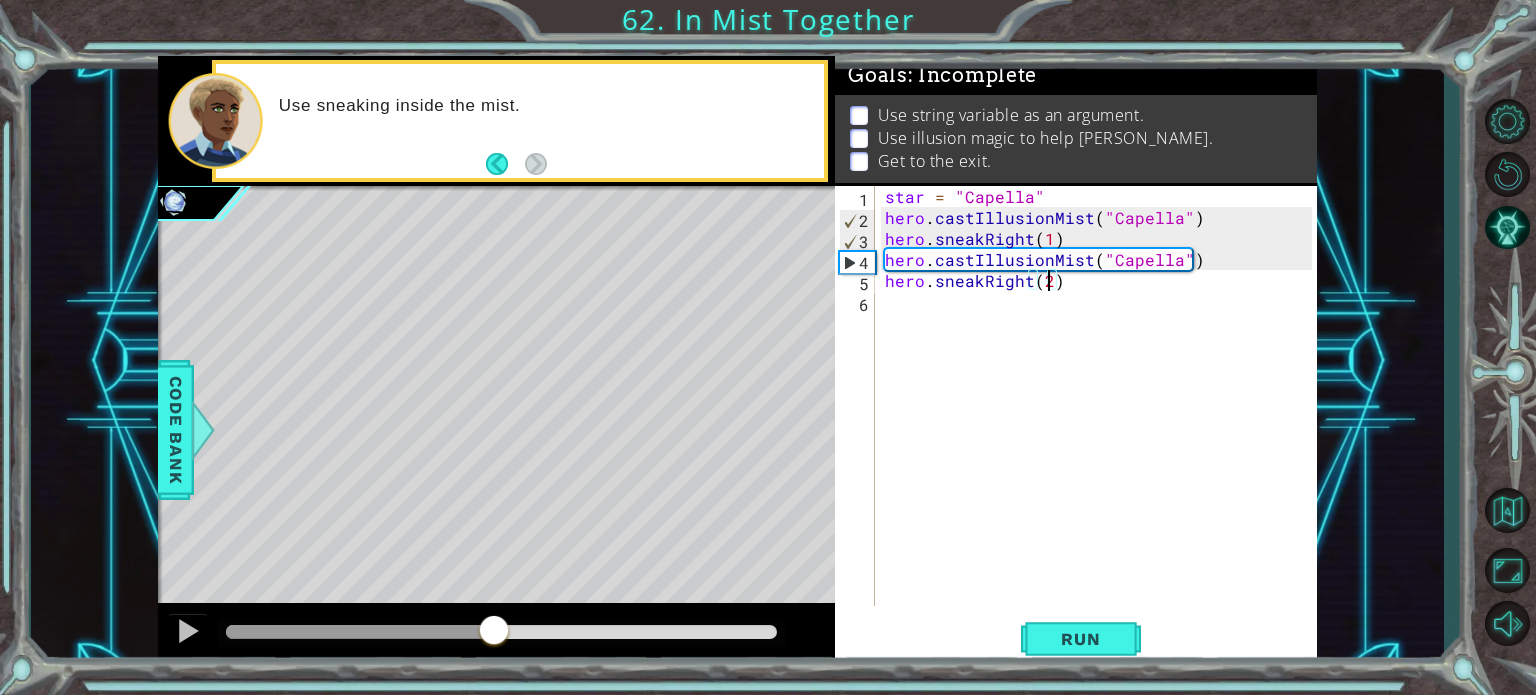 drag, startPoint x: 429, startPoint y: 635, endPoint x: 499, endPoint y: 621, distance: 71.38628 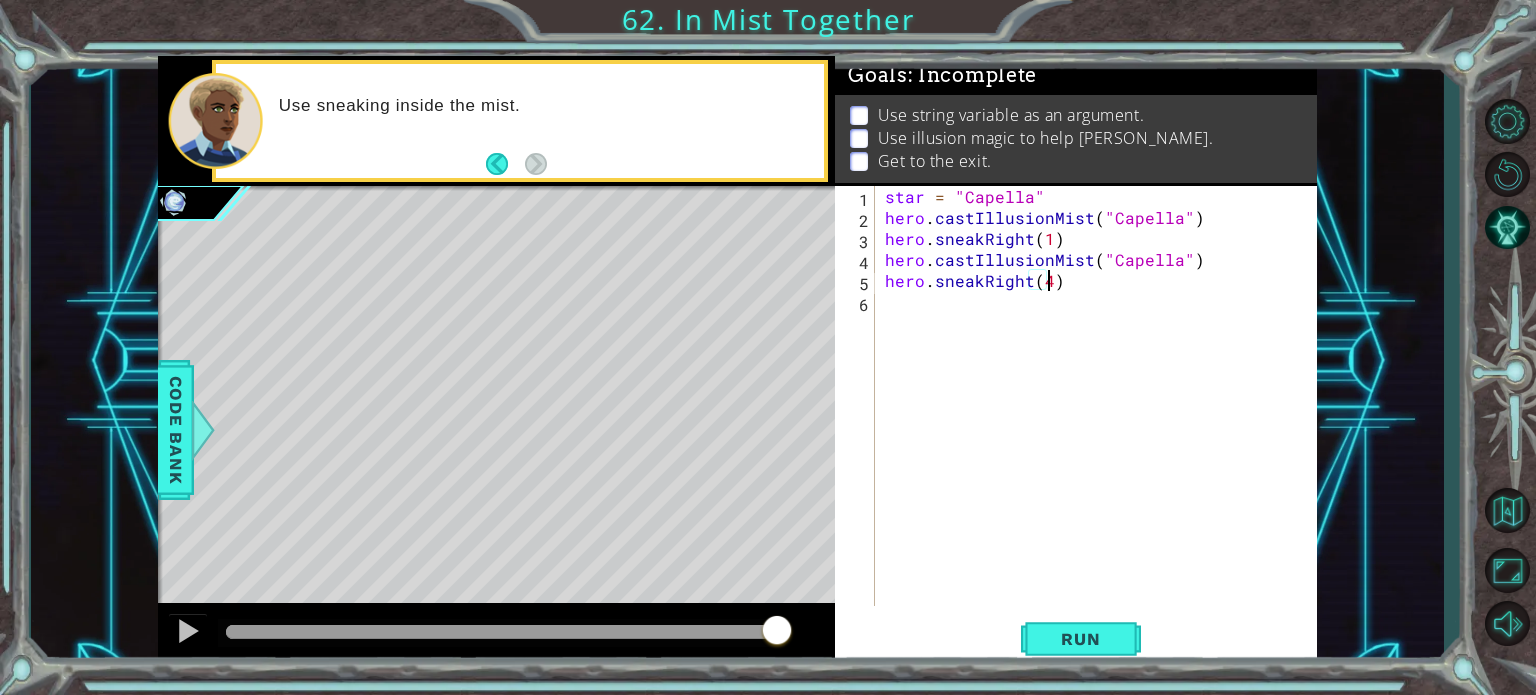 scroll, scrollTop: 0, scrollLeft: 9, axis: horizontal 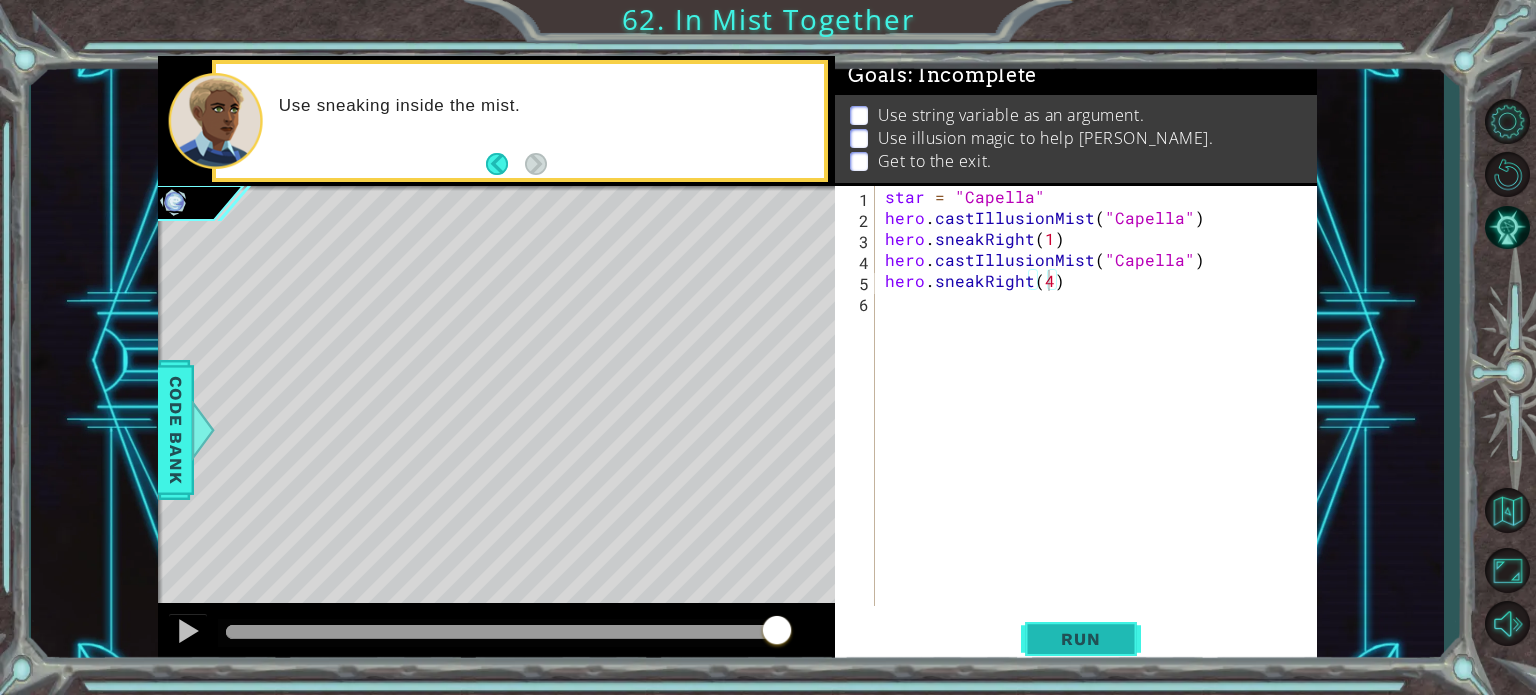 drag, startPoint x: 1067, startPoint y: 639, endPoint x: 1054, endPoint y: 634, distance: 13.928389 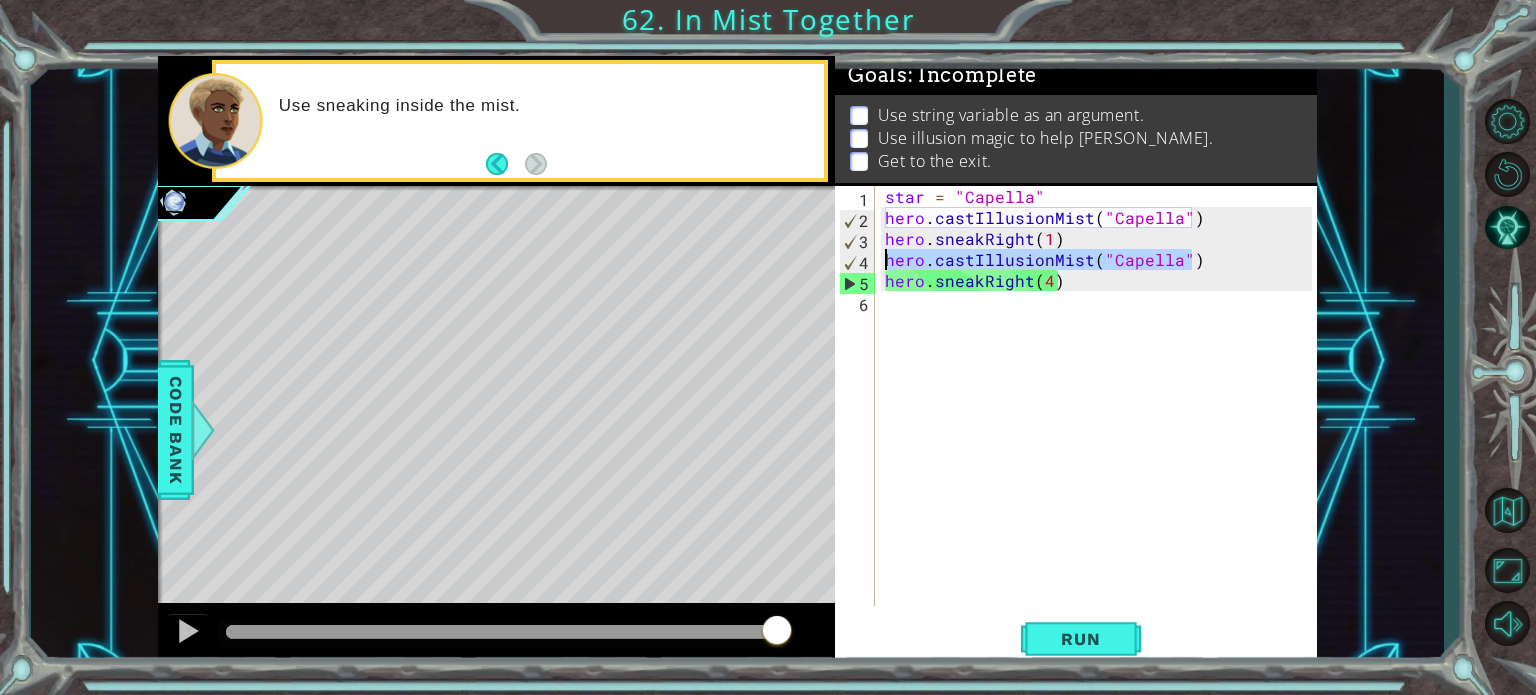 drag, startPoint x: 1197, startPoint y: 267, endPoint x: 878, endPoint y: 257, distance: 319.1567 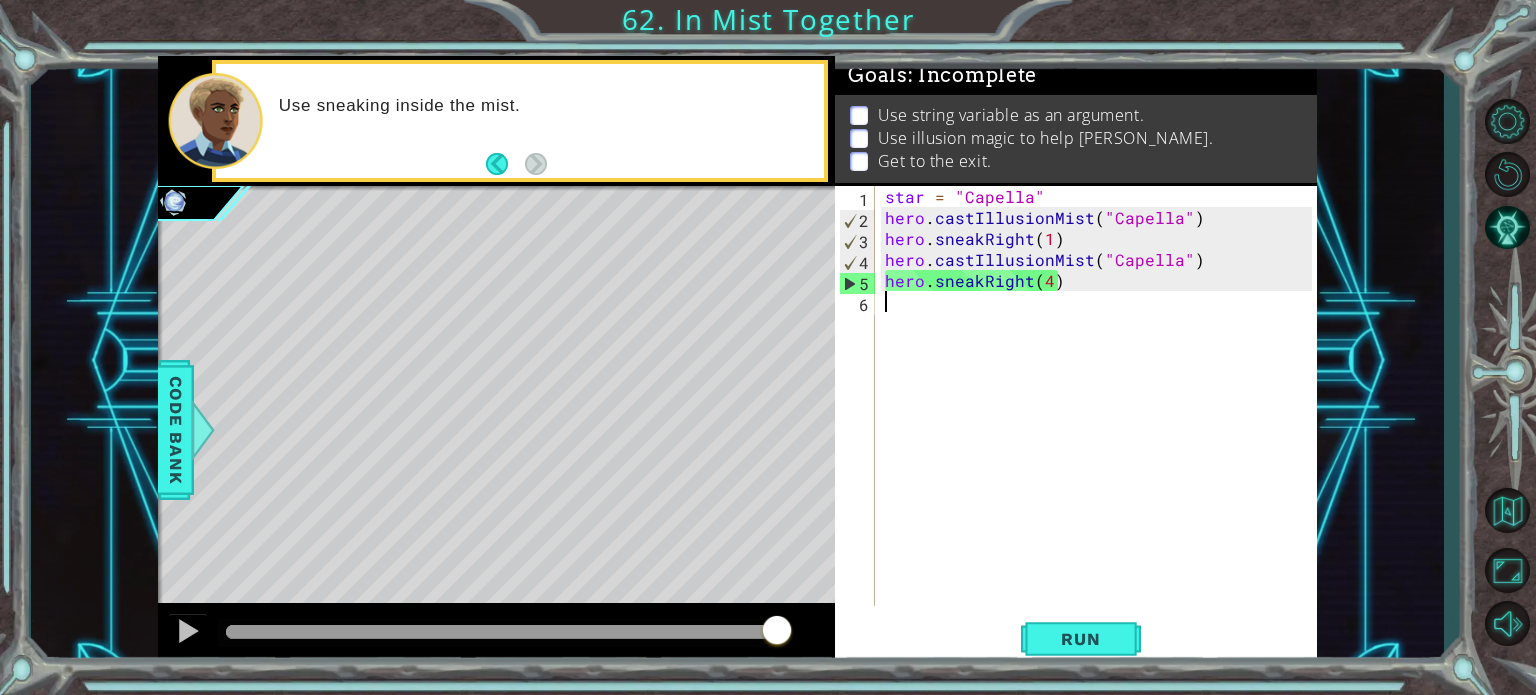 drag, startPoint x: 1005, startPoint y: 312, endPoint x: 970, endPoint y: 297, distance: 38.078865 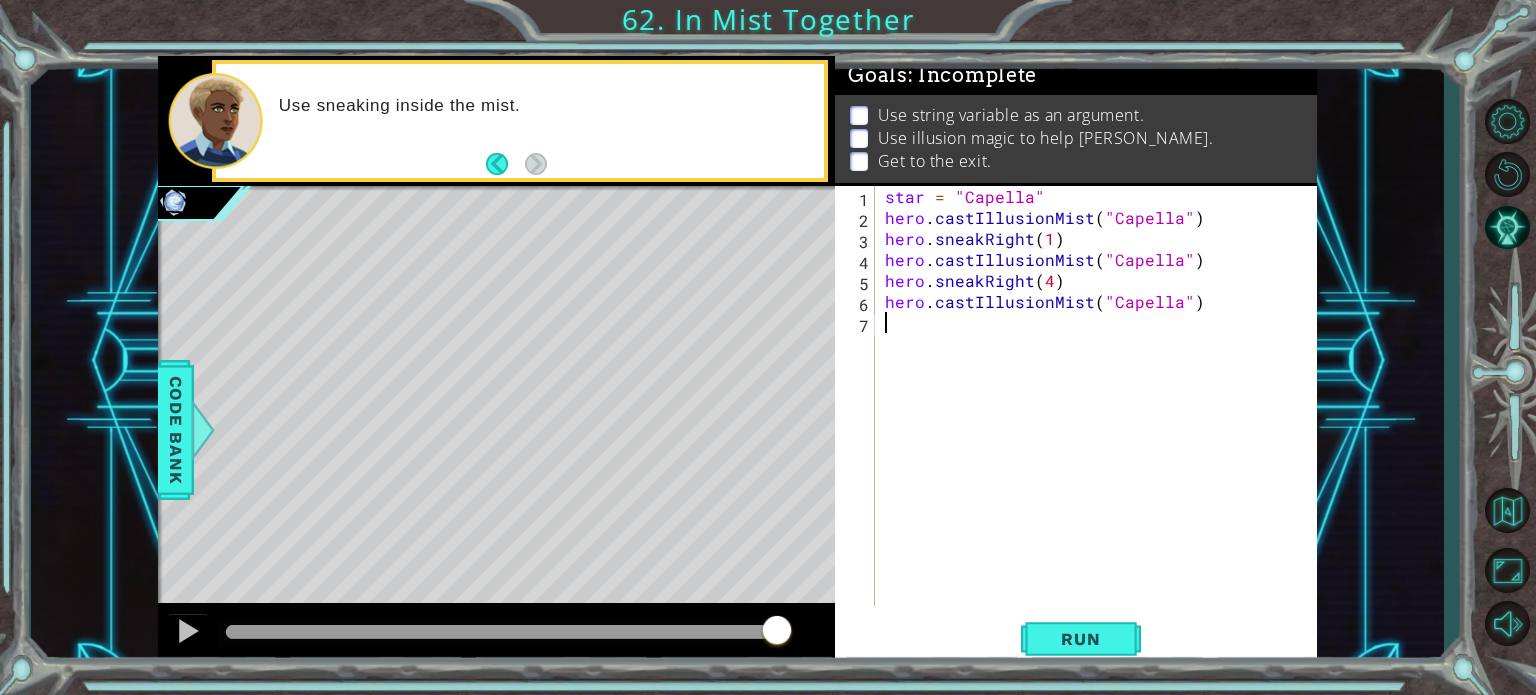 click on "star   =   "Capella" hero . castIllusionMist ( "Capella" ) hero . sneakRight ( 1 ) hero . castIllusionMist ( "Capella" ) hero . sneakRight ( 4 ) hero . castIllusionMist ( "Capella" )" at bounding box center (1101, 417) 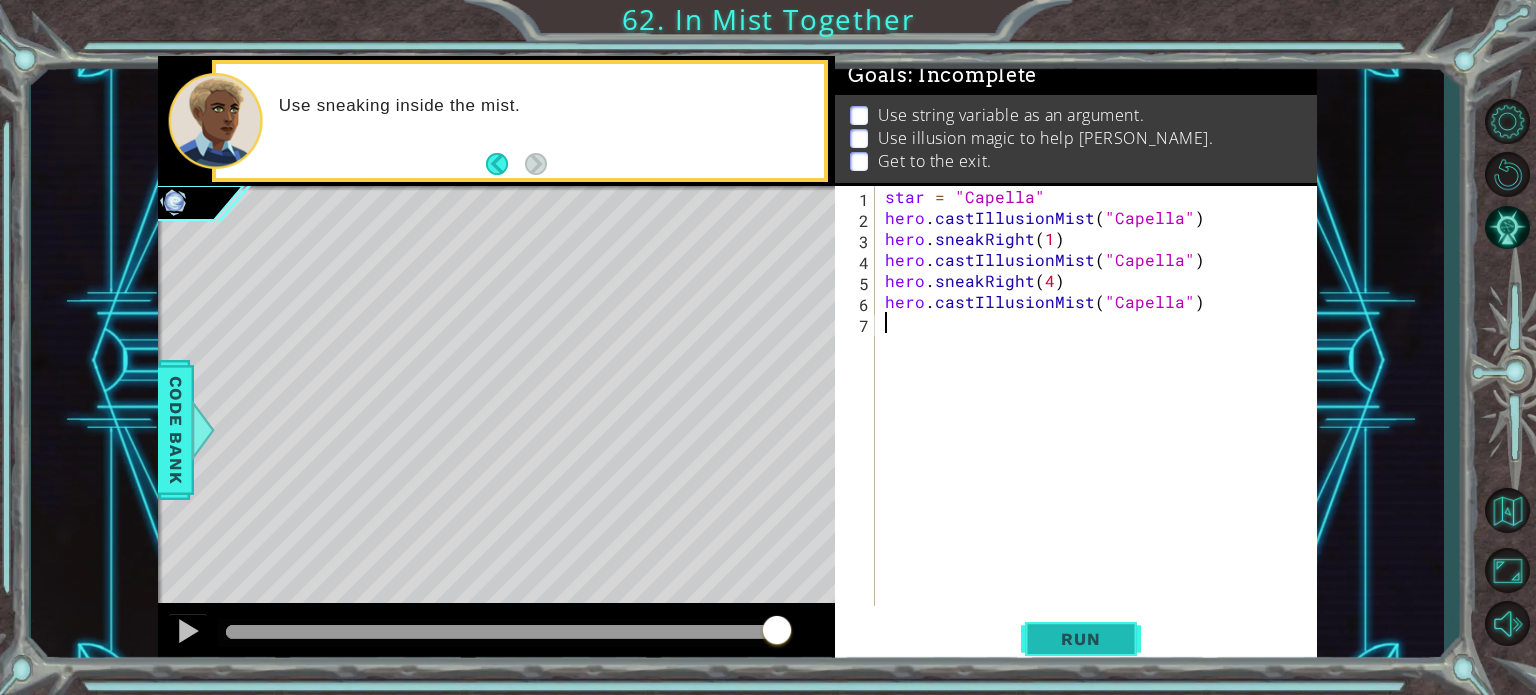 click on "Run" at bounding box center [1081, 639] 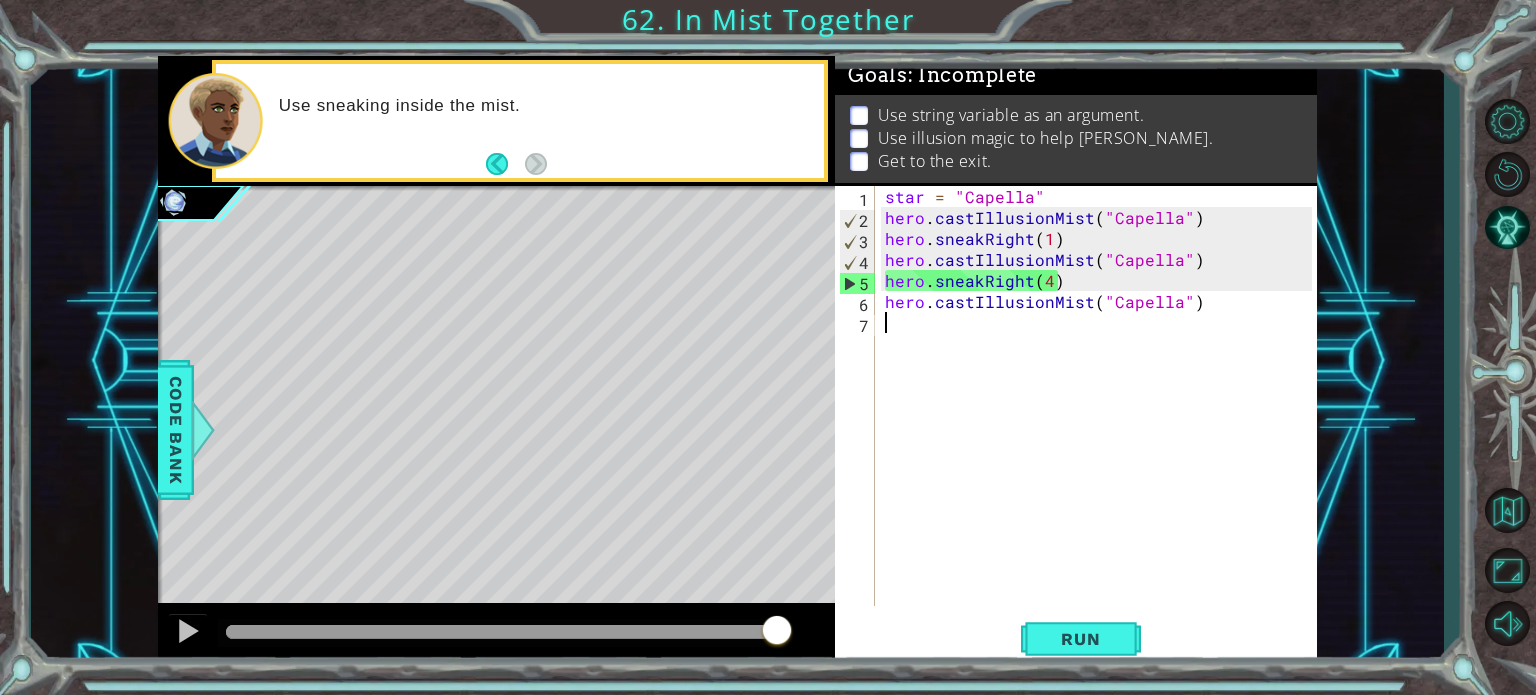 paste on "hero.castIllusionMist("Capella")" 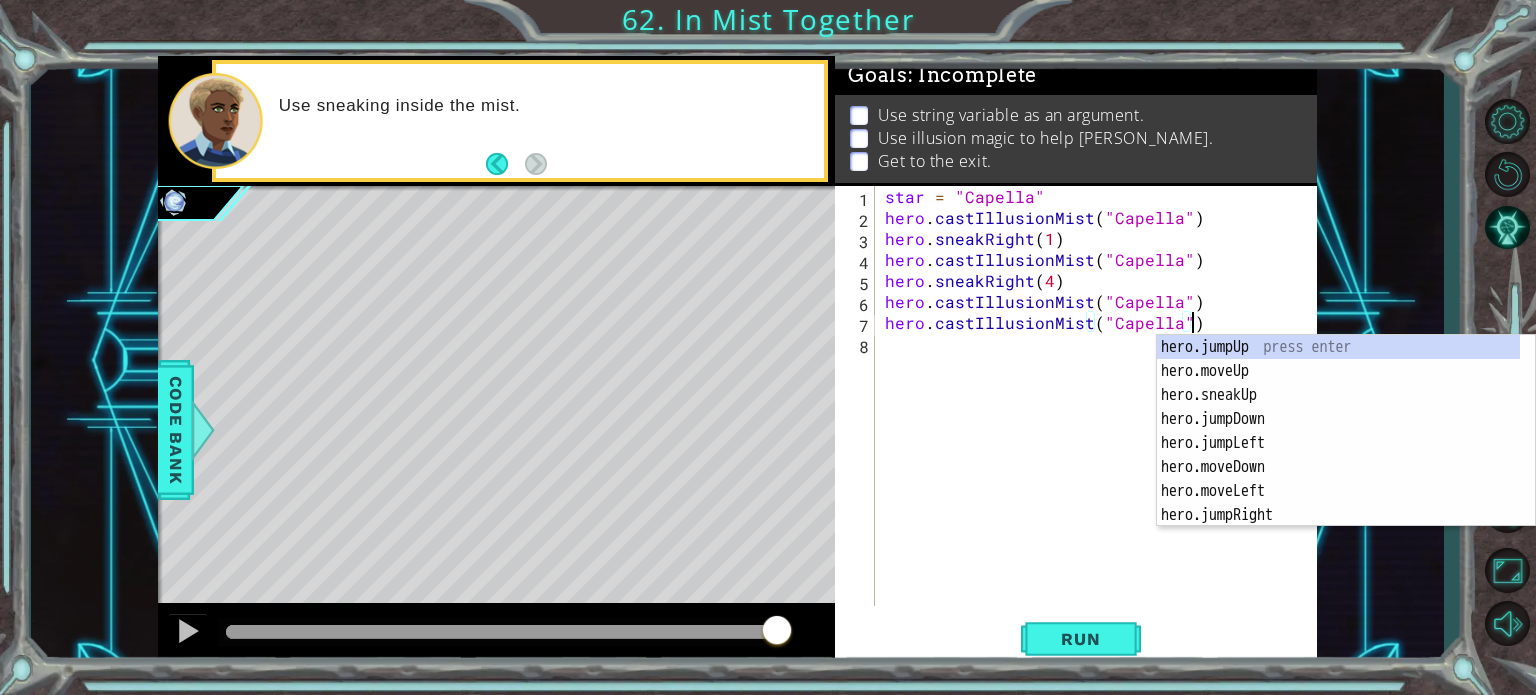 paste on "hero.castIllusionMist("Capella")" 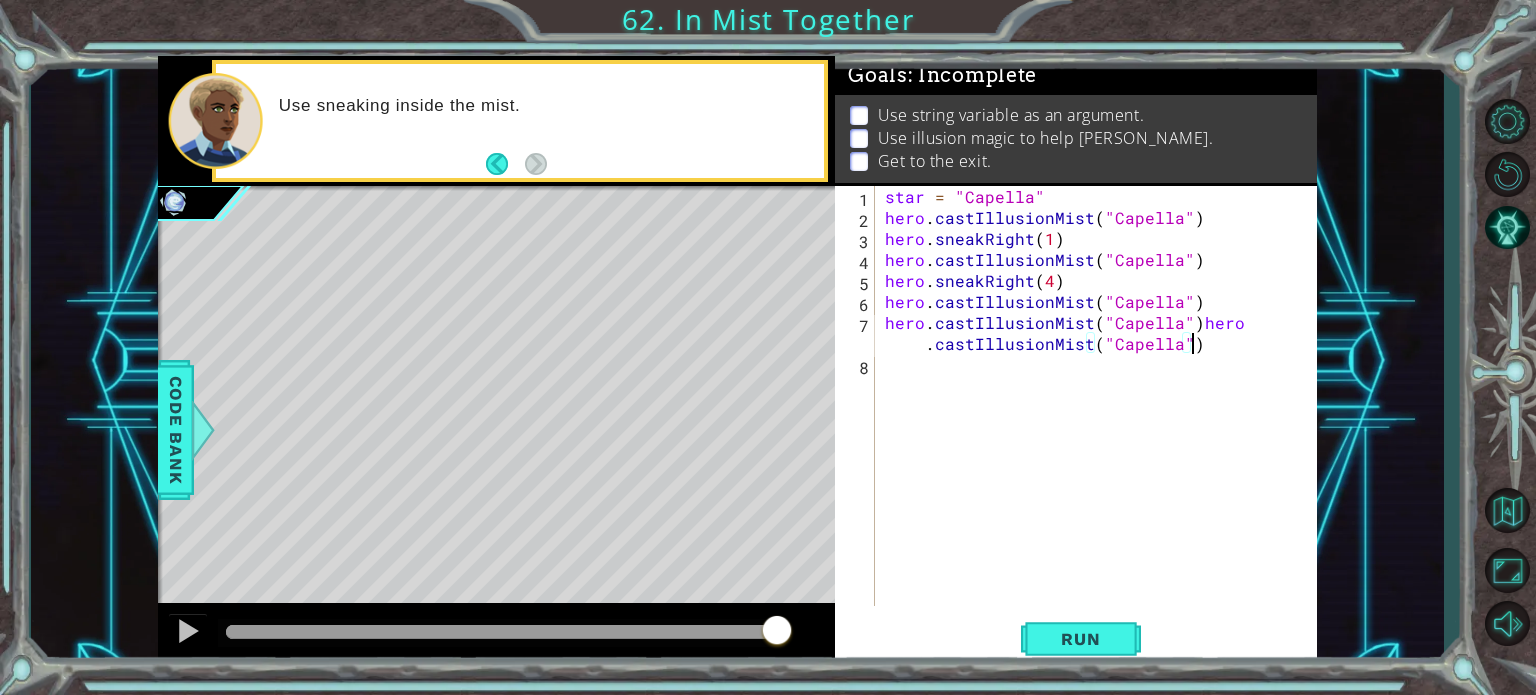 click on "star   =   "Capella" hero . castIllusionMist ( "Capella" ) hero . sneakRight ( 1 ) hero . castIllusionMist ( "Capella" ) hero . sneakRight ( 4 ) hero . castIllusionMist ( "Capella" ) hero . castIllusionMist ( "Capella" ) hero      . castIllusionMist ( "Capella" )" at bounding box center [1101, 417] 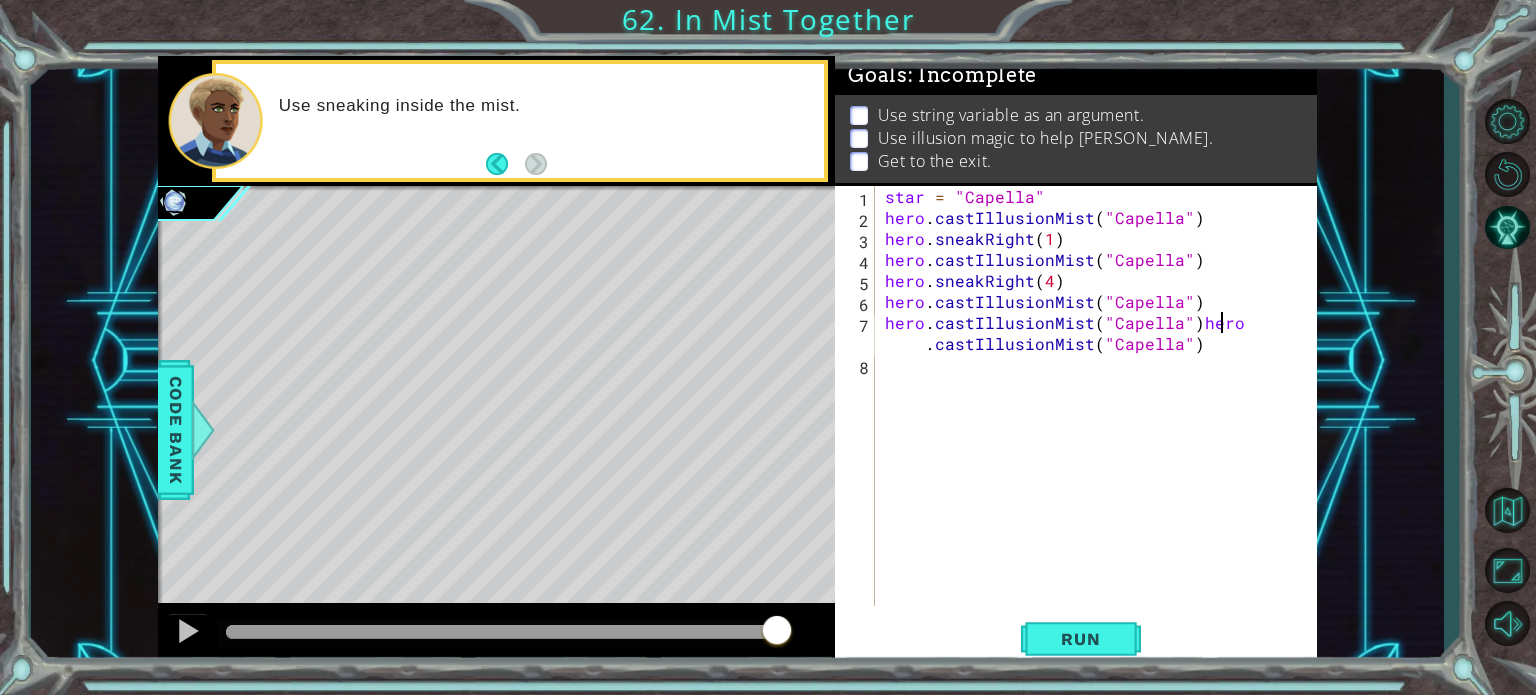 click on "star   =   "Capella" hero . castIllusionMist ( "Capella" ) hero . sneakRight ( 1 ) hero . castIllusionMist ( "Capella" ) hero . sneakRight ( 4 ) hero . castIllusionMist ( "Capella" ) hero . castIllusionMist ( "Capella" ) hero      . castIllusionMist ( "Capella" )" at bounding box center (1101, 417) 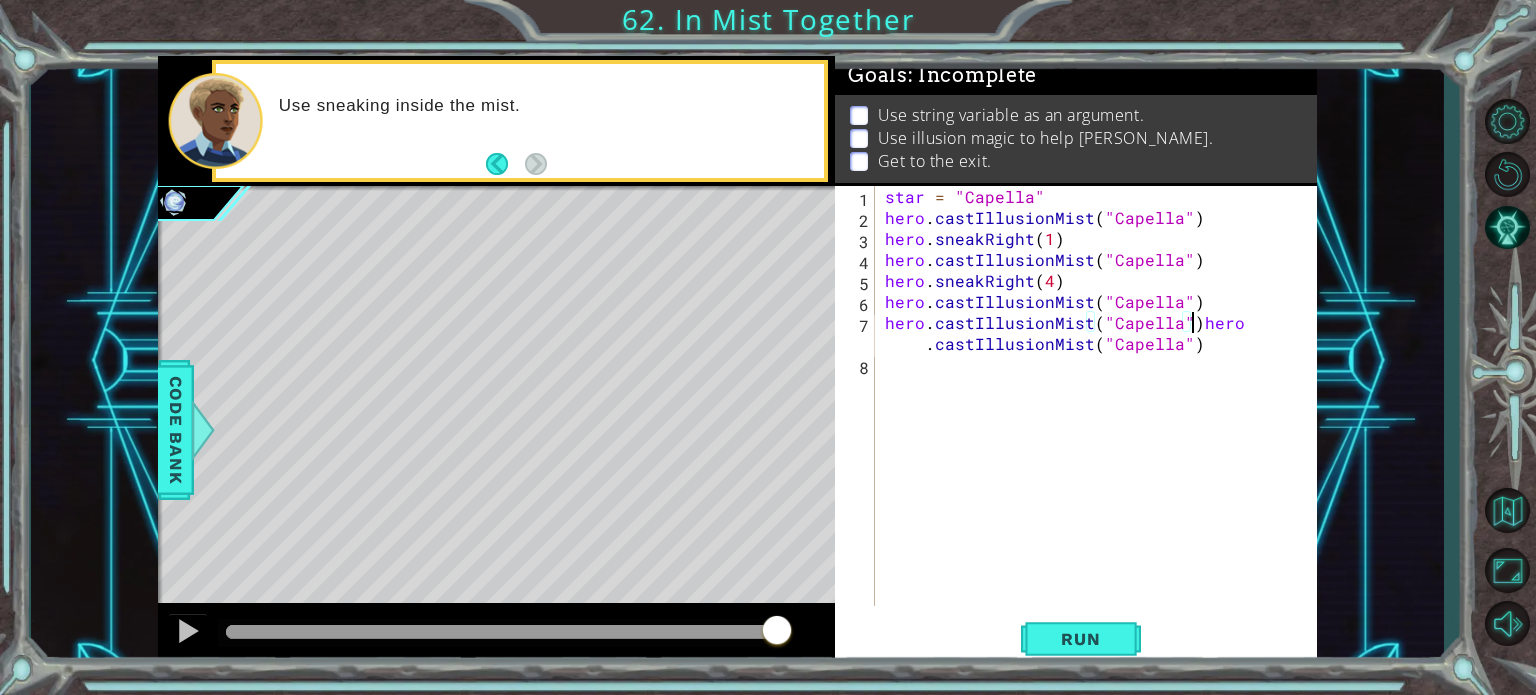 click on "star   =   "Capella" hero . castIllusionMist ( "Capella" ) hero . sneakRight ( 1 ) hero . castIllusionMist ( "Capella" ) hero . sneakRight ( 4 ) hero . castIllusionMist ( "Capella" ) hero . castIllusionMist ( "Capella" ) hero      . castIllusionMist ( "Capella" )" at bounding box center (1101, 417) 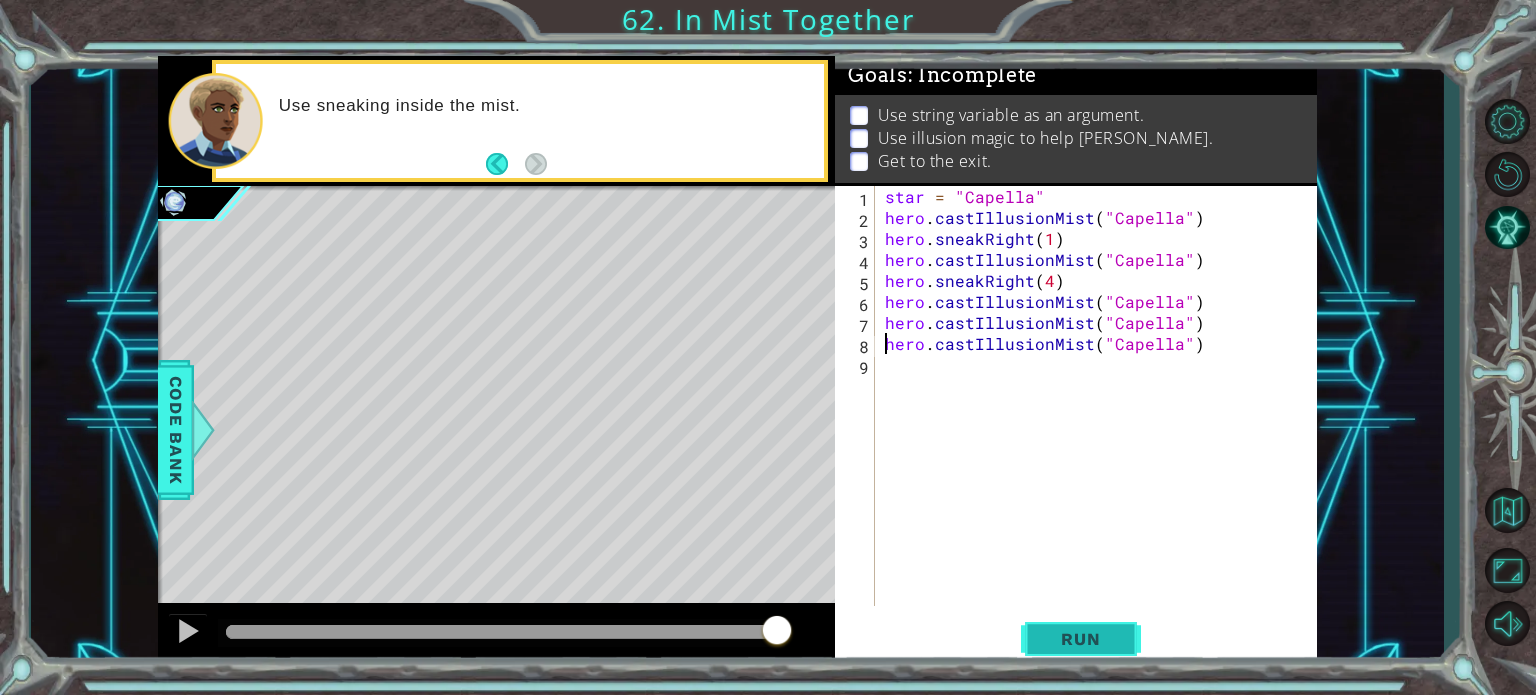 click on "Run" at bounding box center (1081, 639) 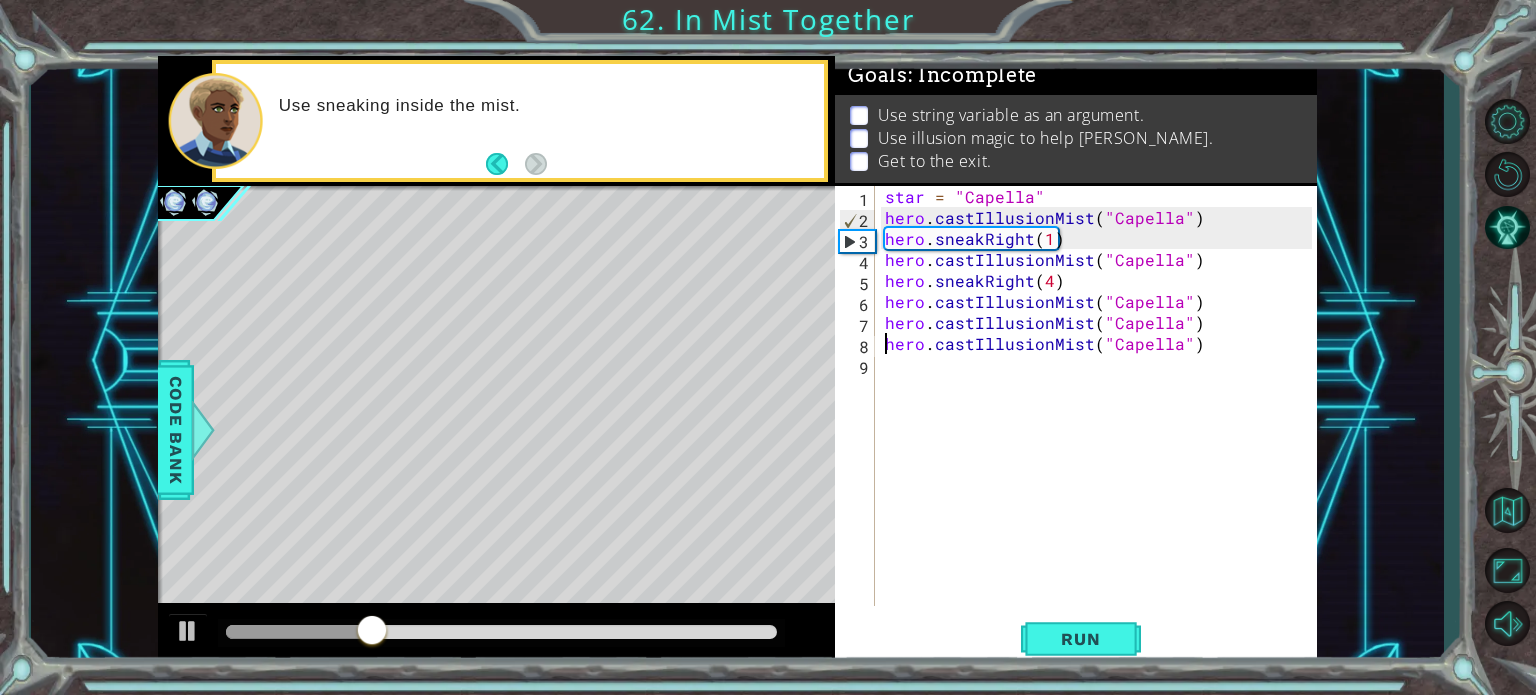 click on "star   =   "Capella" hero . castIllusionMist ( "Capella" ) hero . sneakRight ( 1 ) hero . castIllusionMist ( "Capella" ) hero . sneakRight ( 4 ) hero . castIllusionMist ( "Capella" ) hero . castIllusionMist ( "Capella" ) hero . castIllusionMist ( "Capella" )" at bounding box center (1101, 417) 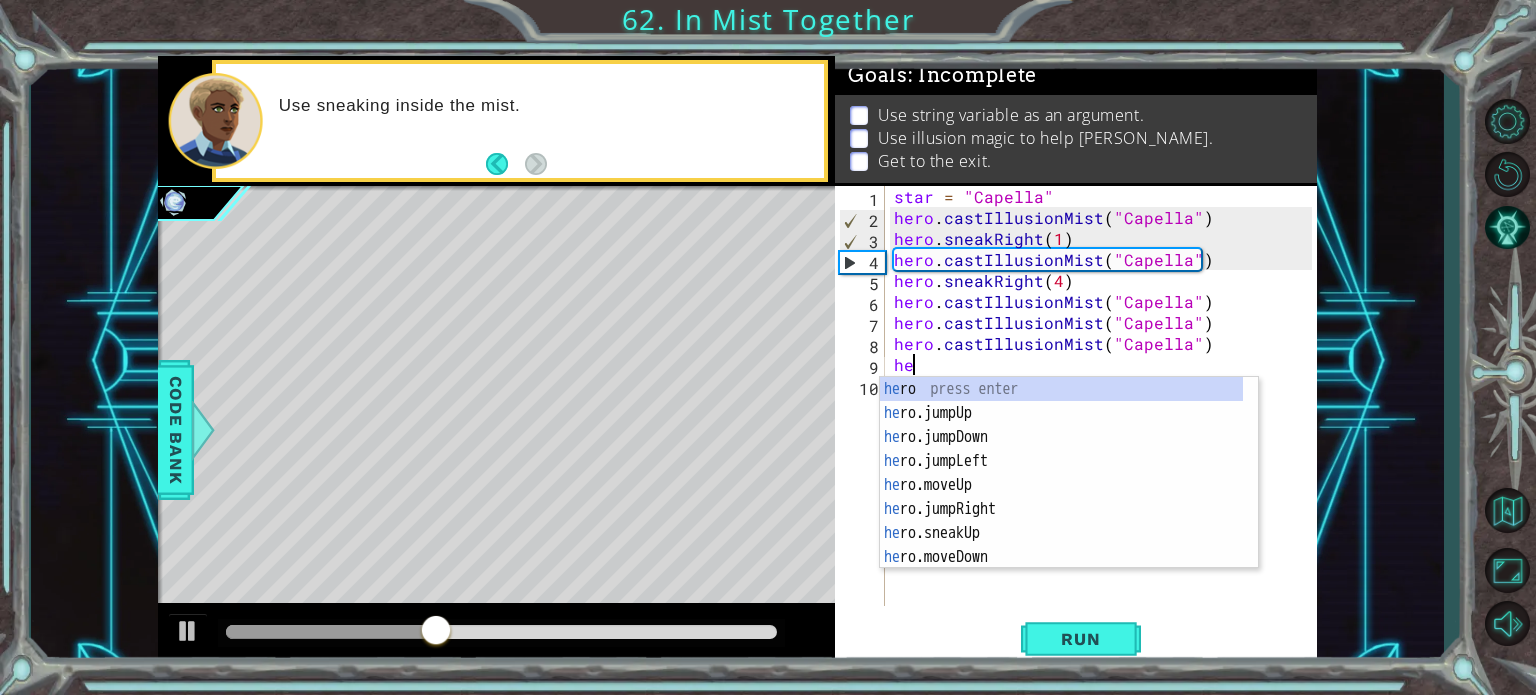 scroll, scrollTop: 0, scrollLeft: 0, axis: both 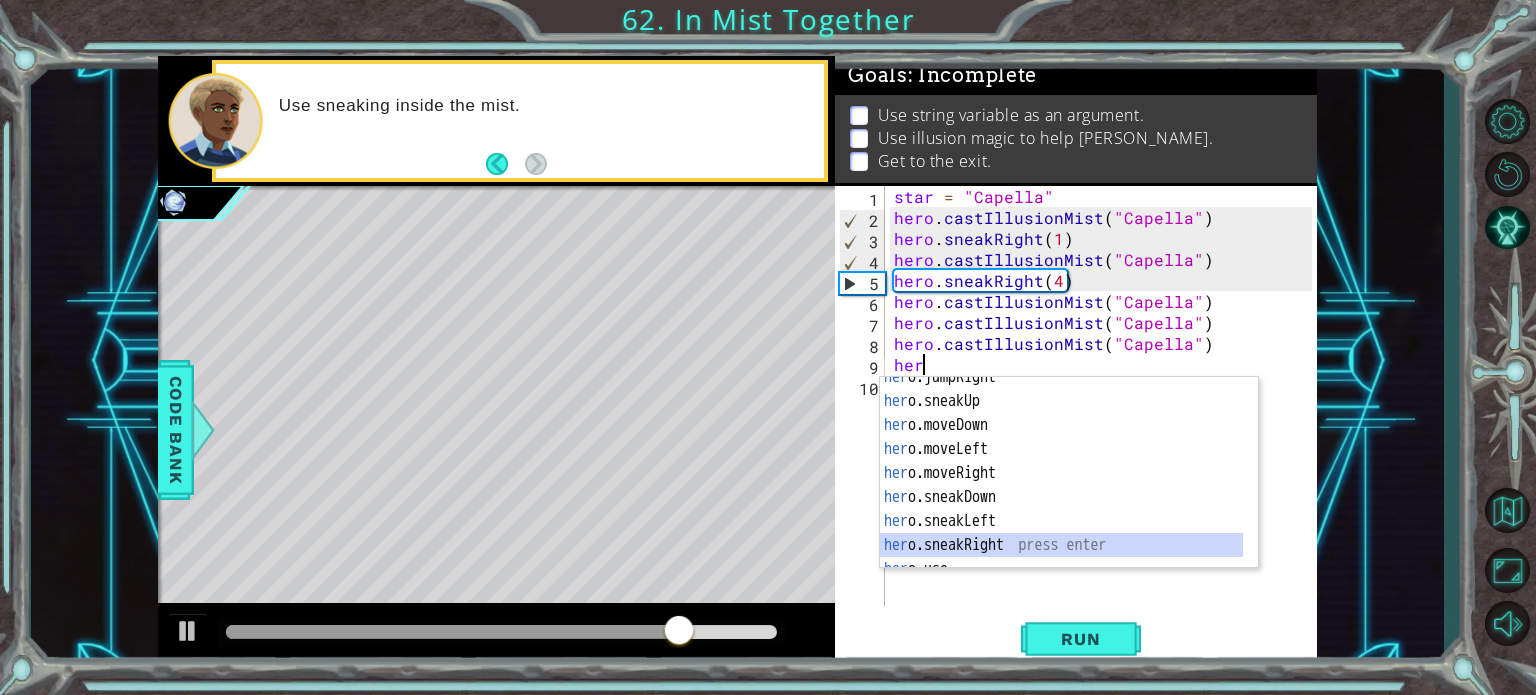 click on "her o.jumpRight press enter her o.sneakUp press enter her o.moveDown press enter her o.moveLeft press enter her o.moveRight press enter her o.sneakDown press enter her o.sneakLeft press enter her o.sneakRight press enter her o.use press enter" at bounding box center [1061, 485] 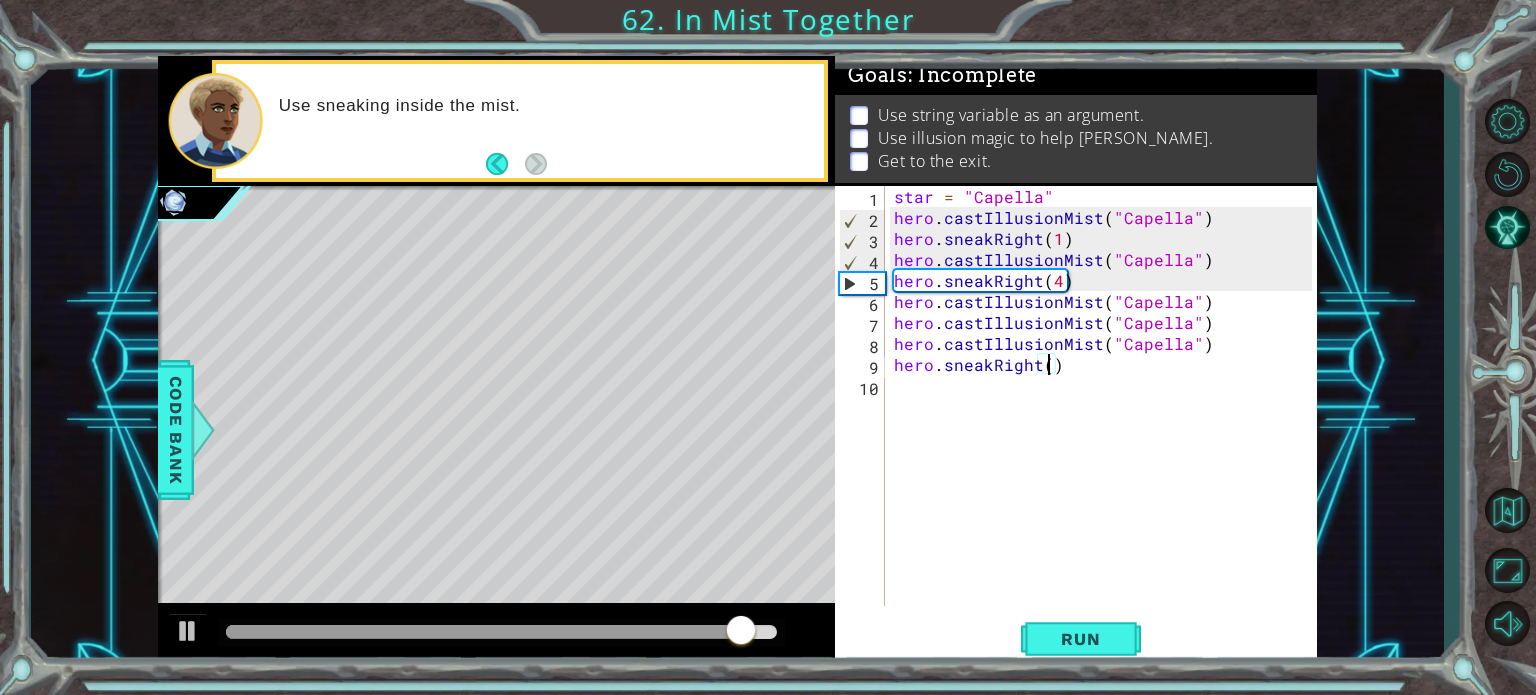 scroll, scrollTop: 0, scrollLeft: 9, axis: horizontal 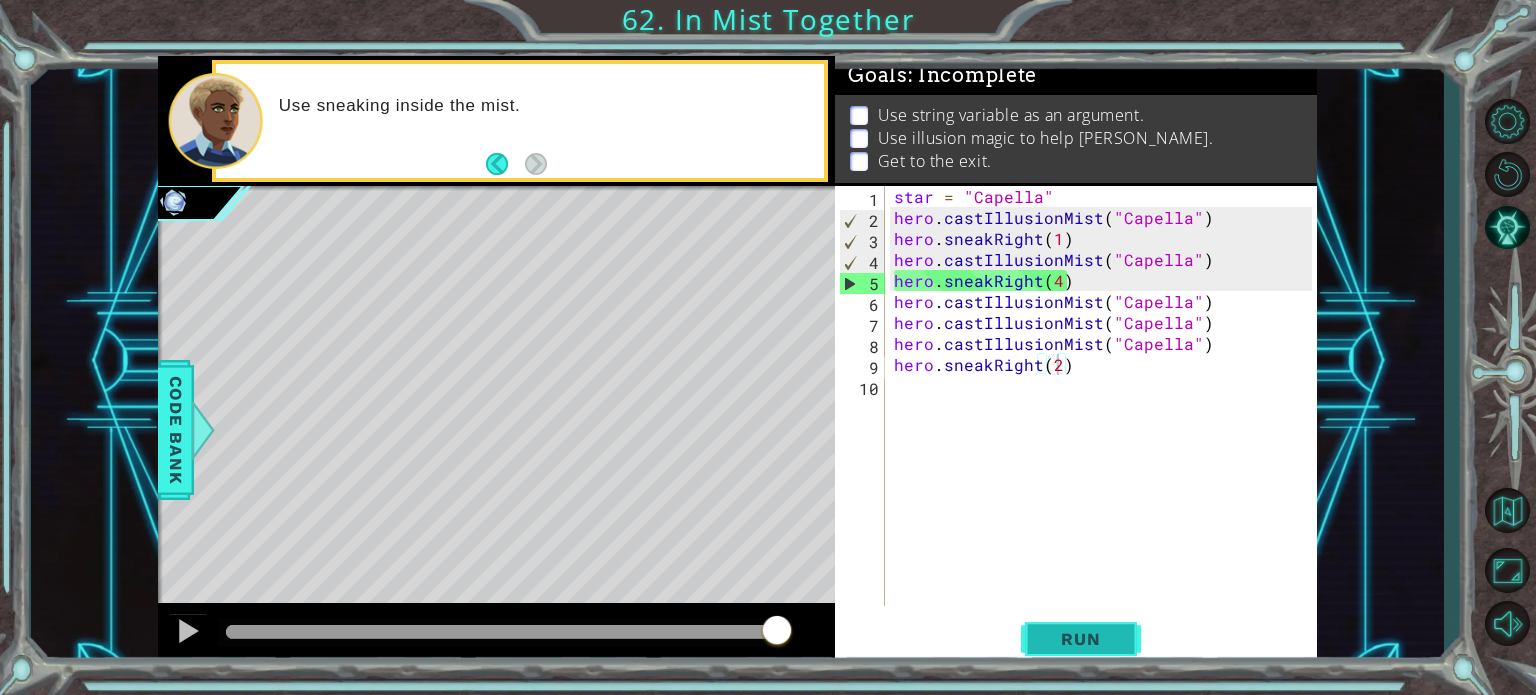 click on "Run" at bounding box center [1081, 639] 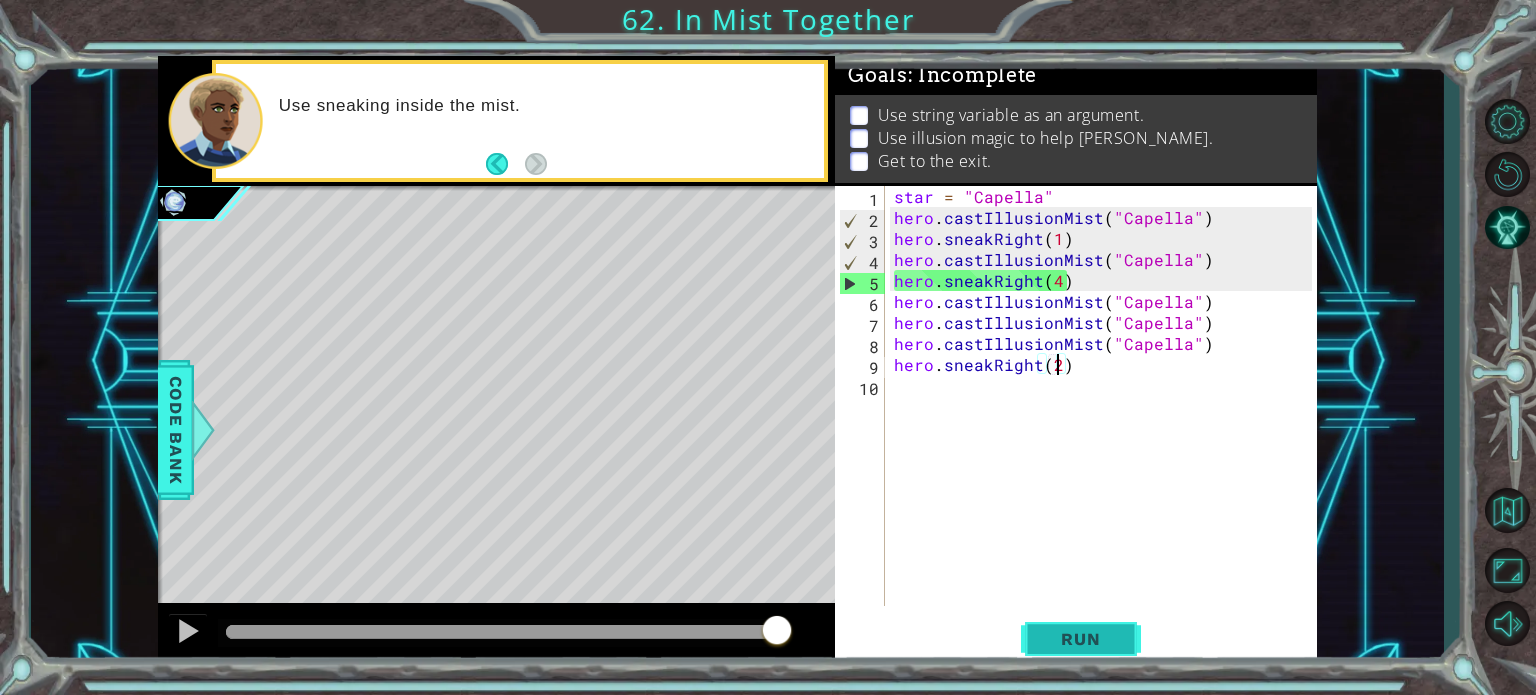click on "Run" at bounding box center [1081, 639] 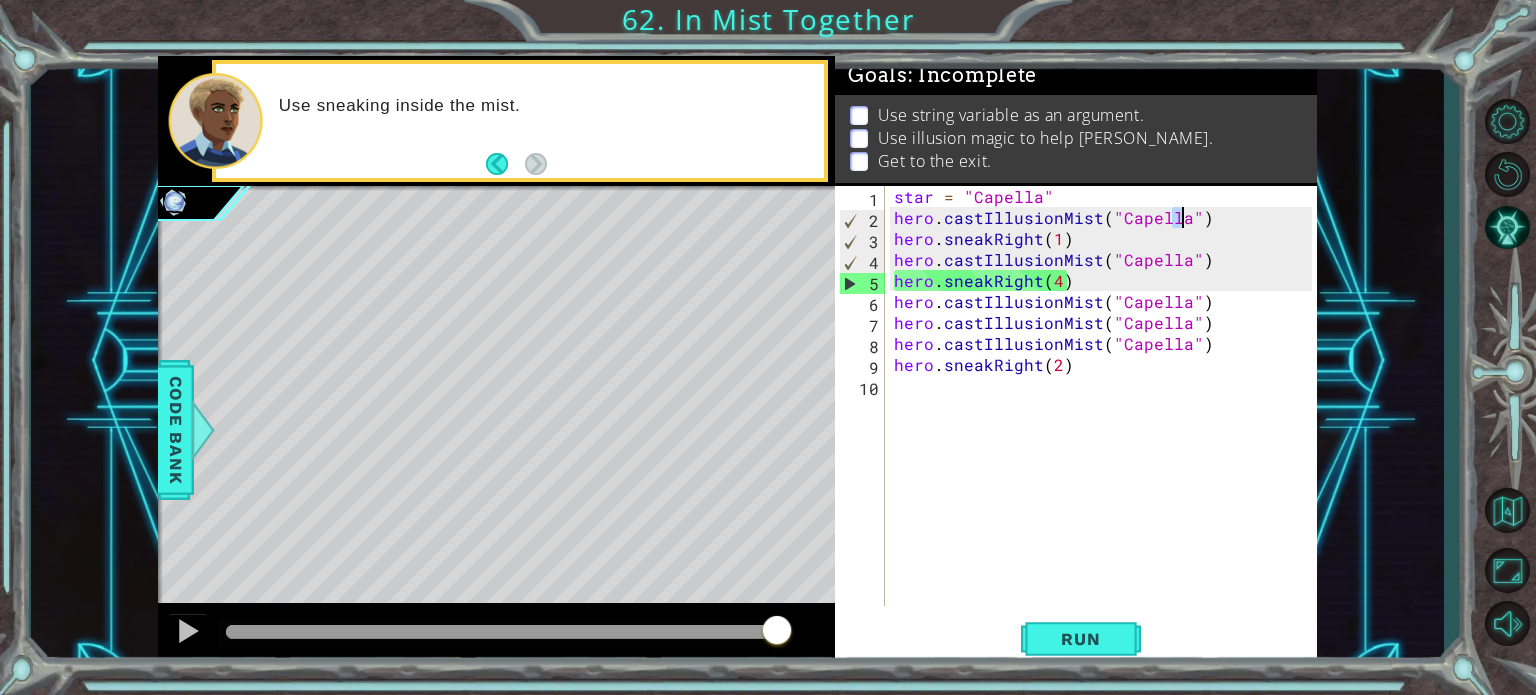 drag, startPoint x: 1170, startPoint y: 218, endPoint x: 1208, endPoint y: 227, distance: 39.051247 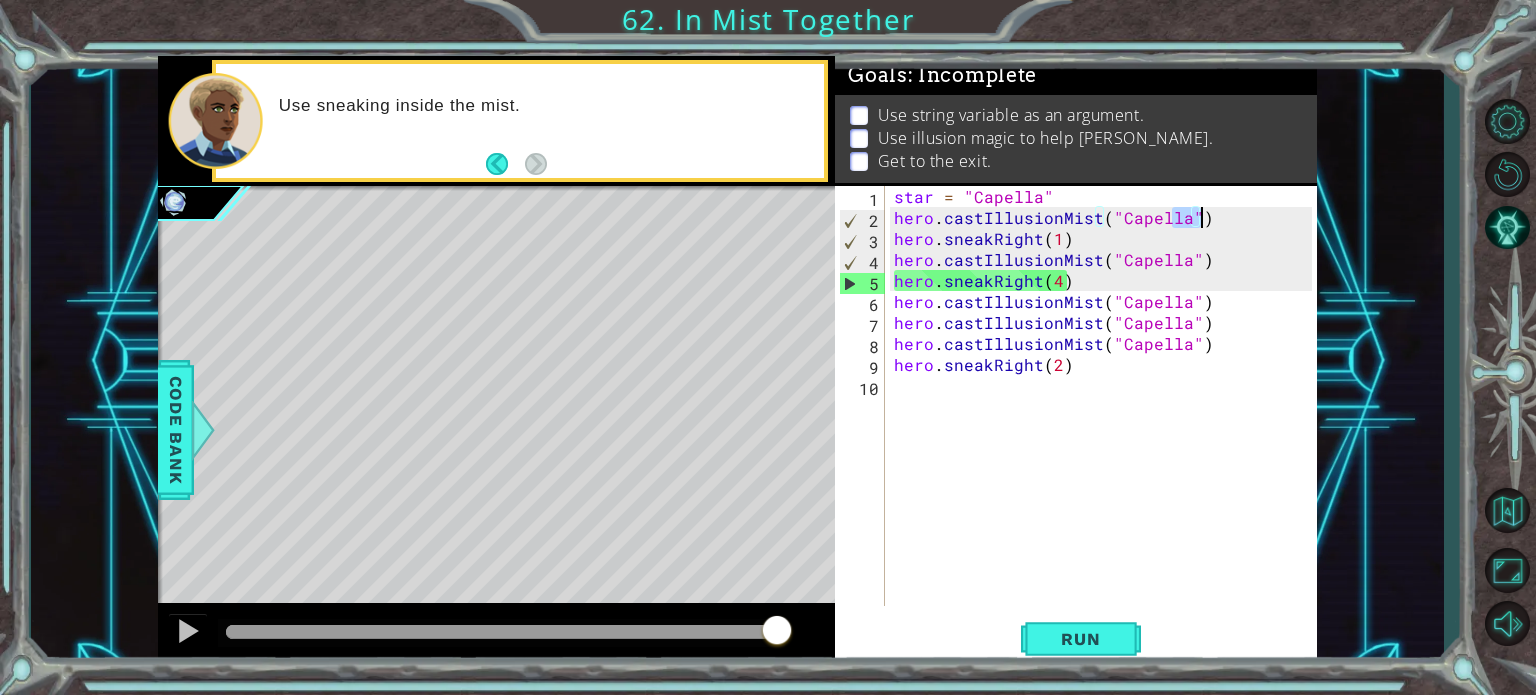 click on "star   =   "Capella" hero . castIllusionMist ( "Capella" ) hero . sneakRight ( 1 ) hero . castIllusionMist ( "Capella" ) hero . sneakRight ( 4 ) hero . castIllusionMist ( "Capella" ) hero . castIllusionMist ( "Capella" ) hero . castIllusionMist ( "Capella" ) hero . sneakRight ( 2 )" at bounding box center (1101, 396) 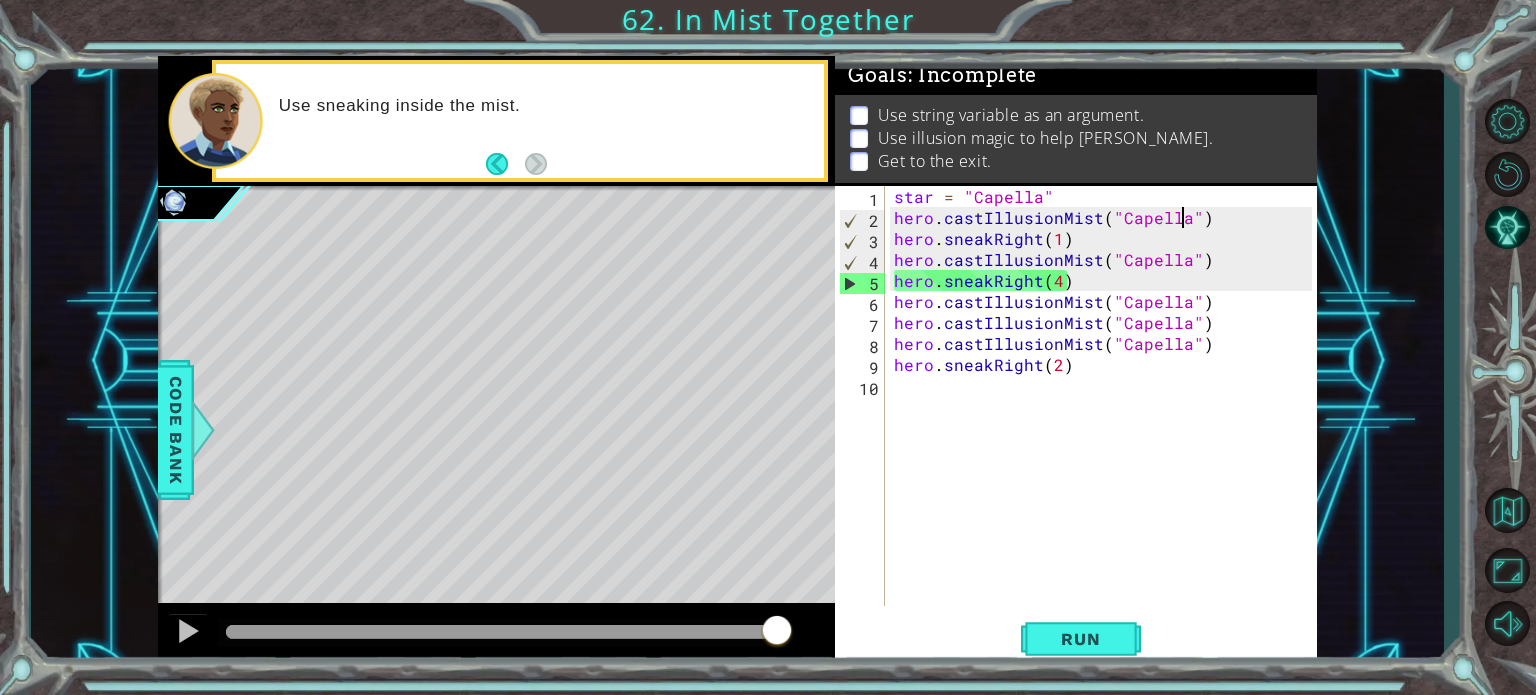 click on "star   =   "Capella" hero . castIllusionMist ( "Capella" ) hero . sneakRight ( 1 ) hero . castIllusionMist ( "Capella" ) hero . sneakRight ( 4 ) hero . castIllusionMist ( "Capella" ) hero . castIllusionMist ( "Capella" ) hero . castIllusionMist ( "Capella" ) hero . sneakRight ( 2 )" at bounding box center [1106, 417] 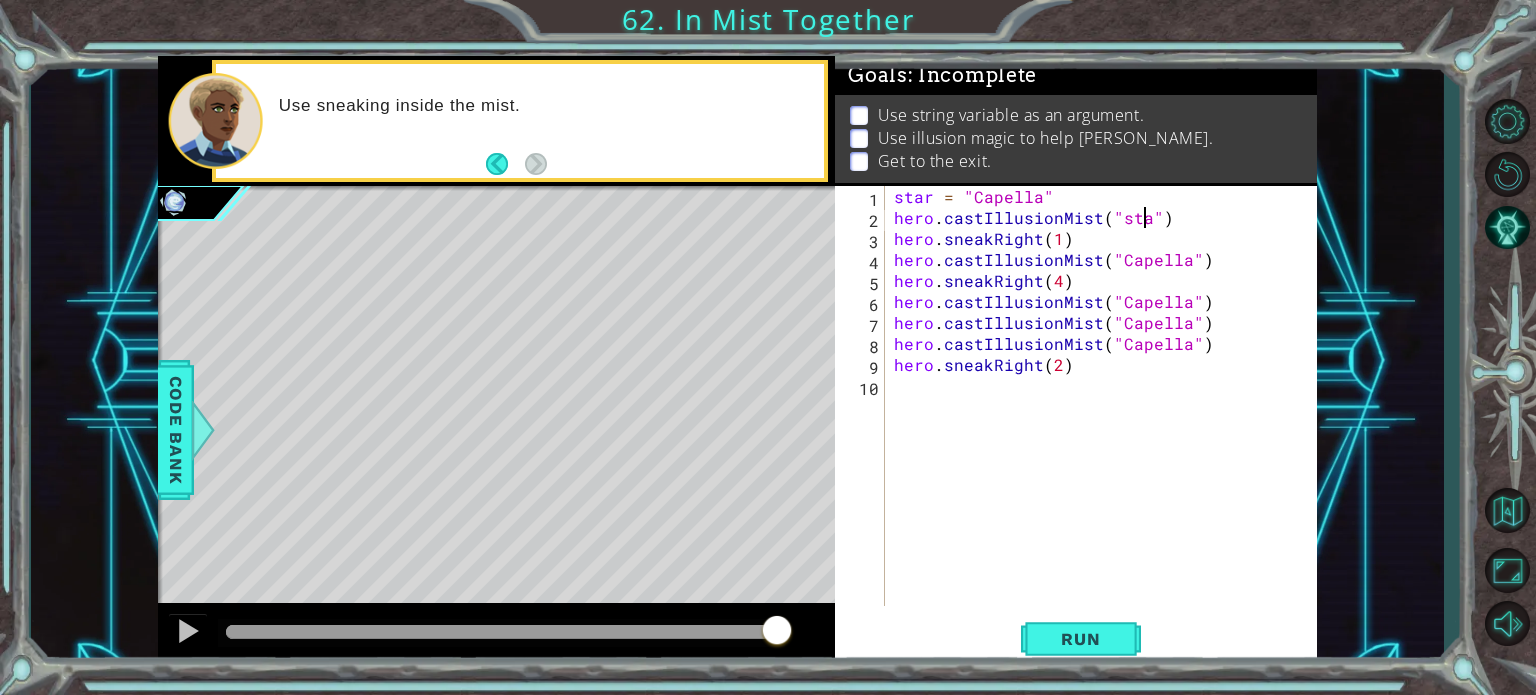 scroll, scrollTop: 0, scrollLeft: 16, axis: horizontal 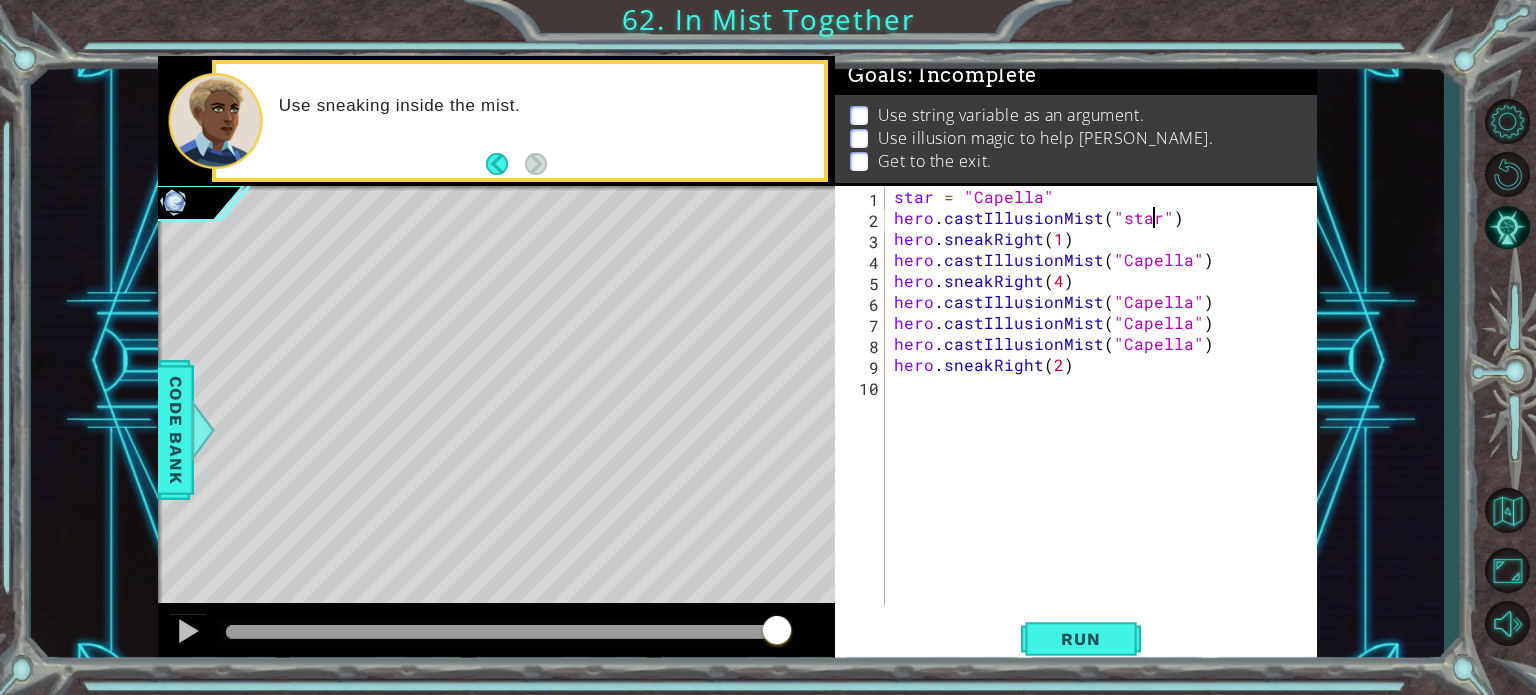 click on "star   =   "Capella" hero . castIllusionMist ( "star" ) hero . sneakRight ( 1 ) hero . castIllusionMist ( "Capella" ) hero . sneakRight ( 4 ) hero . castIllusionMist ( "Capella" ) hero . castIllusionMist ( "Capella" ) hero . castIllusionMist ( "Capella" ) hero . sneakRight ( 2 )" at bounding box center [1106, 417] 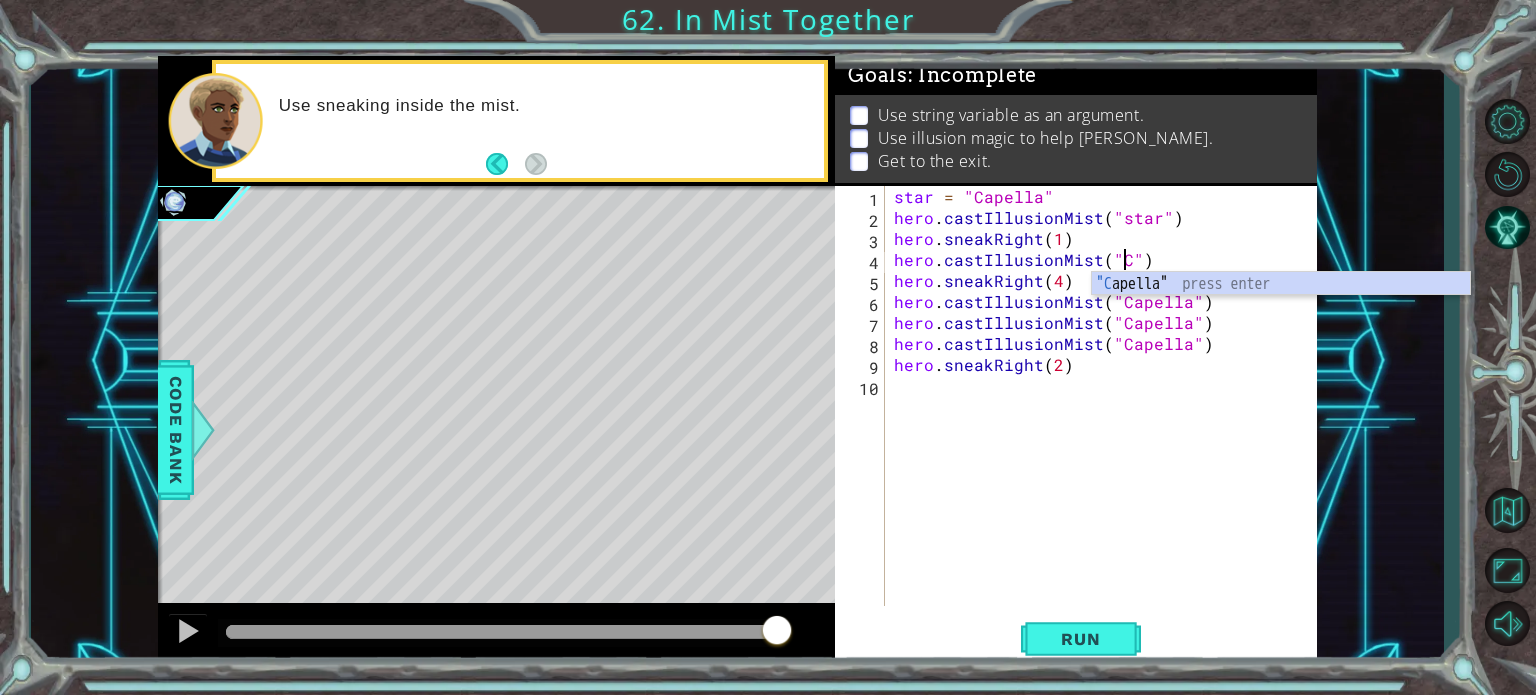 type on "hero.castIllusionMist("")" 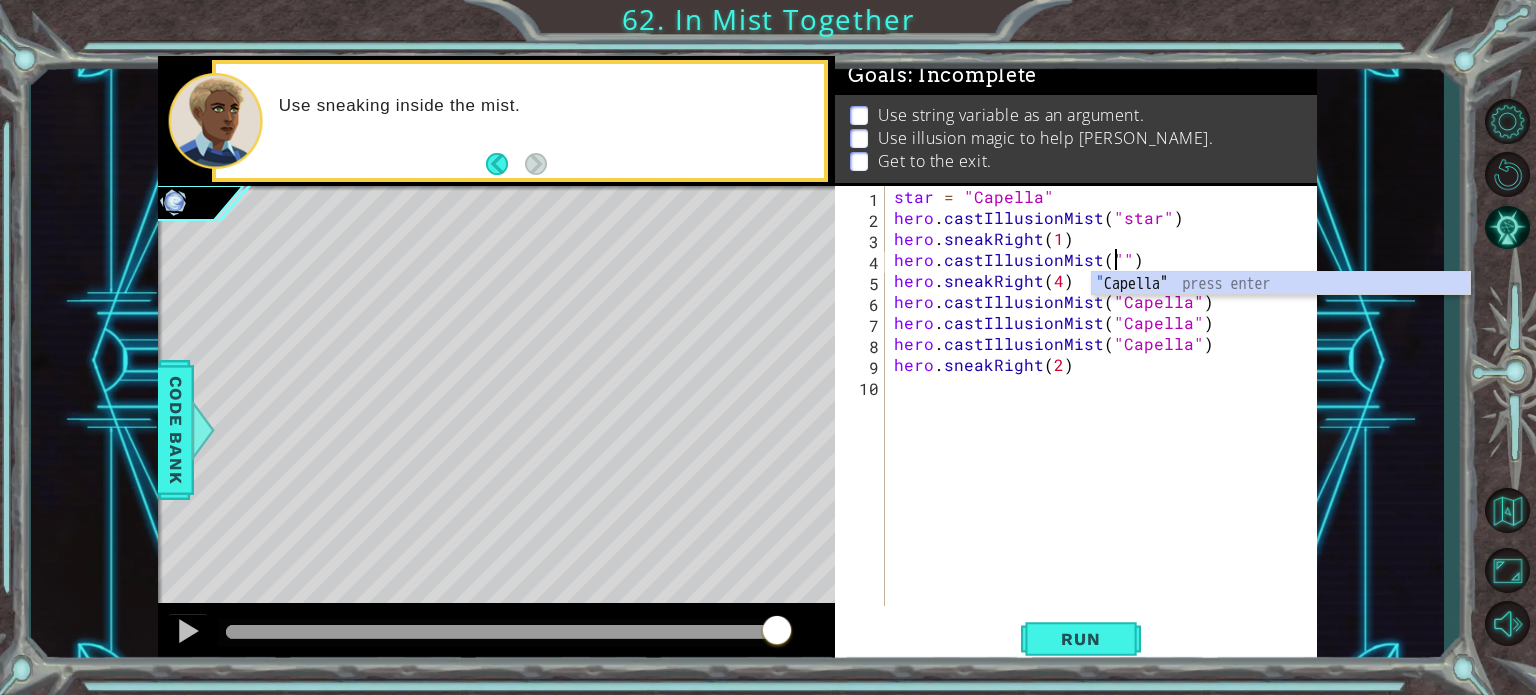 scroll, scrollTop: 0, scrollLeft: 13, axis: horizontal 